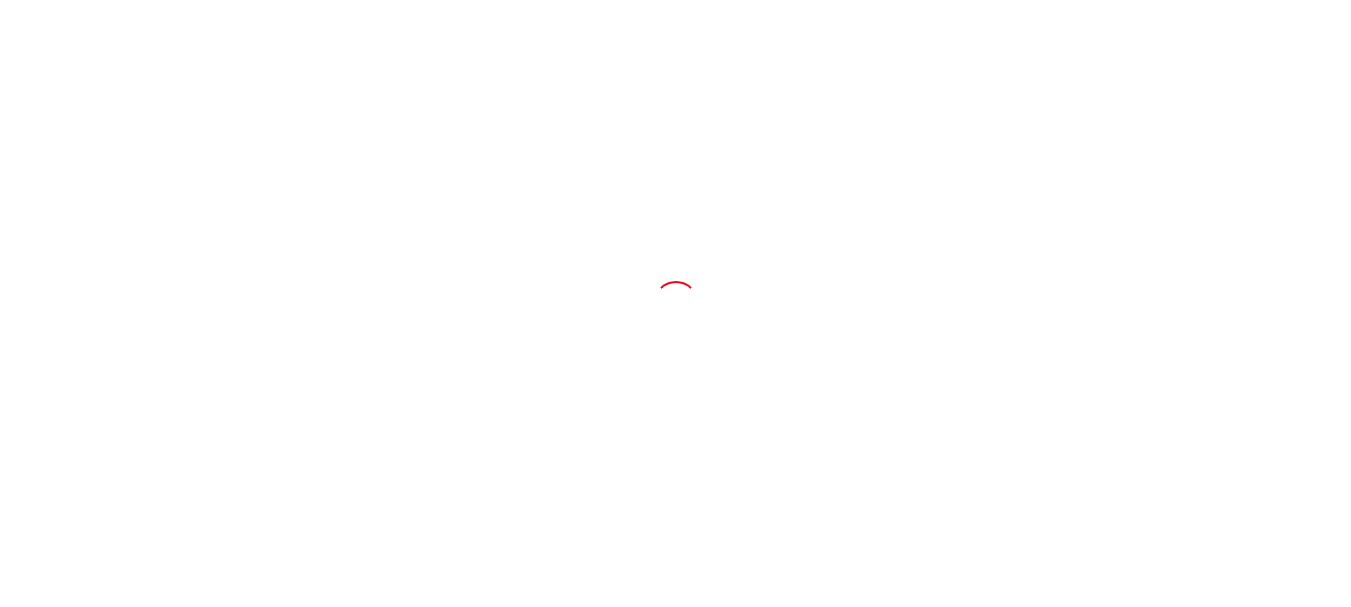 scroll, scrollTop: 0, scrollLeft: 0, axis: both 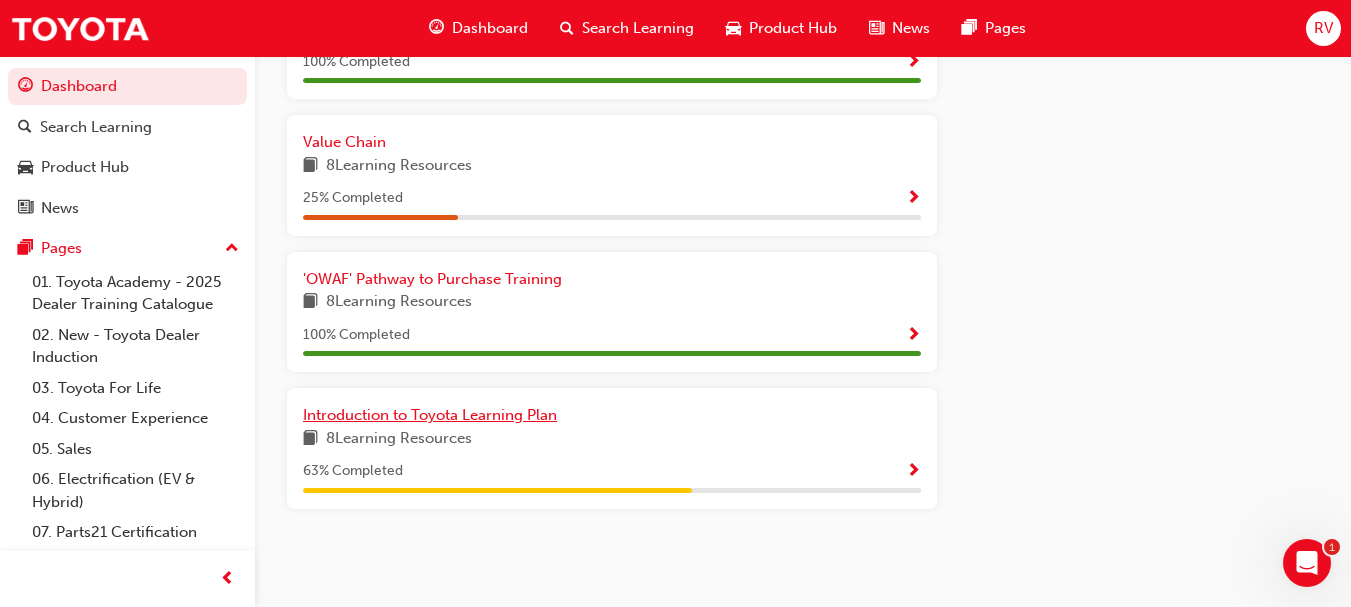 click on "Introduction to Toyota Learning Plan" at bounding box center [430, 415] 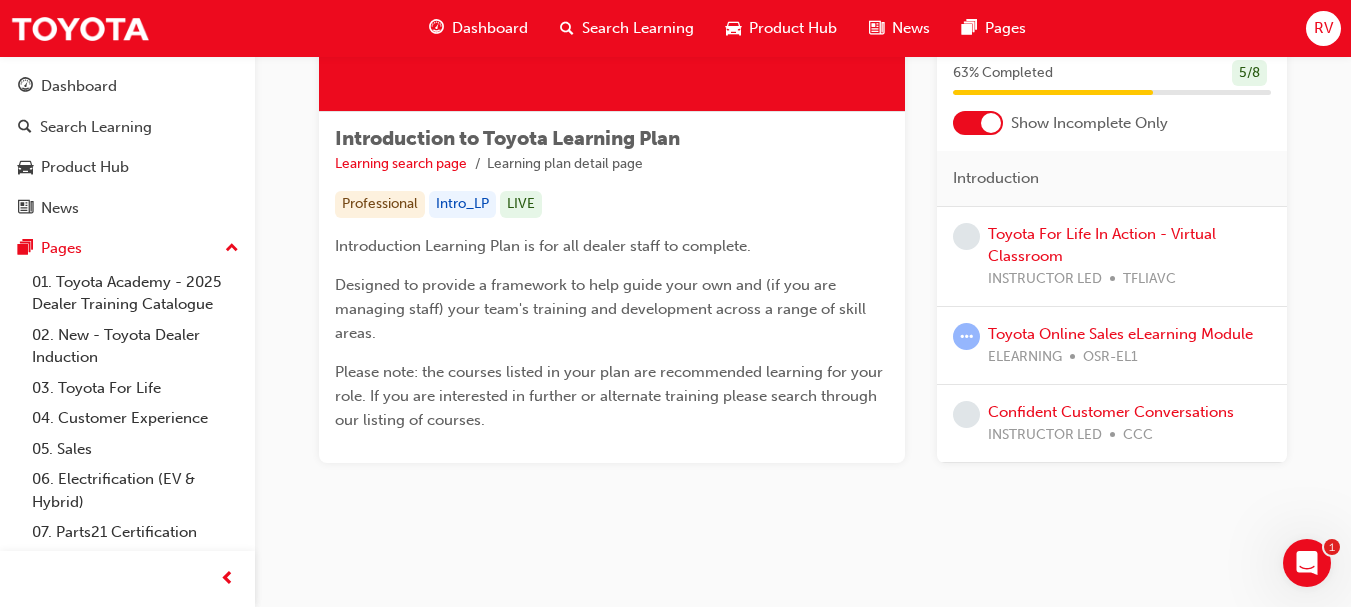 scroll, scrollTop: 294, scrollLeft: 0, axis: vertical 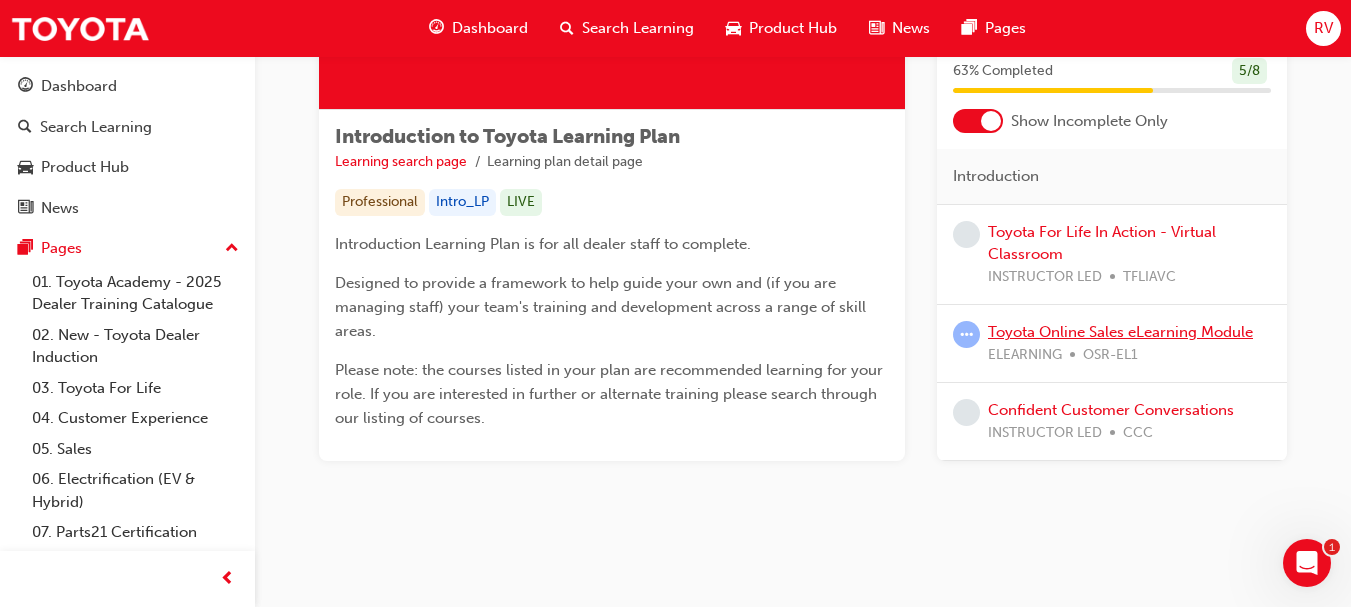 click on "Toyota Online Sales eLearning Module" at bounding box center [1120, 332] 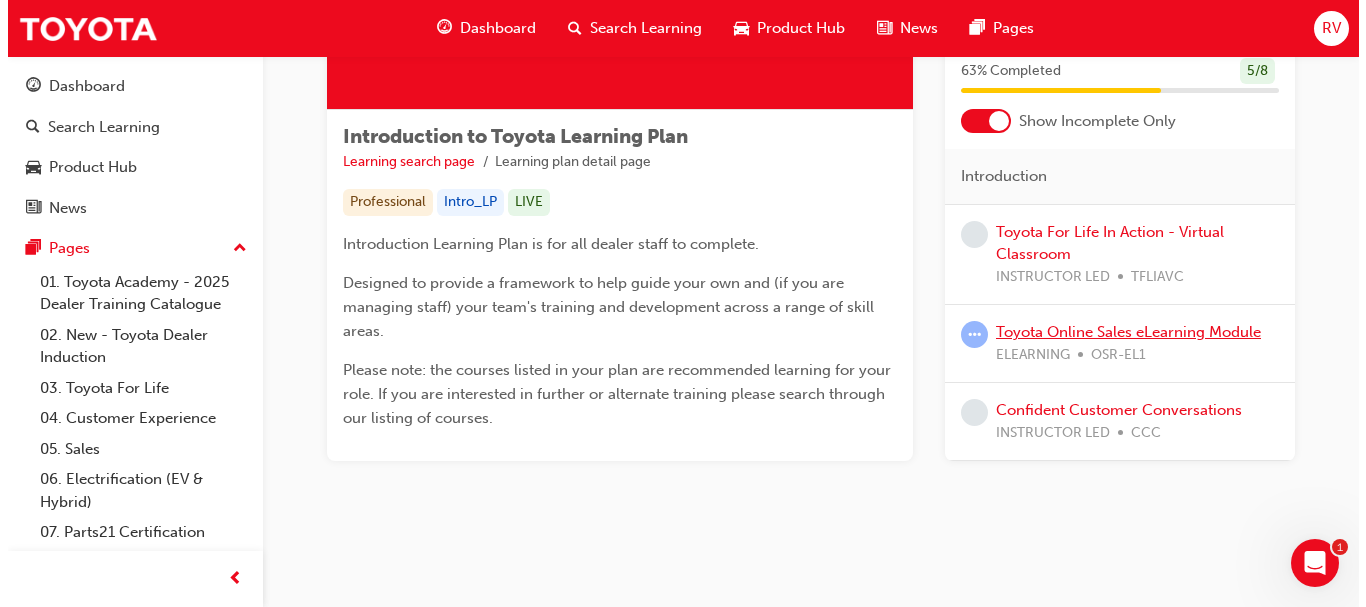 scroll, scrollTop: 0, scrollLeft: 0, axis: both 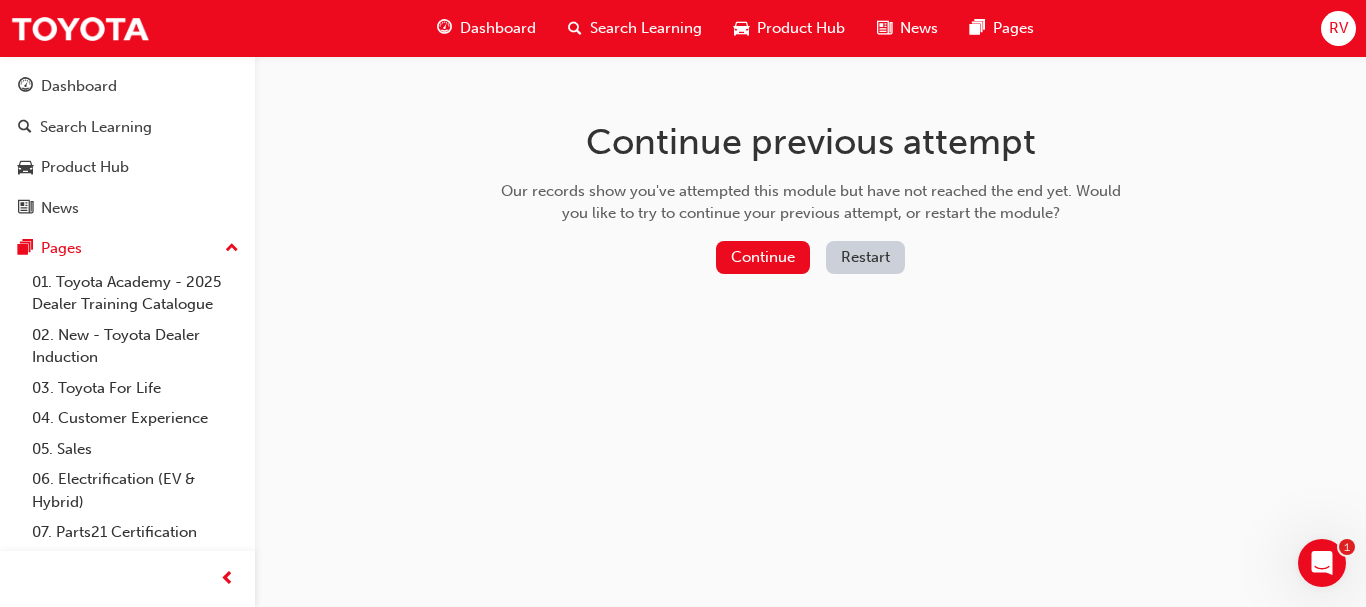 click on "Restart" at bounding box center (865, 257) 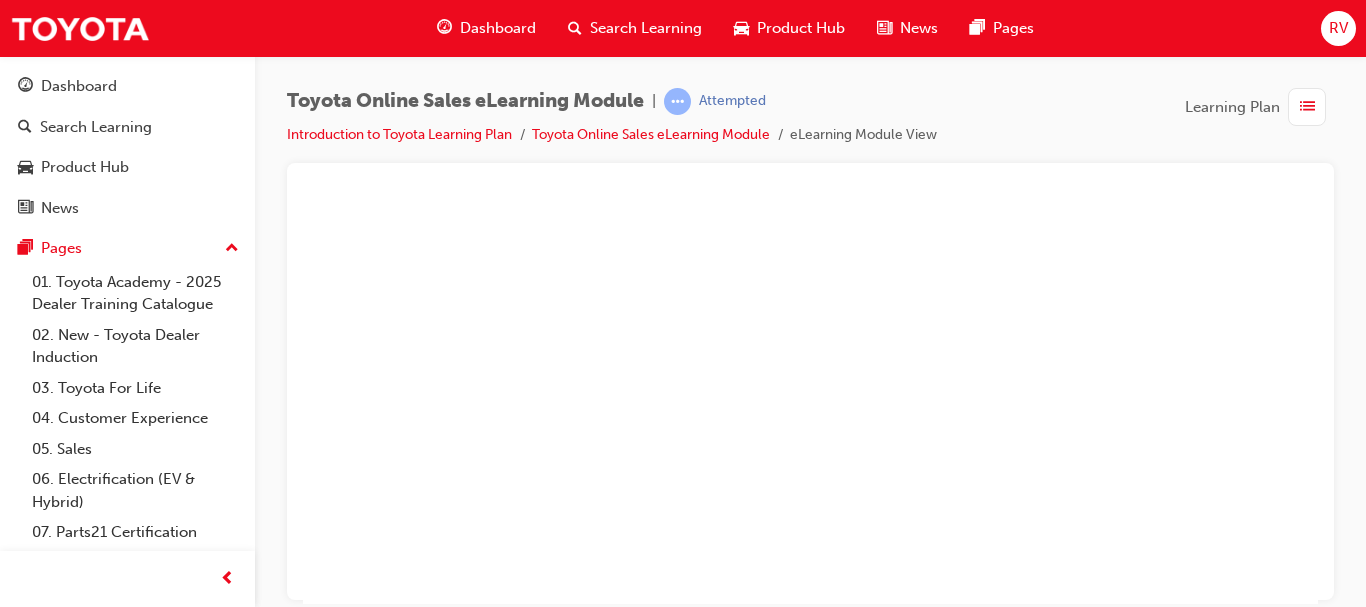 scroll, scrollTop: 0, scrollLeft: 0, axis: both 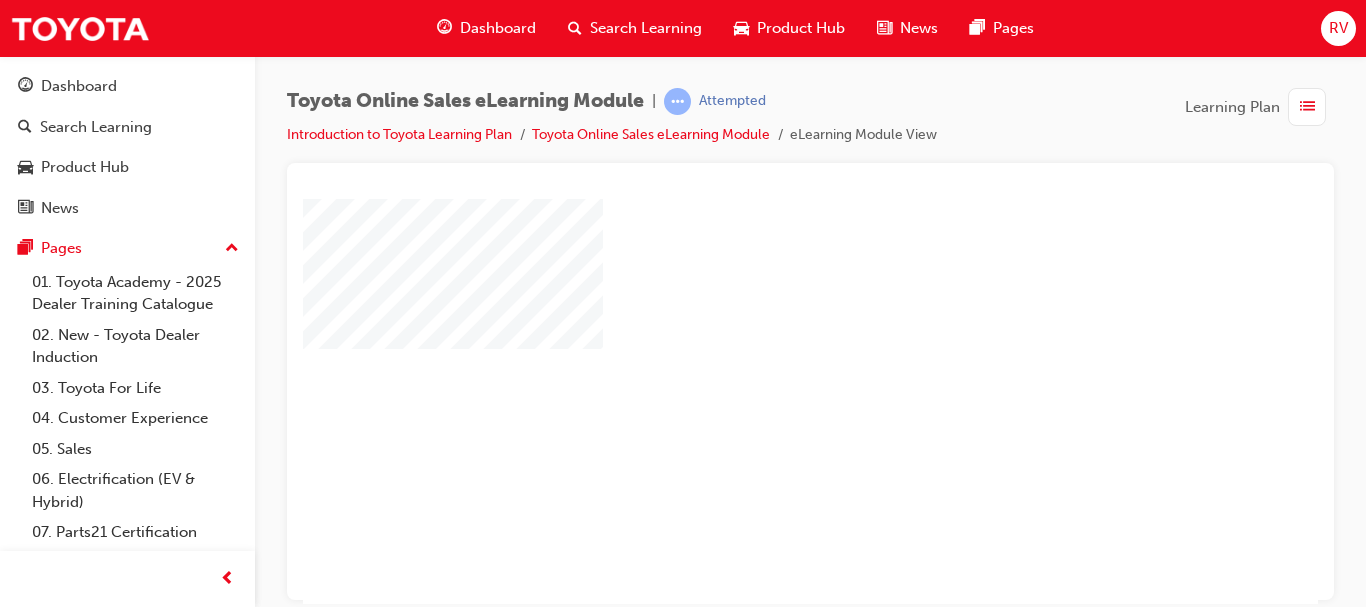 click at bounding box center [753, 343] 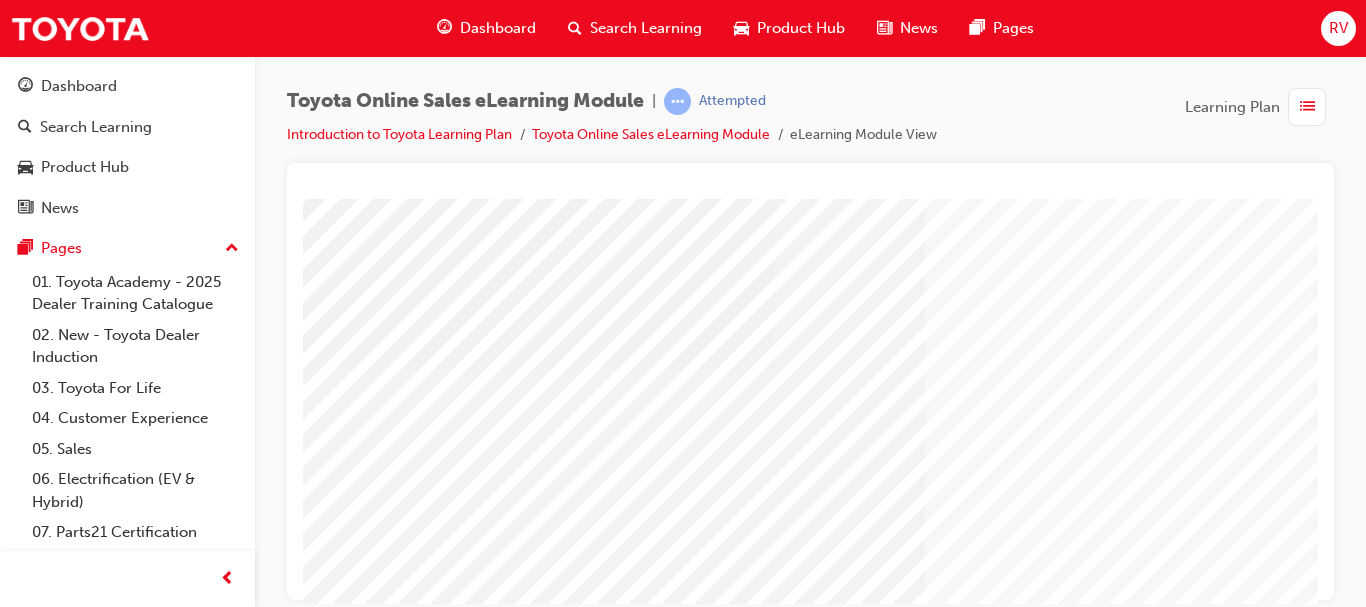 scroll, scrollTop: 360, scrollLeft: 0, axis: vertical 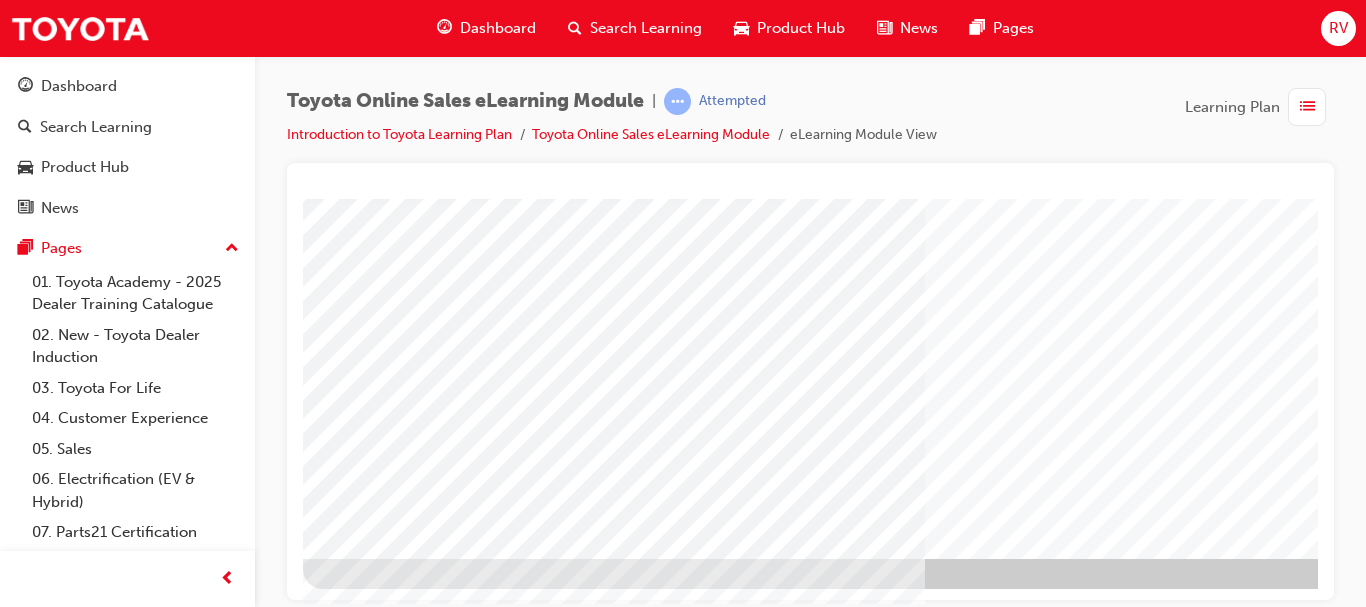 click at bounding box center (366, 2876) 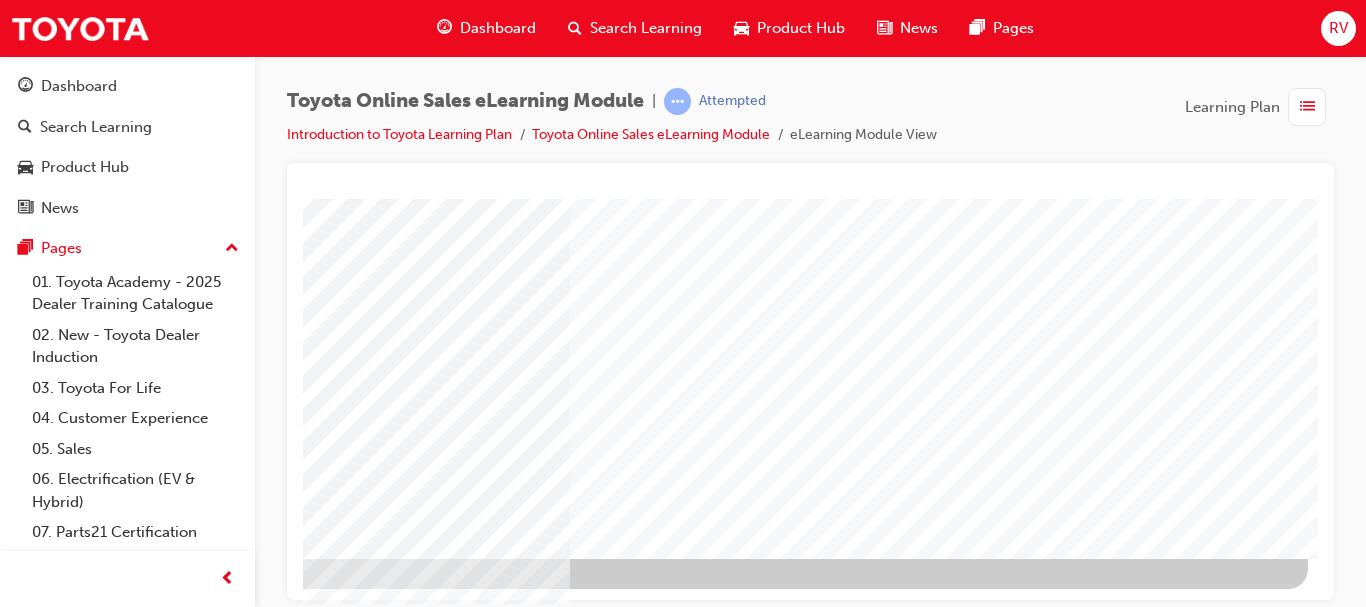scroll, scrollTop: 360, scrollLeft: 360, axis: both 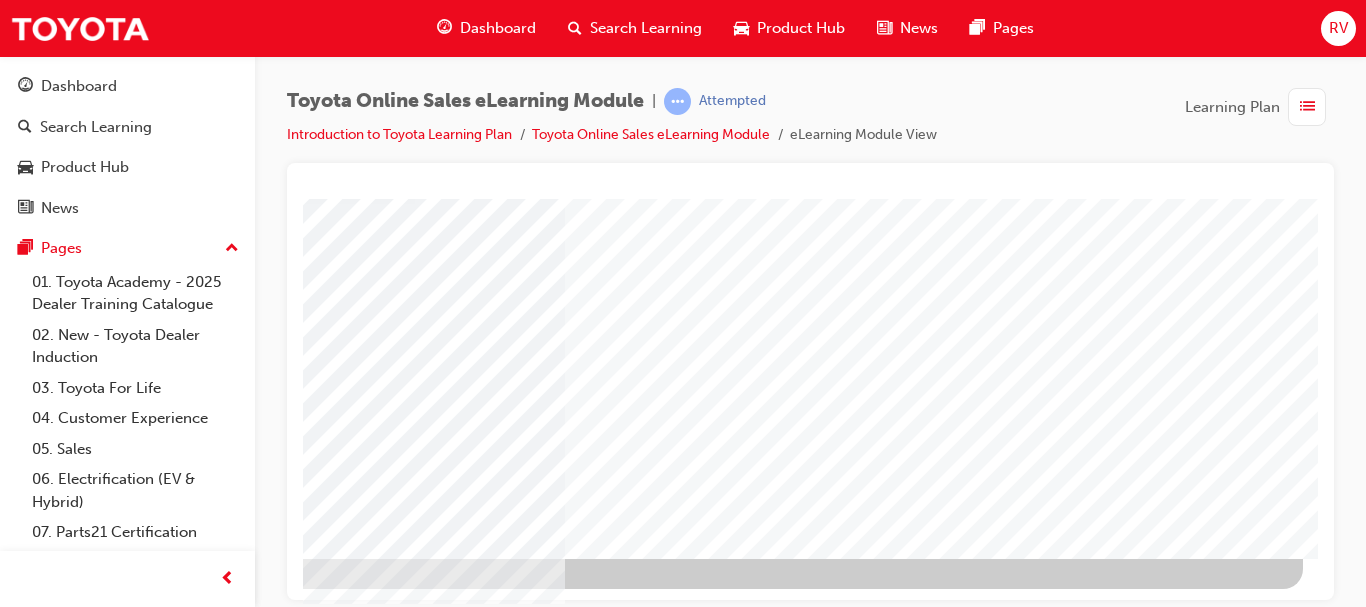 click at bounding box center [6, 3067] 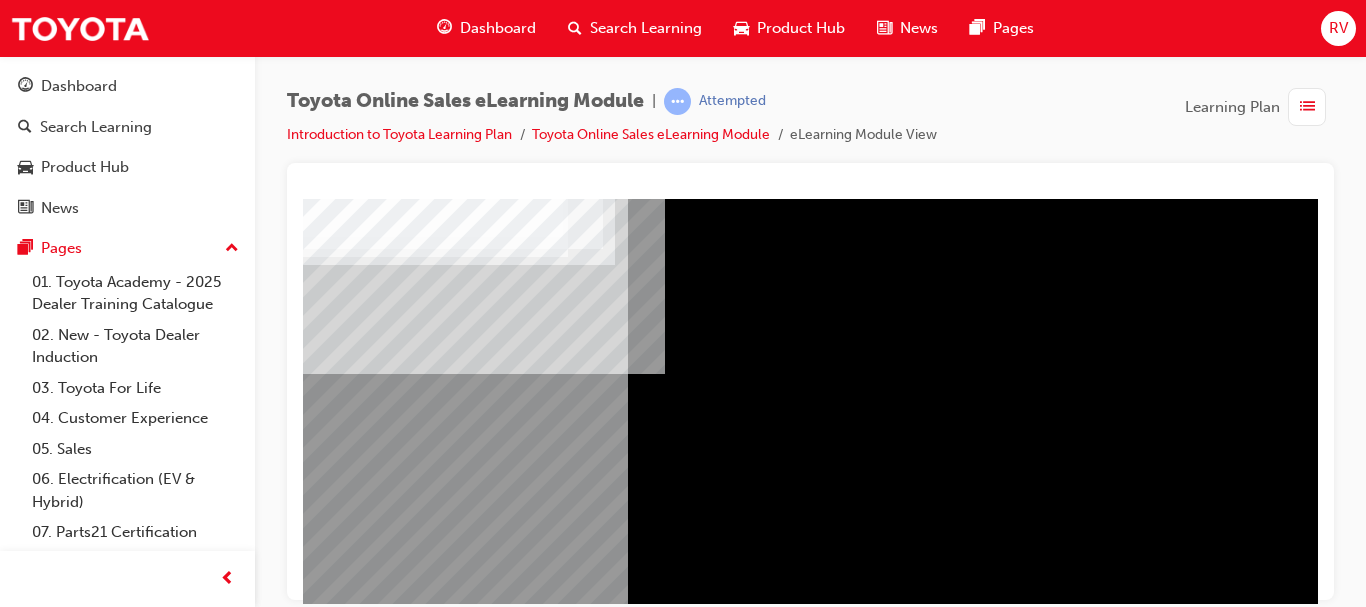 scroll, scrollTop: 360, scrollLeft: 0, axis: vertical 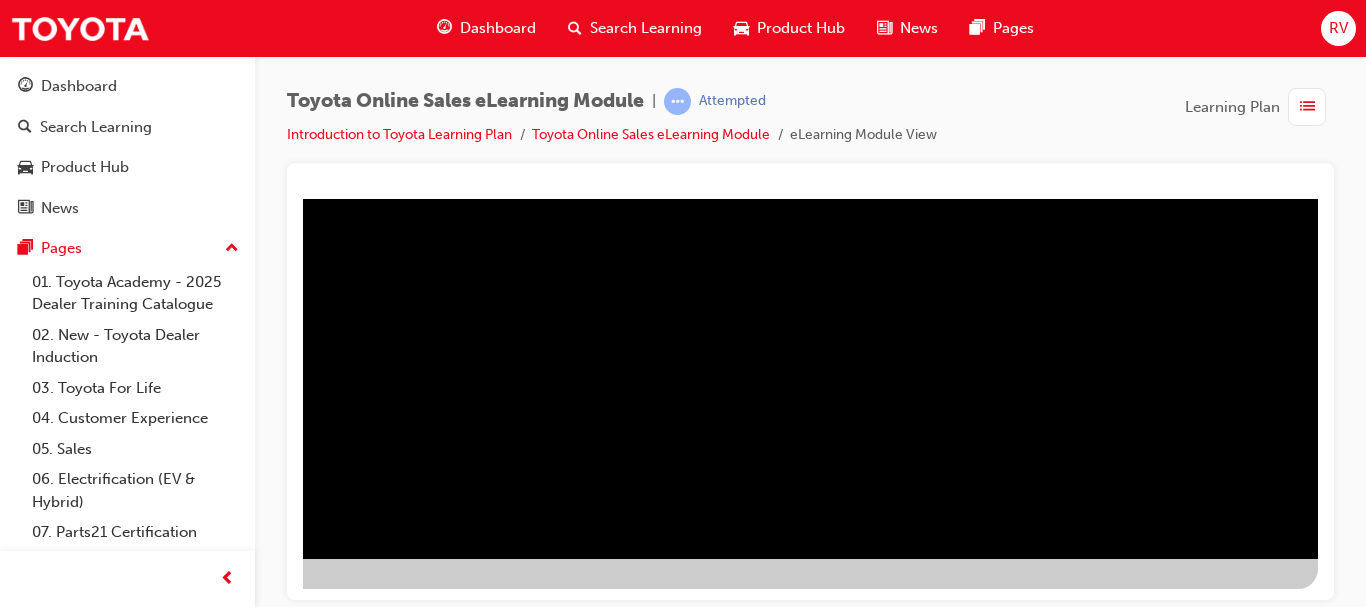 click at bounding box center [21, 2258] 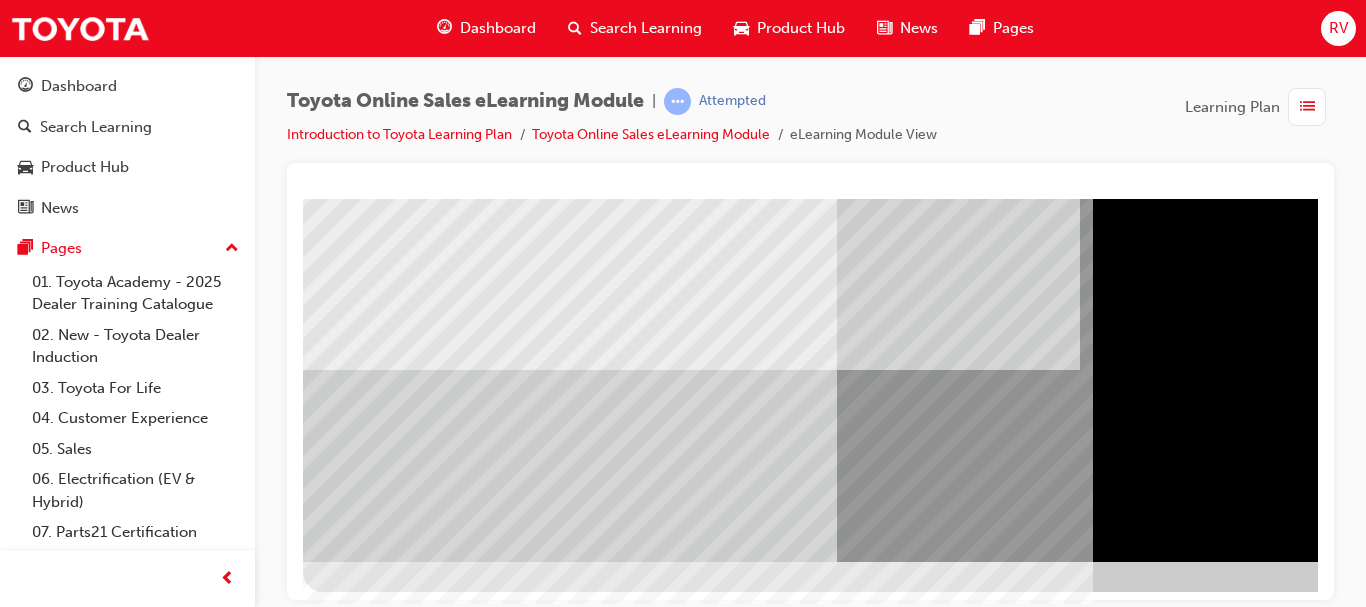 scroll, scrollTop: 360, scrollLeft: 0, axis: vertical 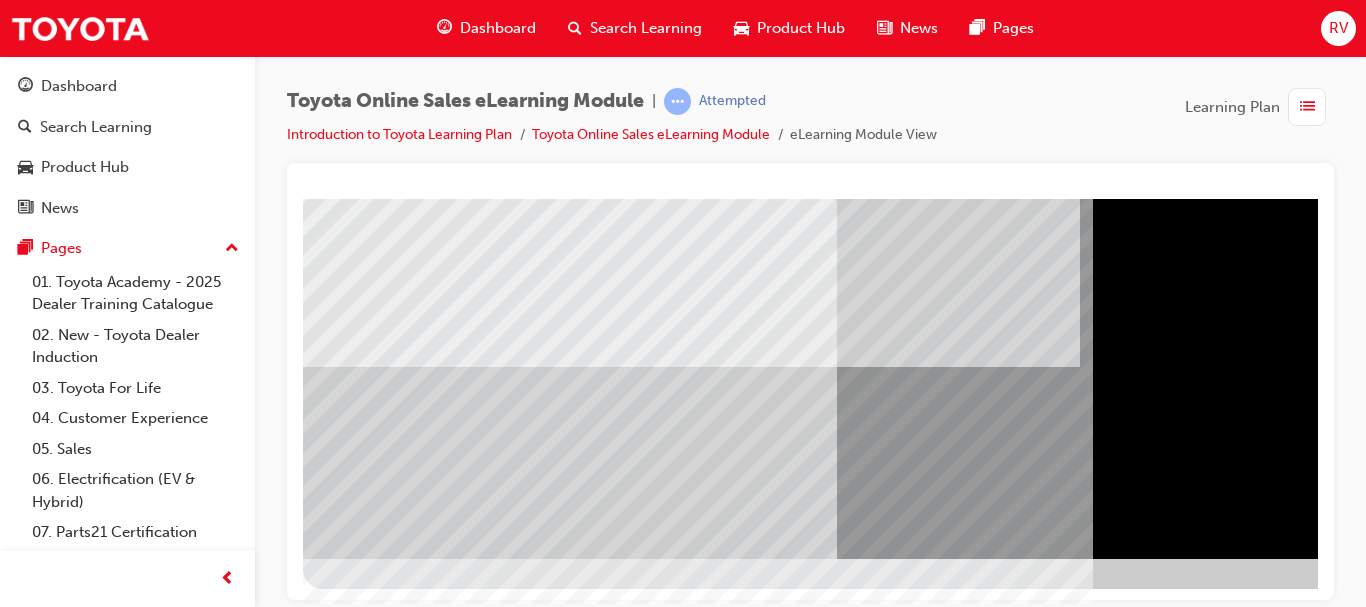 click at bounding box center (366, 3450) 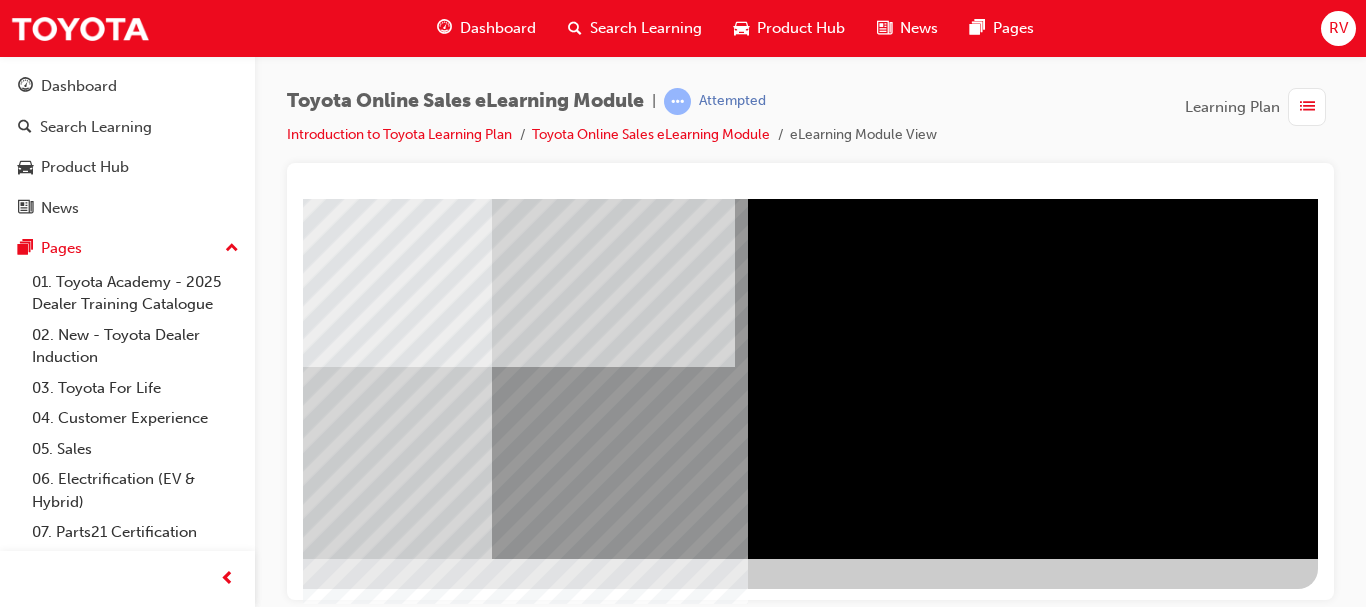 click at bounding box center (21, 3414) 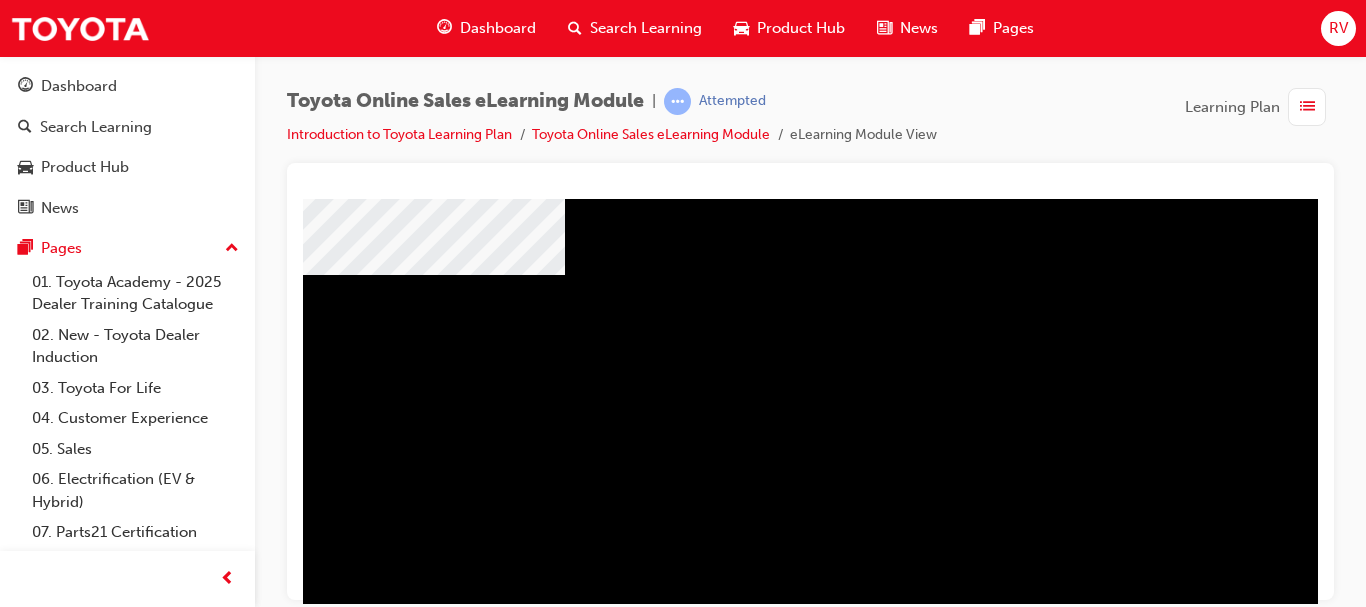 scroll, scrollTop: 200, scrollLeft: 0, axis: vertical 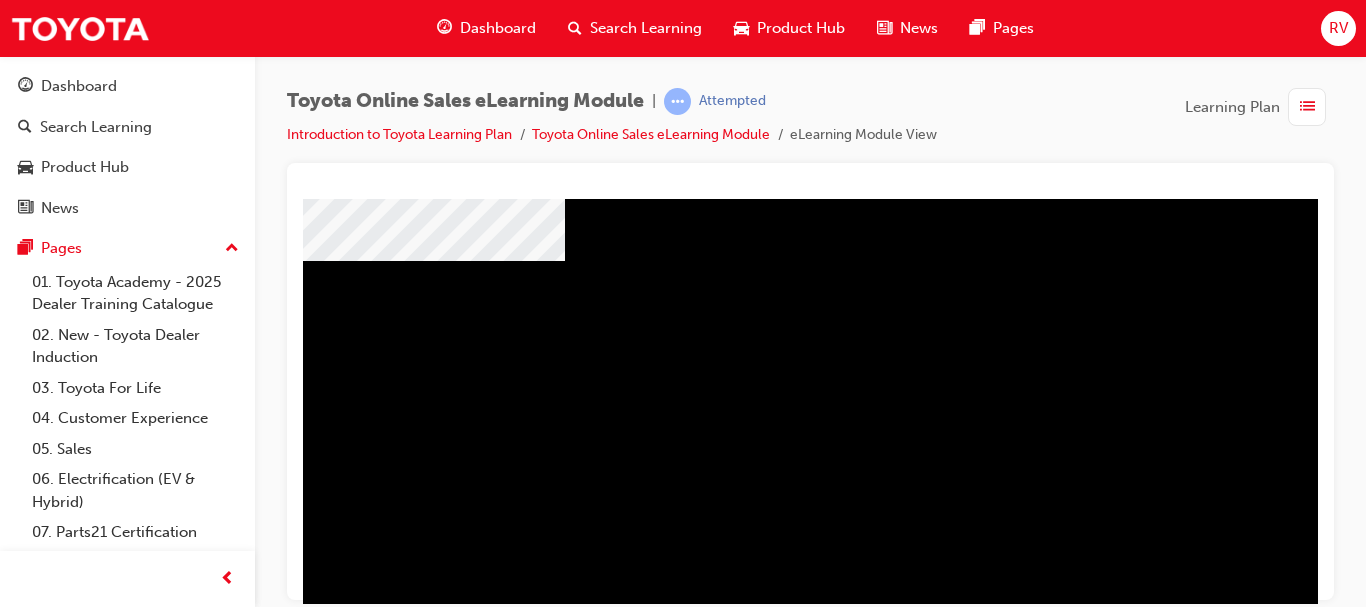 click at bounding box center [434, 885] 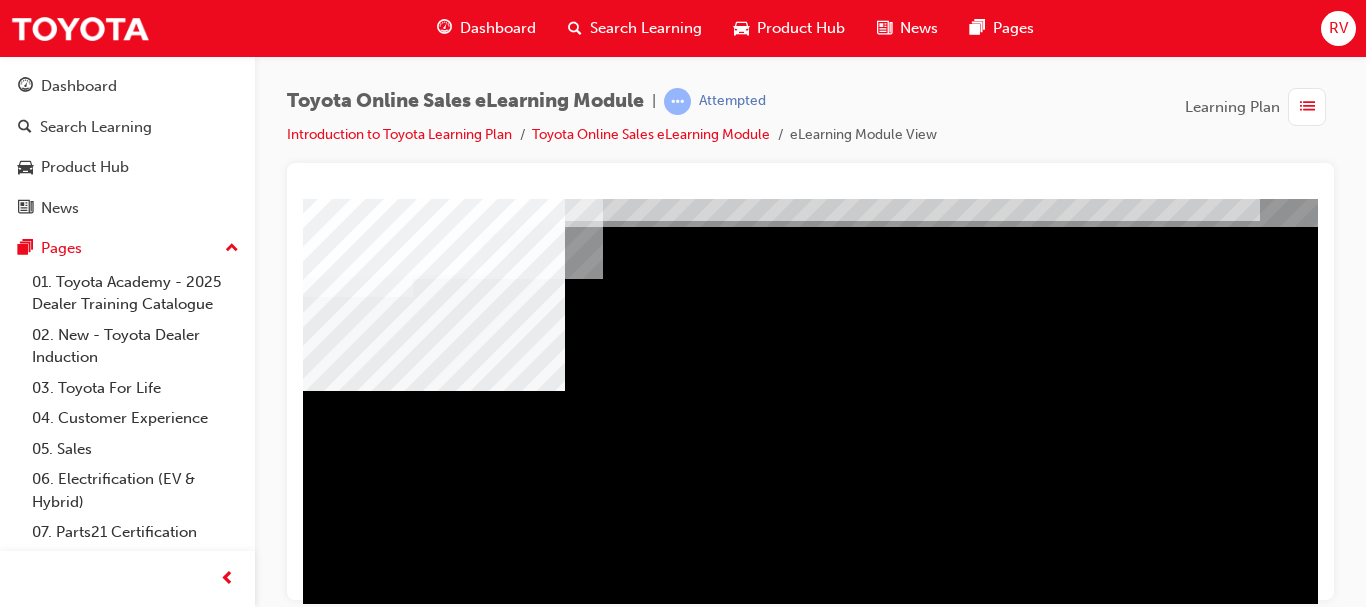 scroll, scrollTop: 100, scrollLeft: 0, axis: vertical 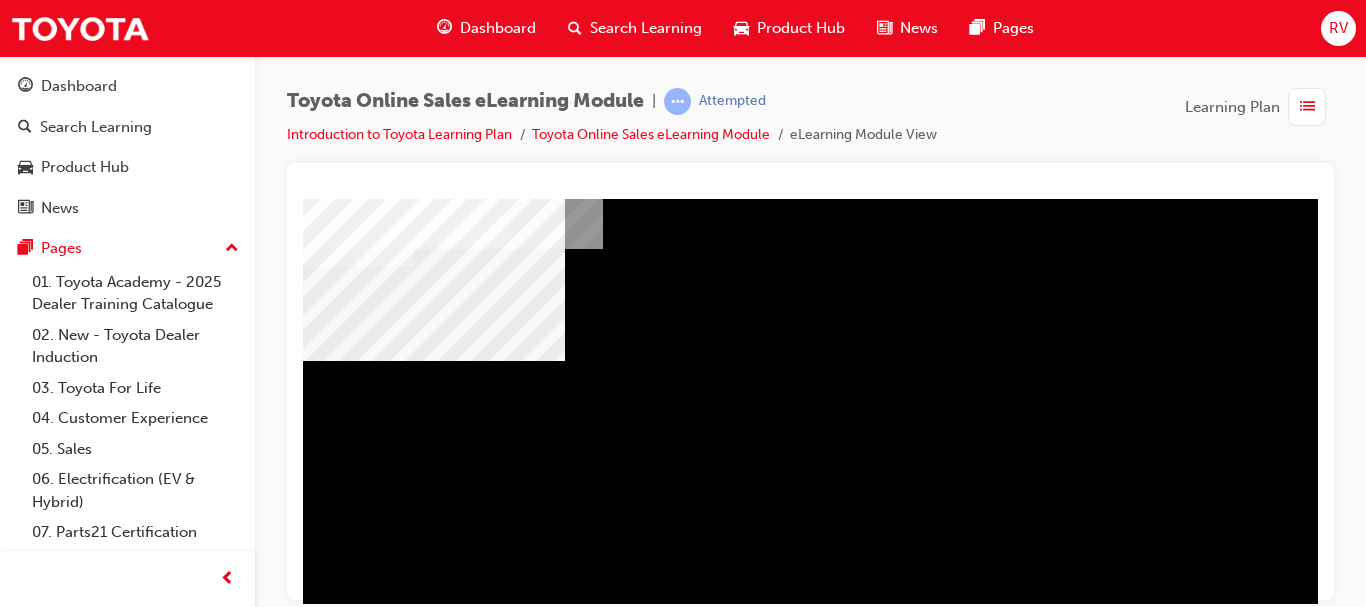 click at bounding box center [392, 1554] 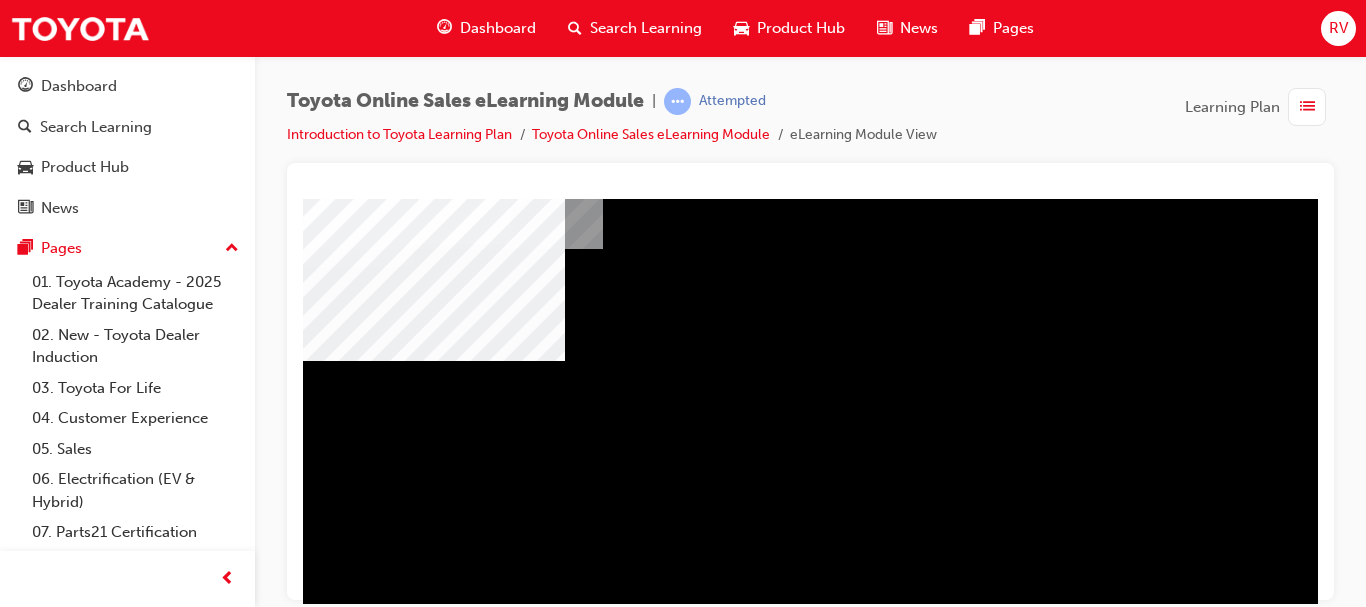 click at bounding box center (406, 1962) 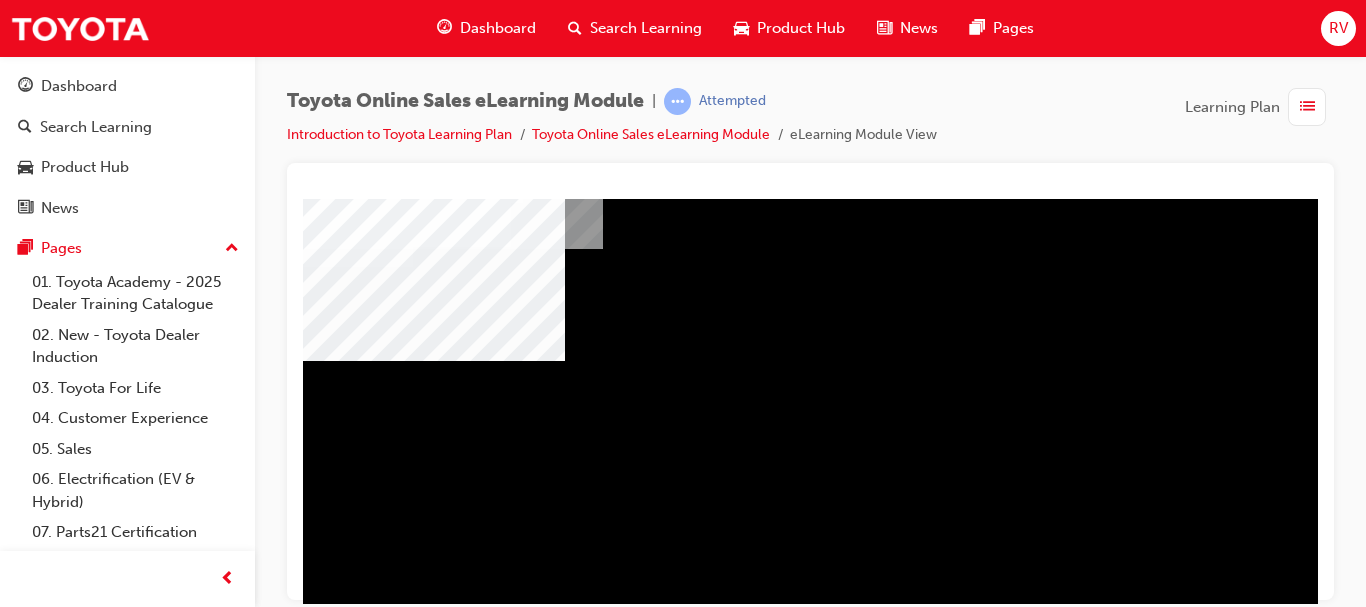 click at bounding box center (413, 1168) 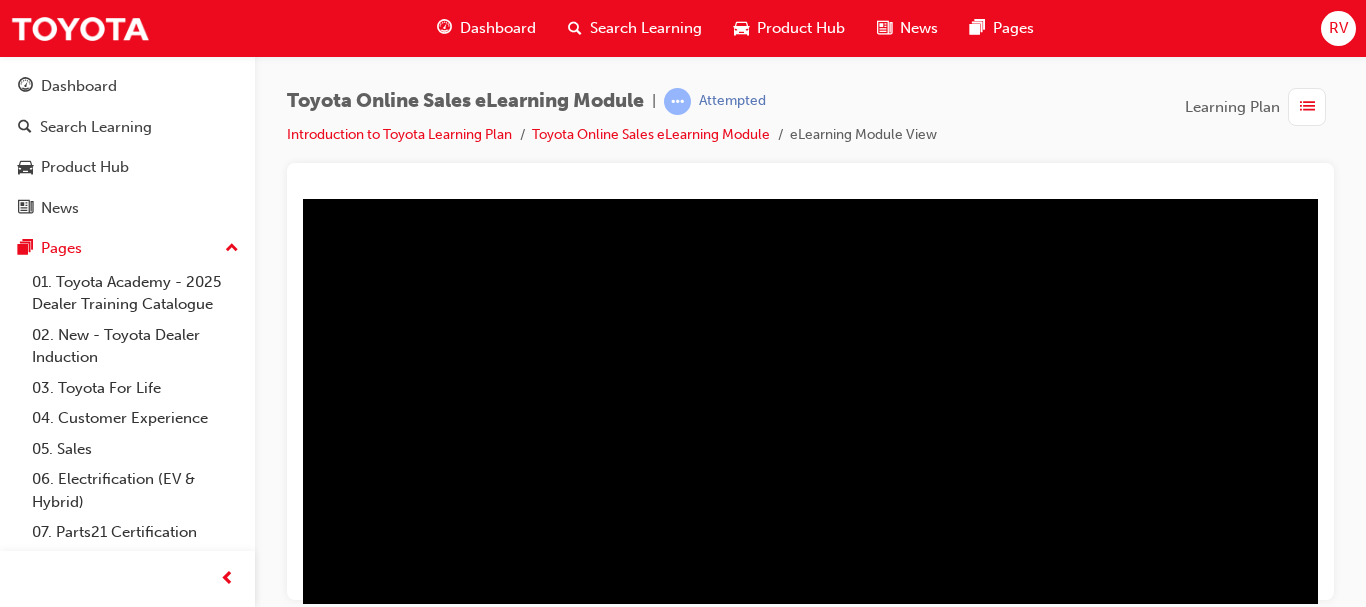 scroll, scrollTop: 360, scrollLeft: 0, axis: vertical 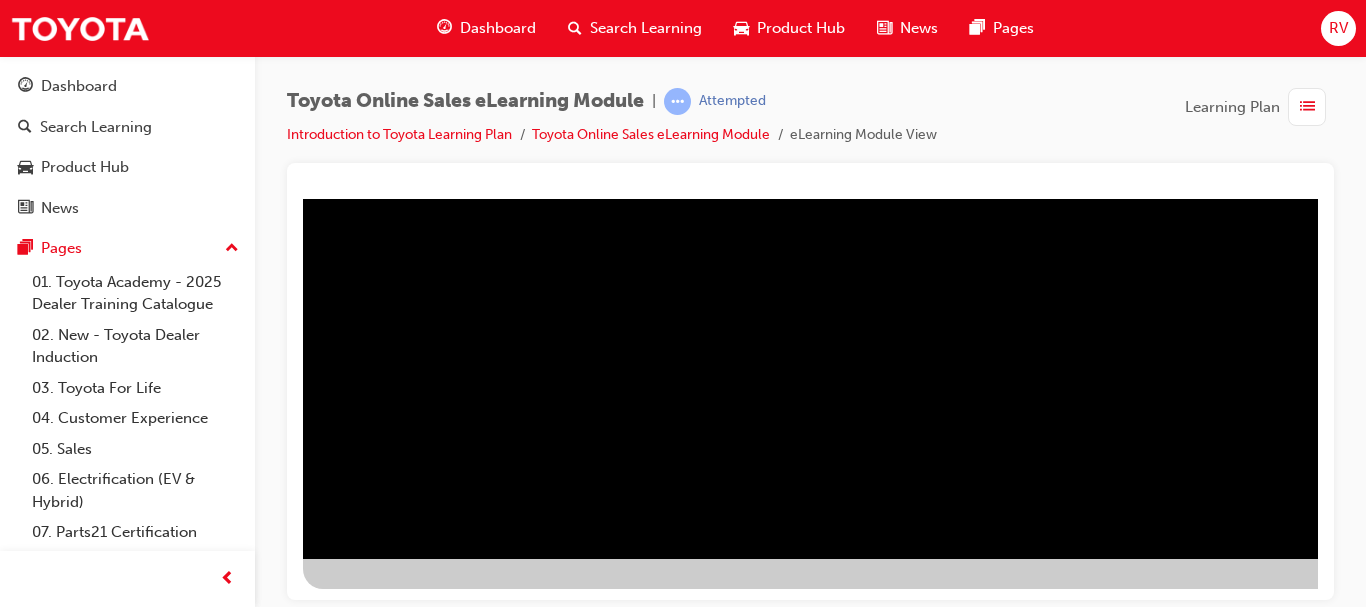 click at bounding box center [983, 213] 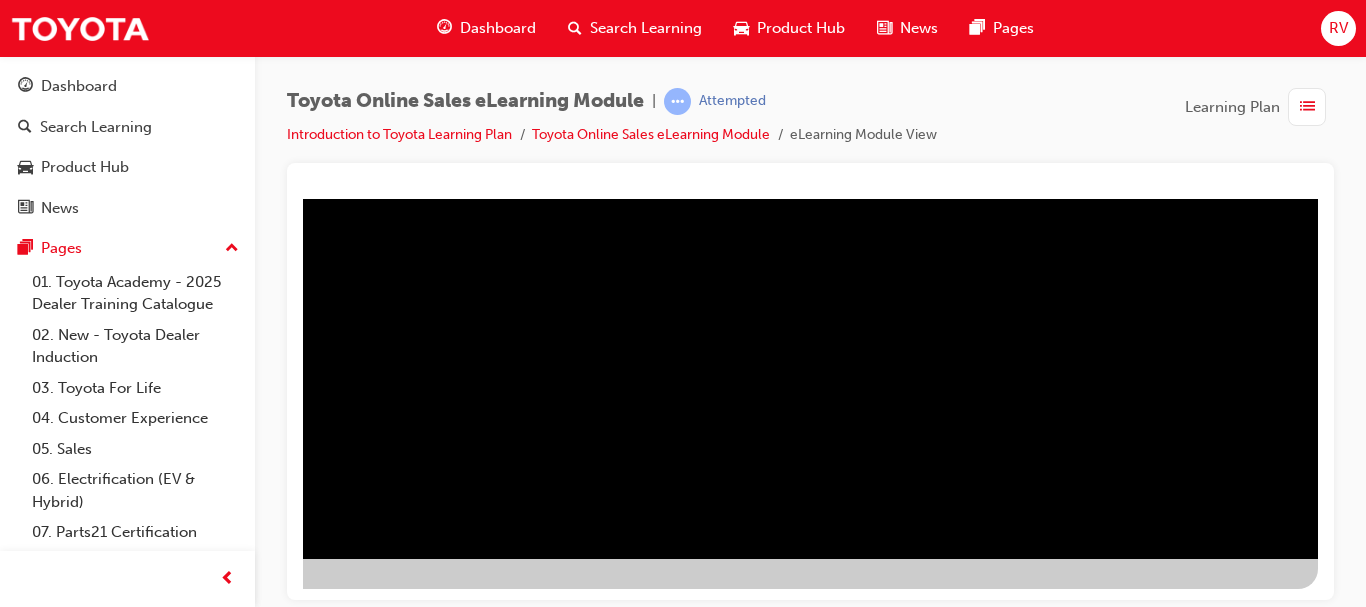 click at bounding box center [13, 2122] 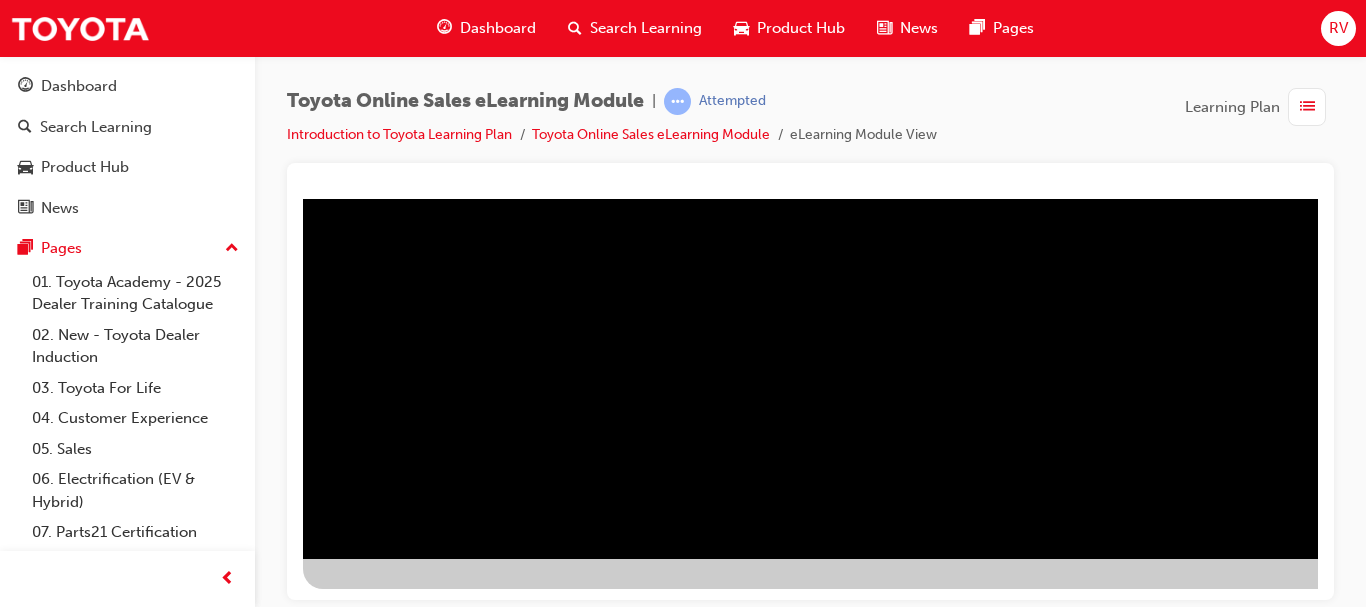 scroll, scrollTop: 360, scrollLeft: 360, axis: both 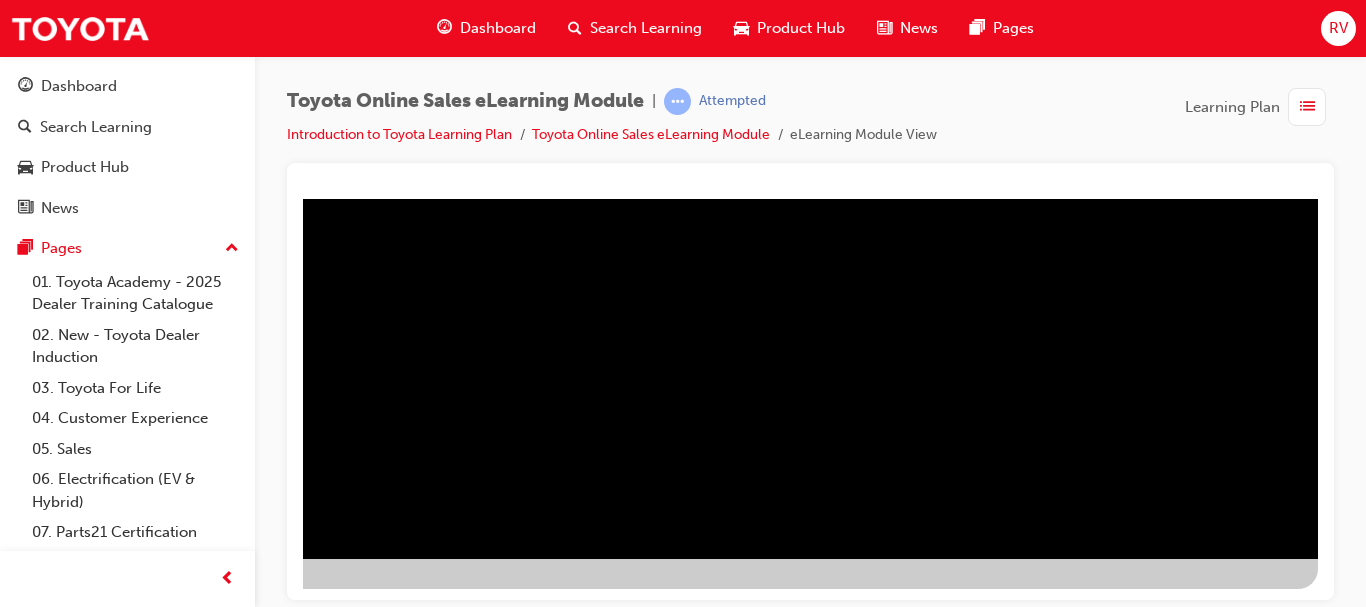 click at bounding box center (21, 1131) 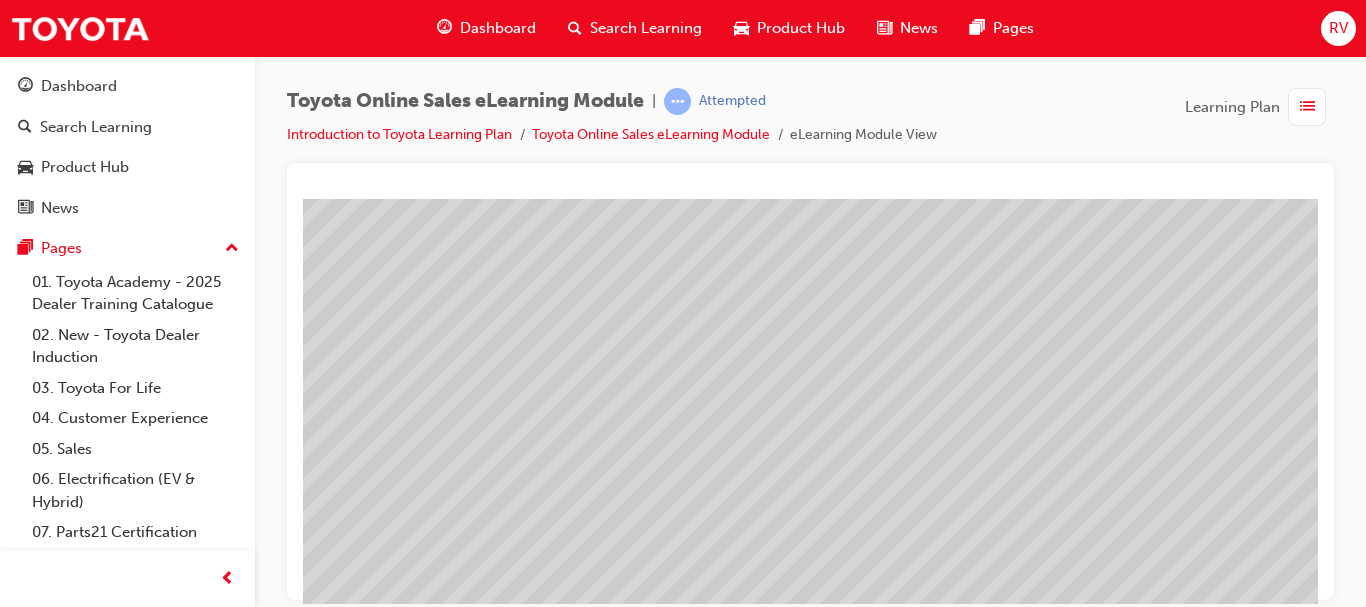 scroll, scrollTop: 200, scrollLeft: 0, axis: vertical 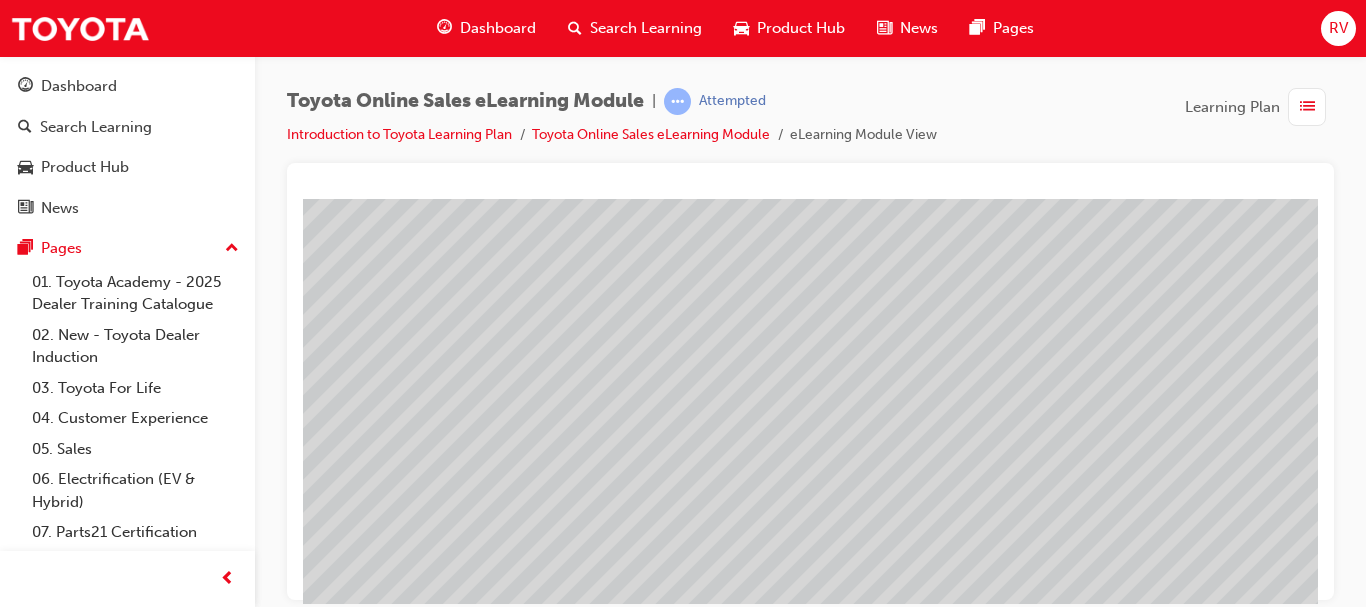 click at bounding box center [493, 3580] 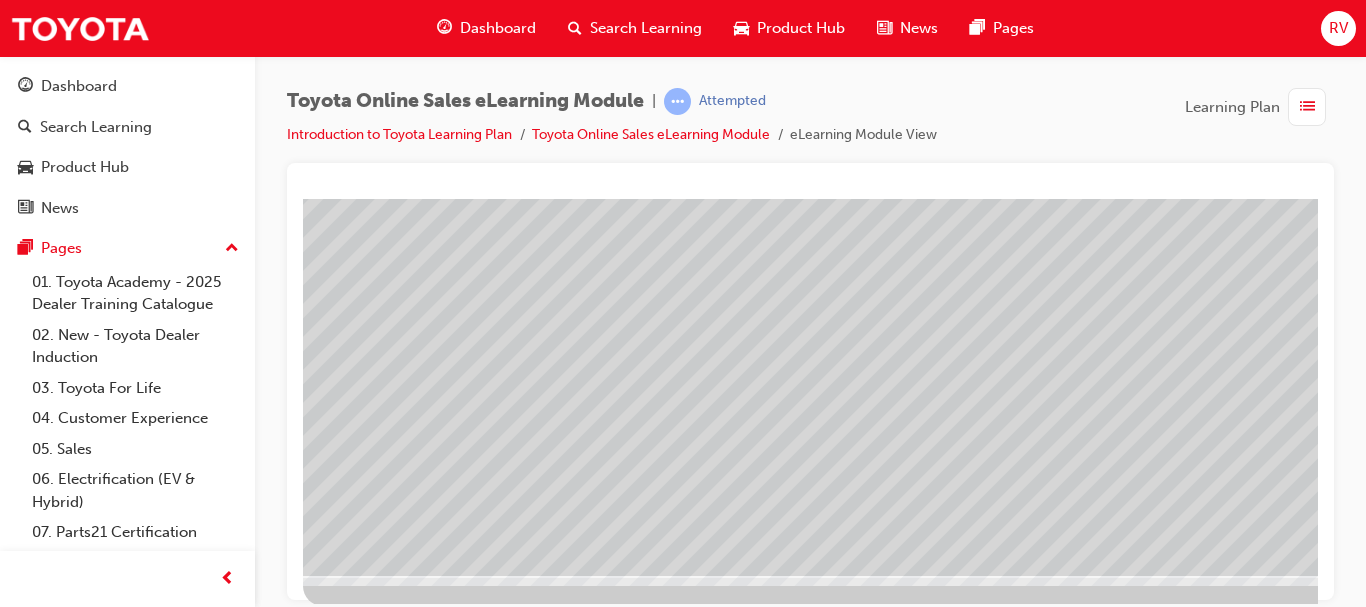 scroll, scrollTop: 360, scrollLeft: 0, axis: vertical 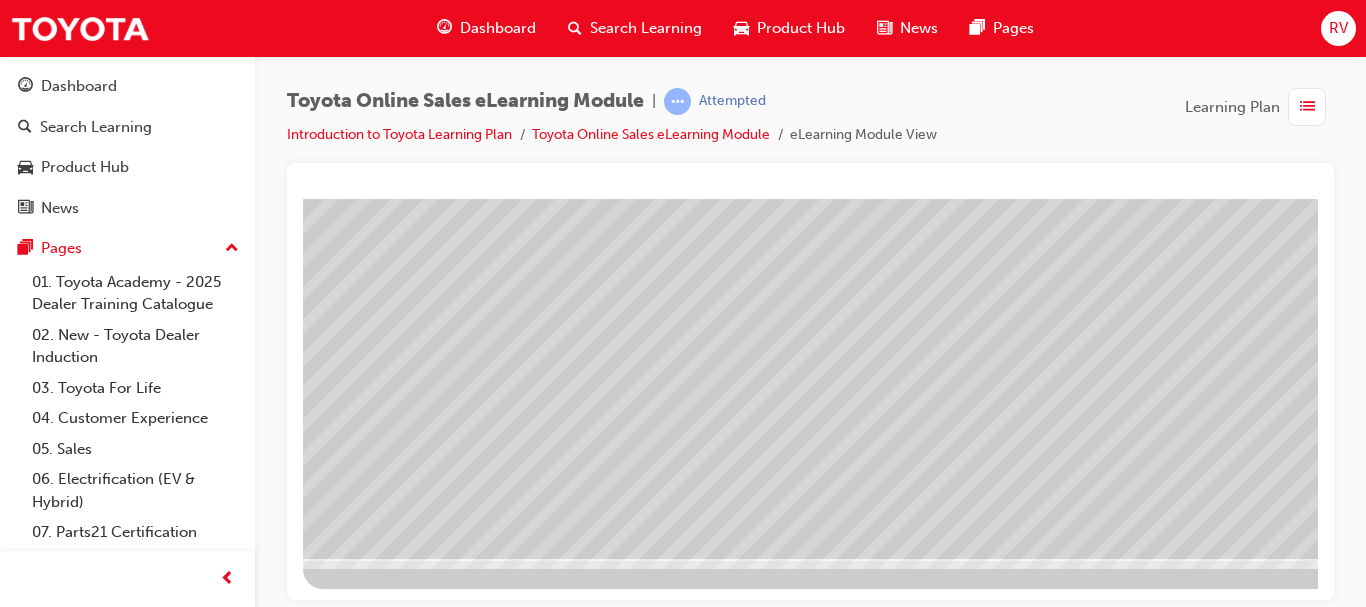 click at bounding box center (493, 2970) 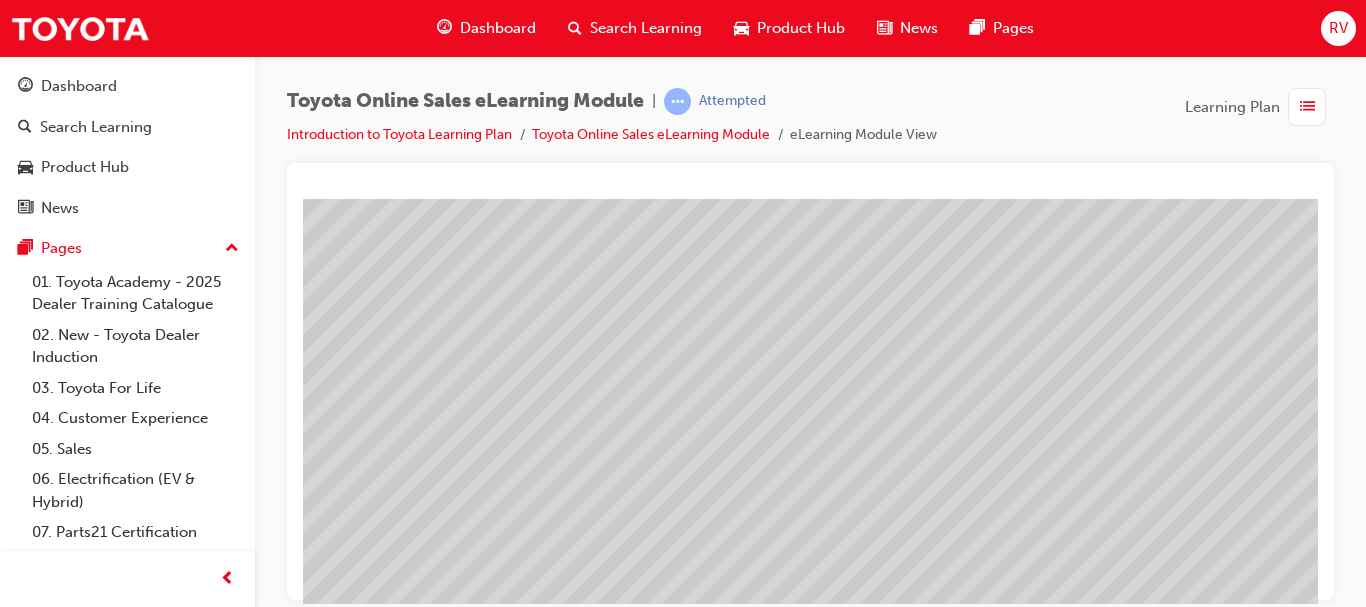 scroll, scrollTop: 160, scrollLeft: 0, axis: vertical 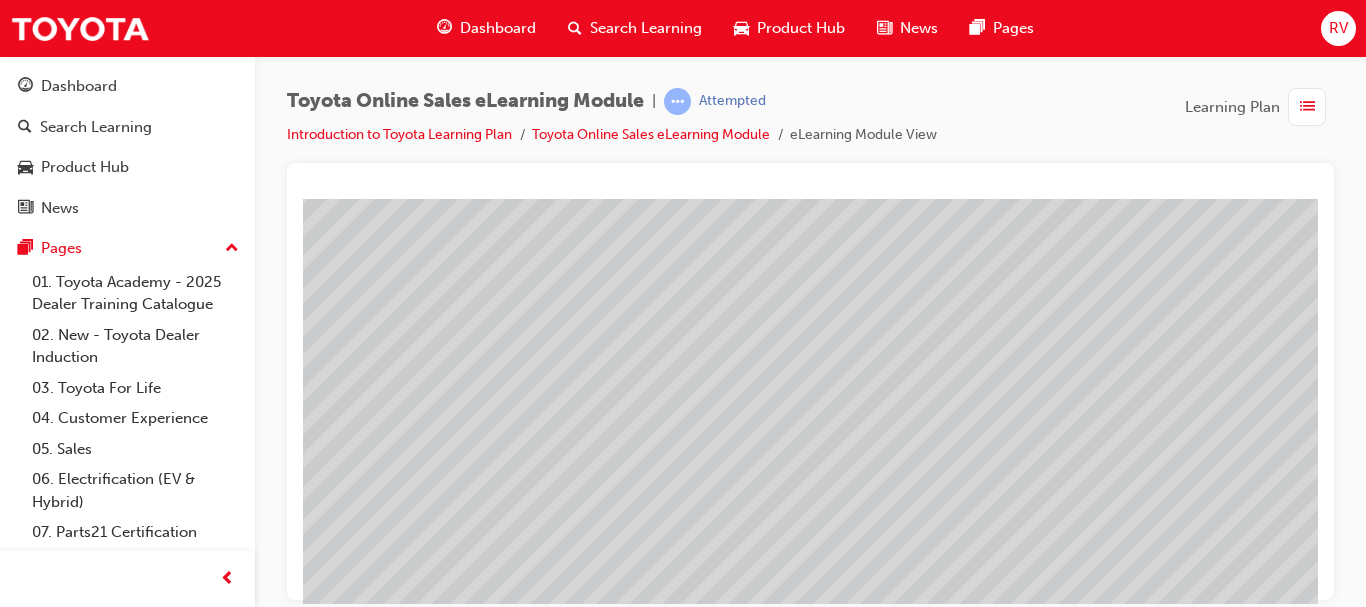 click at bounding box center [493, 2720] 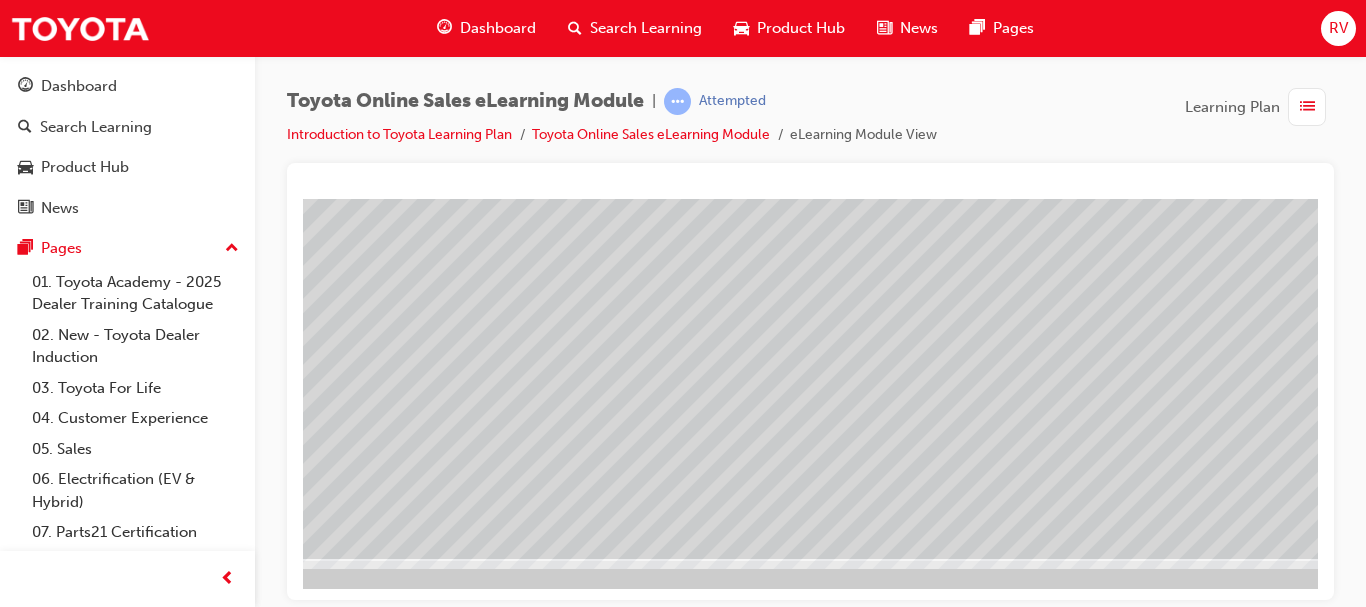 scroll, scrollTop: 360, scrollLeft: 360, axis: both 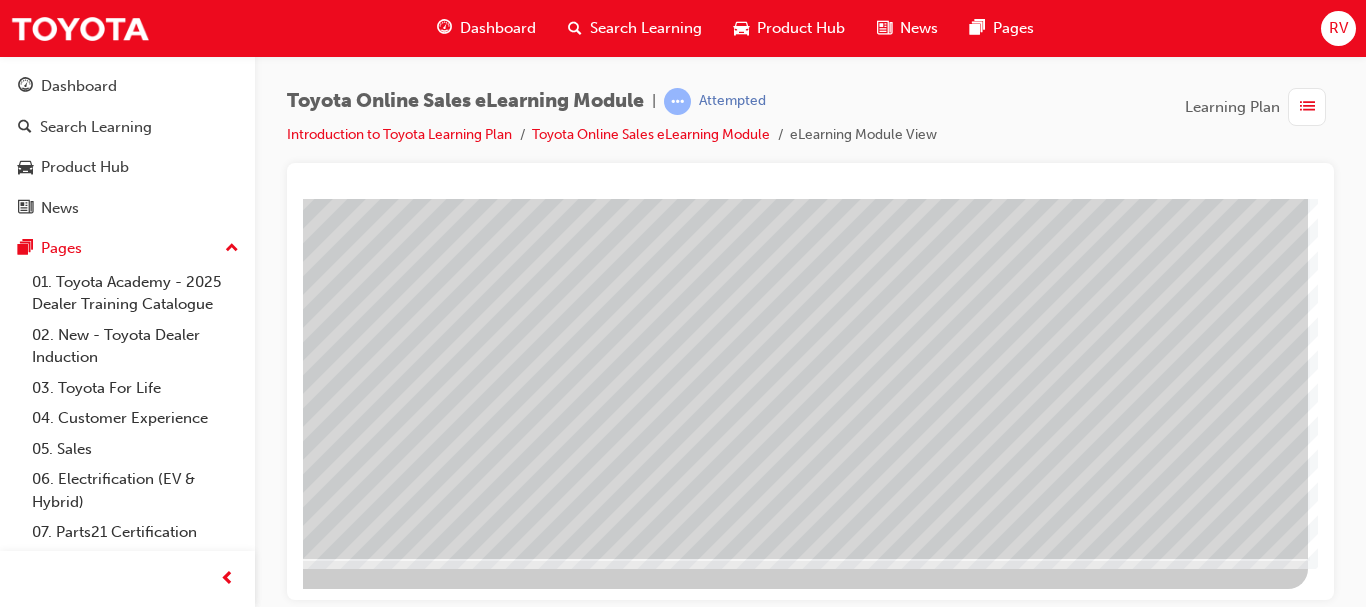 click at bounding box center (1307, 107) 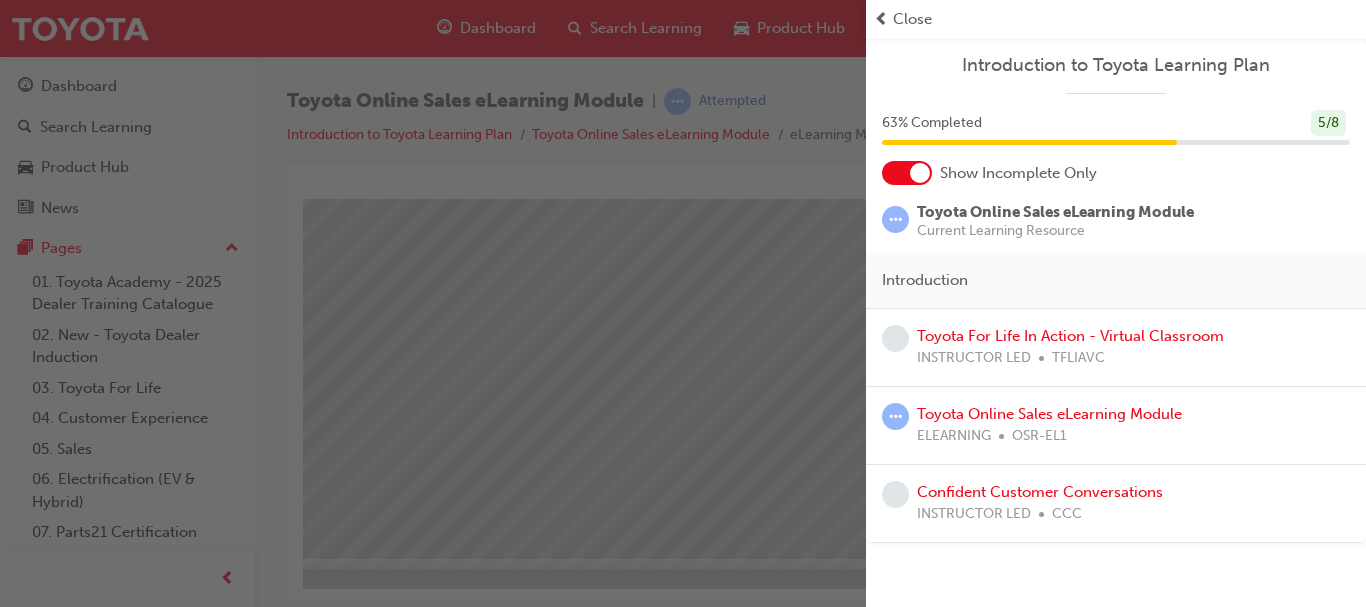 click at bounding box center [881, 19] 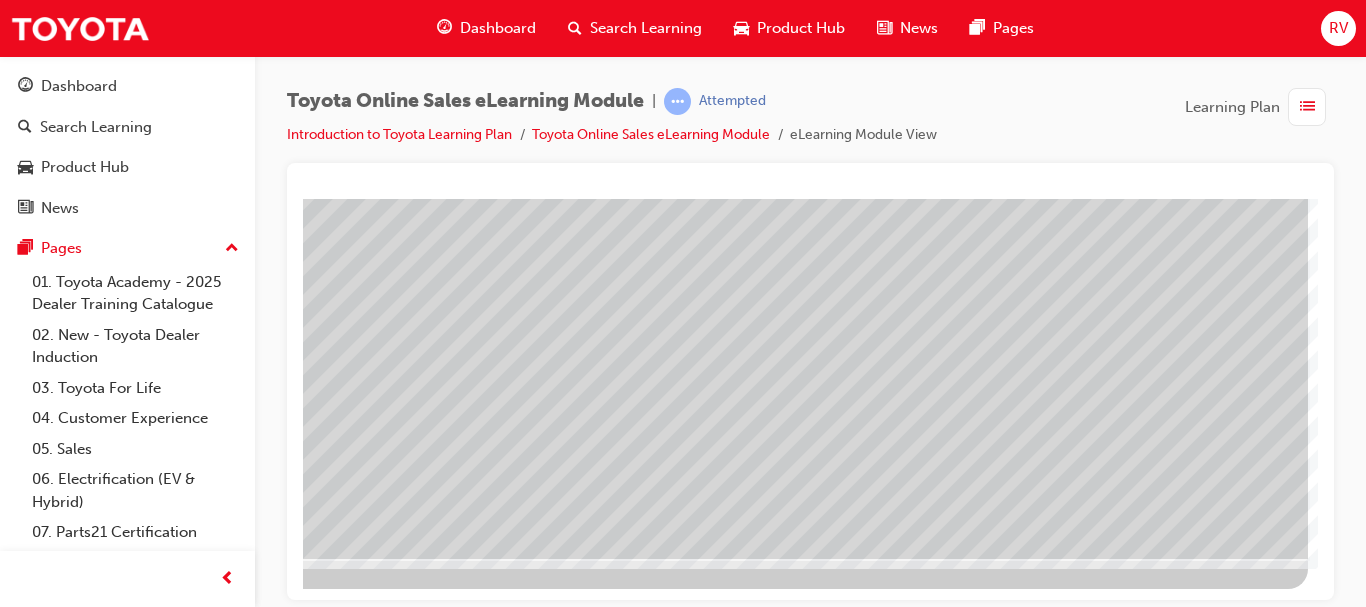 click at bounding box center (11, 2277) 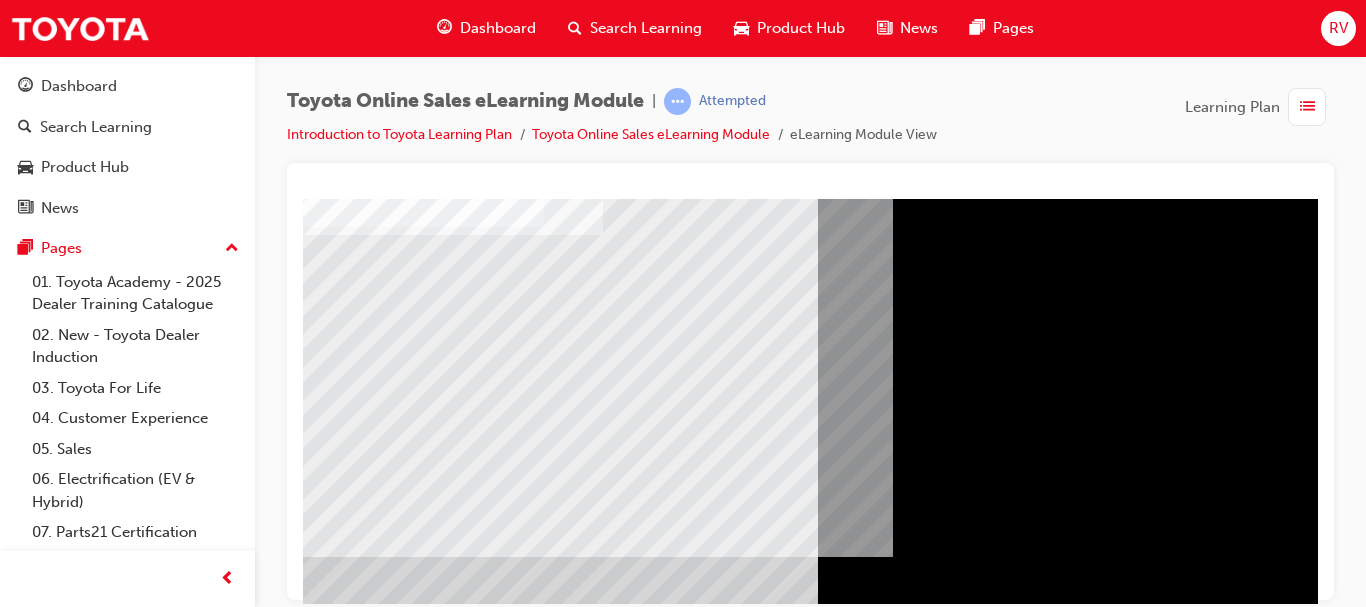 scroll, scrollTop: 160, scrollLeft: 0, axis: vertical 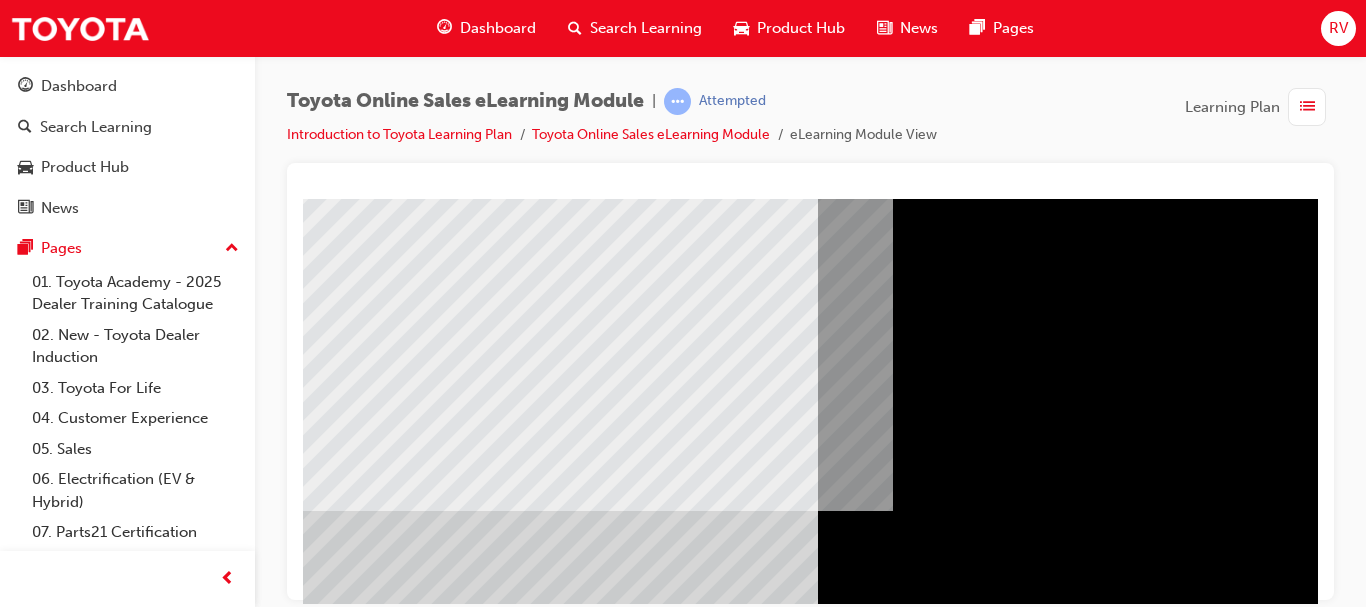 click at bounding box center (423, 3786) 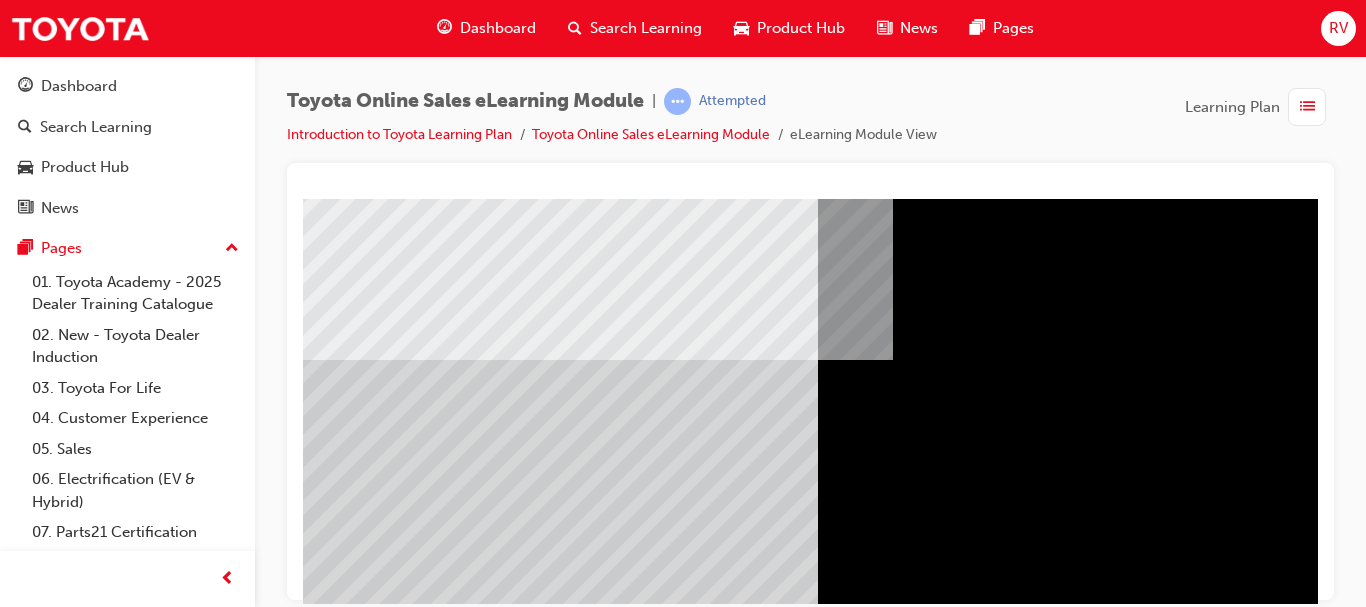 scroll, scrollTop: 360, scrollLeft: 0, axis: vertical 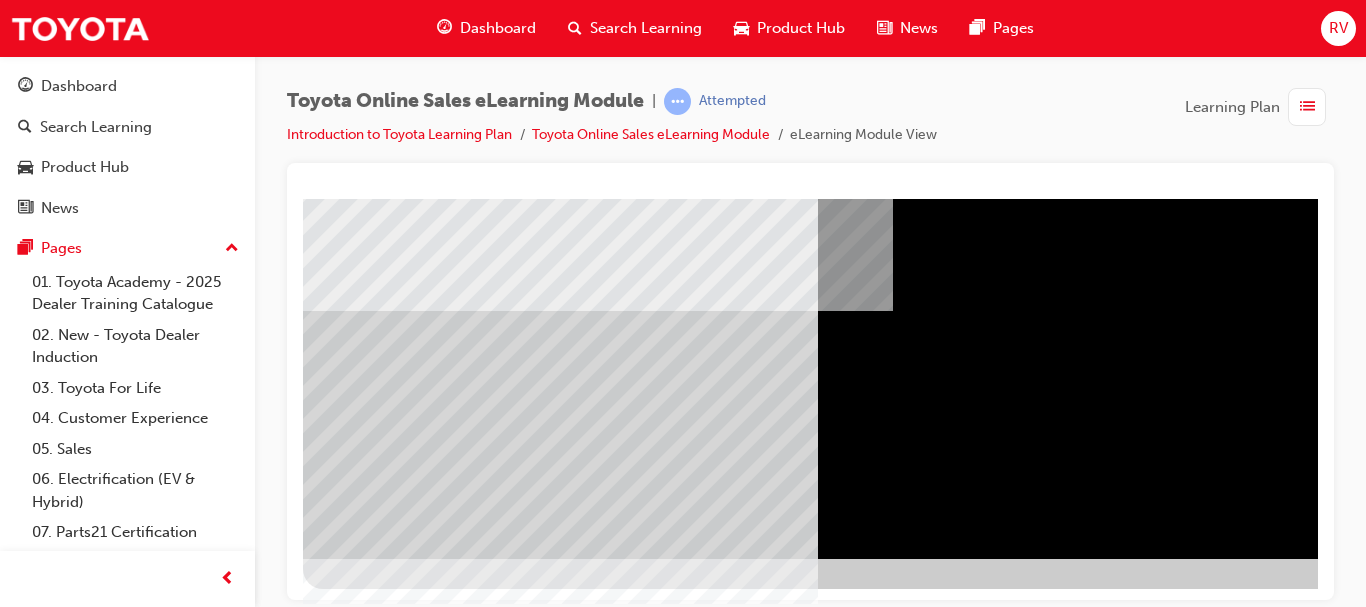 click at bounding box center [366, 576] 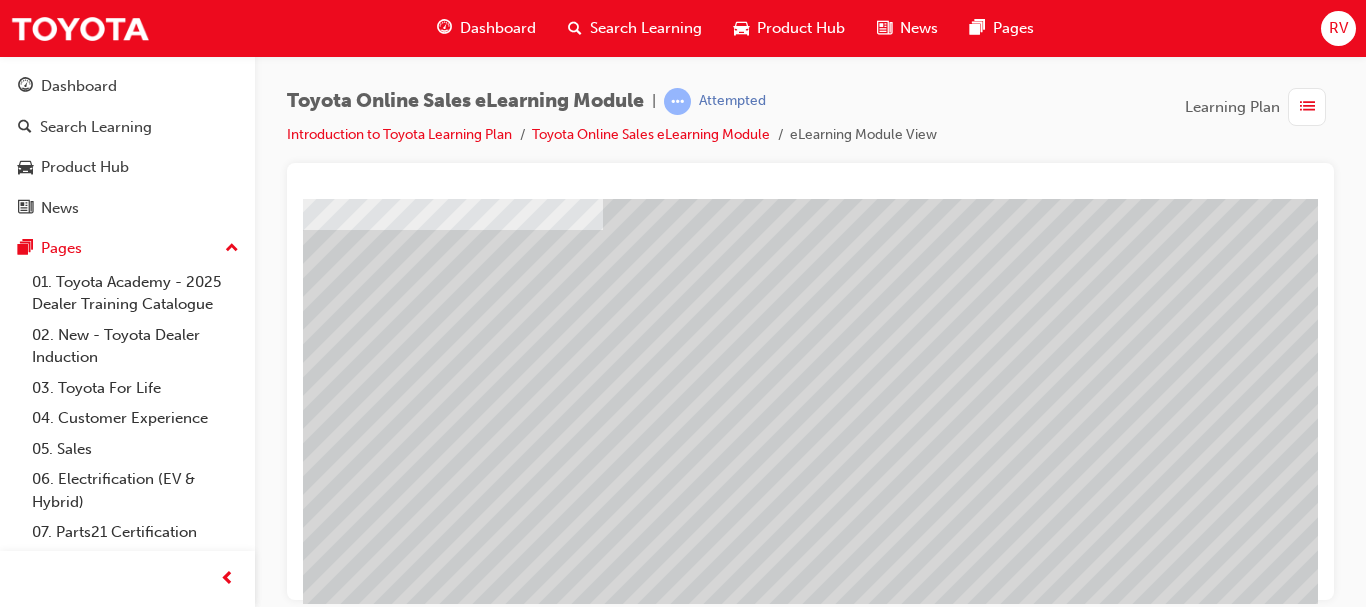 scroll, scrollTop: 360, scrollLeft: 0, axis: vertical 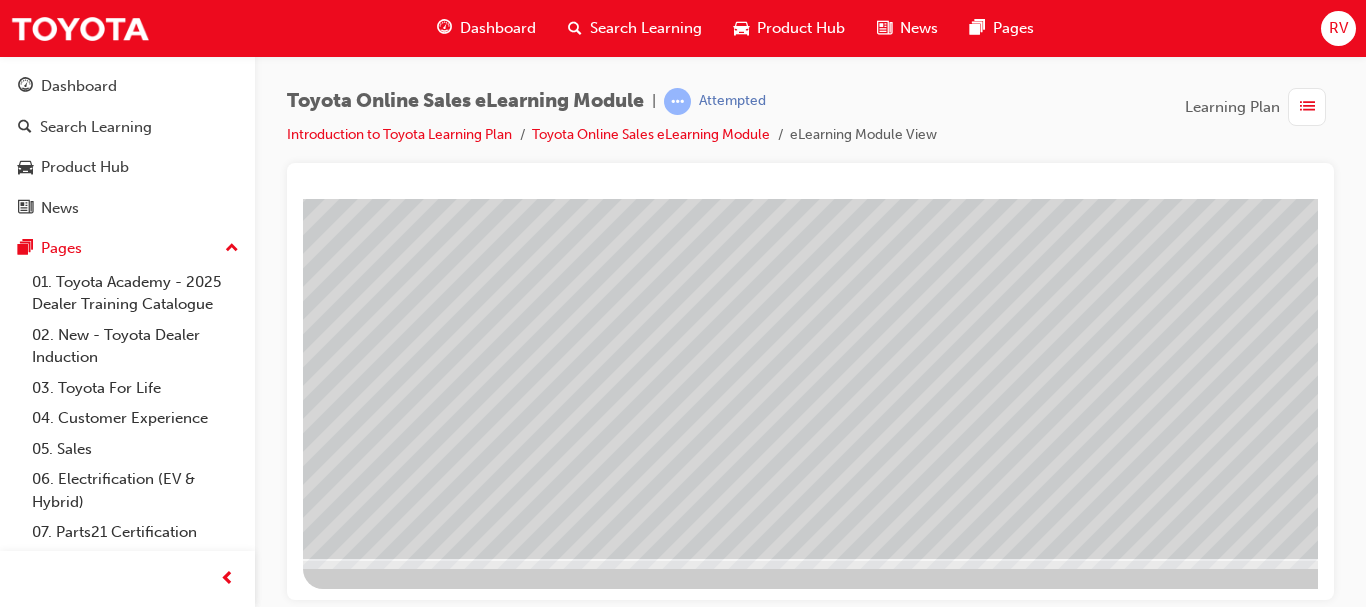 click at bounding box center [983, 213] 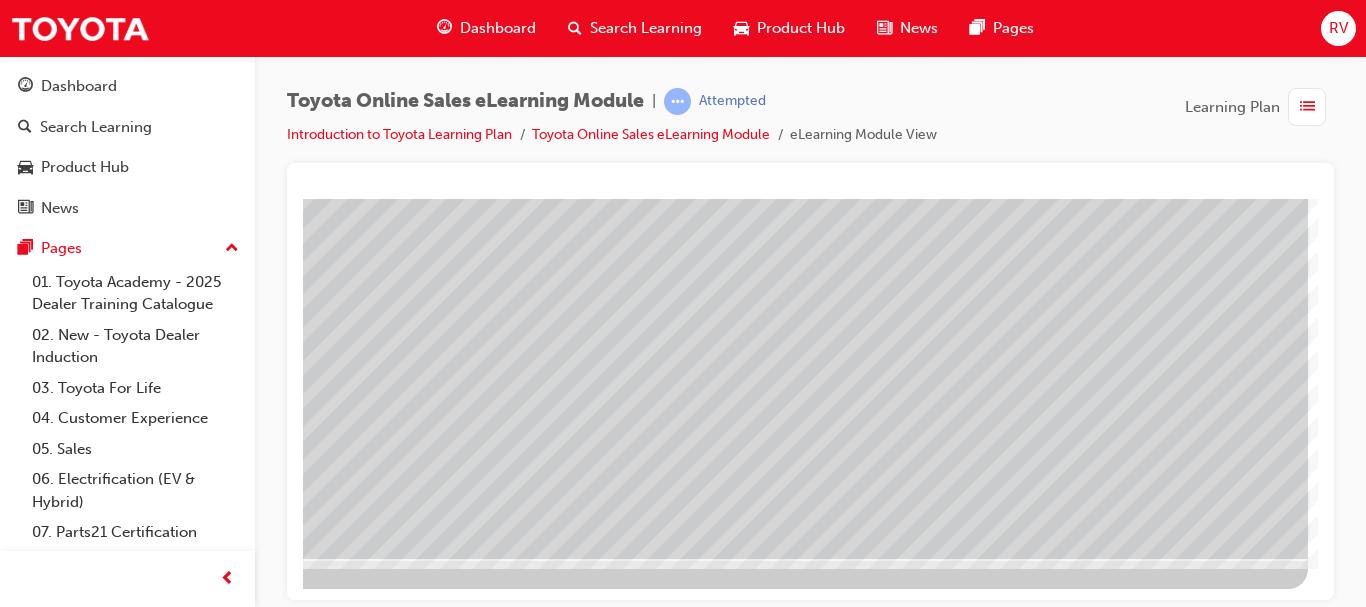 click at bounding box center (11, 2277) 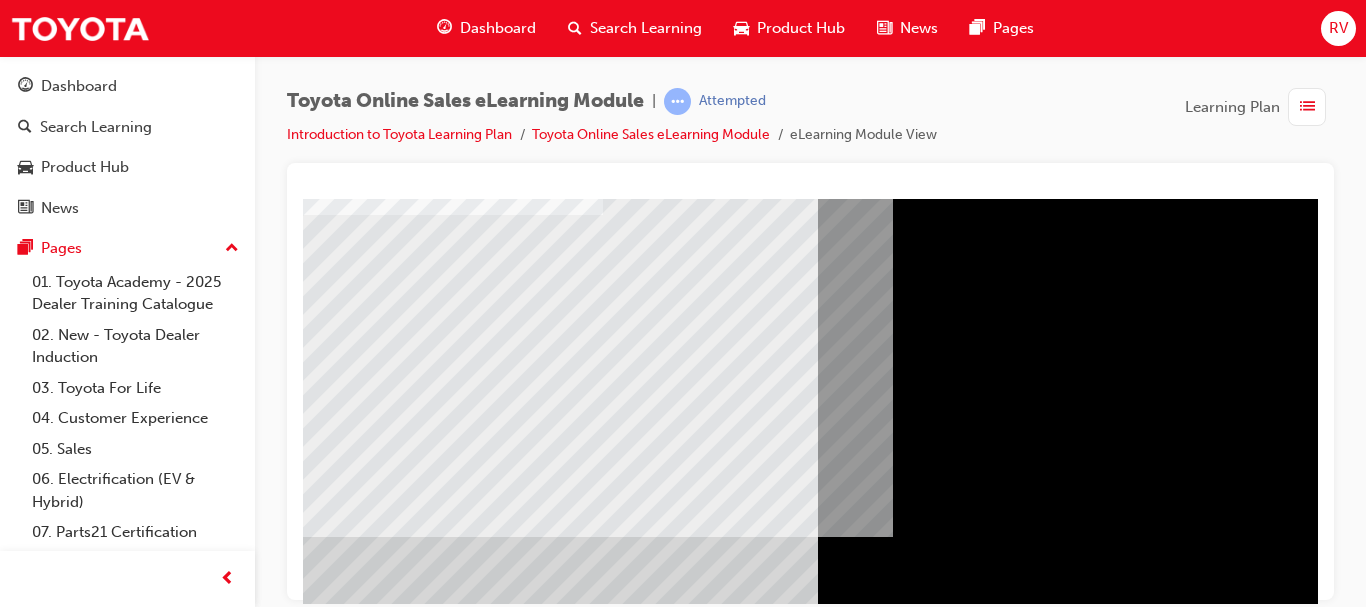 scroll, scrollTop: 360, scrollLeft: 0, axis: vertical 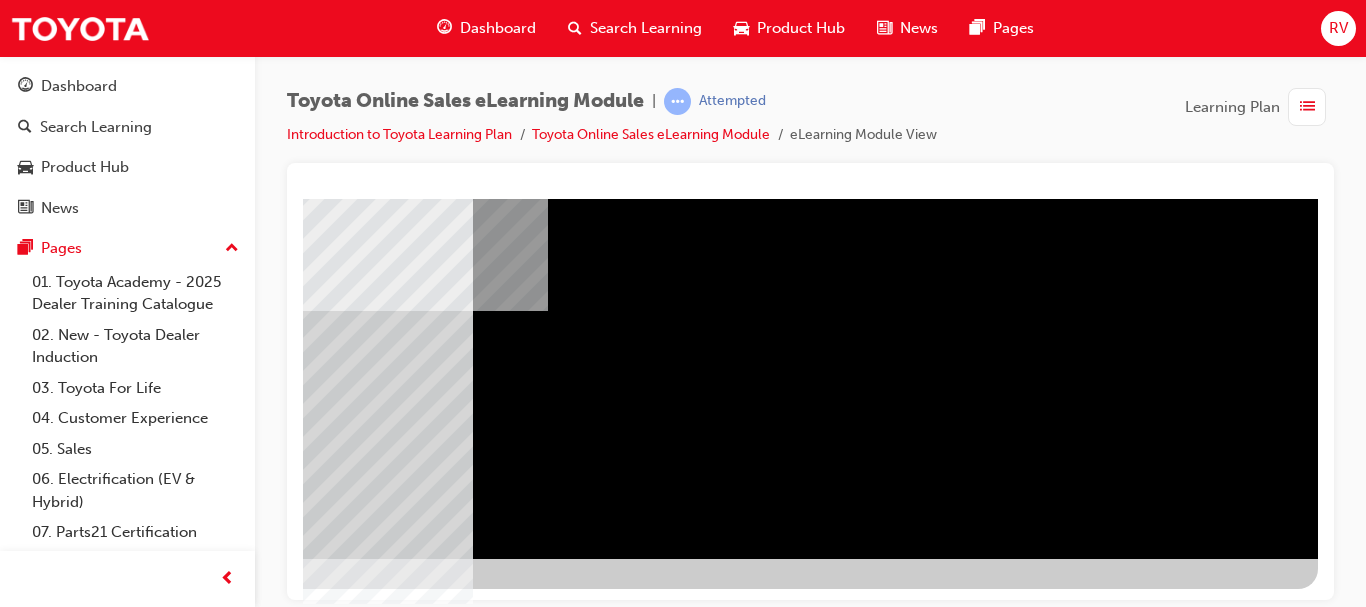 click at bounding box center (21, 1902) 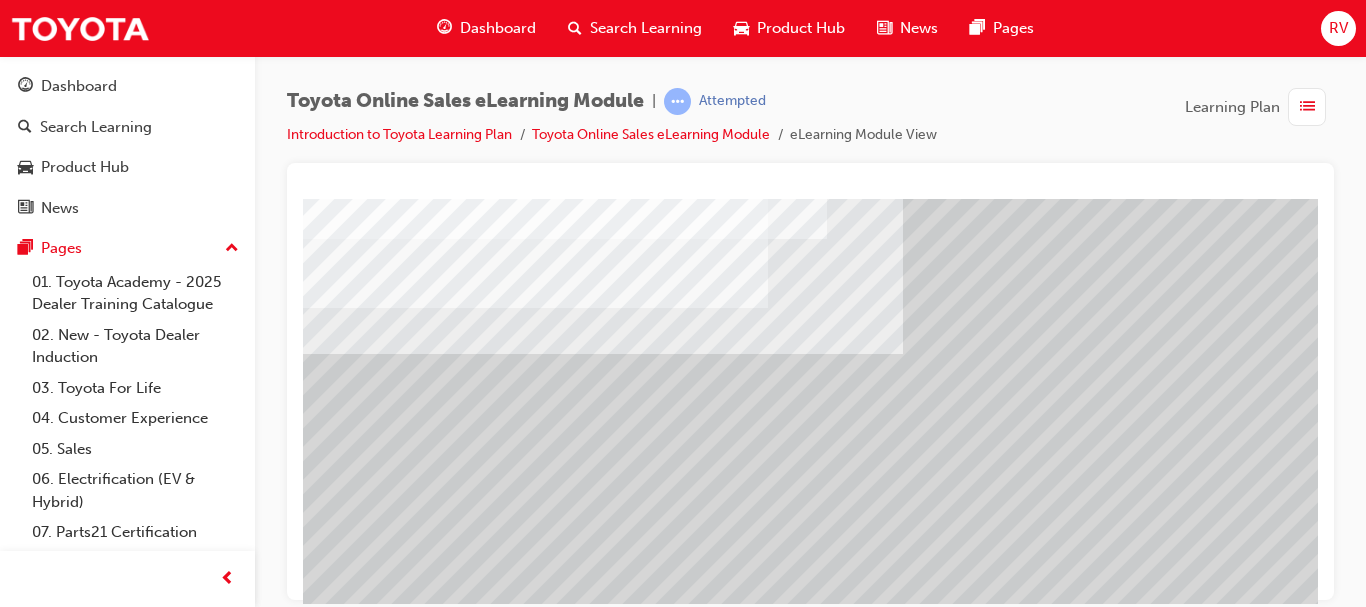 scroll, scrollTop: 300, scrollLeft: 0, axis: vertical 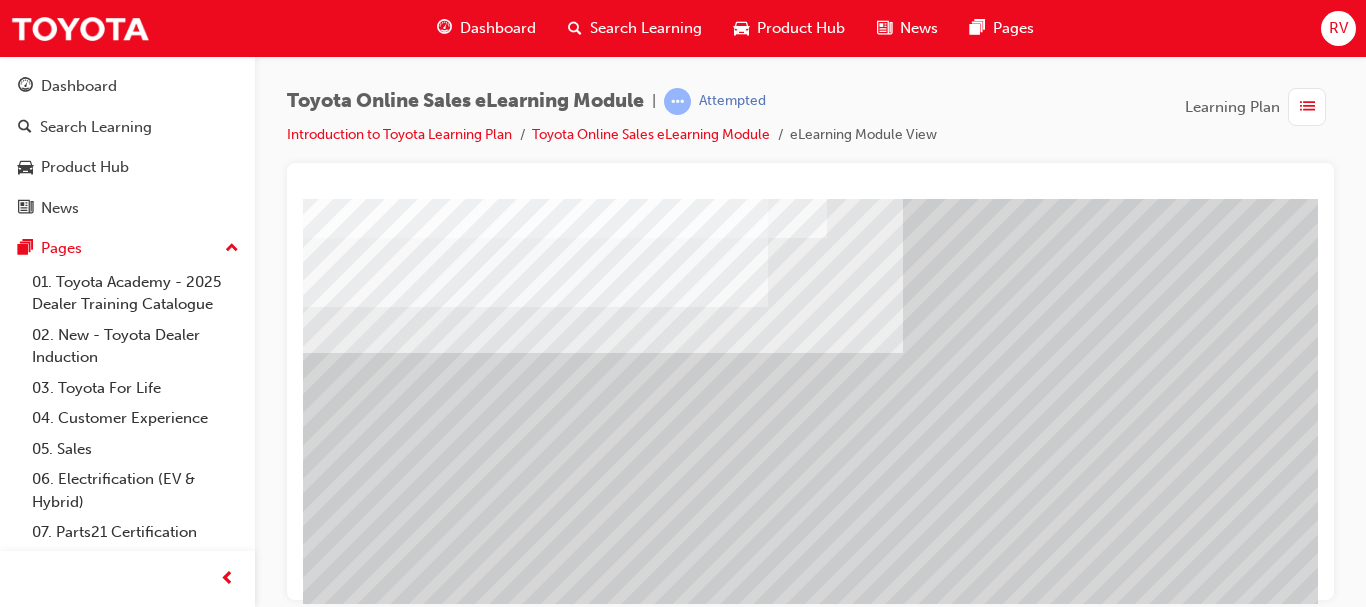 click at bounding box center [328, 5869] 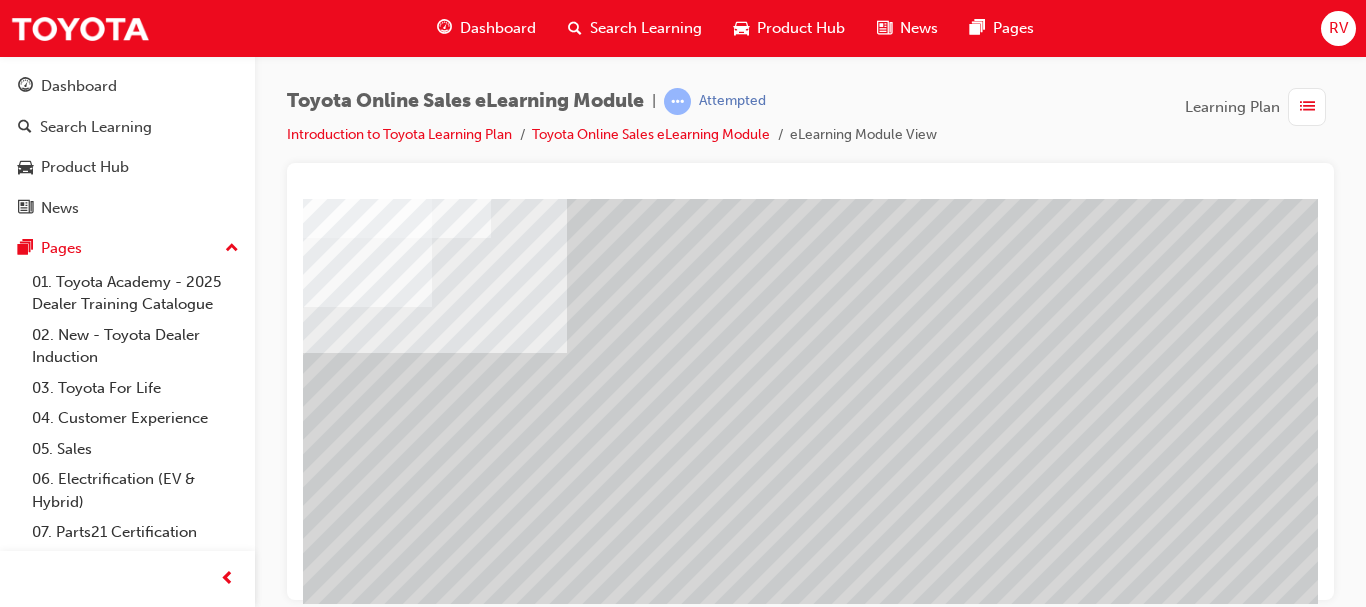 scroll, scrollTop: 300, scrollLeft: 360, axis: both 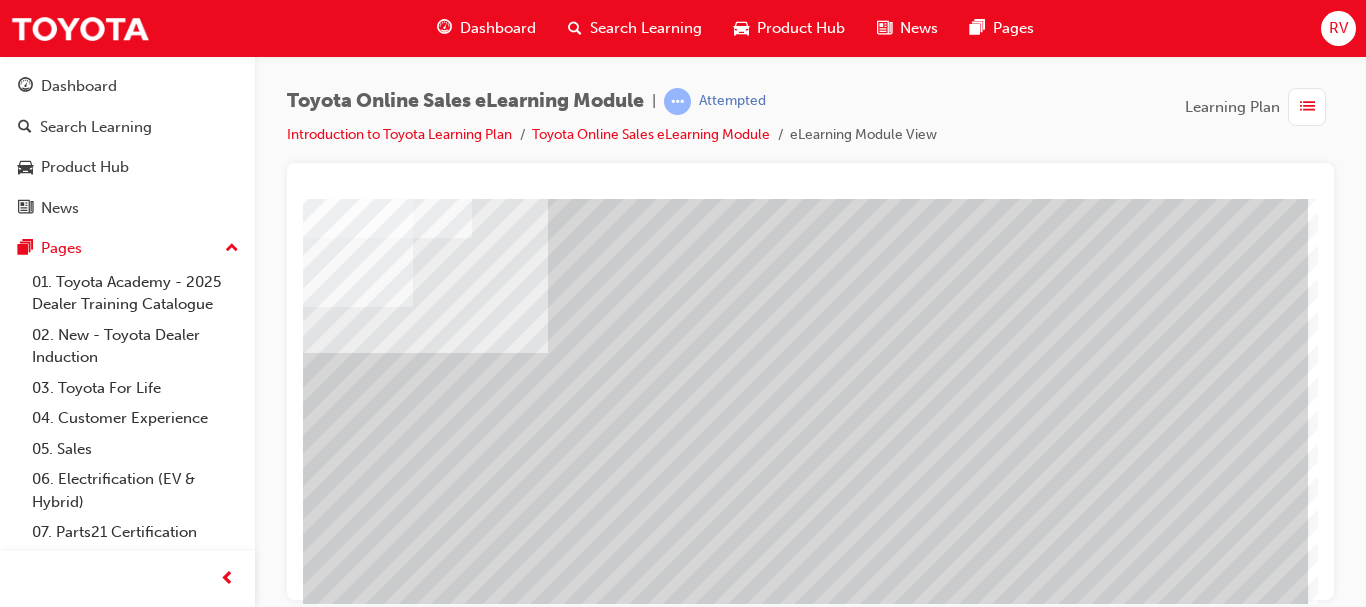 click at bounding box center [-27, 4623] 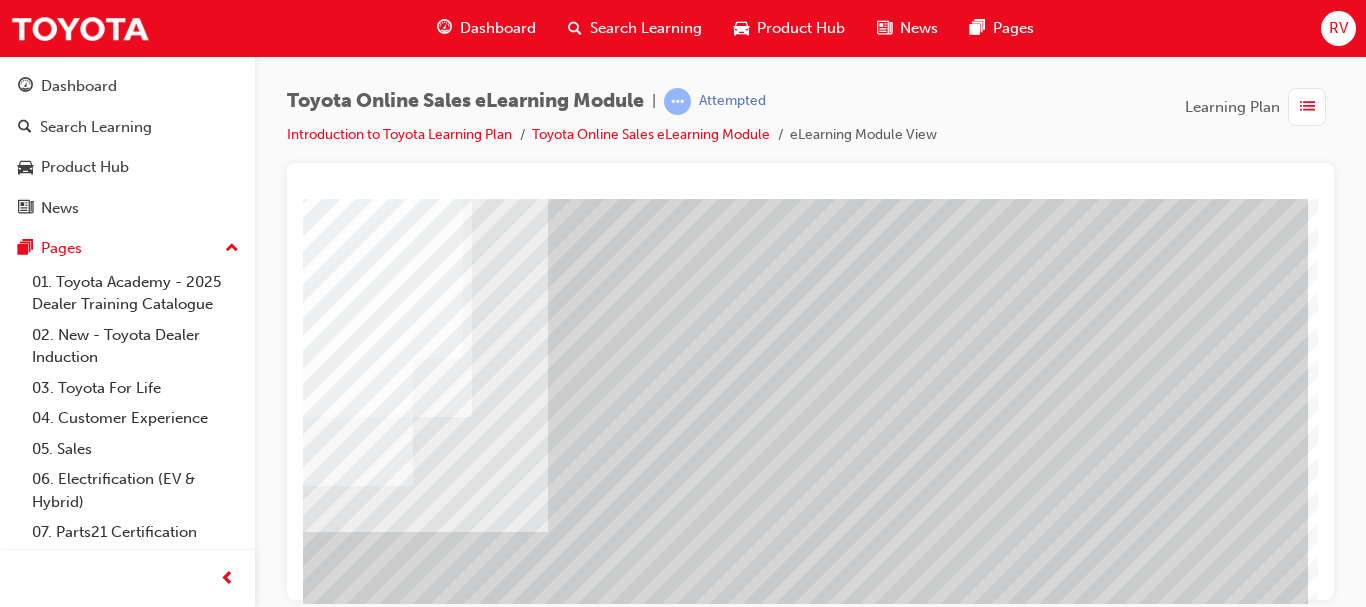 scroll, scrollTop: 100, scrollLeft: 360, axis: both 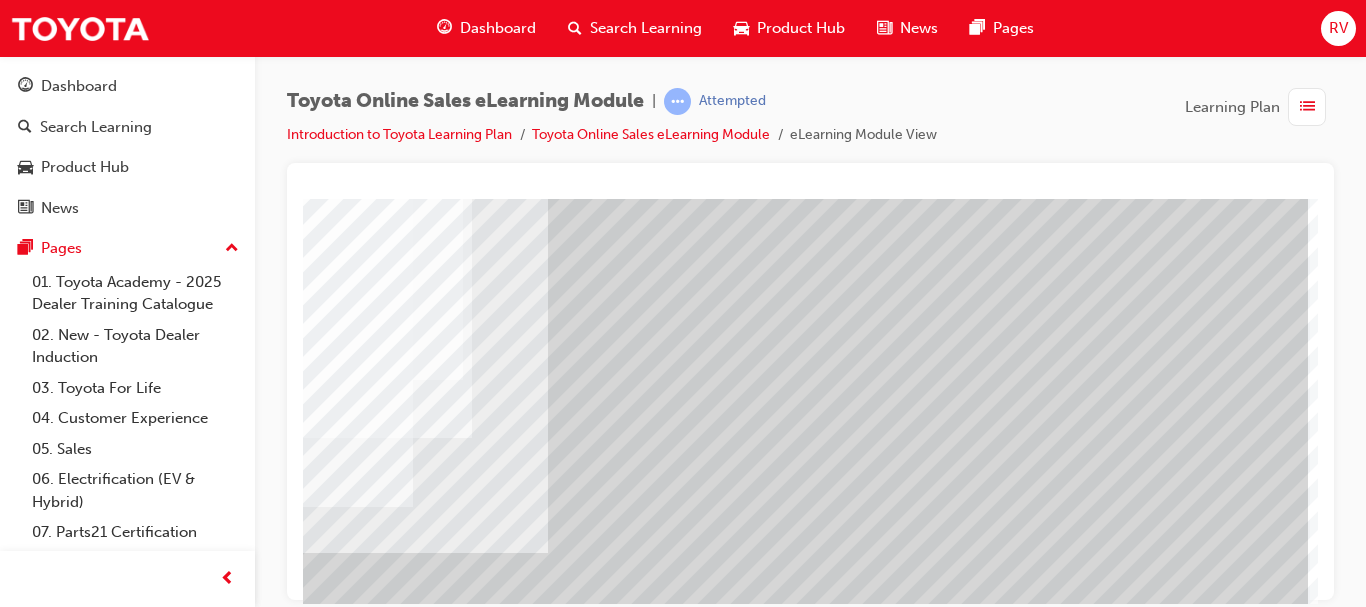 click at bounding box center [-27, 5410] 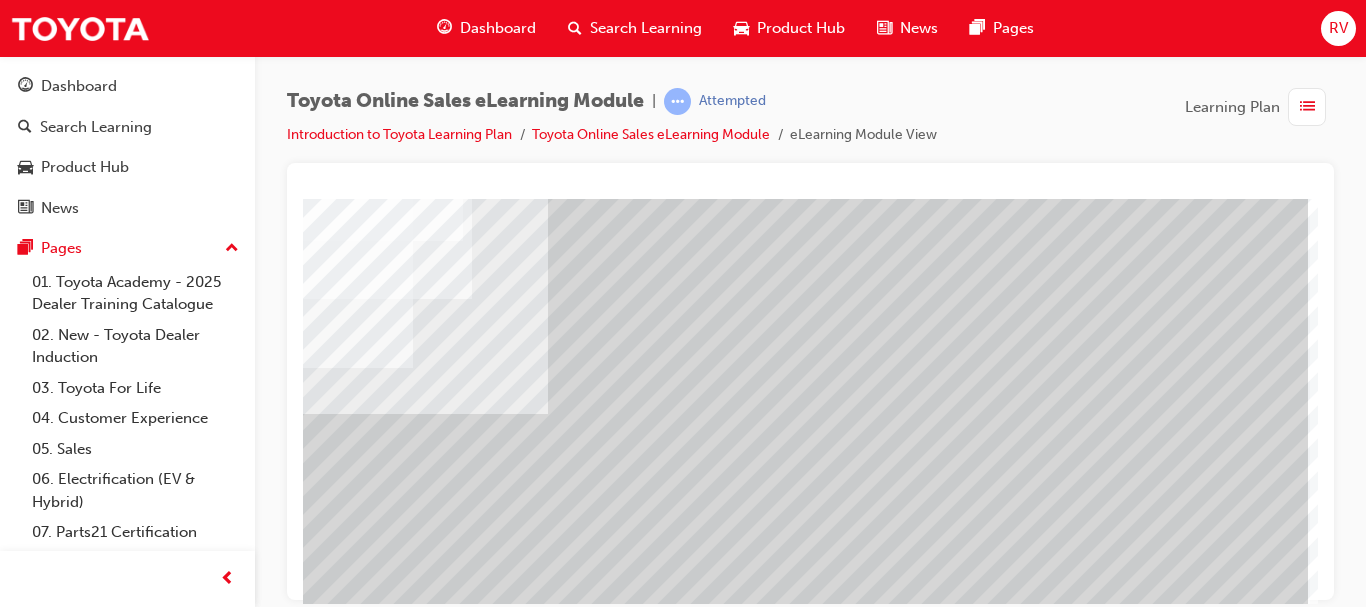 scroll, scrollTop: 360, scrollLeft: 360, axis: both 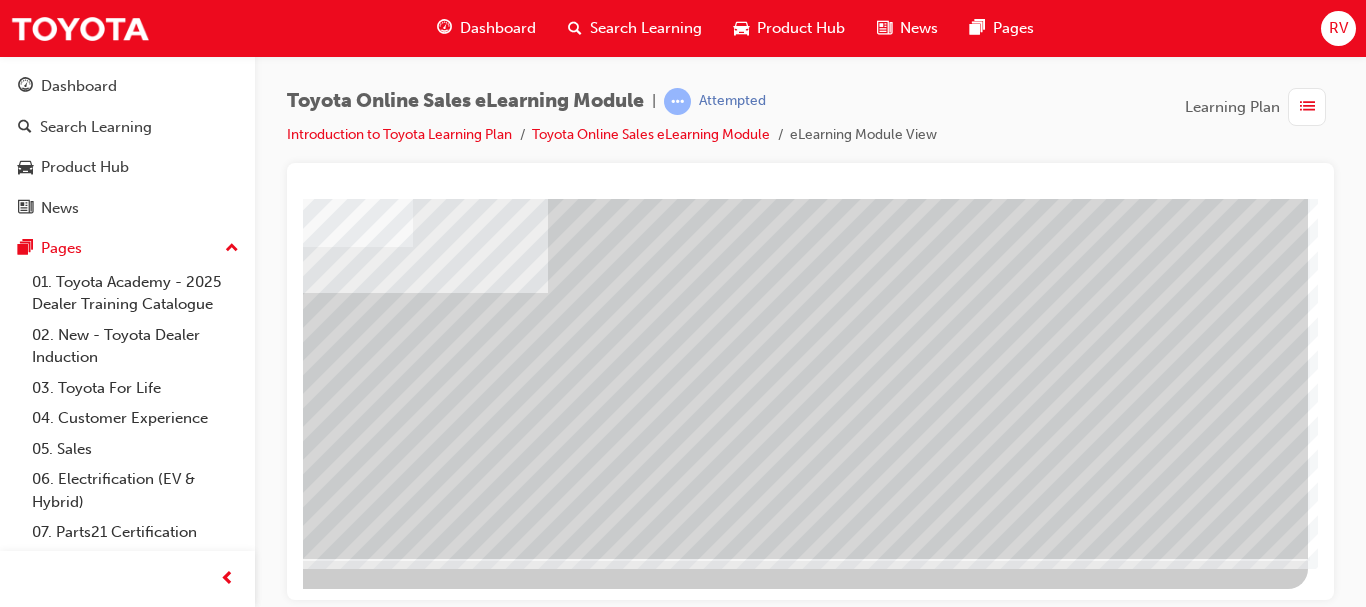 click at bounding box center [11, 2954] 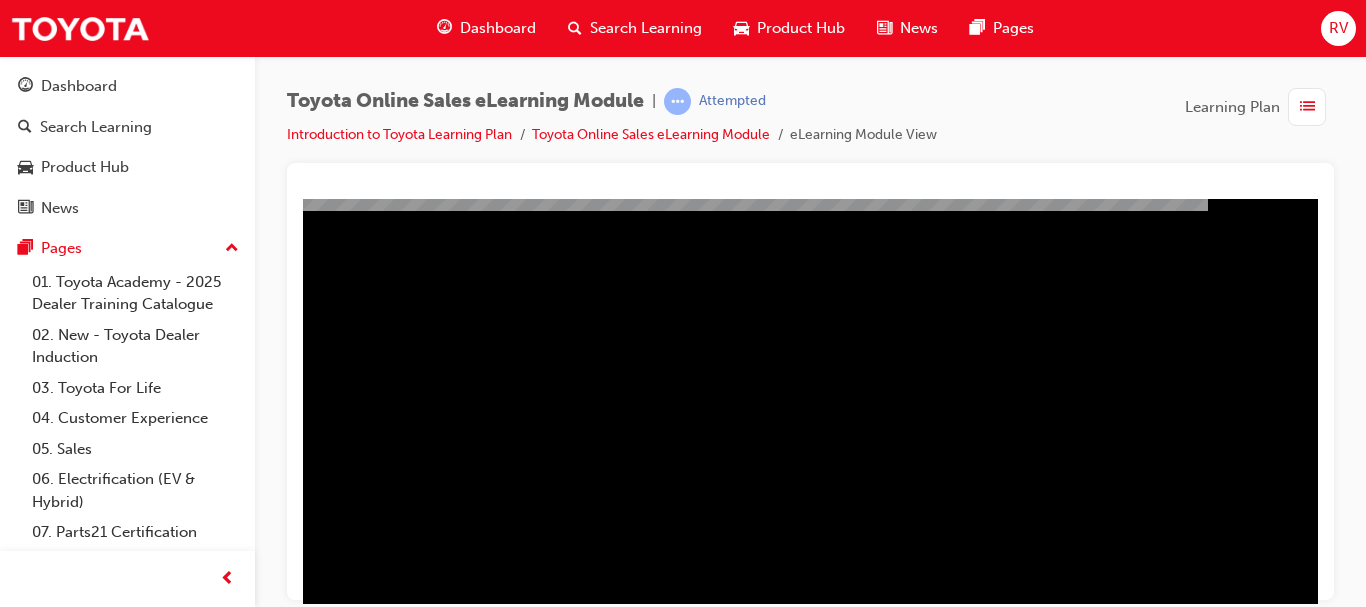 scroll, scrollTop: 300, scrollLeft: 360, axis: both 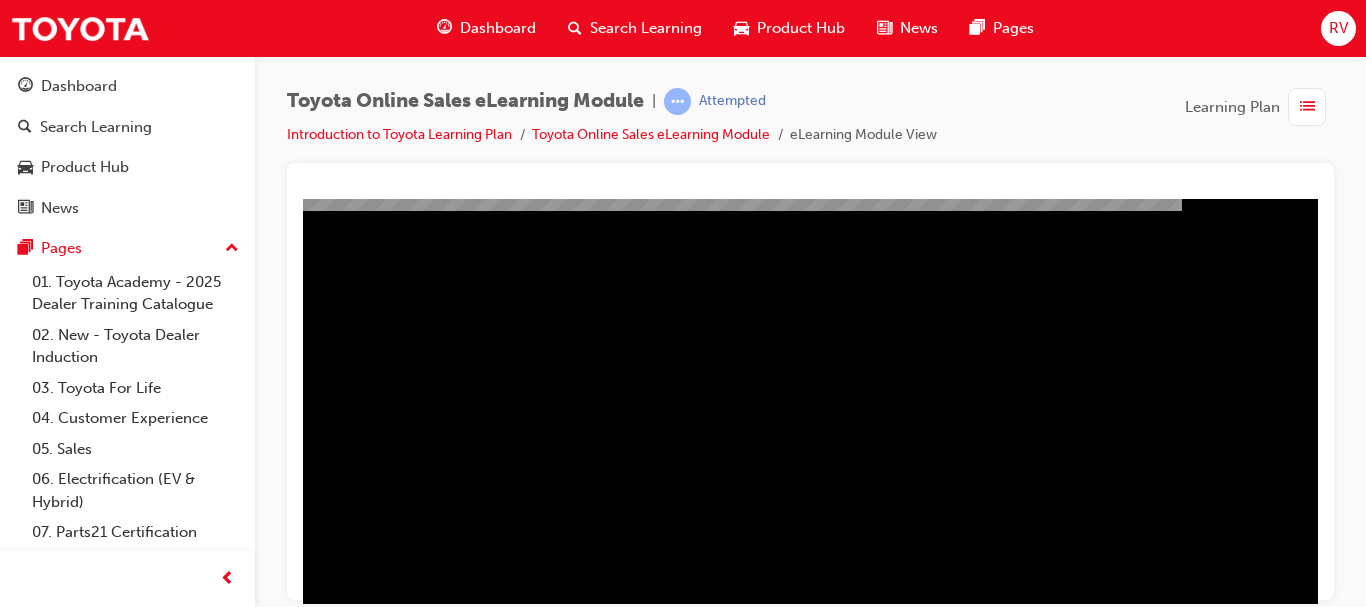 click at bounding box center (21, 1044) 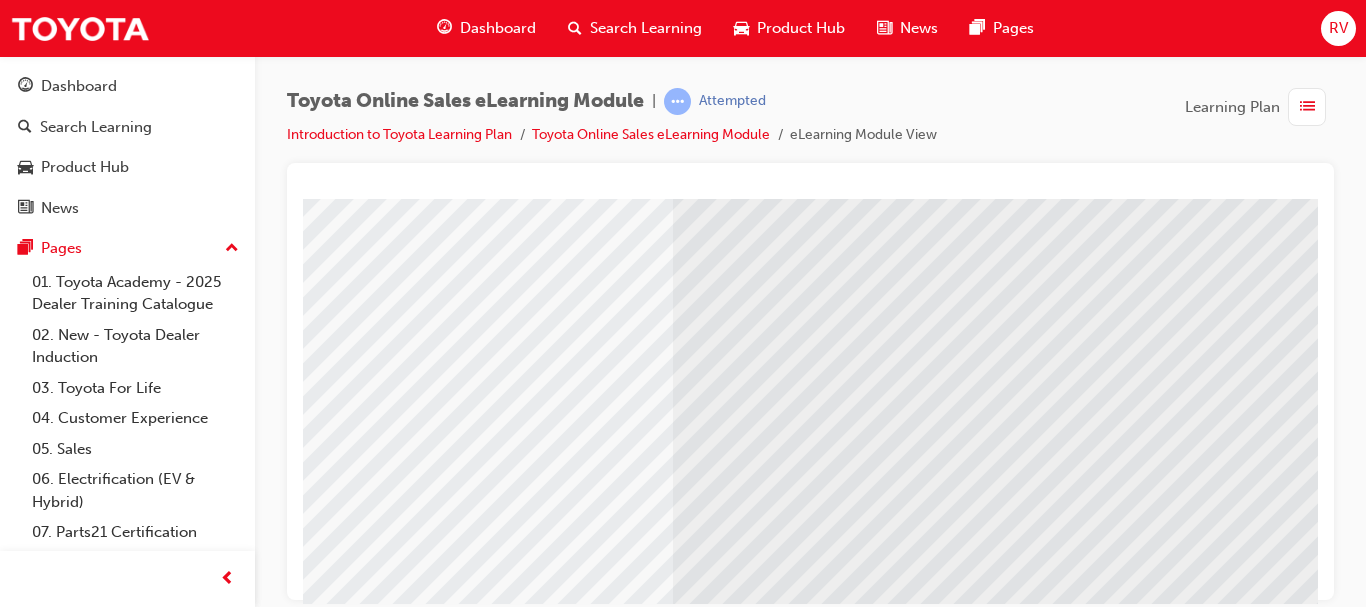 scroll, scrollTop: 200, scrollLeft: 0, axis: vertical 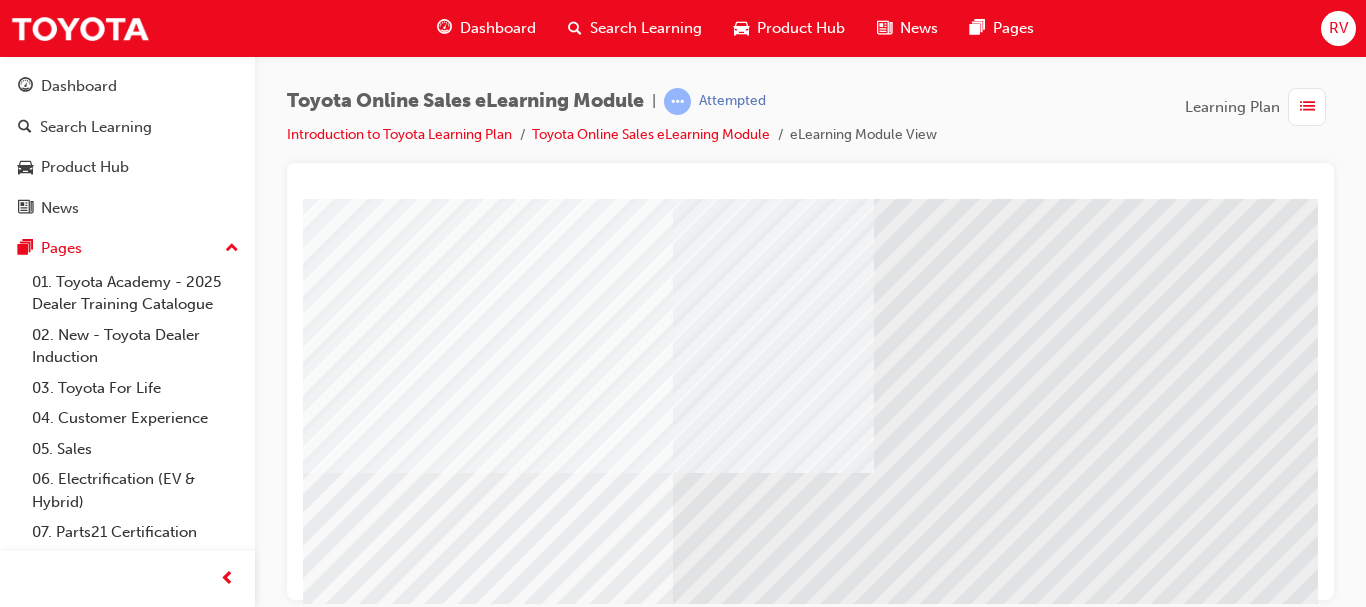 click at bounding box center [373, 4637] 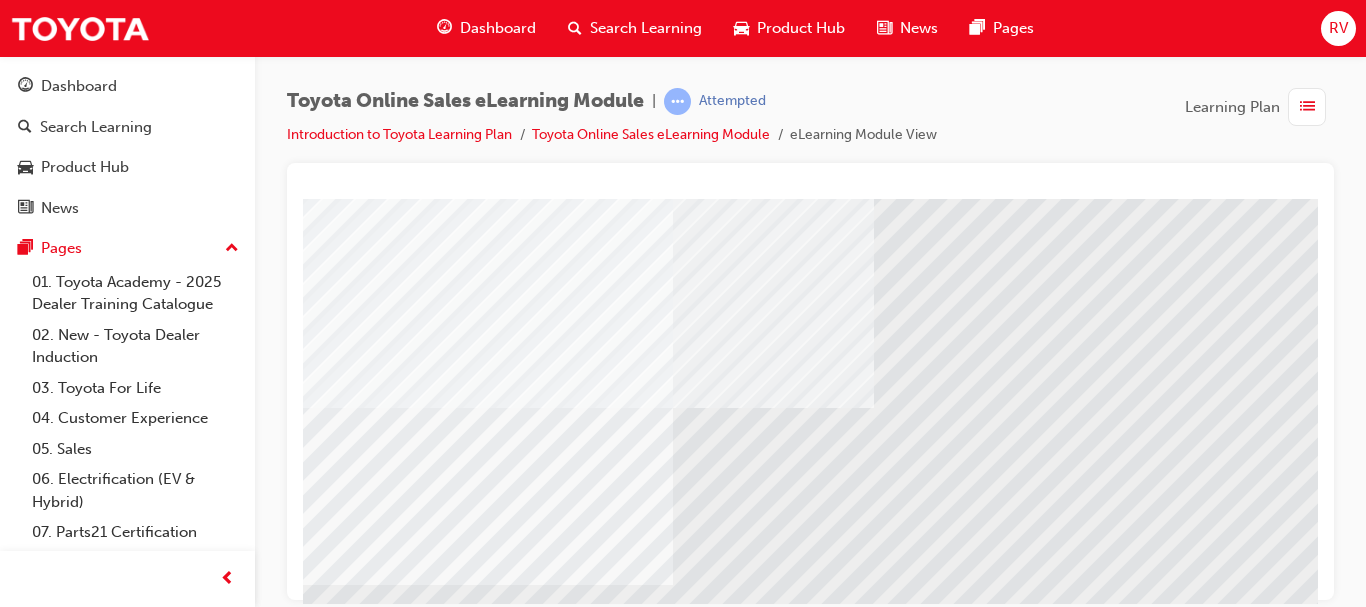 scroll, scrollTop: 300, scrollLeft: 0, axis: vertical 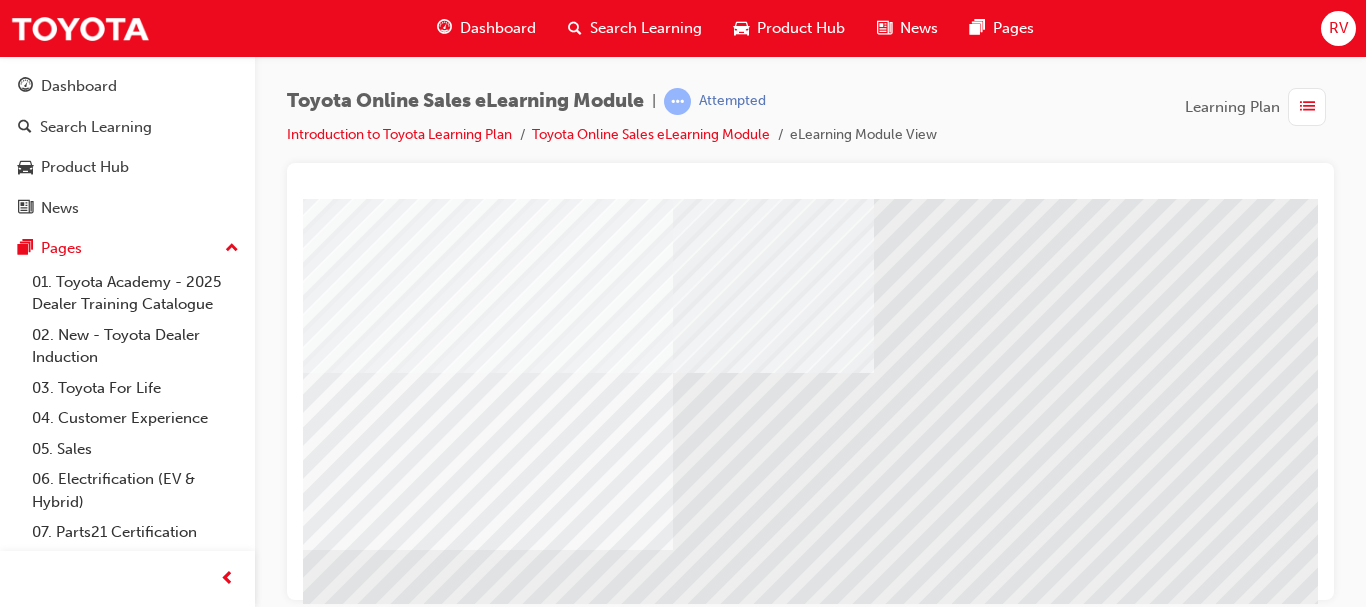click at bounding box center (373, 5044) 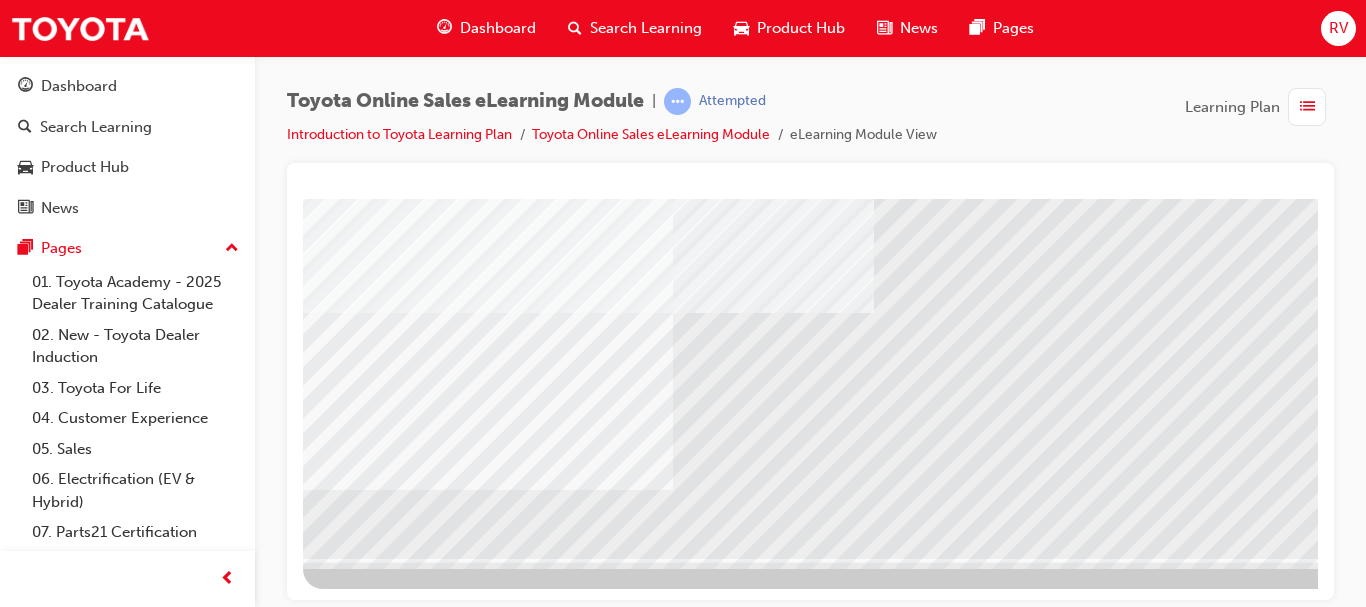 scroll, scrollTop: 360, scrollLeft: 360, axis: both 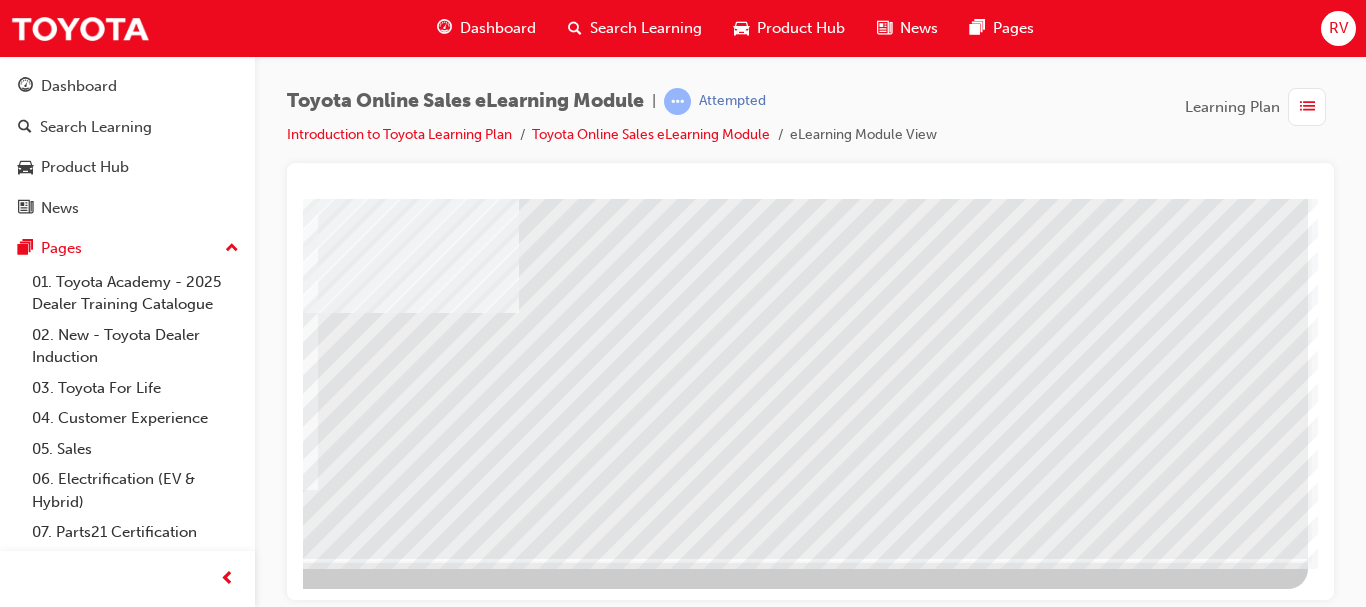 click at bounding box center (11, 4375) 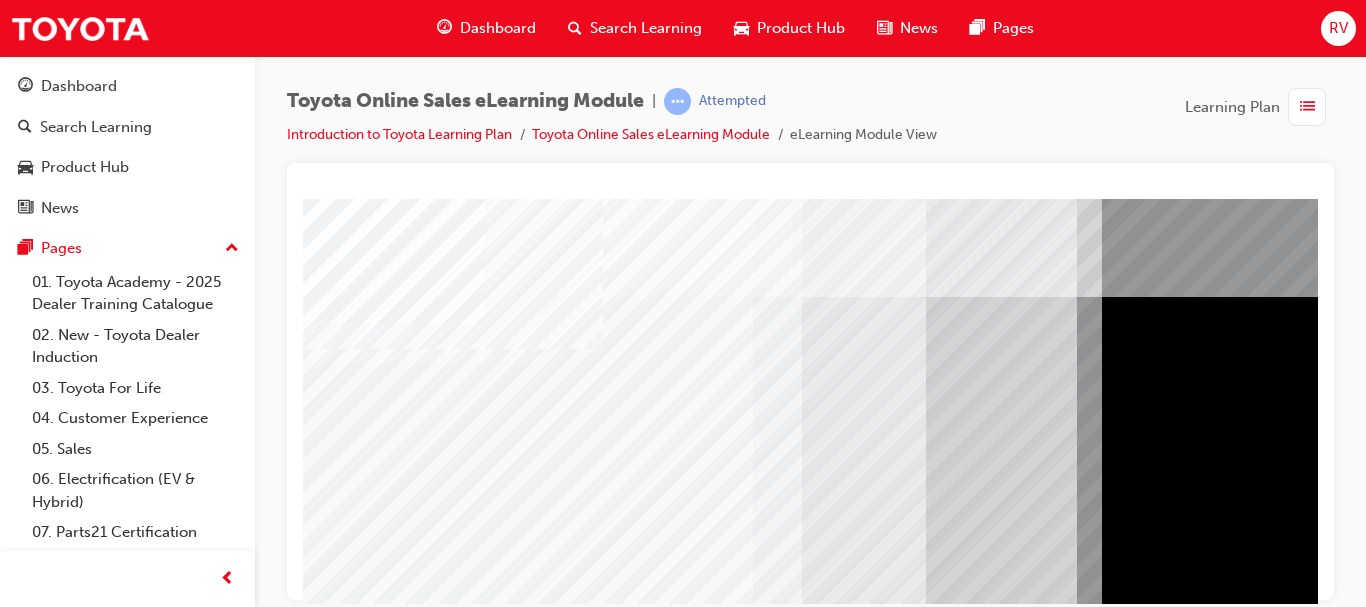 scroll, scrollTop: 100, scrollLeft: 0, axis: vertical 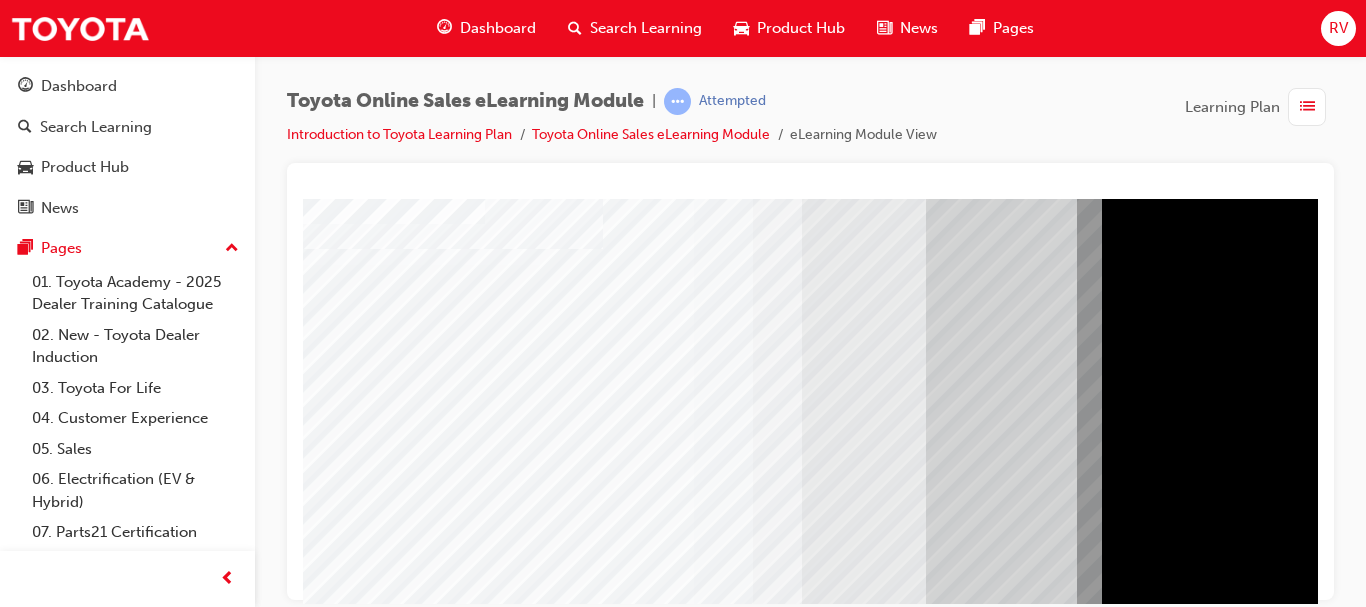 click at bounding box center (328, 5112) 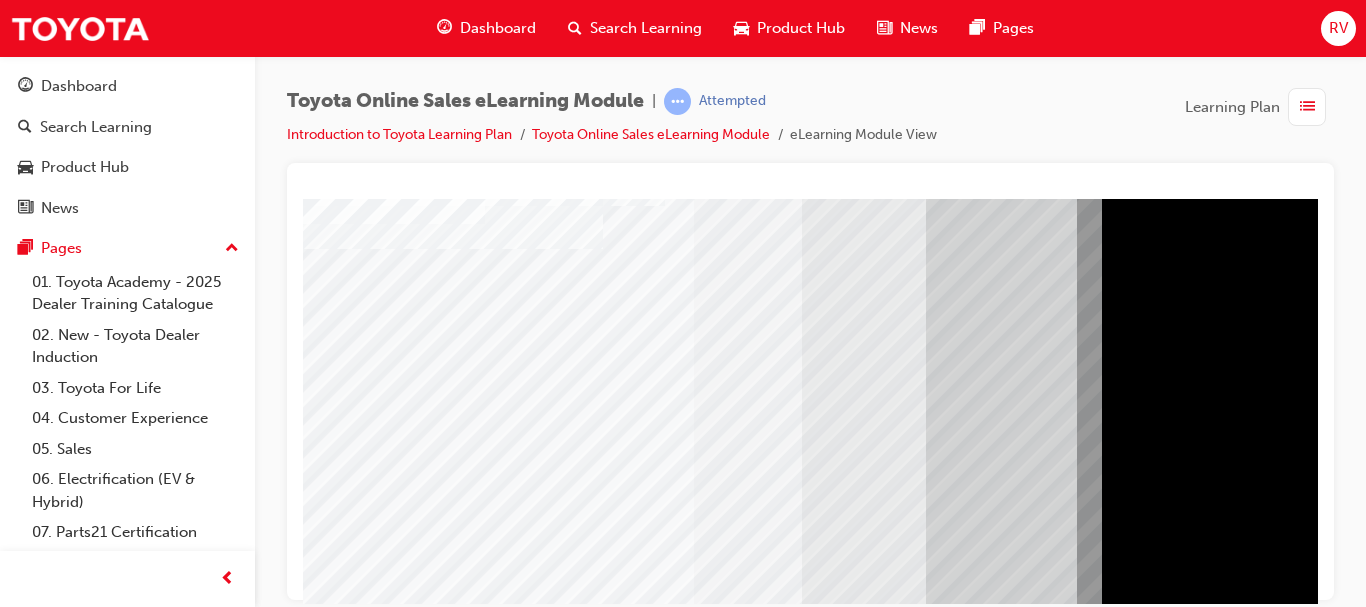 click at bounding box center [328, 5162] 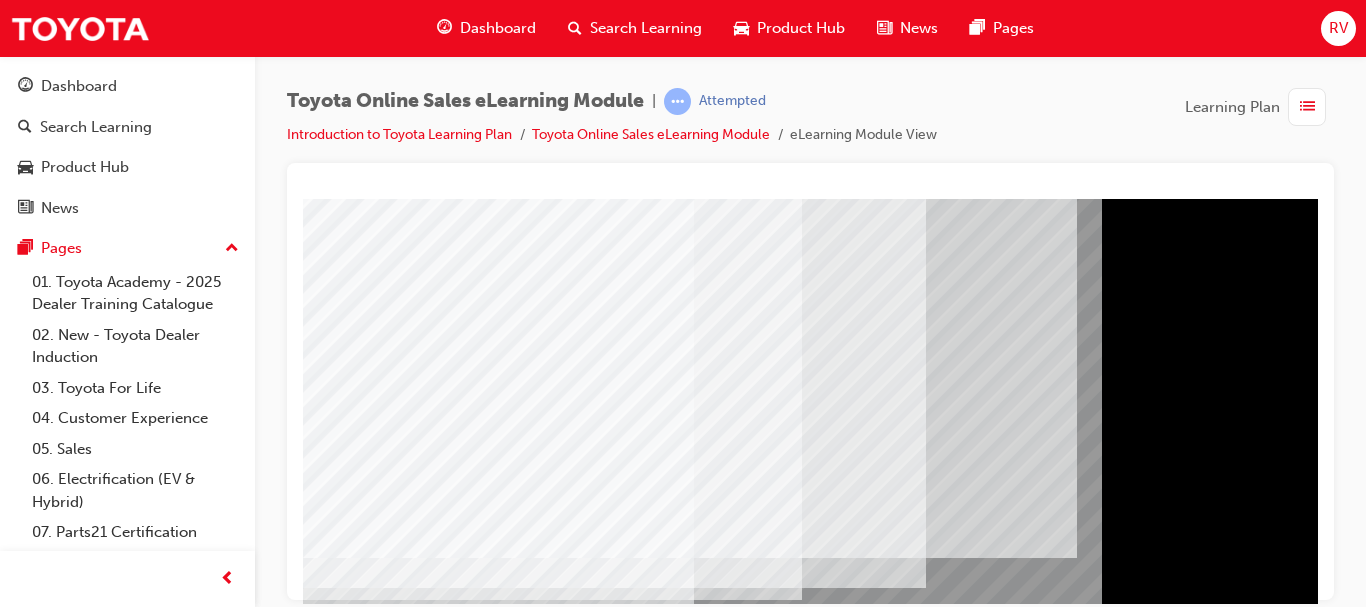 scroll, scrollTop: 300, scrollLeft: 0, axis: vertical 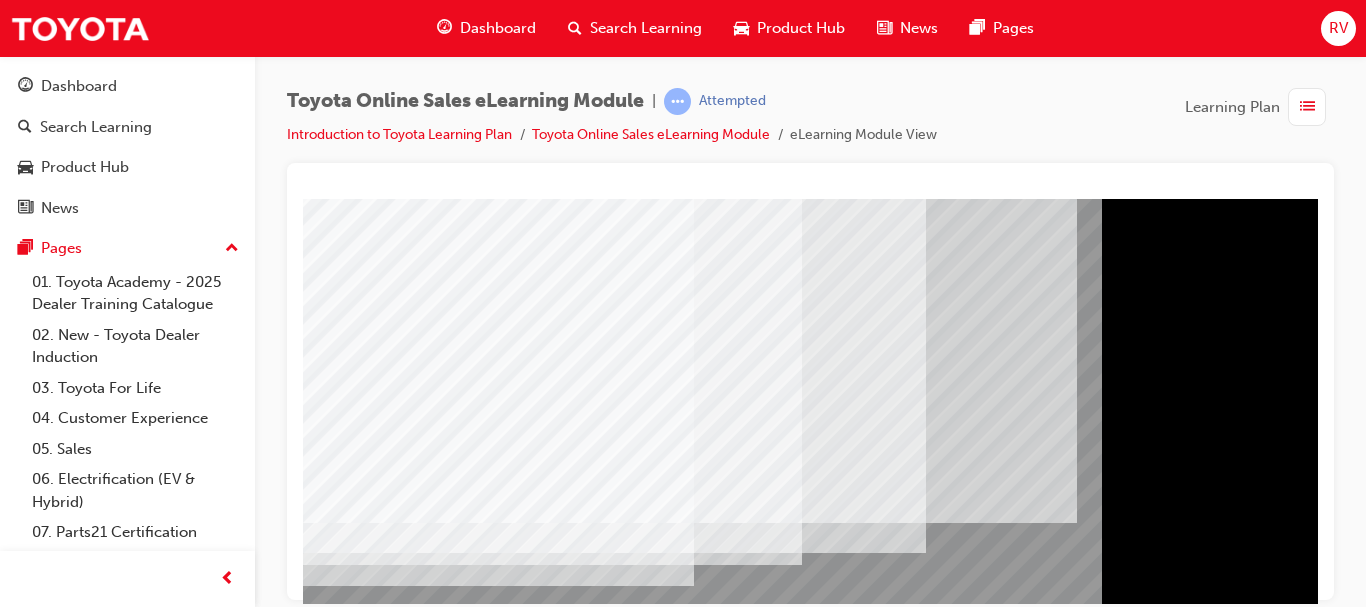click at bounding box center [328, 5285] 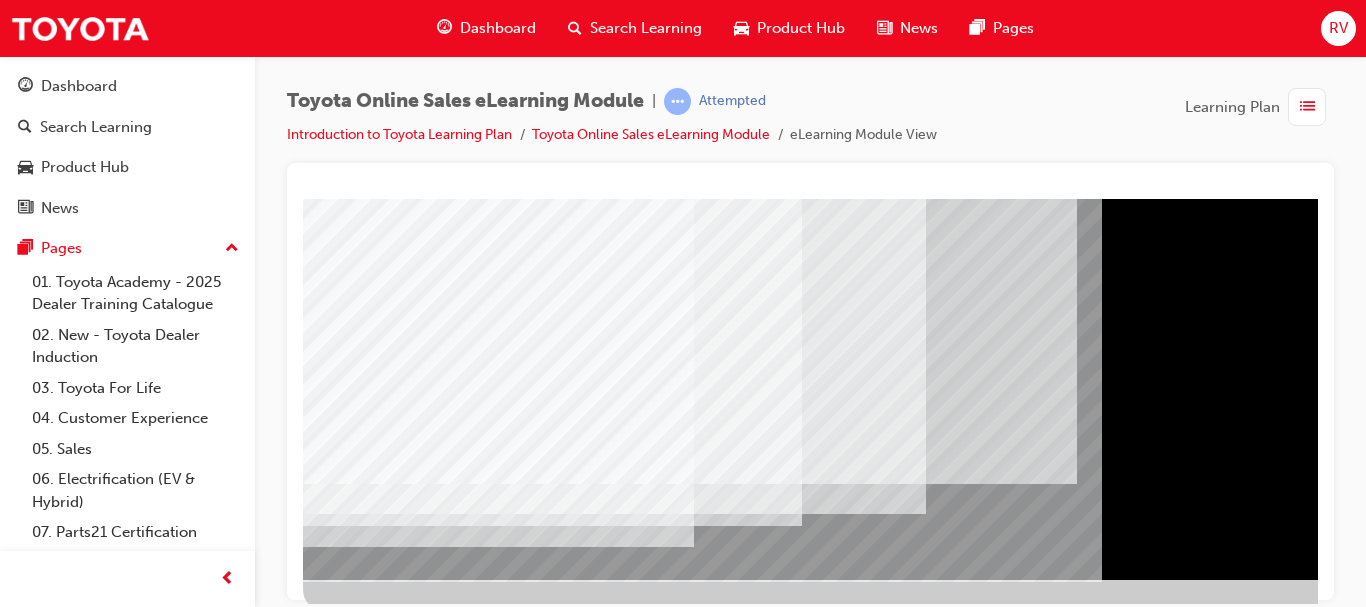 scroll, scrollTop: 360, scrollLeft: 0, axis: vertical 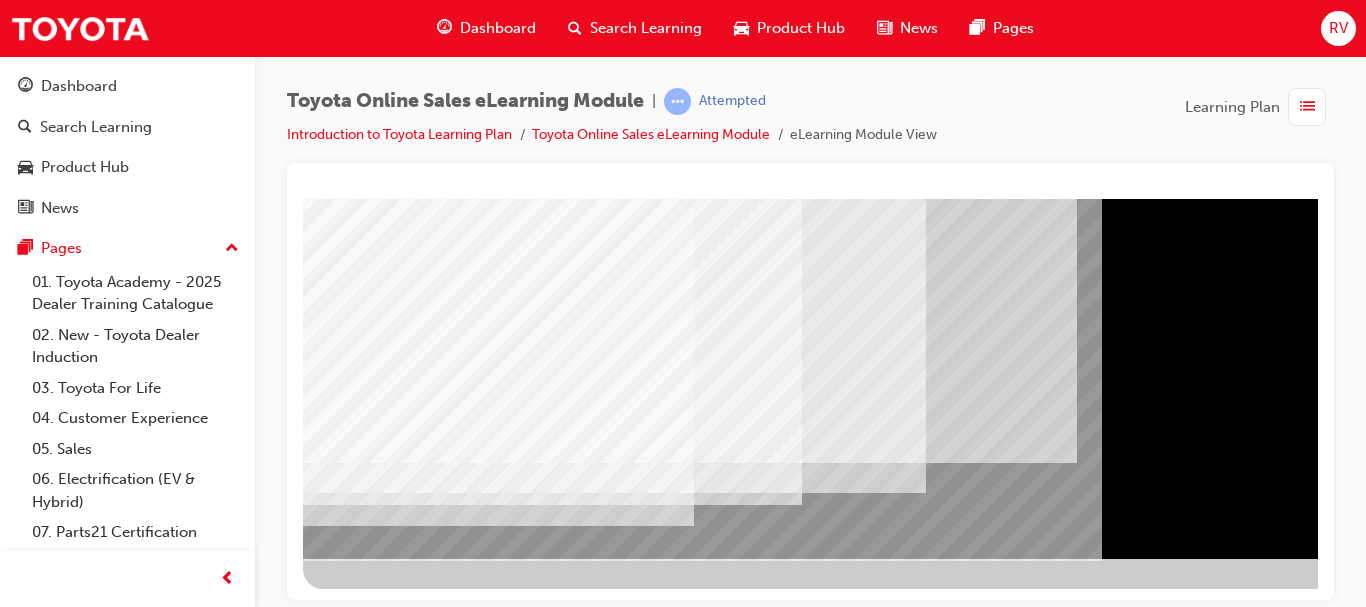 click on "Toyota Online Sales eLearning Module | Attempted Introduction to Toyota Learning Plan Toyota Online Sales eLearning Module eLearning Module View Learning Plan" at bounding box center (683, 303) 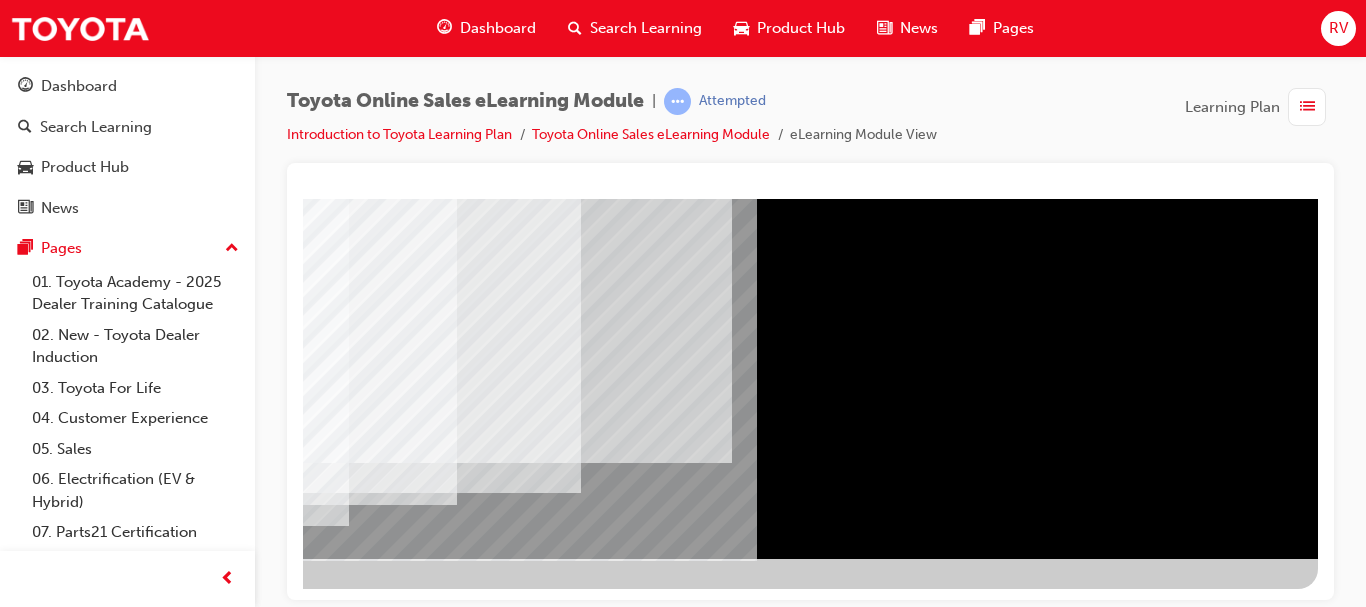 click at bounding box center [21, 5182] 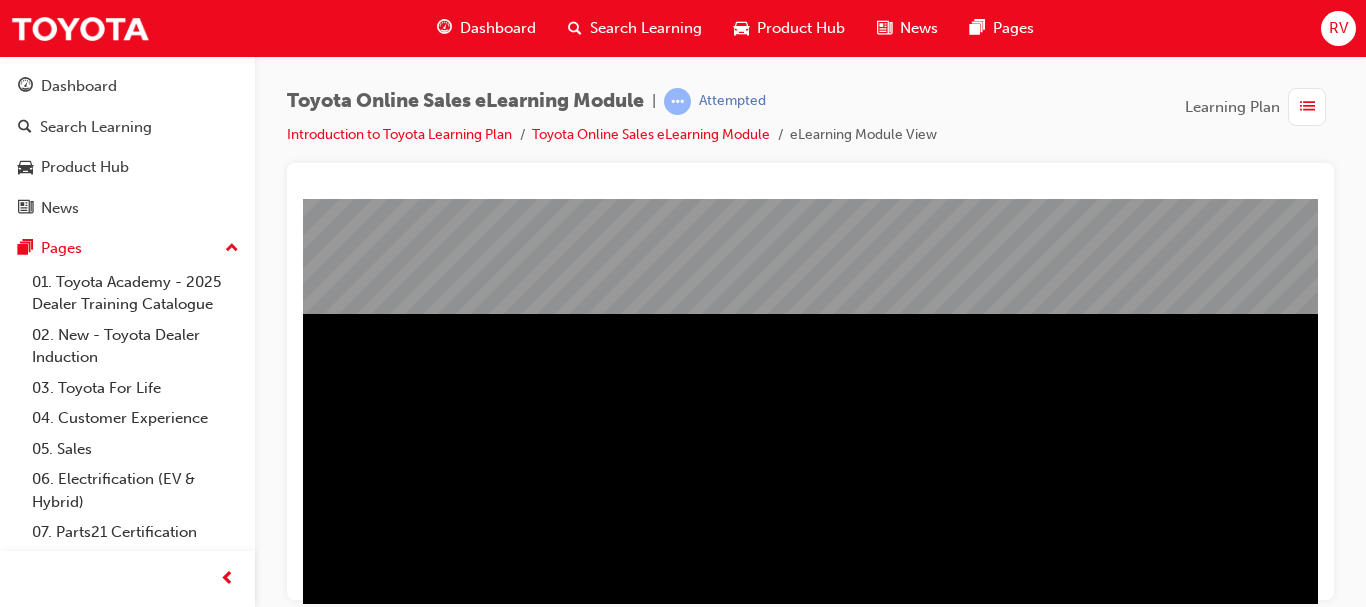 scroll, scrollTop: 200, scrollLeft: 0, axis: vertical 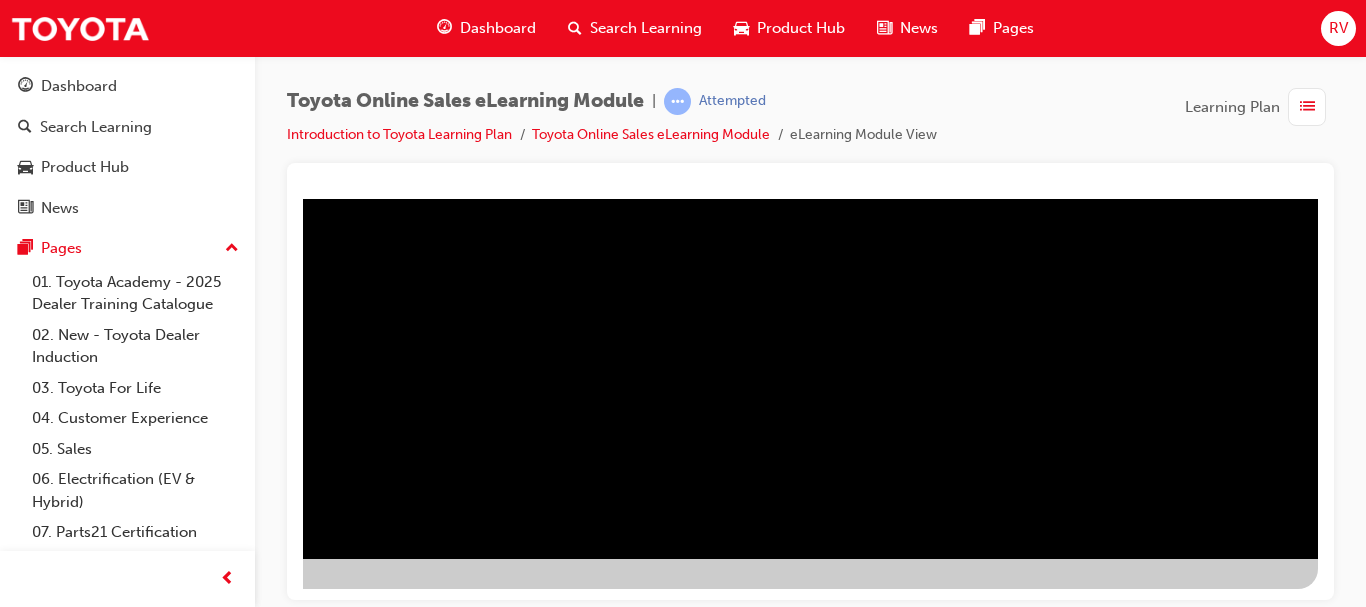 click at bounding box center [21, 984] 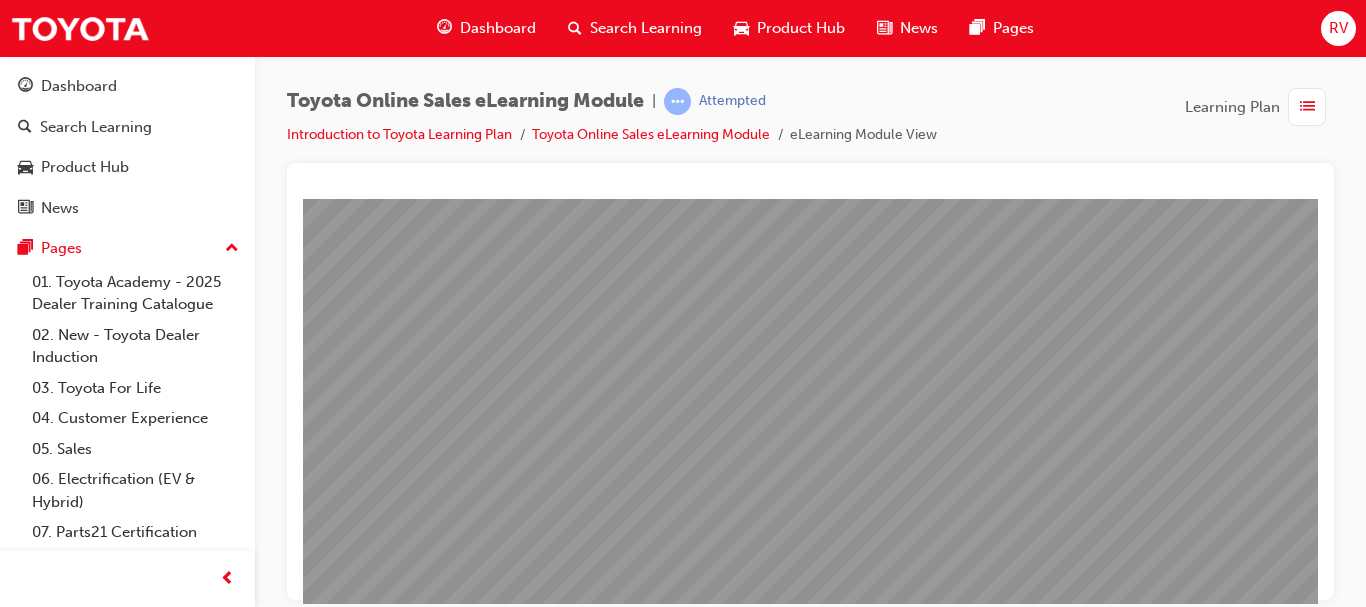 scroll, scrollTop: 300, scrollLeft: 0, axis: vertical 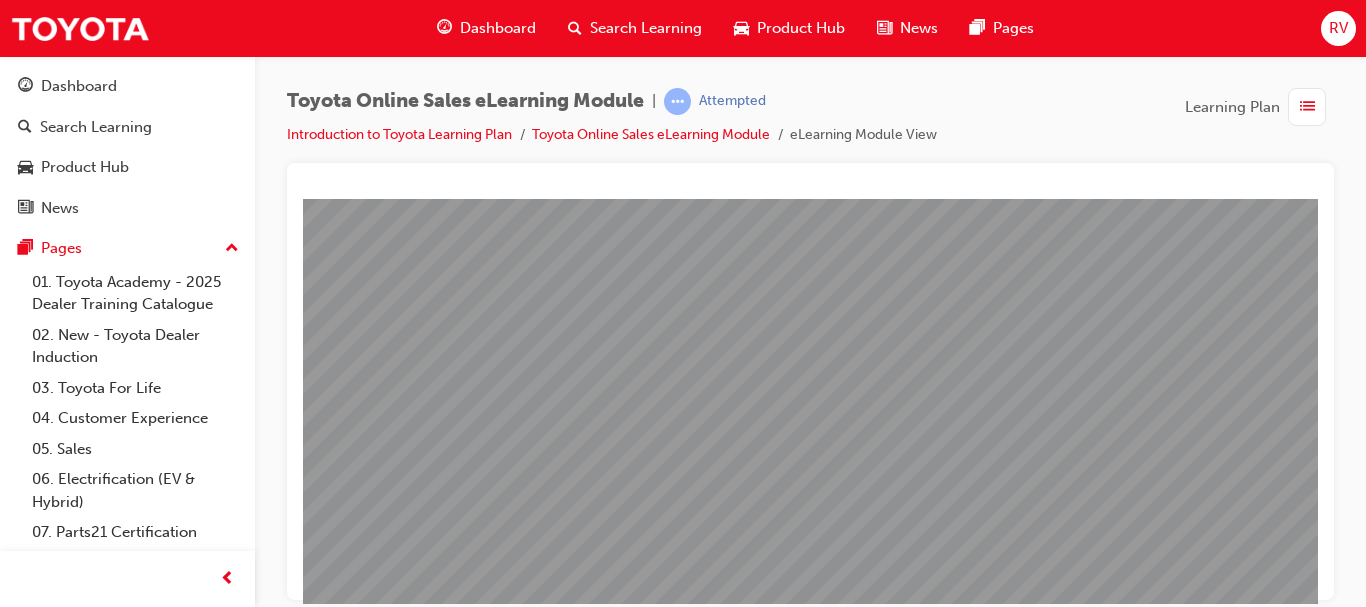 click at bounding box center (373, 4106) 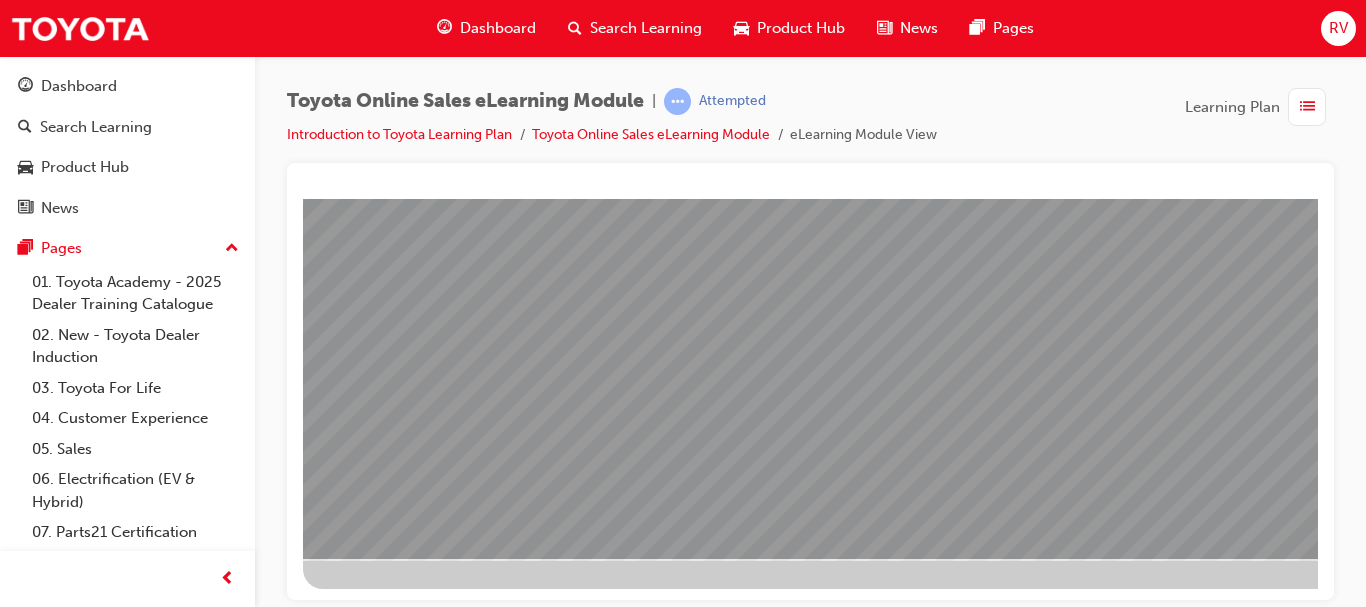 scroll, scrollTop: 360, scrollLeft: 360, axis: both 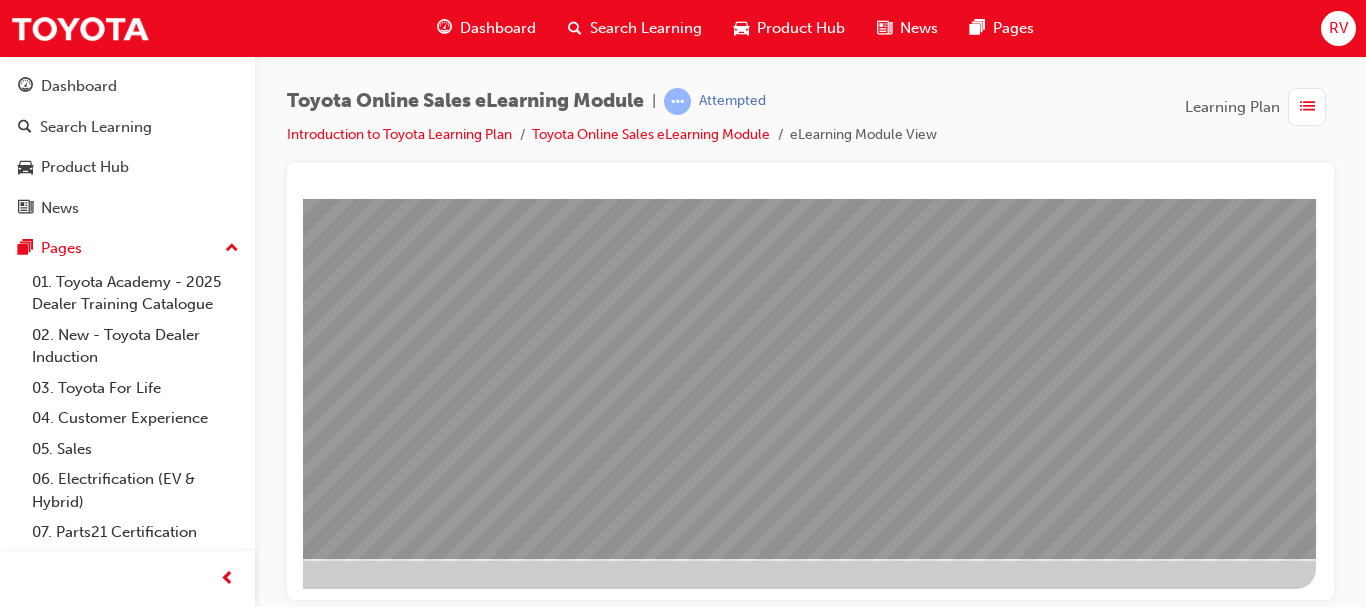 click at bounding box center (19, 6010) 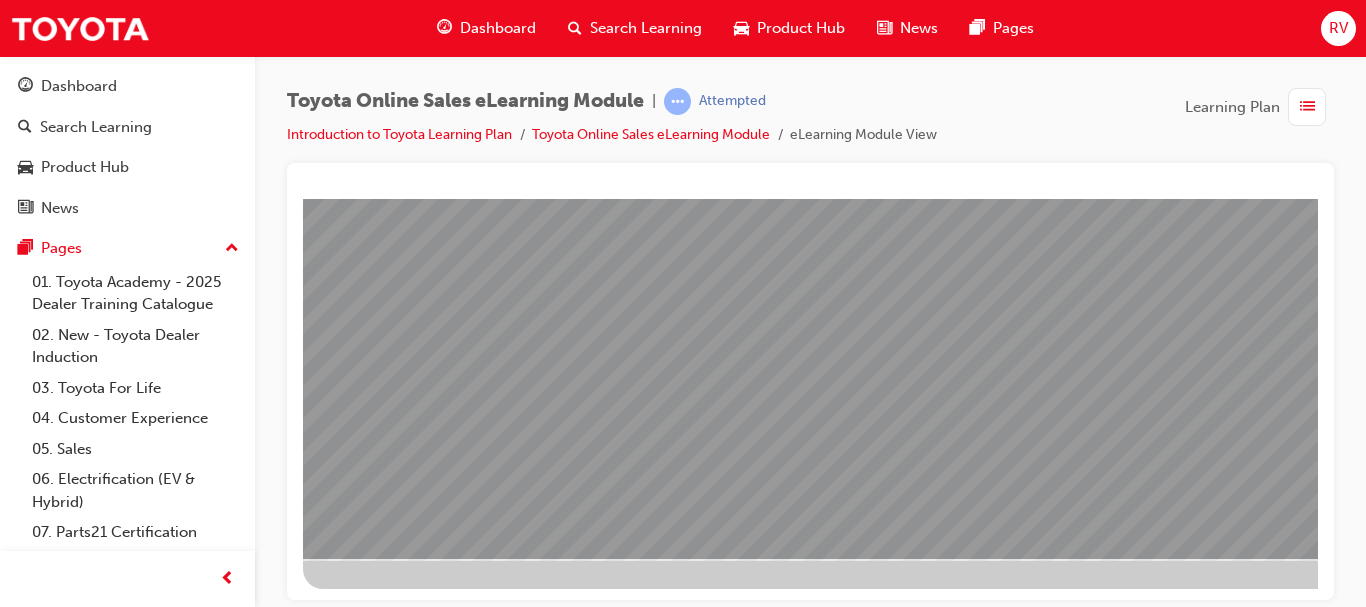 scroll, scrollTop: 360, scrollLeft: 360, axis: both 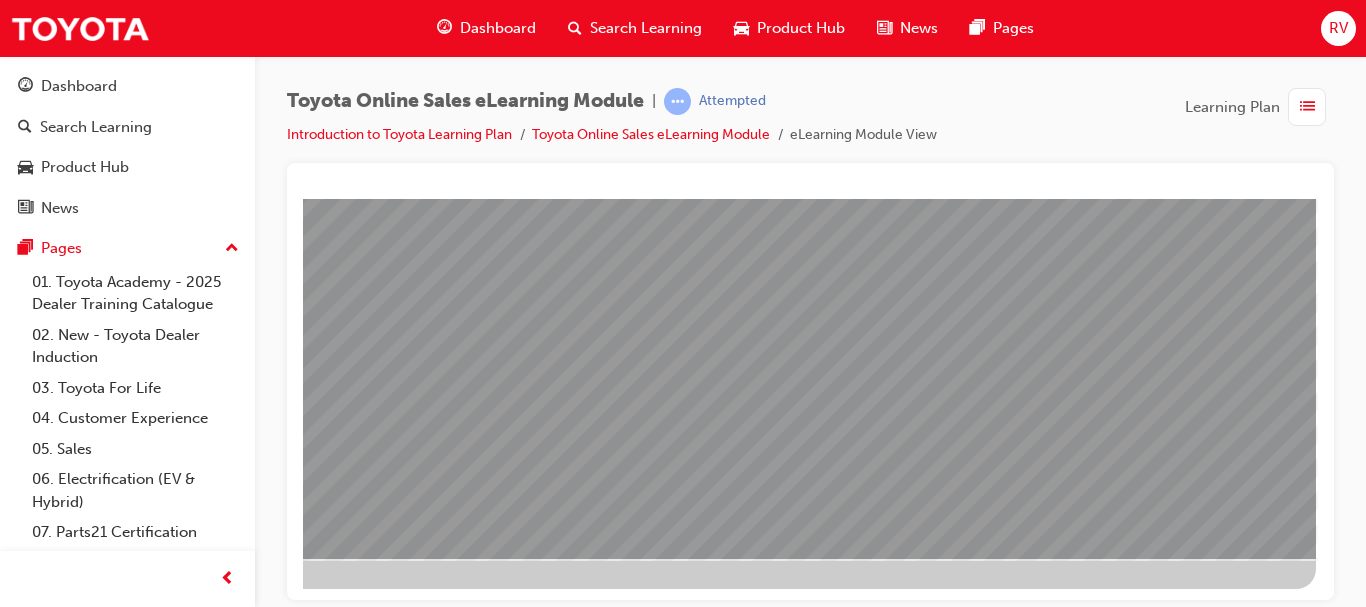 click at bounding box center (26, 4521) 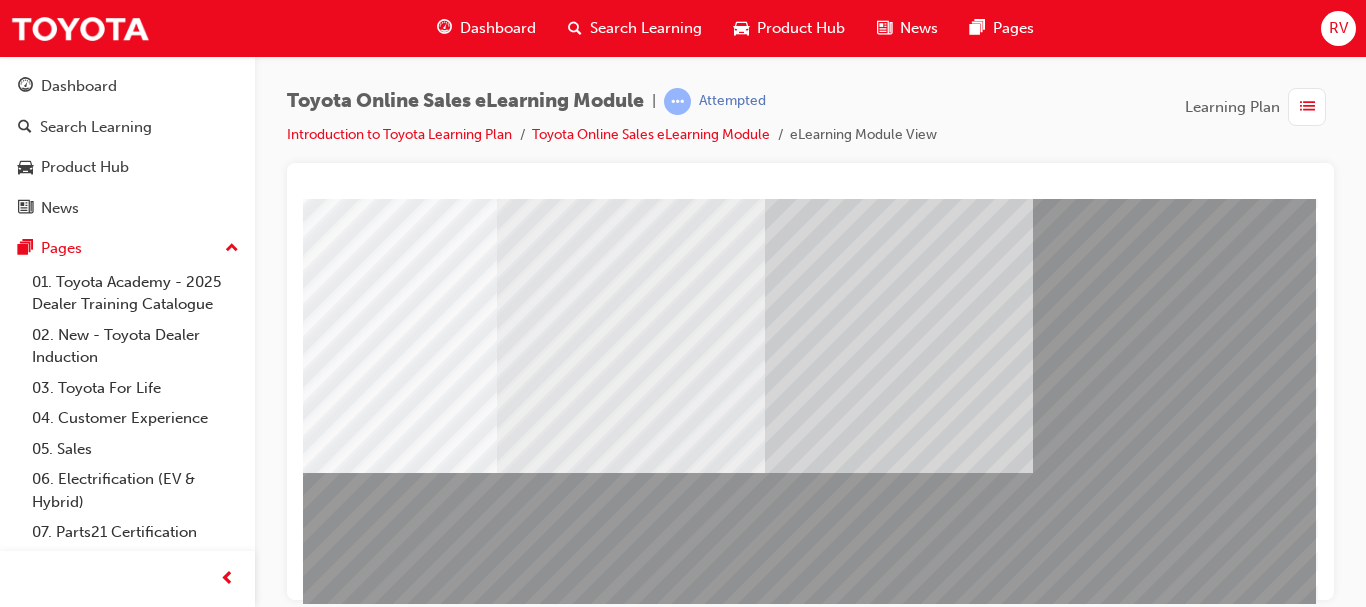 scroll, scrollTop: 300, scrollLeft: 360, axis: both 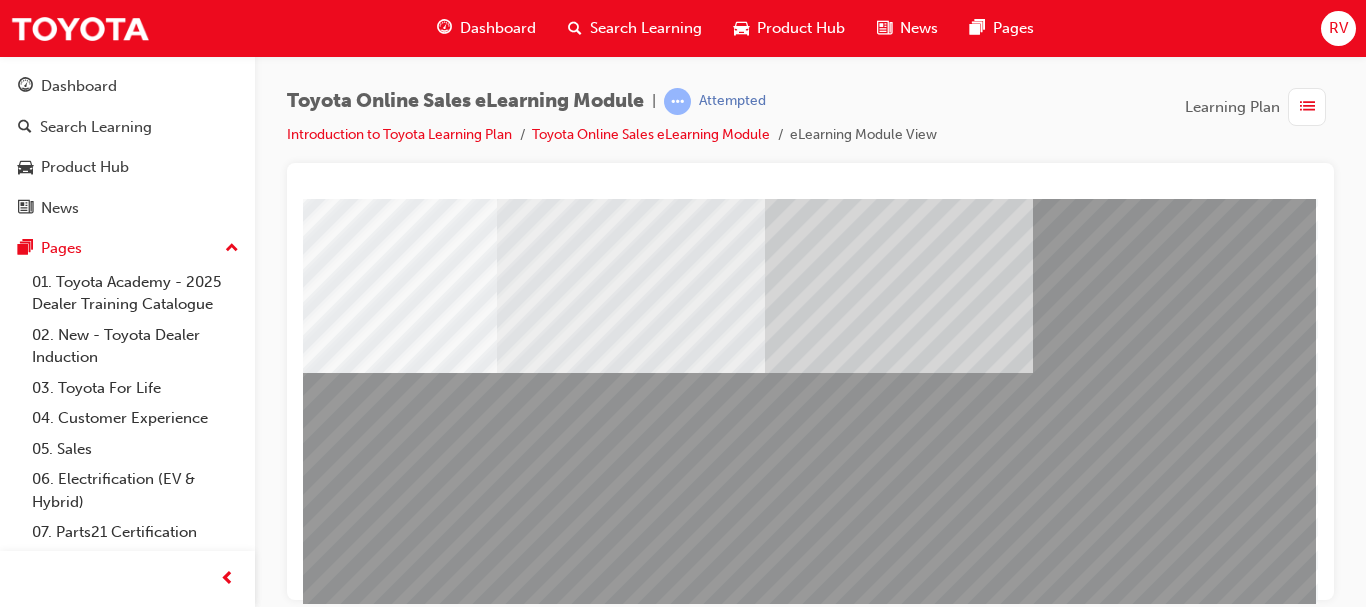 click at bounding box center [86, 3354] 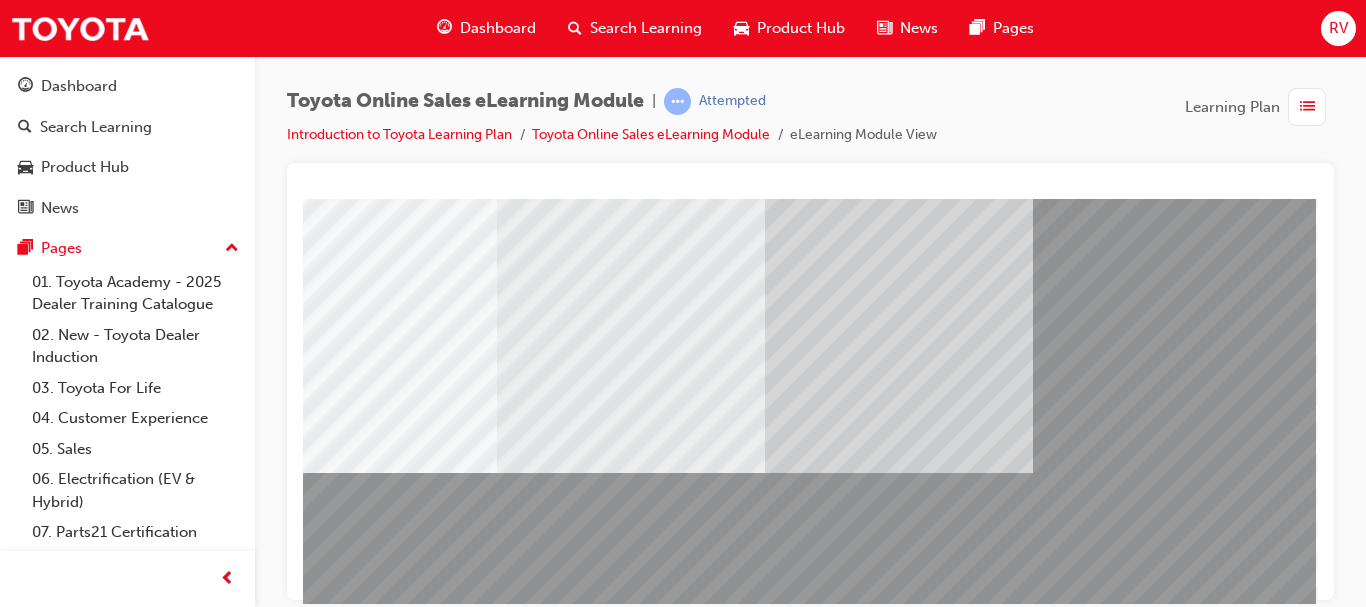 scroll, scrollTop: 300, scrollLeft: 360, axis: both 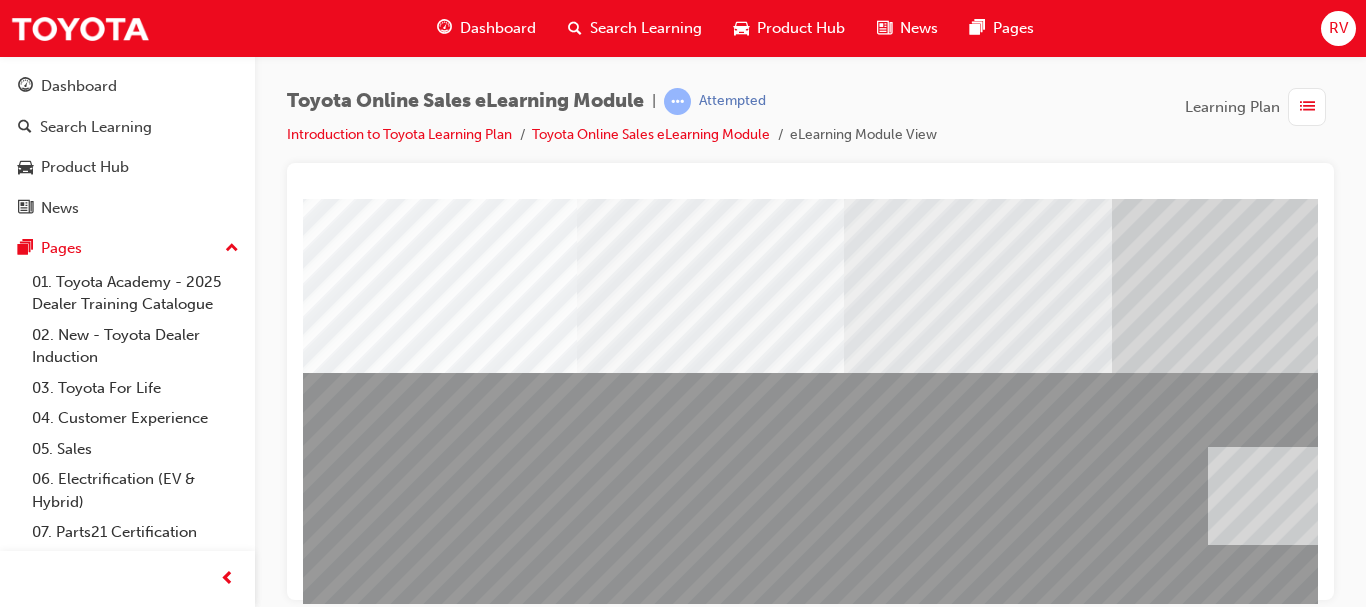 drag, startPoint x: 469, startPoint y: 493, endPoint x: 1668, endPoint y: 693, distance: 1215.5662 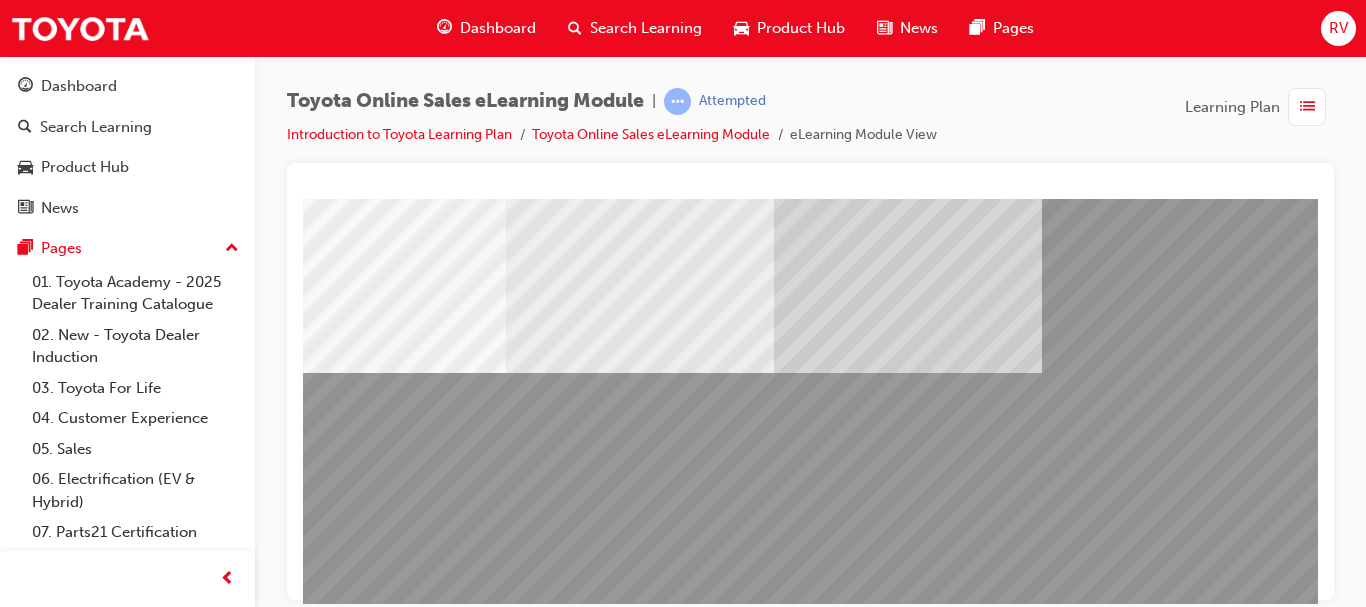 scroll, scrollTop: 300, scrollLeft: 360, axis: both 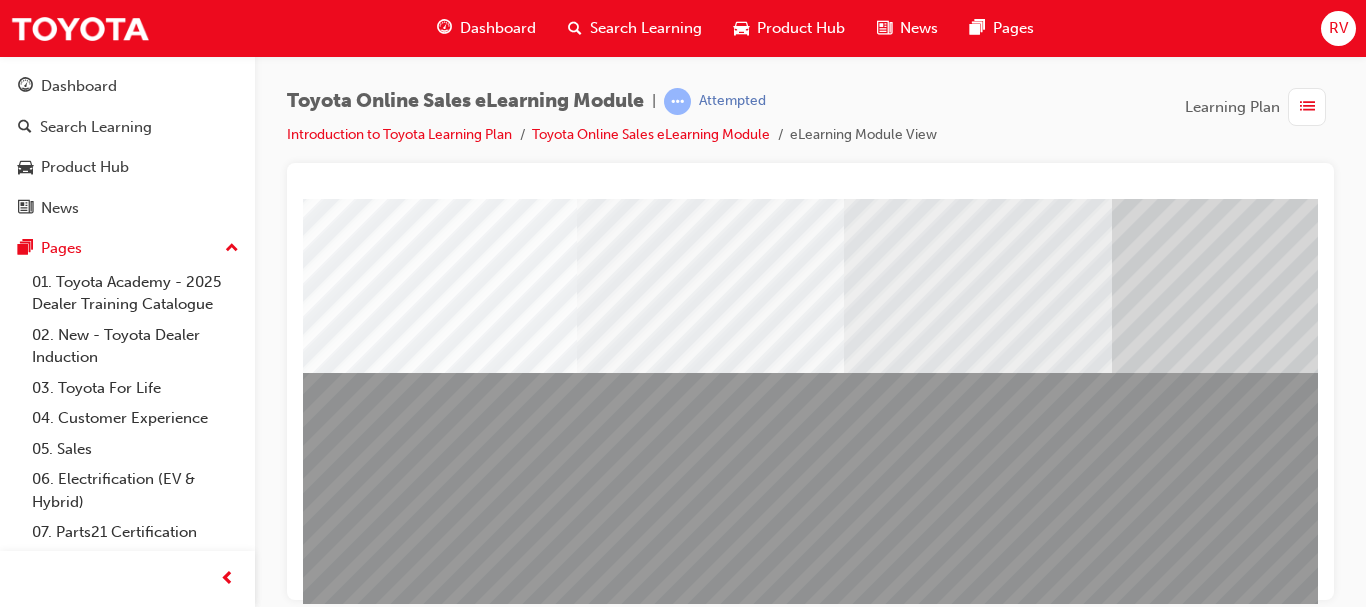 click at bounding box center [366, 3598] 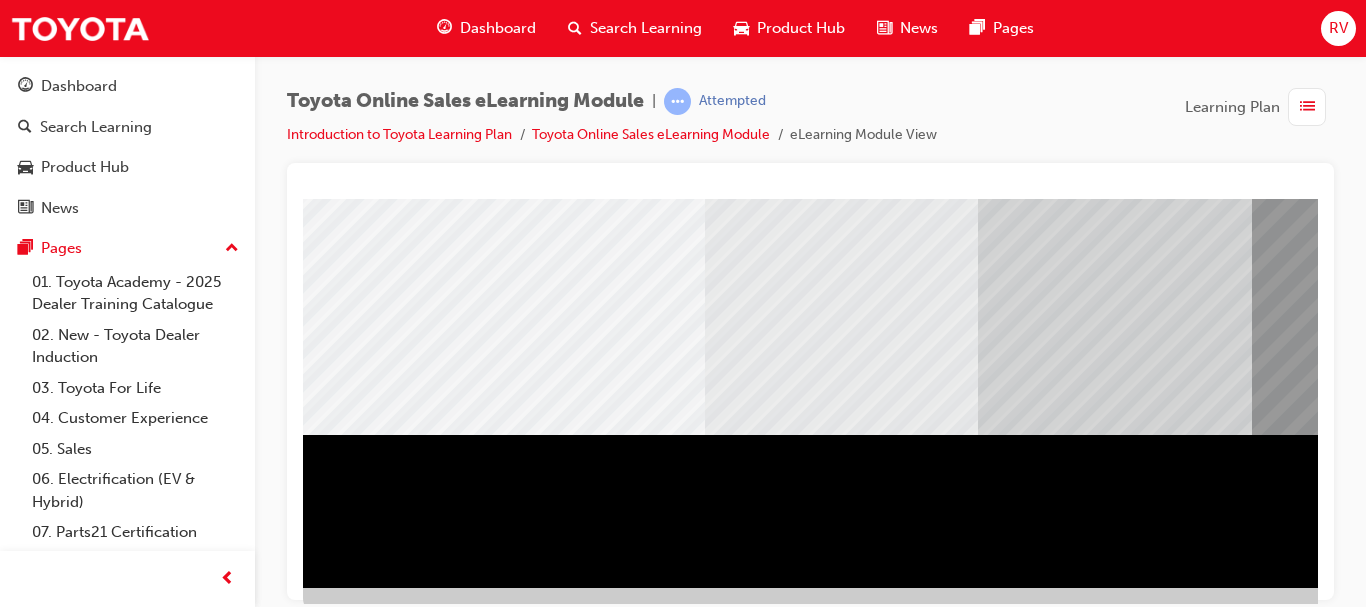 scroll, scrollTop: 360, scrollLeft: 0, axis: vertical 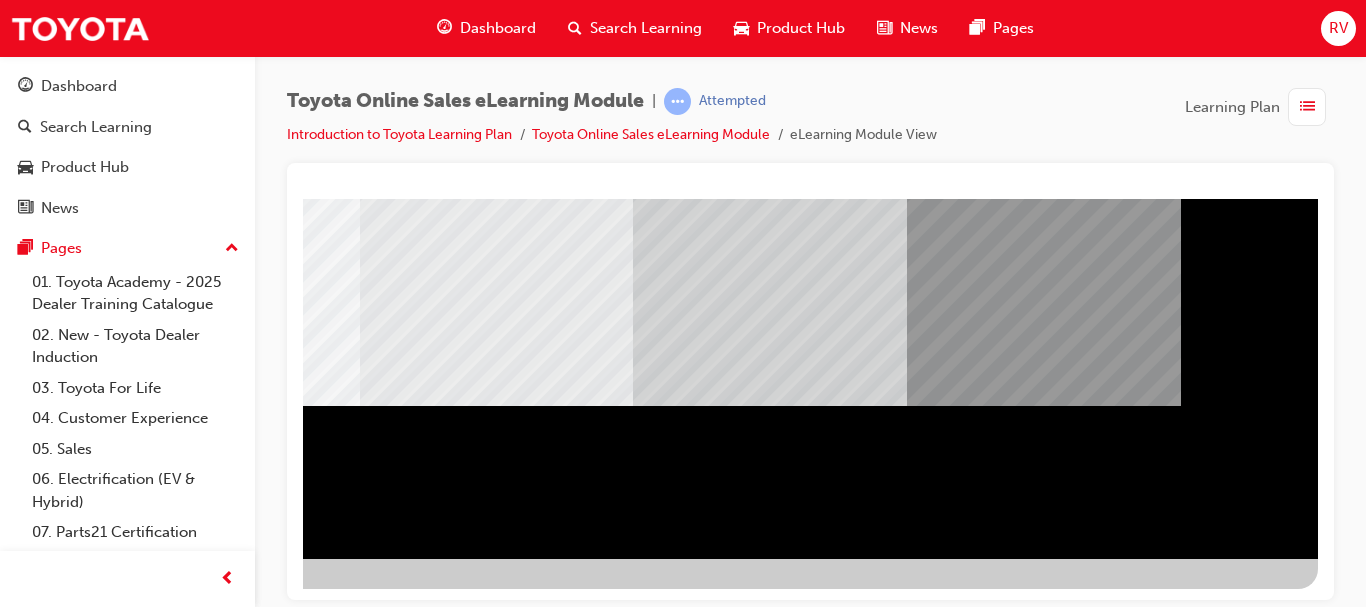 click at bounding box center [21, 1910] 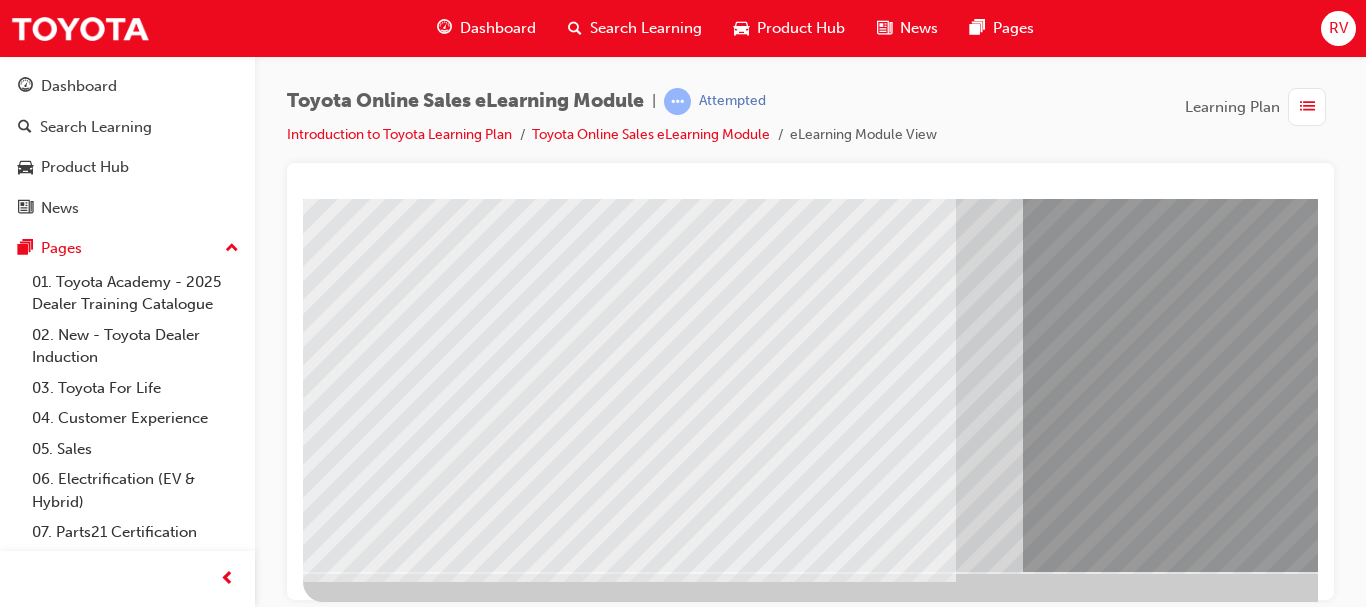 scroll, scrollTop: 360, scrollLeft: 0, axis: vertical 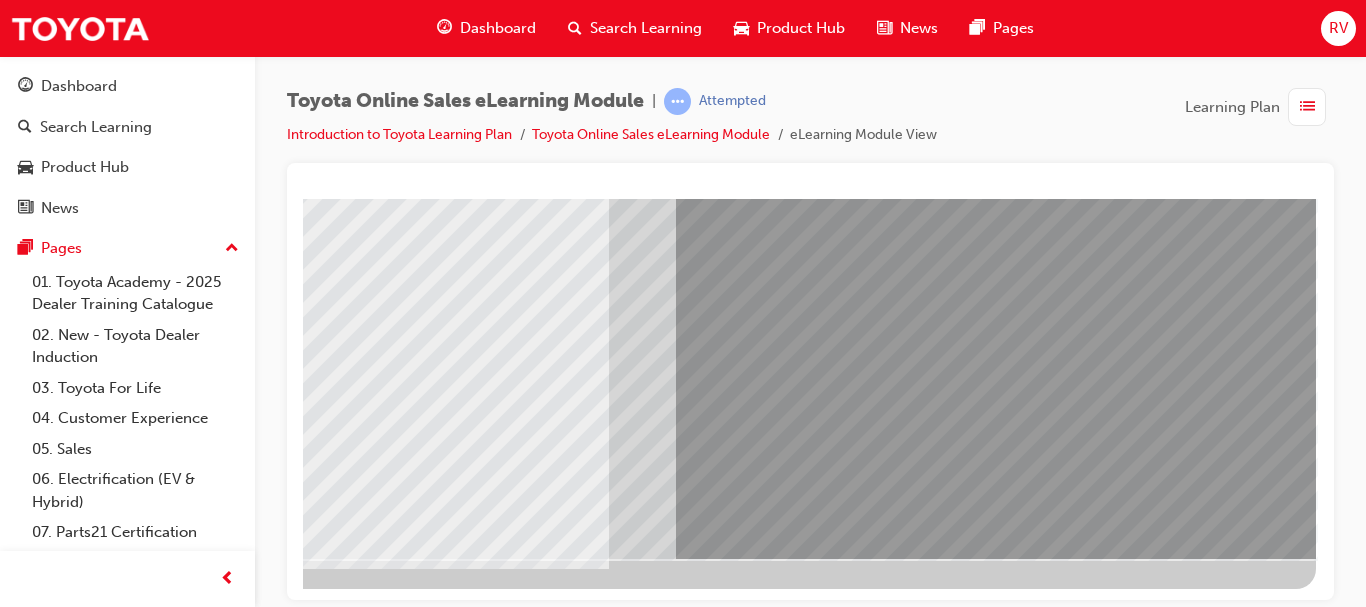 click at bounding box center [19, 3540] 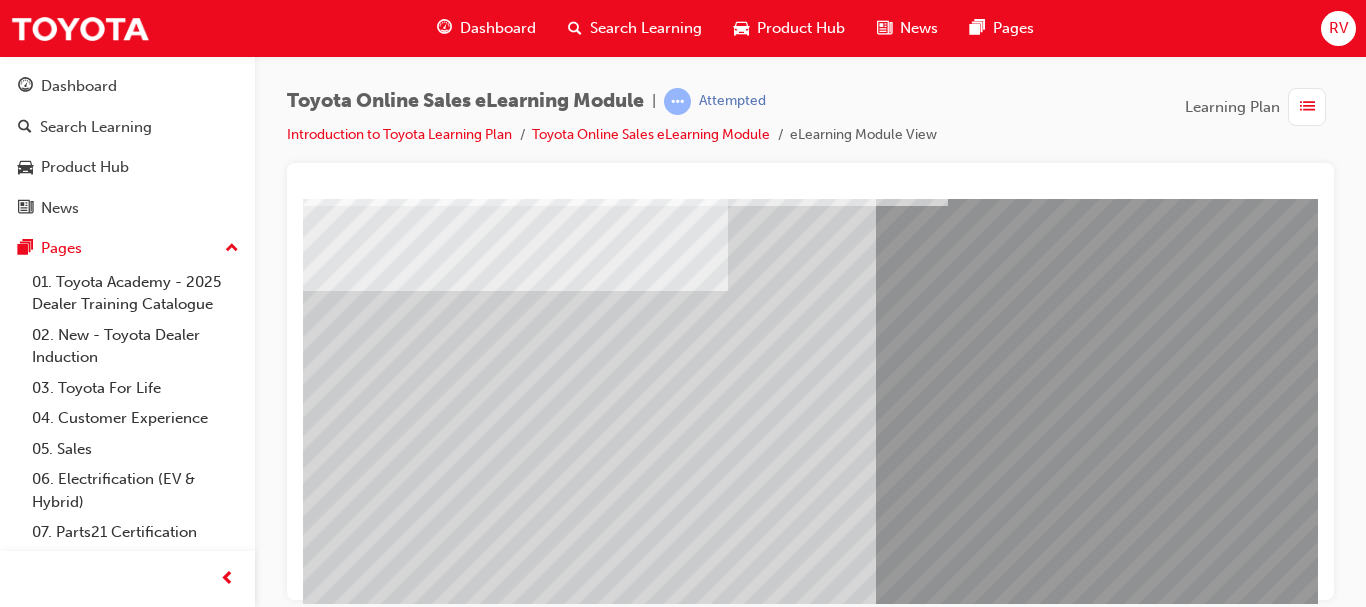 scroll, scrollTop: 200, scrollLeft: 0, axis: vertical 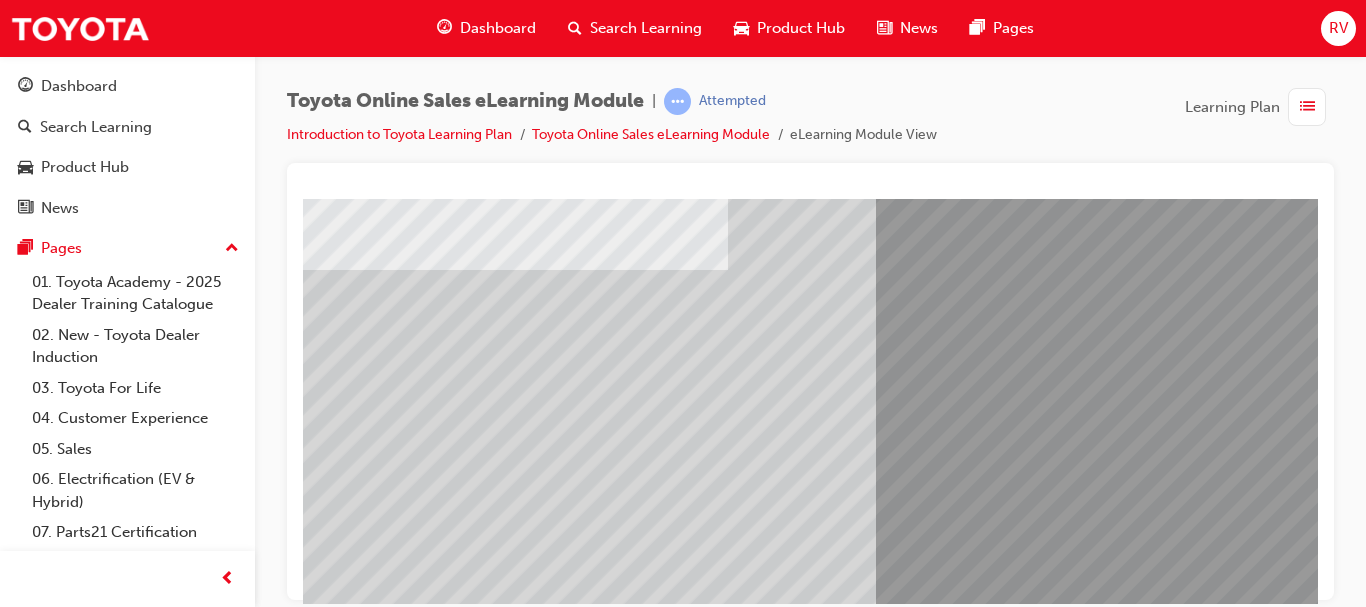 click at bounding box center [328, 4151] 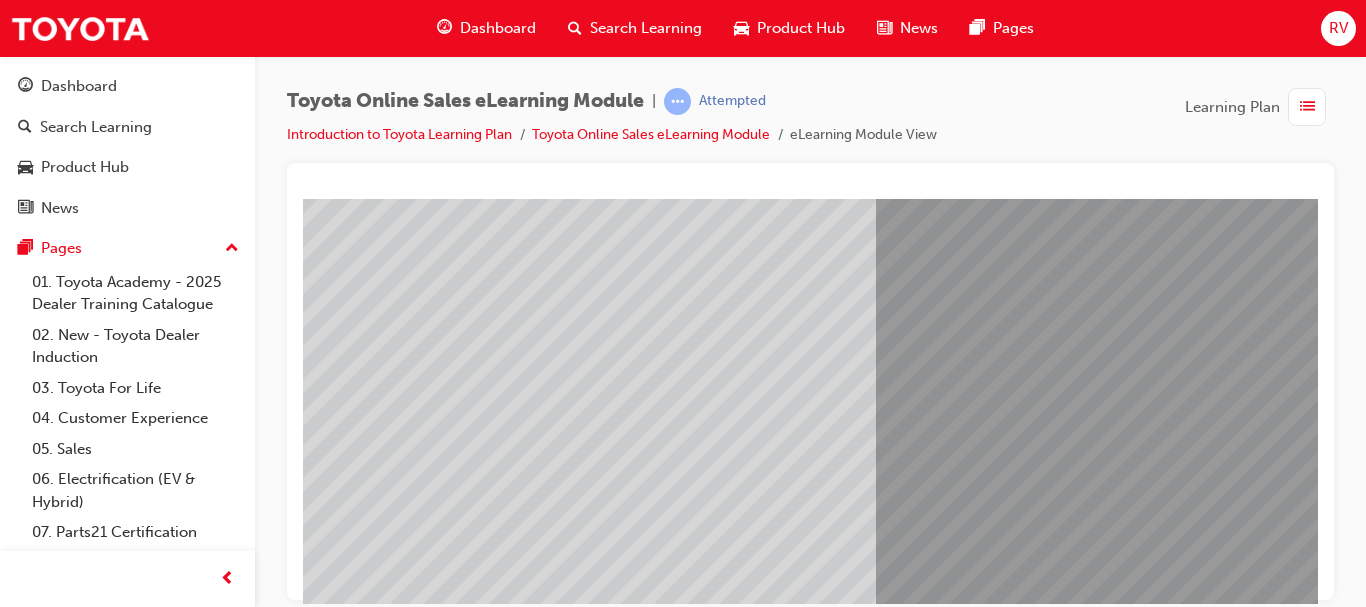 scroll, scrollTop: 360, scrollLeft: 0, axis: vertical 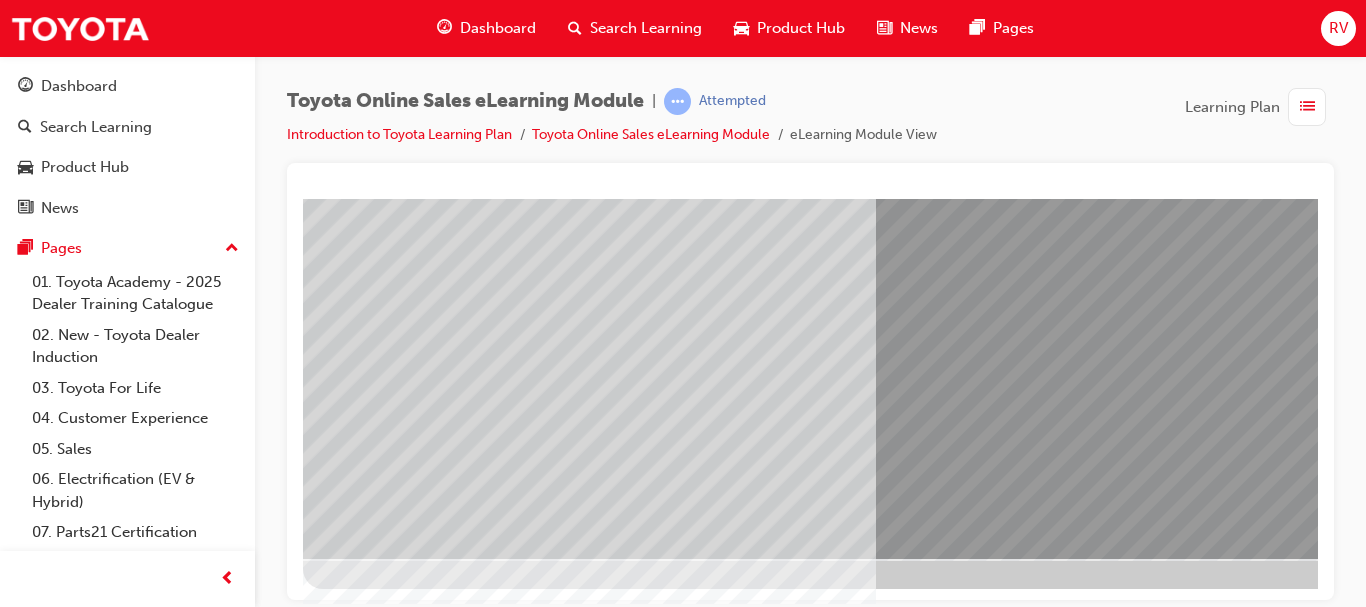 click at bounding box center (328, 4041) 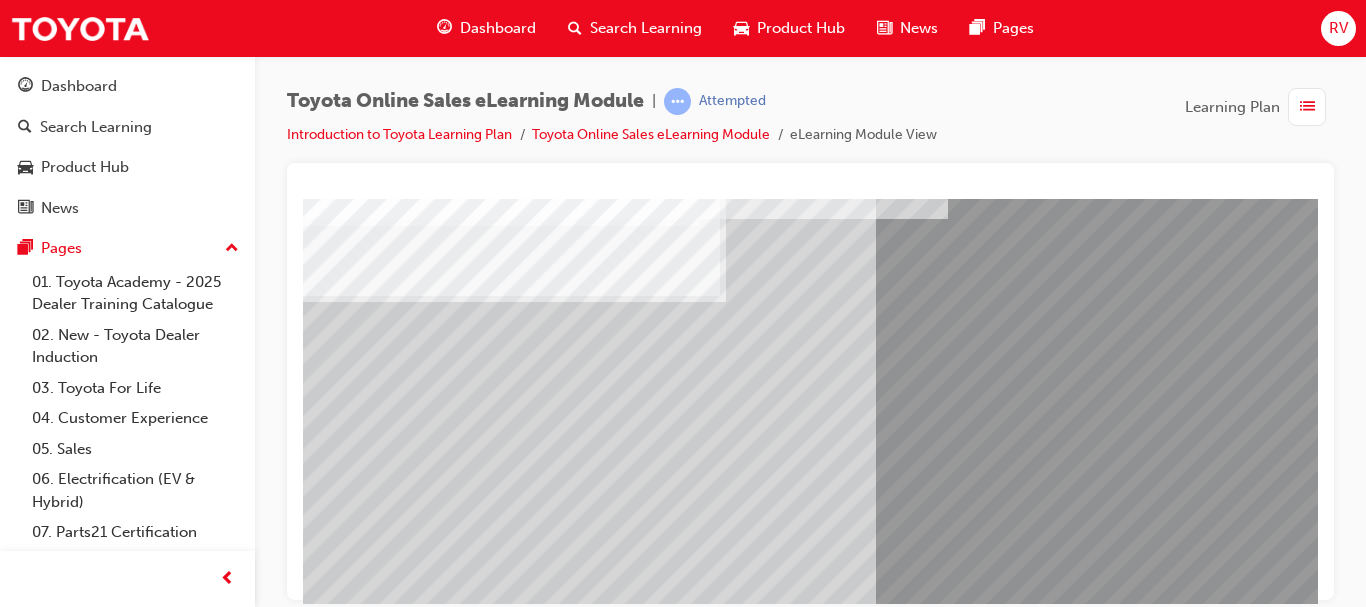 scroll, scrollTop: 160, scrollLeft: 0, axis: vertical 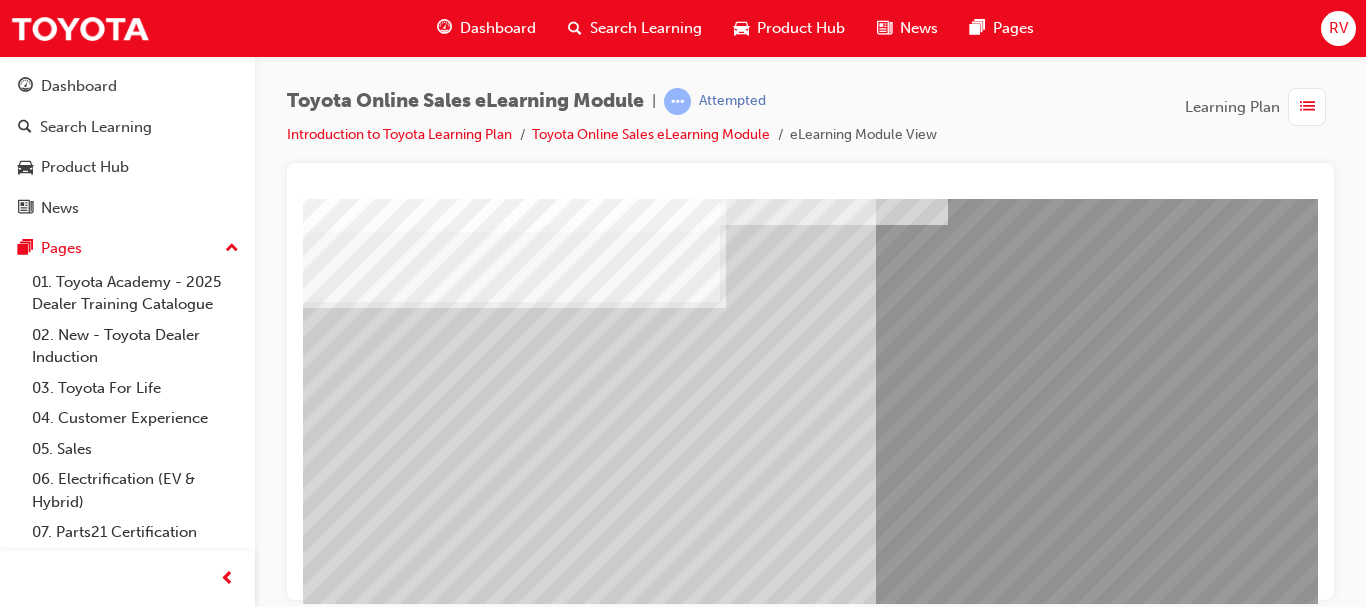click at bounding box center (328, 4291) 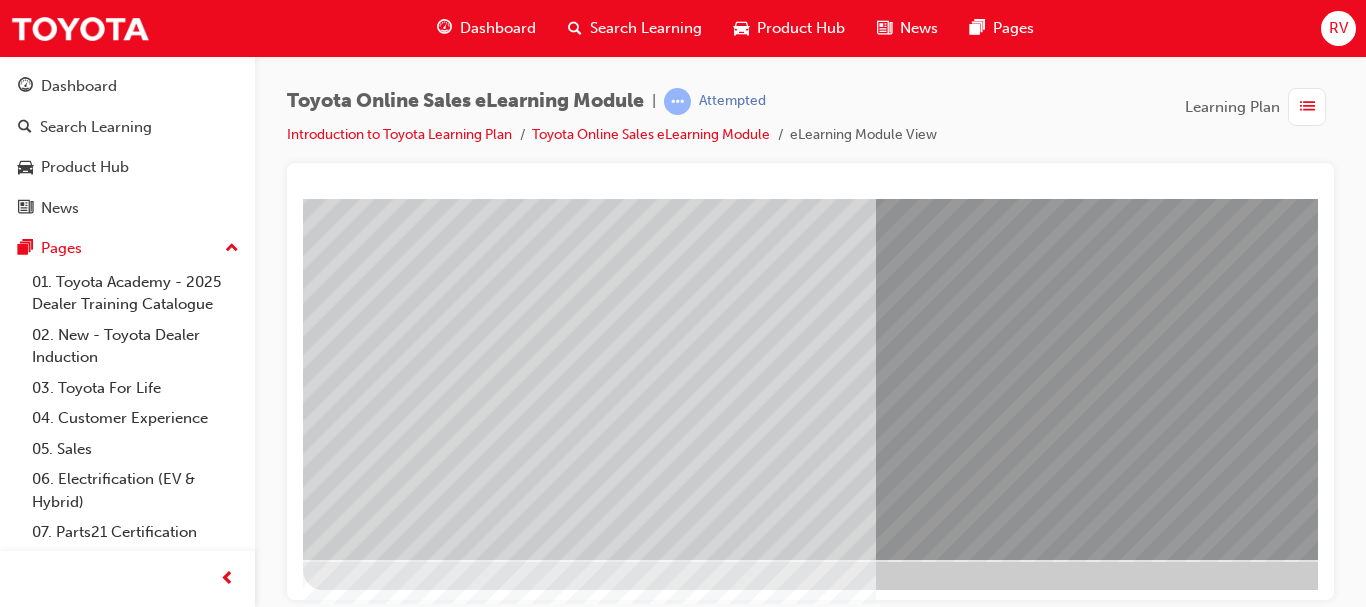 scroll, scrollTop: 360, scrollLeft: 0, axis: vertical 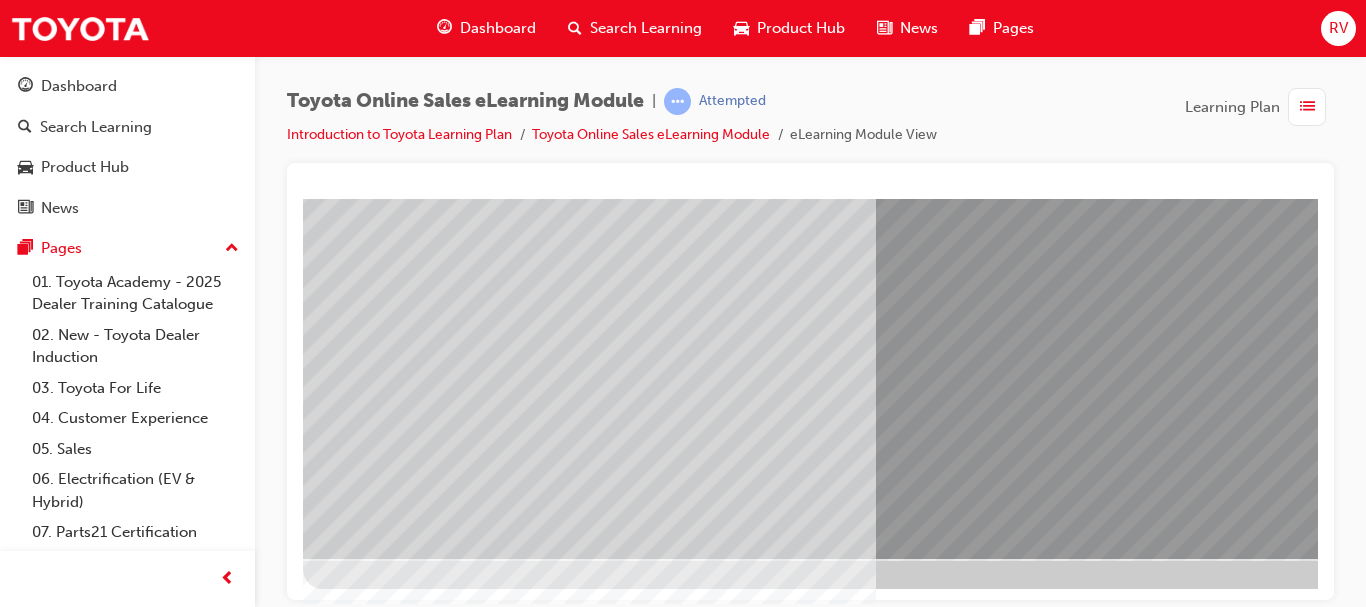 click at bounding box center [328, 4141] 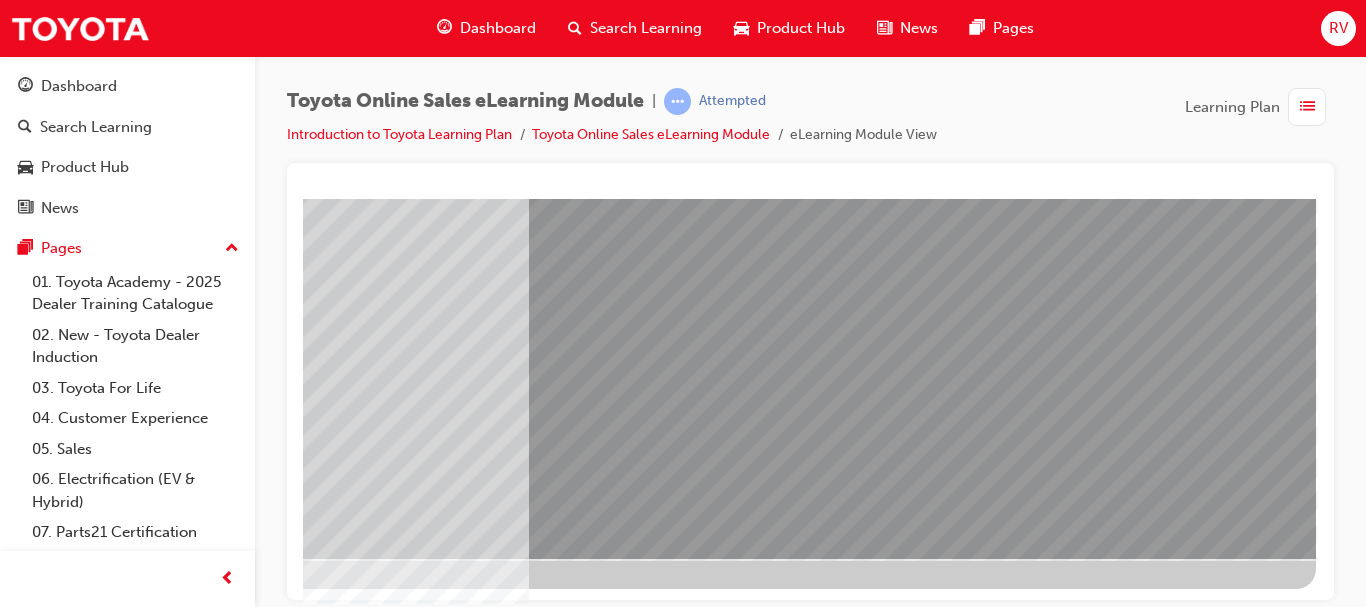 click at bounding box center (19, 4936) 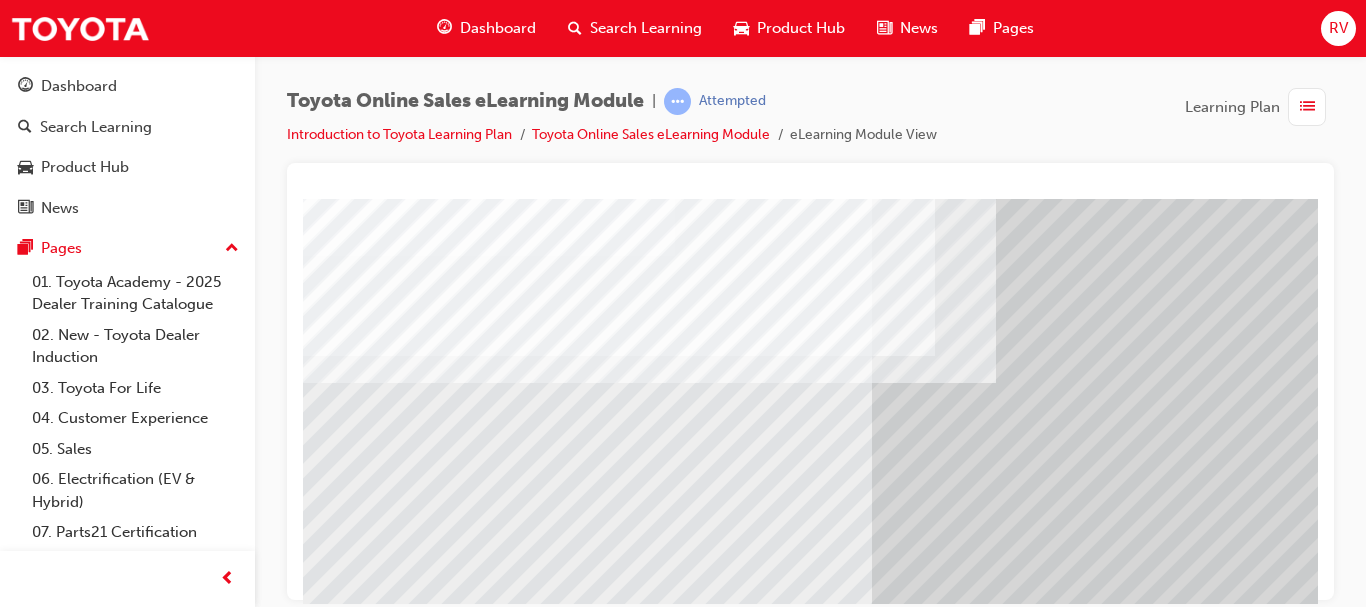 scroll, scrollTop: 360, scrollLeft: 0, axis: vertical 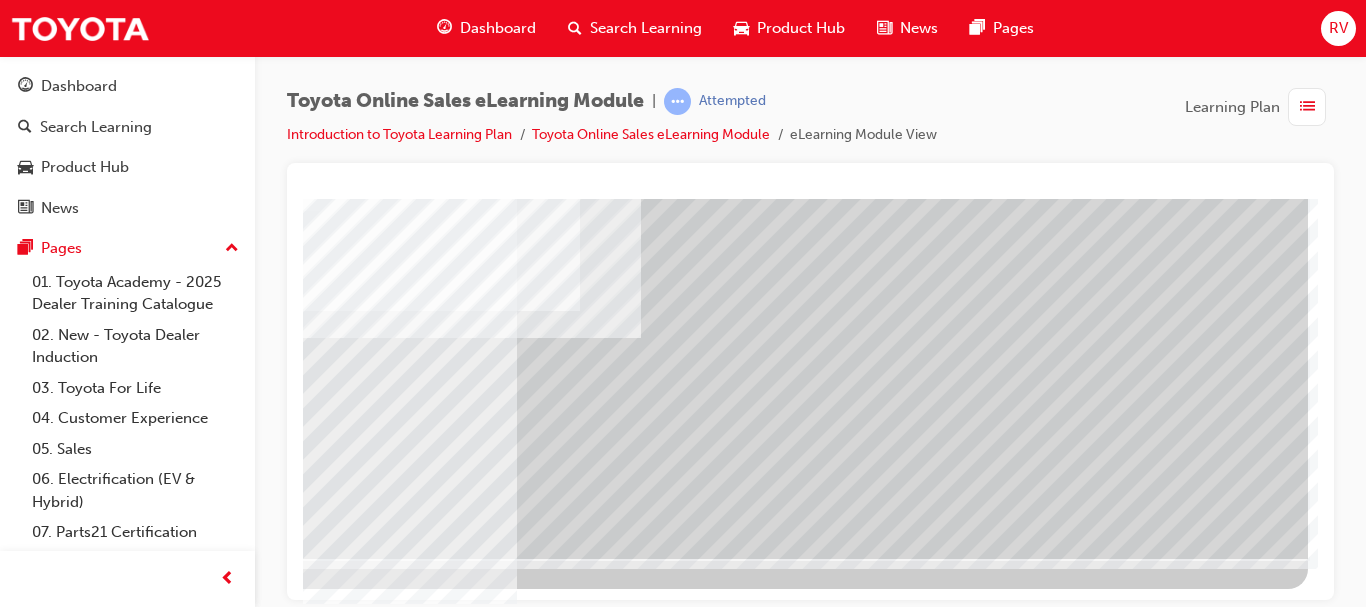 click at bounding box center [11, 3795] 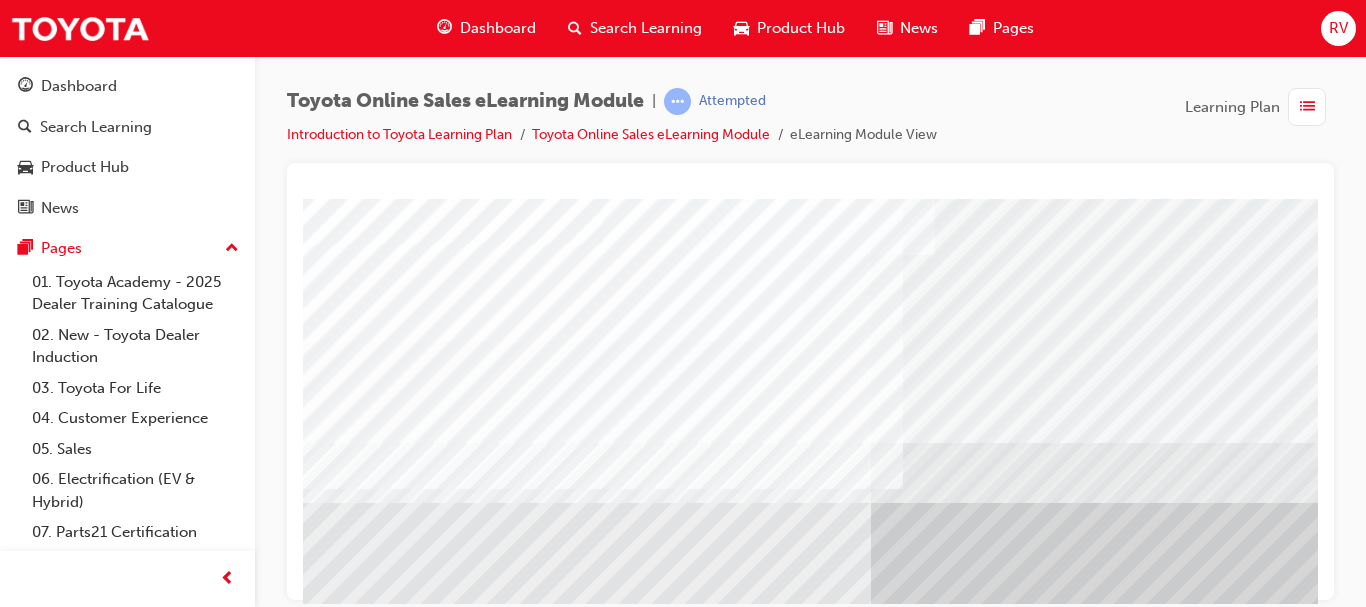 scroll, scrollTop: 200, scrollLeft: 0, axis: vertical 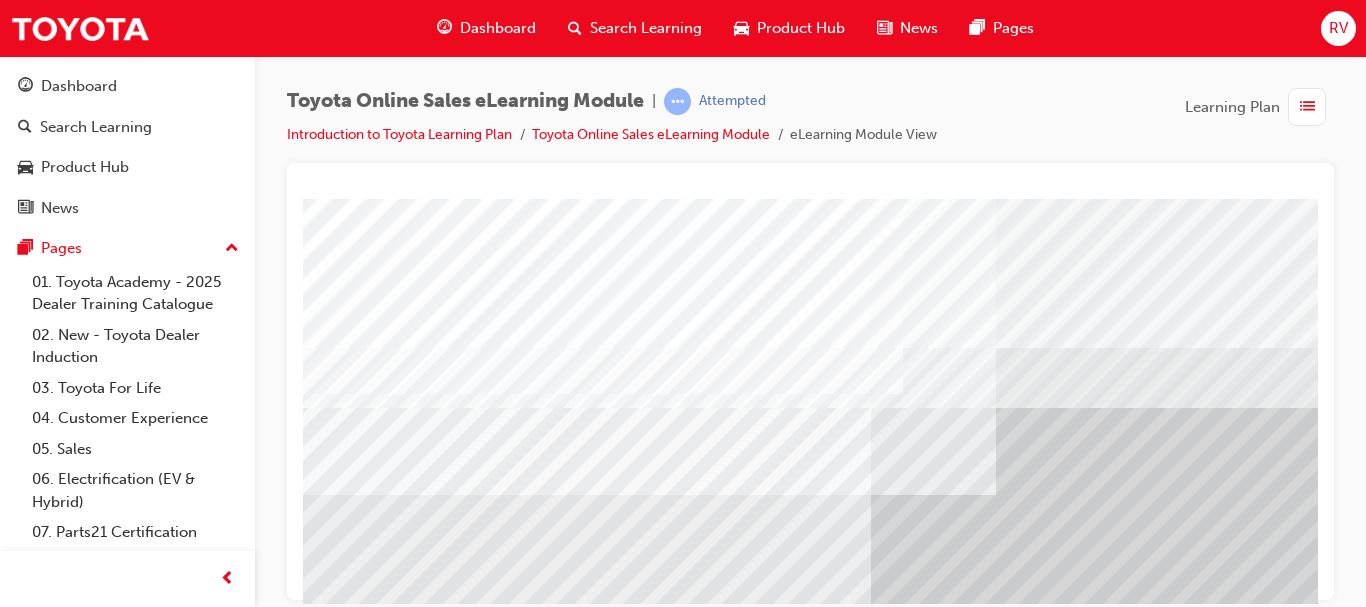 click at bounding box center (363, 4536) 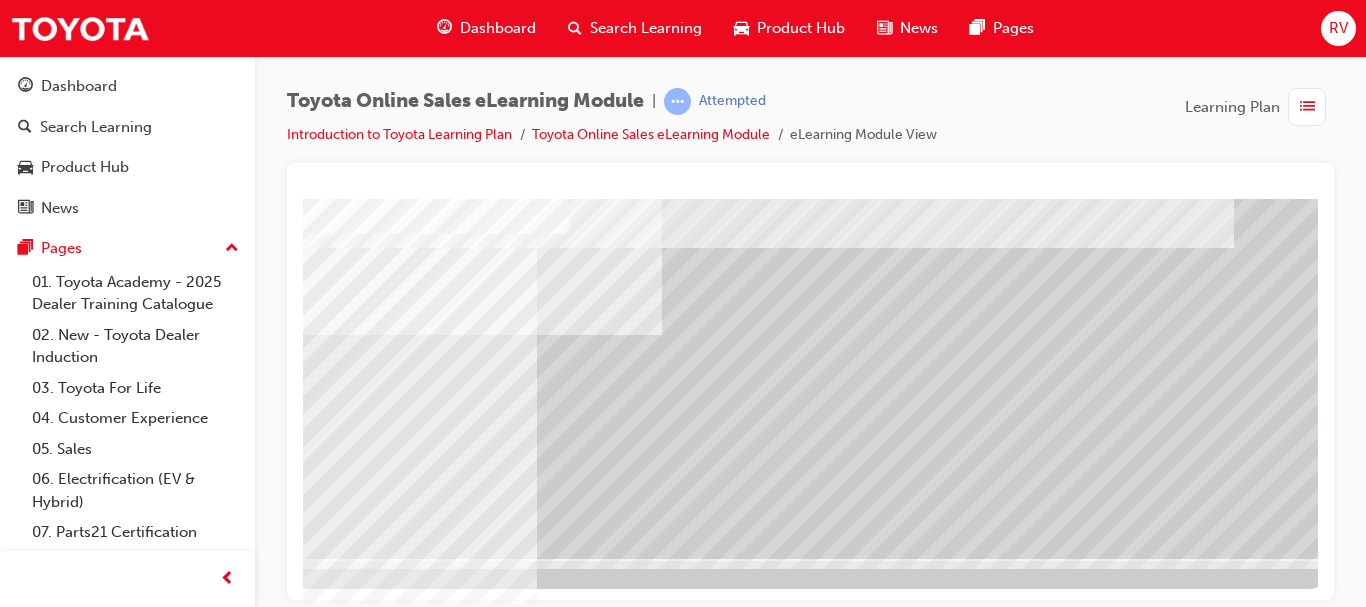 scroll, scrollTop: 360, scrollLeft: 360, axis: both 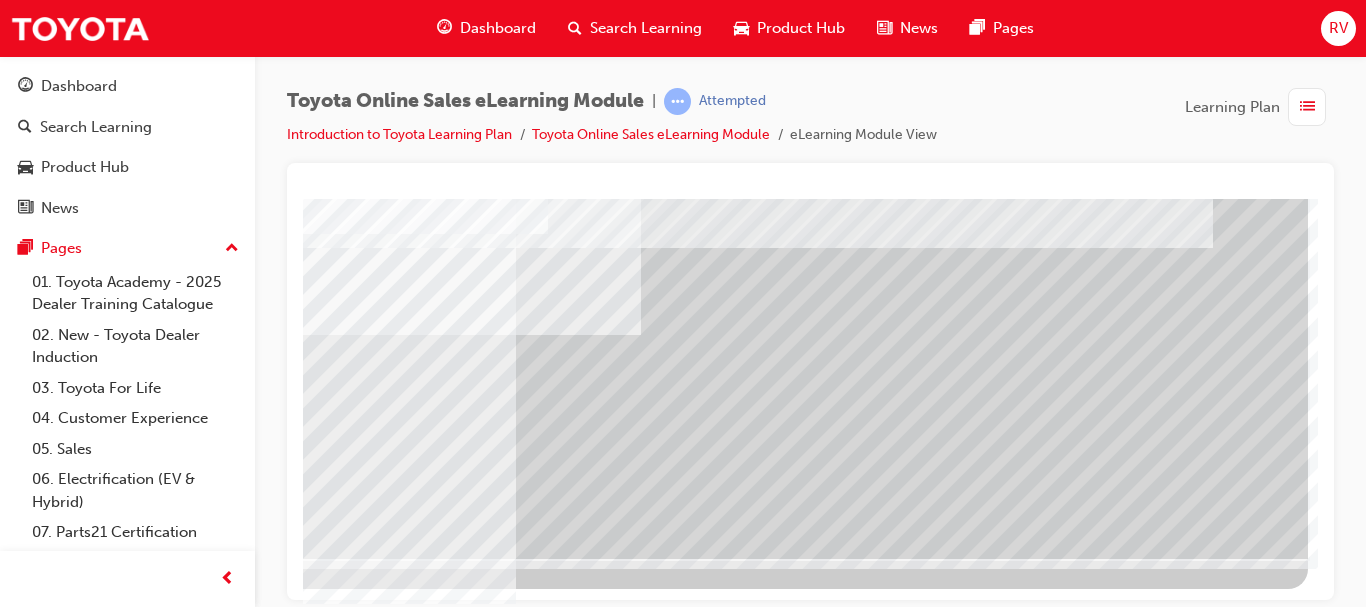 click at bounding box center [11, 3444] 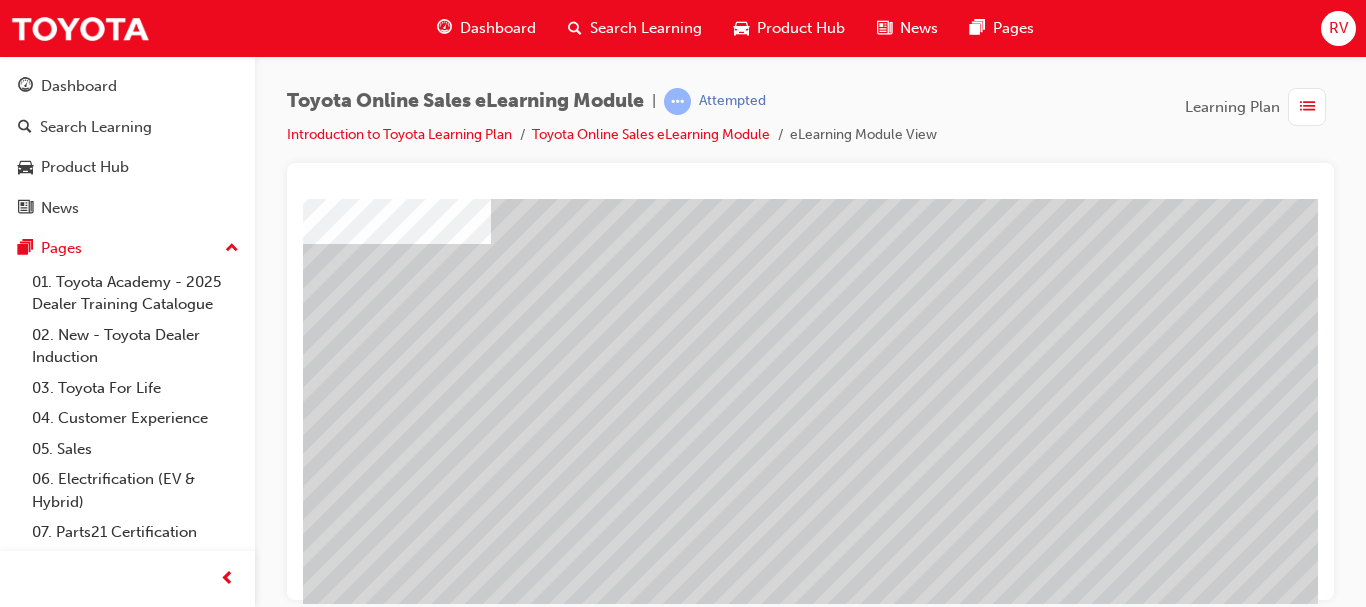 scroll, scrollTop: 200, scrollLeft: 0, axis: vertical 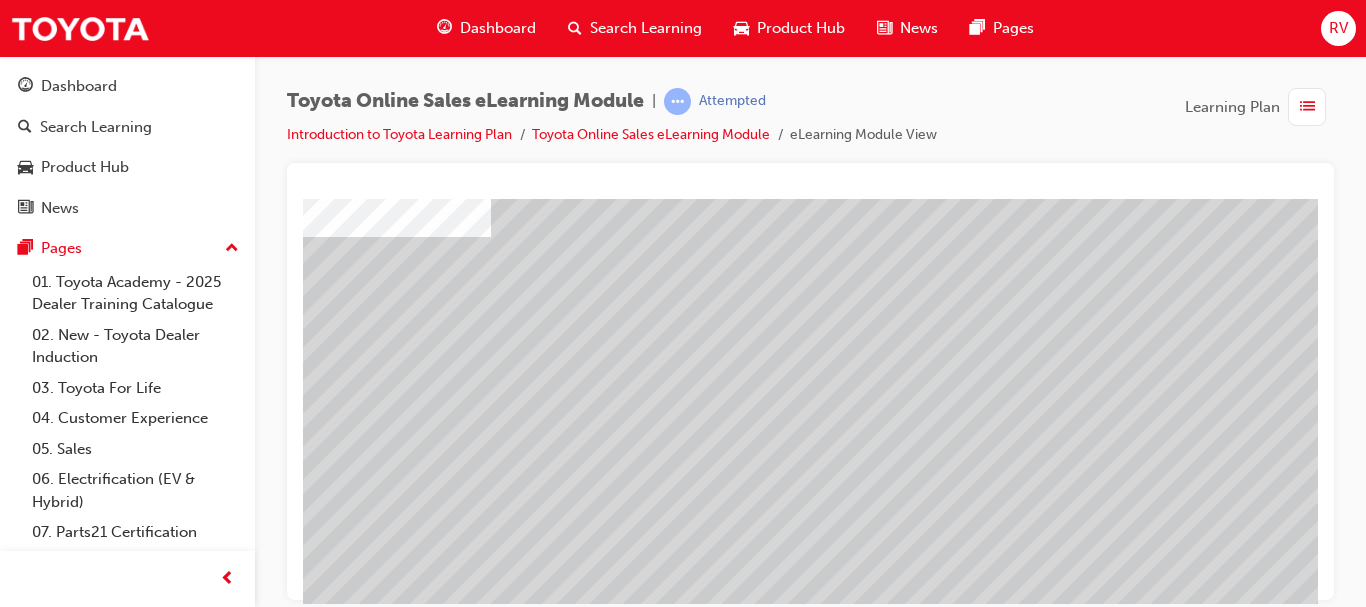 click at bounding box center (393, 4579) 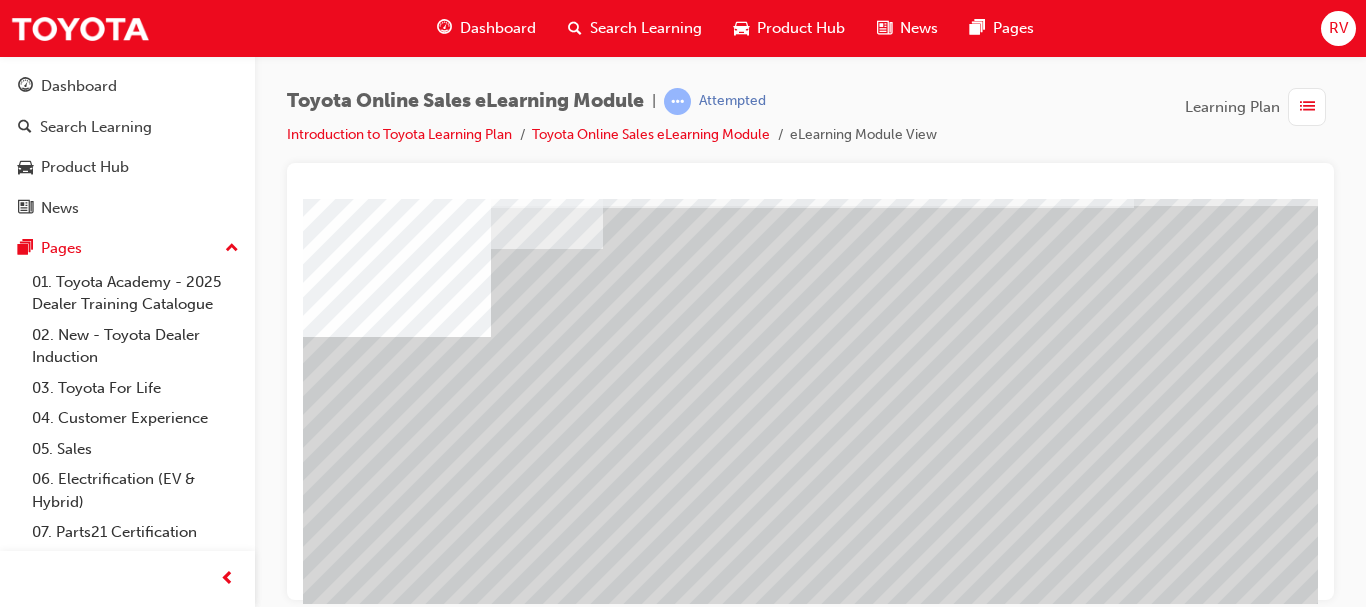 scroll, scrollTop: 200, scrollLeft: 0, axis: vertical 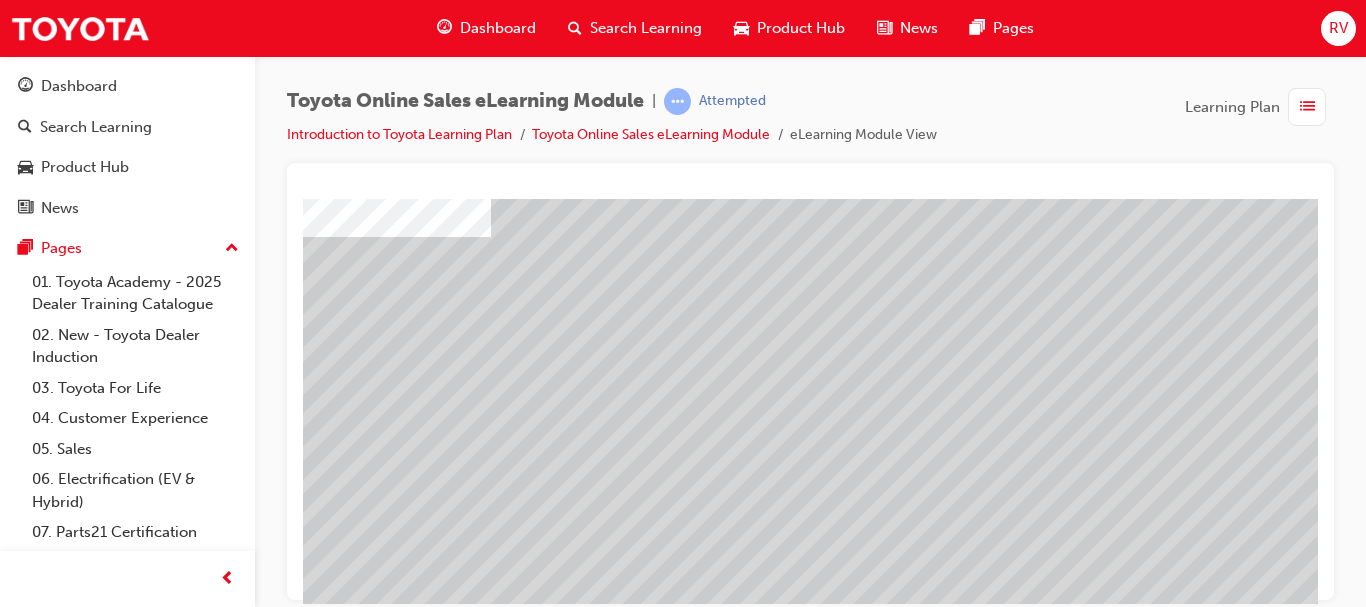 click at bounding box center (393, 4649) 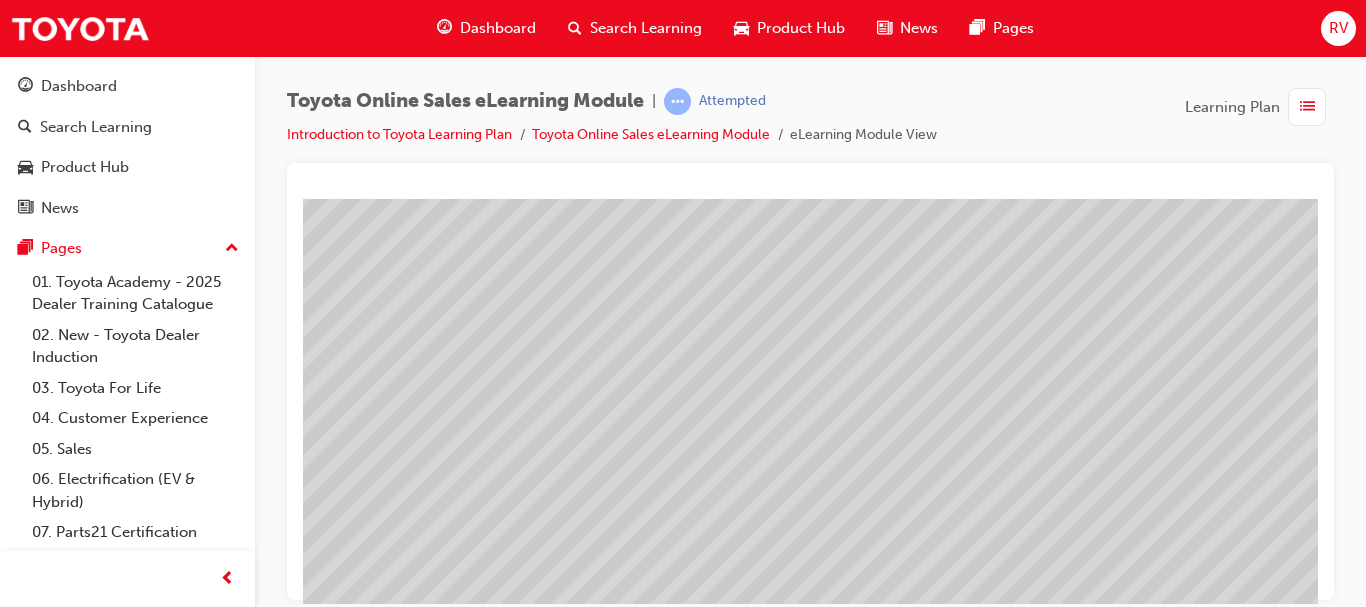 scroll, scrollTop: 200, scrollLeft: 360, axis: both 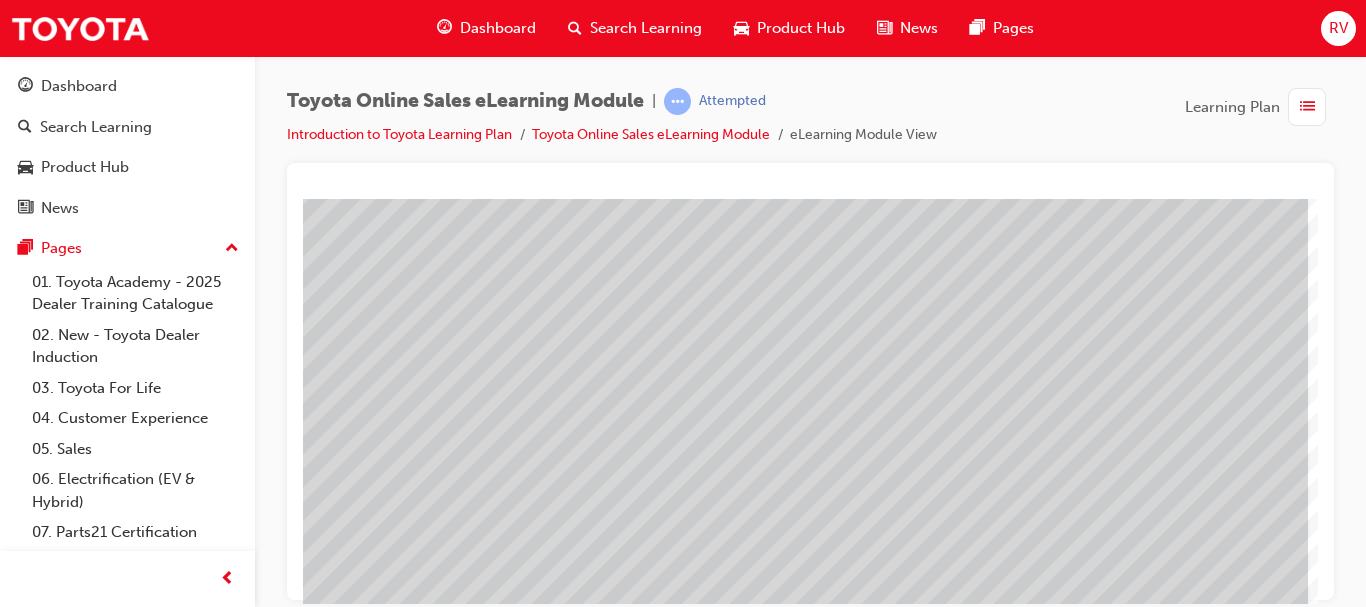 click at bounding box center [38, 4789] 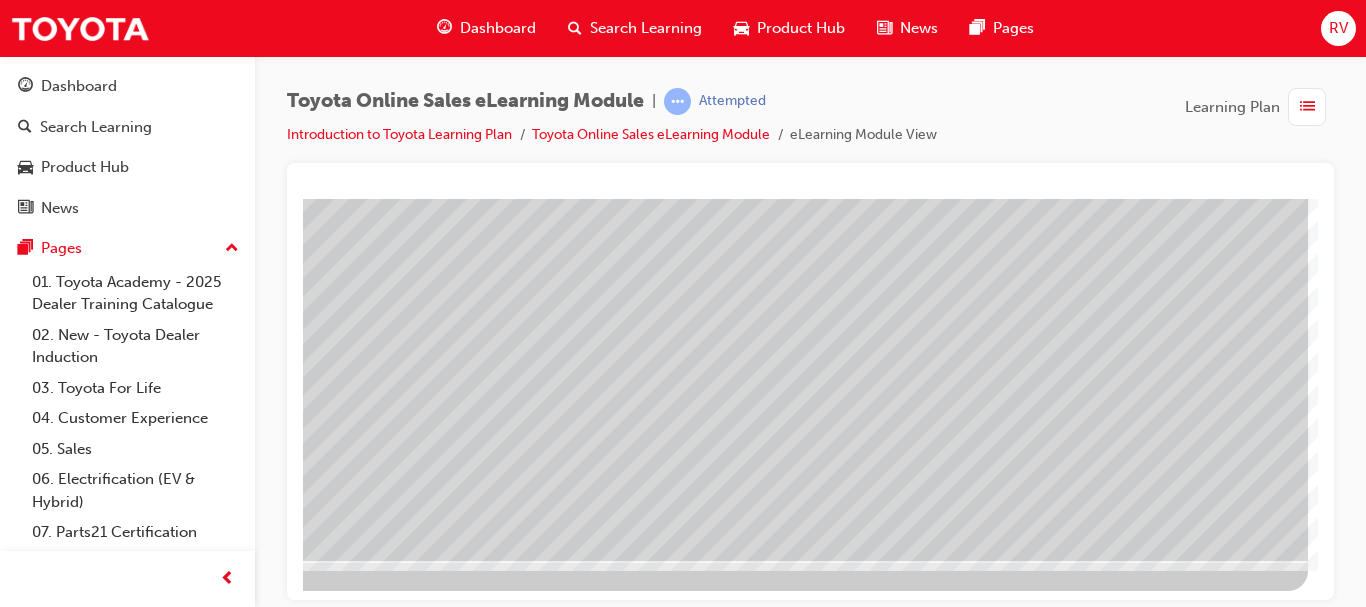 scroll, scrollTop: 360, scrollLeft: 360, axis: both 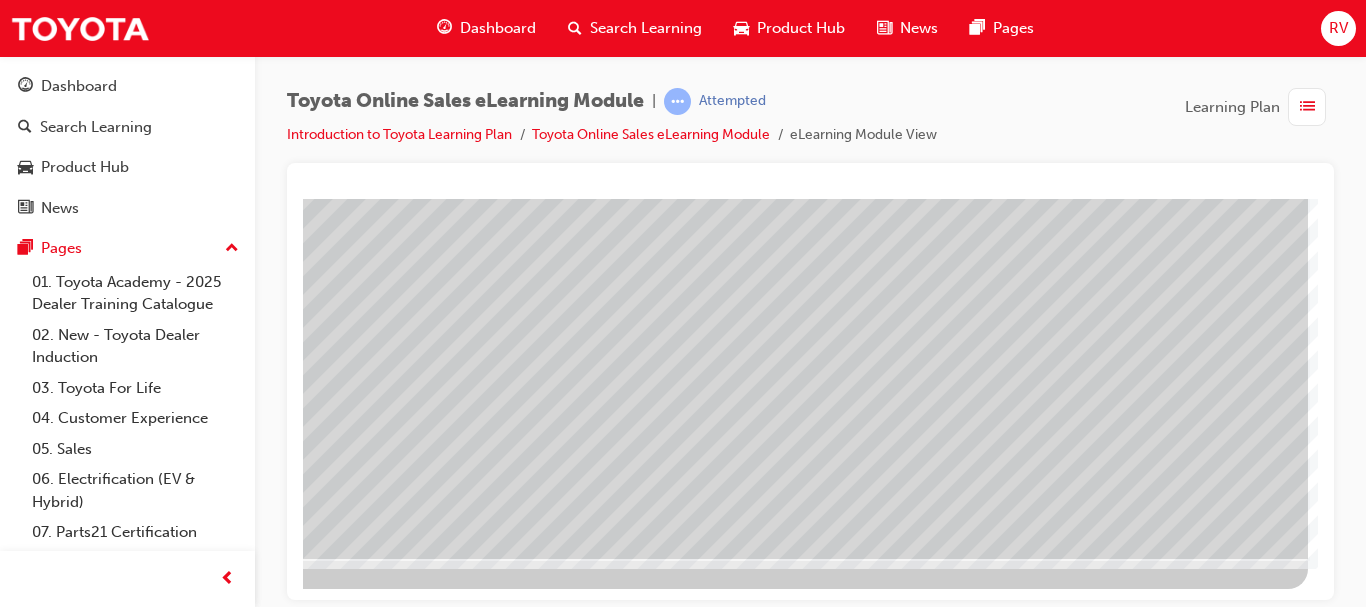 click at bounding box center (11, 2986) 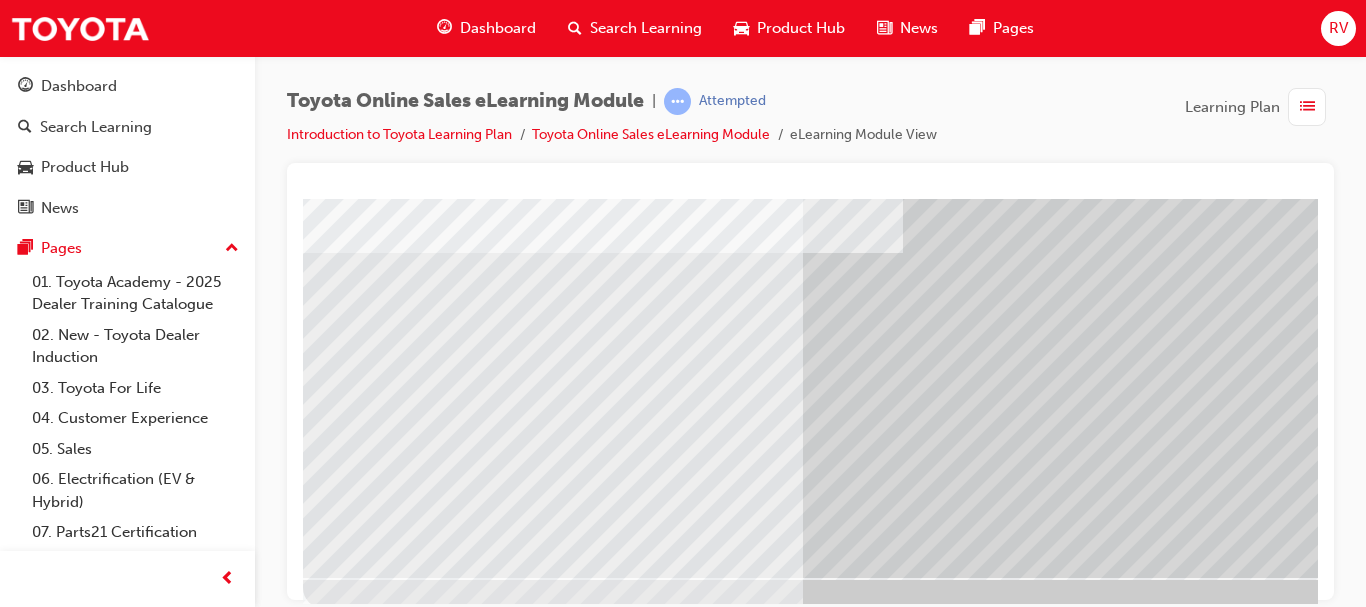 scroll, scrollTop: 360, scrollLeft: 0, axis: vertical 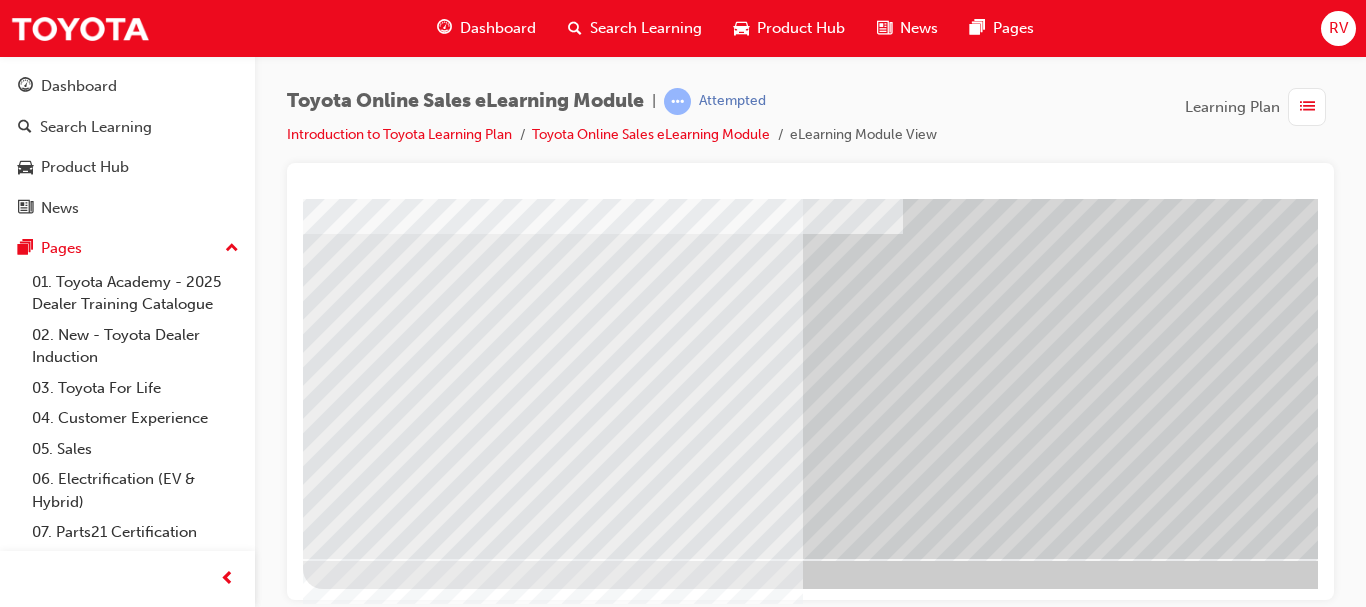 click at bounding box center (983, 213) 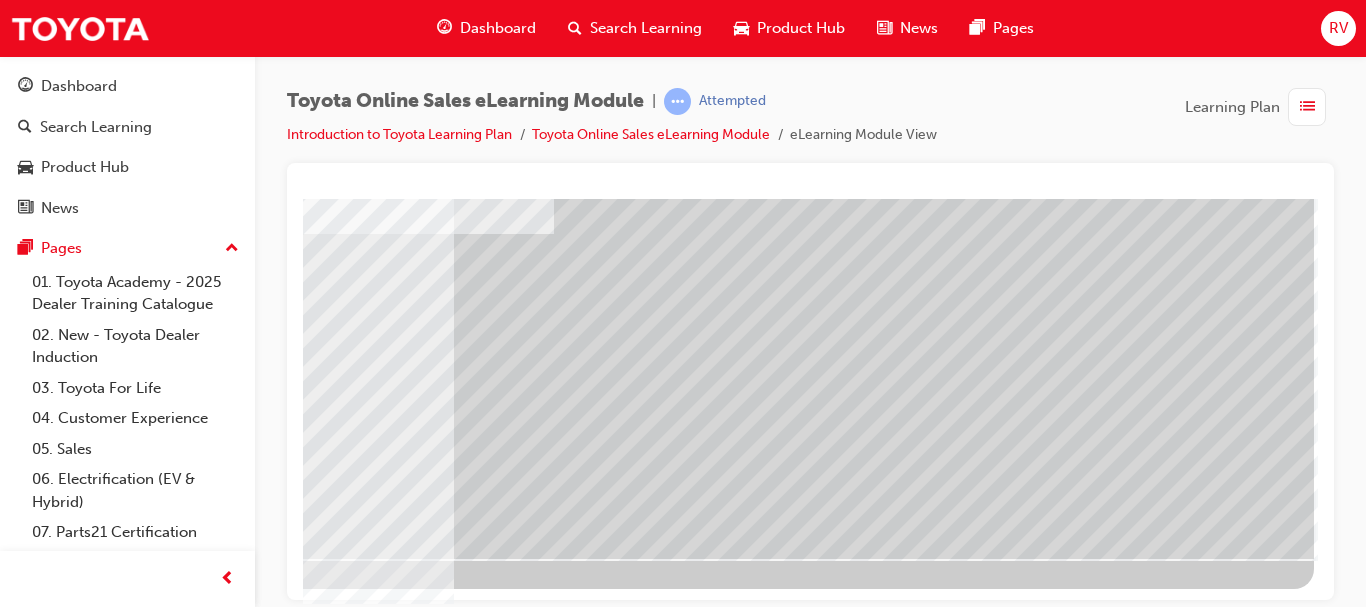 click at bounding box center [17, 4237] 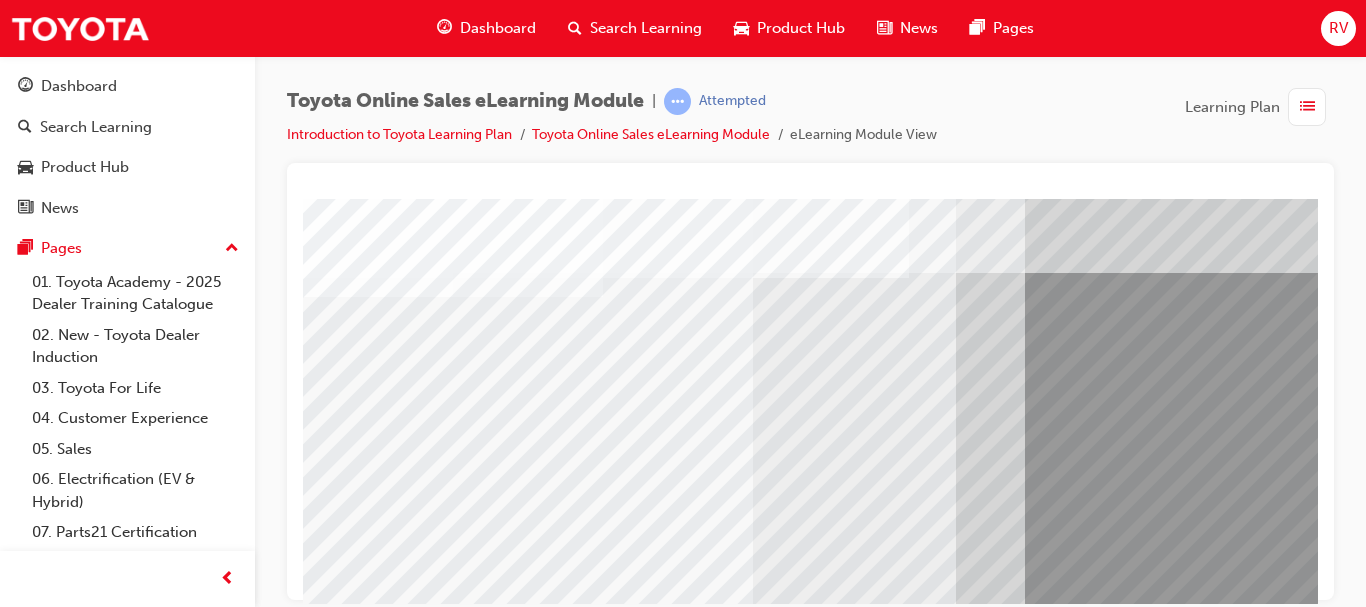 scroll, scrollTop: 200, scrollLeft: 0, axis: vertical 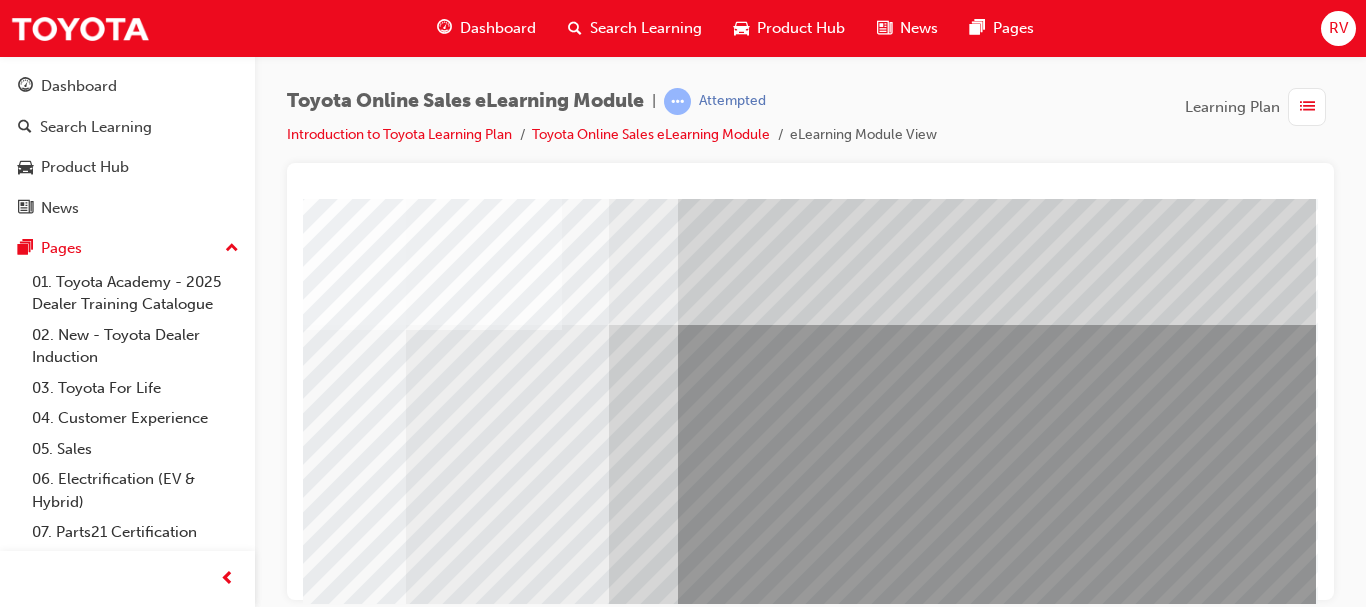 click at bounding box center (317, 2759) 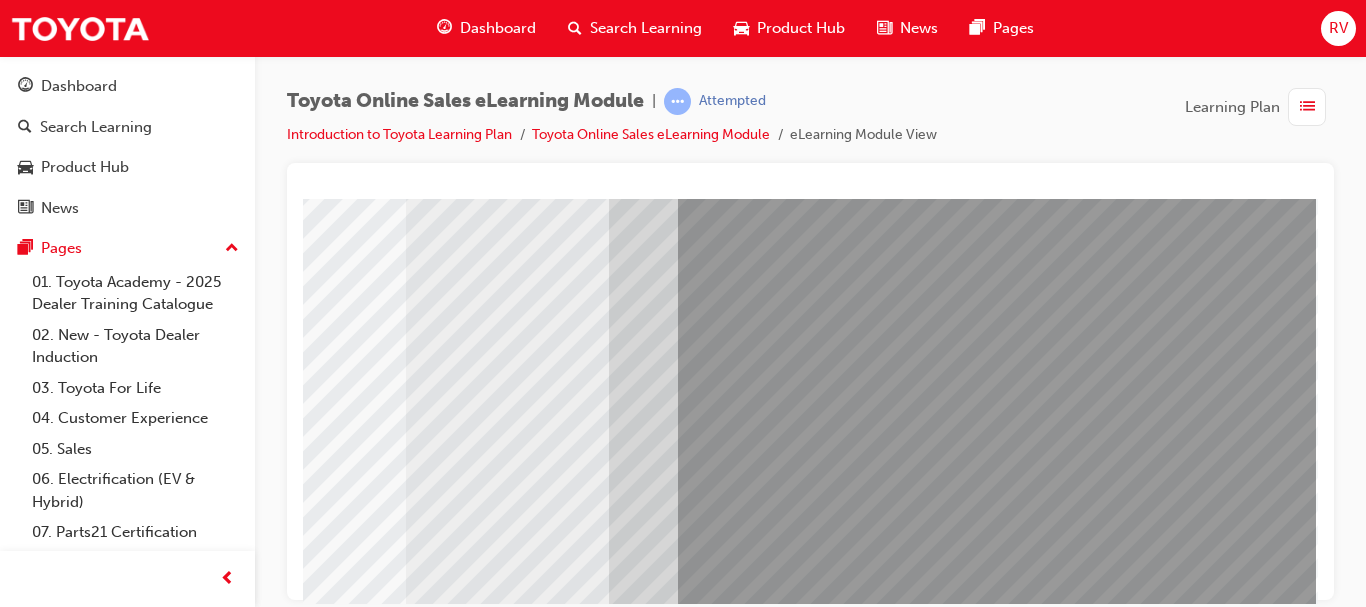 click at bounding box center [31, 4259] 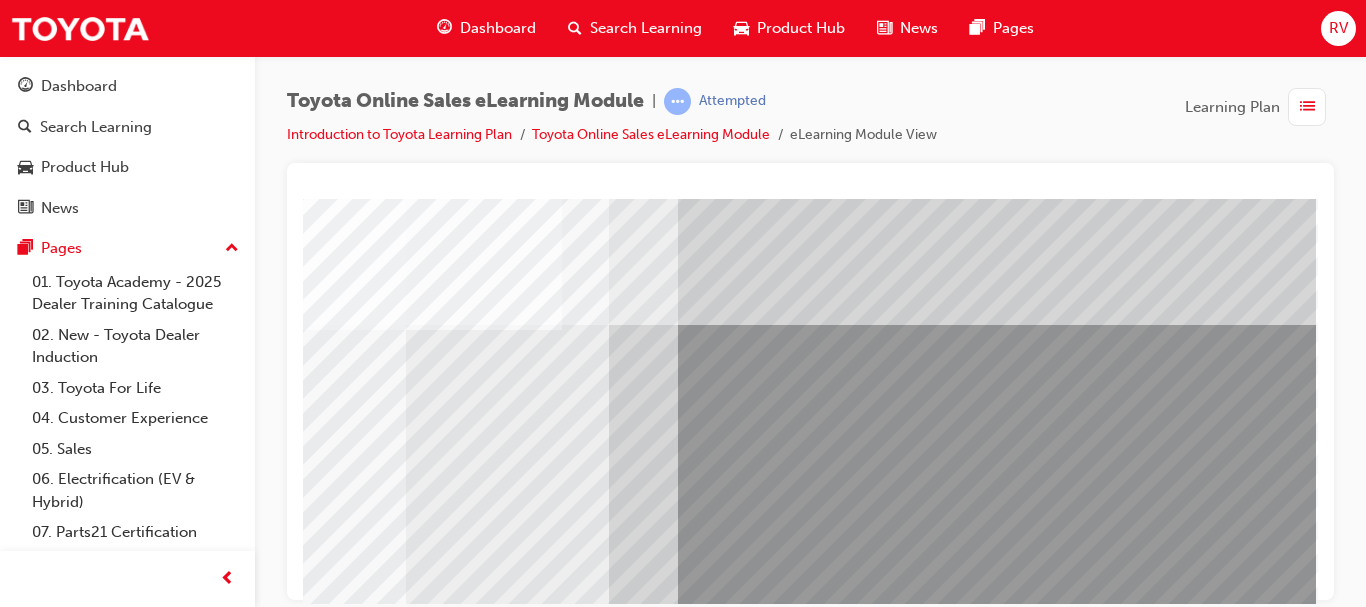 click at bounding box center [636, 3183] 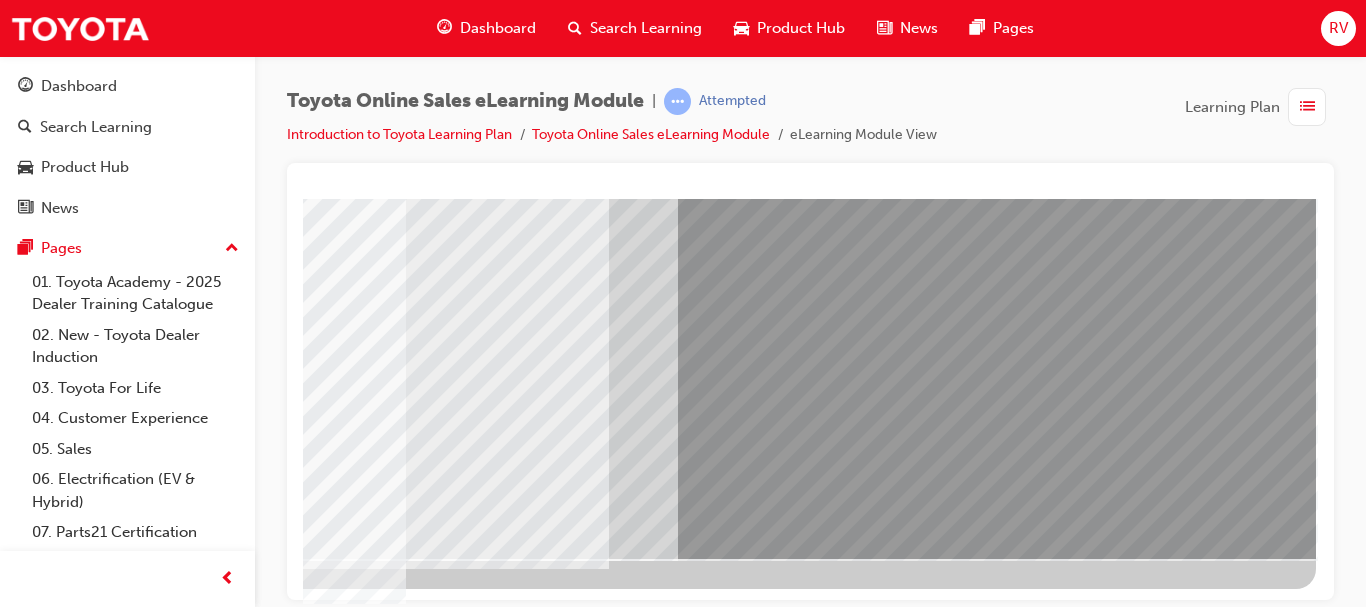 click at bounding box center [19, 3071] 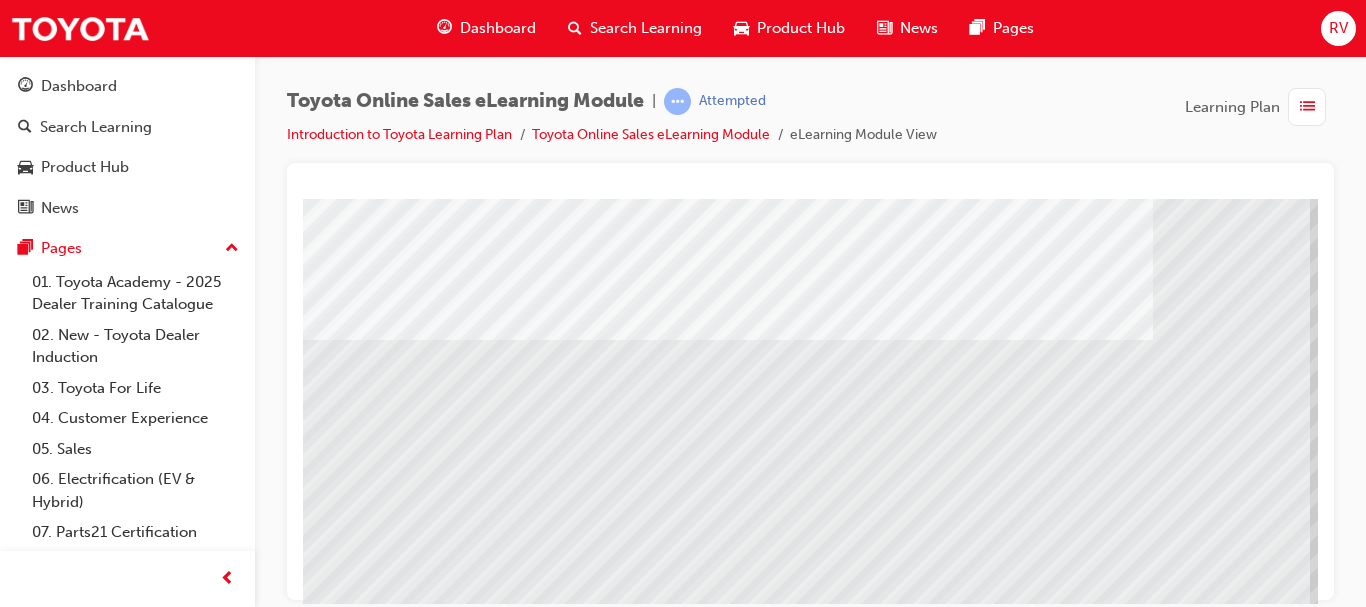 click at bounding box center [983, 1737] 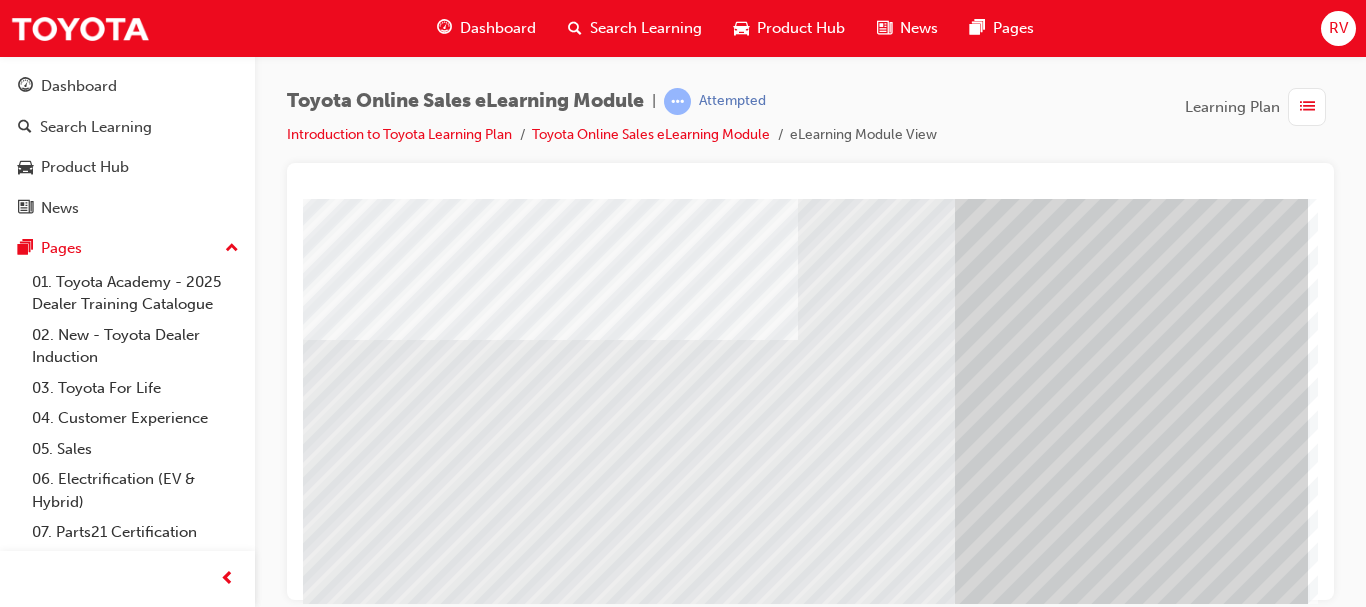click at bounding box center [148, 2975] 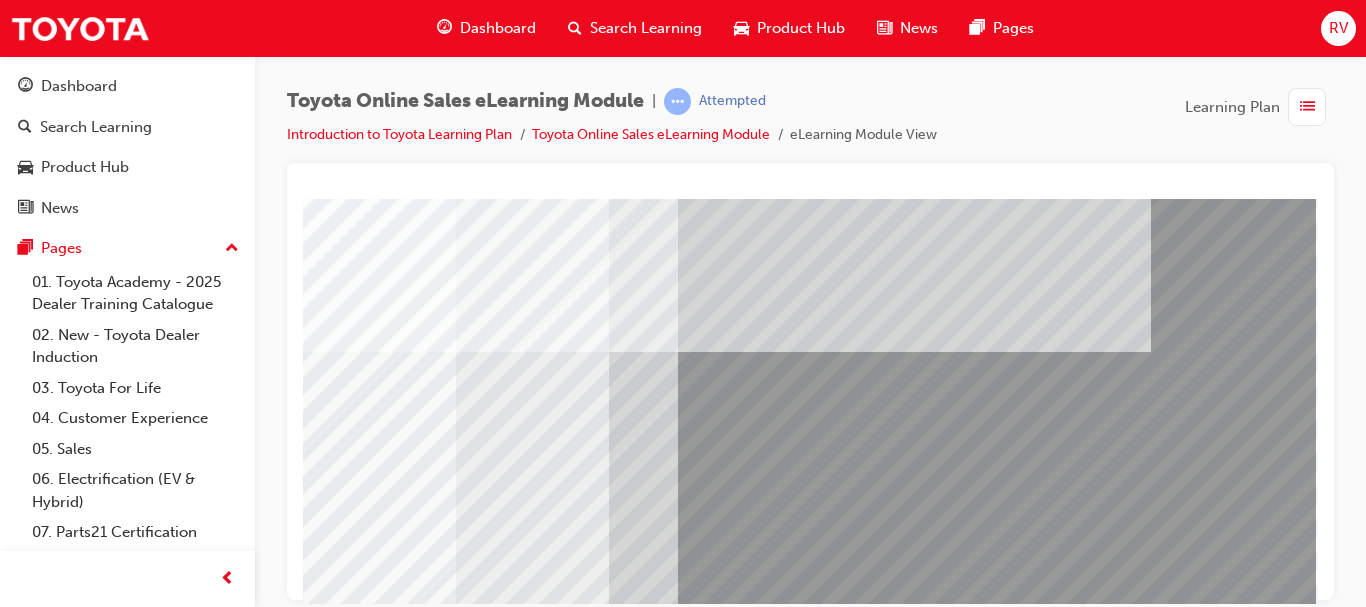 scroll, scrollTop: 0, scrollLeft: 0, axis: both 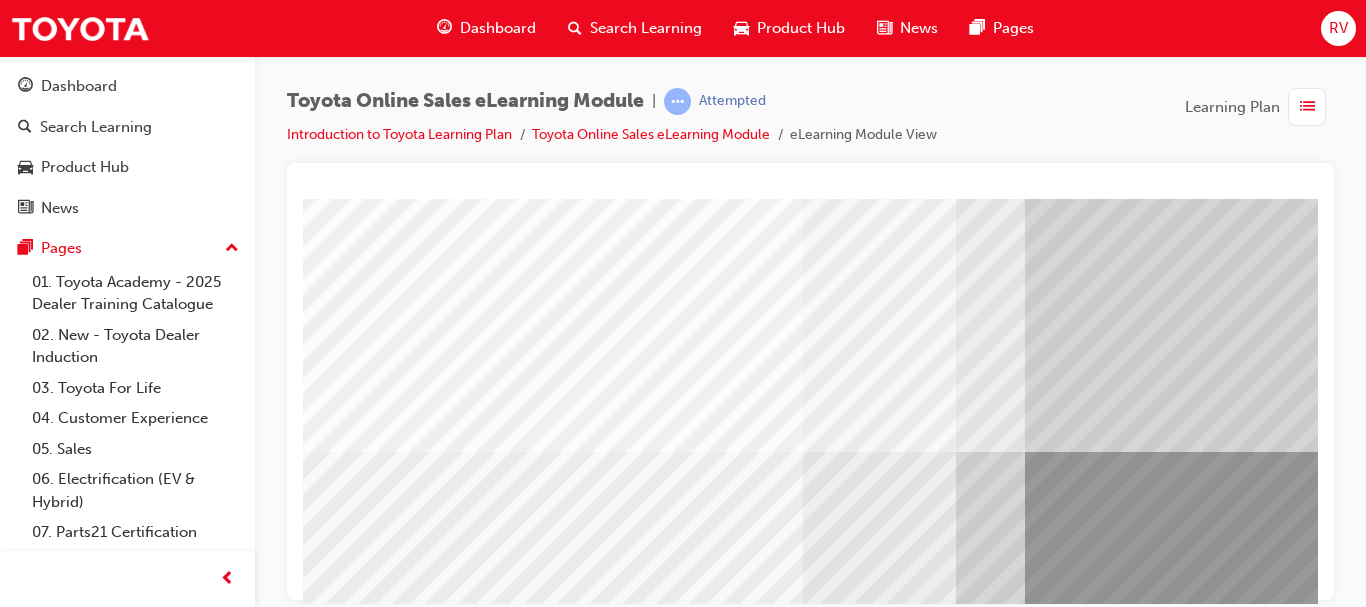 click at bounding box center (507, 4640) 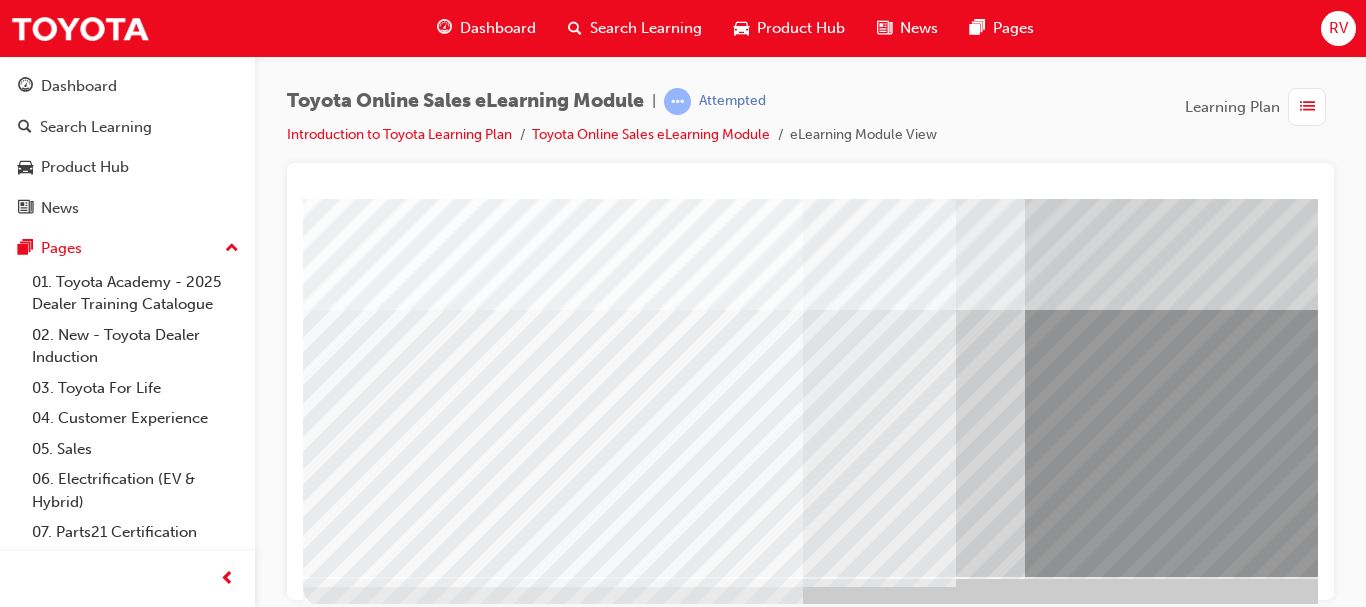 scroll, scrollTop: 360, scrollLeft: 0, axis: vertical 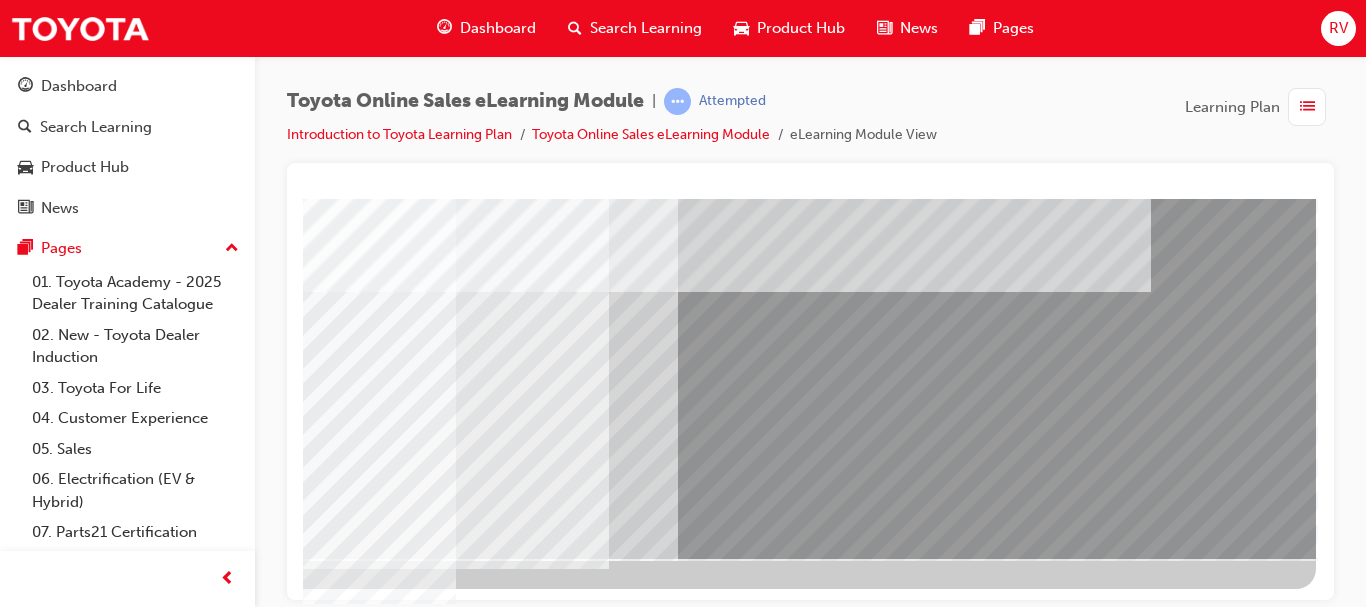 click at bounding box center [19, 3161] 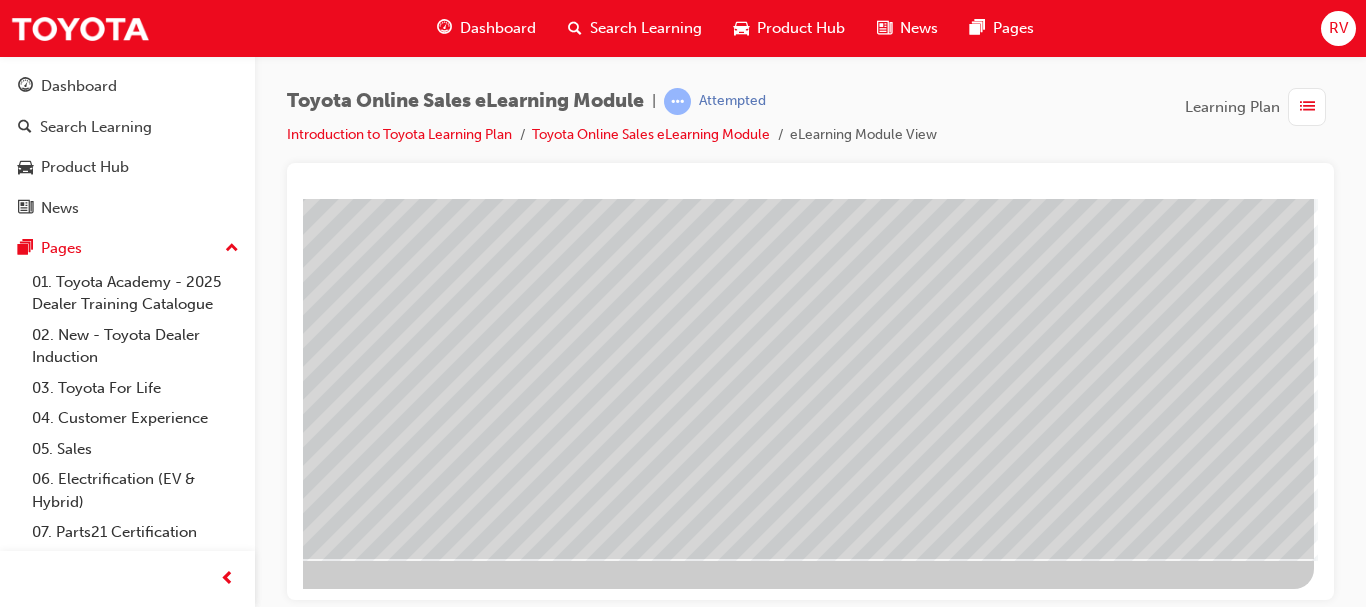 click at bounding box center [17, 2844] 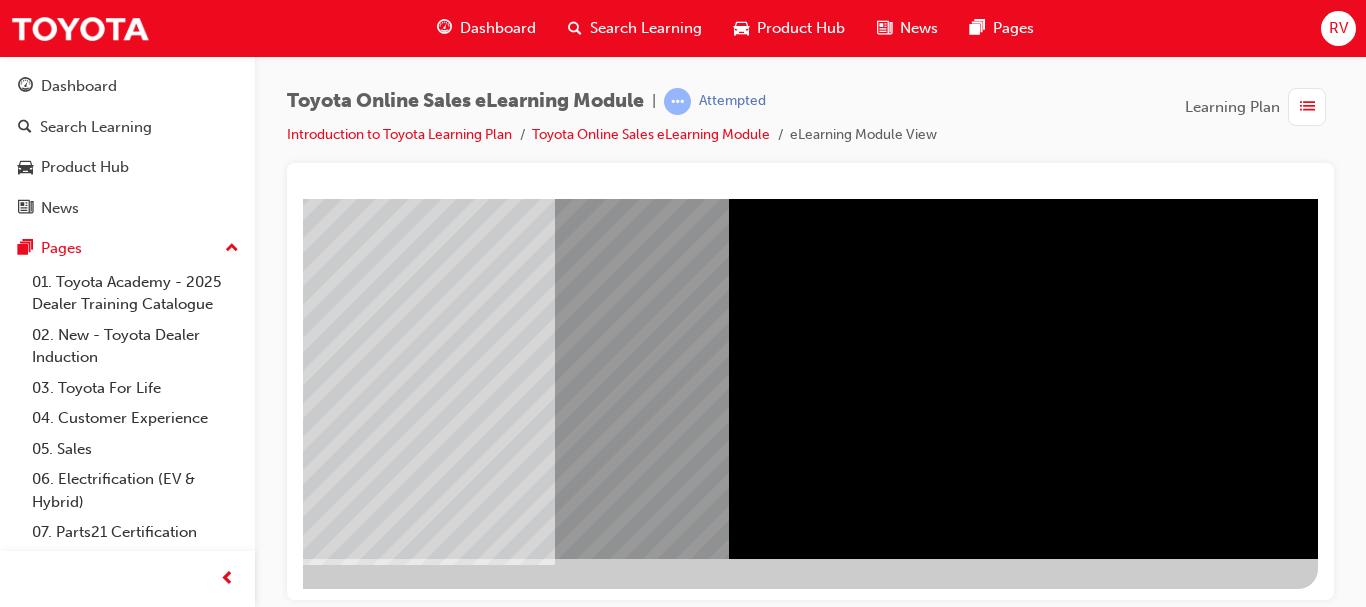 click at bounding box center (21, 4335) 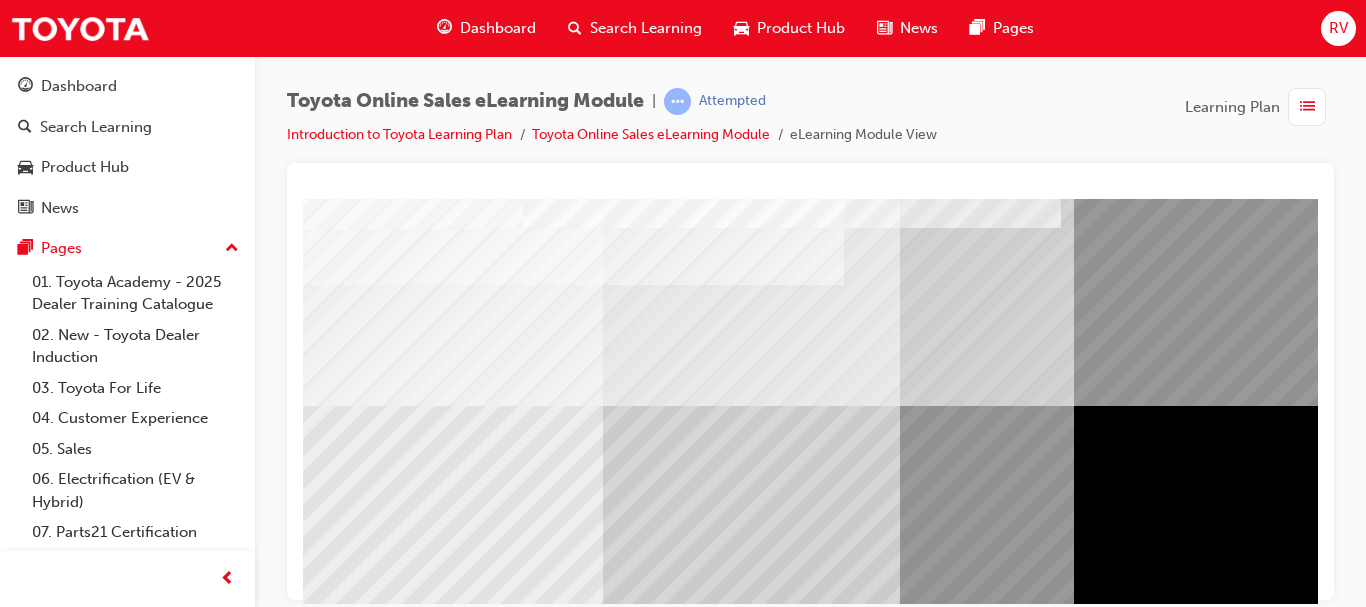 scroll, scrollTop: 200, scrollLeft: 0, axis: vertical 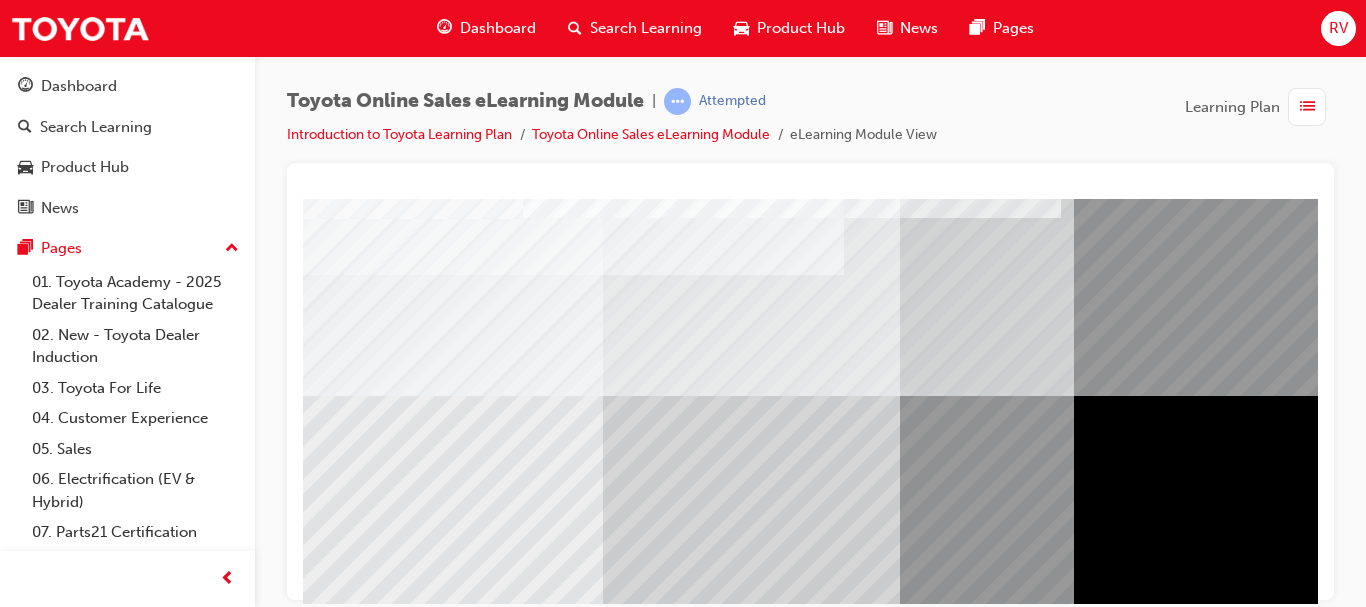 drag, startPoint x: 676, startPoint y: 363, endPoint x: 689, endPoint y: 388, distance: 28.178005 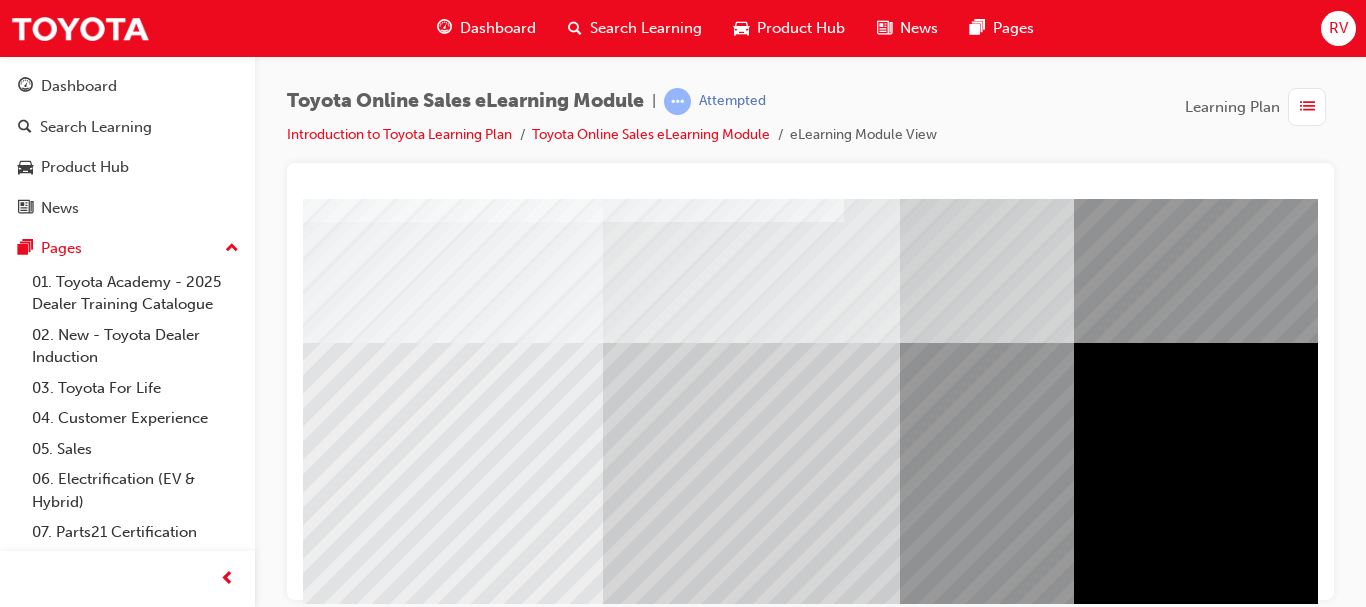 scroll, scrollTop: 300, scrollLeft: 0, axis: vertical 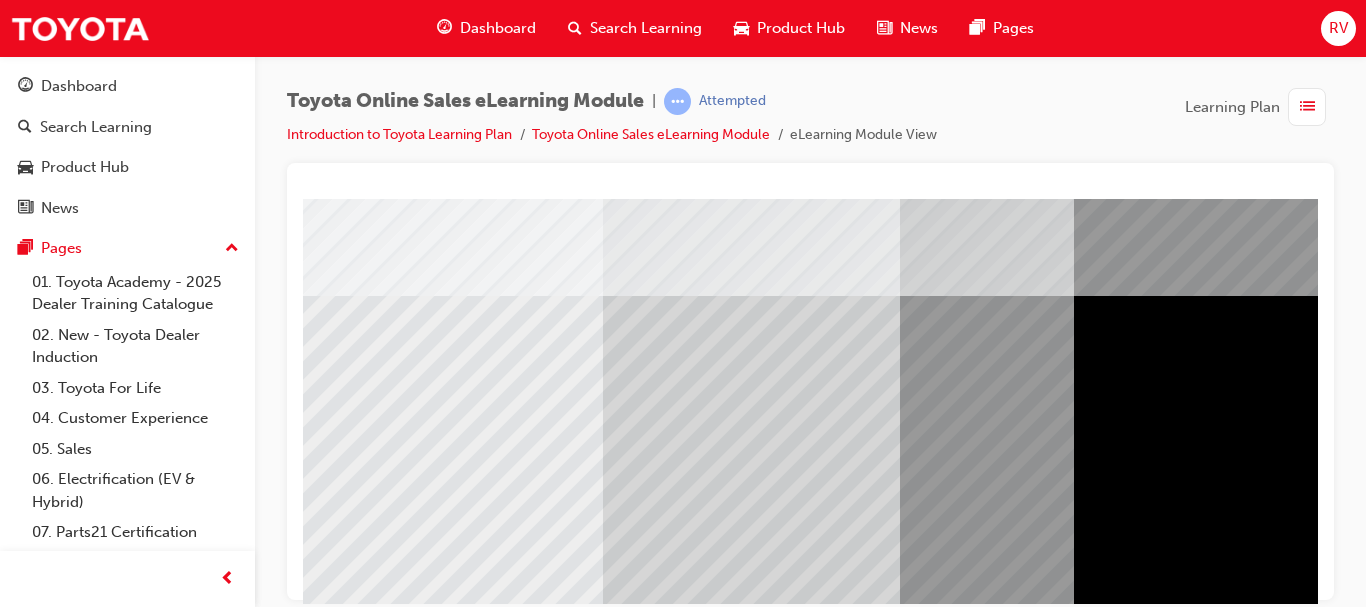 click at bounding box center (571, 3057) 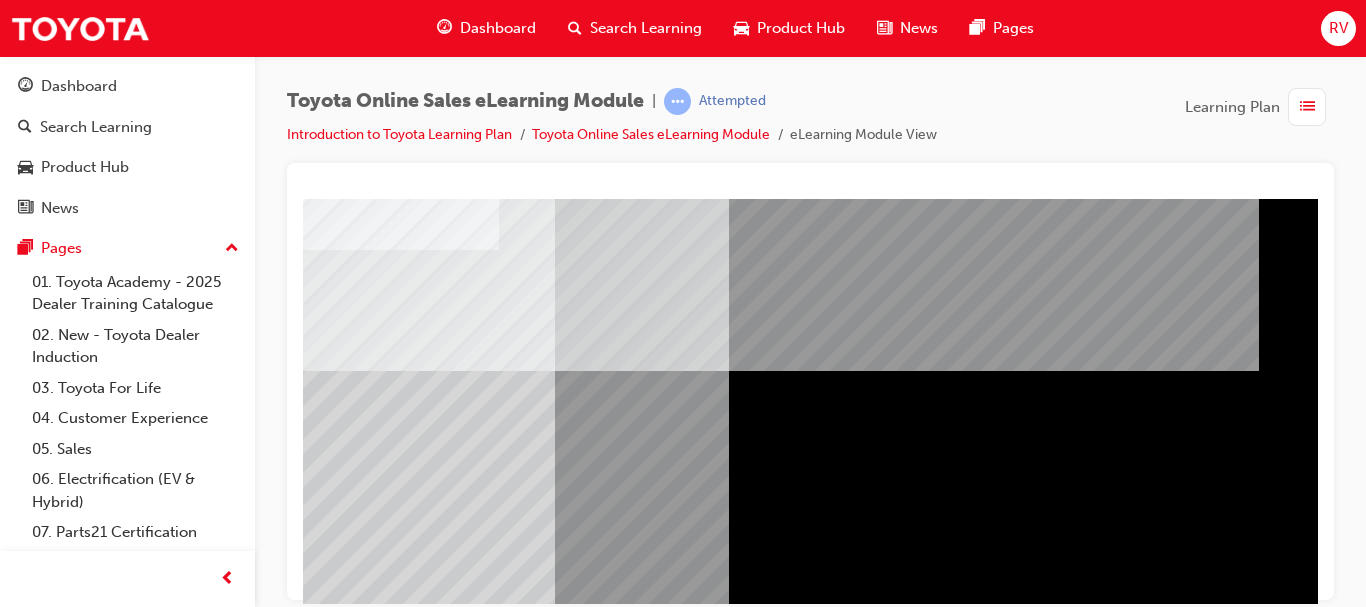 scroll, scrollTop: 0, scrollLeft: 360, axis: horizontal 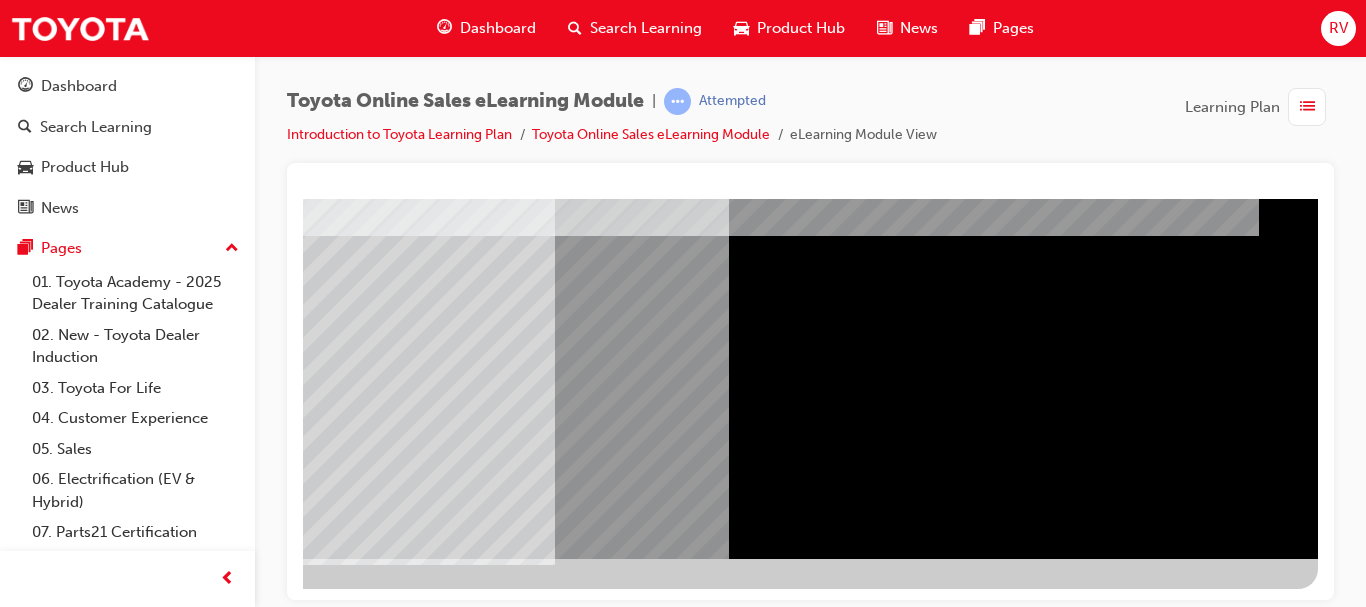 click at bounding box center [21, 4759] 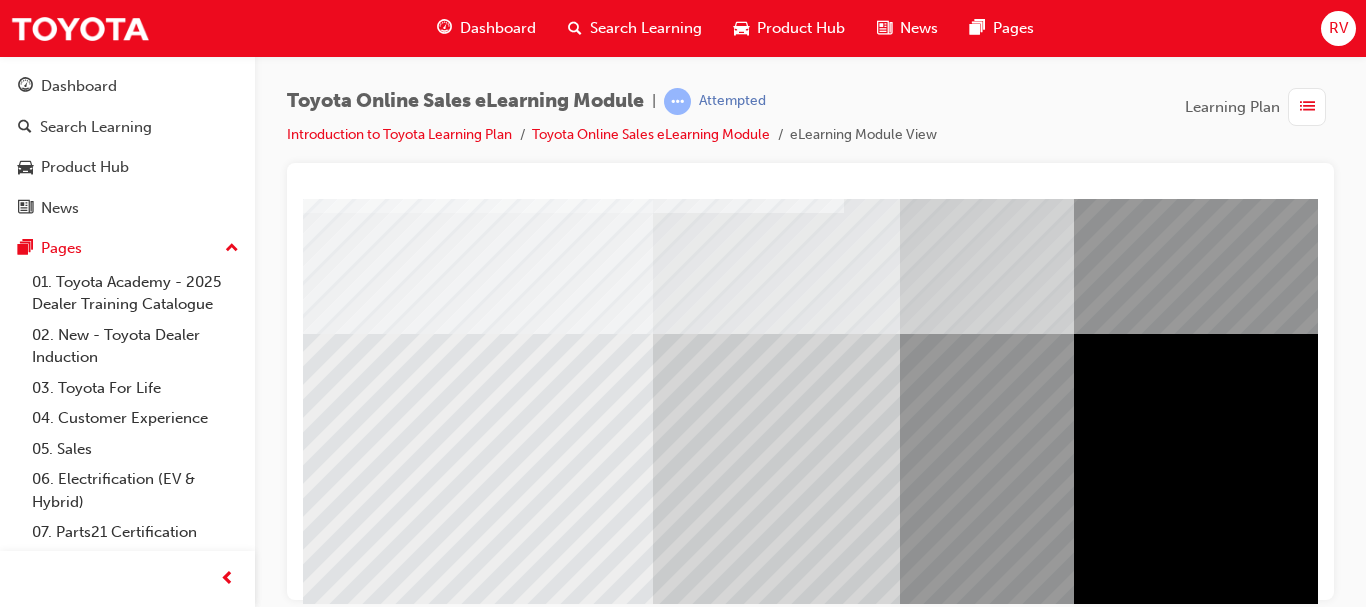 scroll, scrollTop: 360, scrollLeft: 0, axis: vertical 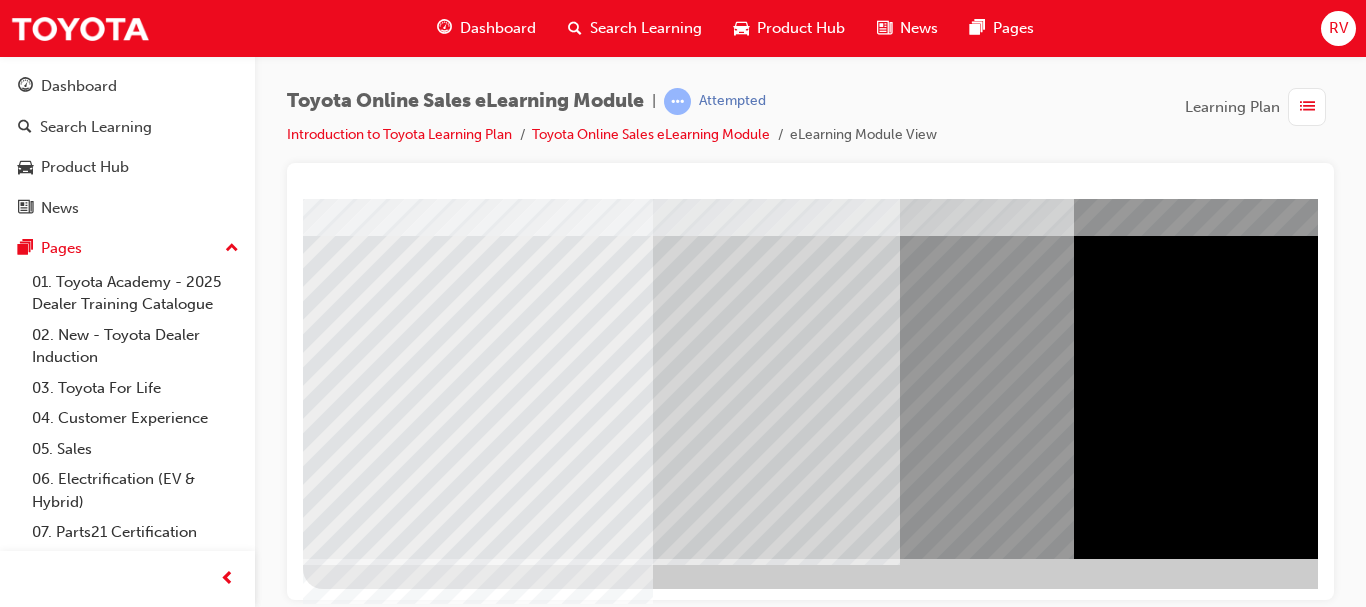 click at bounding box center [333, 4823] 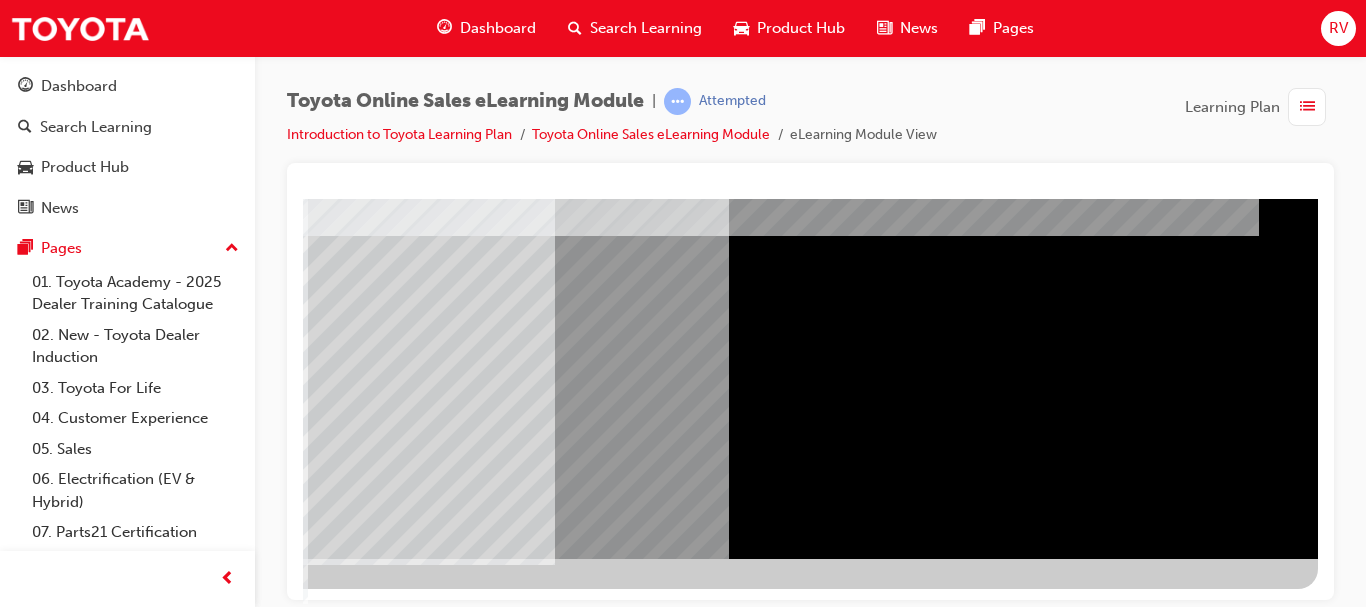 click at bounding box center (21, 4872) 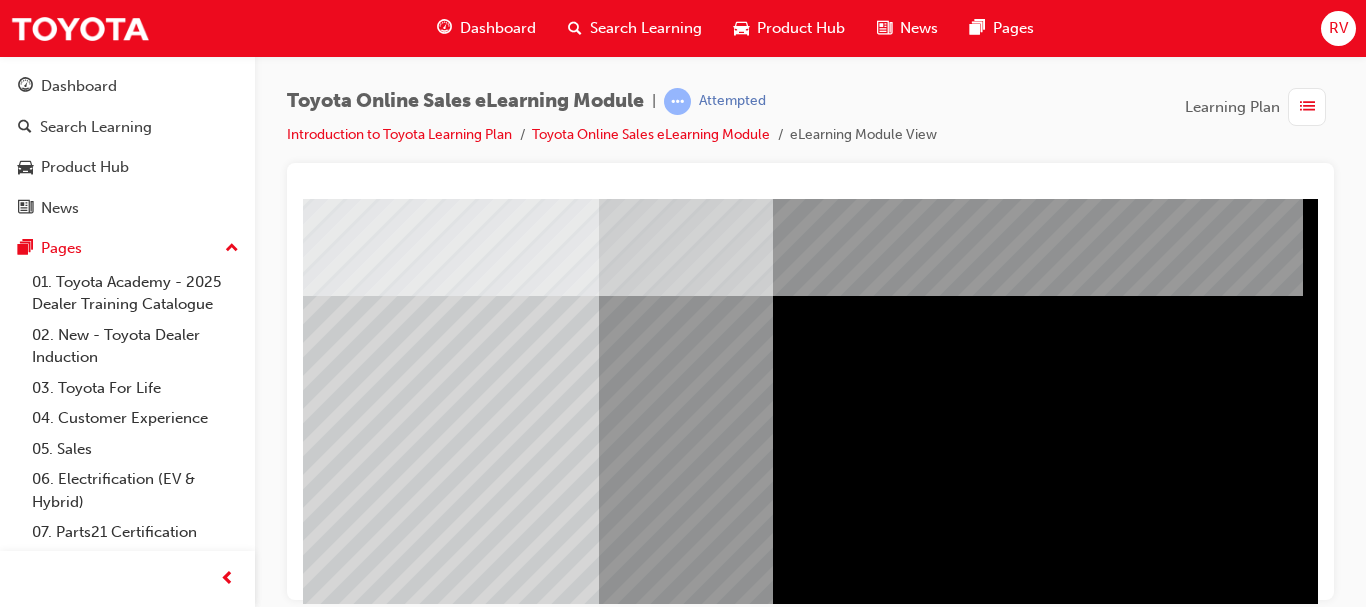 scroll, scrollTop: 300, scrollLeft: 360, axis: both 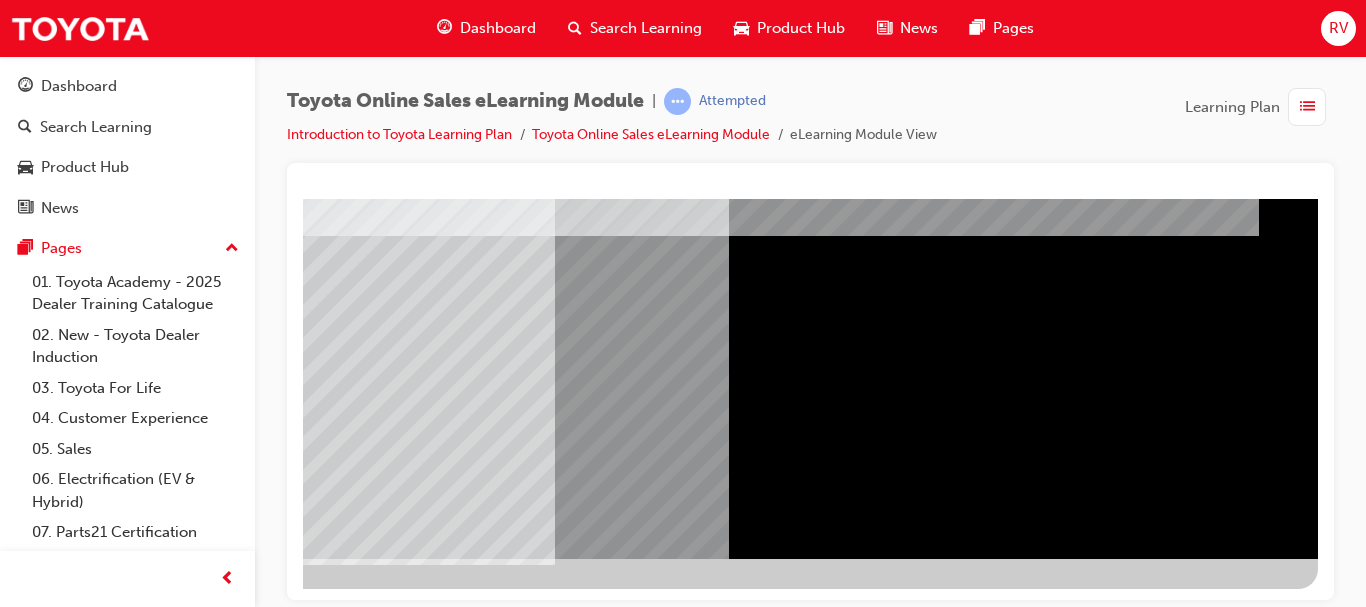 click at bounding box center (21, 4899) 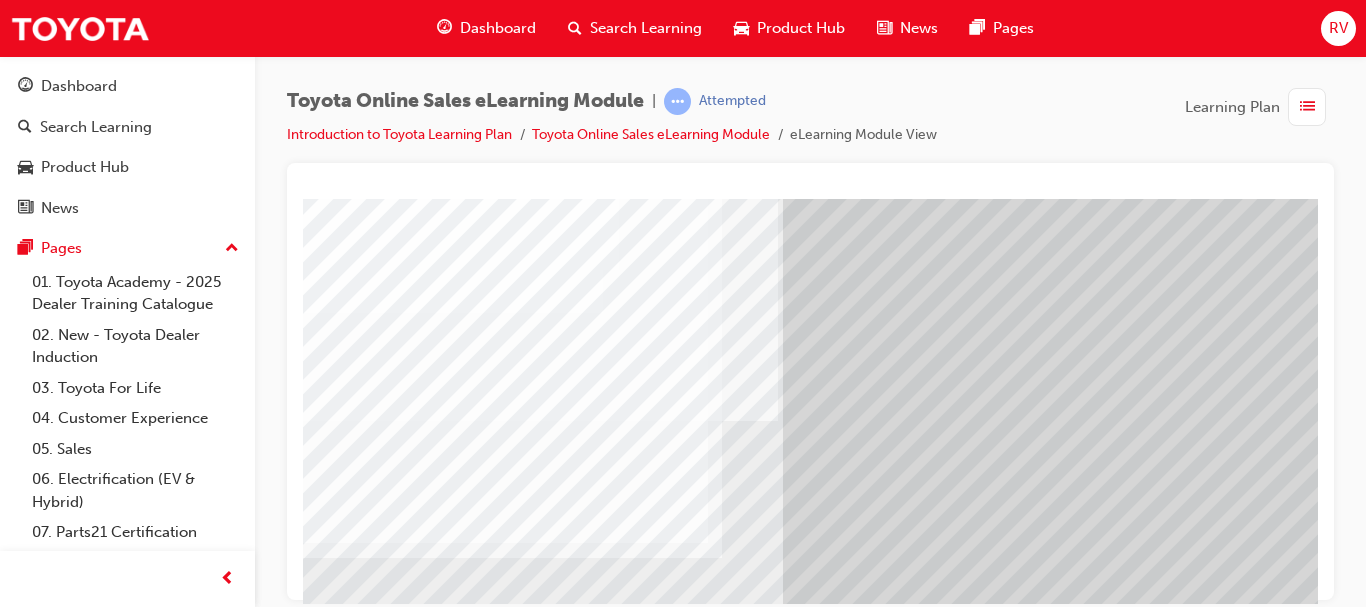 scroll, scrollTop: 0, scrollLeft: 0, axis: both 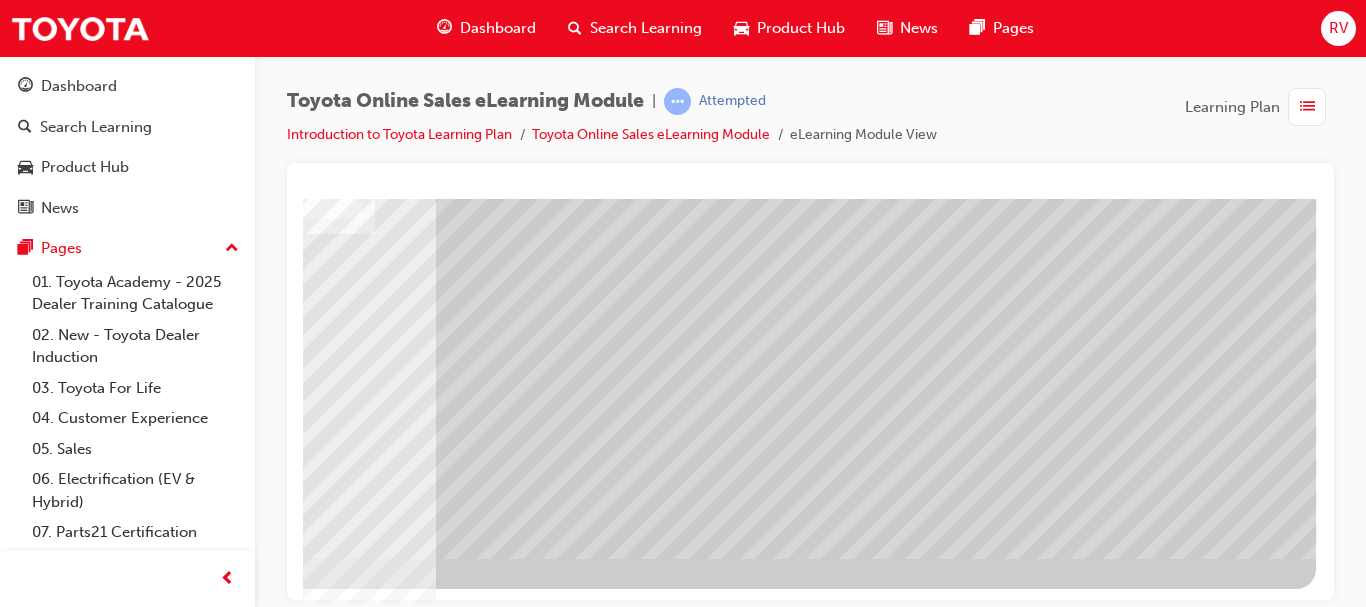 click at bounding box center (19, 5759) 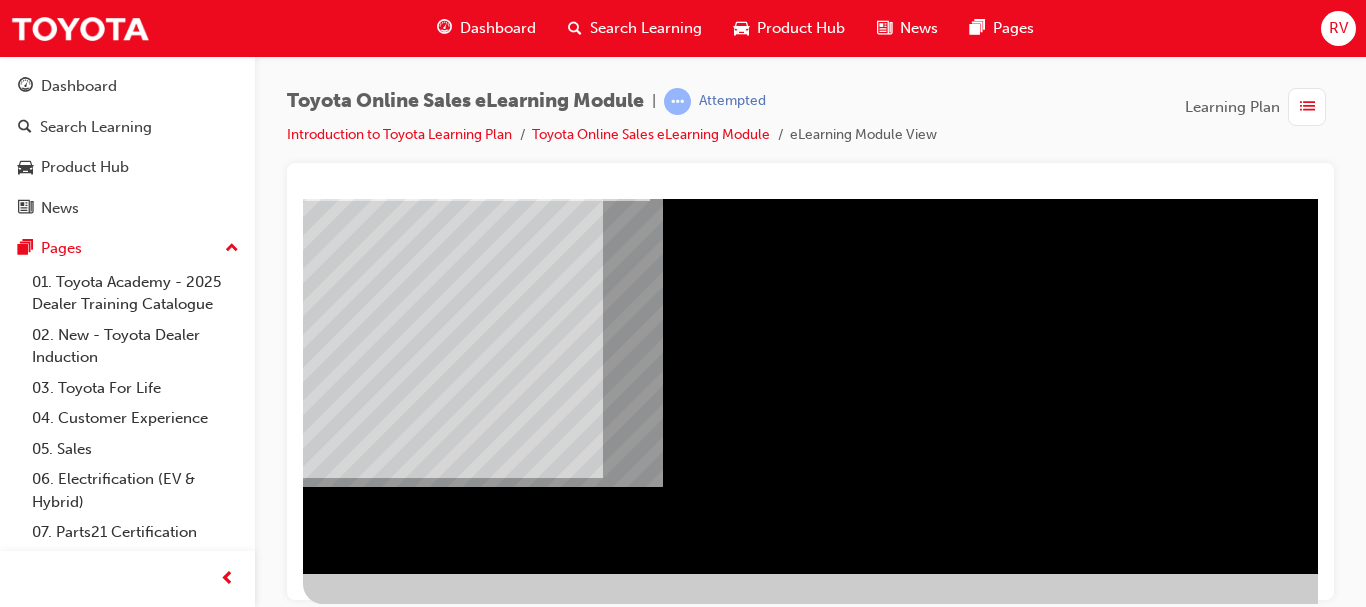scroll, scrollTop: 360, scrollLeft: 0, axis: vertical 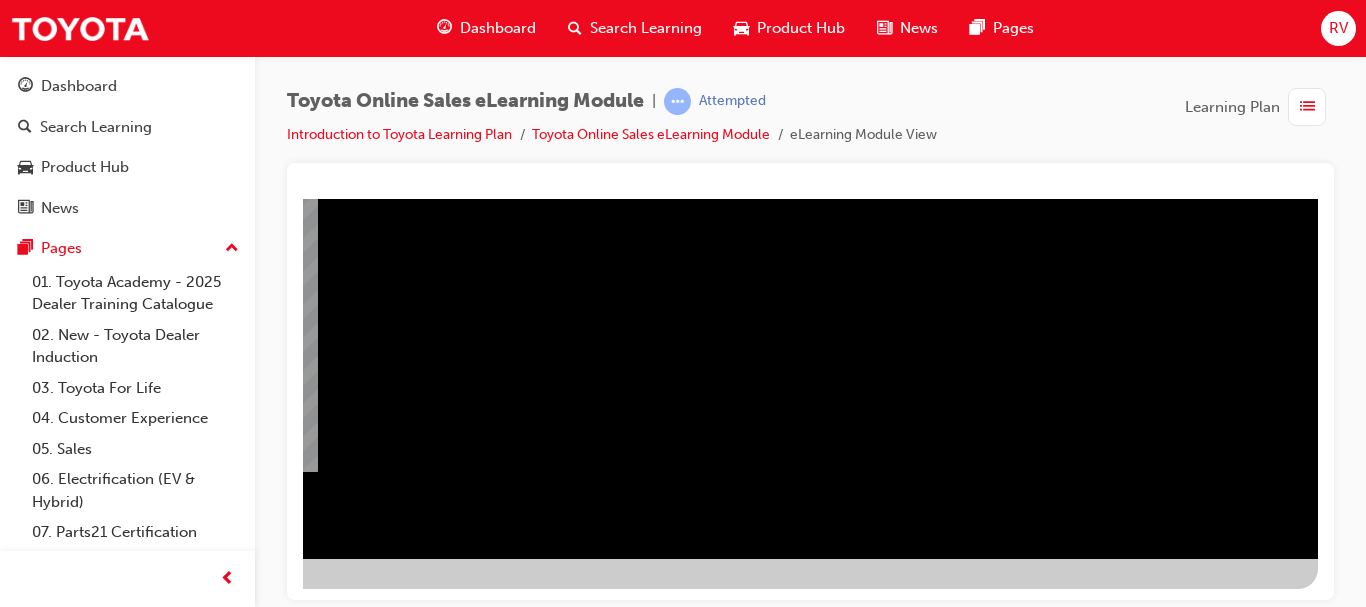 click at bounding box center (21, 2556) 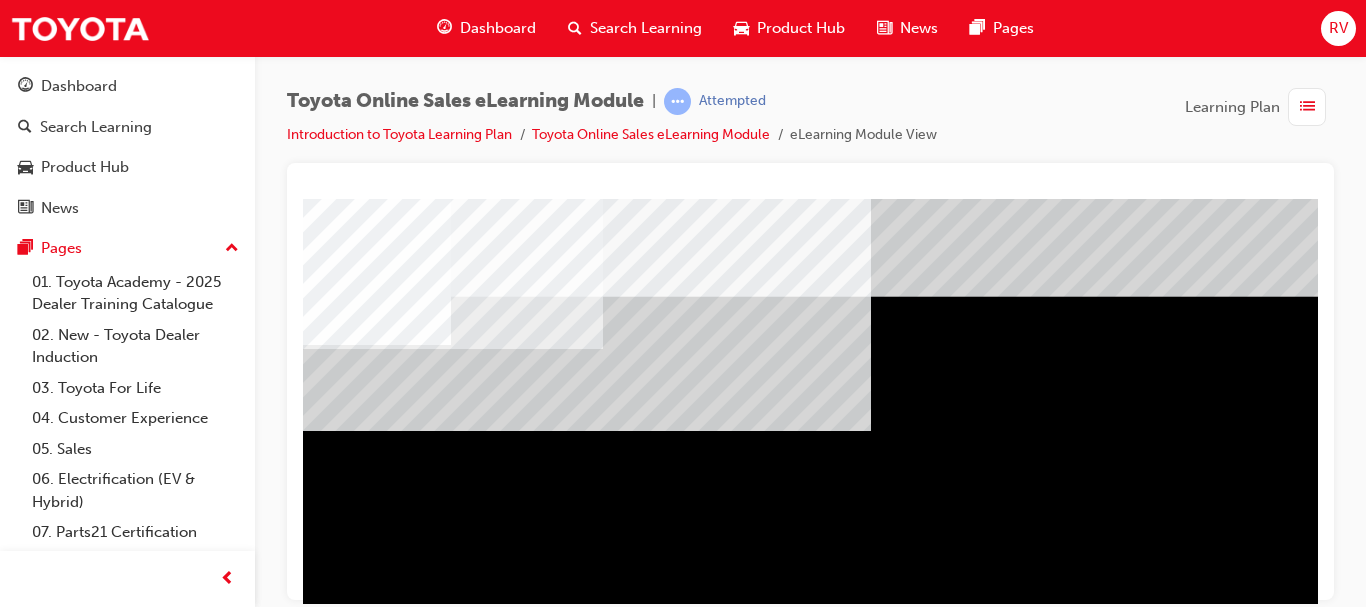scroll, scrollTop: 100, scrollLeft: 0, axis: vertical 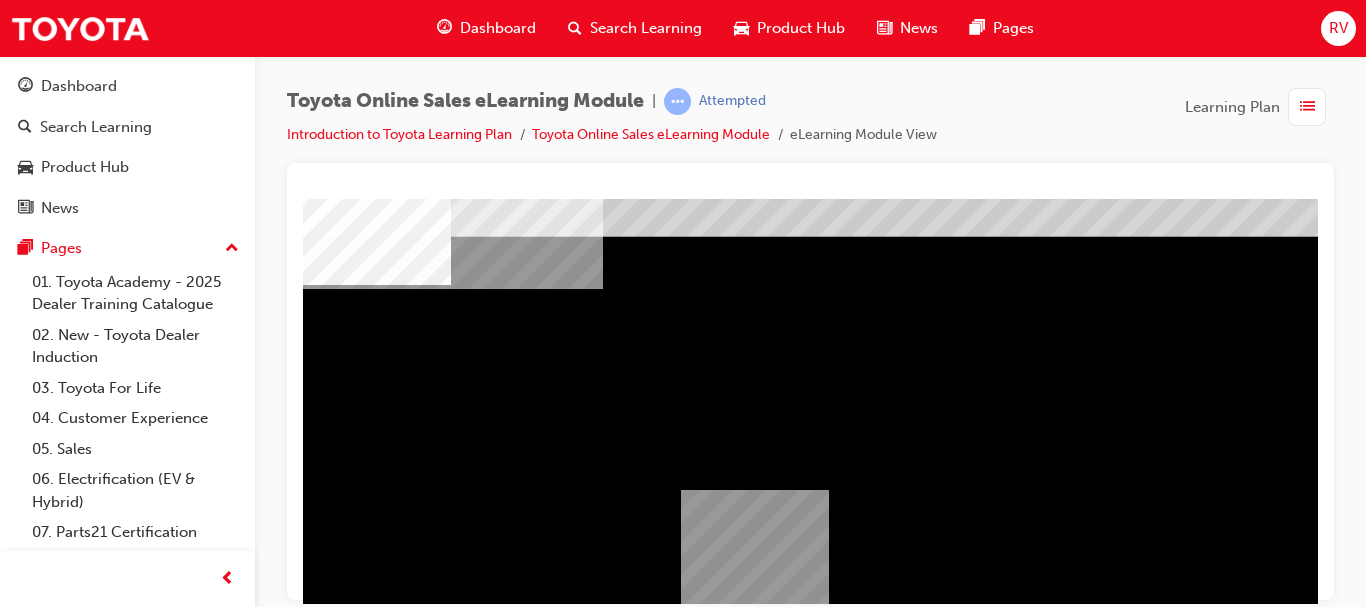 drag, startPoint x: 876, startPoint y: 431, endPoint x: 698, endPoint y: 591, distance: 239.34076 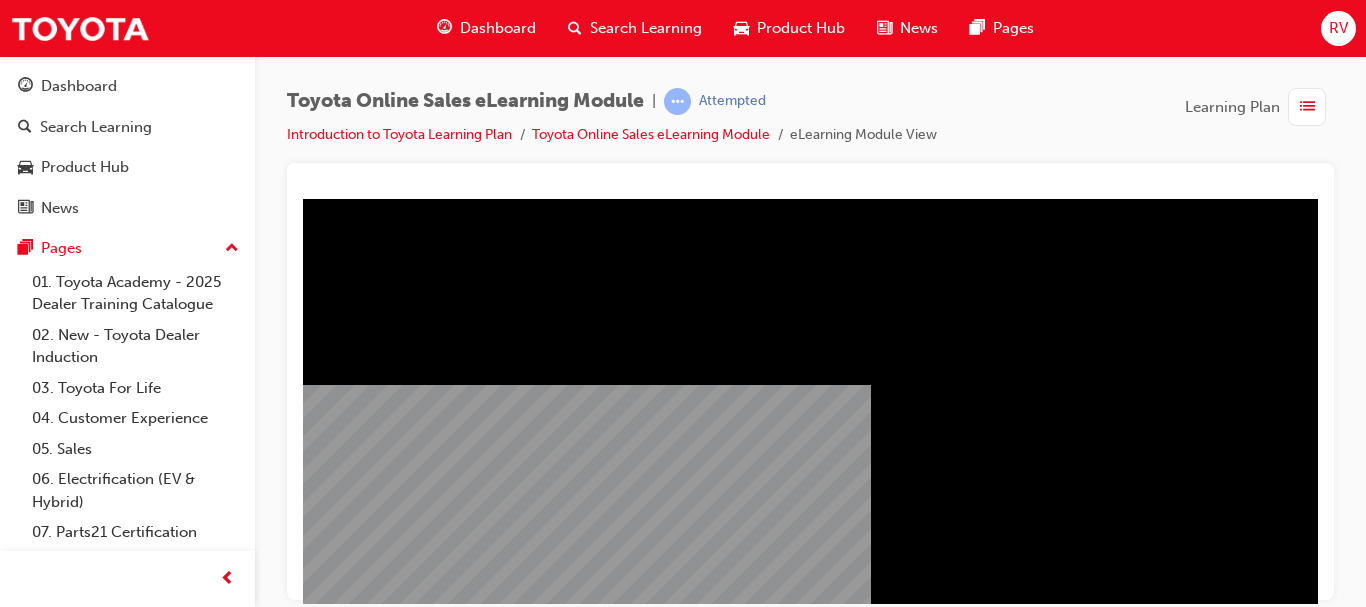 scroll, scrollTop: 260, scrollLeft: 0, axis: vertical 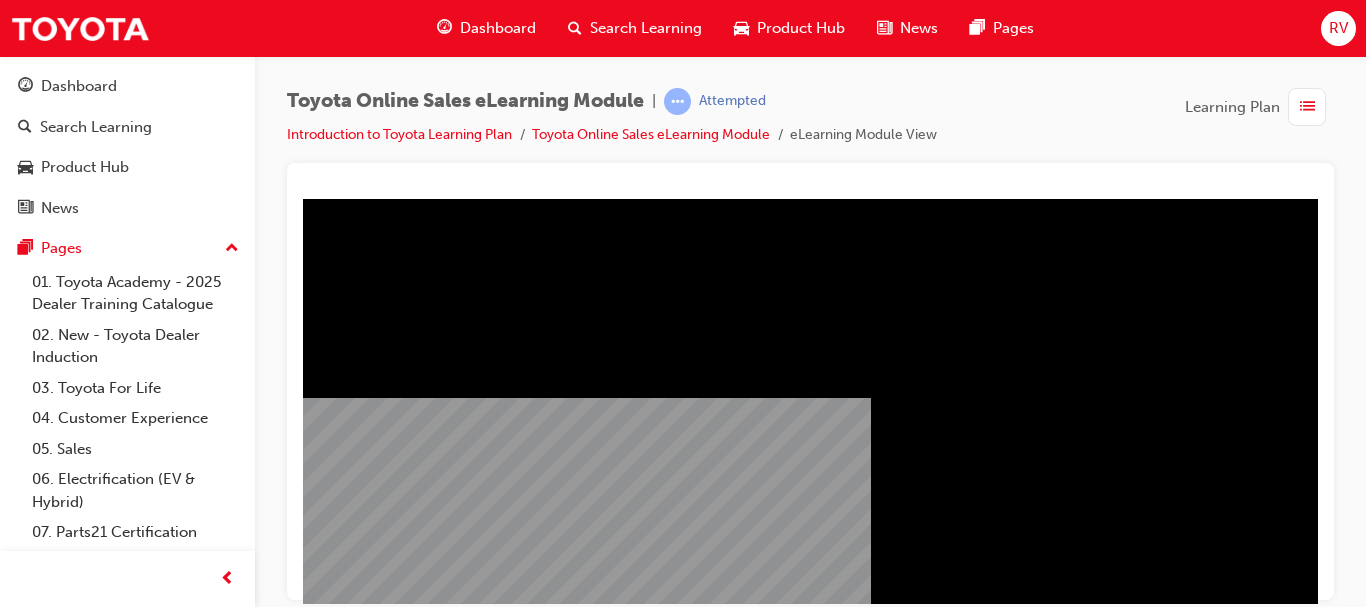 click at bounding box center [583, 1699] 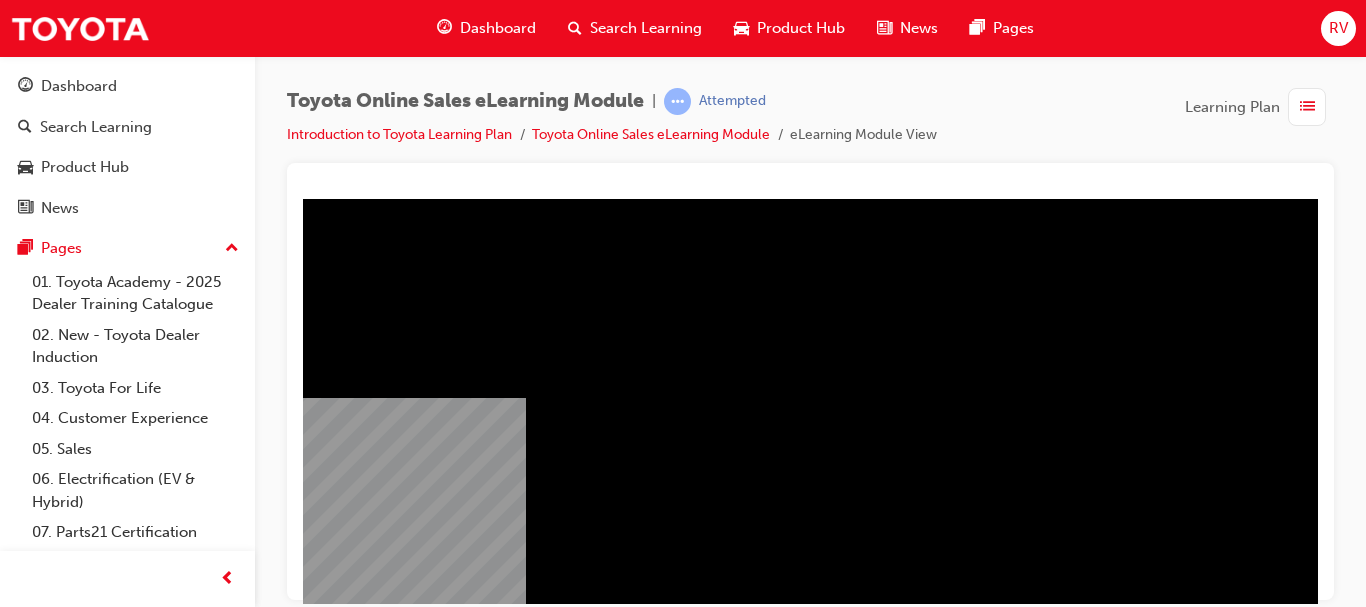 scroll, scrollTop: 200, scrollLeft: 360, axis: both 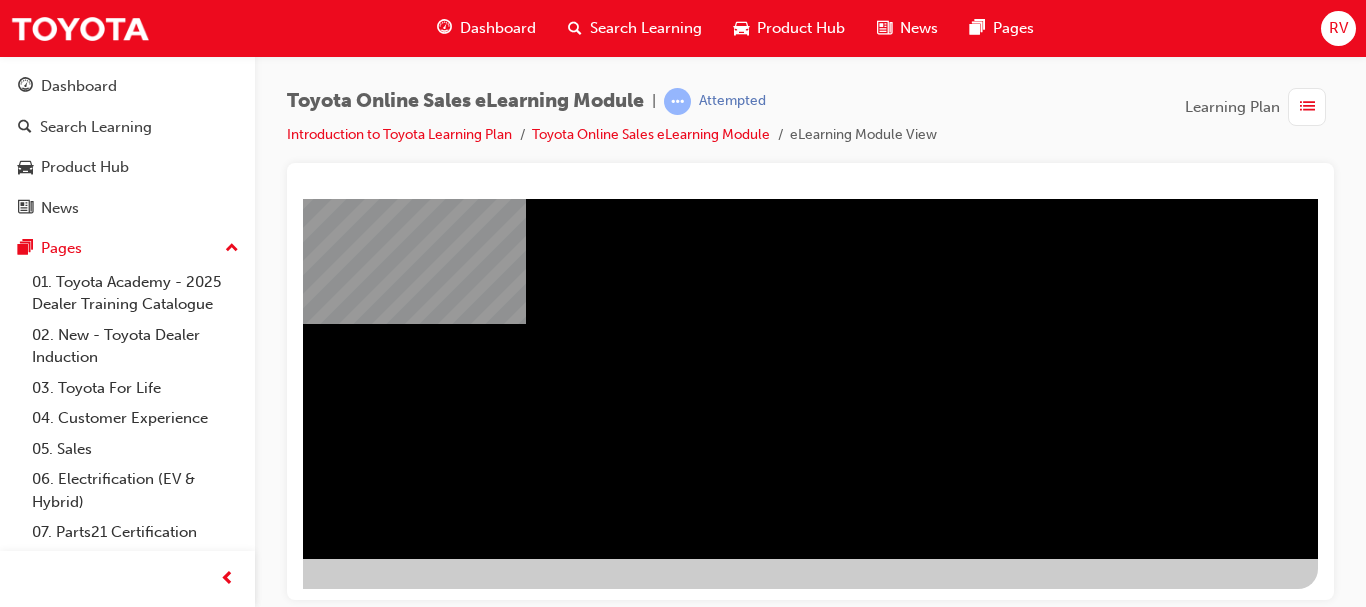 click at bounding box center (21, 2207) 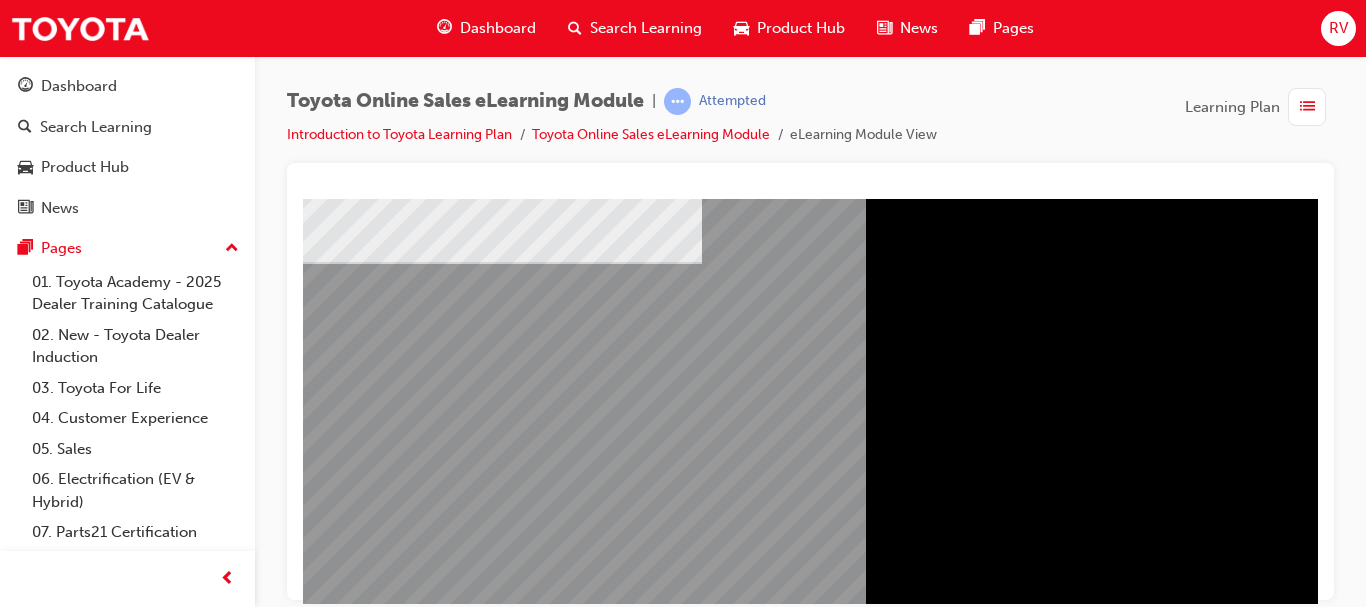 scroll, scrollTop: 200, scrollLeft: 0, axis: vertical 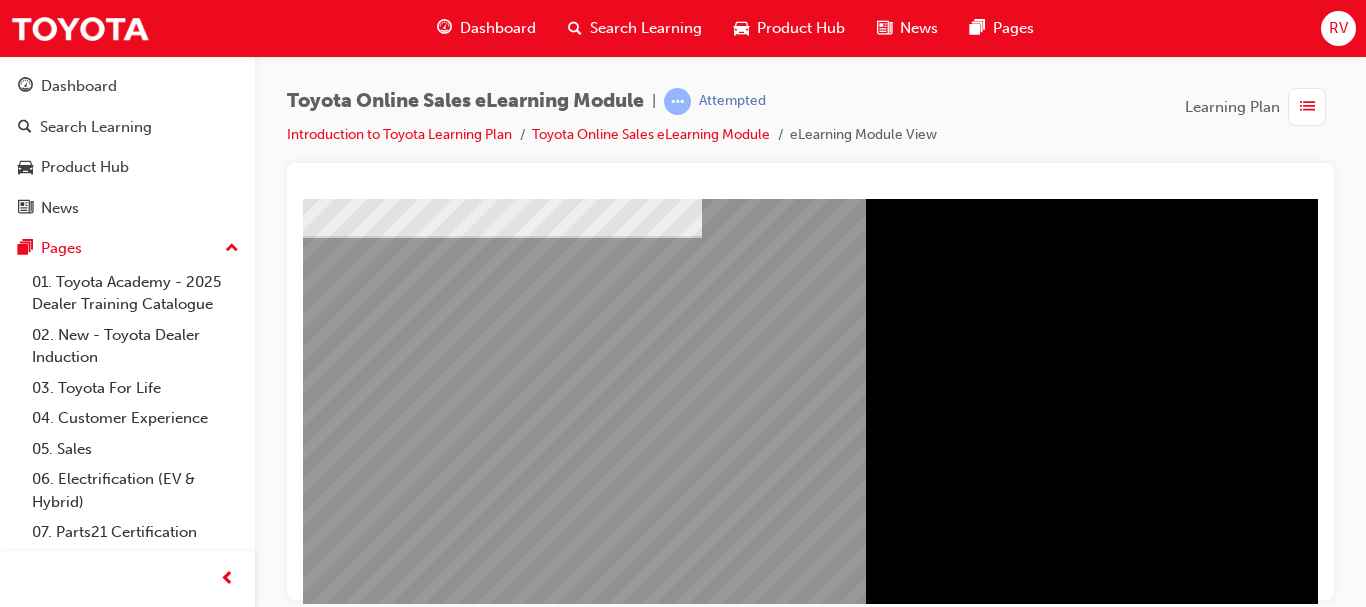 click at bounding box center (584, 4687) 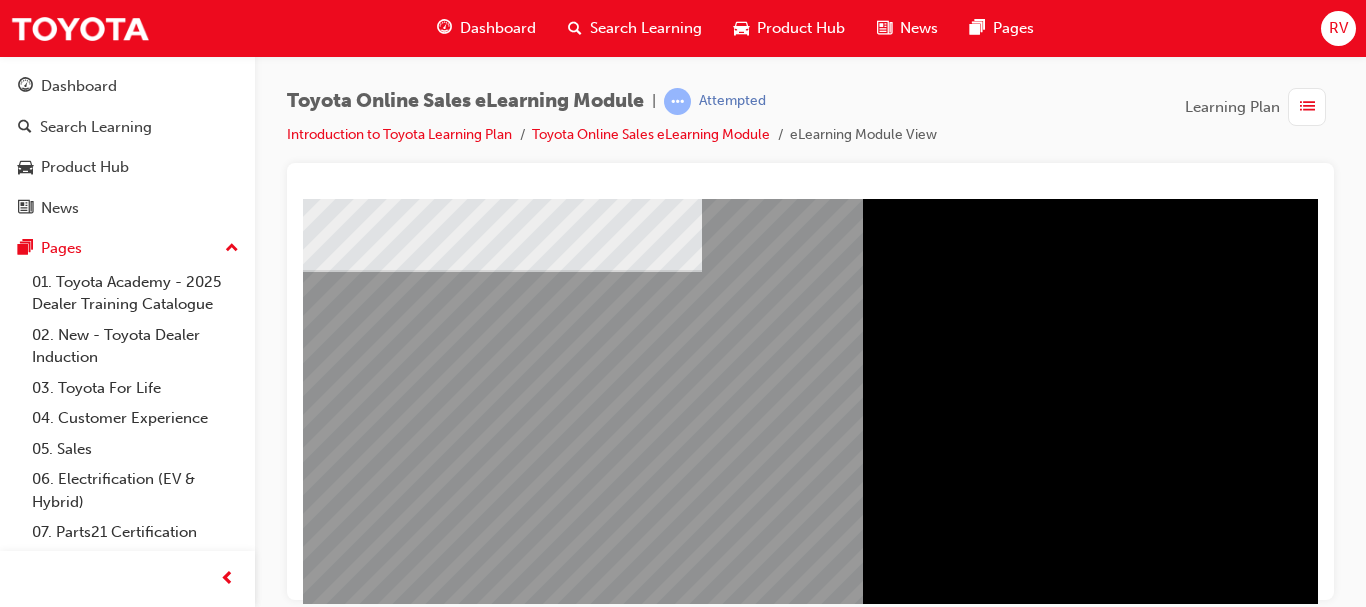 scroll, scrollTop: 160, scrollLeft: 0, axis: vertical 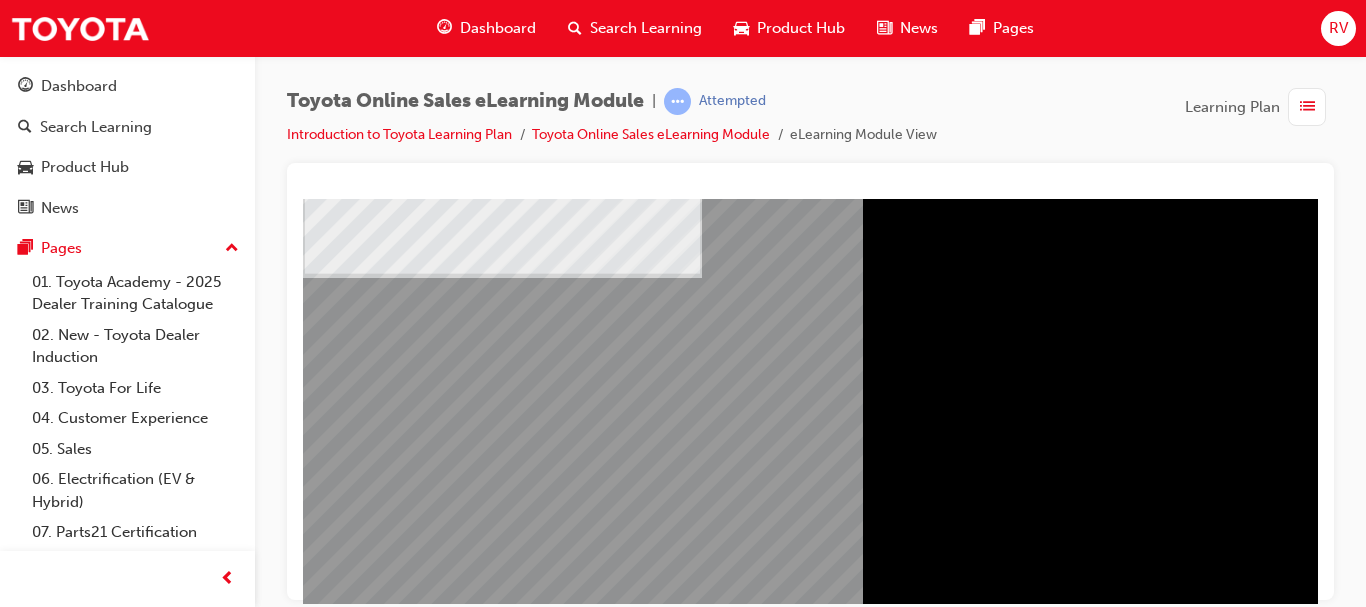 click at bounding box center [502, 1491] 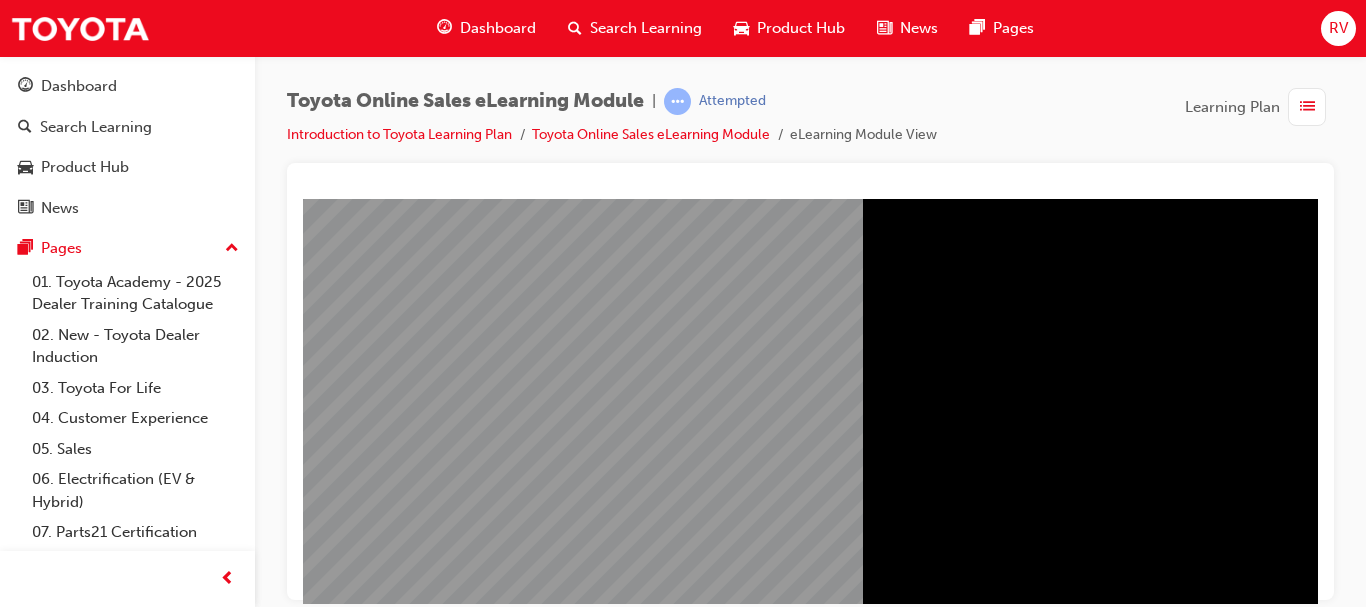 scroll, scrollTop: 360, scrollLeft: 0, axis: vertical 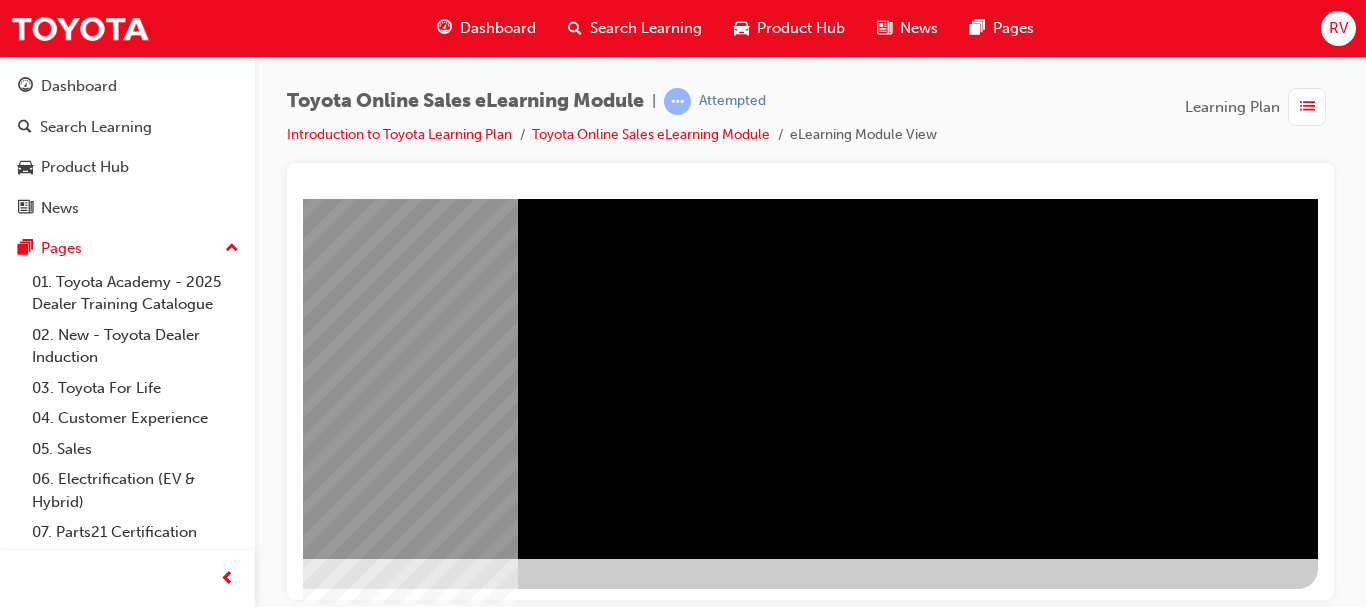 click at bounding box center [21, 967] 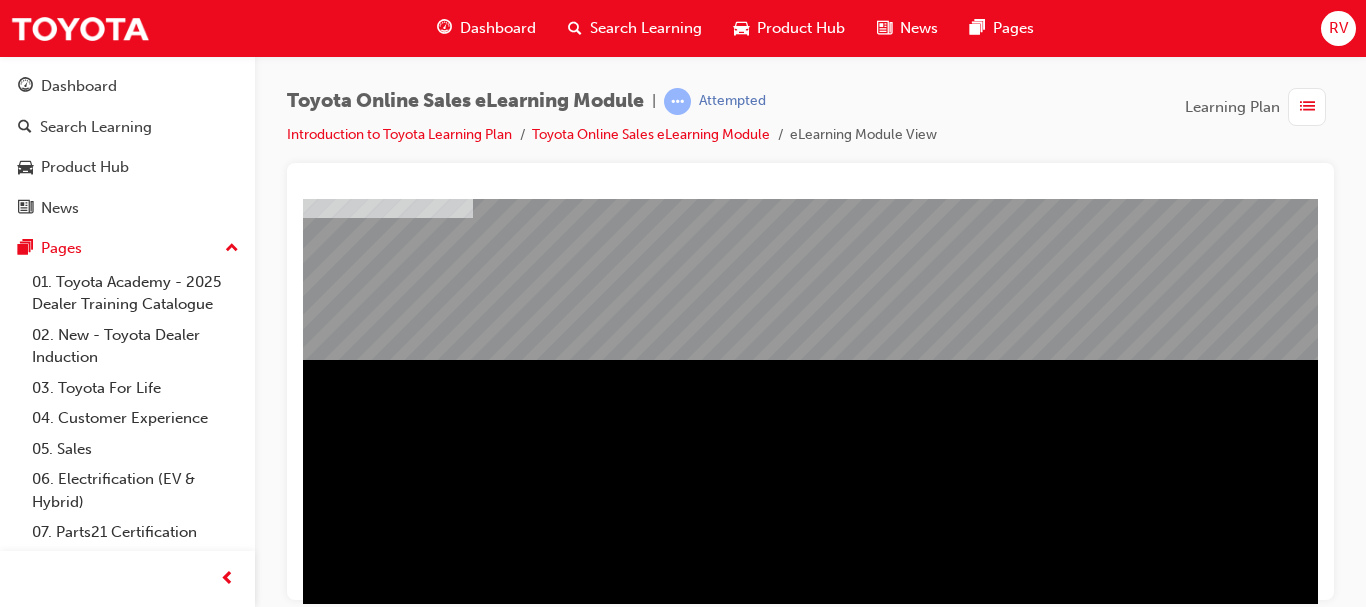 scroll, scrollTop: 200, scrollLeft: 0, axis: vertical 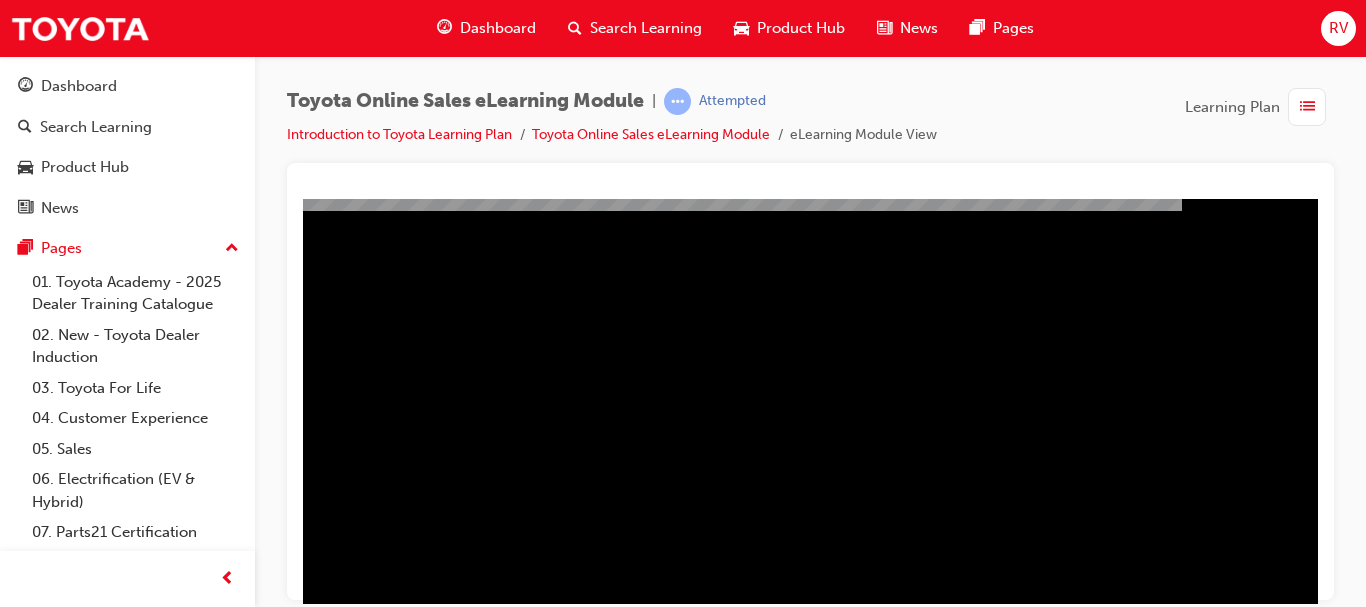 click at bounding box center (21, 1044) 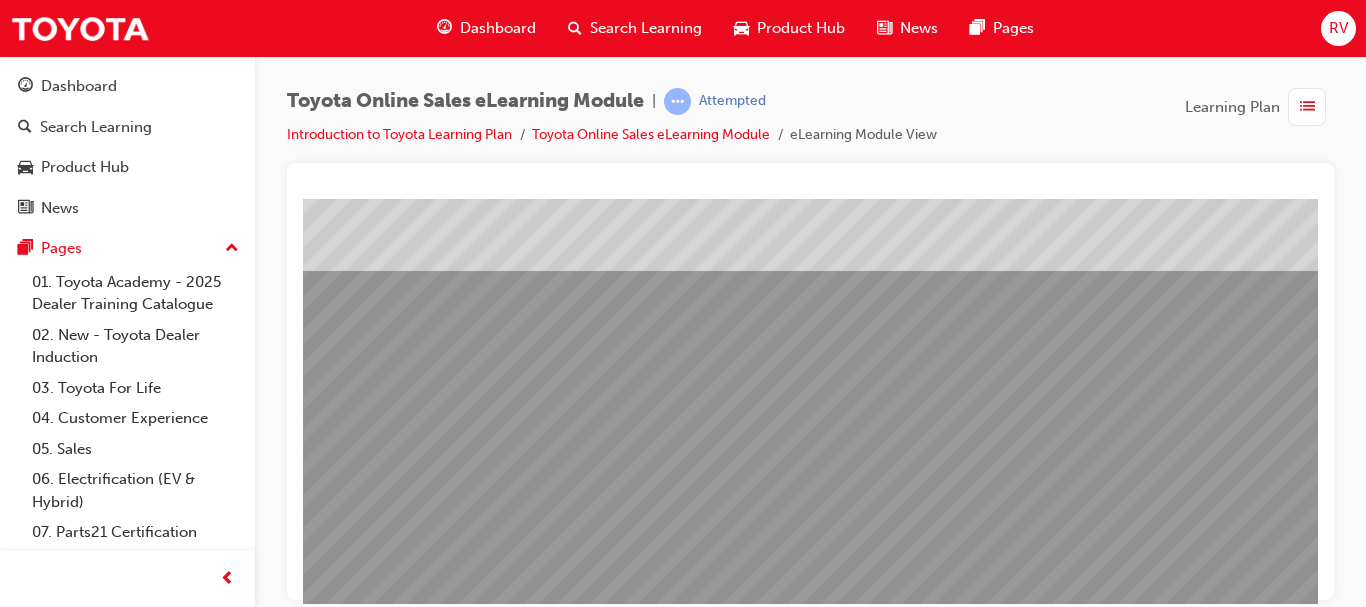 scroll, scrollTop: 360, scrollLeft: 0, axis: vertical 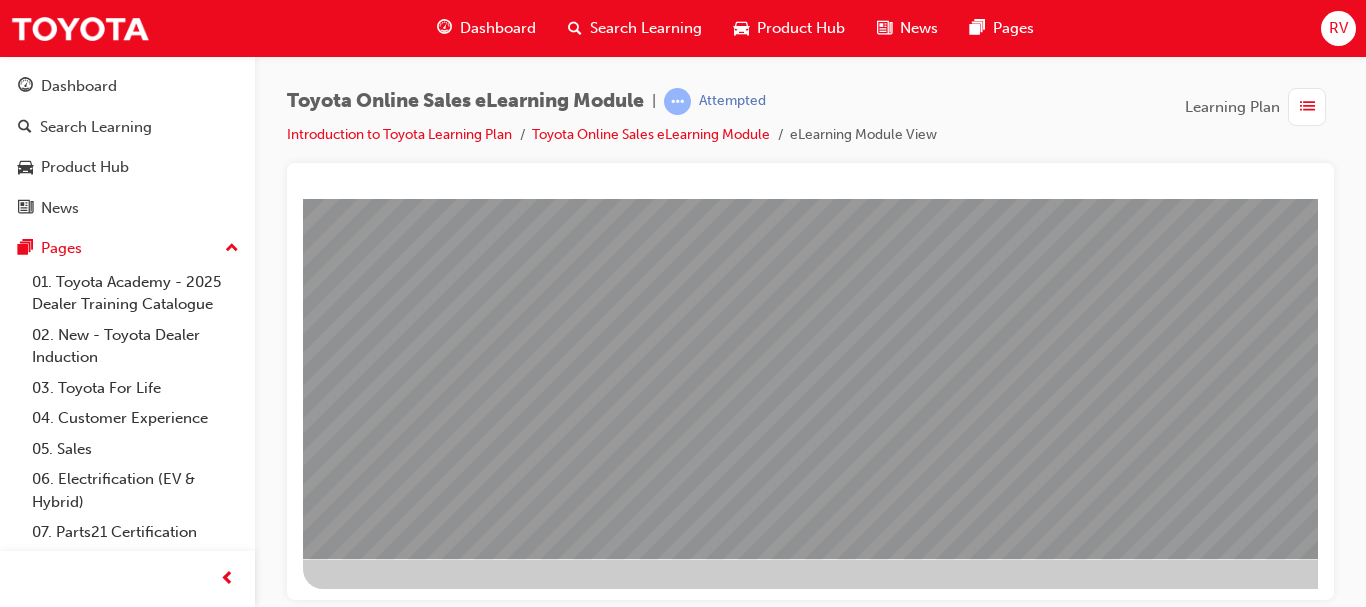 click at bounding box center (403, 1990) 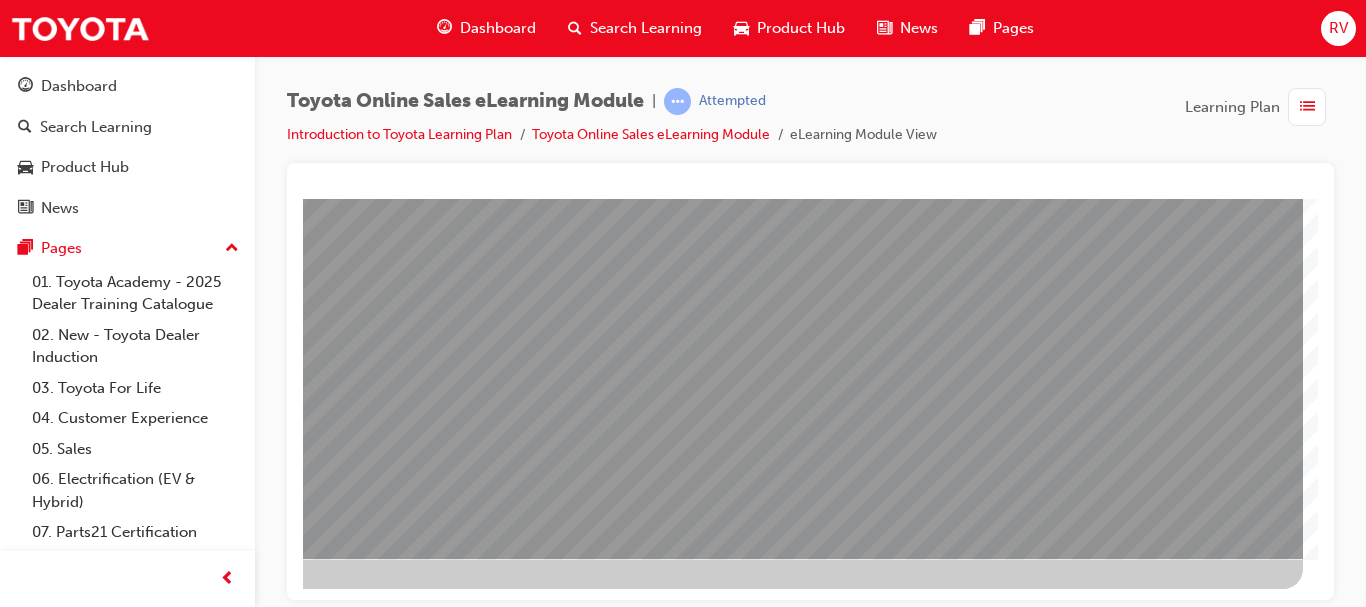 click at bounding box center (6, 2708) 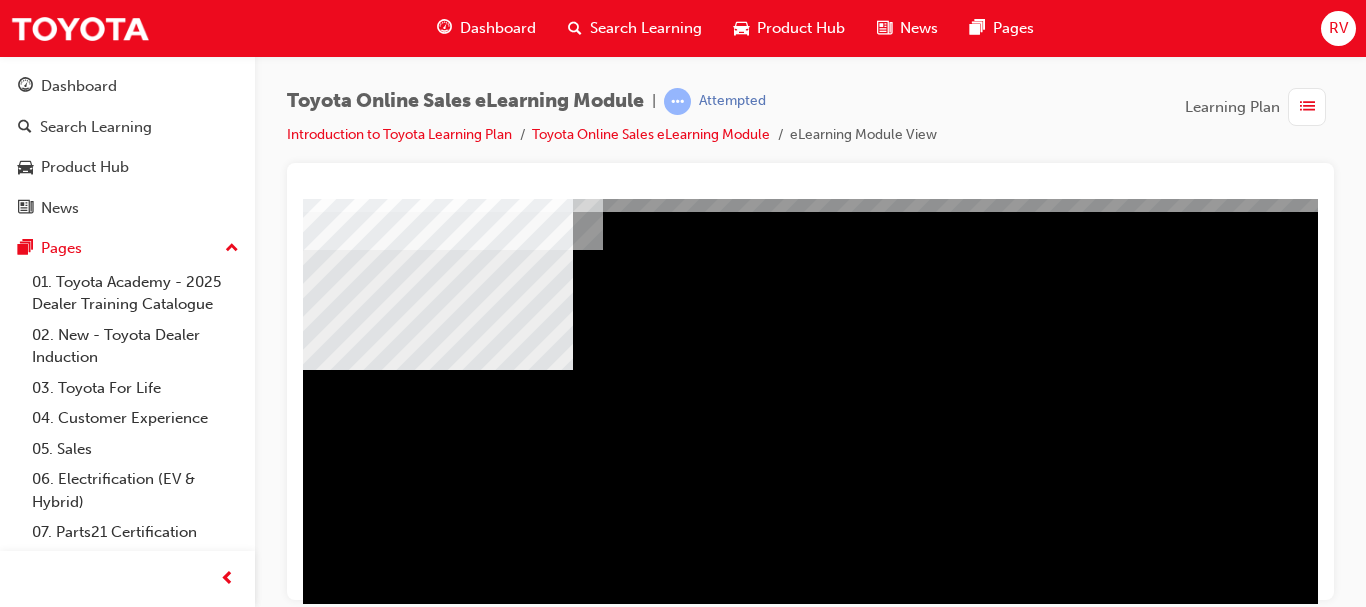 scroll, scrollTop: 100, scrollLeft: 0, axis: vertical 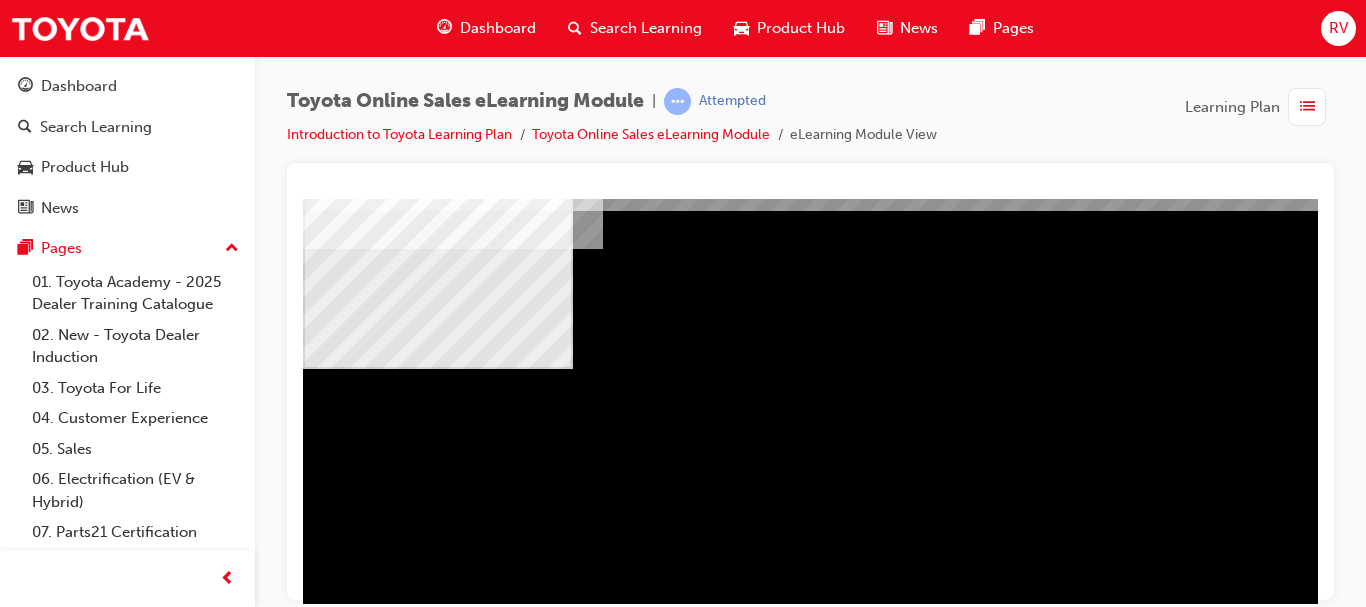 click at bounding box center (434, 1195) 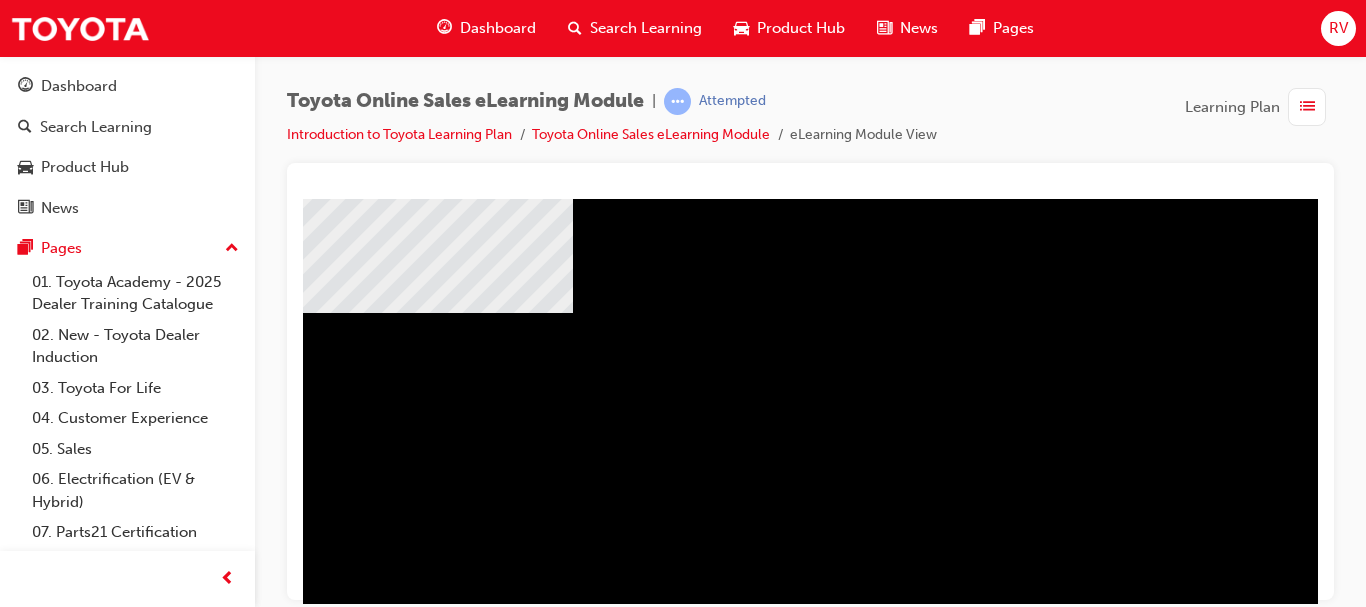 scroll, scrollTop: 200, scrollLeft: 0, axis: vertical 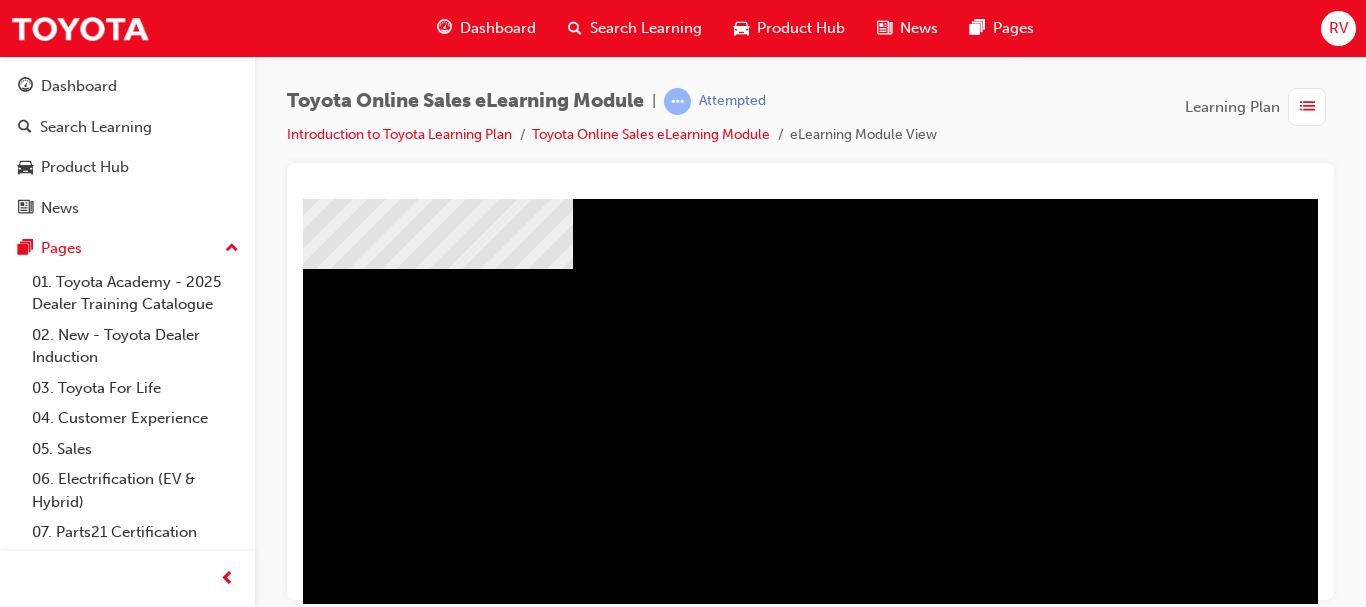 drag, startPoint x: 954, startPoint y: 420, endPoint x: 967, endPoint y: 430, distance: 16.40122 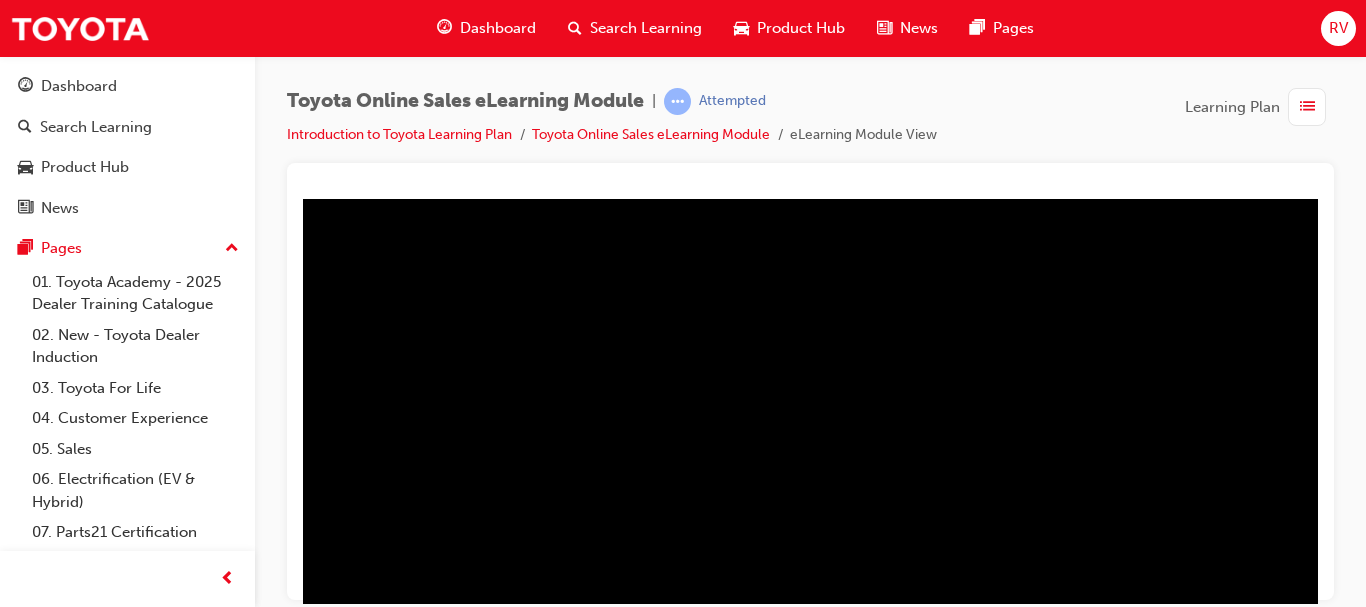 scroll, scrollTop: 200, scrollLeft: 360, axis: both 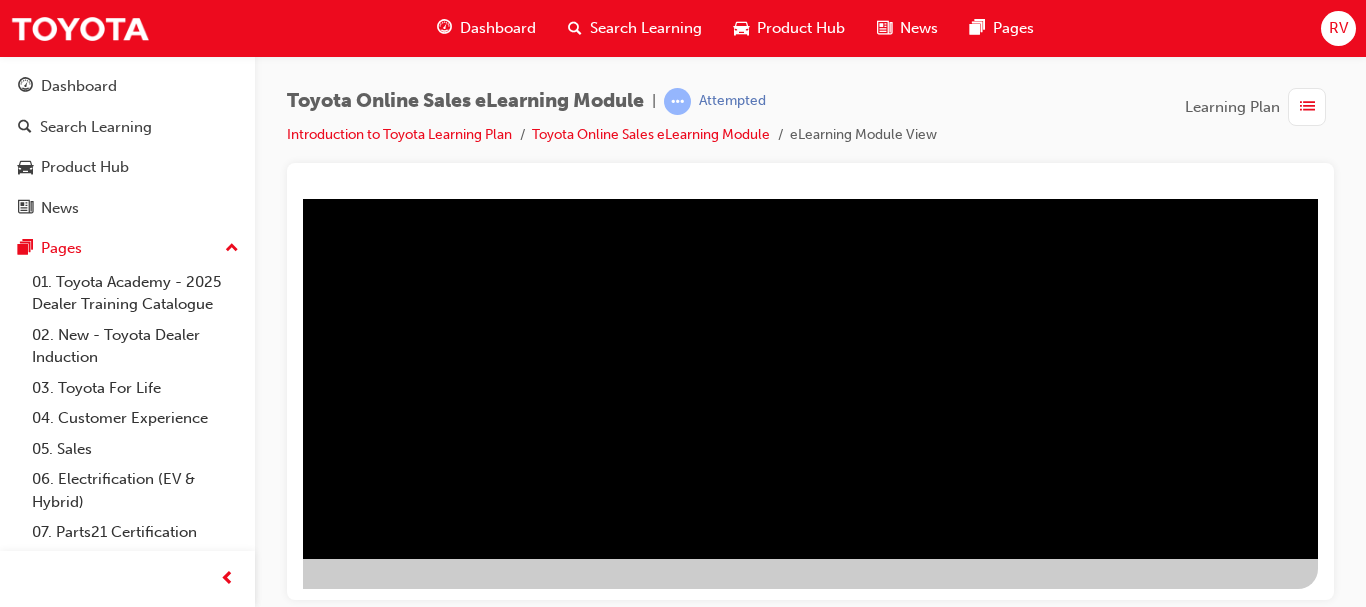 click at bounding box center (21, 1608) 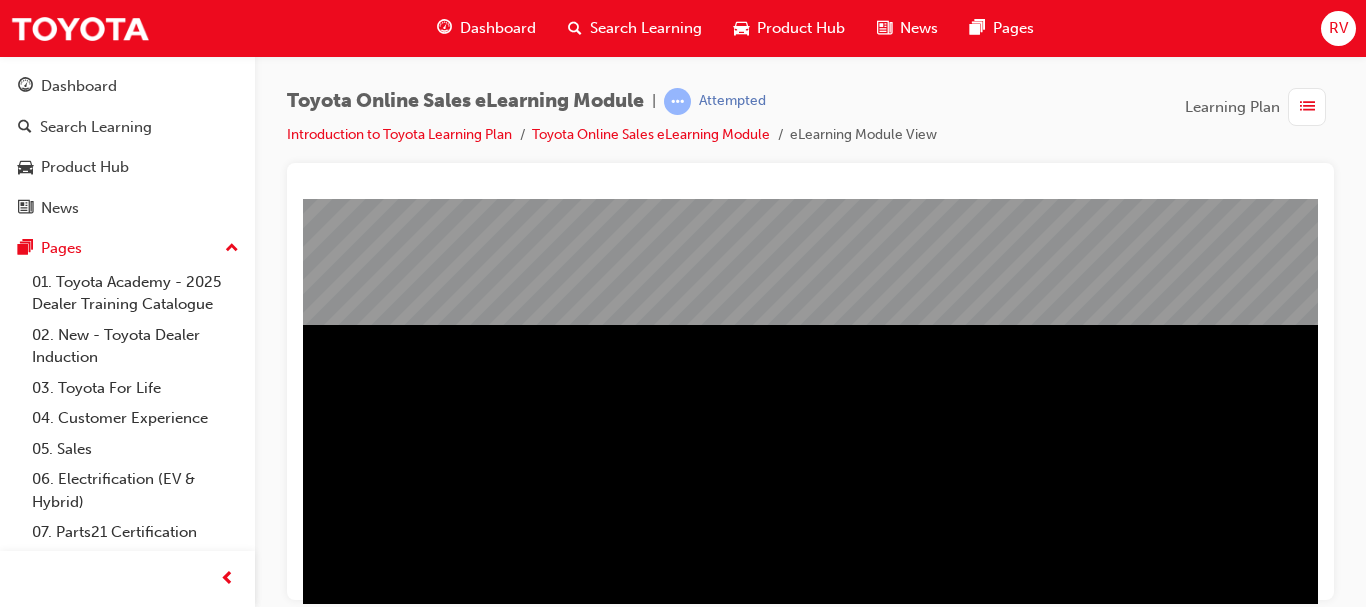 scroll, scrollTop: 200, scrollLeft: 0, axis: vertical 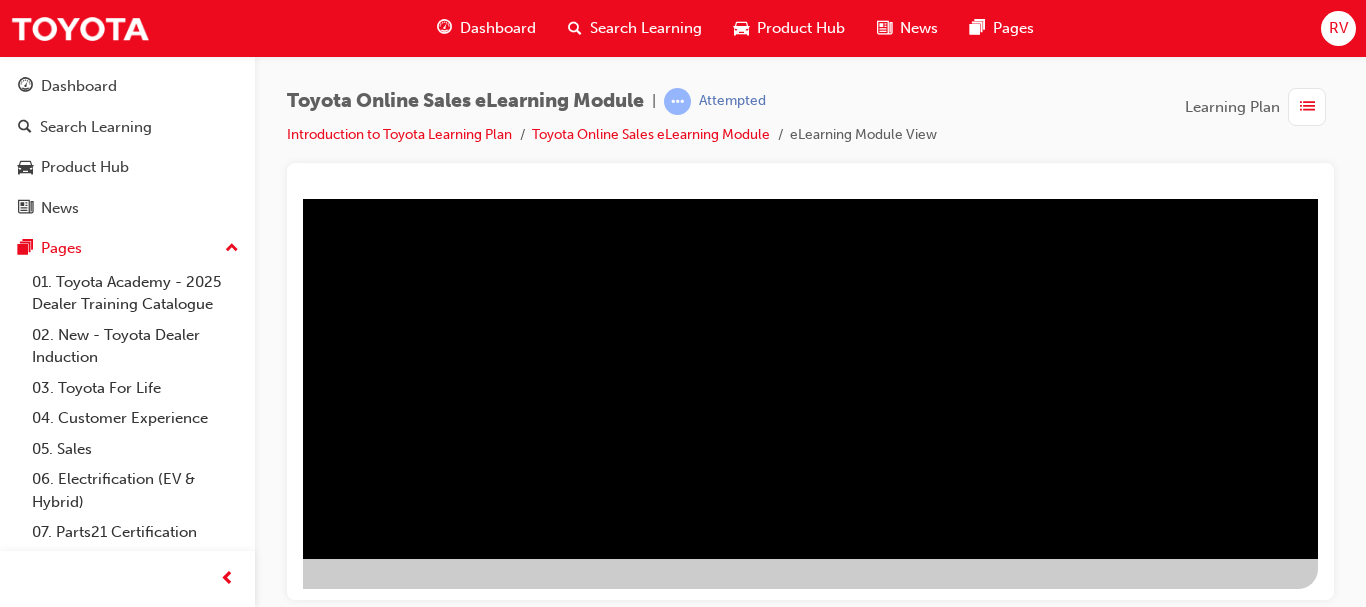 click at bounding box center [21, 822] 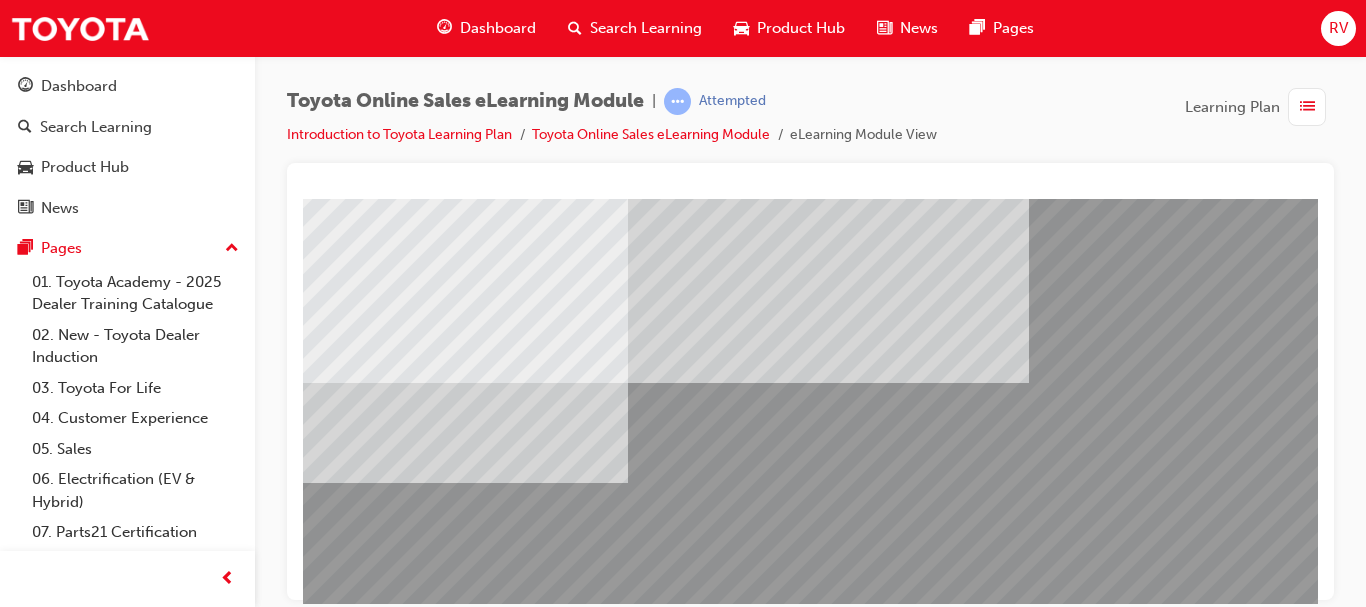 scroll, scrollTop: 360, scrollLeft: 0, axis: vertical 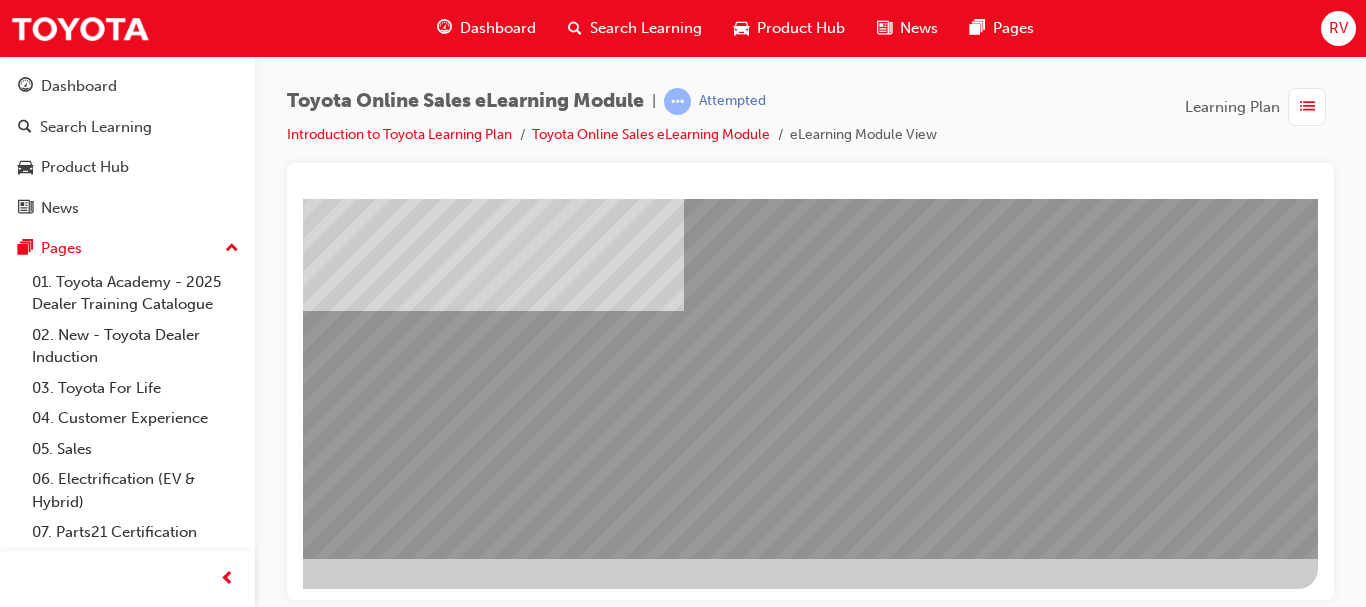 click at bounding box center [21, 2474] 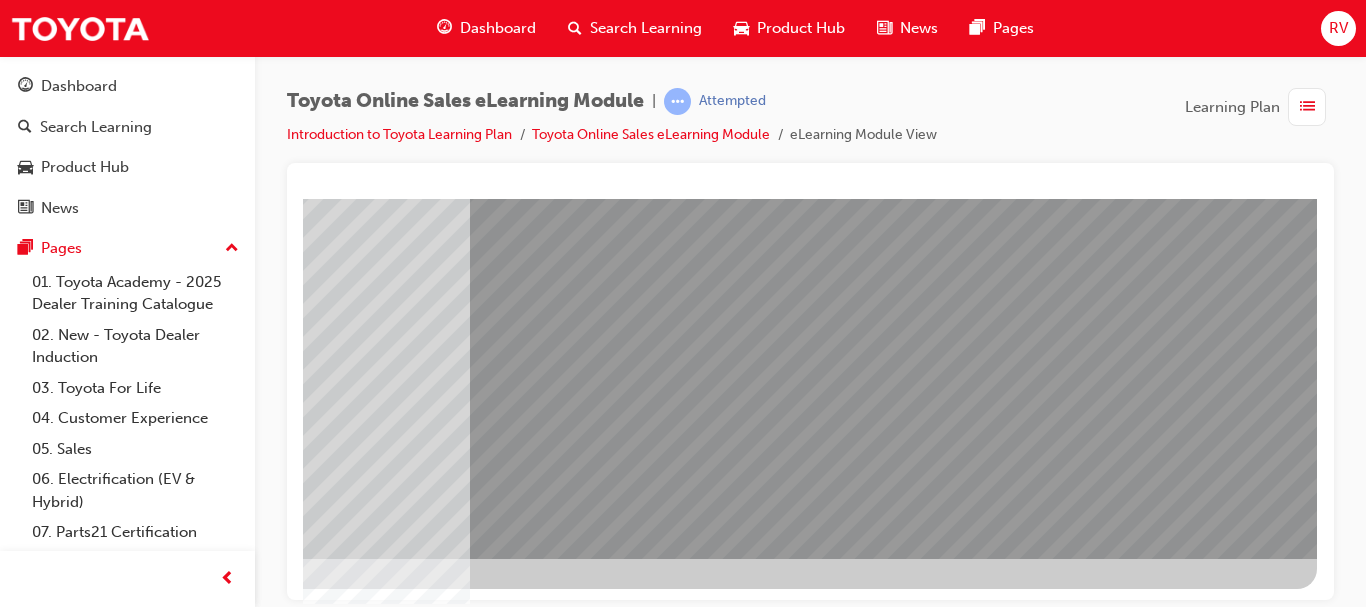 scroll, scrollTop: 0, scrollLeft: 0, axis: both 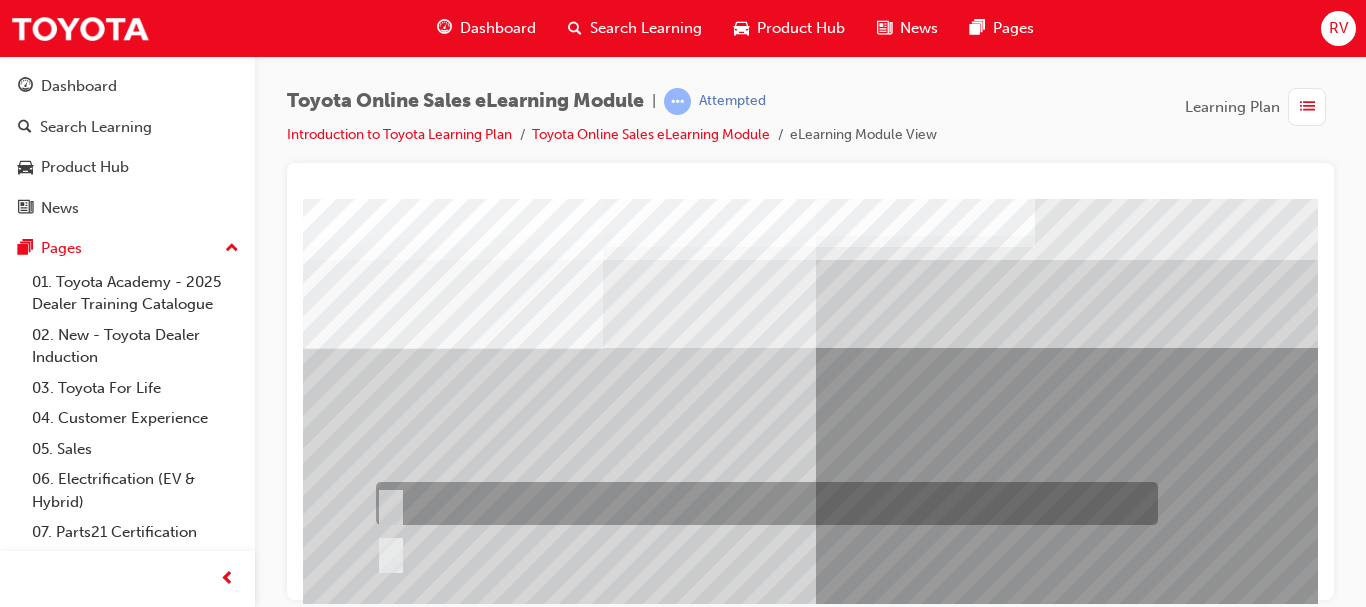 click at bounding box center [387, 504] 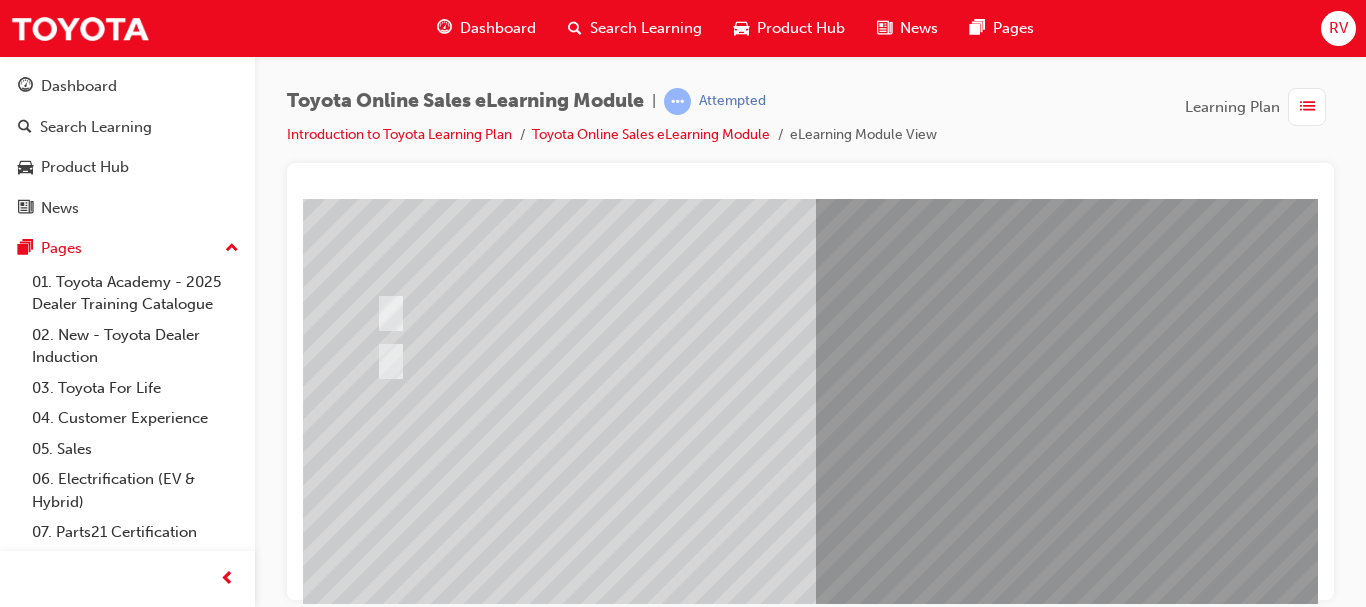 scroll, scrollTop: 360, scrollLeft: 0, axis: vertical 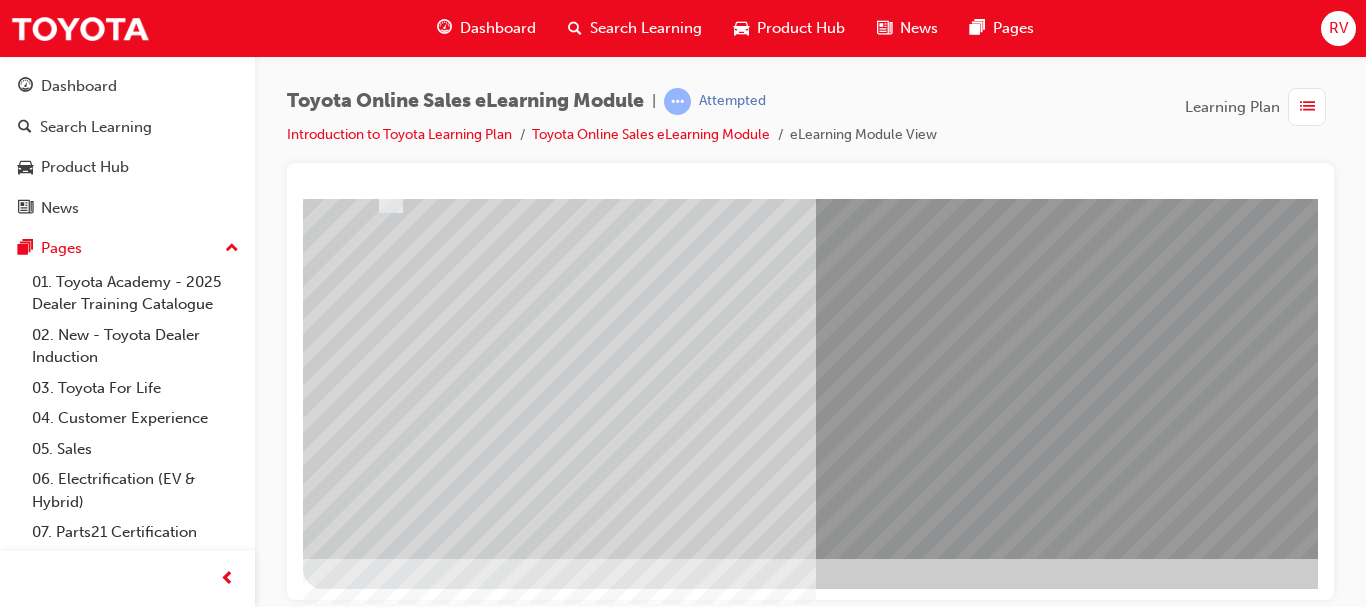 click at bounding box center [375, 2601] 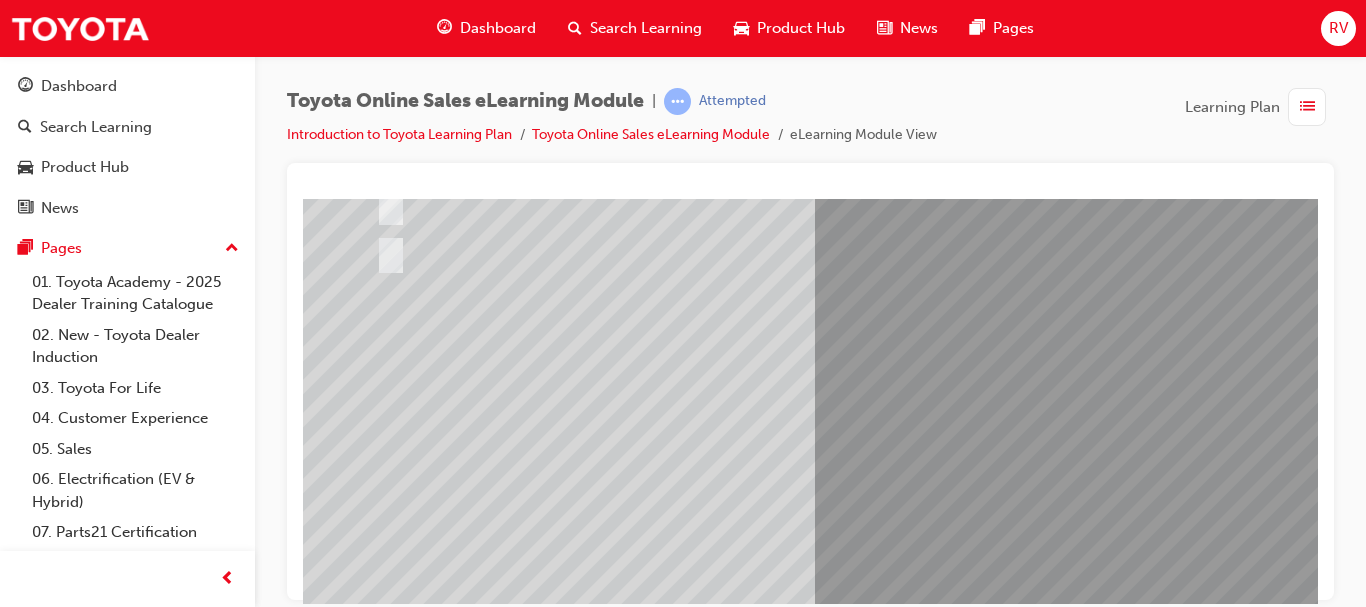 scroll, scrollTop: 360, scrollLeft: 0, axis: vertical 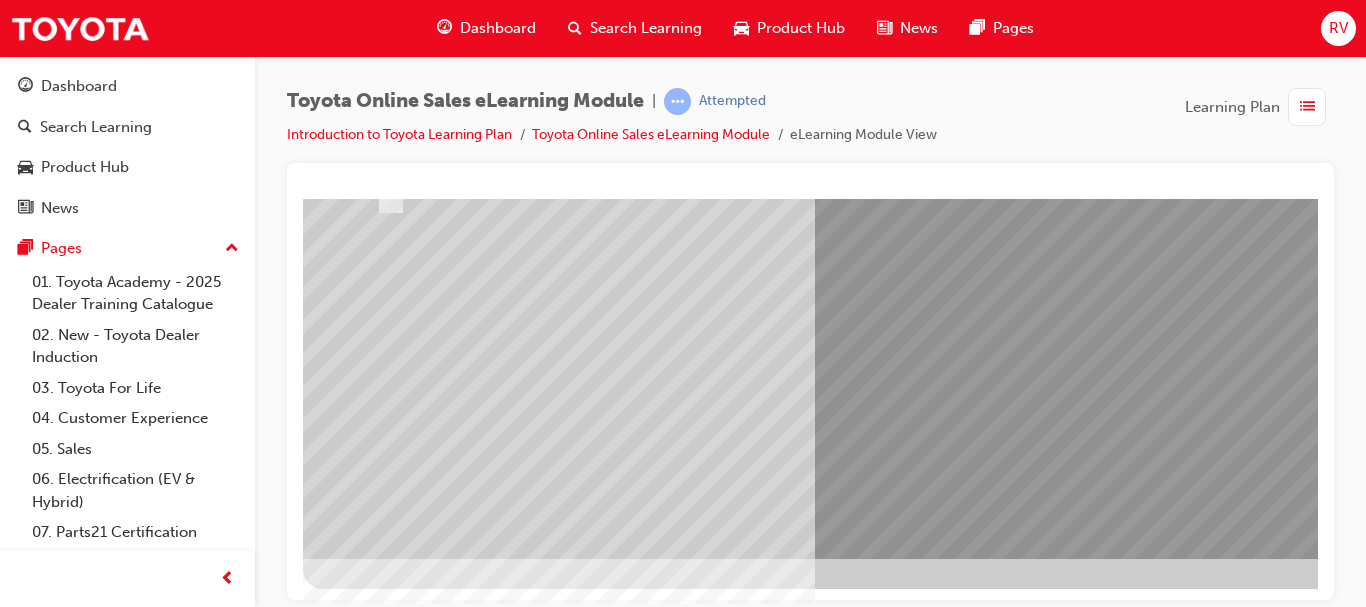 click at bounding box center (375, 2601) 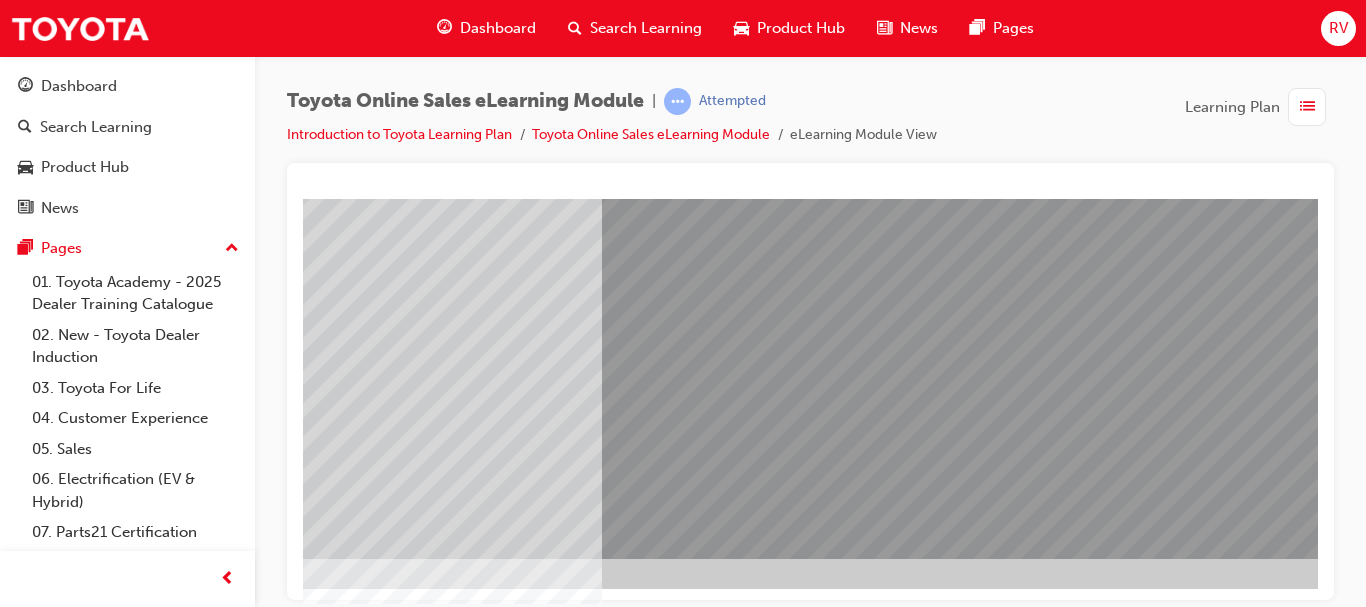 scroll, scrollTop: 360, scrollLeft: 360, axis: both 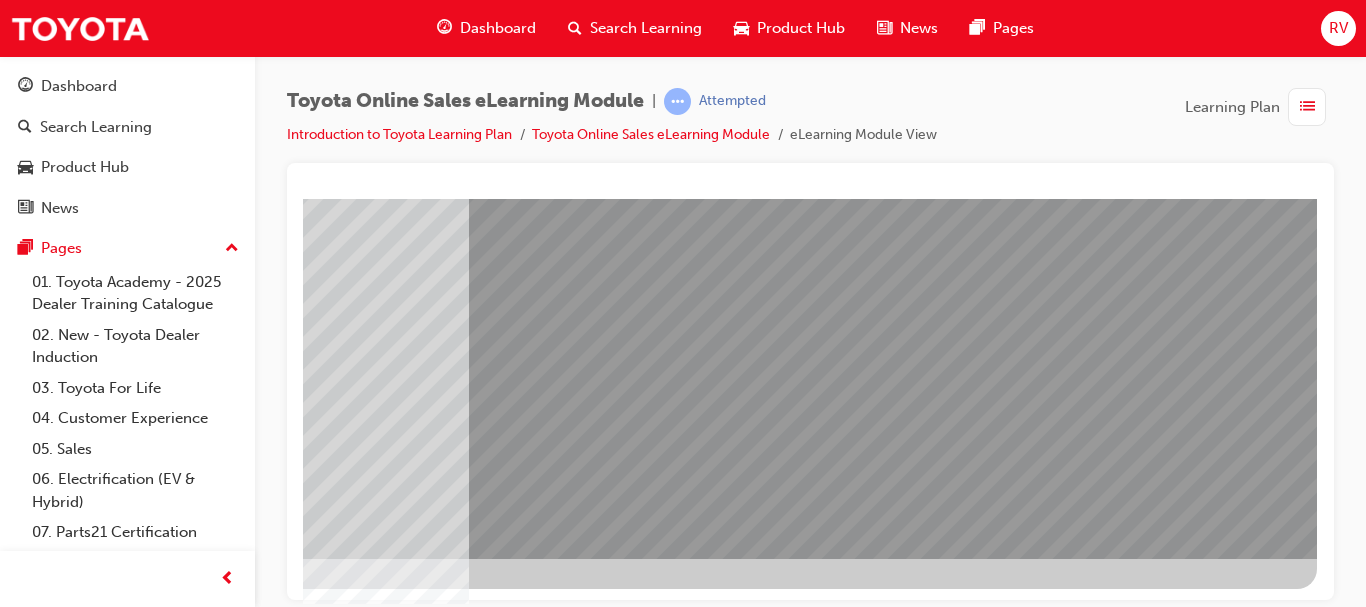 click at bounding box center (29, 2601) 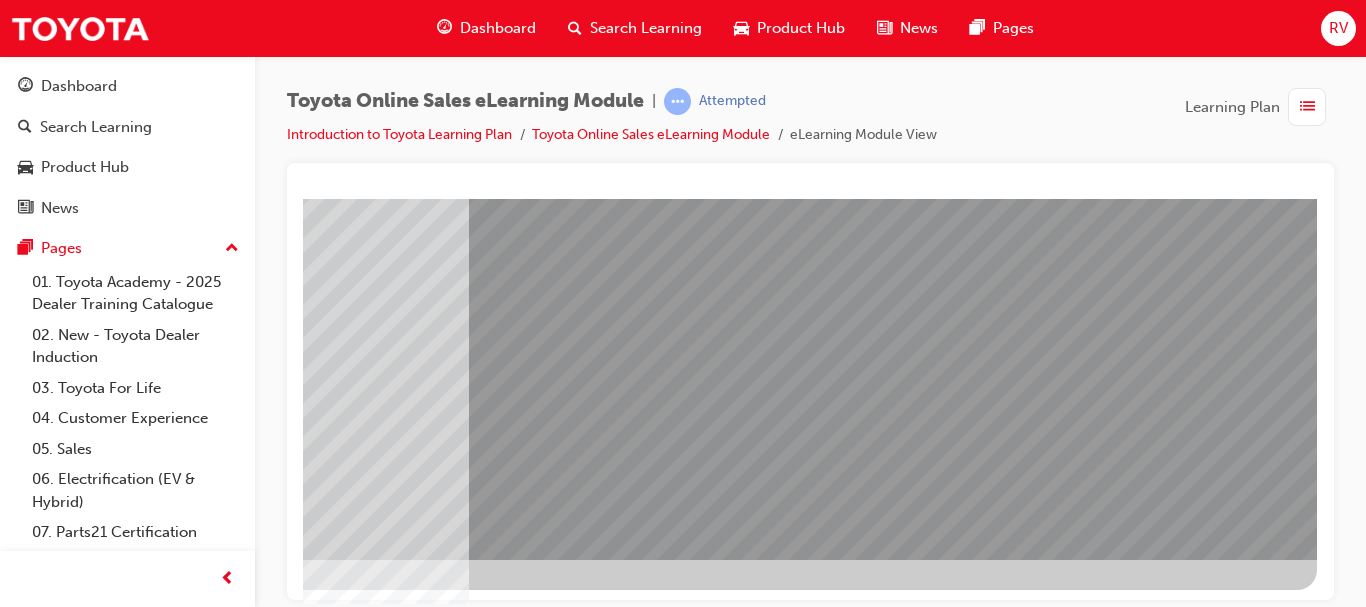 scroll, scrollTop: 360, scrollLeft: 360, axis: both 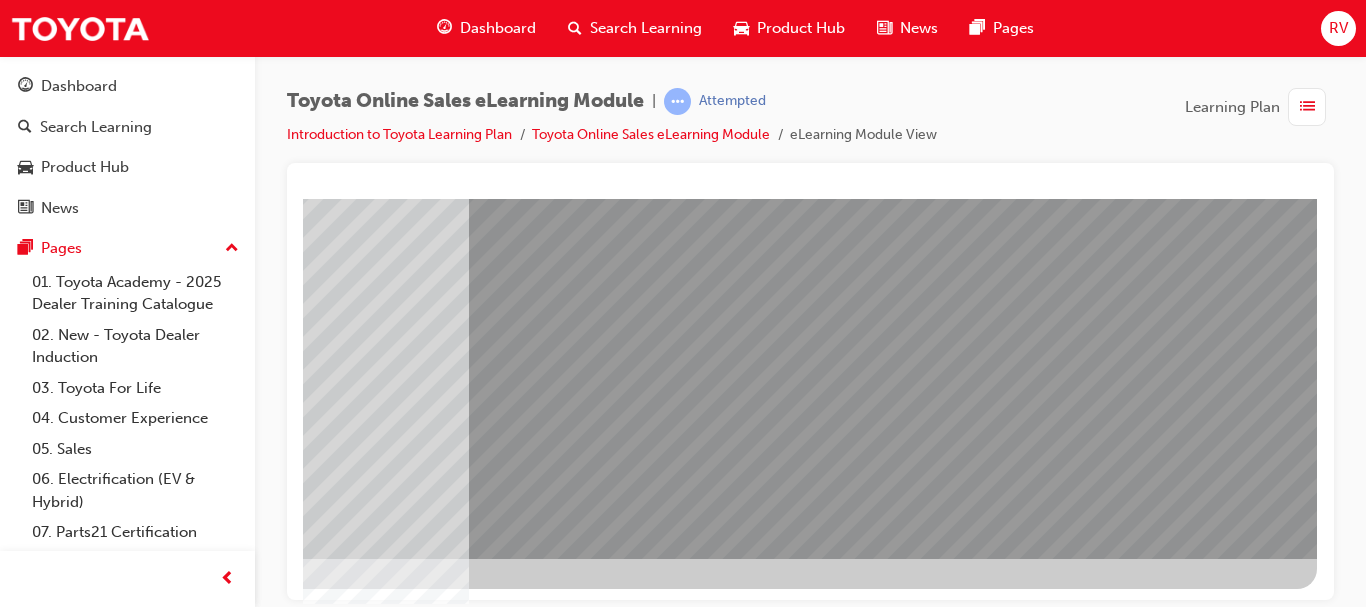 click at bounding box center [637, 918] 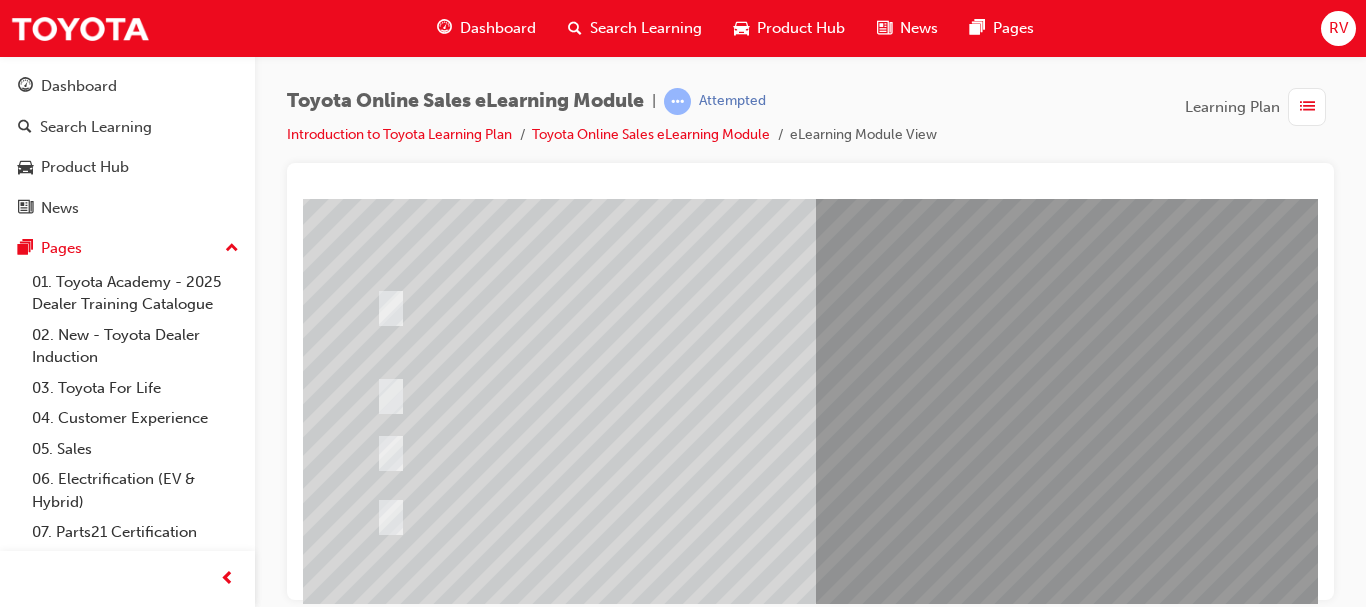 scroll, scrollTop: 160, scrollLeft: 0, axis: vertical 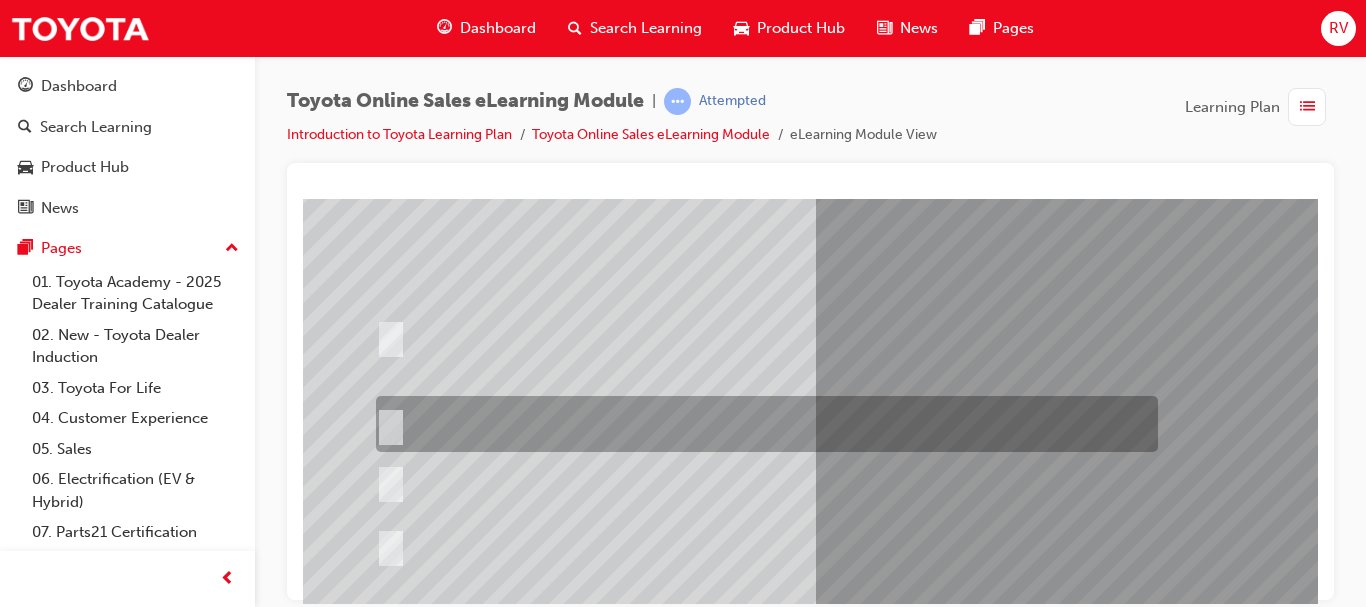 click at bounding box center (387, 424) 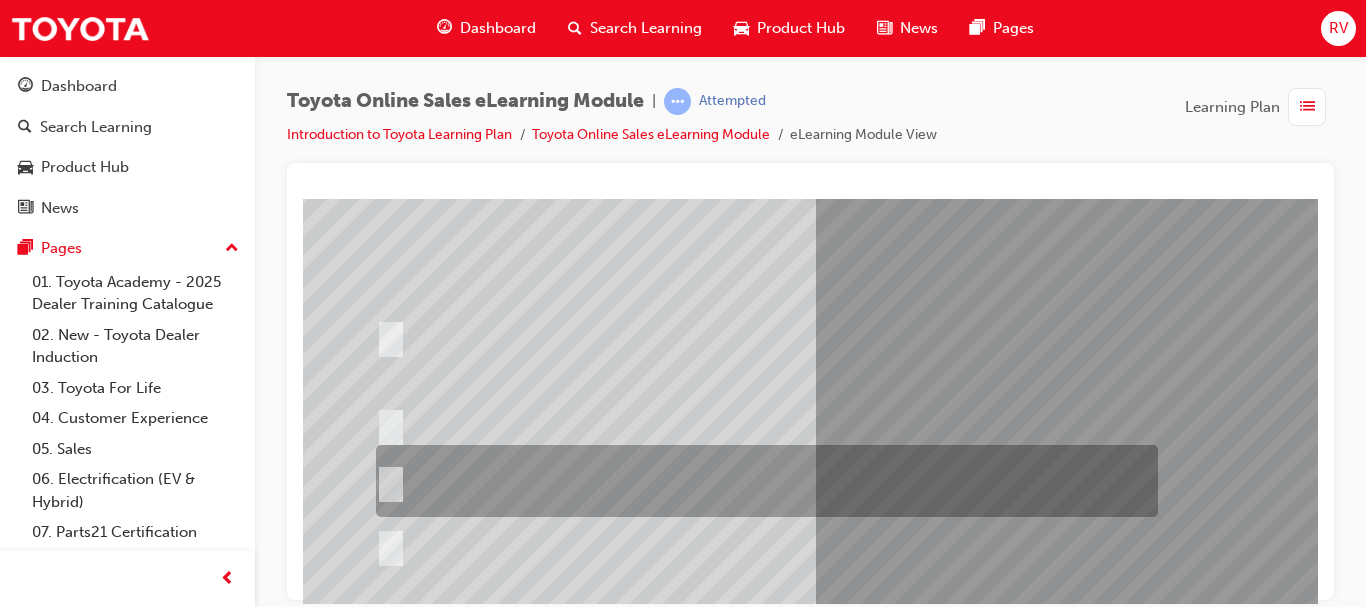 click at bounding box center (387, 481) 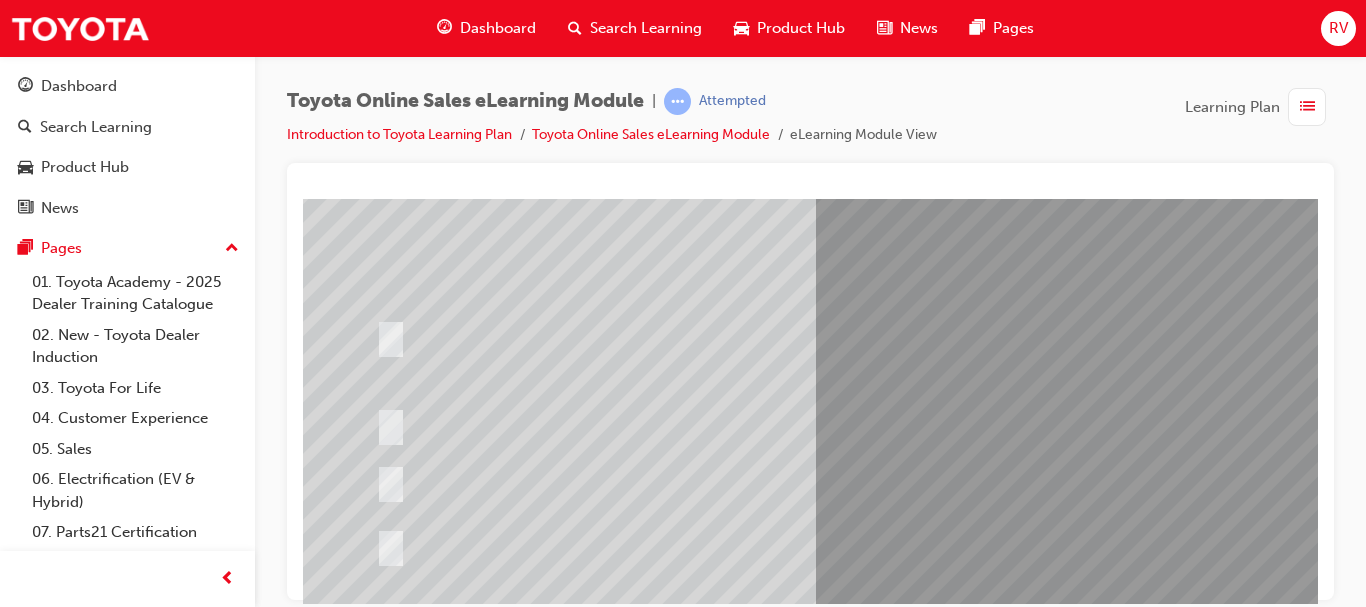scroll, scrollTop: 360, scrollLeft: 0, axis: vertical 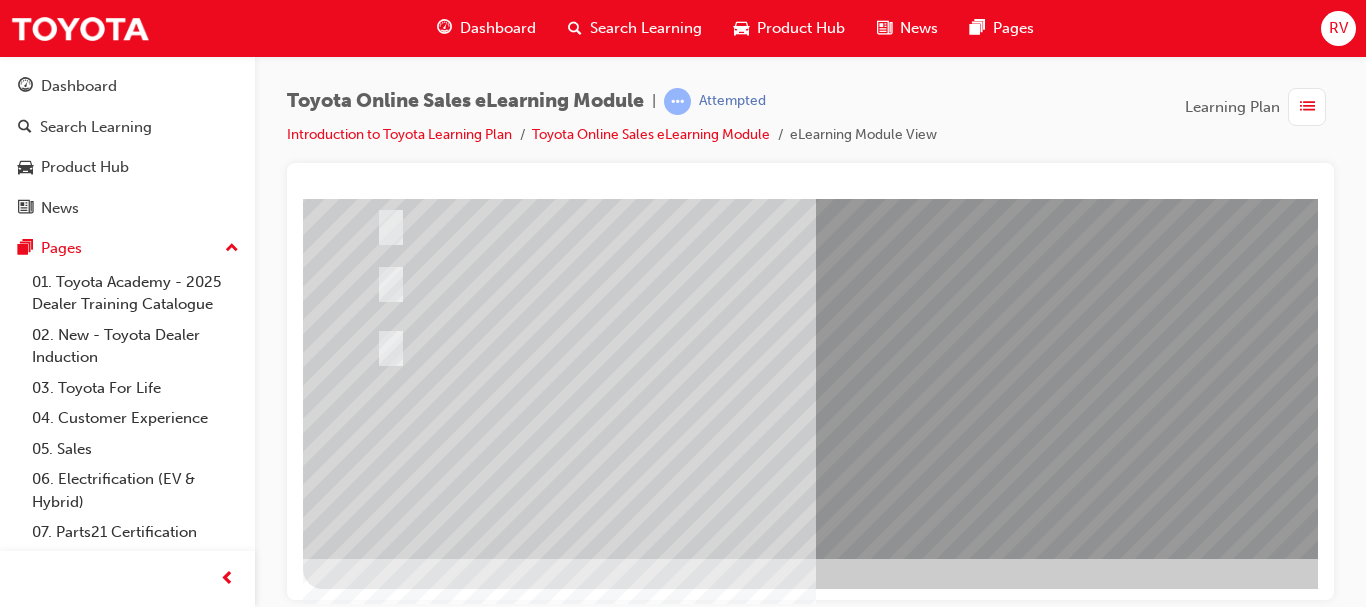 click at bounding box center [375, 2619] 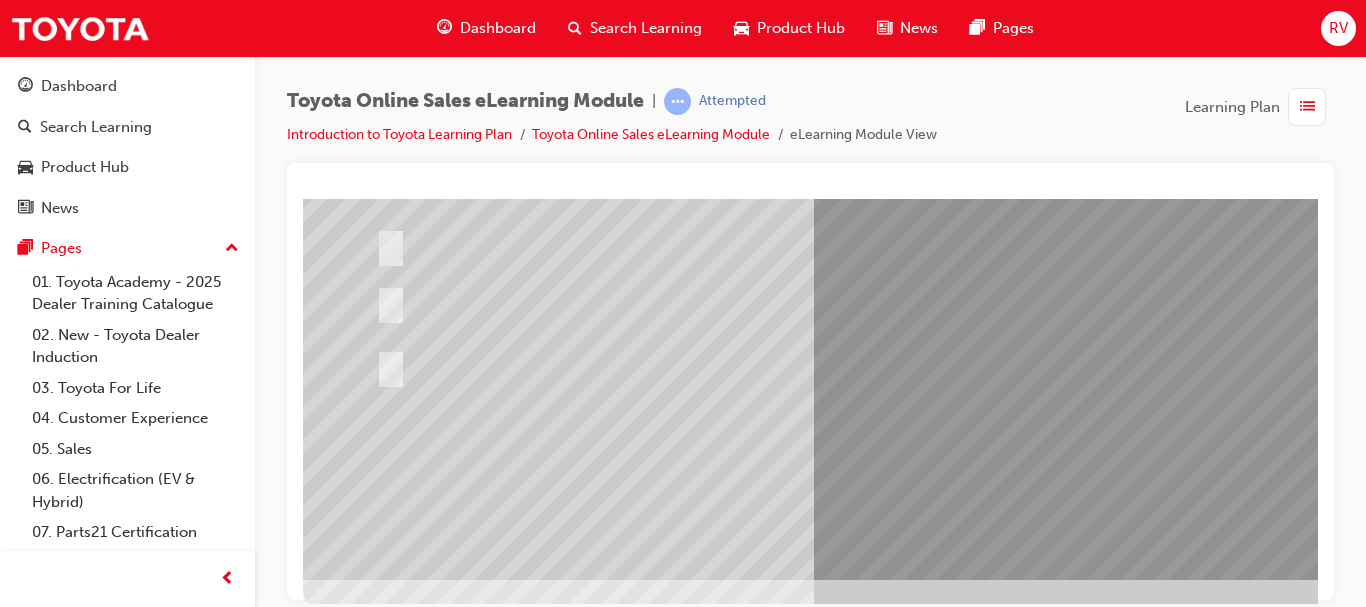 scroll, scrollTop: 360, scrollLeft: 0, axis: vertical 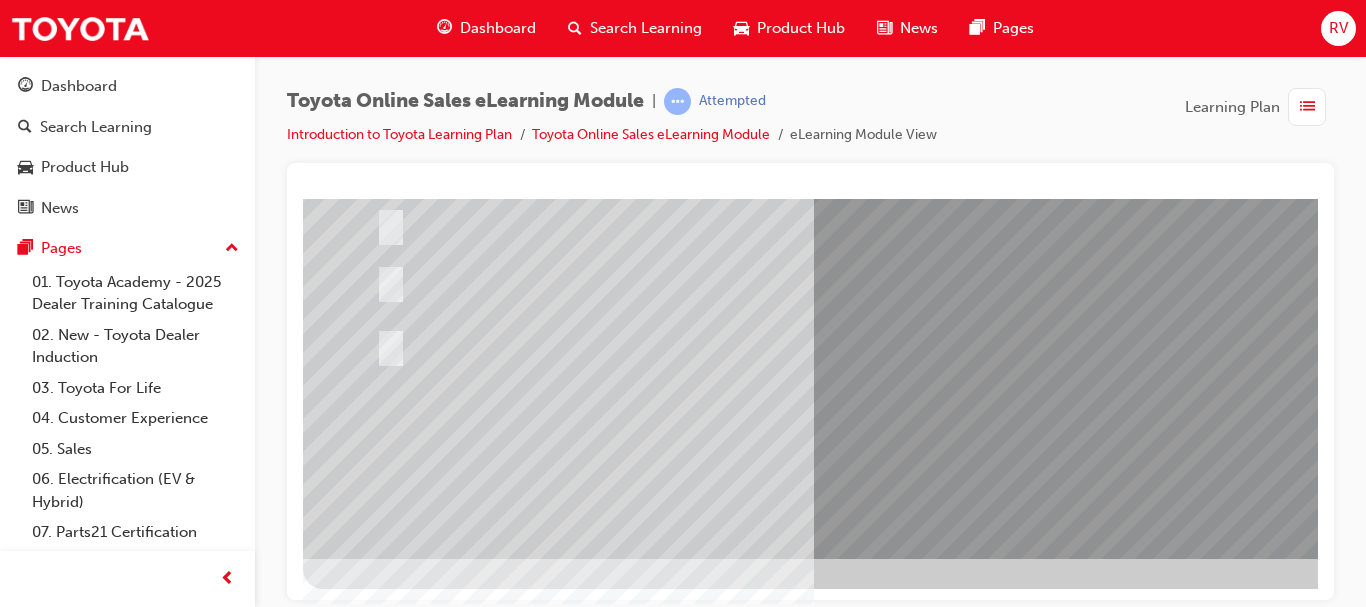 click at bounding box center (635, 2332) 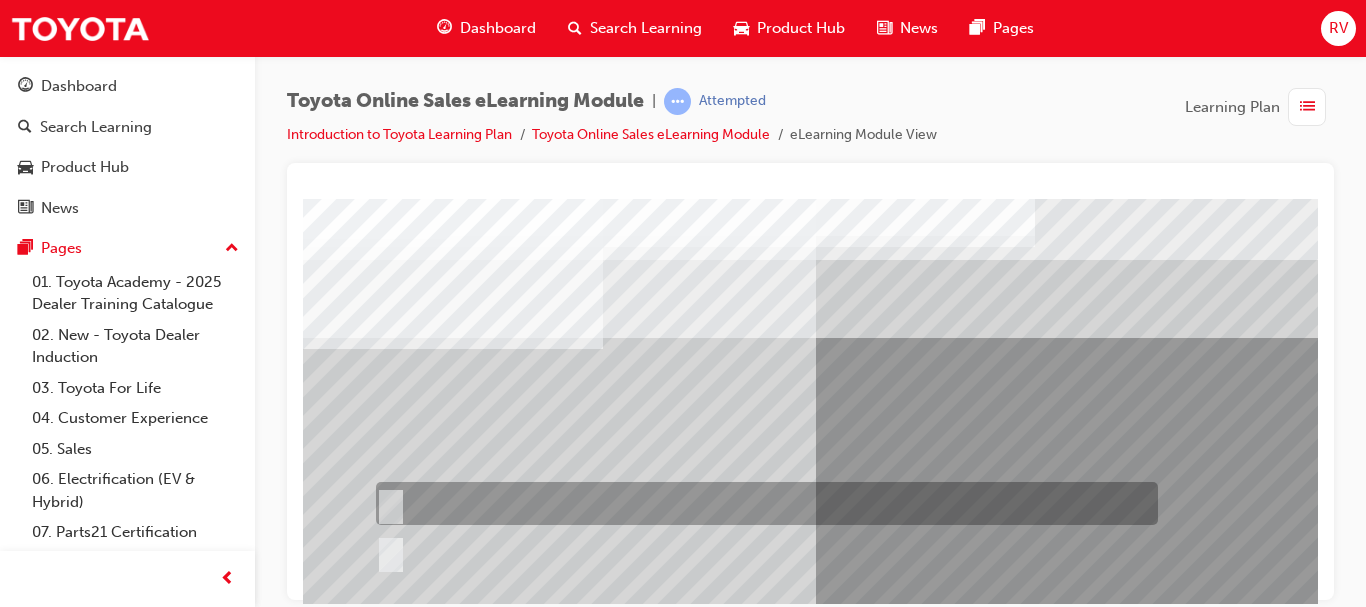 click at bounding box center (387, 504) 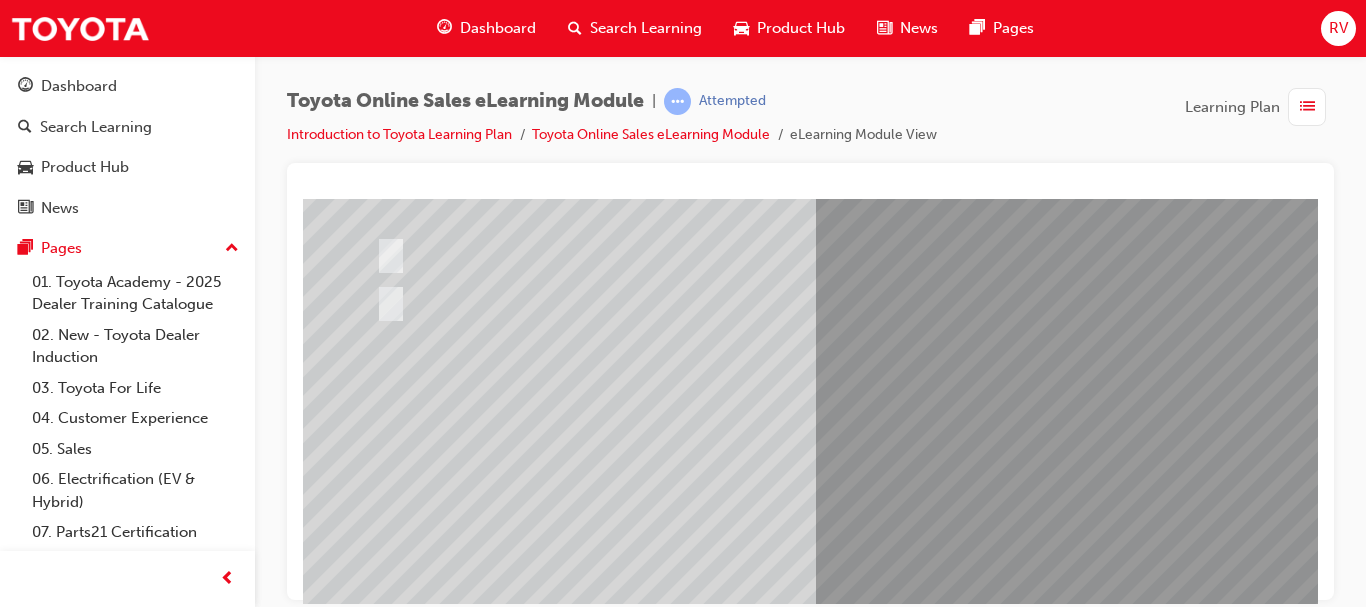 scroll, scrollTop: 300, scrollLeft: 0, axis: vertical 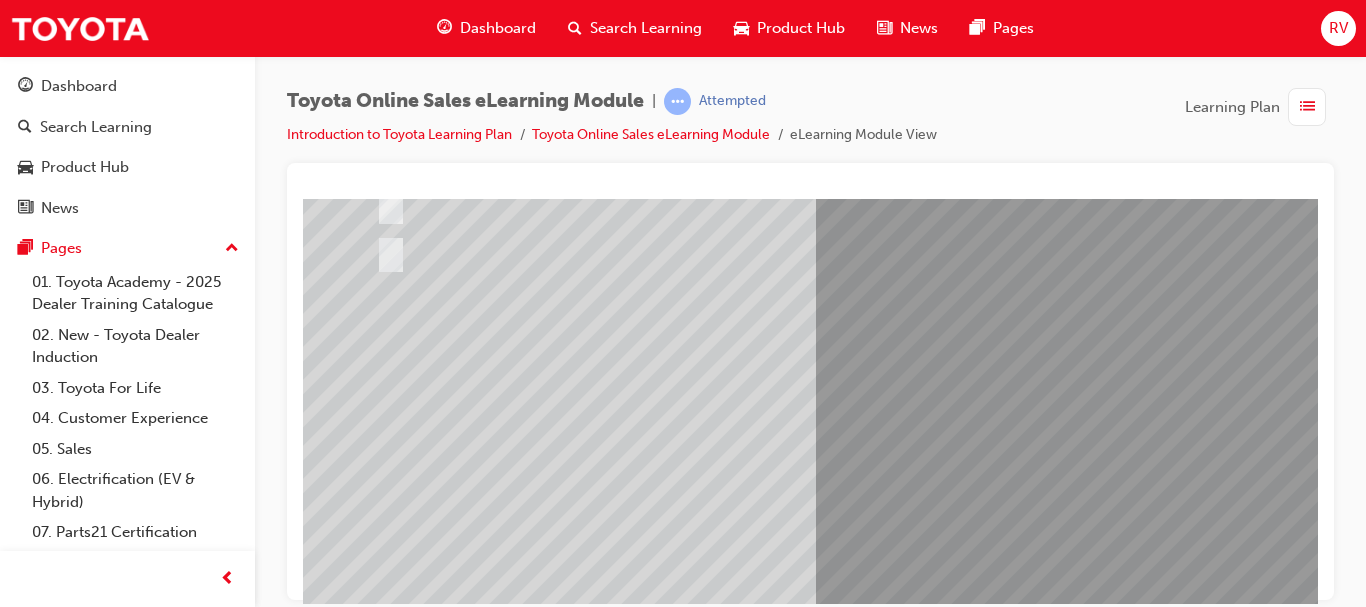 click at bounding box center [375, 2651] 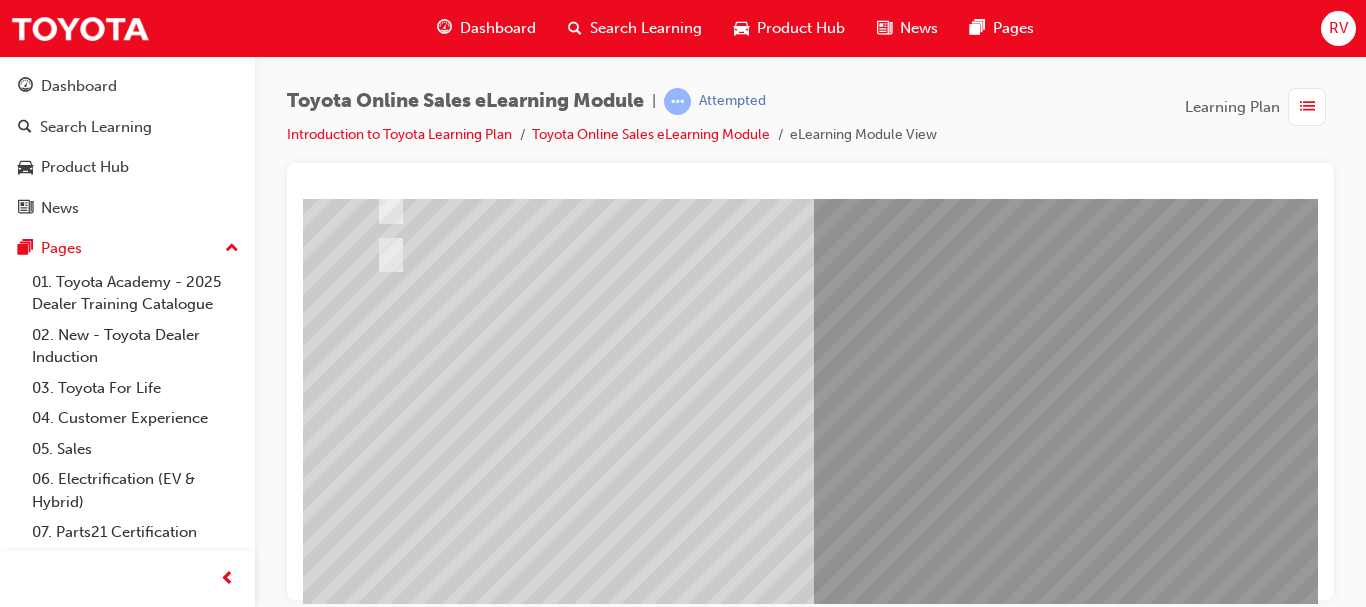scroll, scrollTop: 0, scrollLeft: 0, axis: both 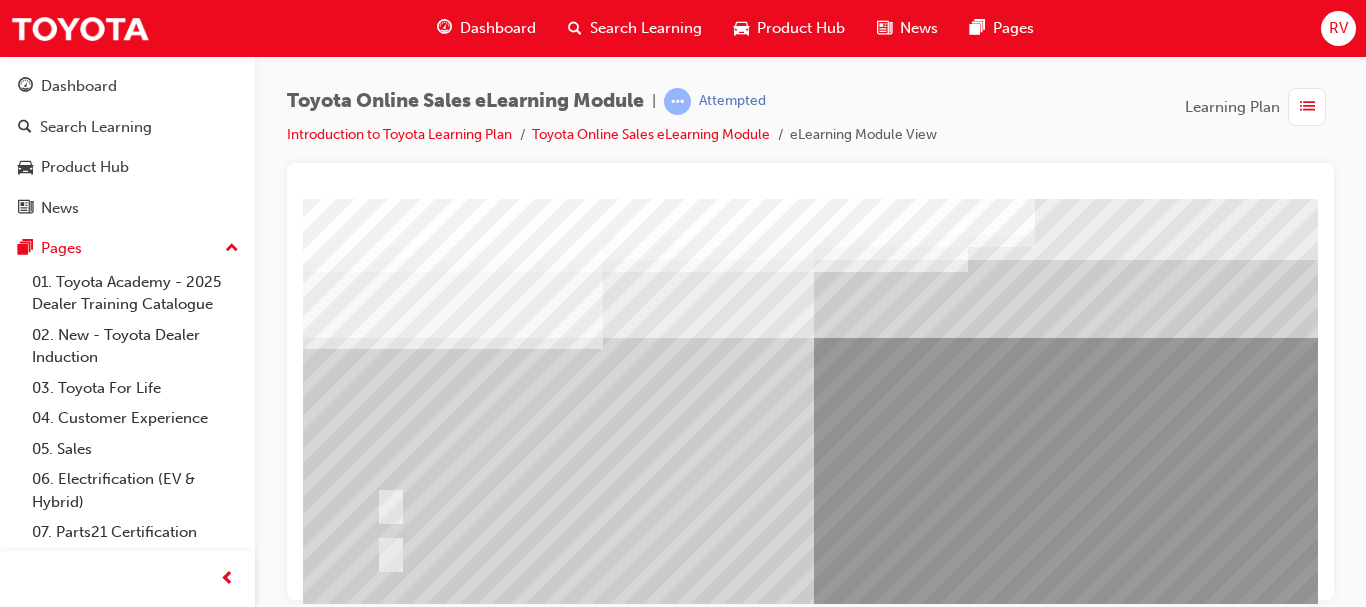 click at bounding box center [762, 552] 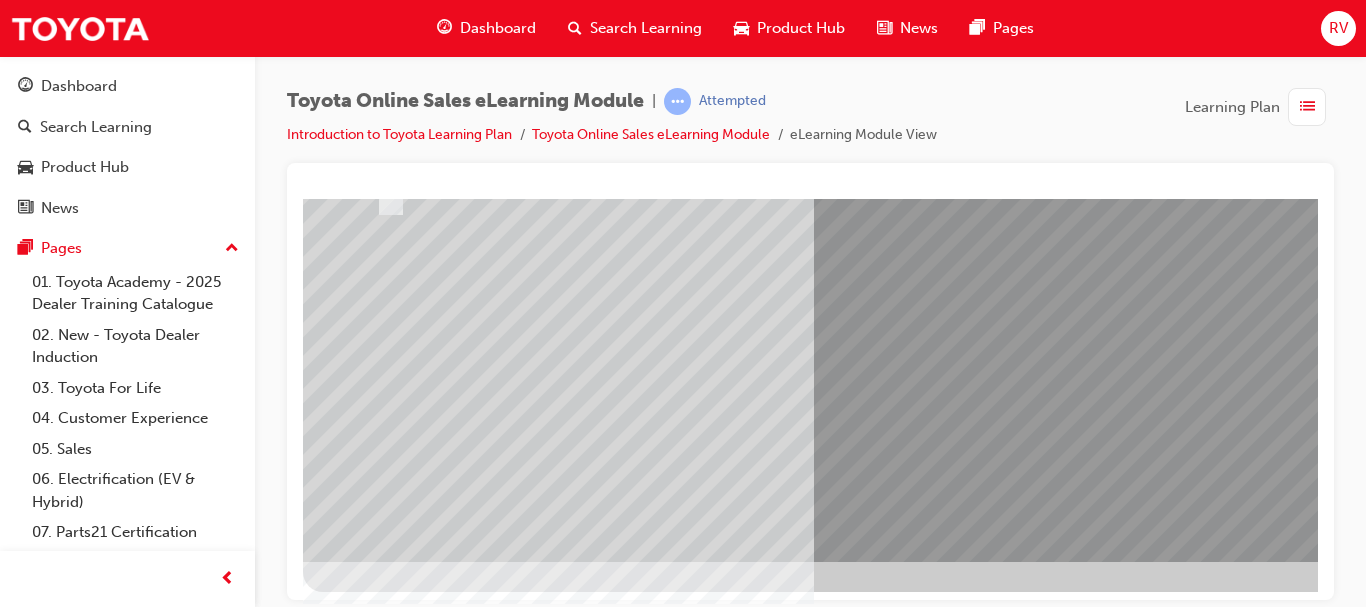 scroll, scrollTop: 360, scrollLeft: 0, axis: vertical 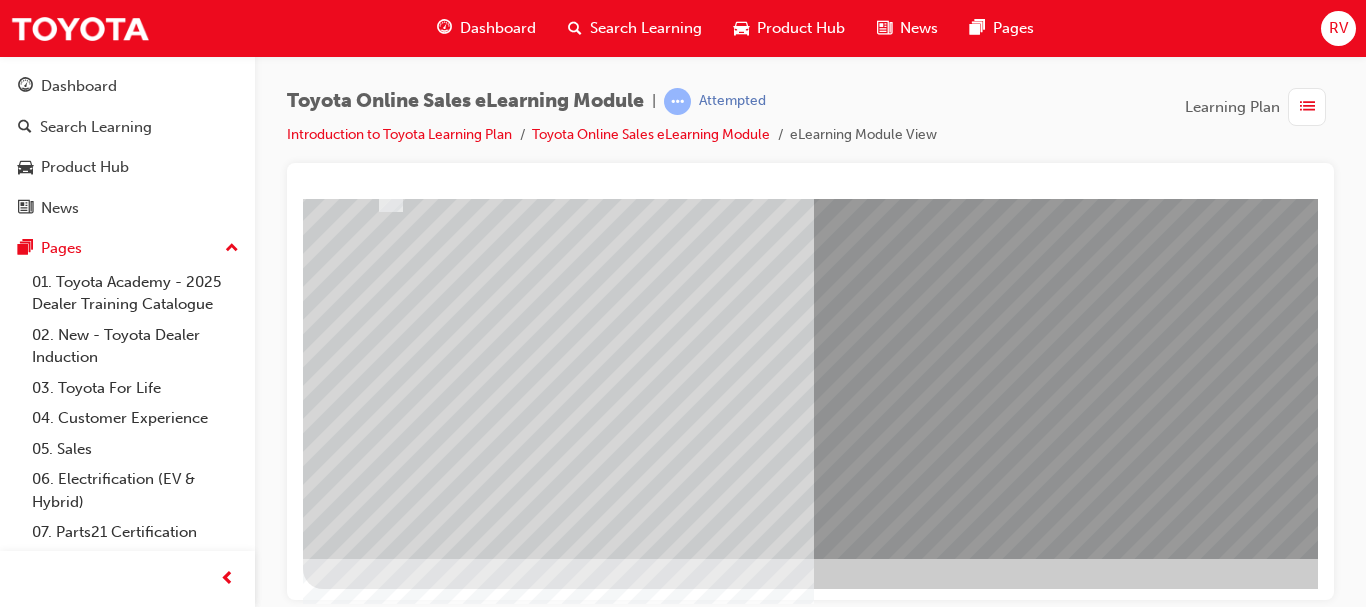 click at bounding box center [983, 213] 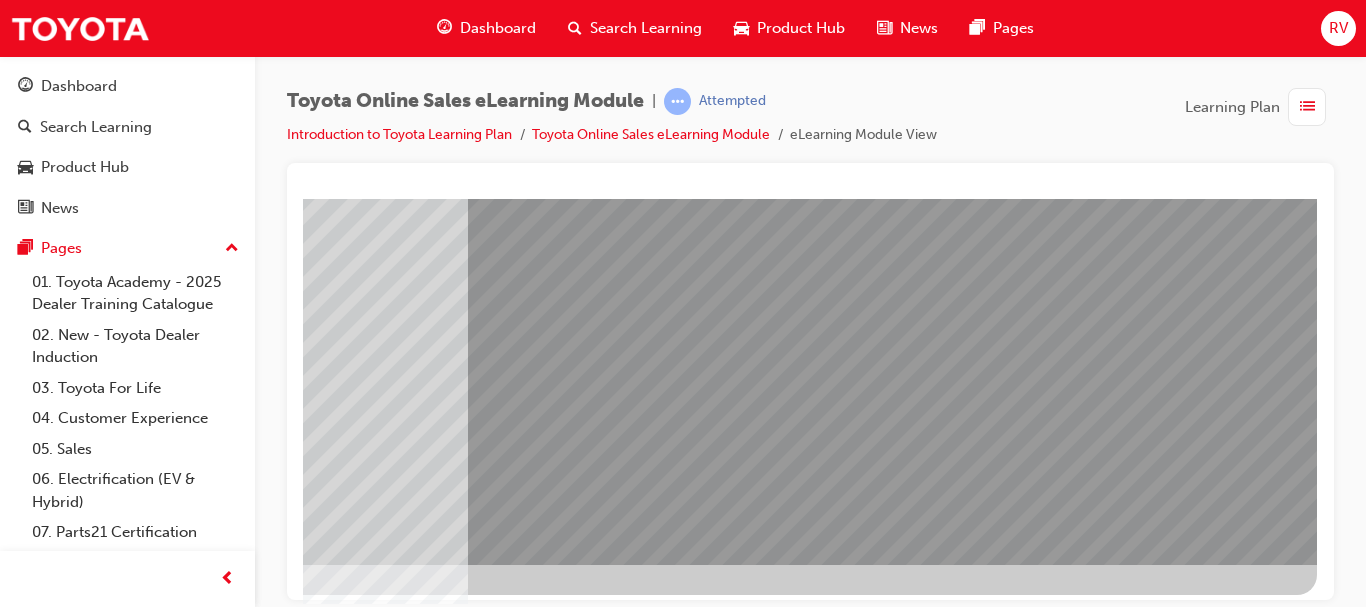 scroll, scrollTop: 0, scrollLeft: 360, axis: horizontal 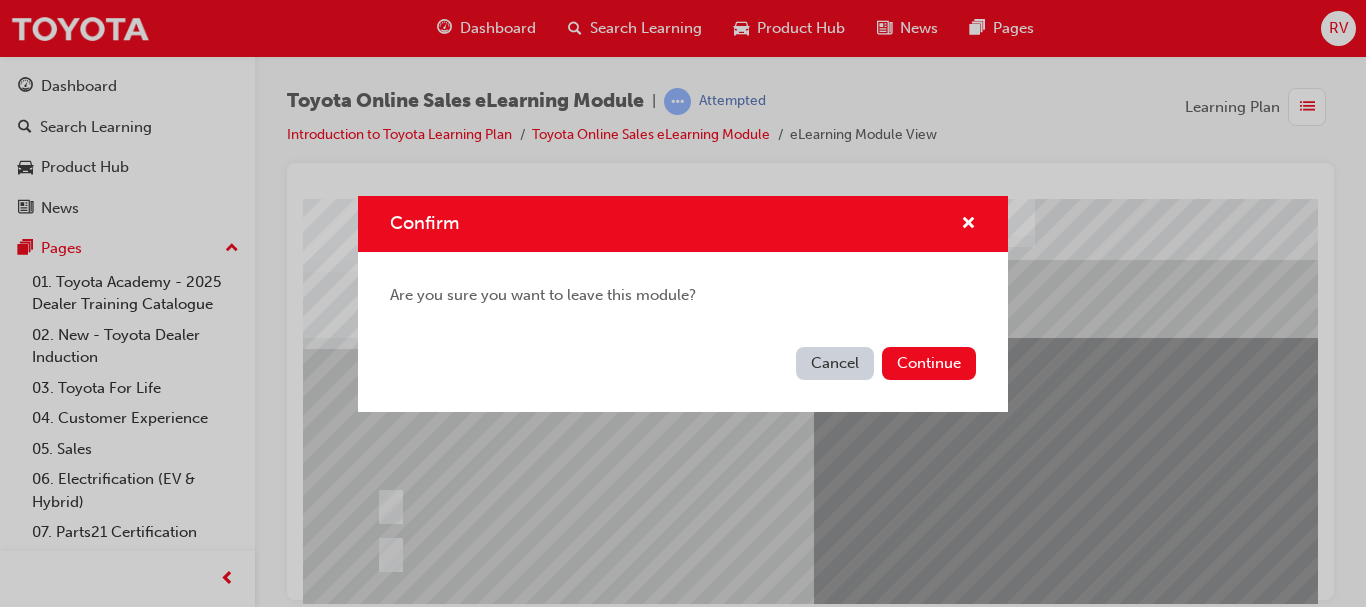 click on "Cancel" at bounding box center [835, 363] 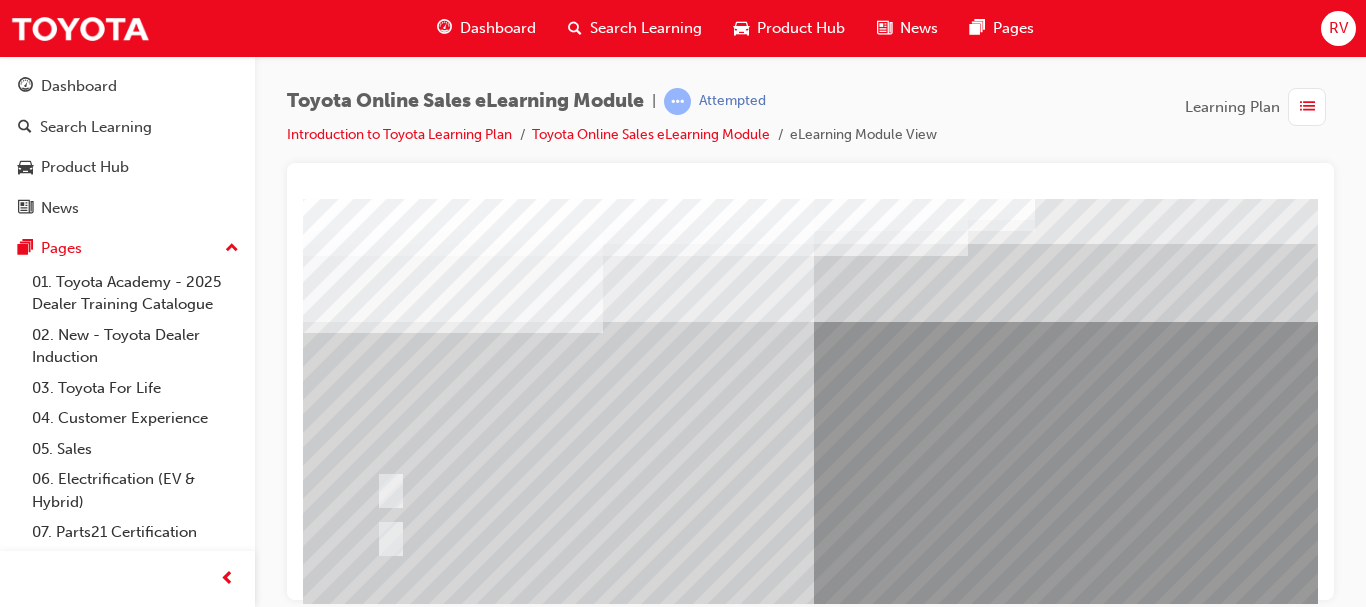 scroll, scrollTop: 360, scrollLeft: 0, axis: vertical 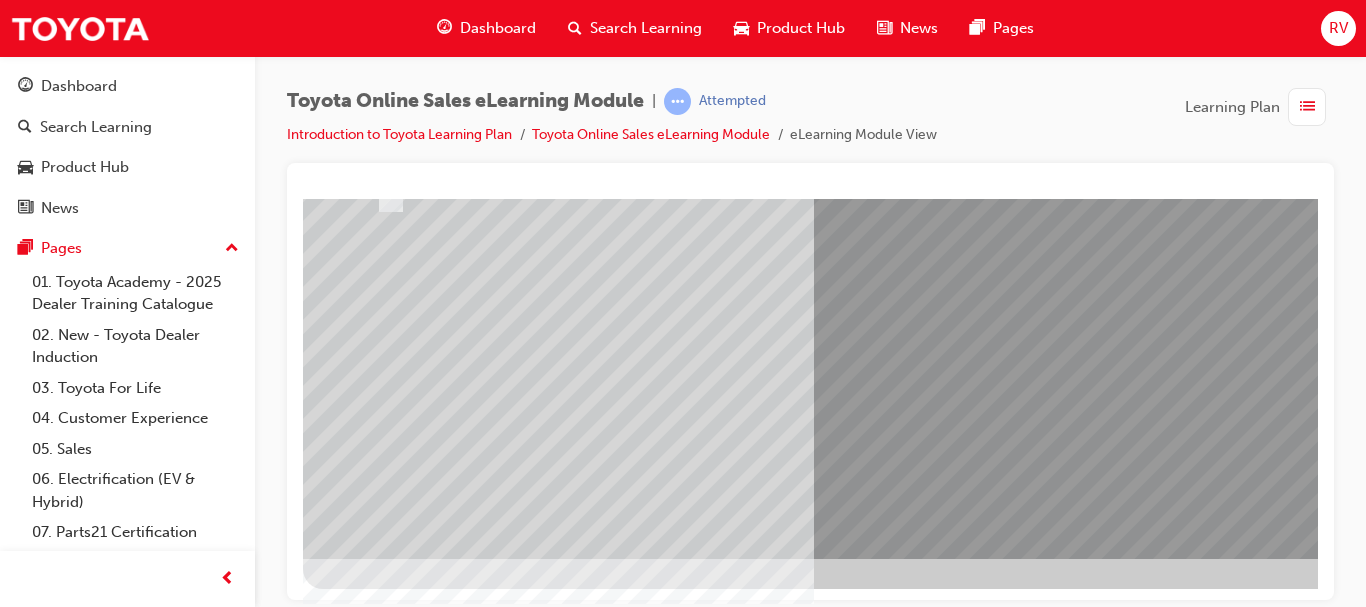 click at bounding box center [375, 2589] 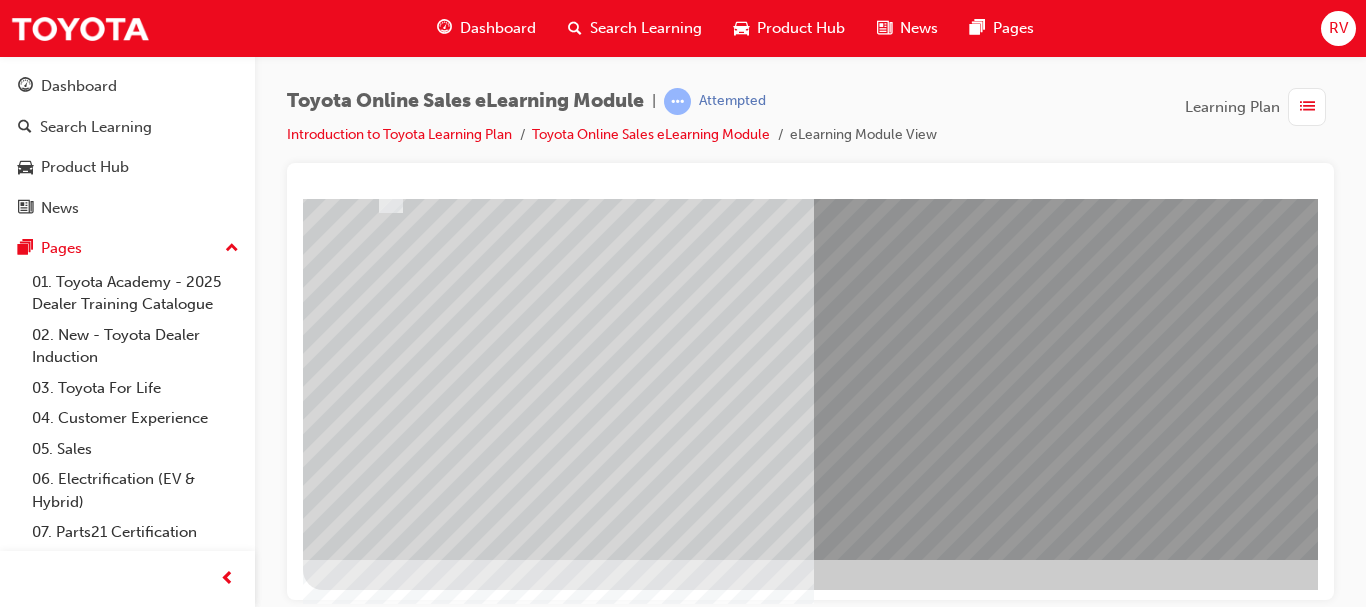 scroll, scrollTop: 360, scrollLeft: 0, axis: vertical 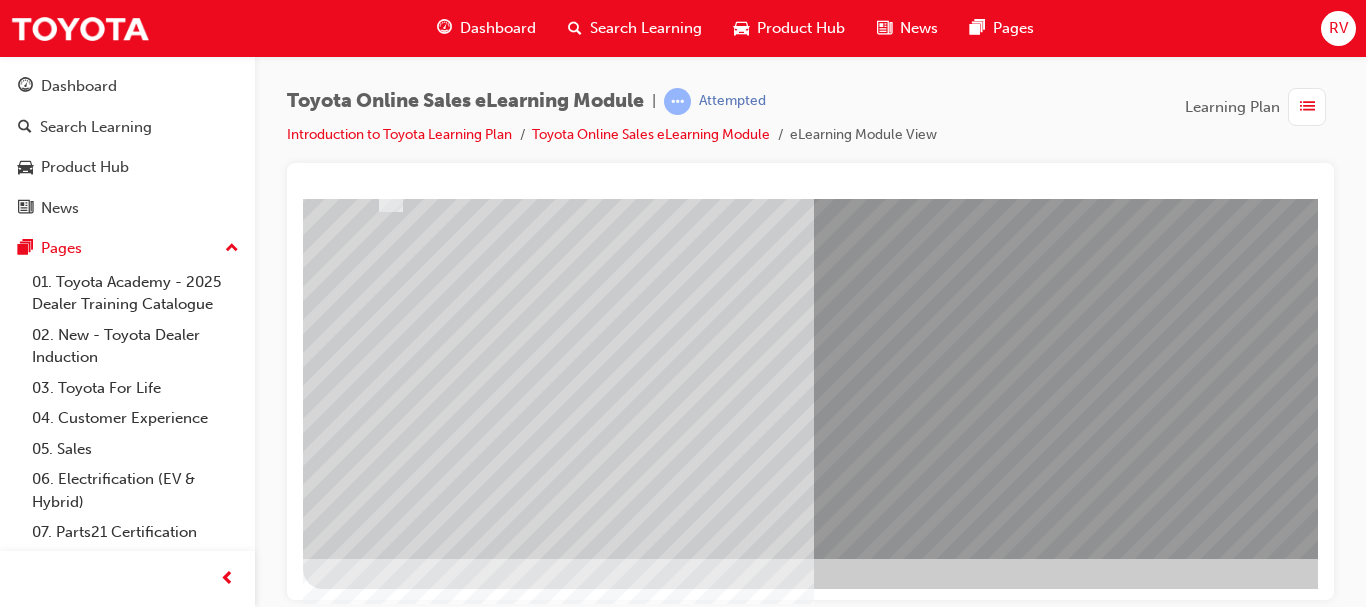 click at bounding box center (635, 2332) 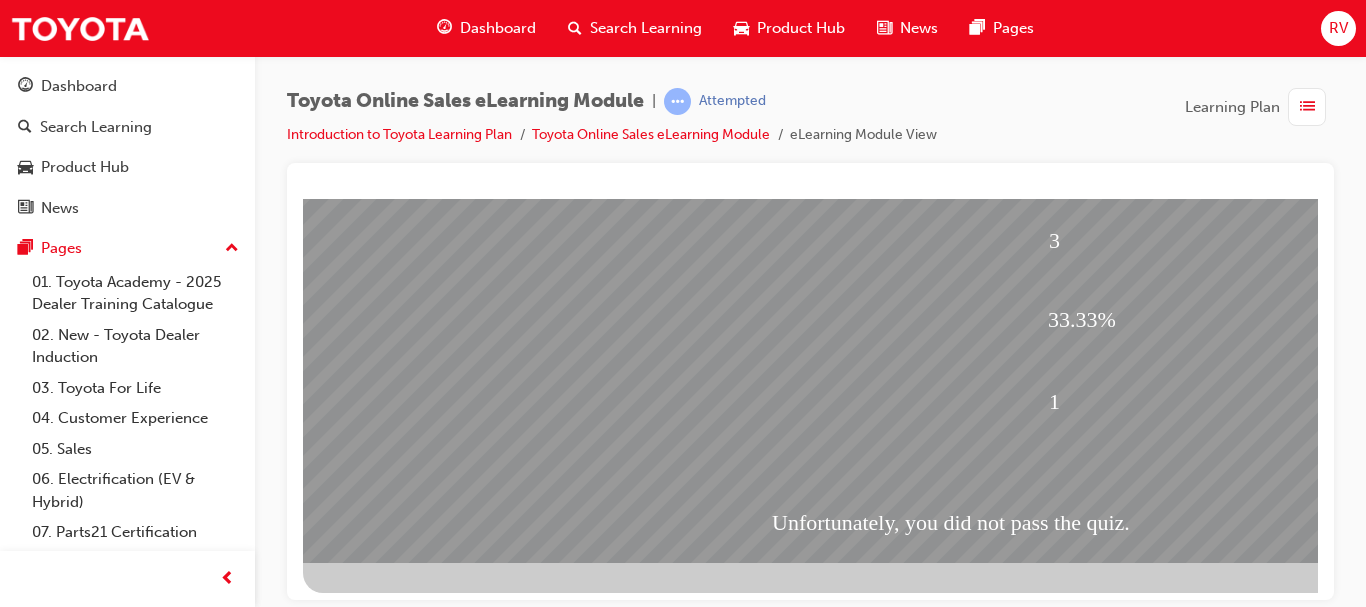 scroll, scrollTop: 360, scrollLeft: 0, axis: vertical 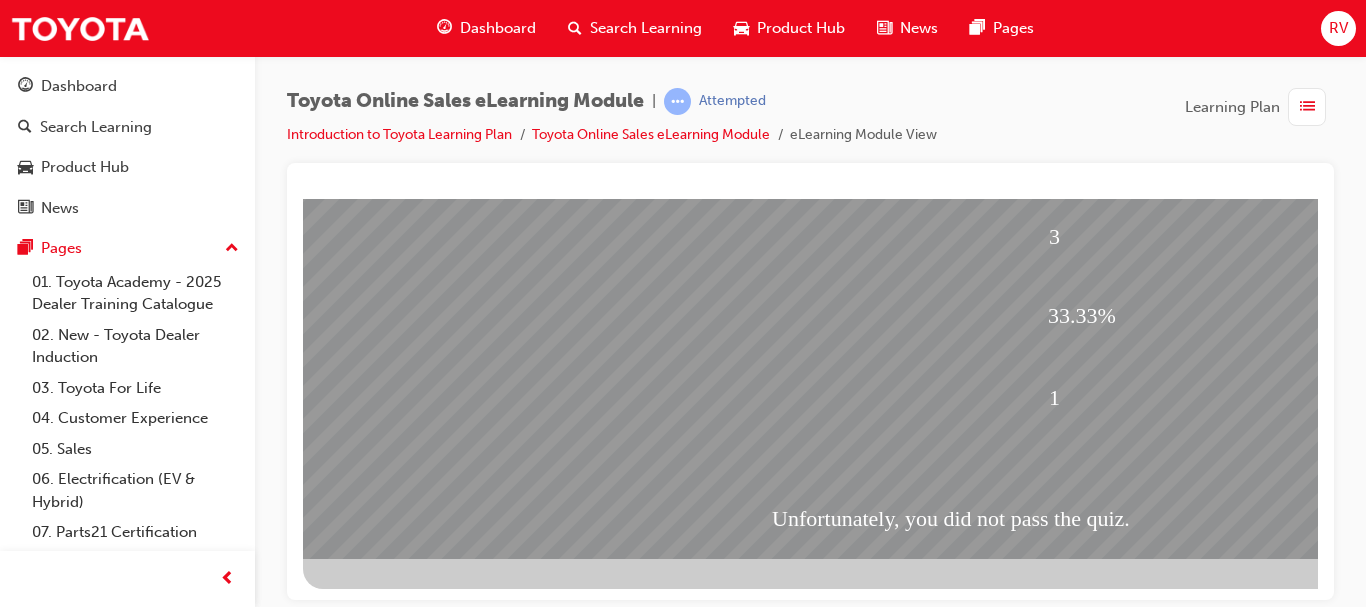 click at bounding box center (375, 1792) 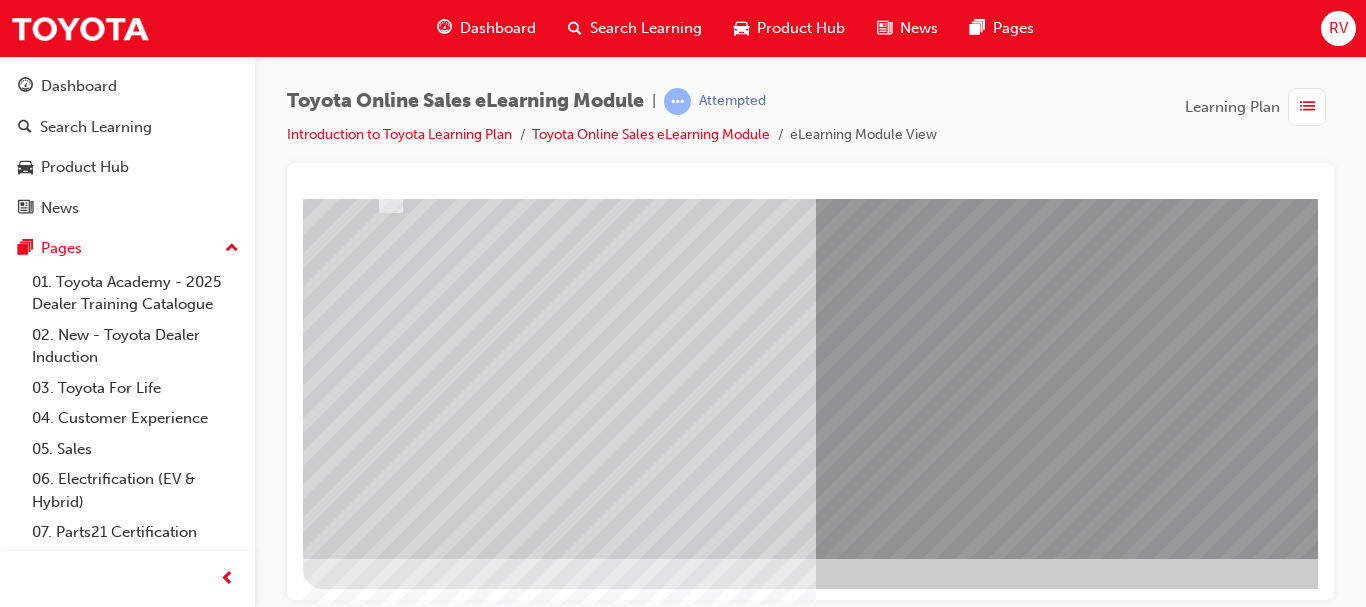 scroll, scrollTop: 0, scrollLeft: 0, axis: both 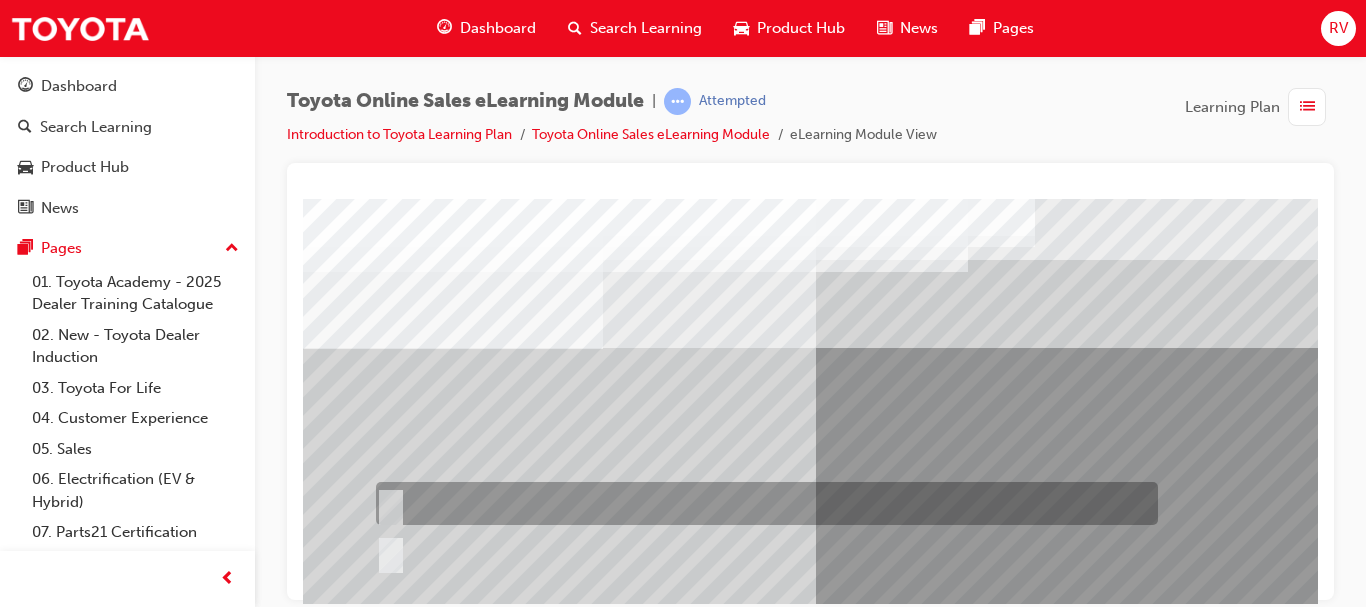 click at bounding box center [387, 504] 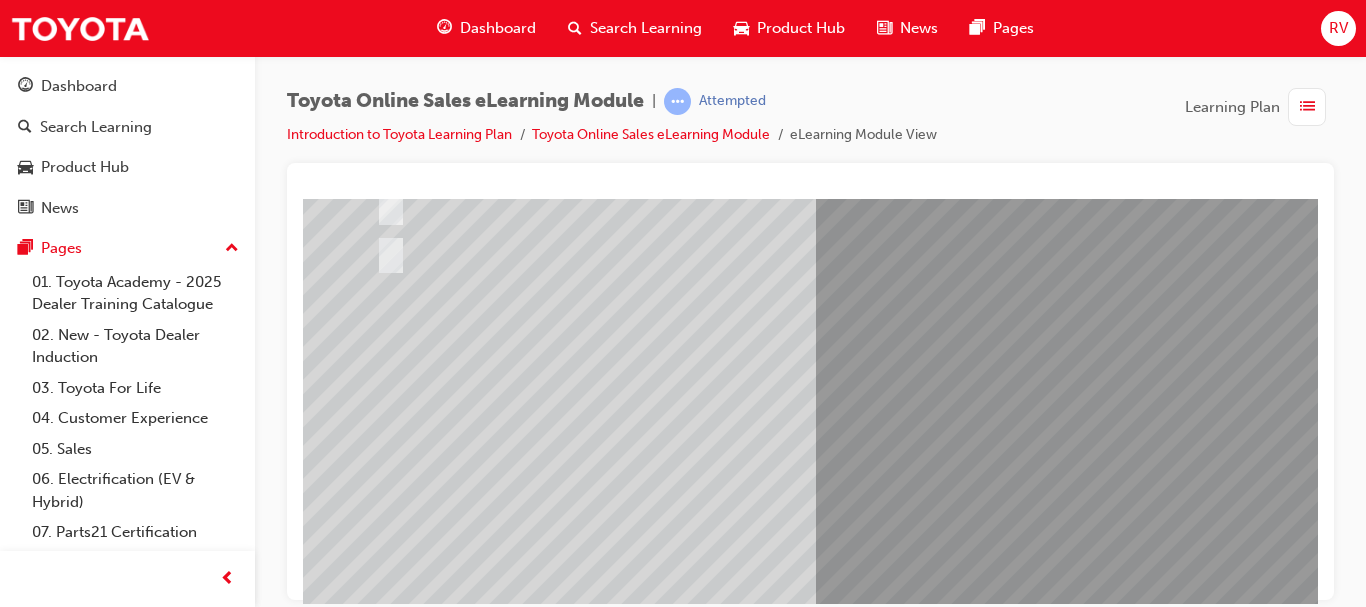 click at bounding box center (375, 2661) 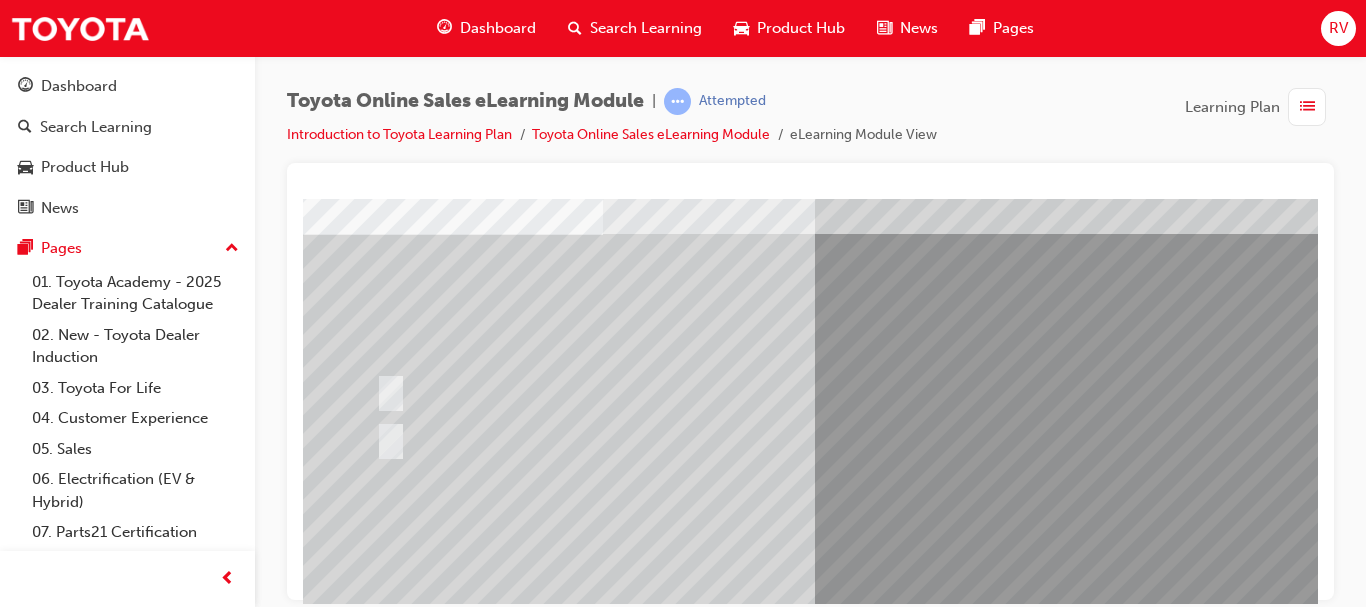 scroll, scrollTop: 200, scrollLeft: 0, axis: vertical 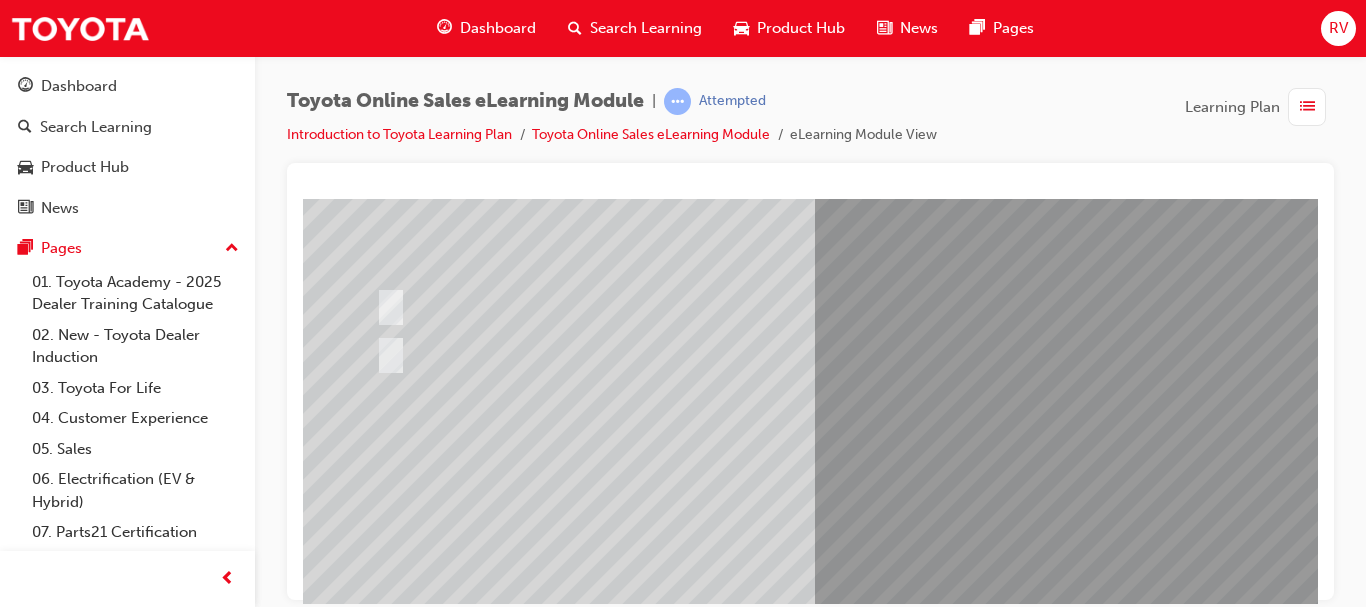 click at bounding box center [983, 1078] 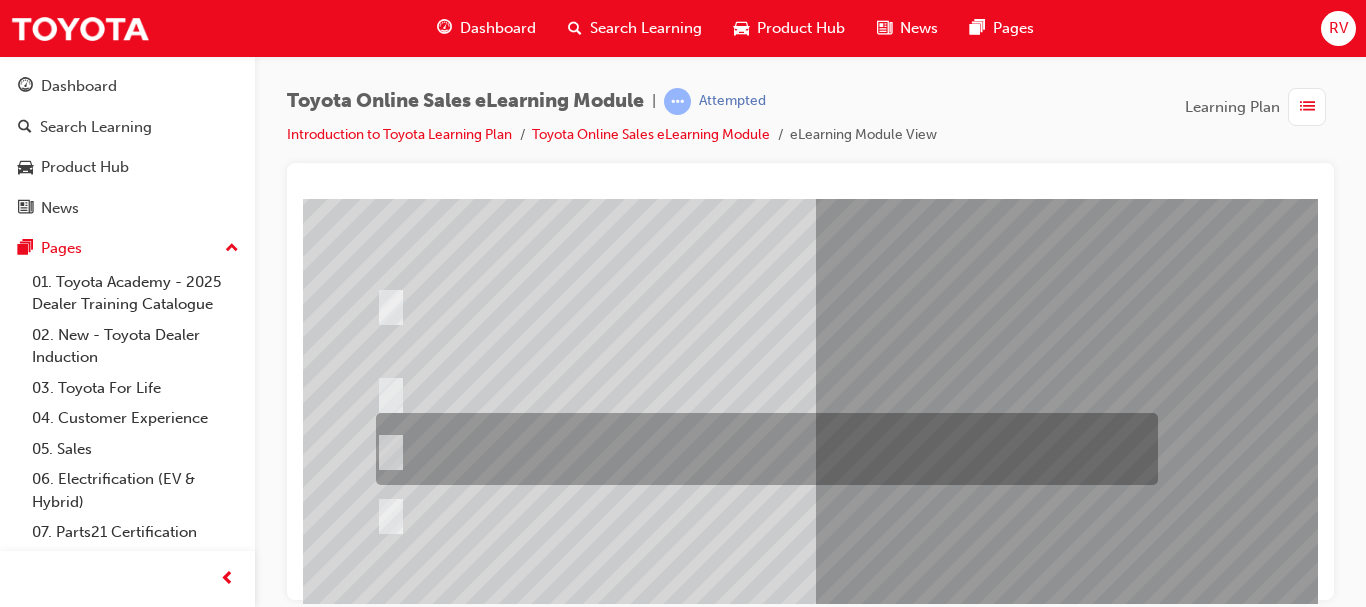 scroll, scrollTop: 200, scrollLeft: 0, axis: vertical 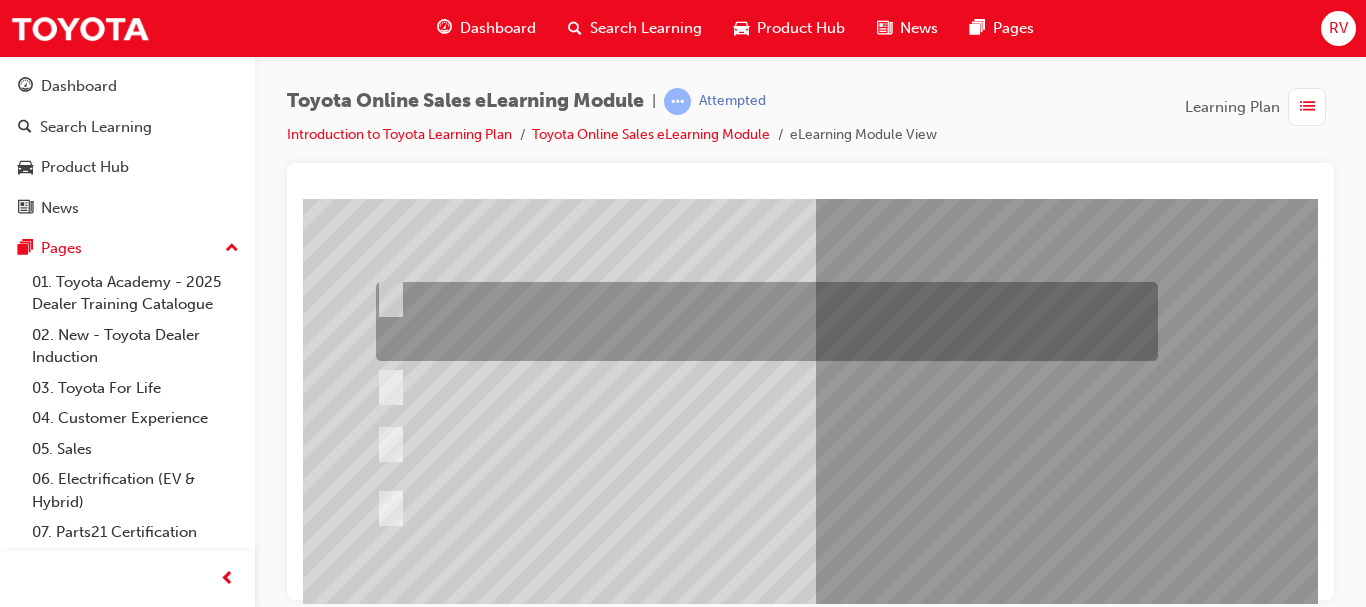 click at bounding box center [762, 321] 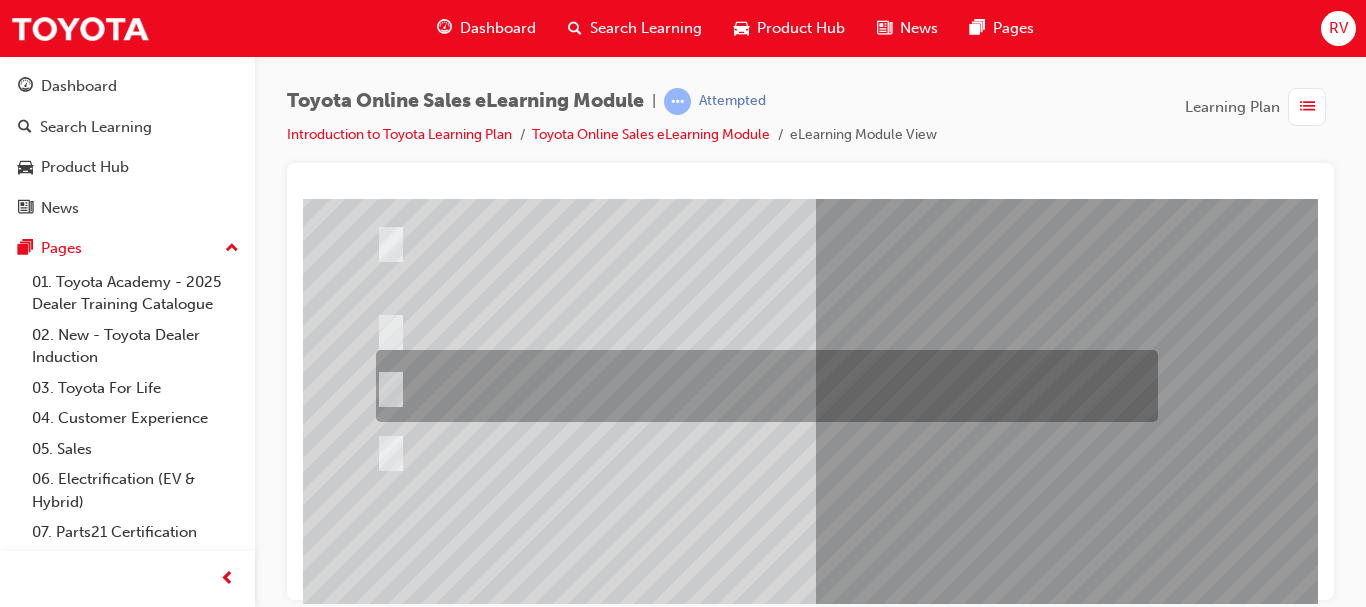 scroll, scrollTop: 300, scrollLeft: 0, axis: vertical 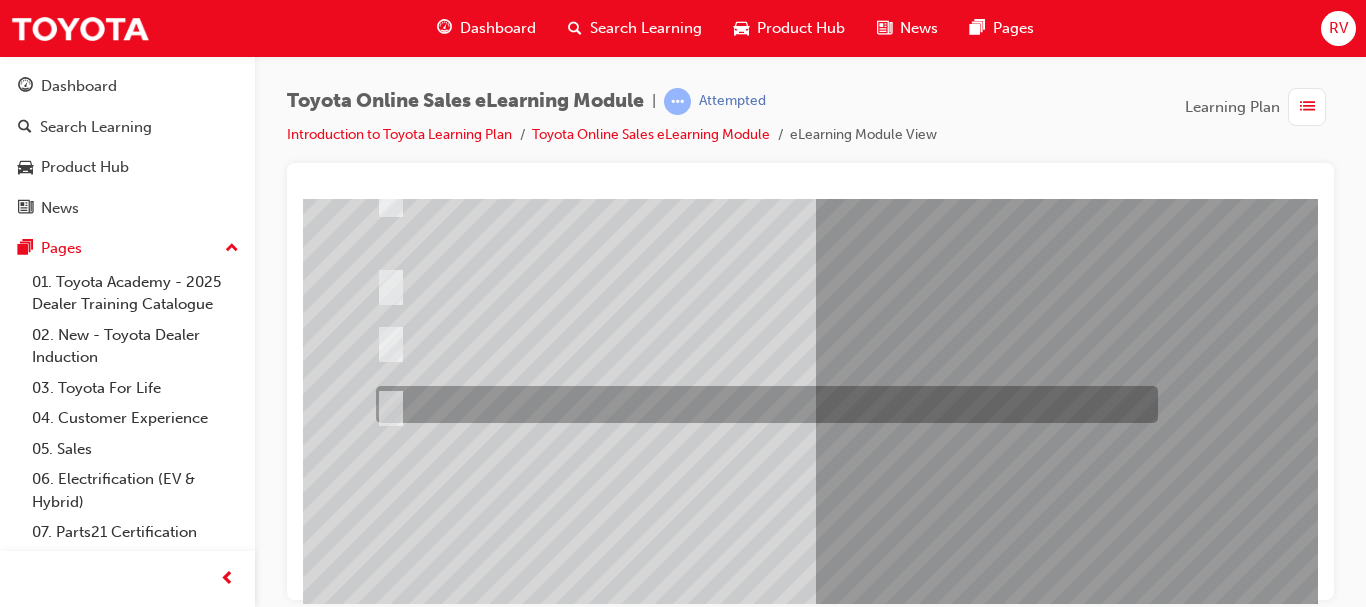 click at bounding box center [762, 404] 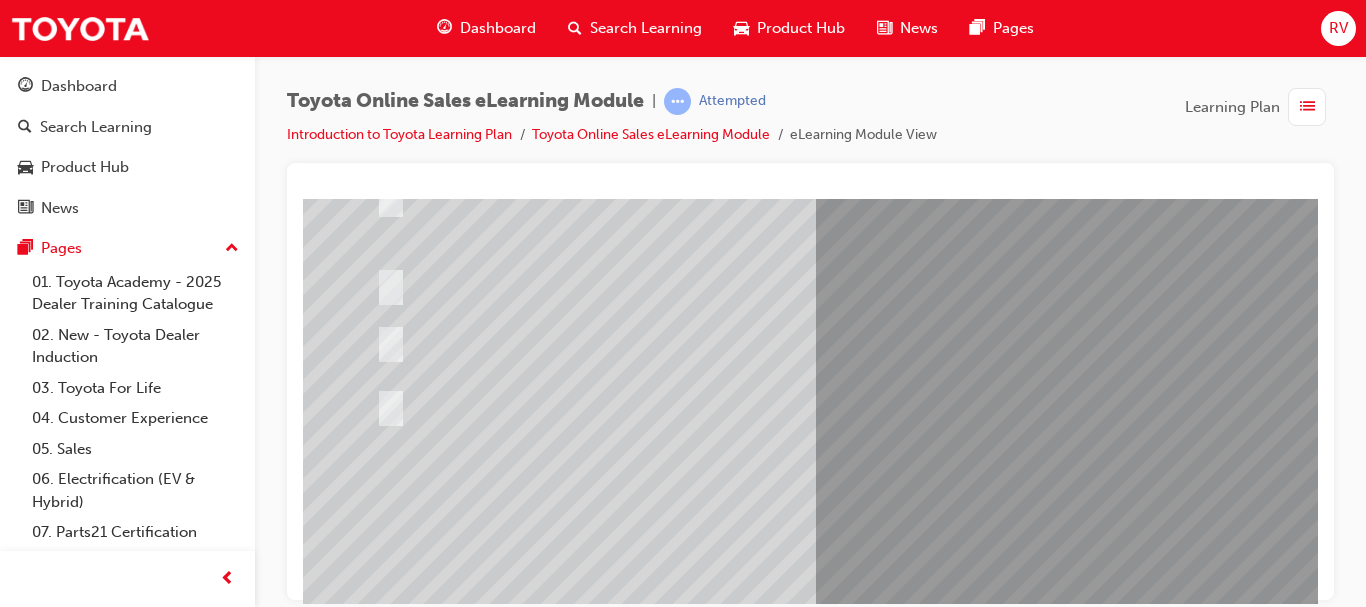 click at bounding box center [375, 2679] 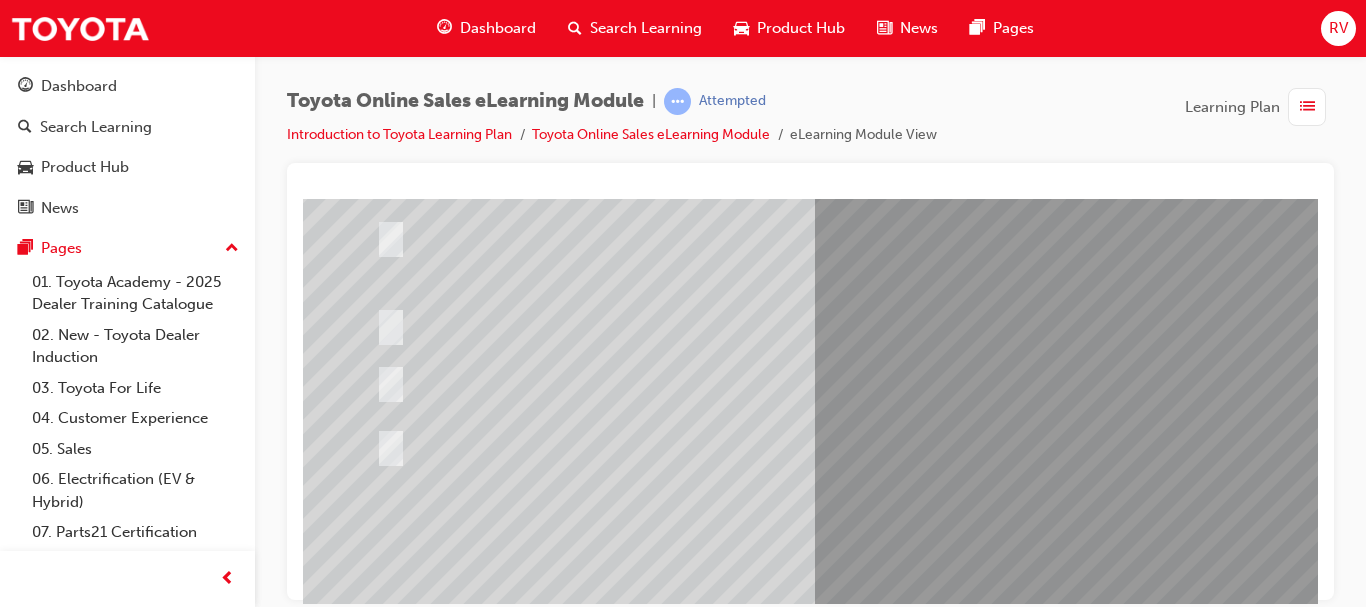 scroll, scrollTop: 360, scrollLeft: 0, axis: vertical 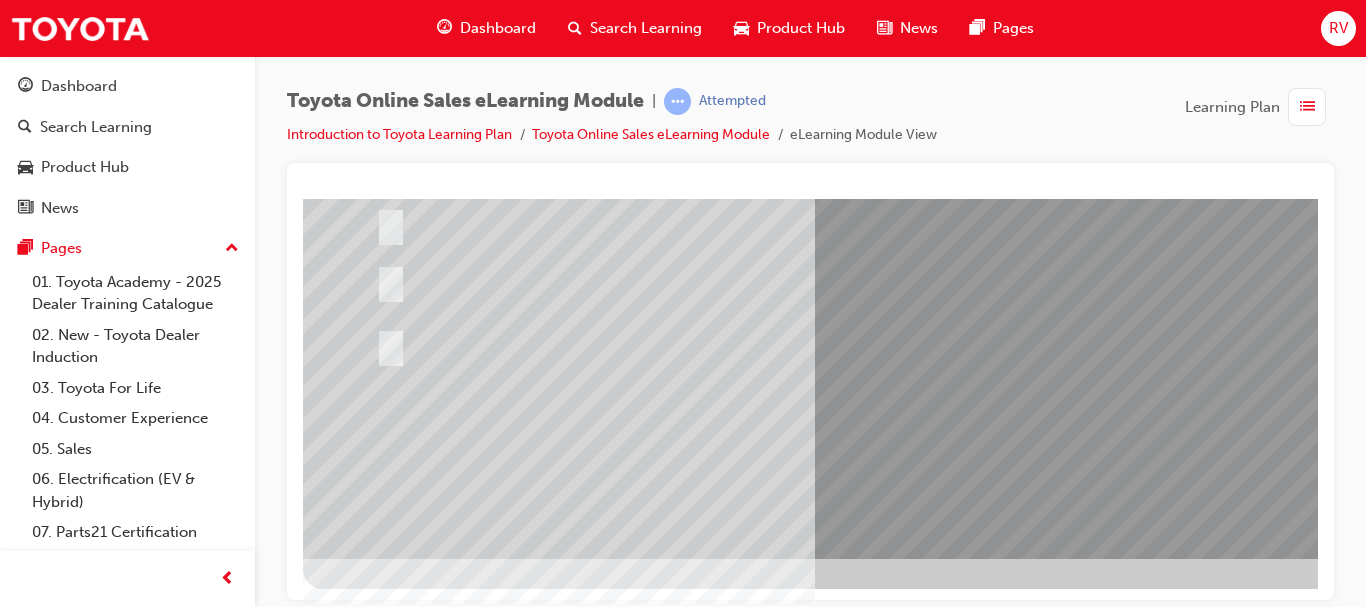 click at bounding box center [375, 2619] 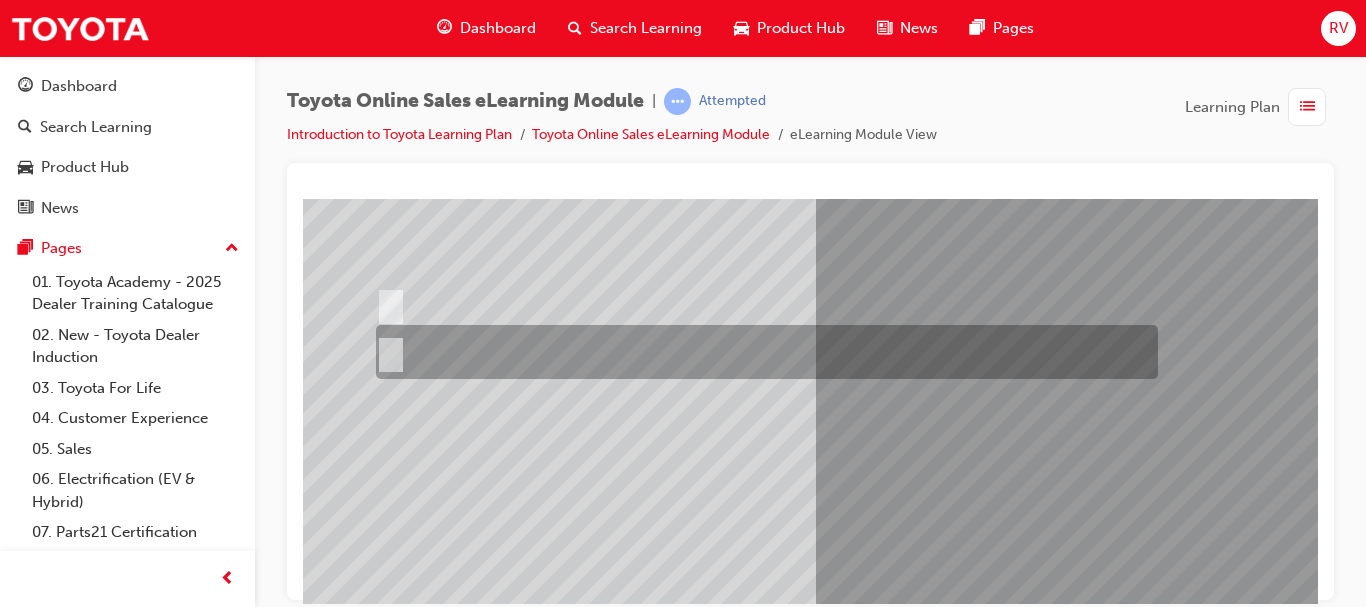 click at bounding box center (762, 352) 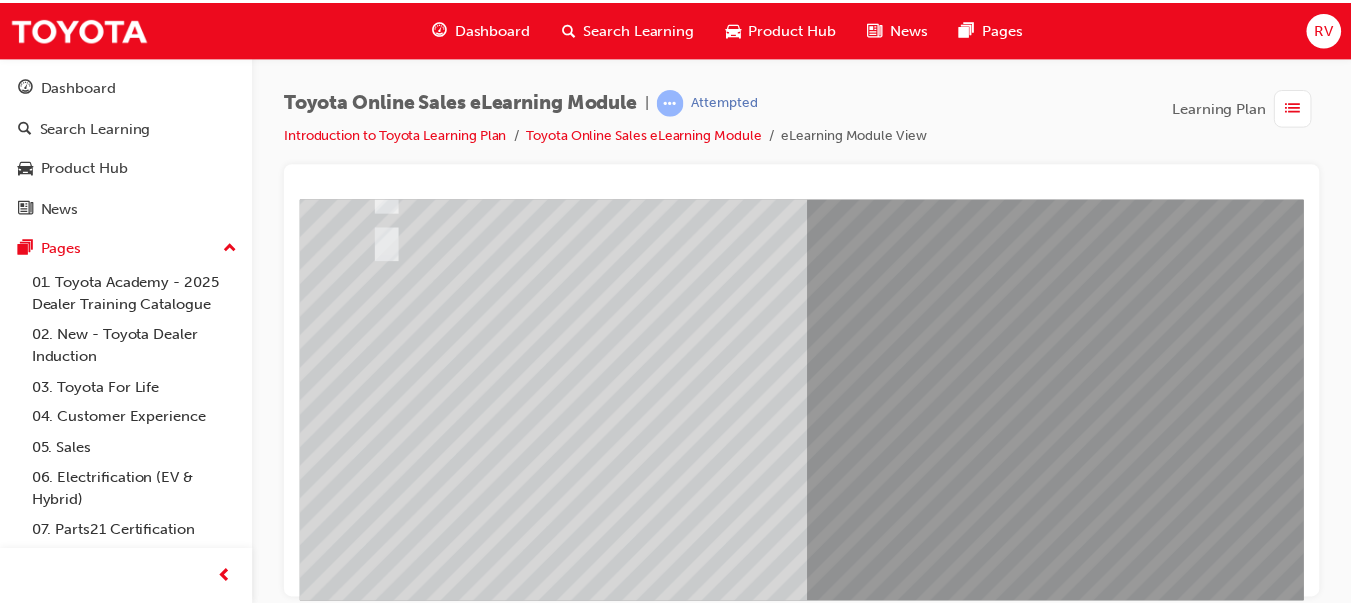 scroll, scrollTop: 360, scrollLeft: 0, axis: vertical 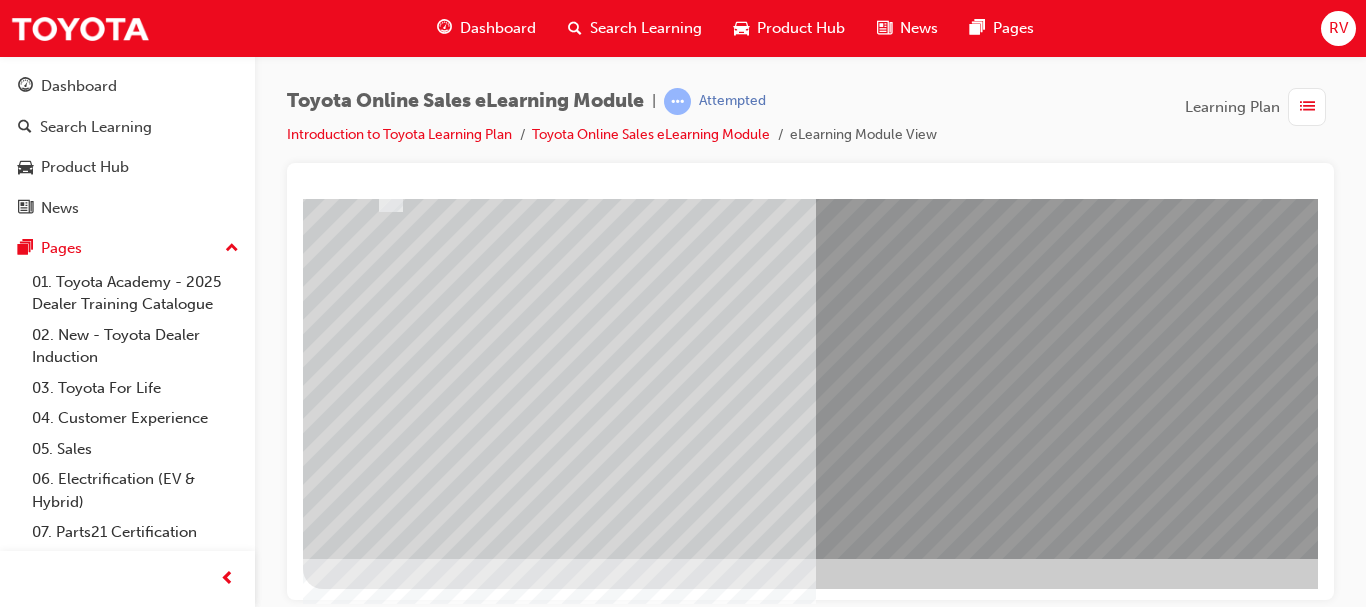 click at bounding box center [375, 2591] 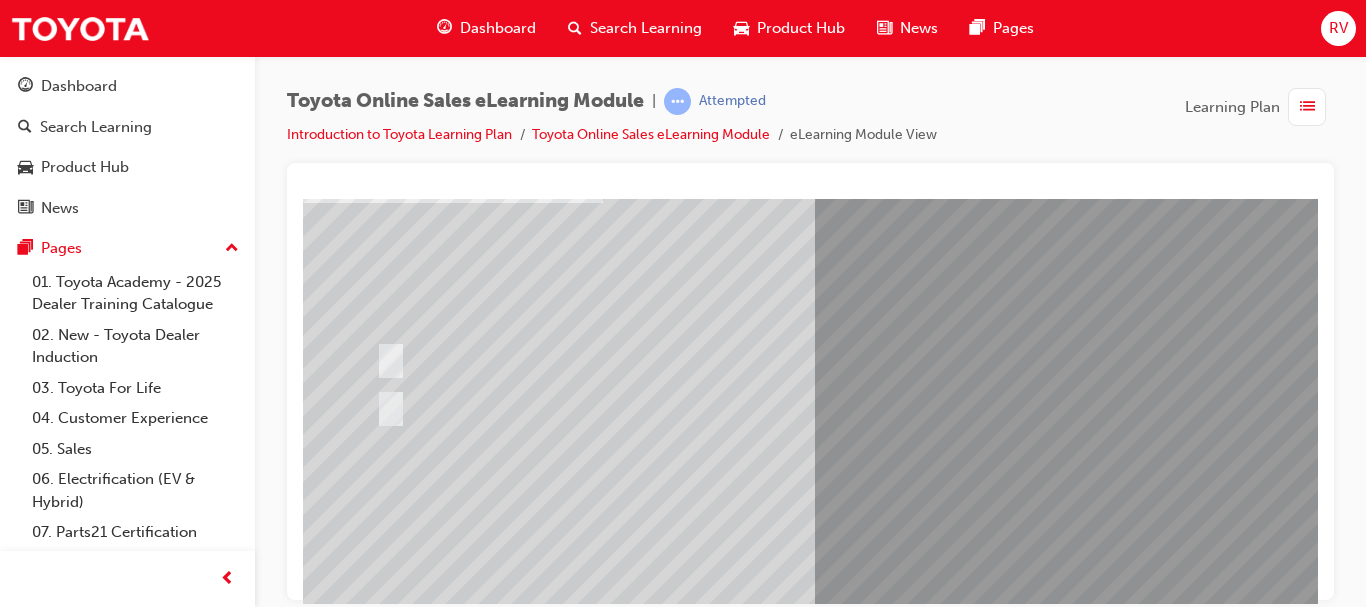 scroll, scrollTop: 360, scrollLeft: 0, axis: vertical 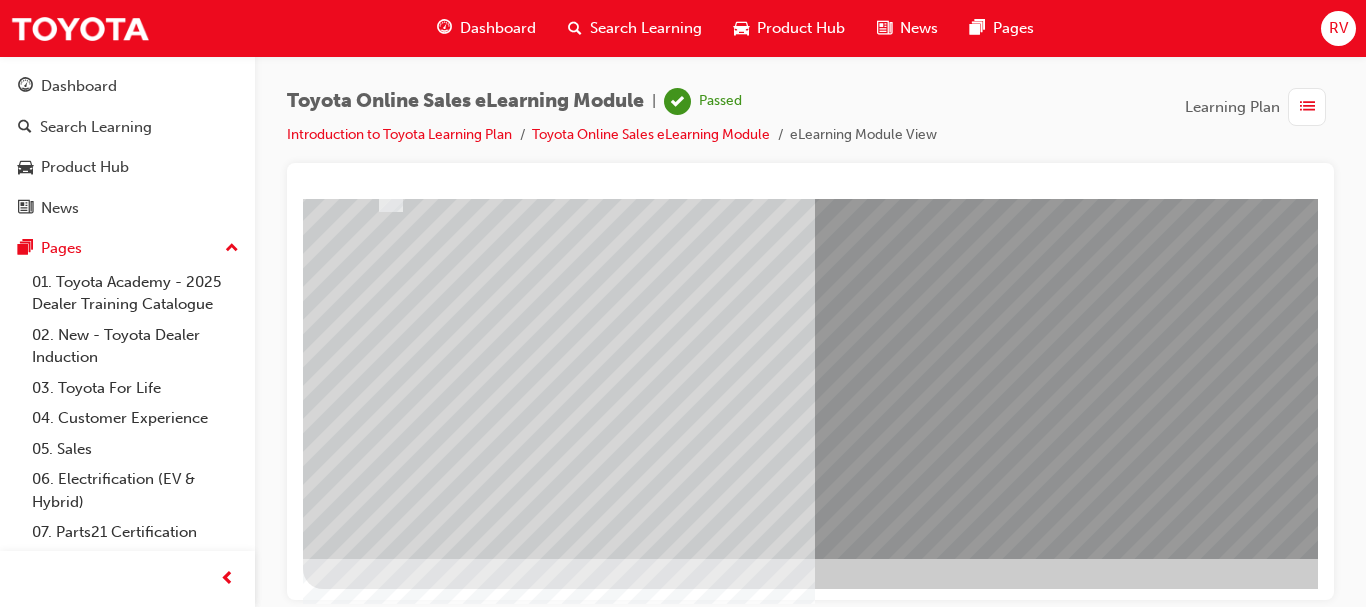 click at bounding box center [375, 2591] 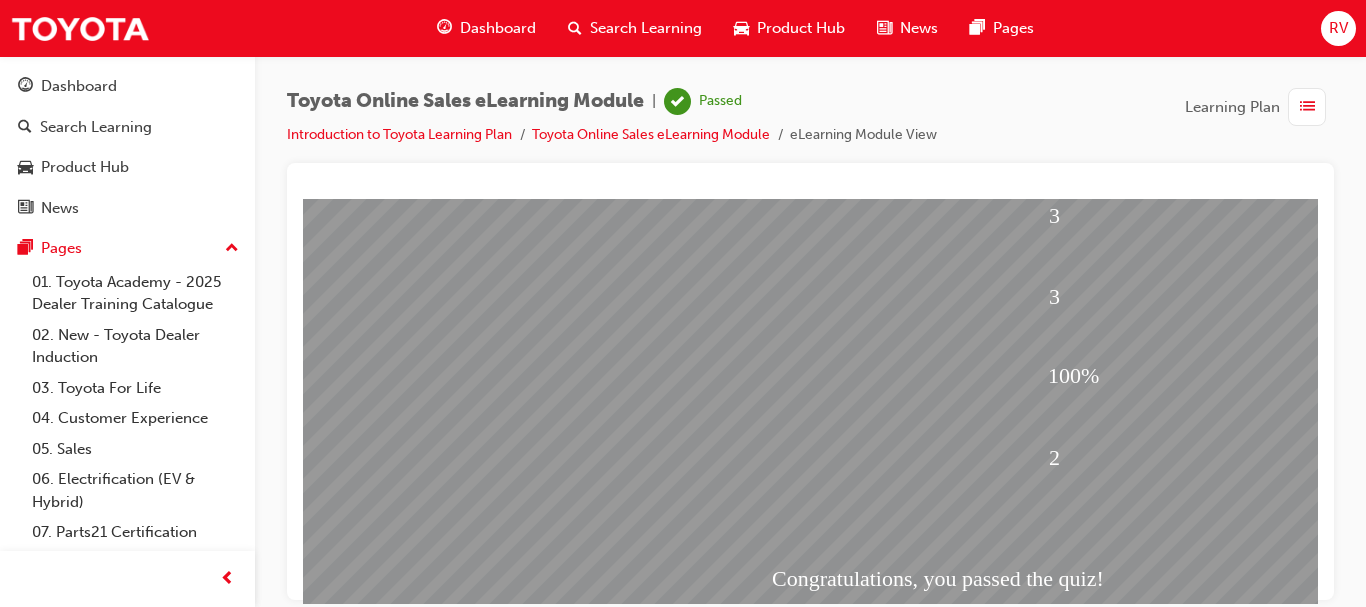 scroll, scrollTop: 360, scrollLeft: 0, axis: vertical 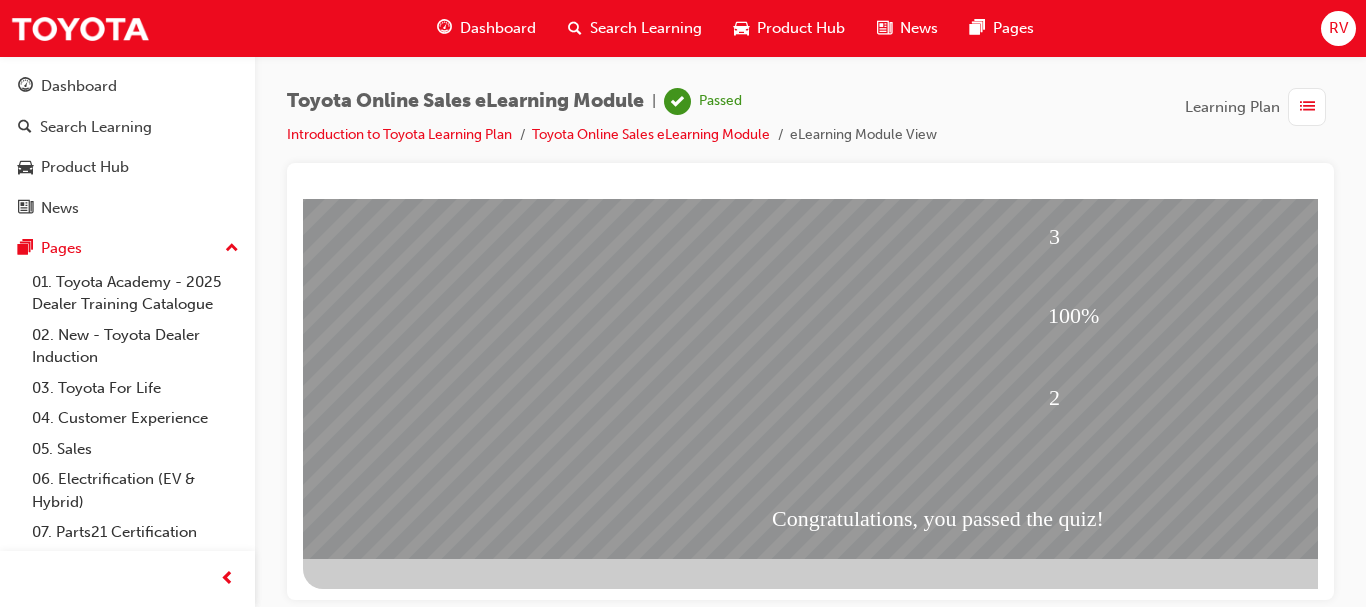 click at bounding box center (983, 213) 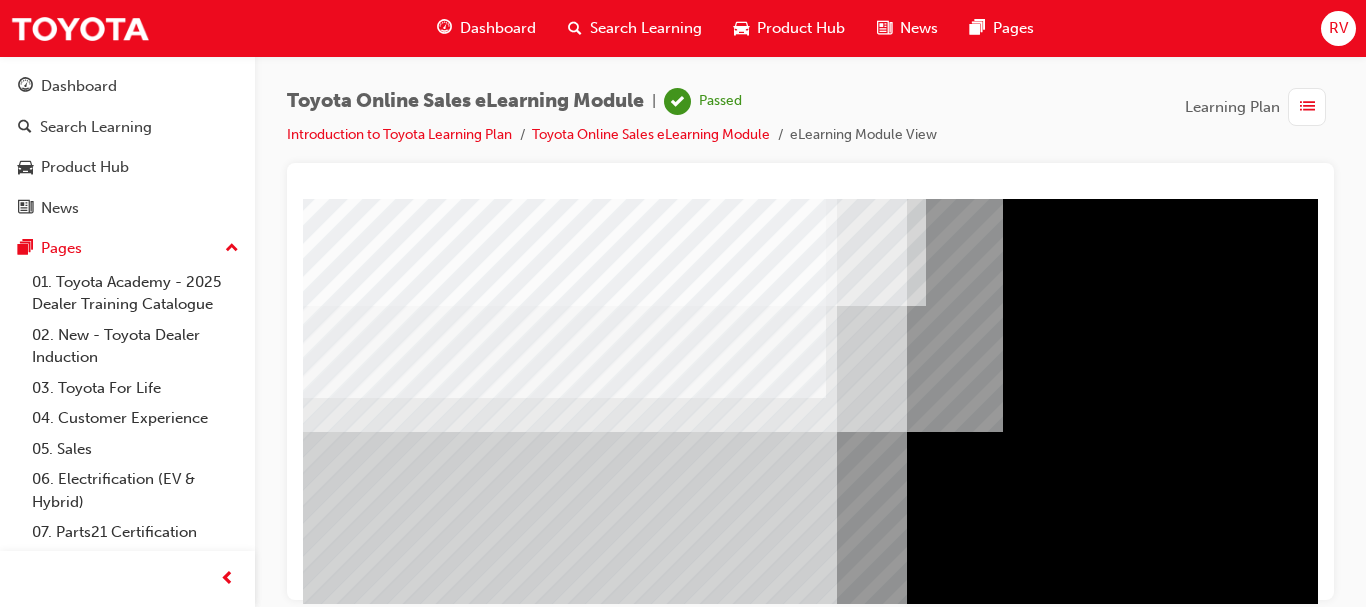 scroll, scrollTop: 360, scrollLeft: 0, axis: vertical 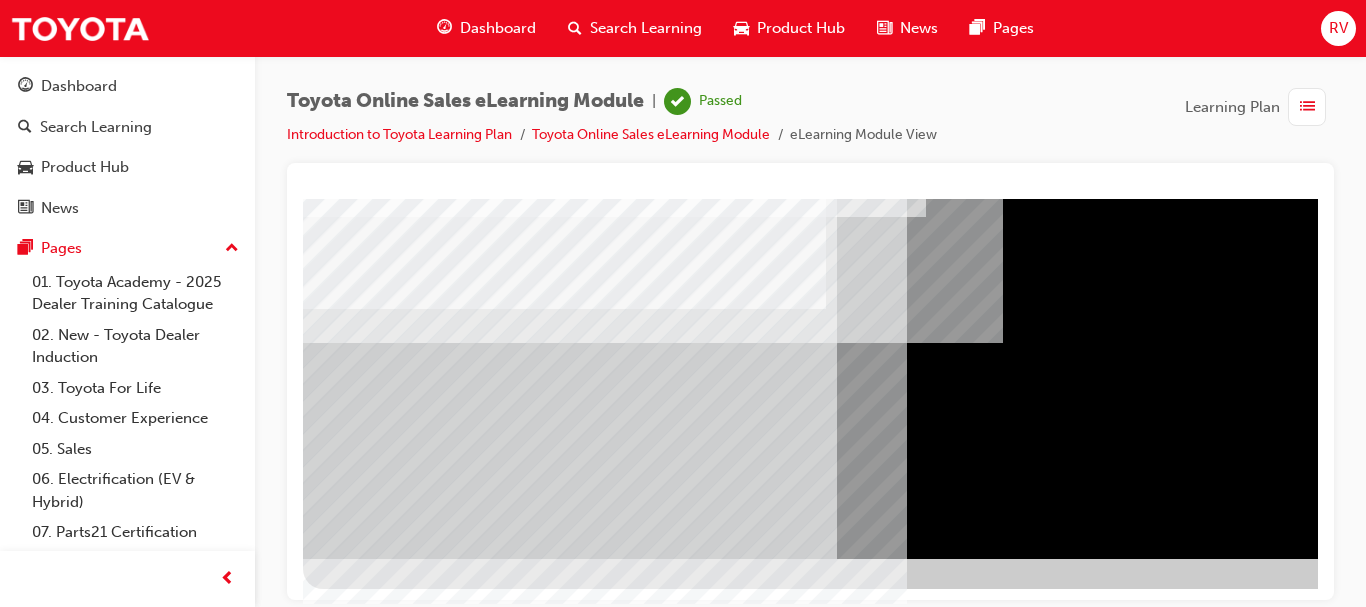 click on "Toyota Online Sales eLearning Module | Passed Introduction to Toyota Learning Plan Toyota Online Sales eLearning Module eLearning Module View Learning Plan" at bounding box center (683, 303) 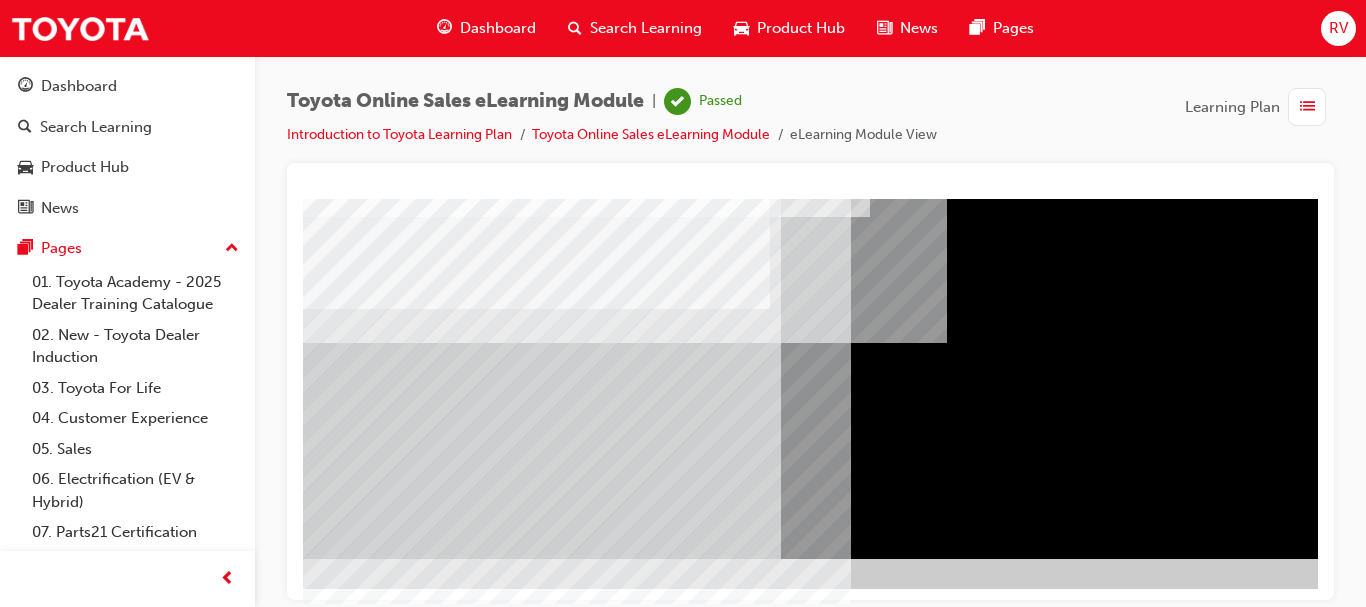 scroll, scrollTop: 360, scrollLeft: 360, axis: both 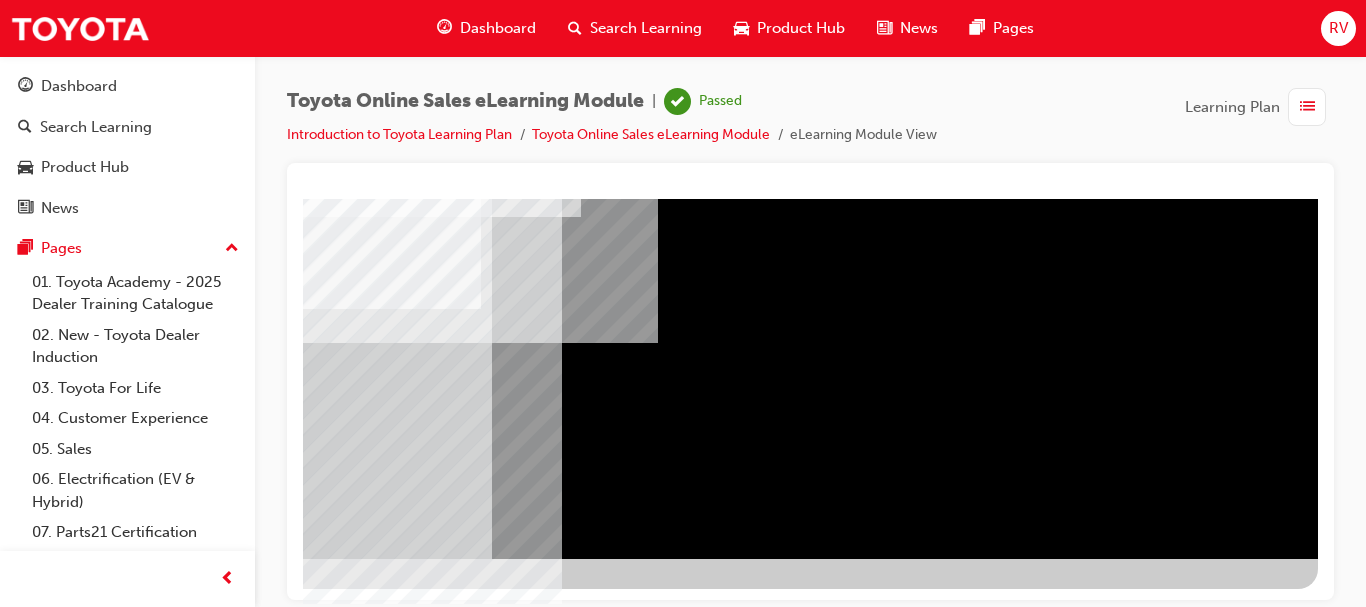 click at bounding box center [21, 2624] 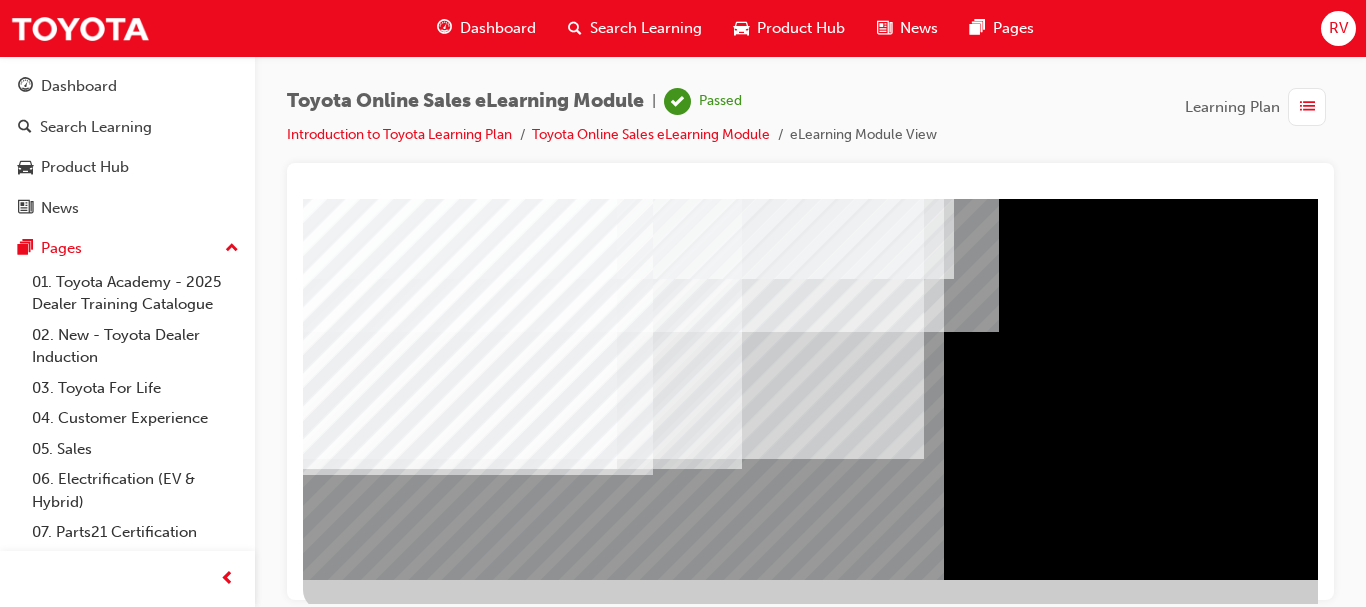 scroll, scrollTop: 360, scrollLeft: 0, axis: vertical 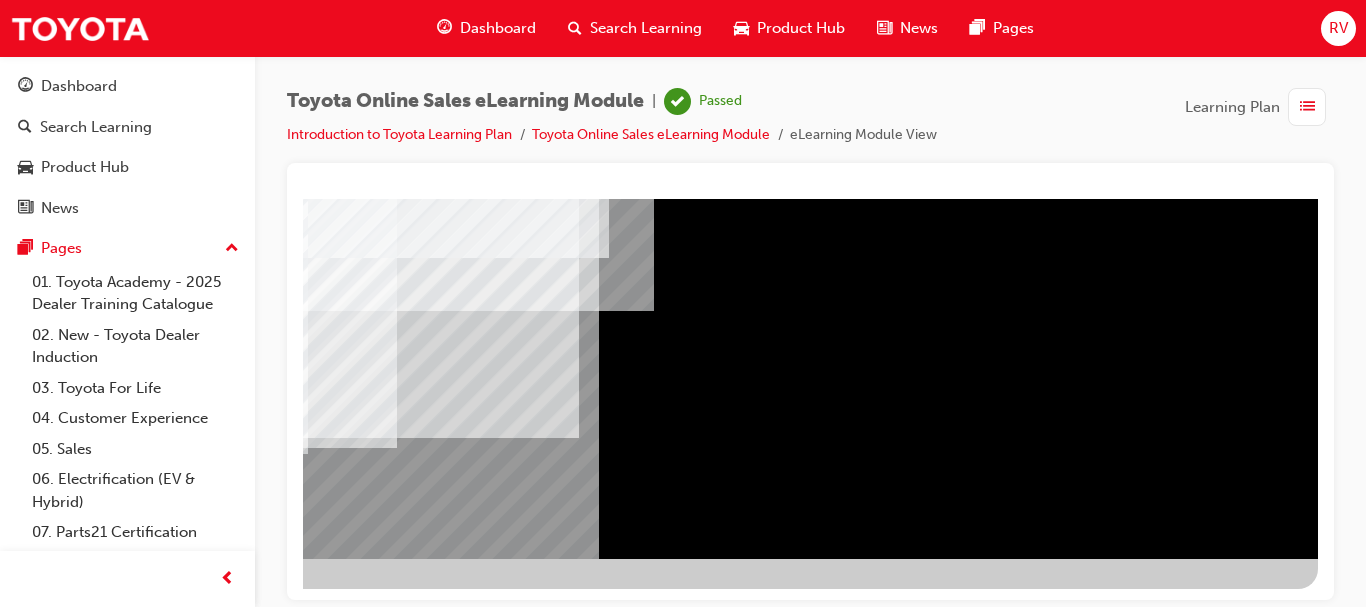 click at bounding box center [21, 3883] 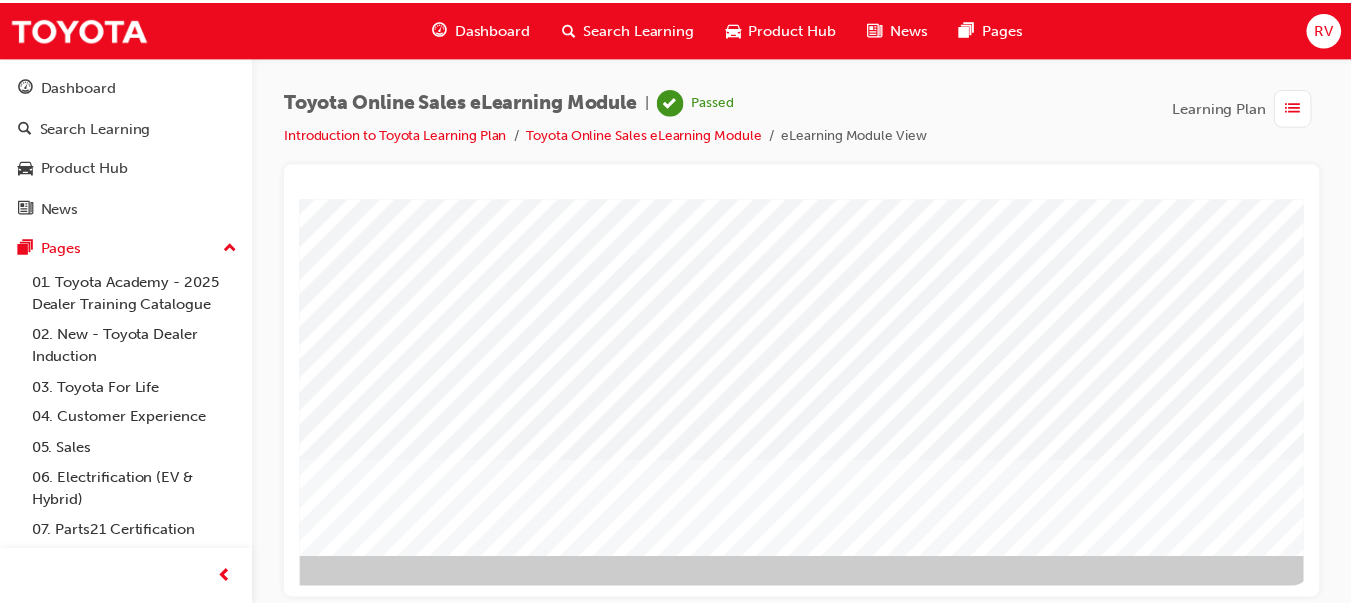 scroll, scrollTop: 360, scrollLeft: 360, axis: both 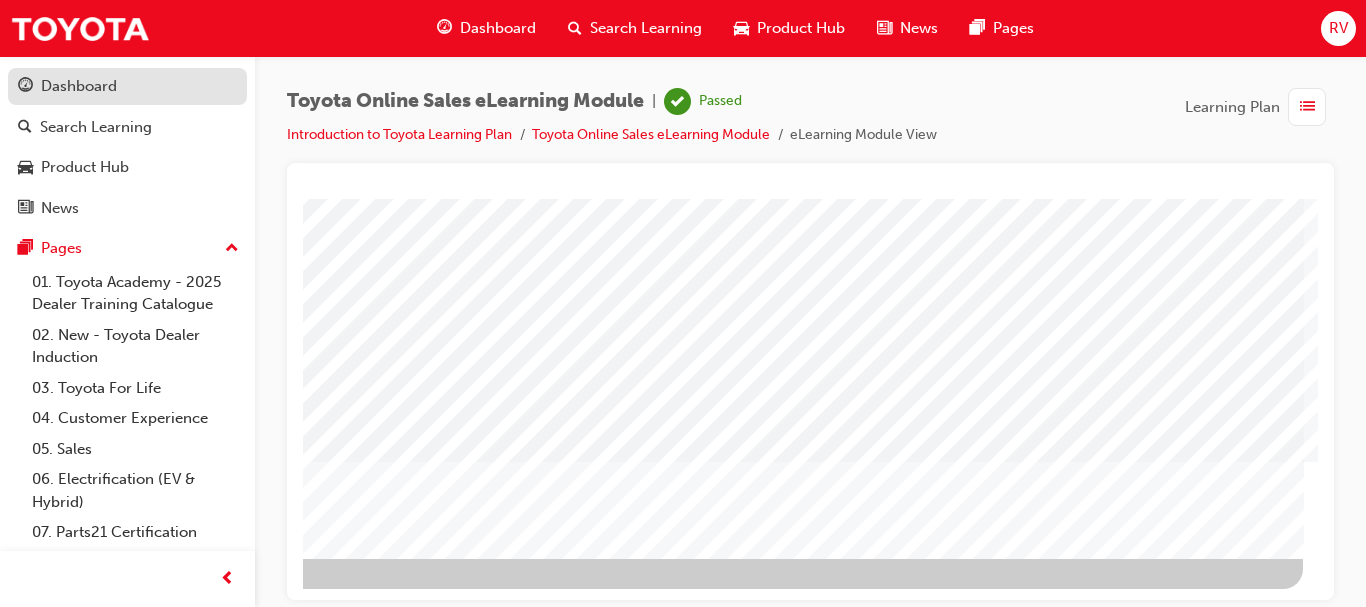 click on "Dashboard" at bounding box center (79, 86) 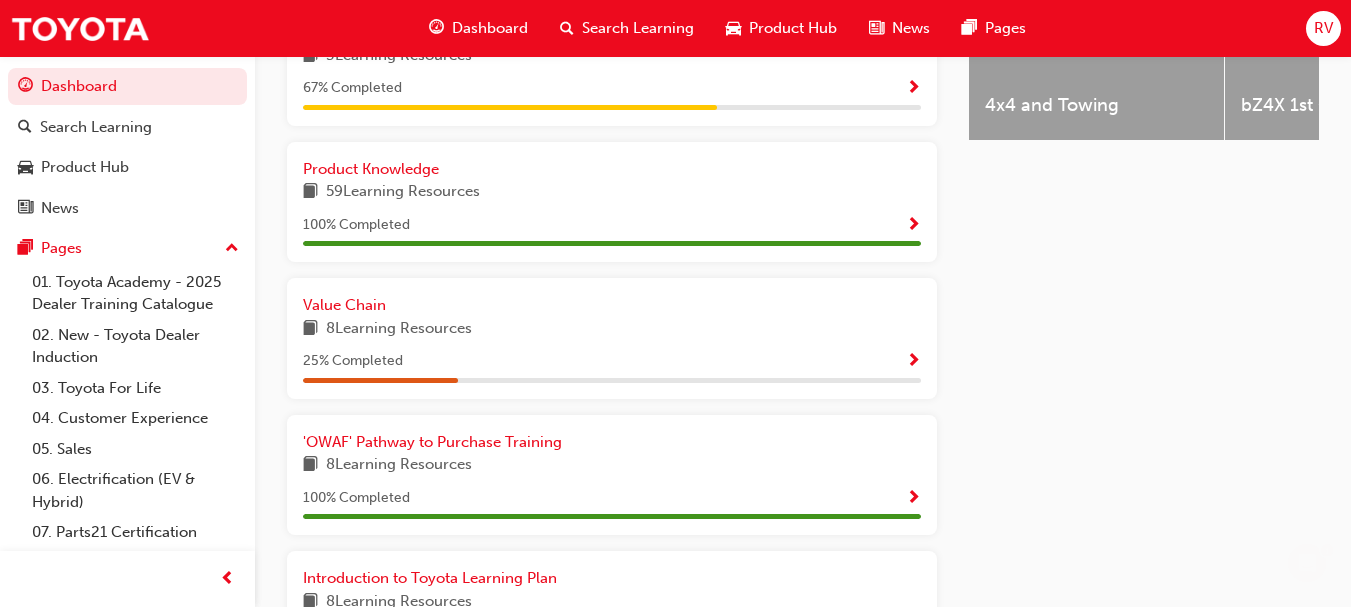 scroll, scrollTop: 1124, scrollLeft: 0, axis: vertical 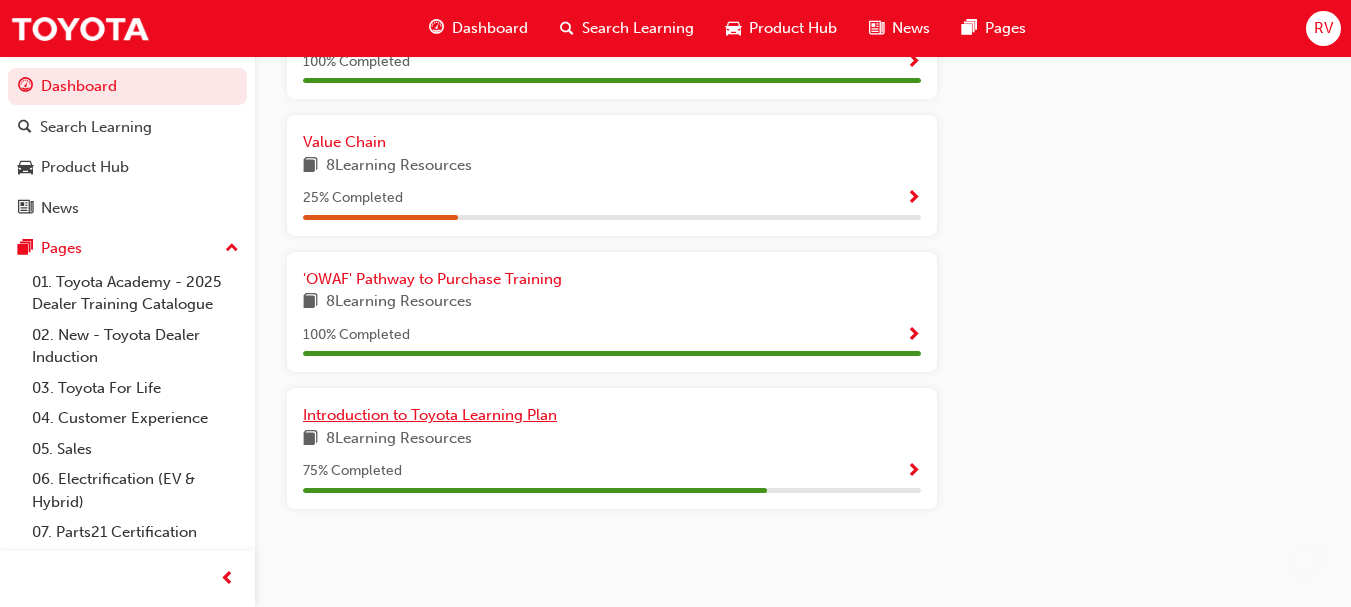 click on "Introduction to Toyota Learning Plan" at bounding box center [430, 415] 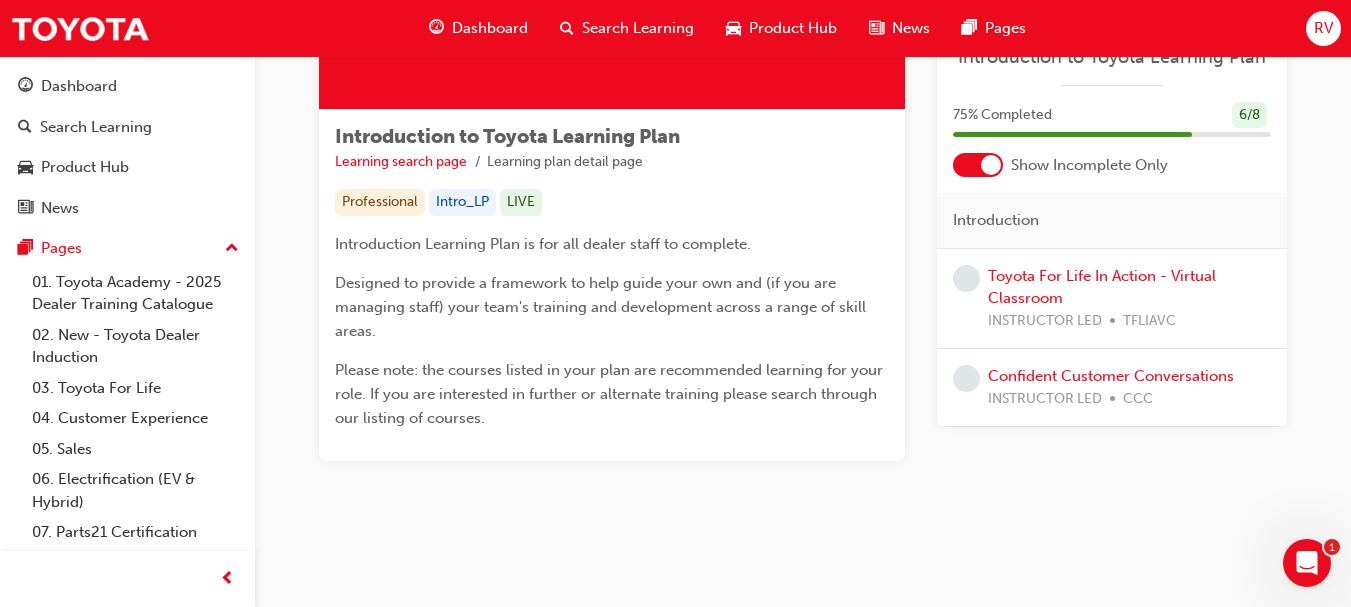 scroll, scrollTop: 294, scrollLeft: 0, axis: vertical 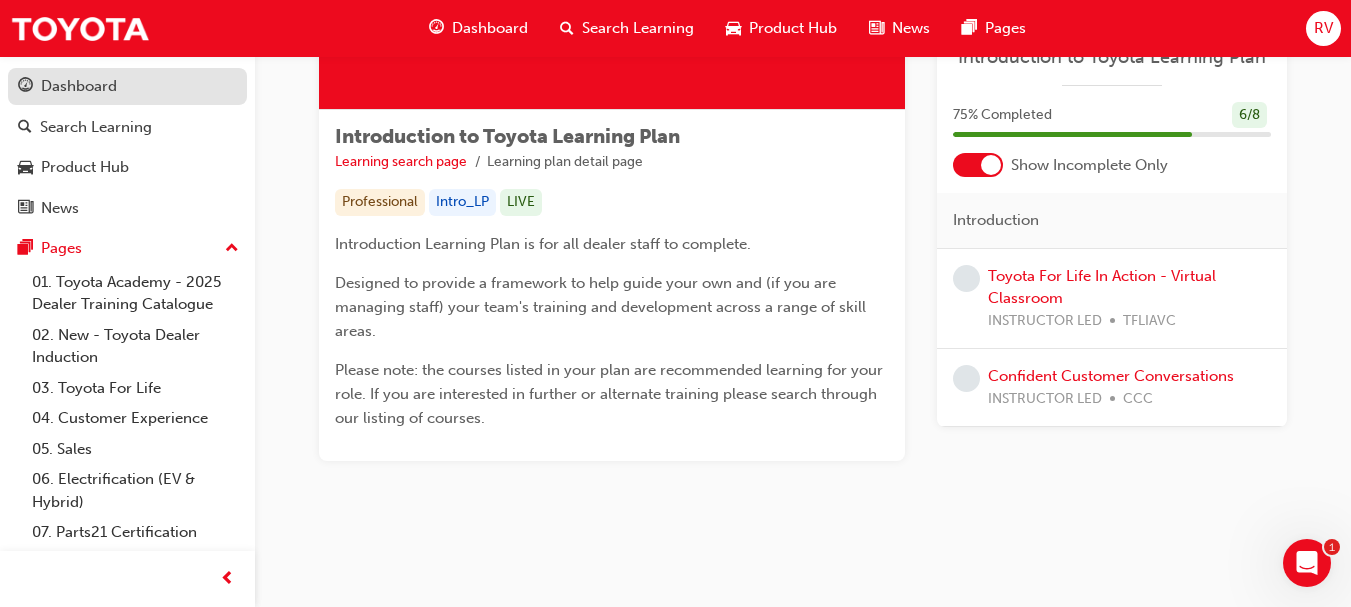 click on "Dashboard" at bounding box center (127, 86) 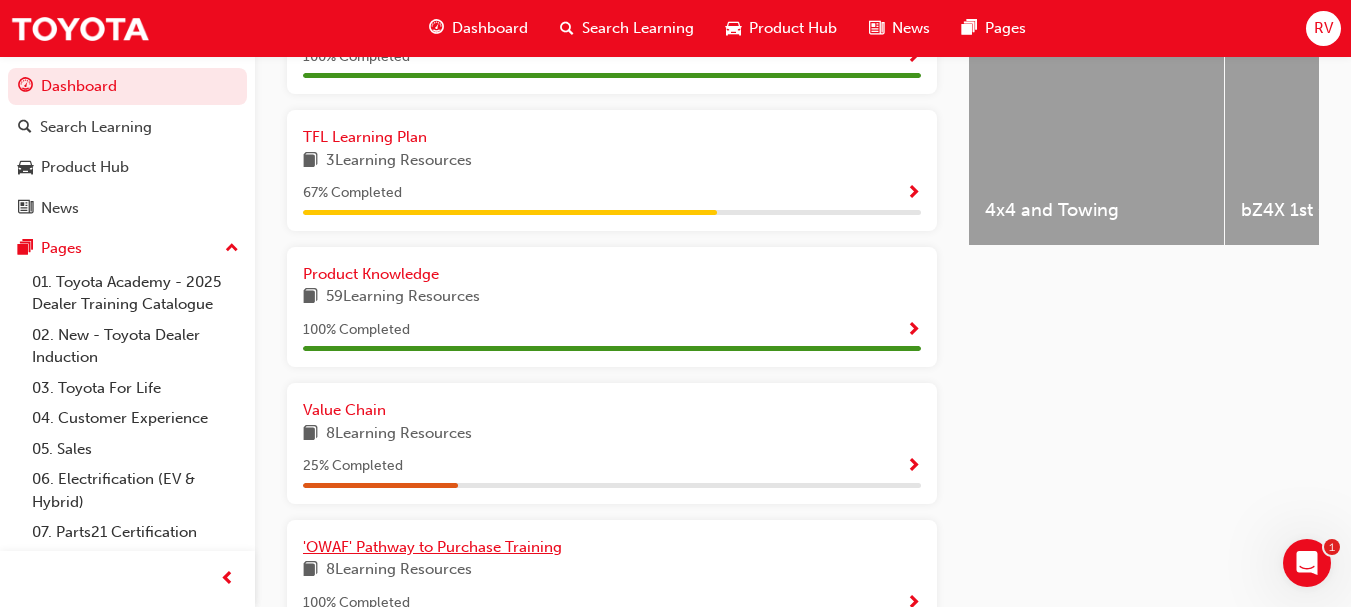 scroll, scrollTop: 824, scrollLeft: 0, axis: vertical 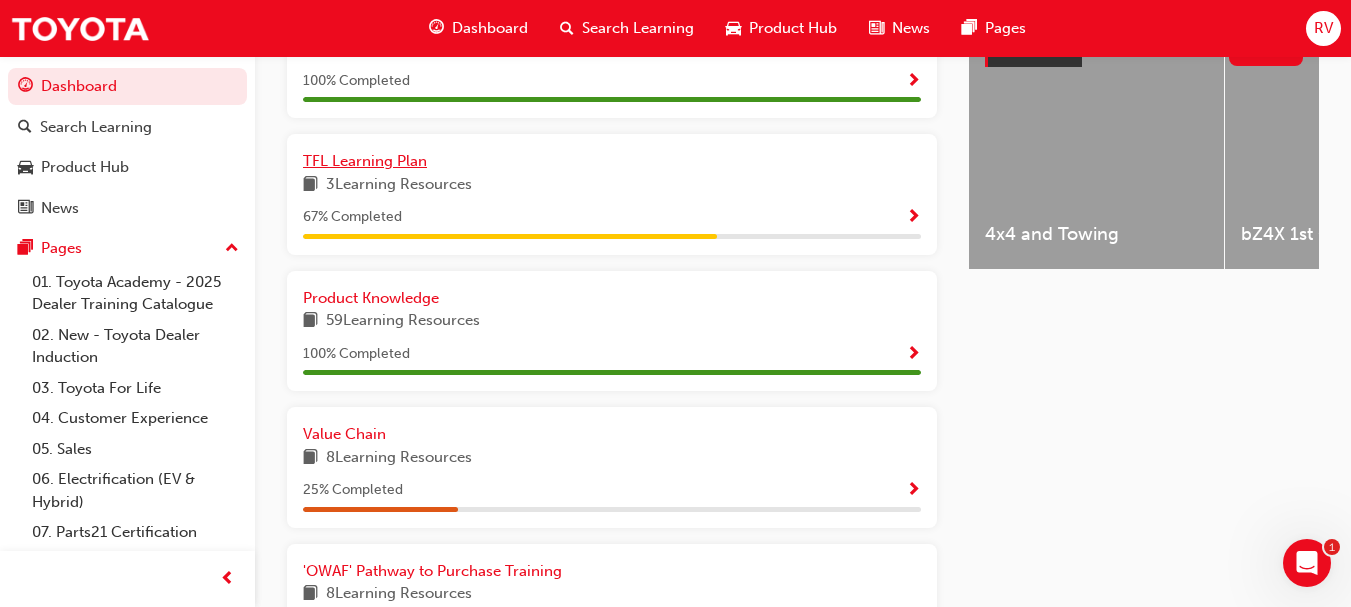 click on "TFL Learning Plan" at bounding box center (365, 161) 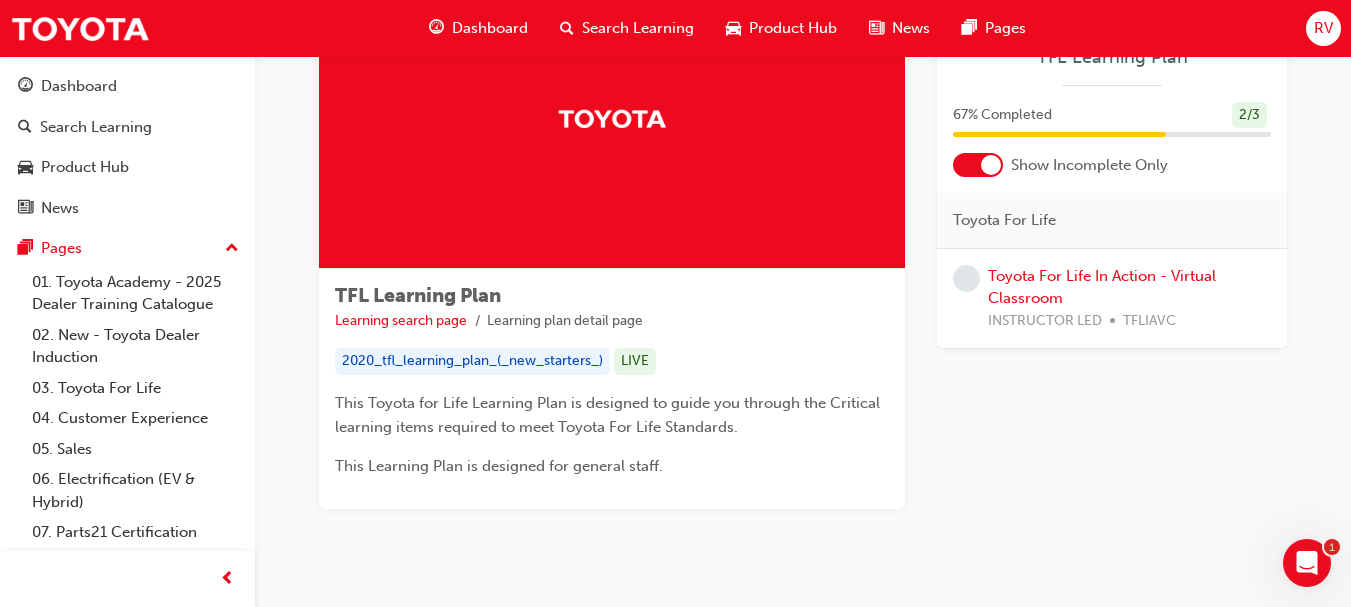 scroll, scrollTop: 183, scrollLeft: 0, axis: vertical 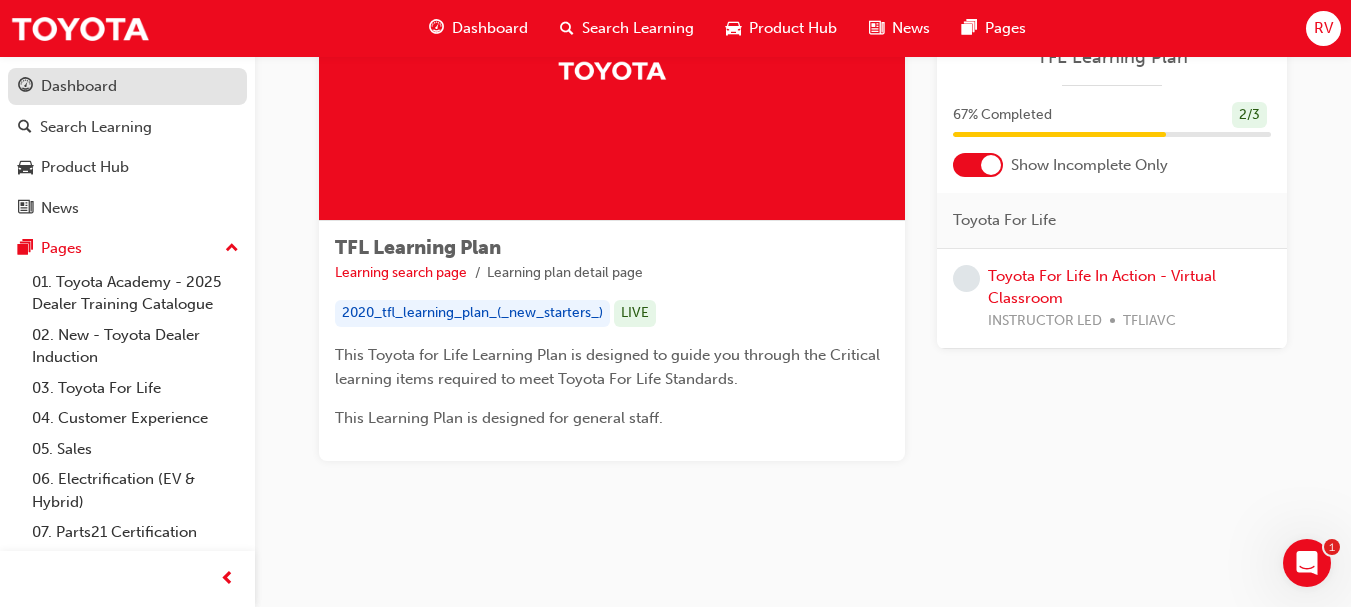 click on "Dashboard" at bounding box center (79, 86) 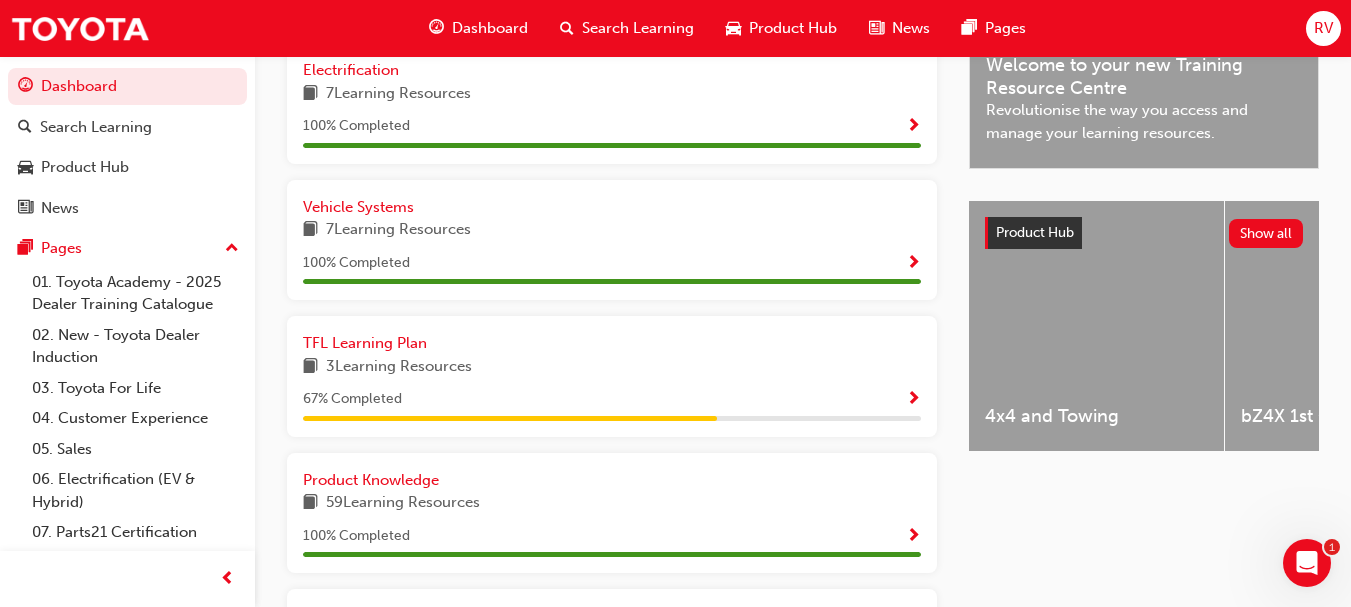 scroll, scrollTop: 624, scrollLeft: 0, axis: vertical 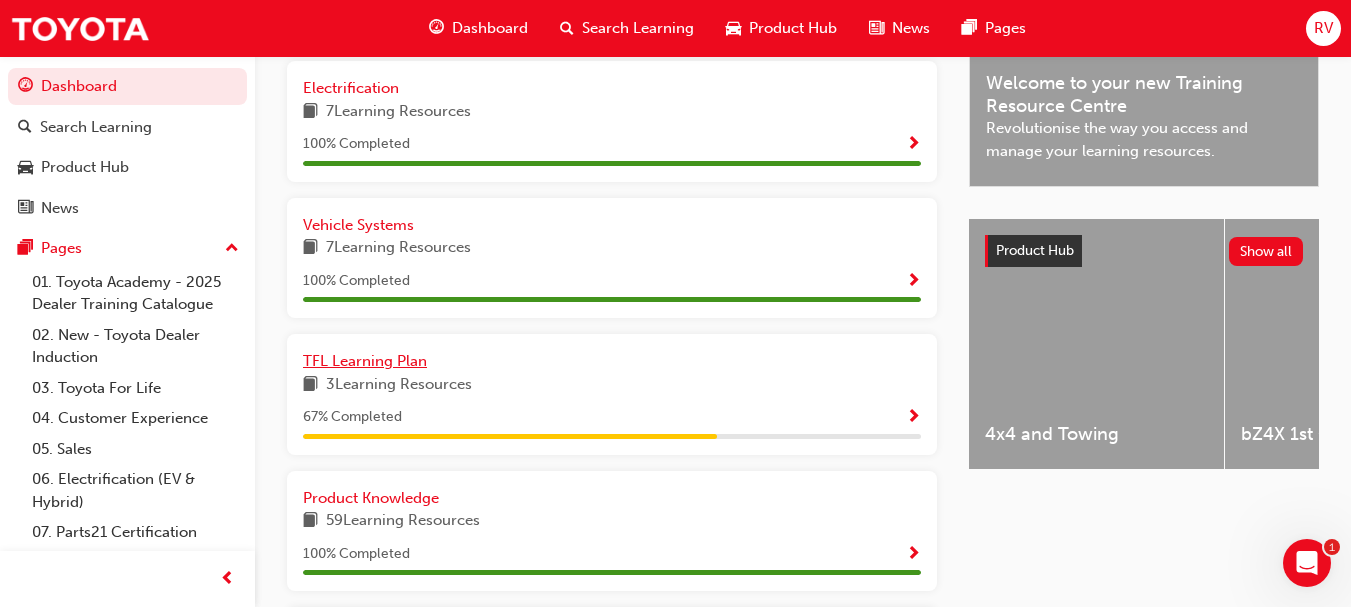 click on "TFL Learning Plan" at bounding box center (365, 361) 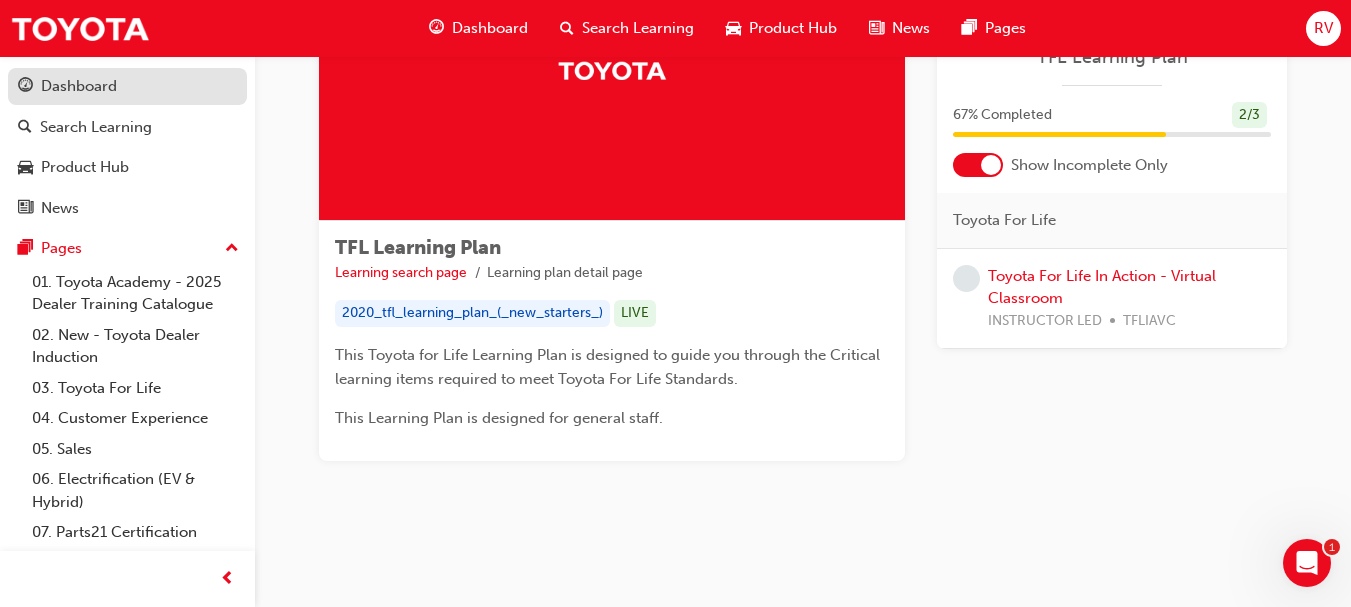 click on "Dashboard" at bounding box center [79, 86] 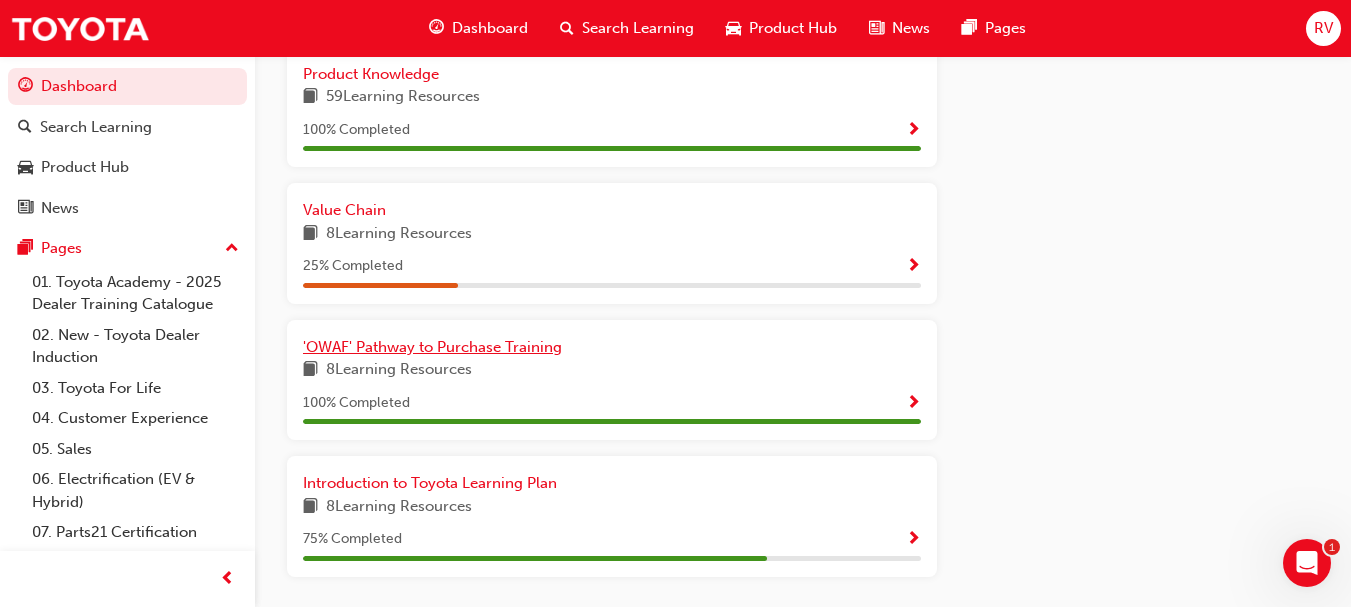 scroll, scrollTop: 1124, scrollLeft: 0, axis: vertical 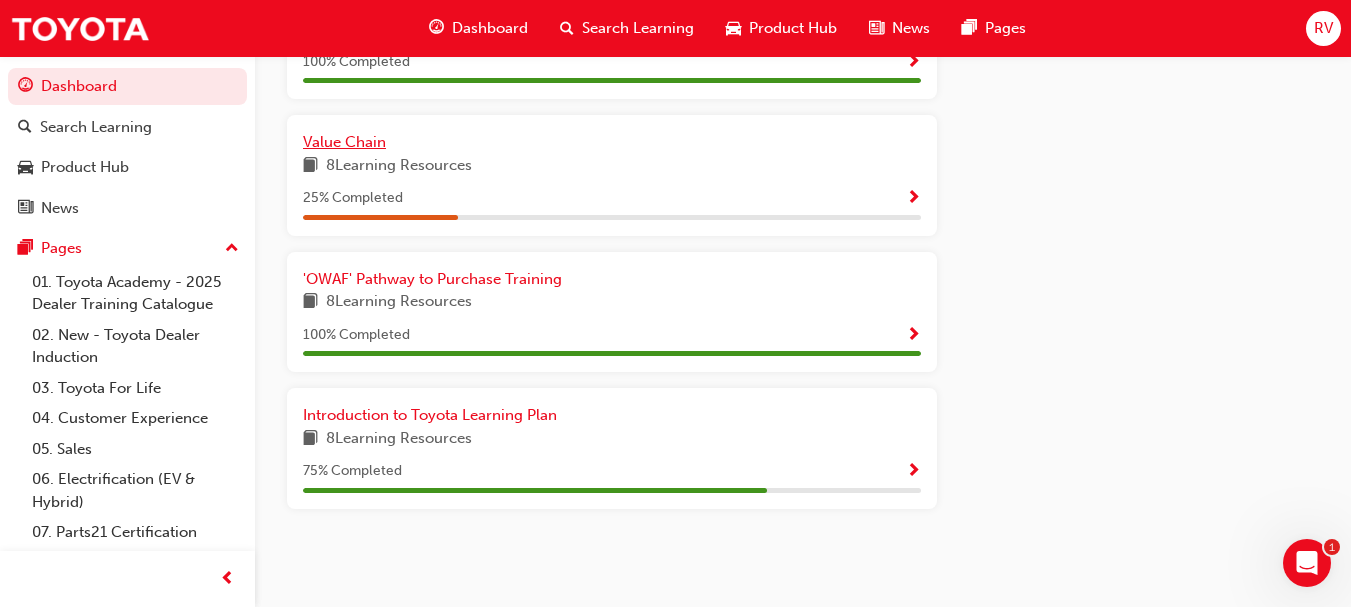 click on "Value Chain" at bounding box center [344, 142] 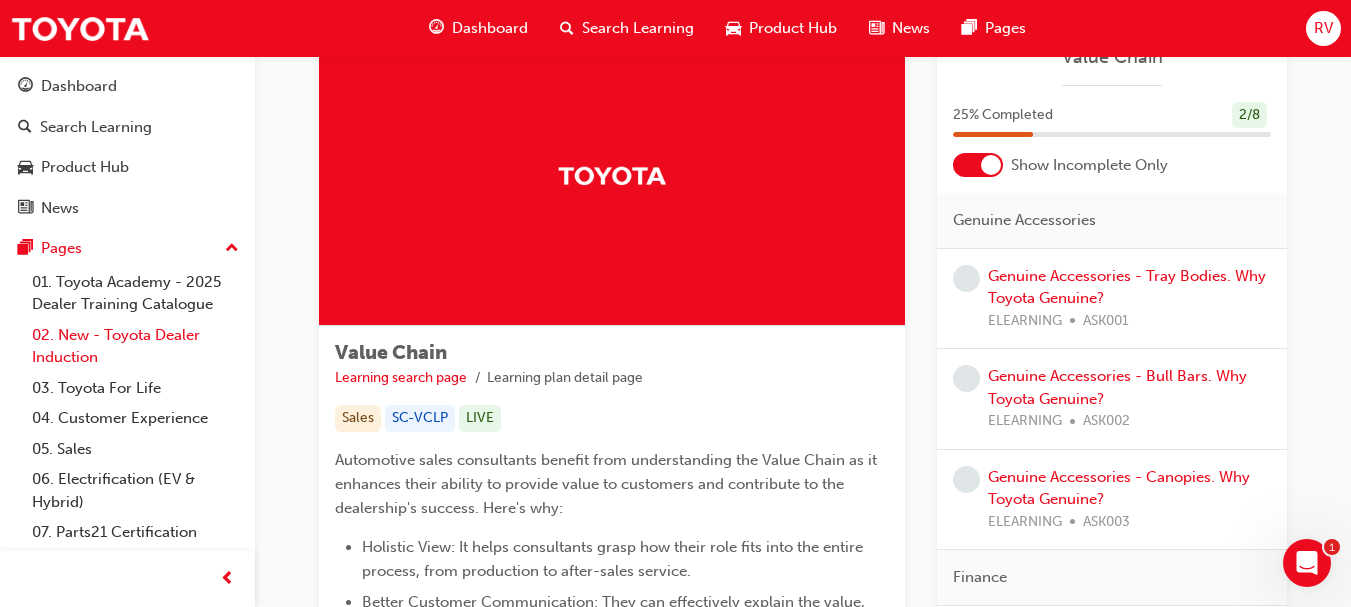 scroll, scrollTop: 0, scrollLeft: 0, axis: both 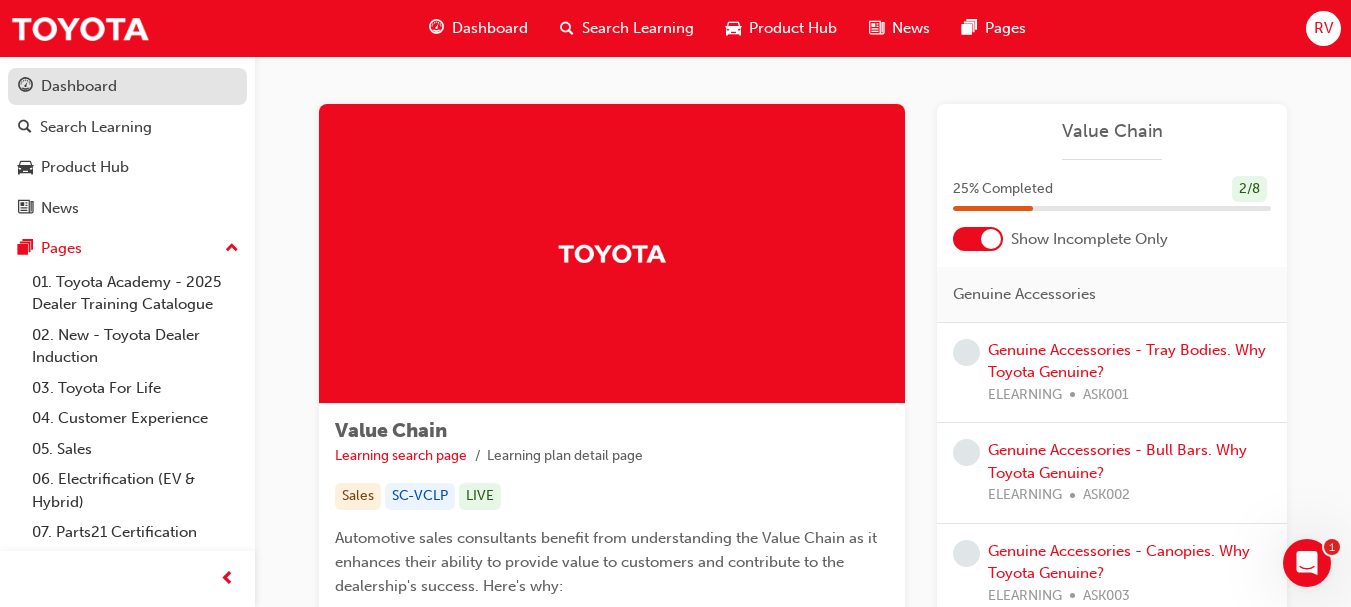 click on "Dashboard" at bounding box center (79, 86) 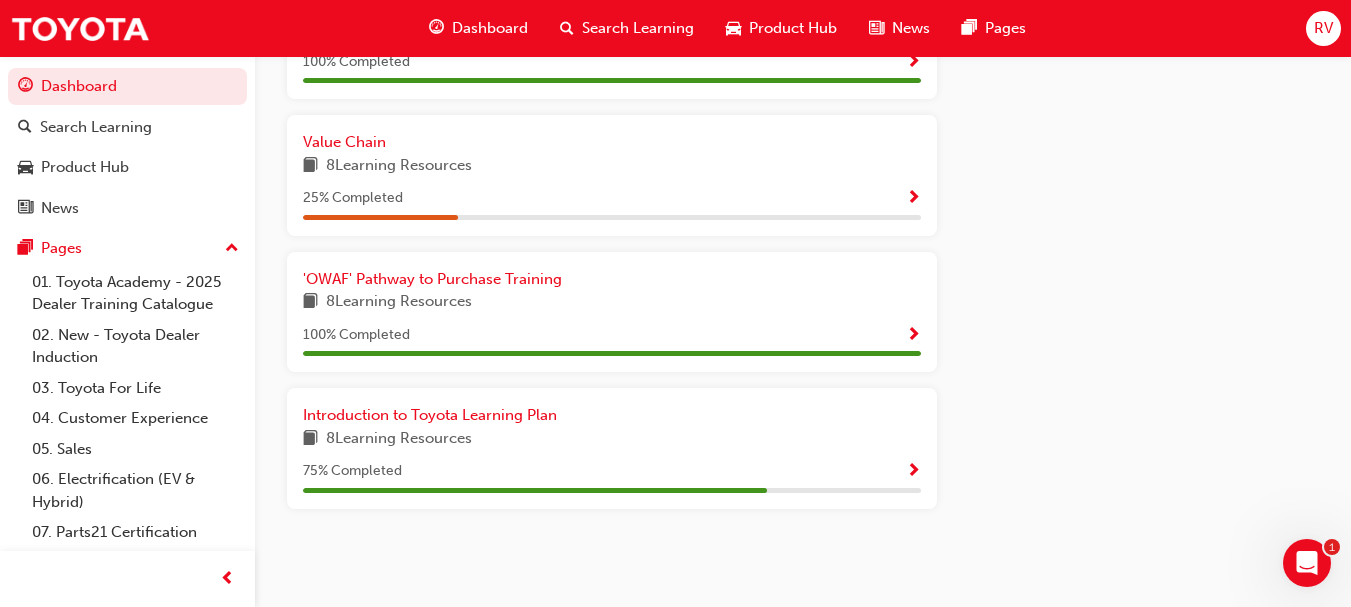 scroll, scrollTop: 1124, scrollLeft: 0, axis: vertical 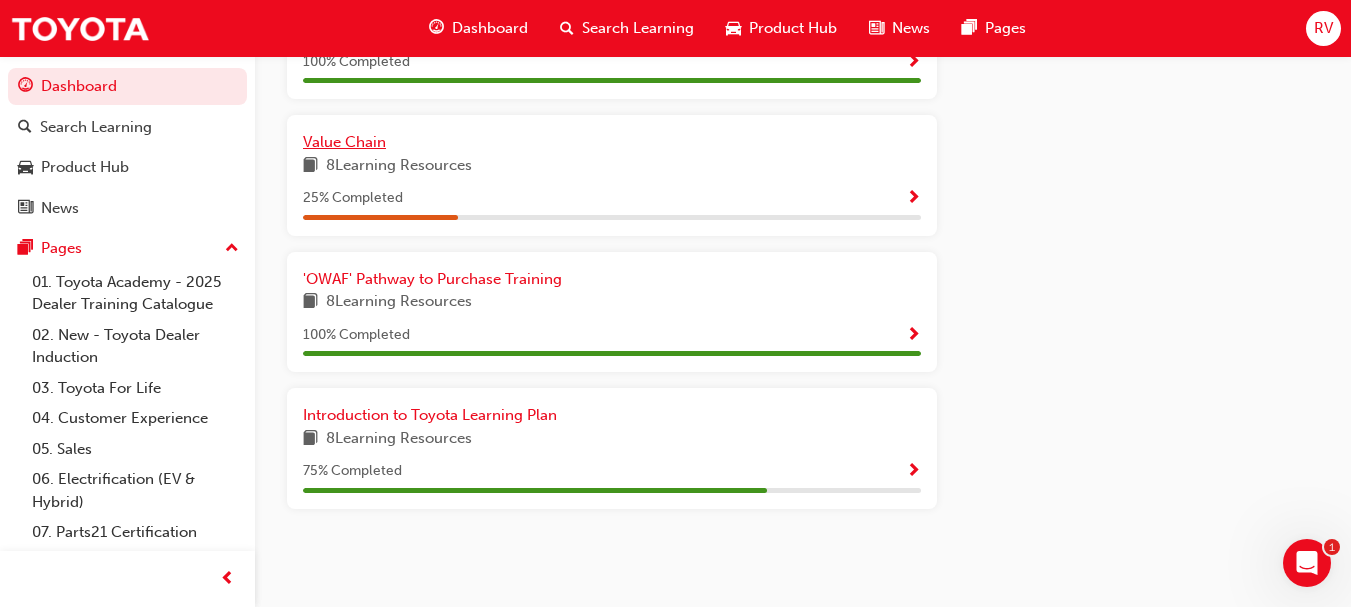 click on "Value Chain" at bounding box center [344, 142] 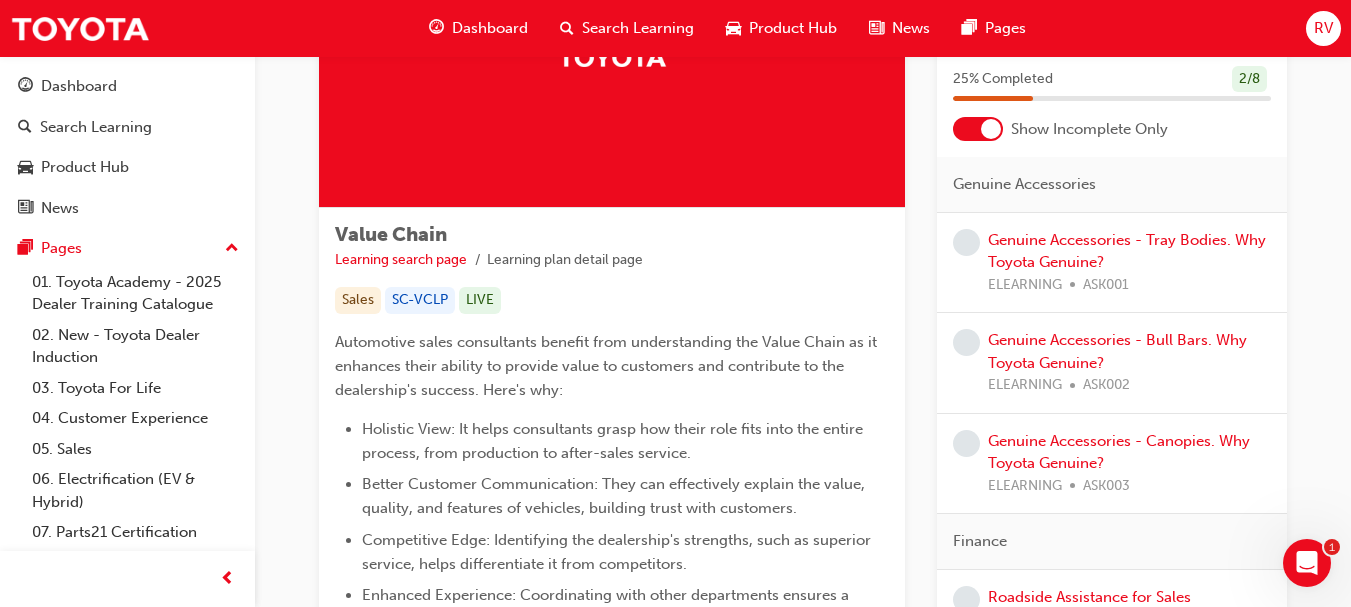scroll, scrollTop: 195, scrollLeft: 0, axis: vertical 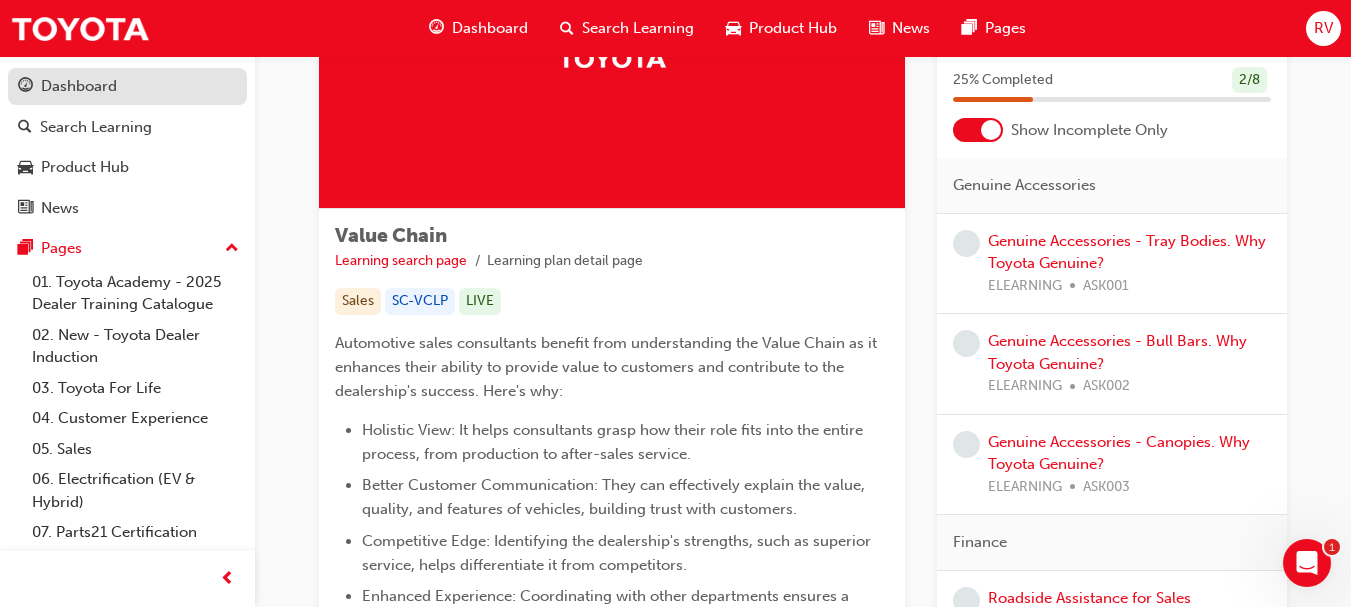 click on "Dashboard" at bounding box center (79, 86) 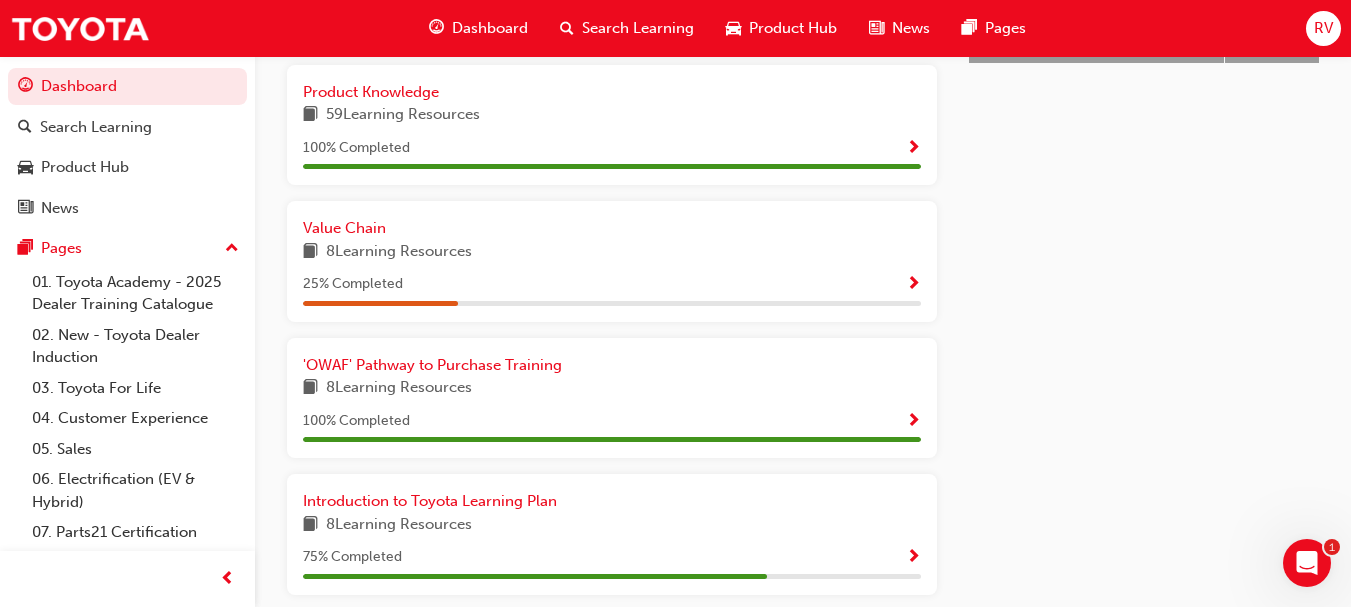 scroll, scrollTop: 1124, scrollLeft: 0, axis: vertical 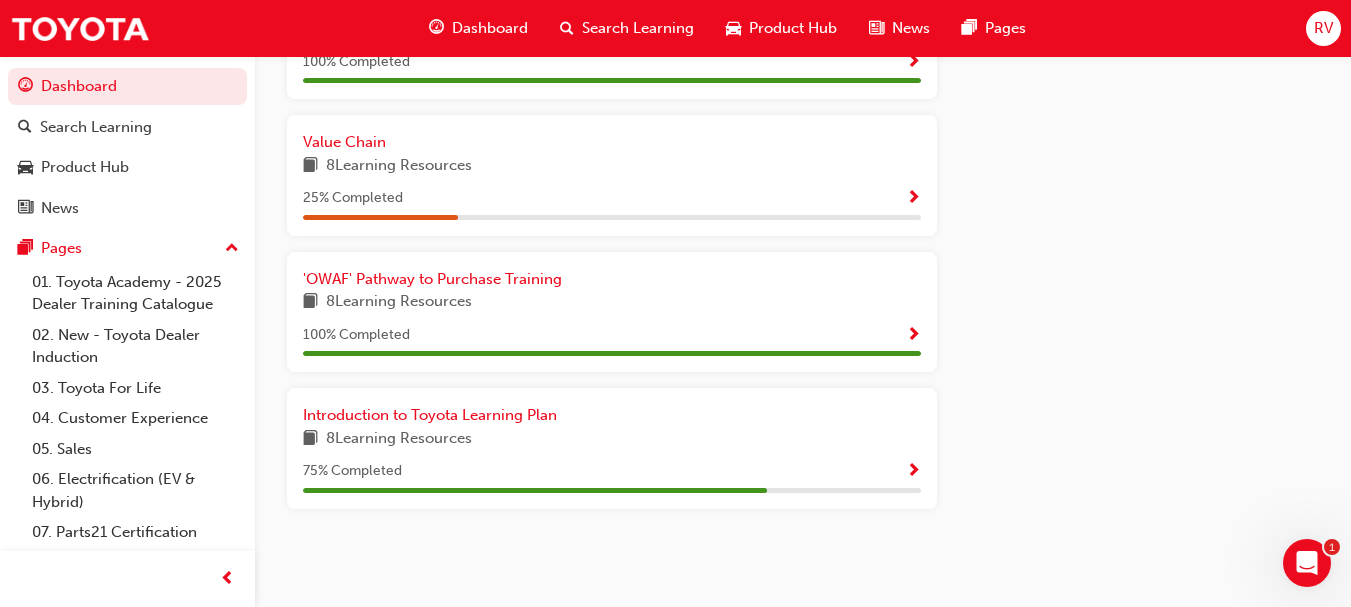 click on "8  Learning Resources" at bounding box center (399, 439) 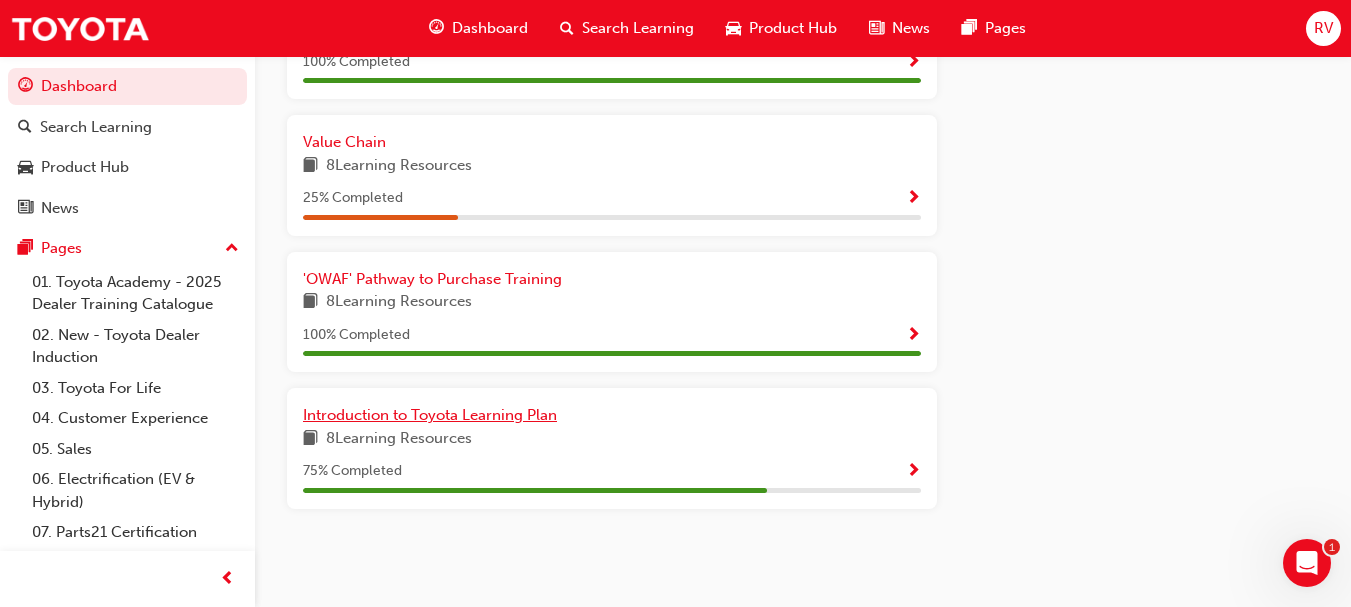 click on "Introduction to Toyota Learning Plan" at bounding box center [430, 415] 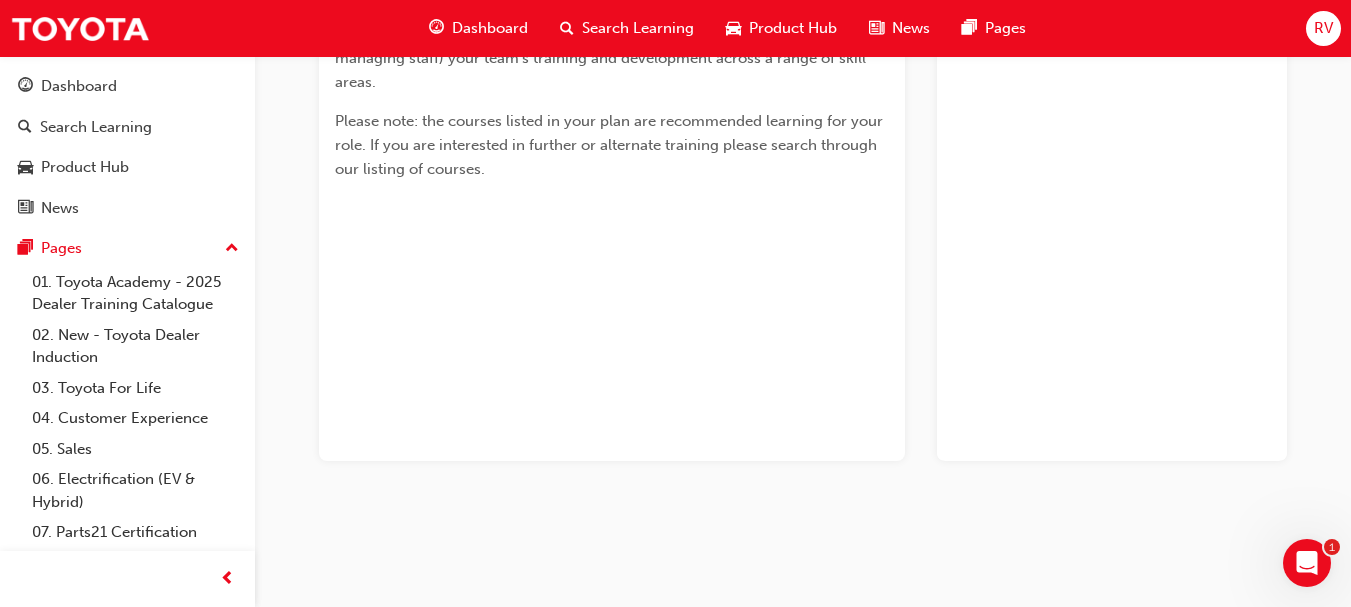 scroll, scrollTop: 294, scrollLeft: 0, axis: vertical 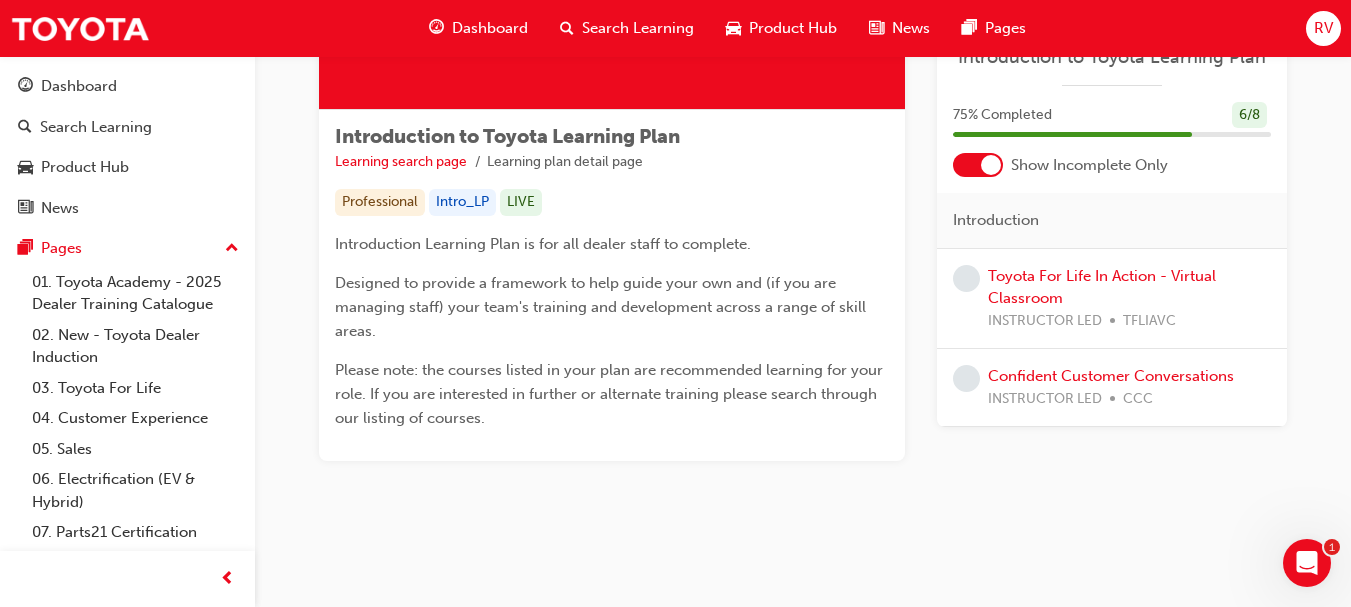 drag, startPoint x: 53, startPoint y: 82, endPoint x: 68, endPoint y: 107, distance: 29.15476 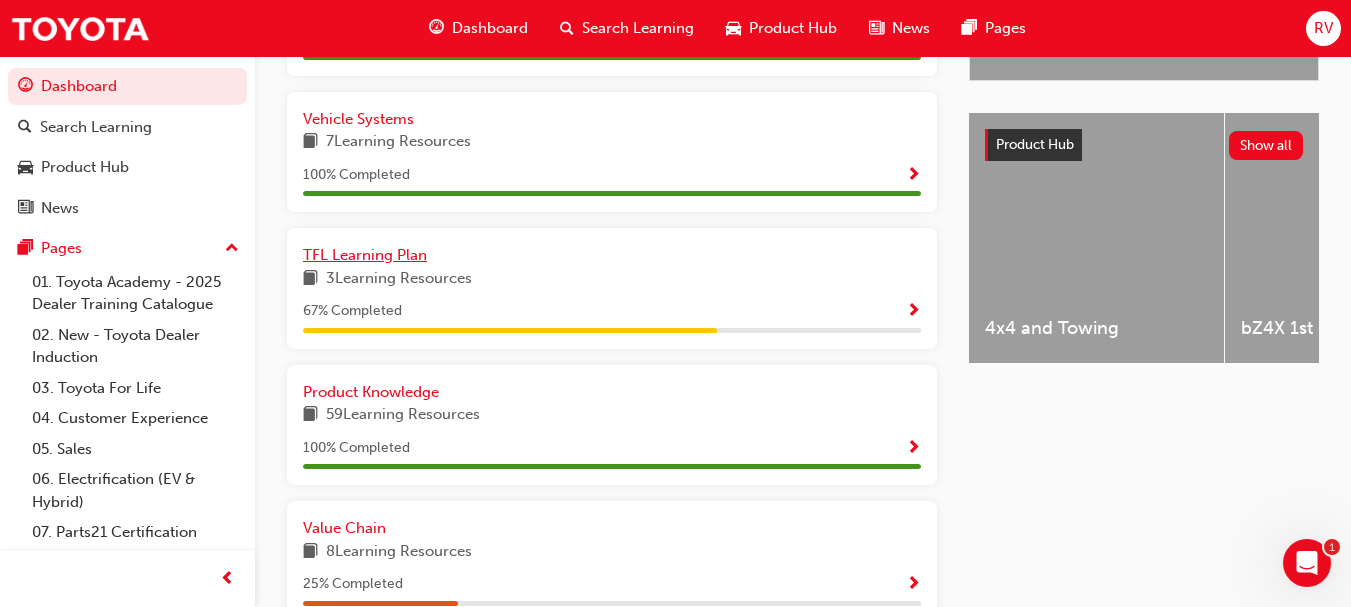click on "TFL Learning Plan" at bounding box center [365, 255] 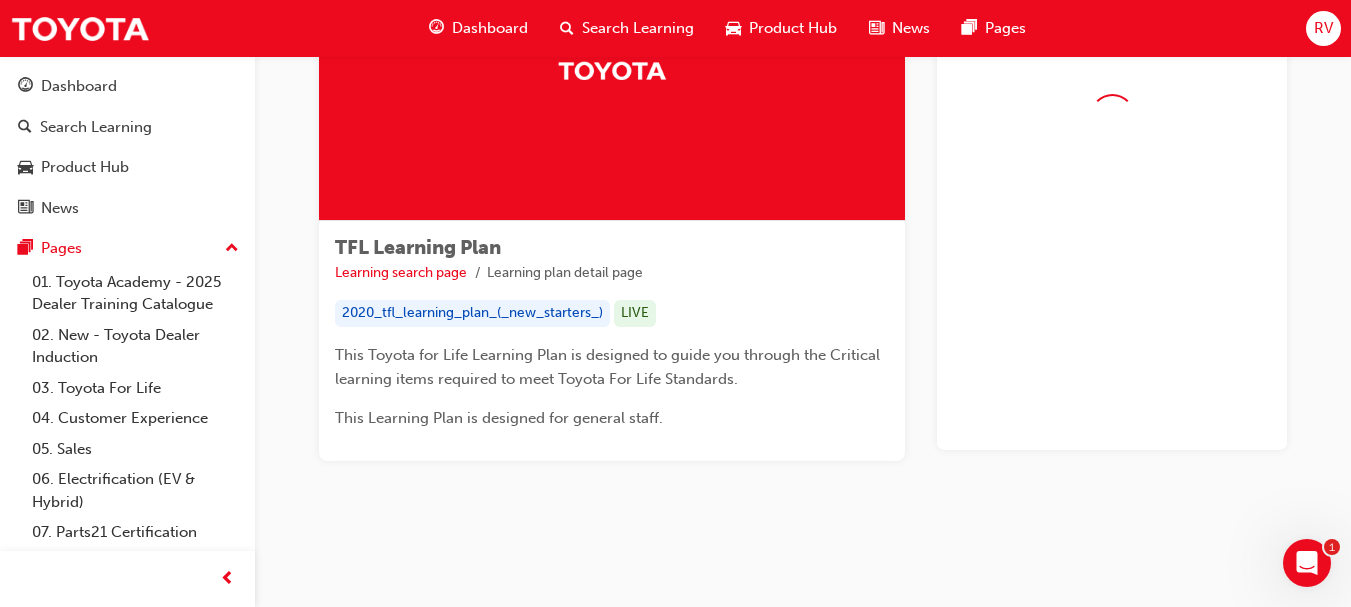 scroll, scrollTop: 183, scrollLeft: 0, axis: vertical 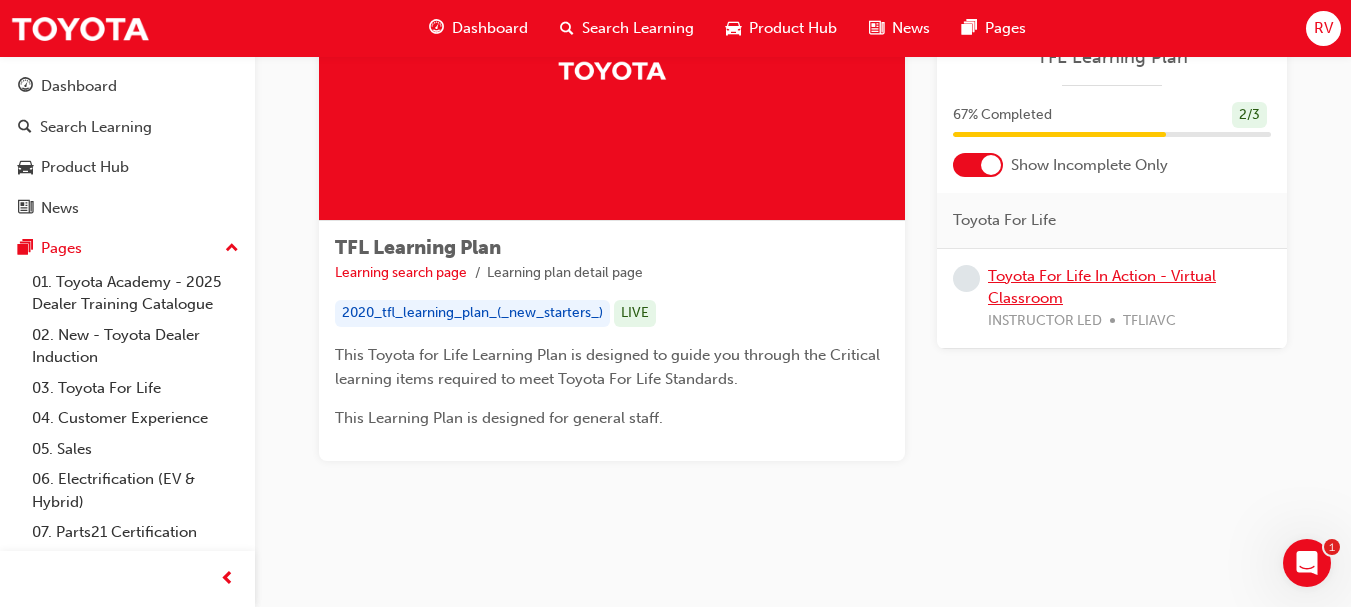 click on "Toyota For Life In Action - Virtual Classroom INSTRUCTOR LED TFLIAVC" at bounding box center (1129, 299) 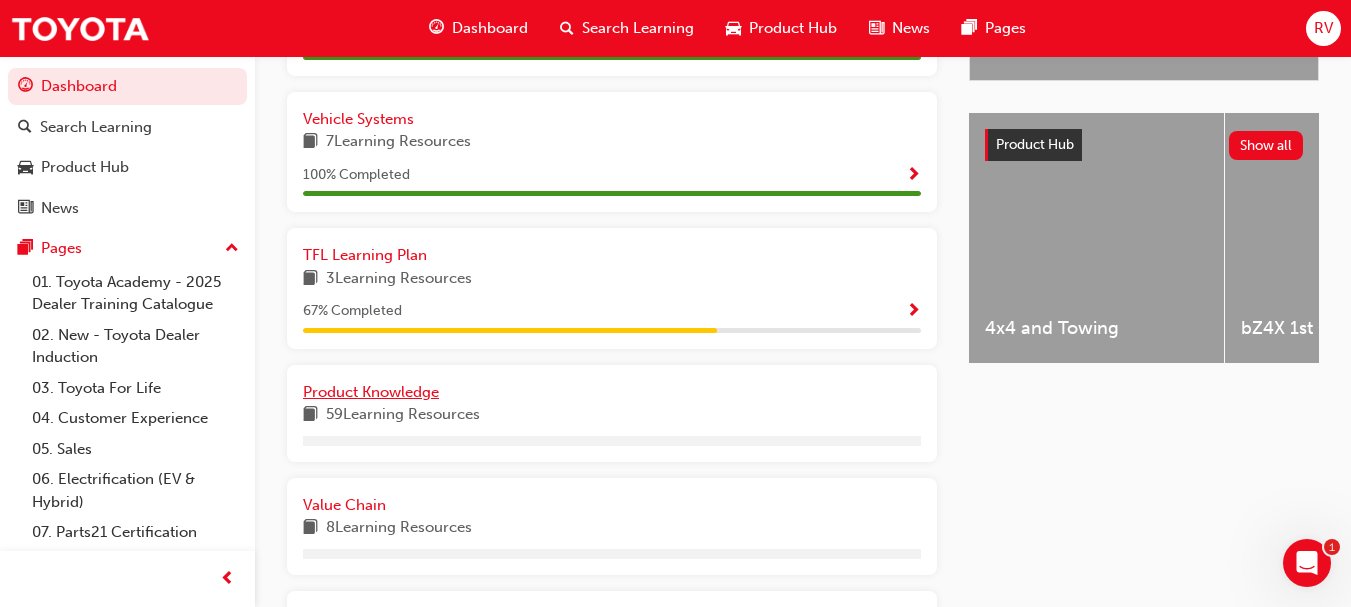 scroll, scrollTop: 754, scrollLeft: 0, axis: vertical 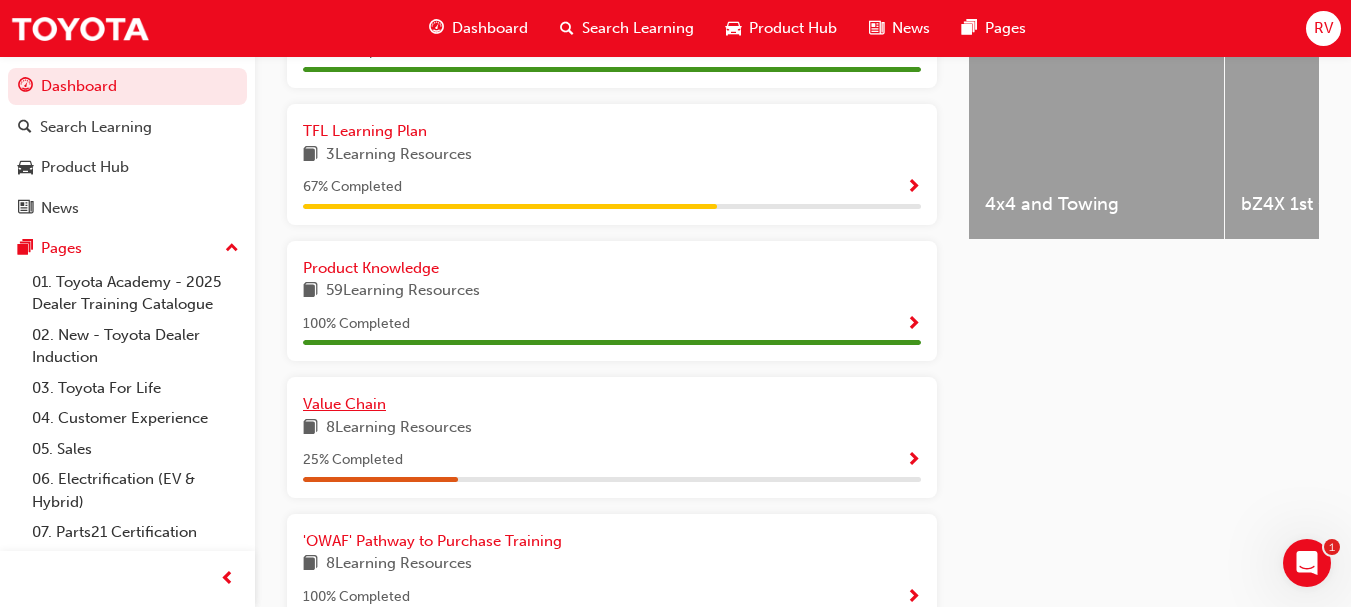 click on "Value Chain" at bounding box center (612, 404) 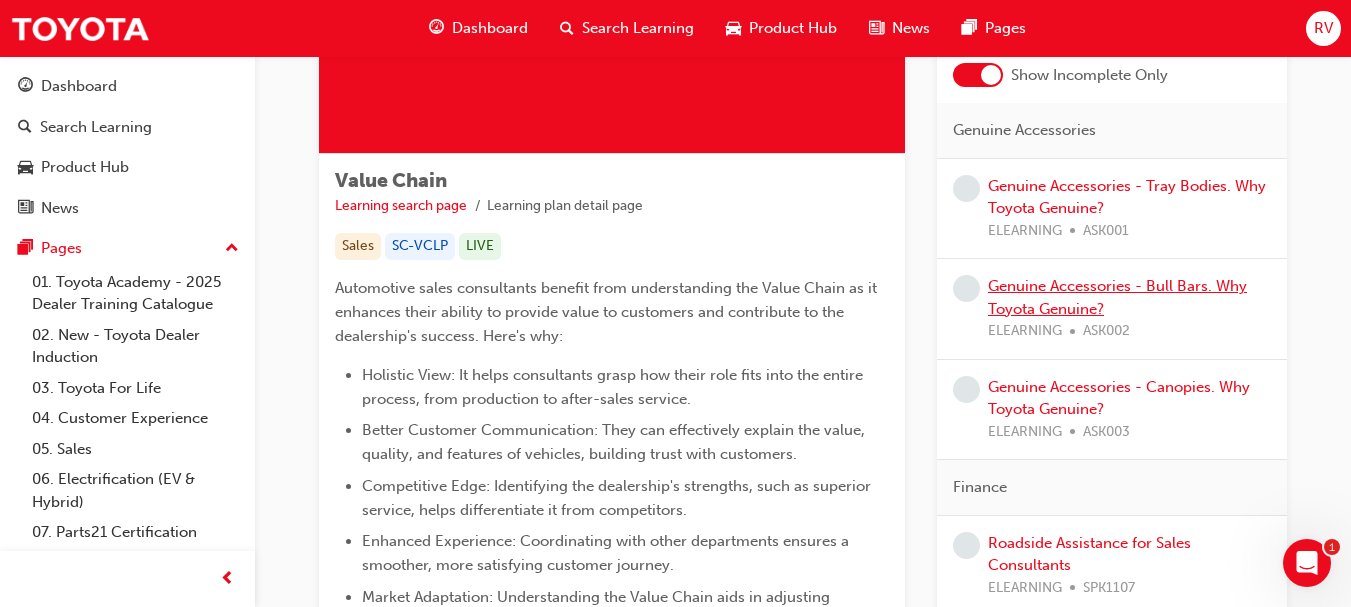 scroll, scrollTop: 295, scrollLeft: 0, axis: vertical 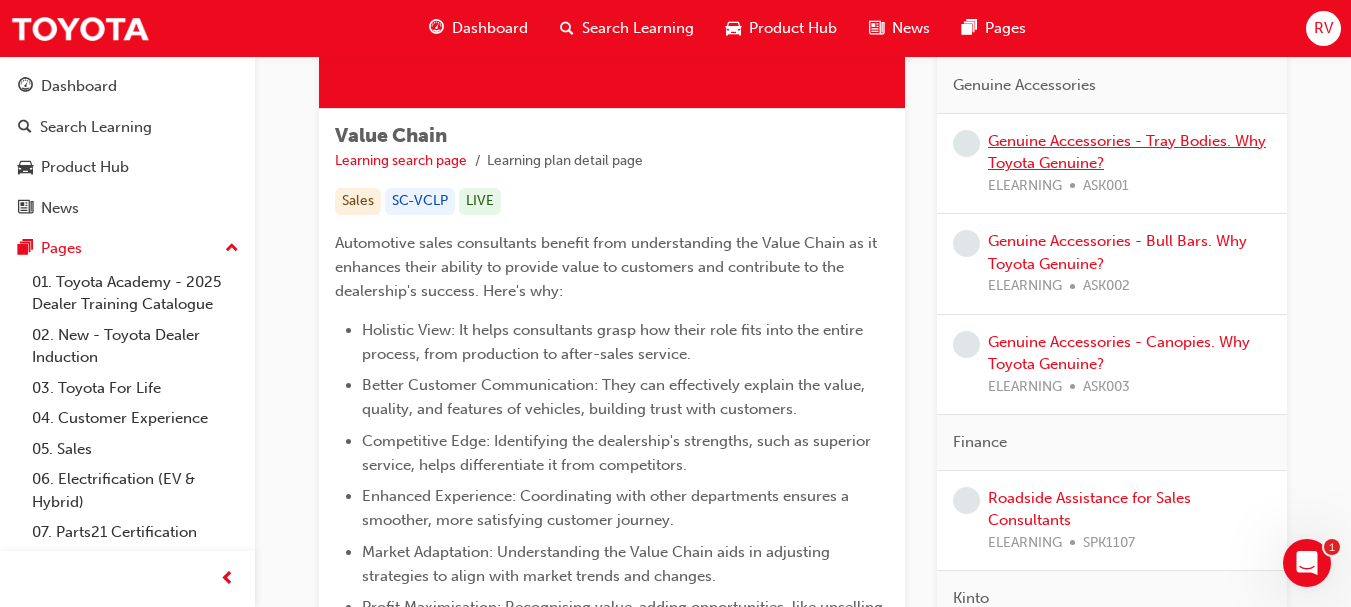 click on "Genuine Accessories - Tray Bodies. Why Toyota Genuine?" at bounding box center (1127, 152) 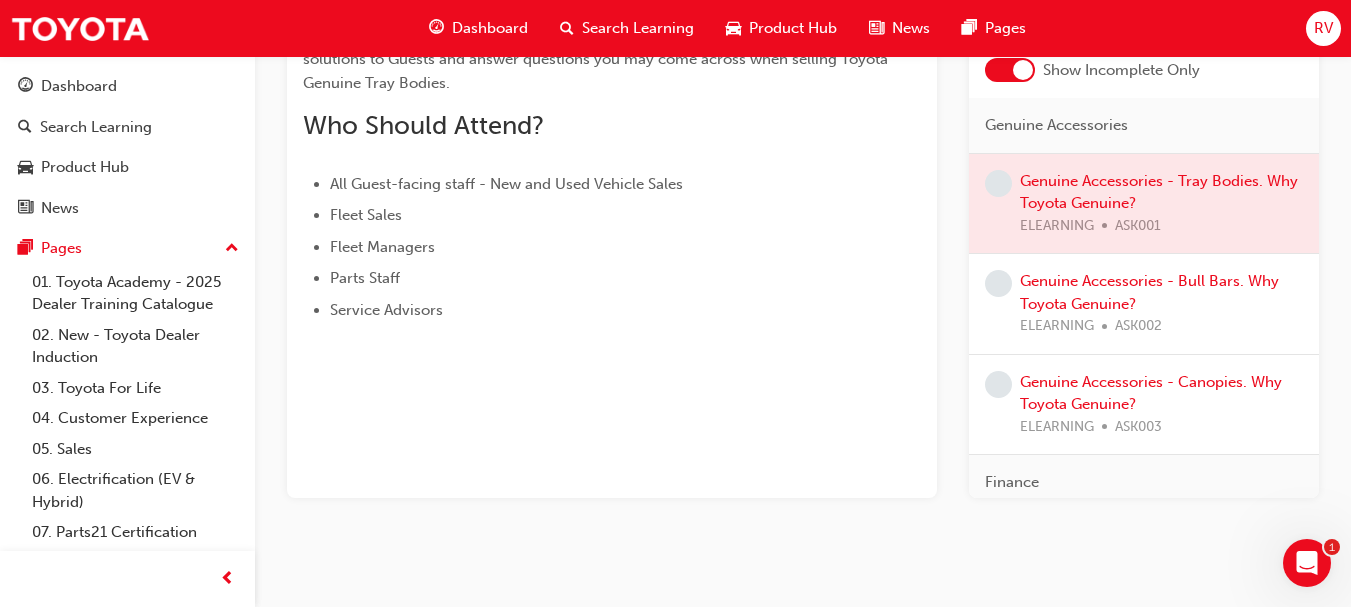 scroll, scrollTop: 0, scrollLeft: 0, axis: both 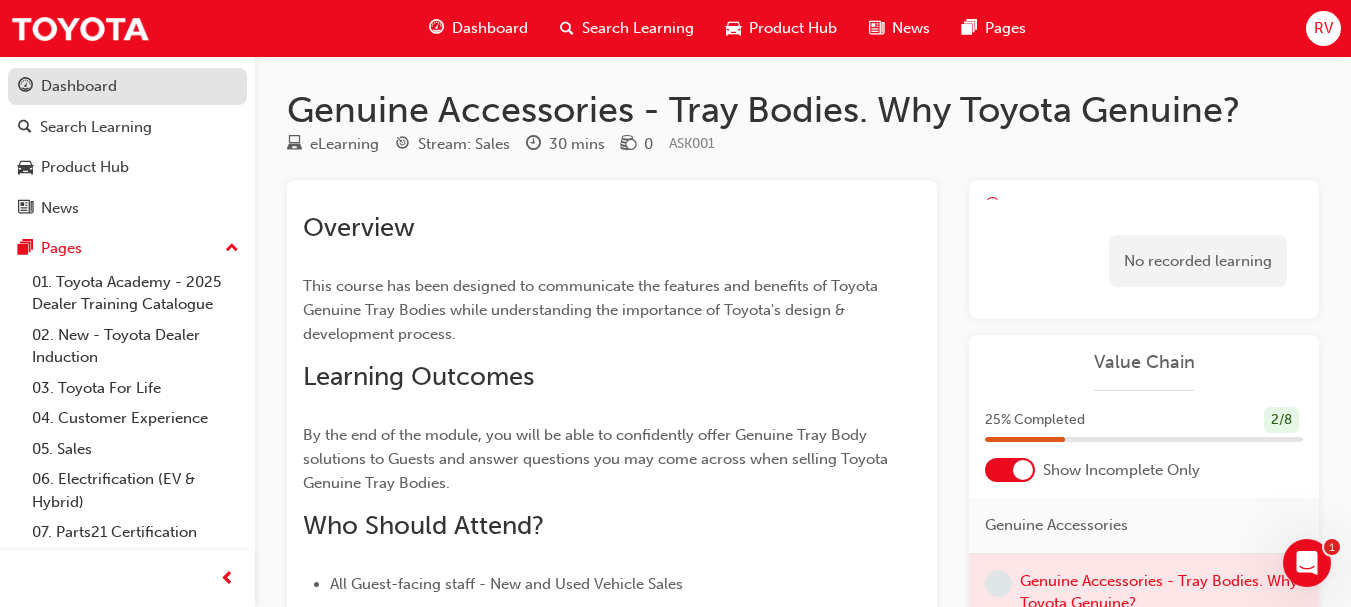 click on "Dashboard" at bounding box center (79, 86) 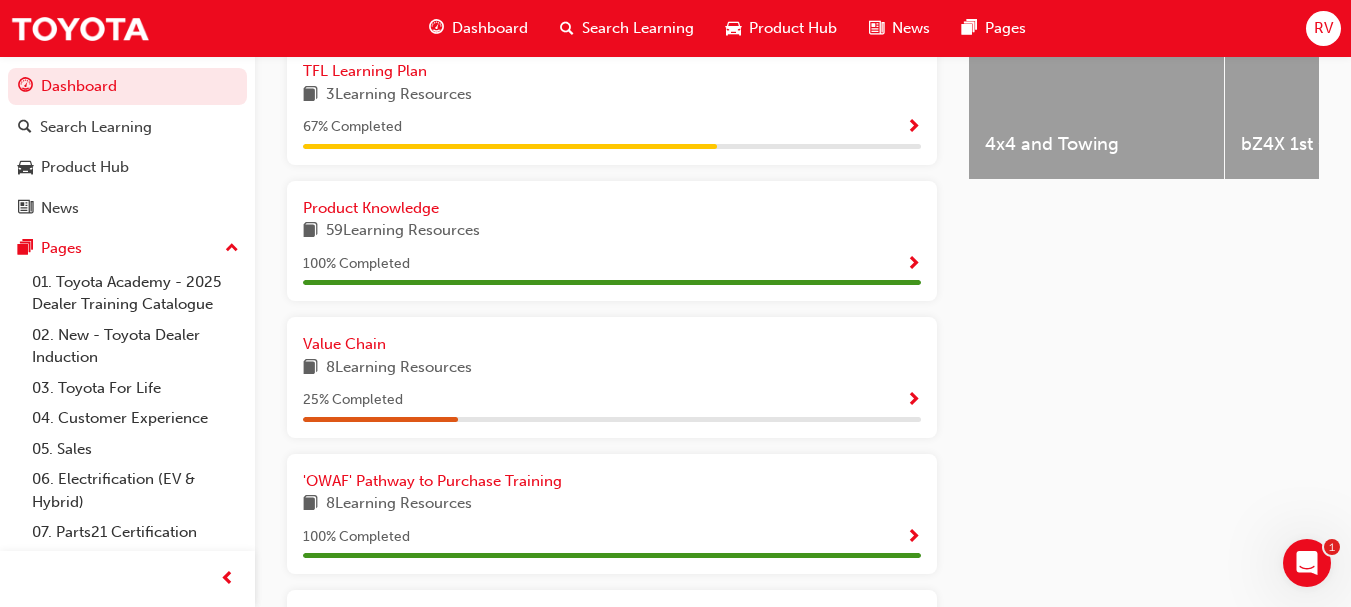 scroll, scrollTop: 1000, scrollLeft: 0, axis: vertical 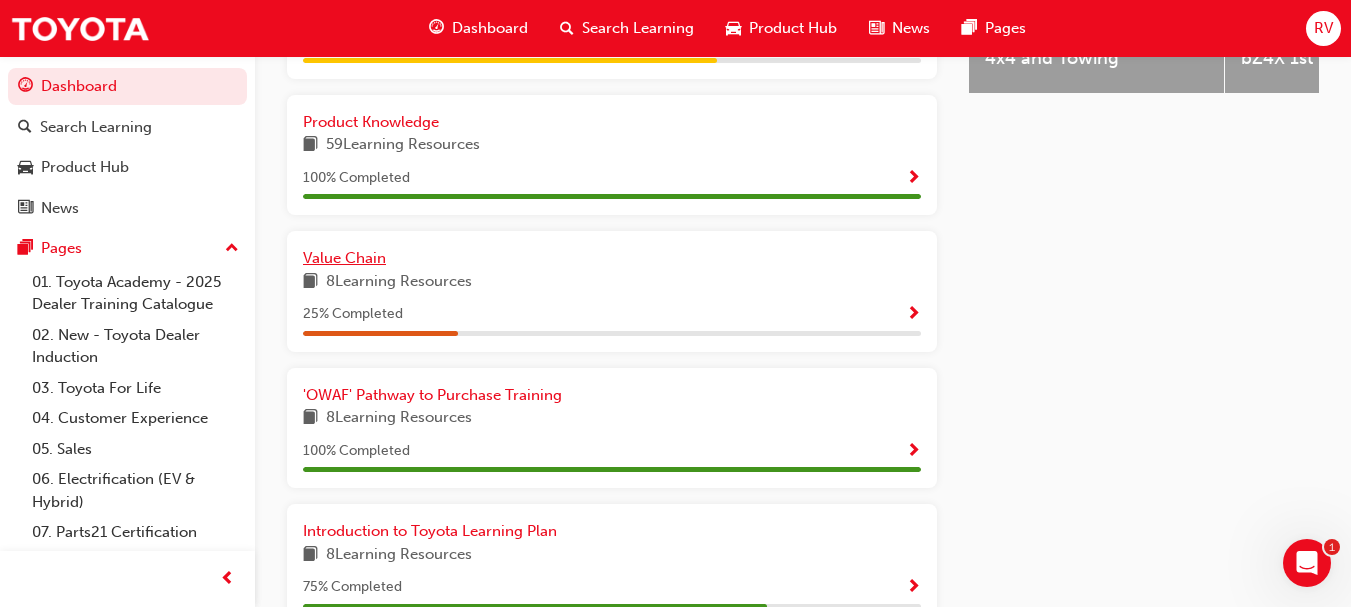 click on "Value Chain" at bounding box center [344, 258] 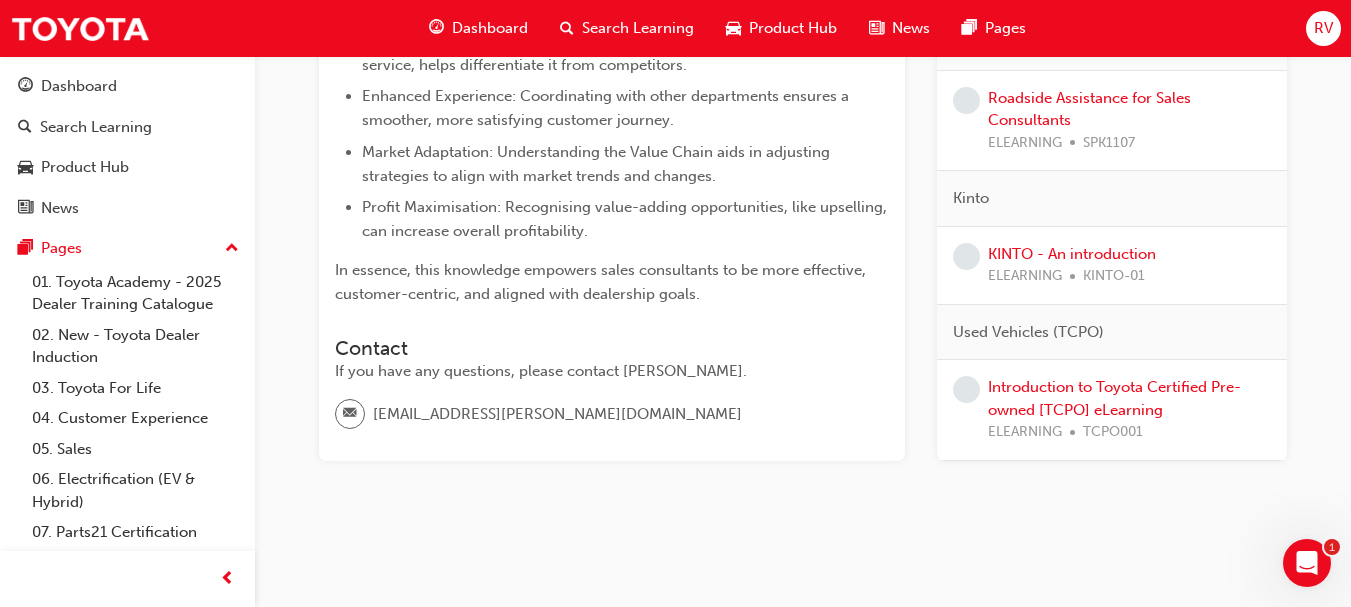 scroll, scrollTop: 695, scrollLeft: 0, axis: vertical 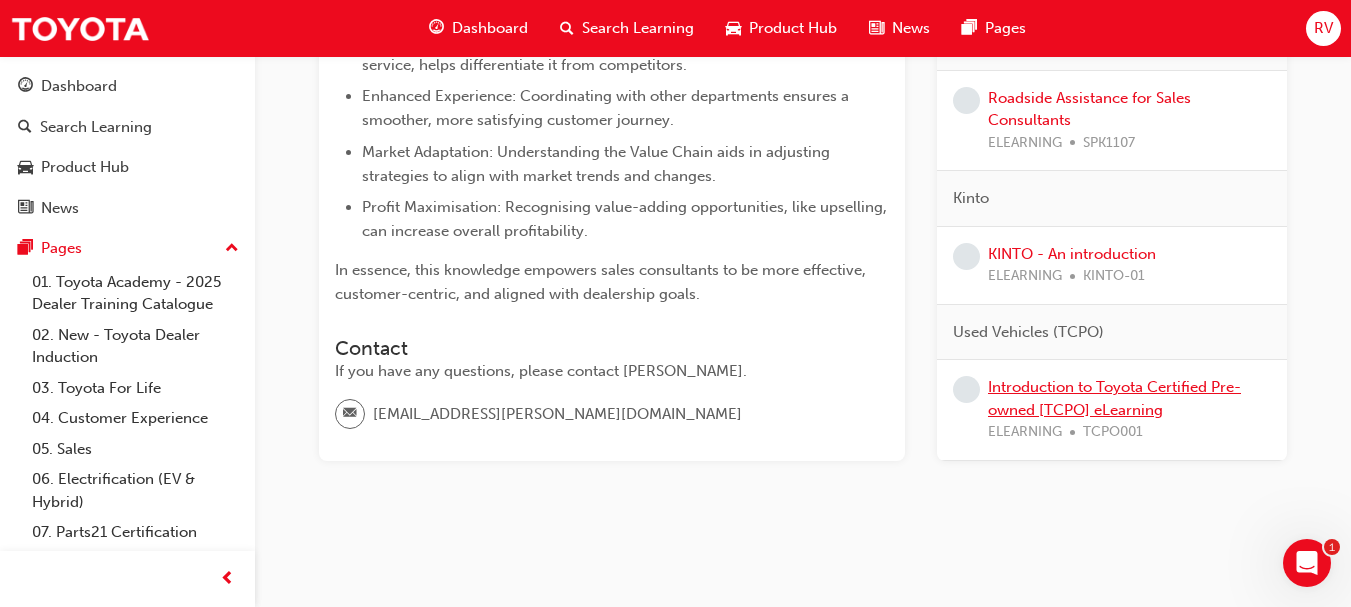 click on "Introduction to Toyota Certified Pre-owned [TCPO] eLearning" at bounding box center [1114, 398] 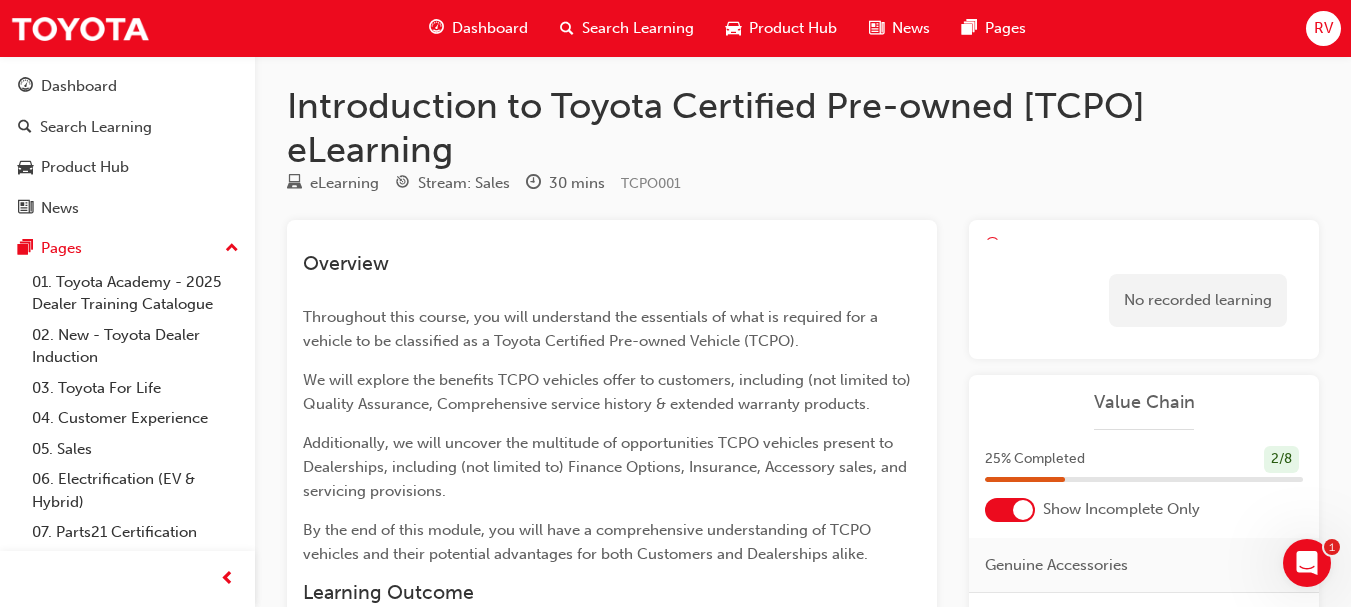scroll, scrollTop: 0, scrollLeft: 0, axis: both 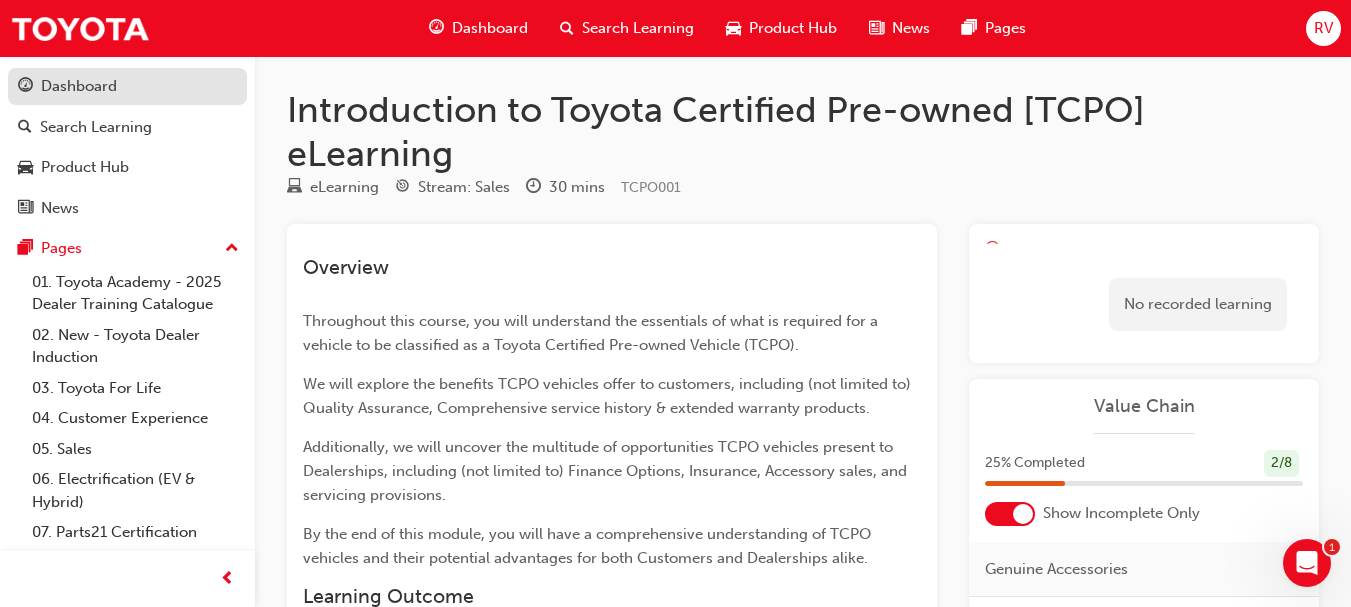 click on "Dashboard" at bounding box center [79, 86] 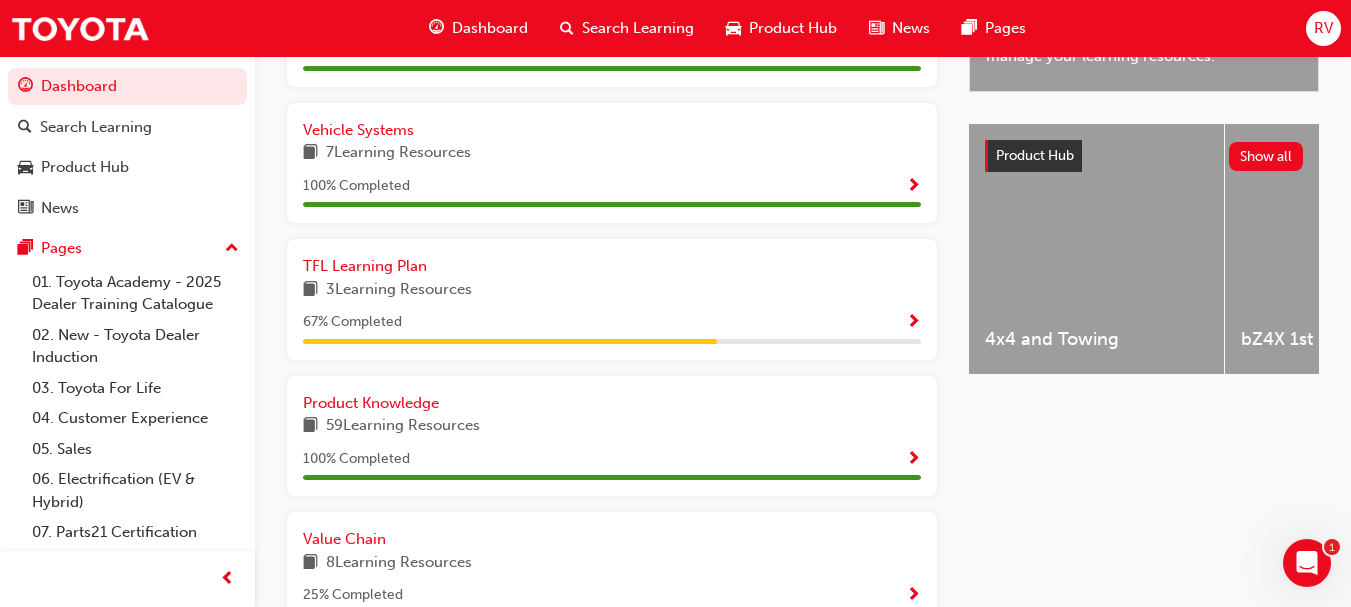 scroll, scrollTop: 800, scrollLeft: 0, axis: vertical 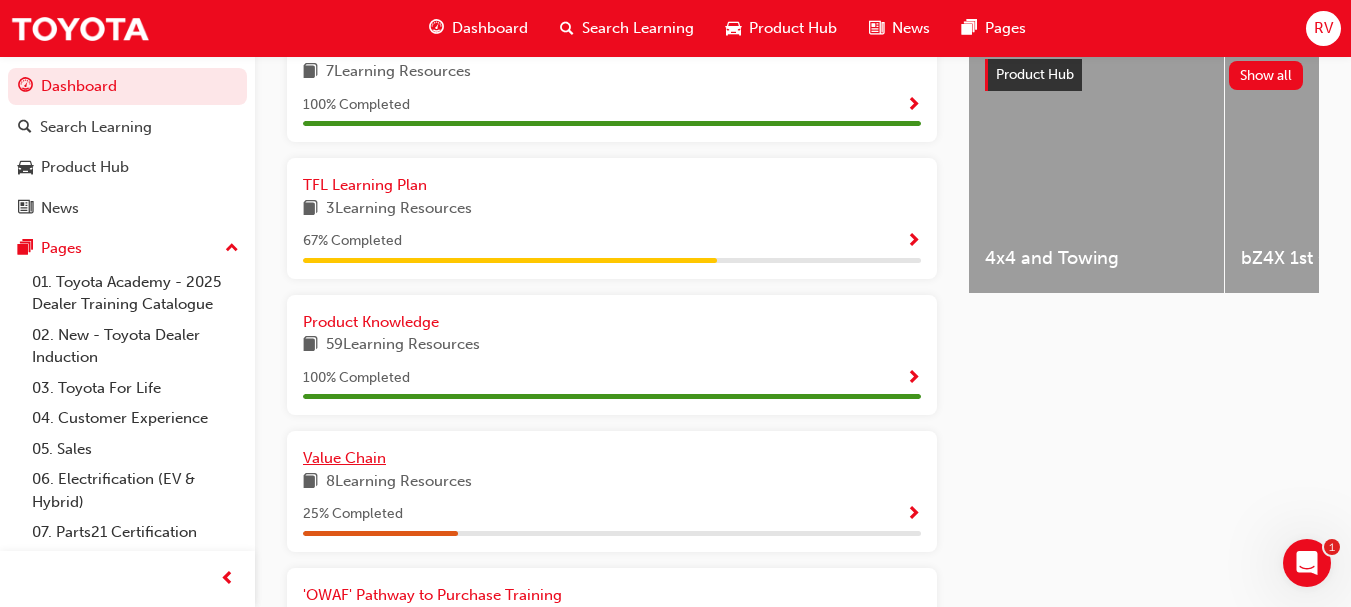 click on "Value Chain" at bounding box center (344, 458) 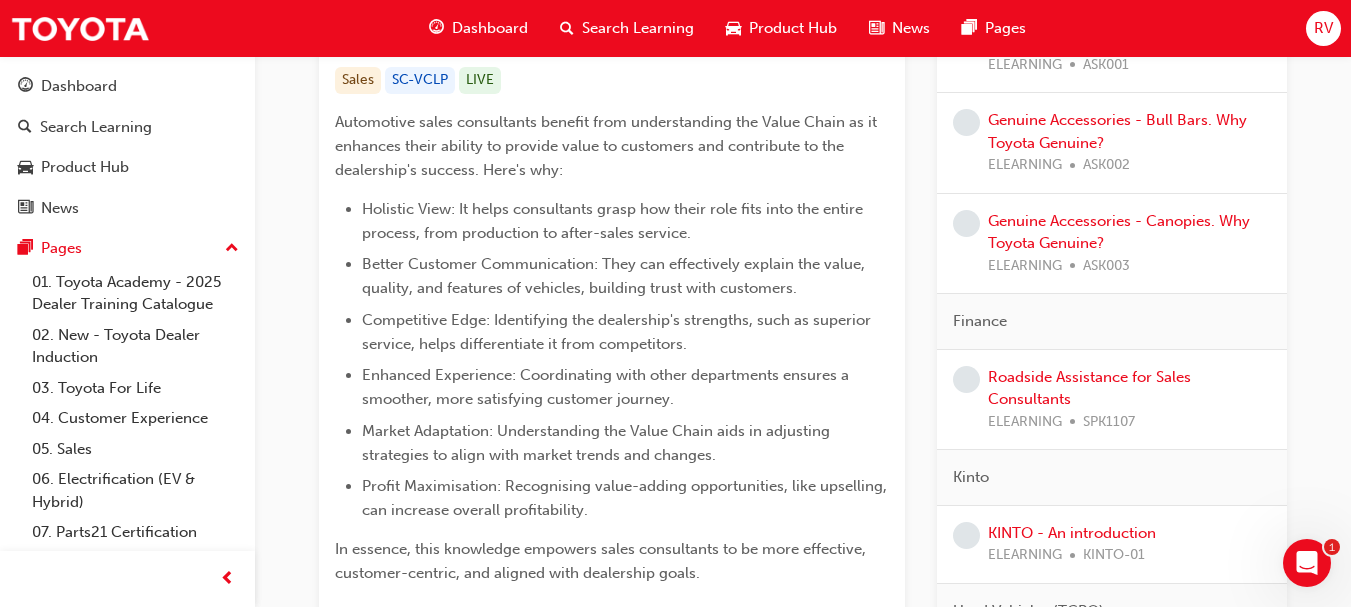 scroll, scrollTop: 95, scrollLeft: 0, axis: vertical 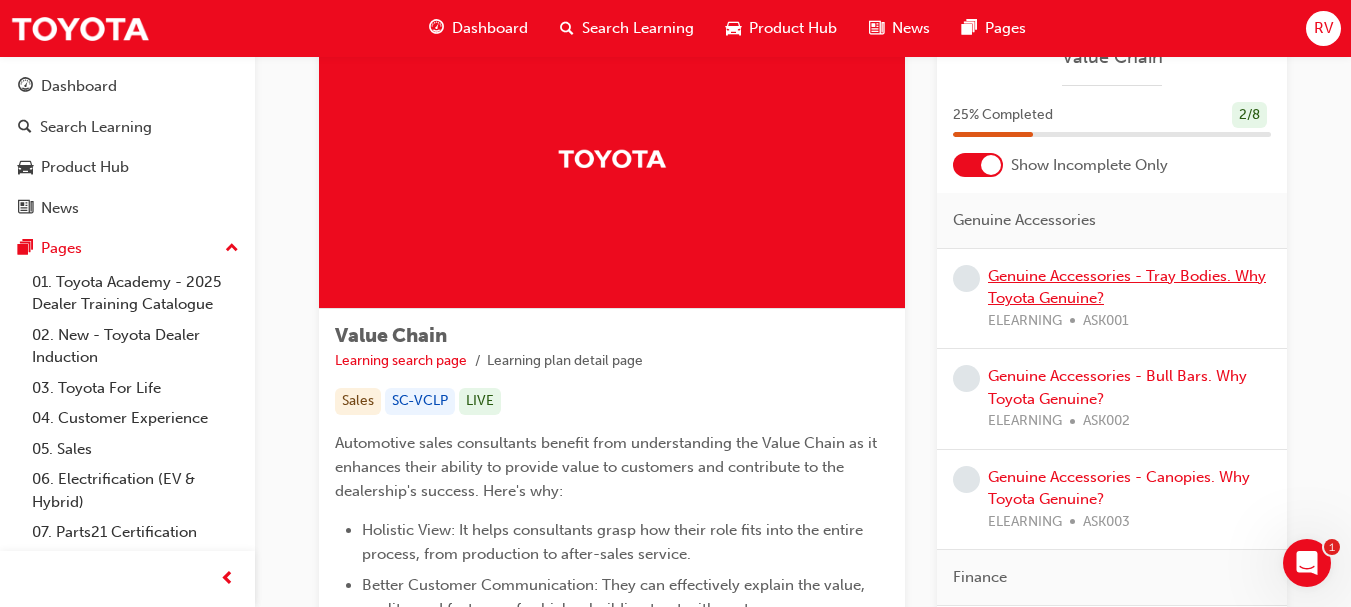 click on "Genuine Accessories - Tray Bodies. Why Toyota Genuine?" at bounding box center [1127, 287] 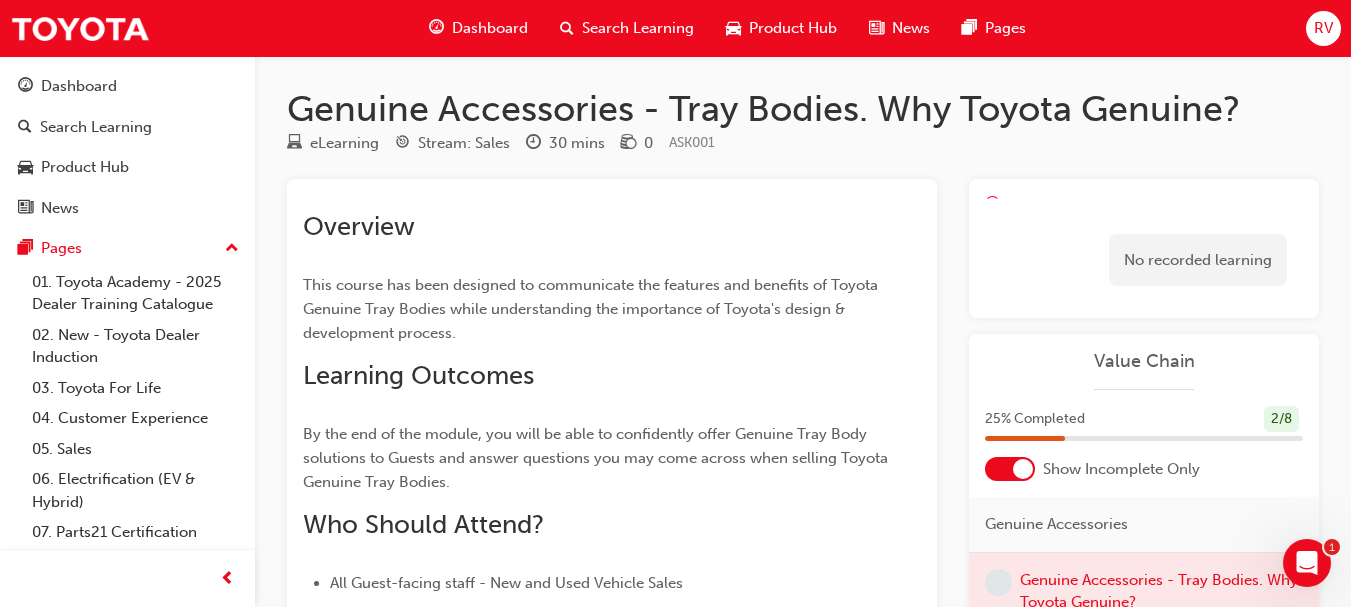 scroll, scrollTop: 0, scrollLeft: 0, axis: both 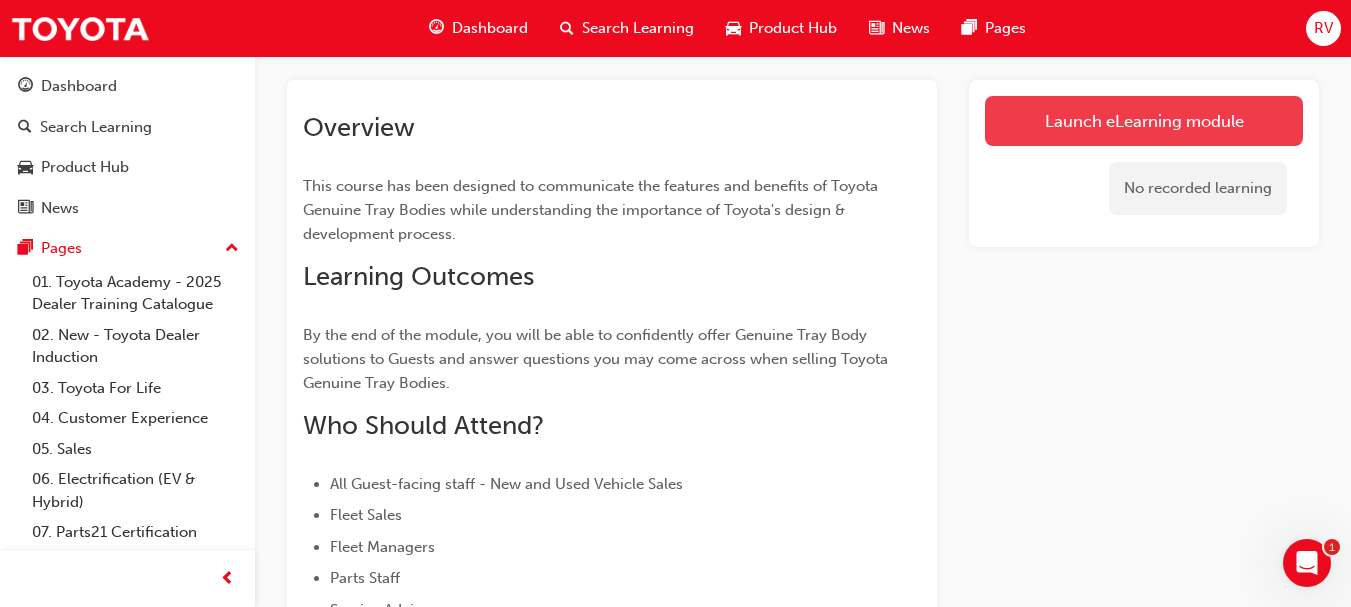 click on "Launch eLearning module" at bounding box center (1144, 121) 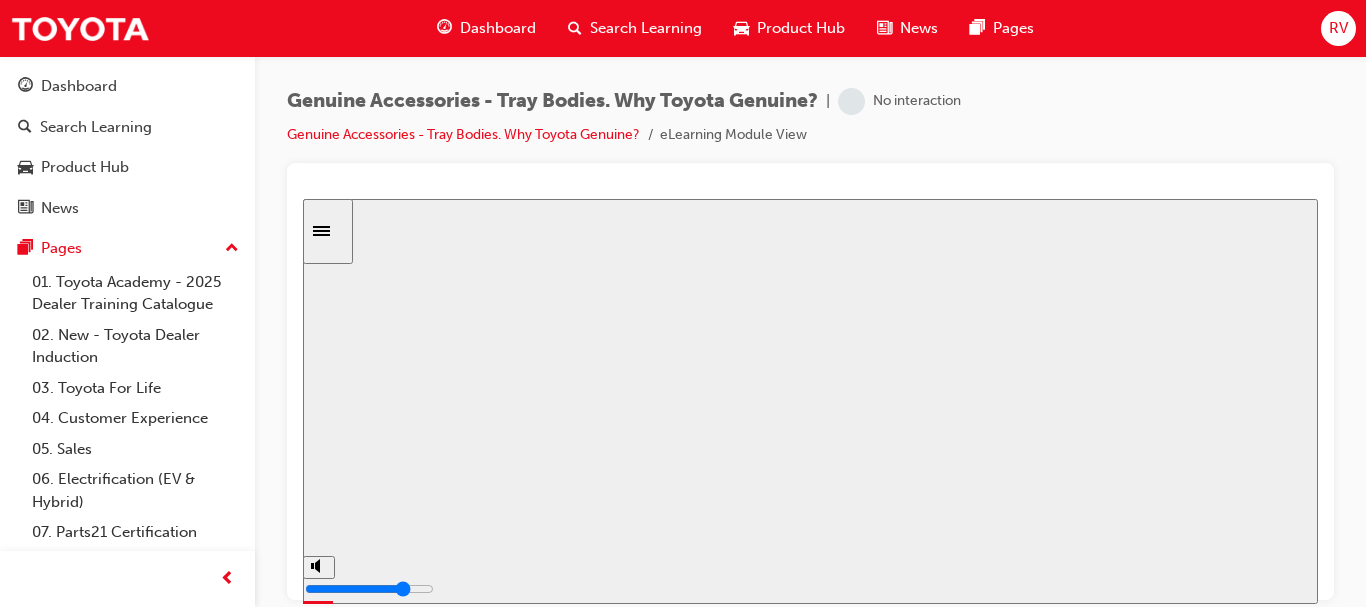 scroll, scrollTop: 0, scrollLeft: 0, axis: both 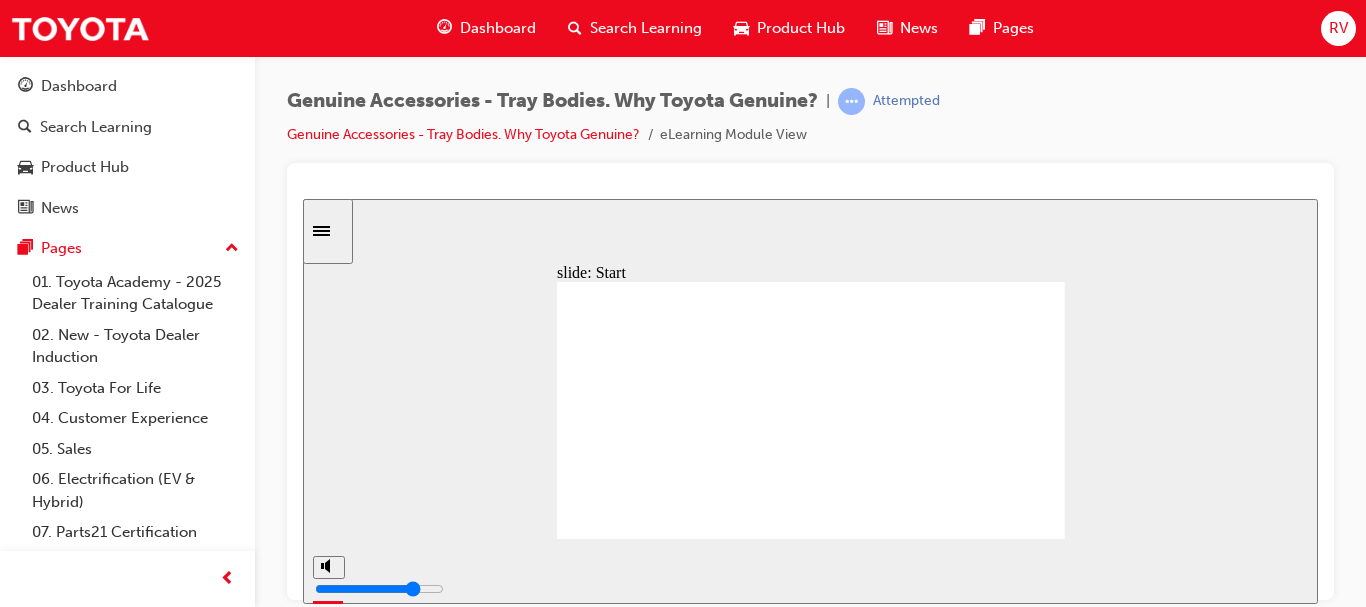 click 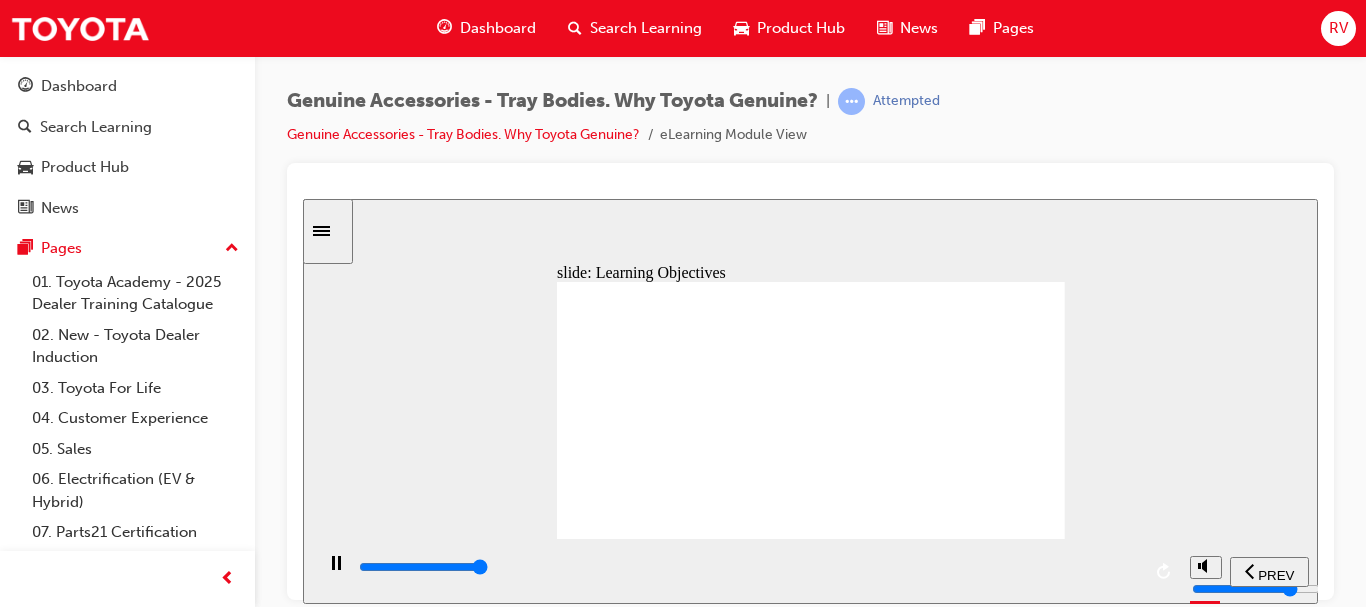 click 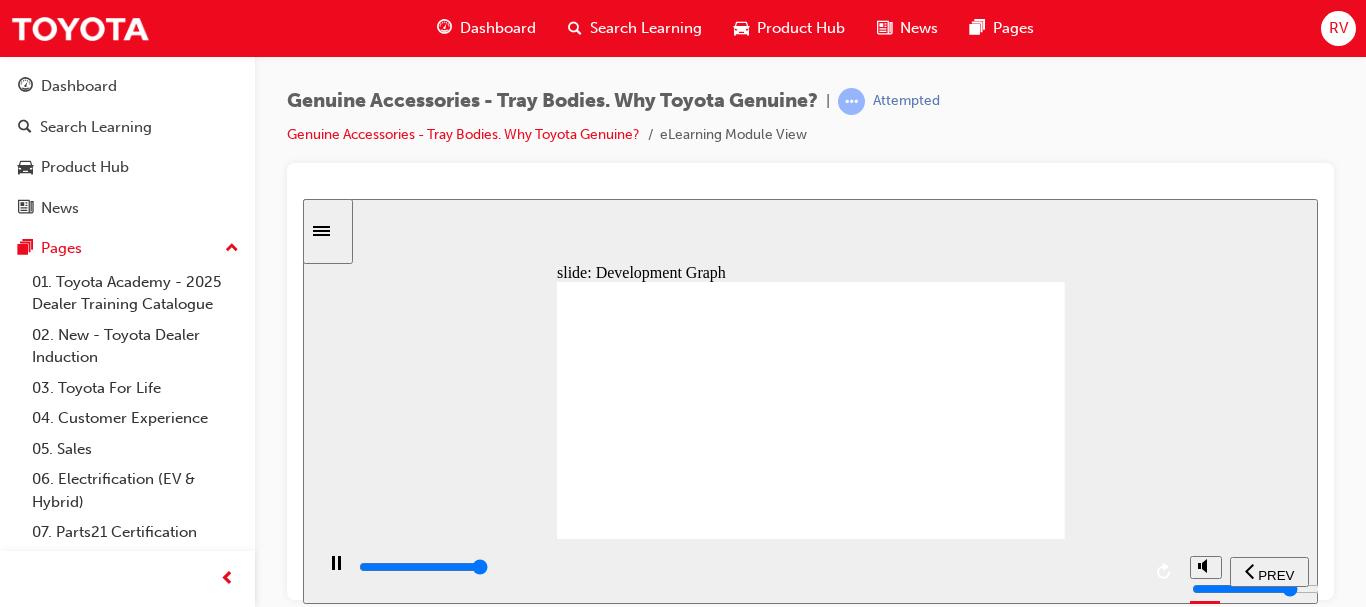 click 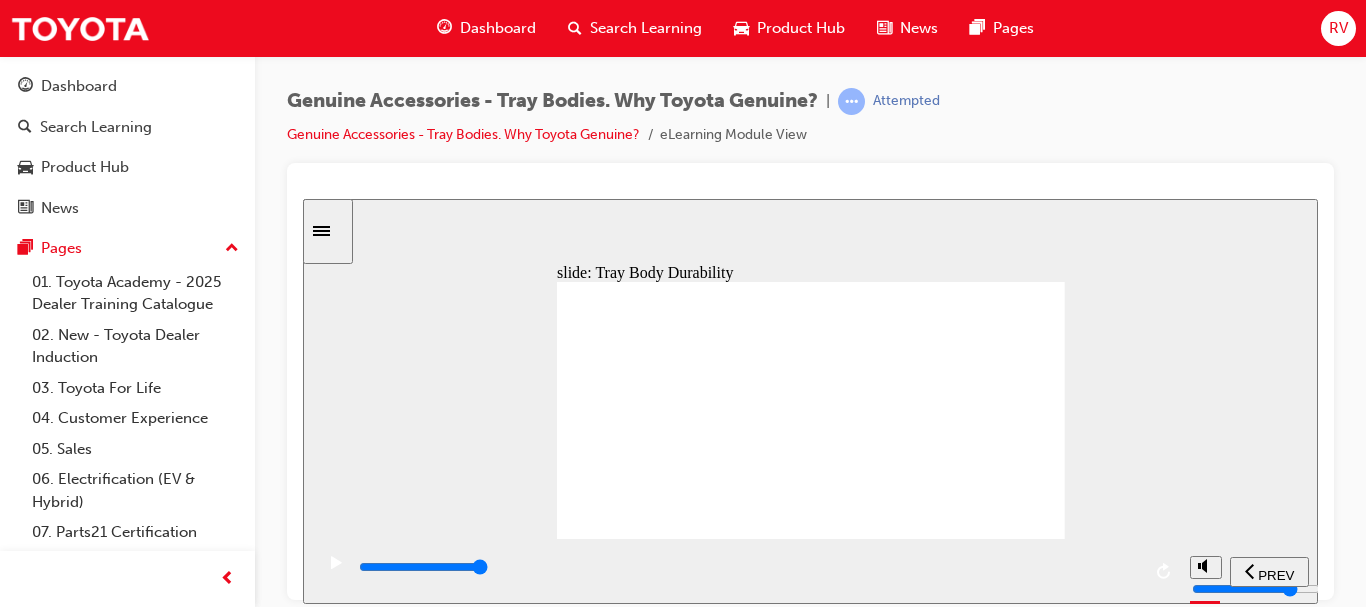click at bounding box center (811, 1210) 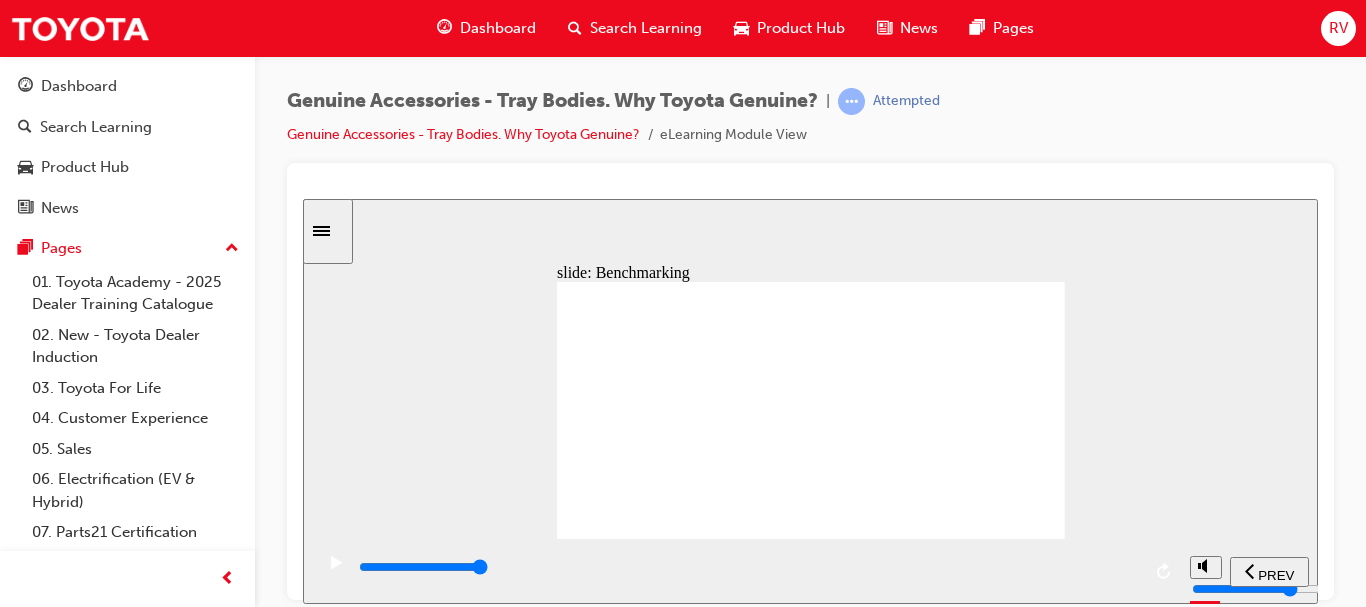 click 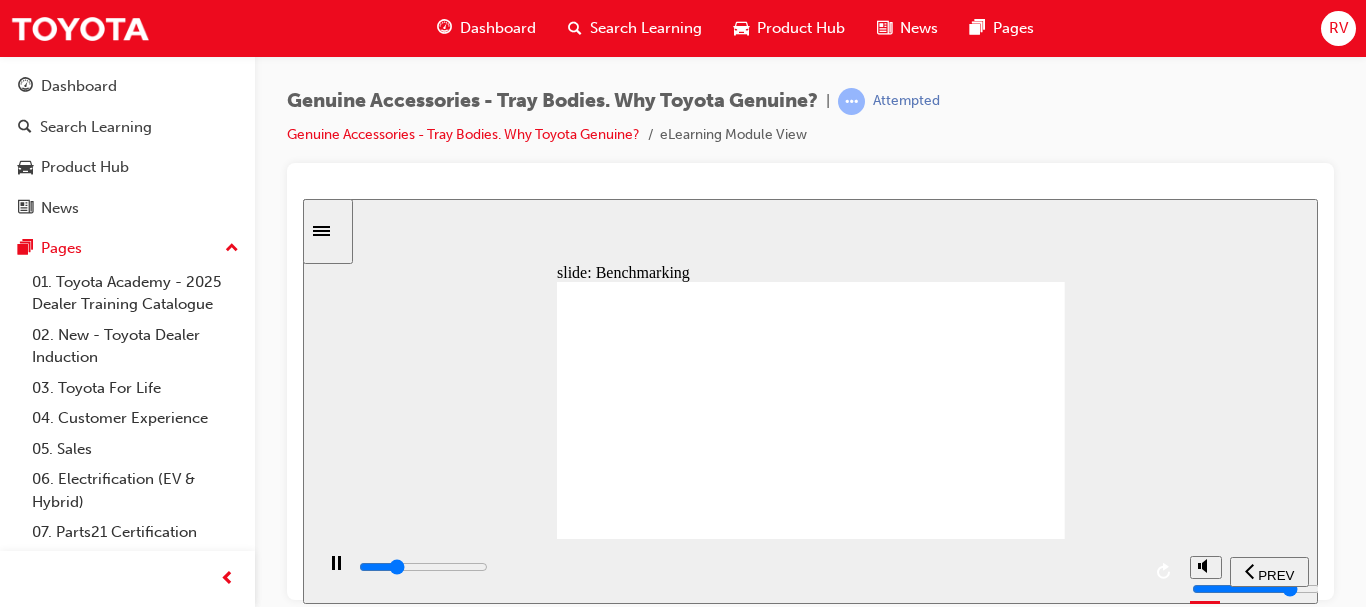 click 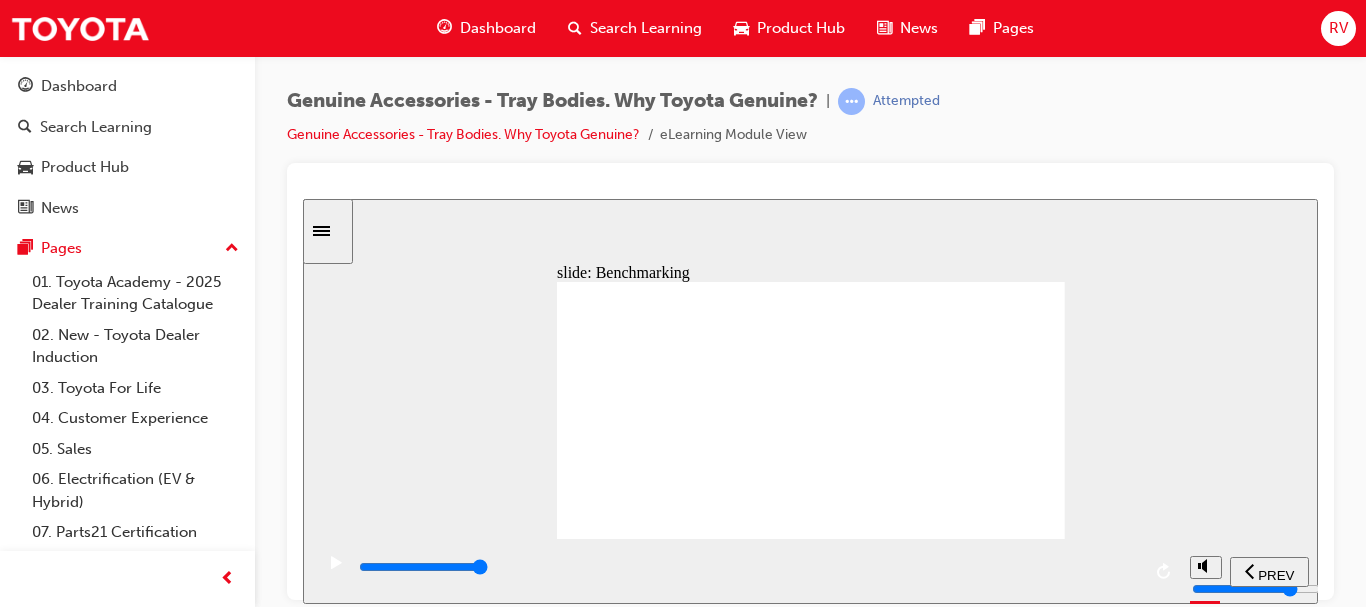click 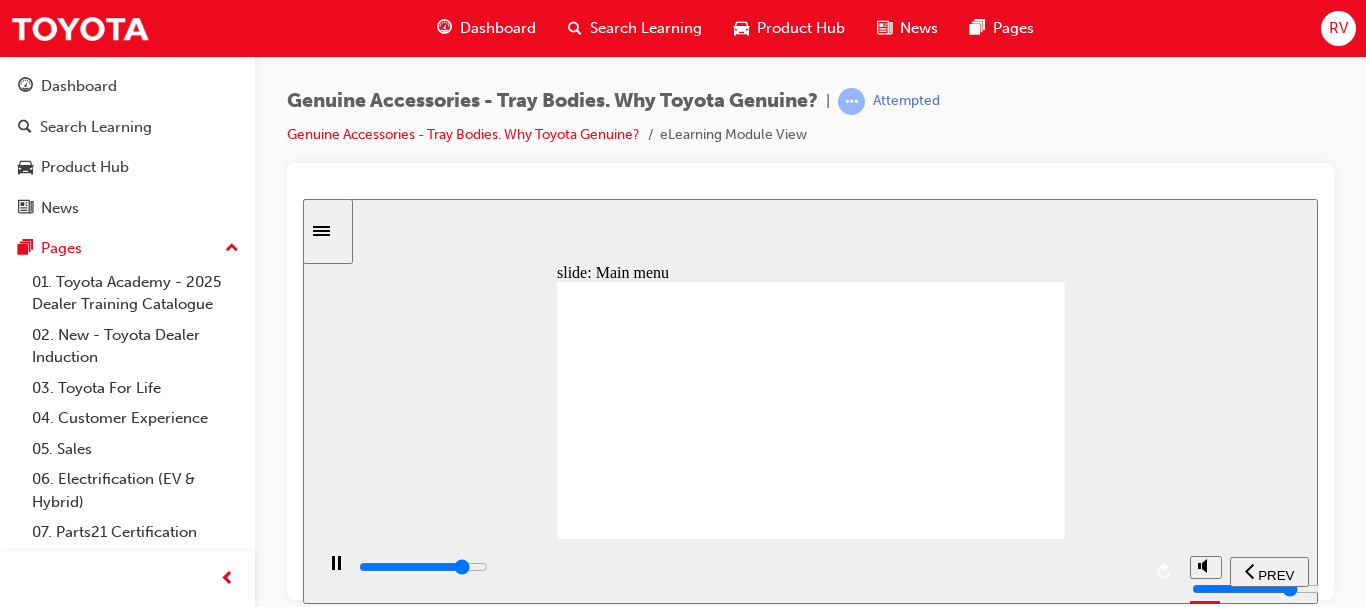 click 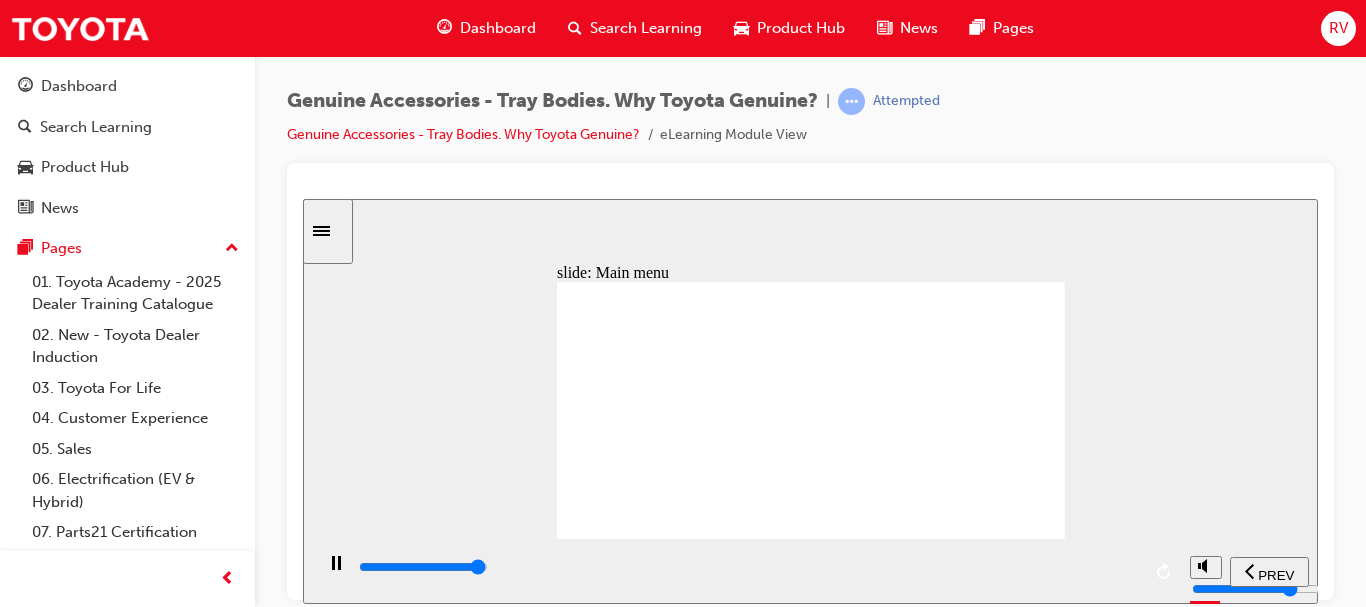 click on "Close" at bounding box center [1015, 2179] 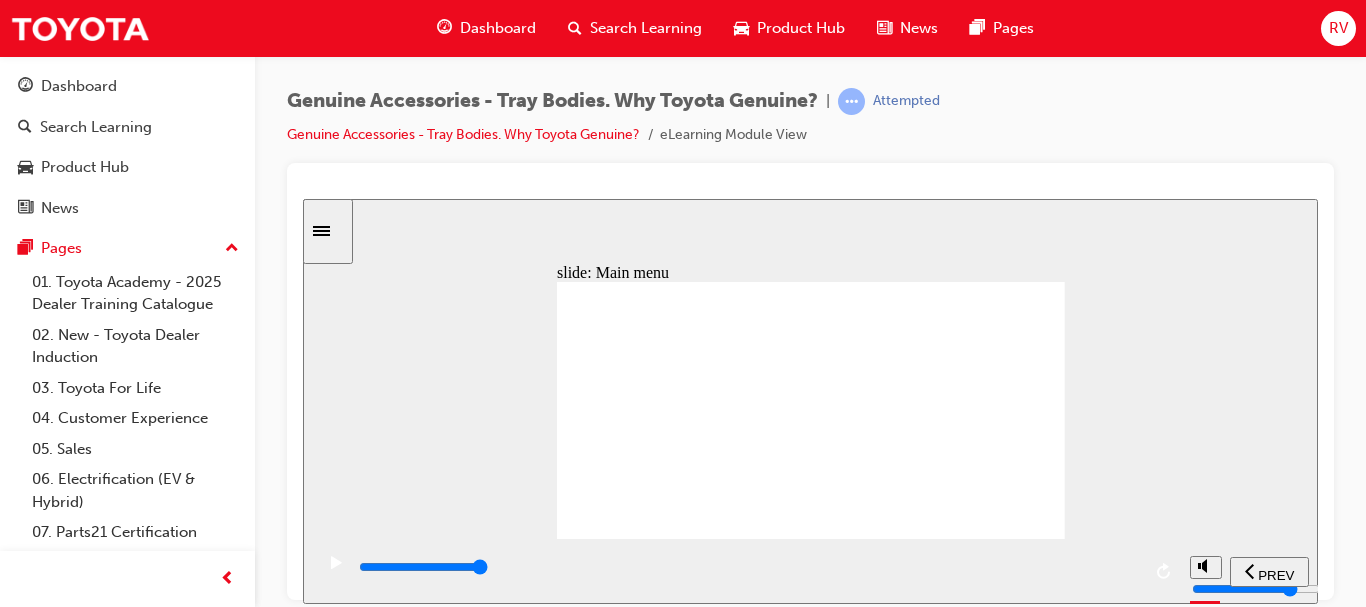 click at bounding box center (811, 1210) 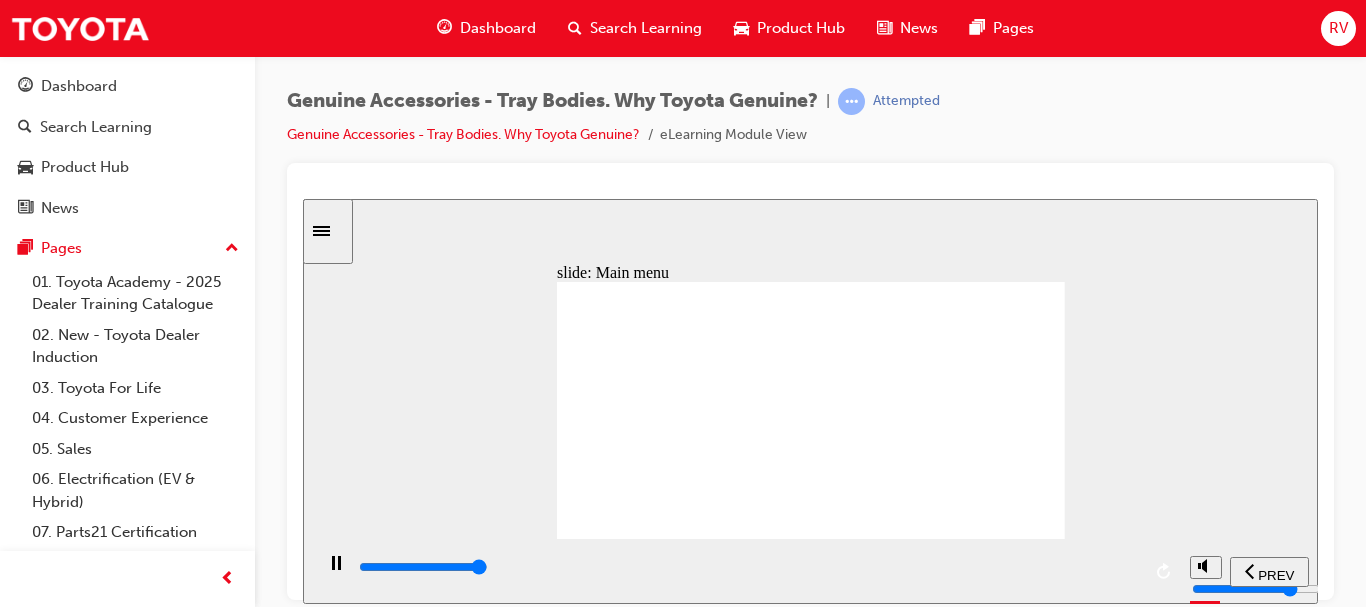 click 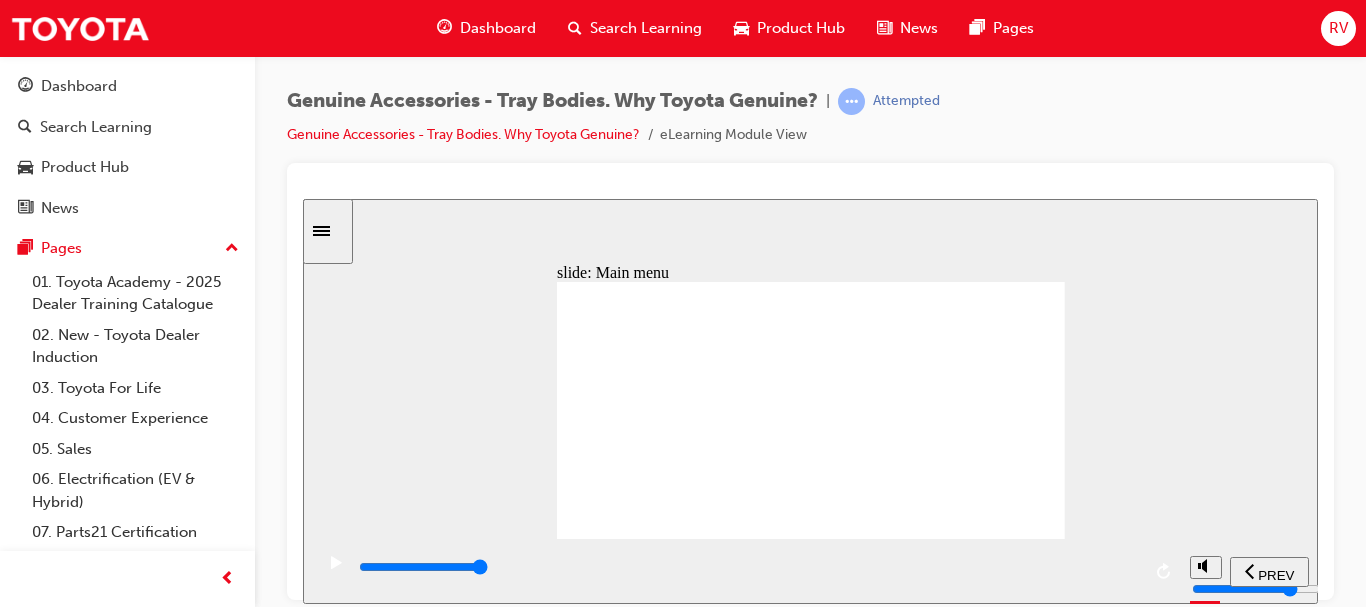click 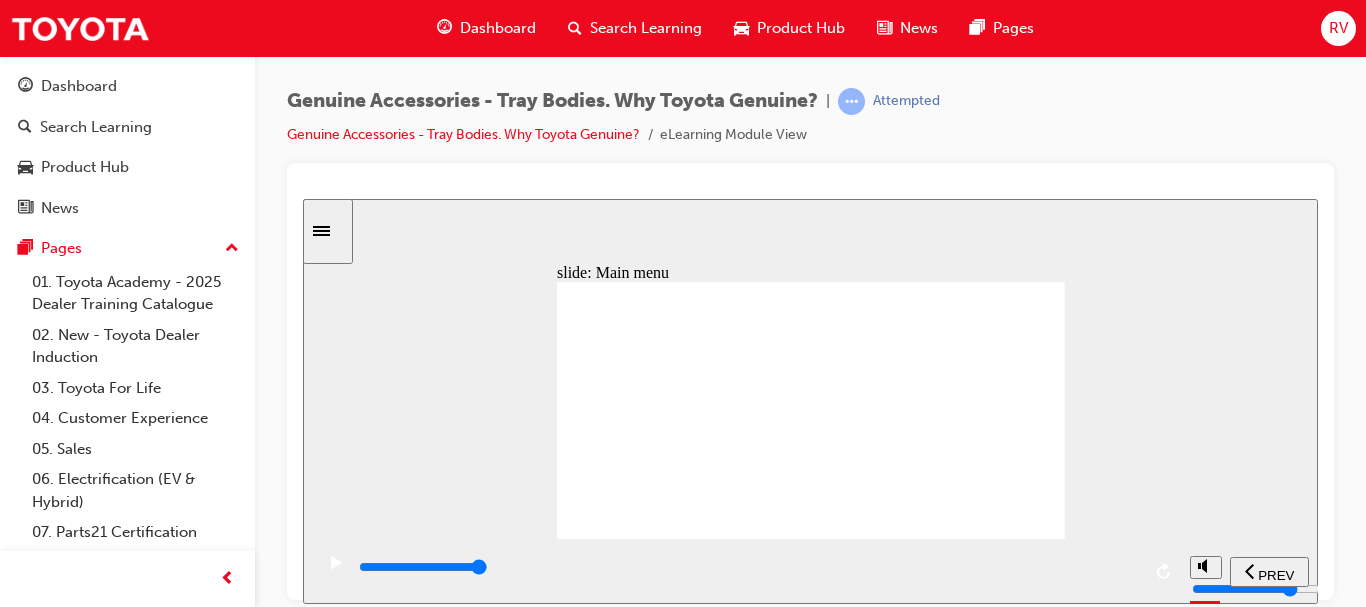click 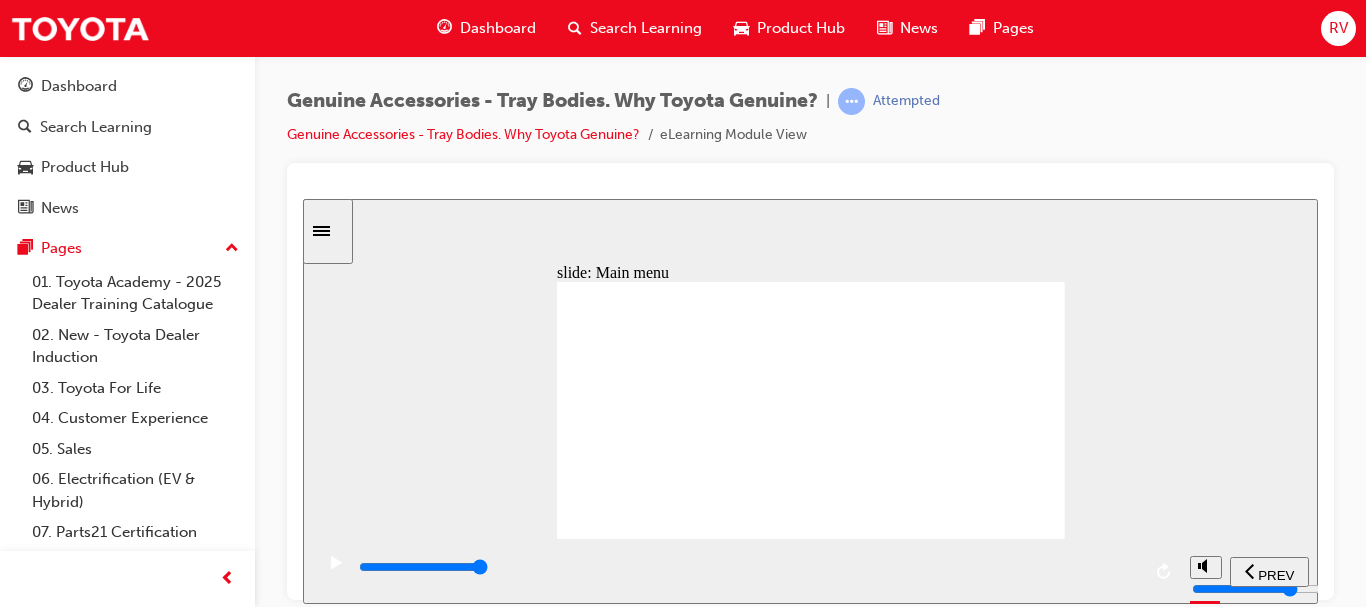 click 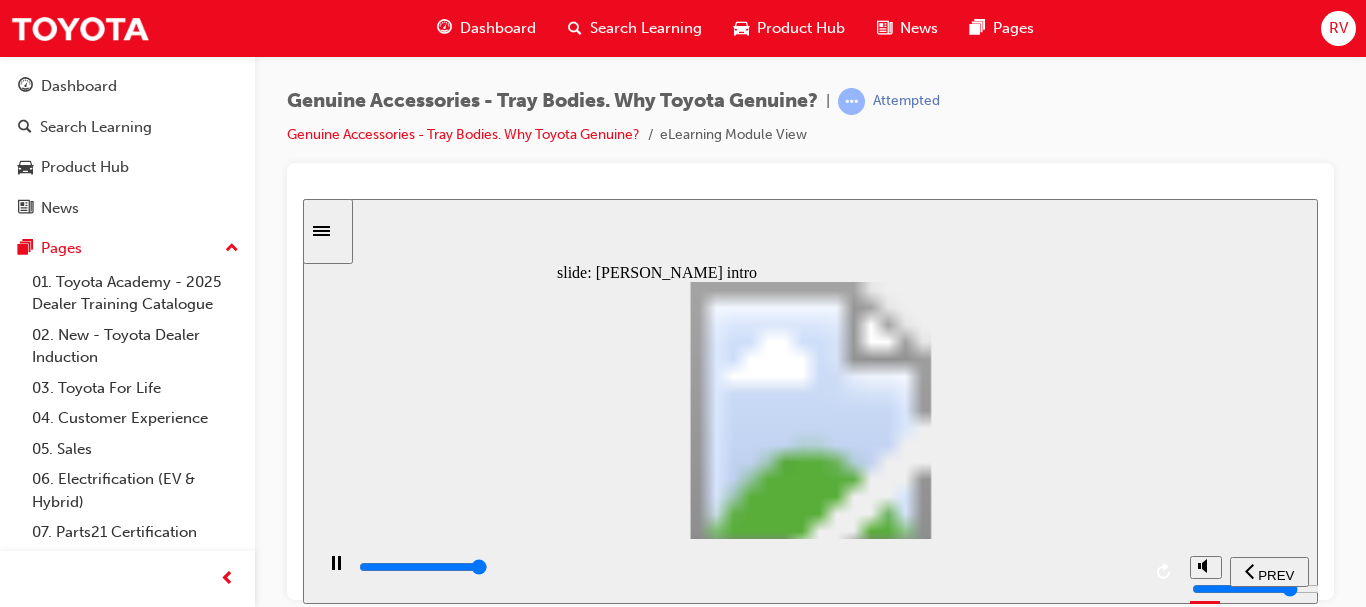 click 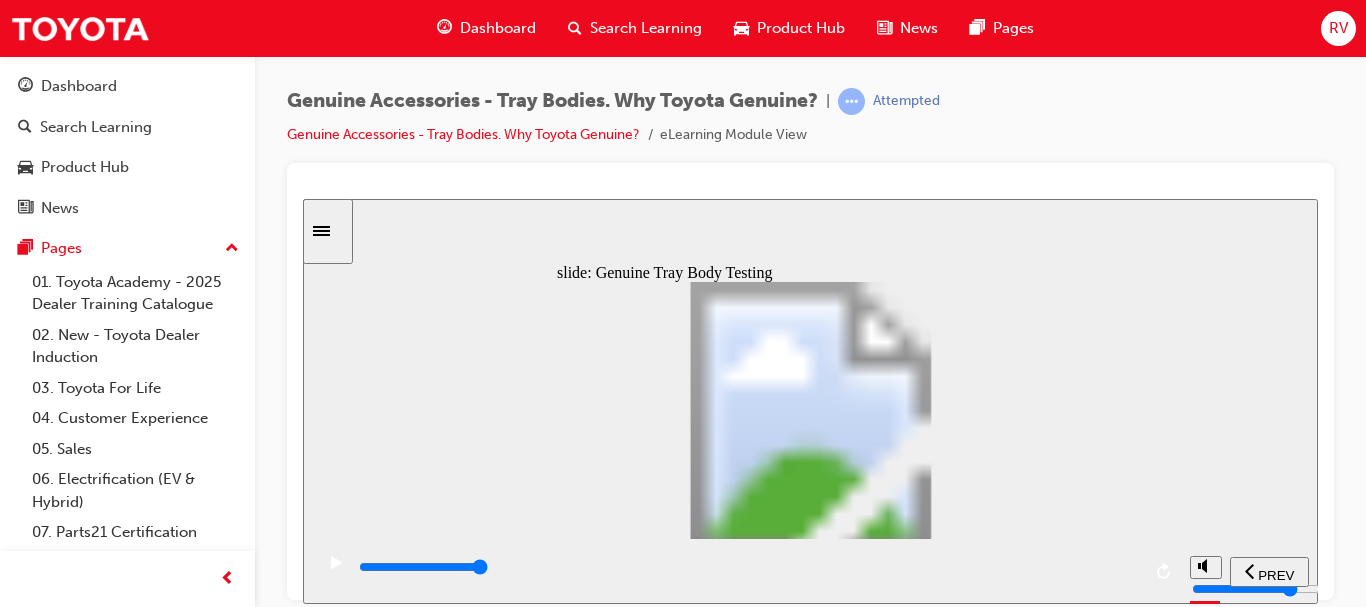 click 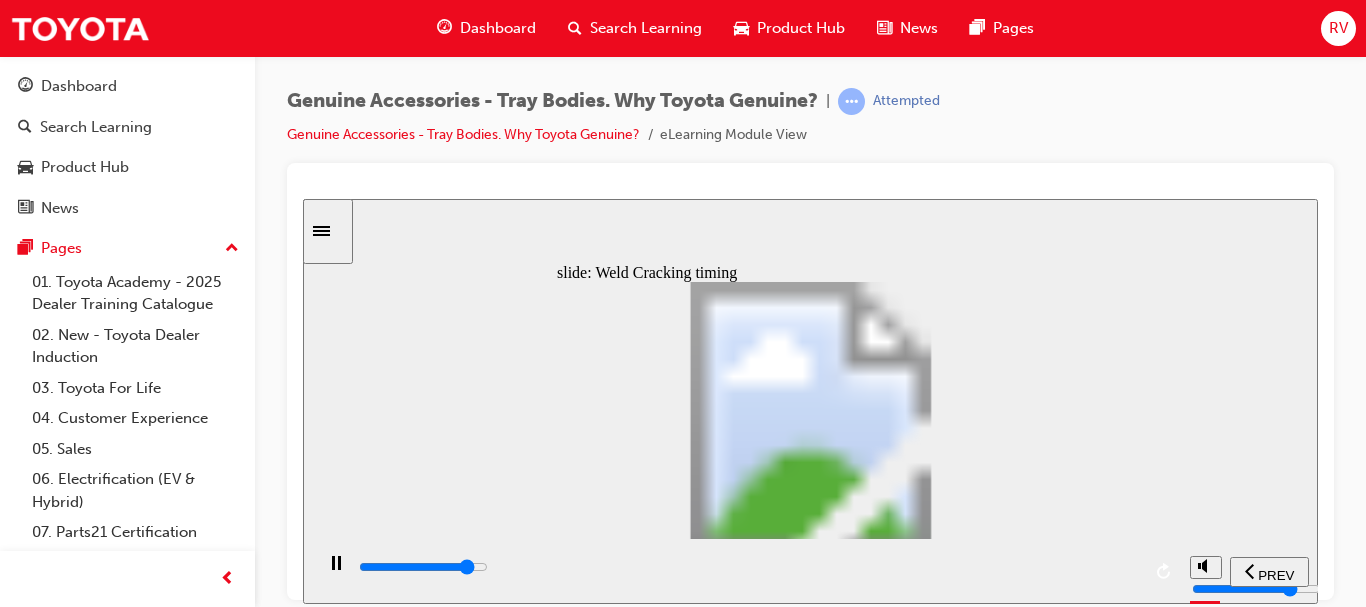 type on "19400" 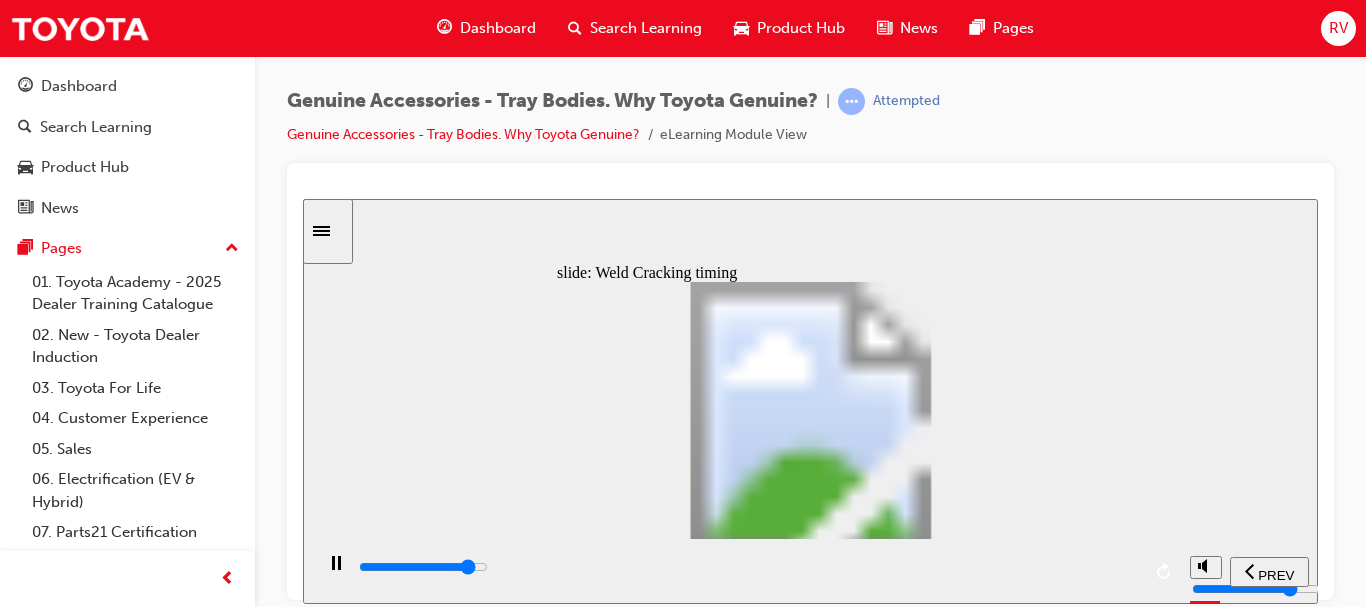 type on "19400" 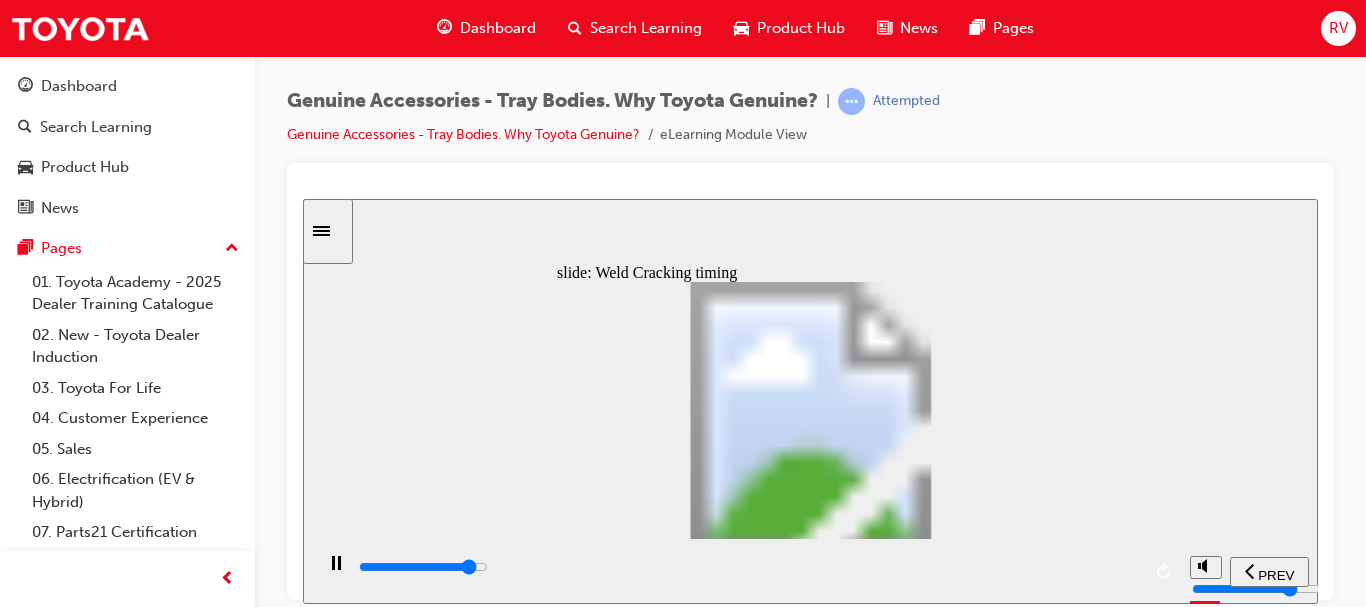 type on "19600" 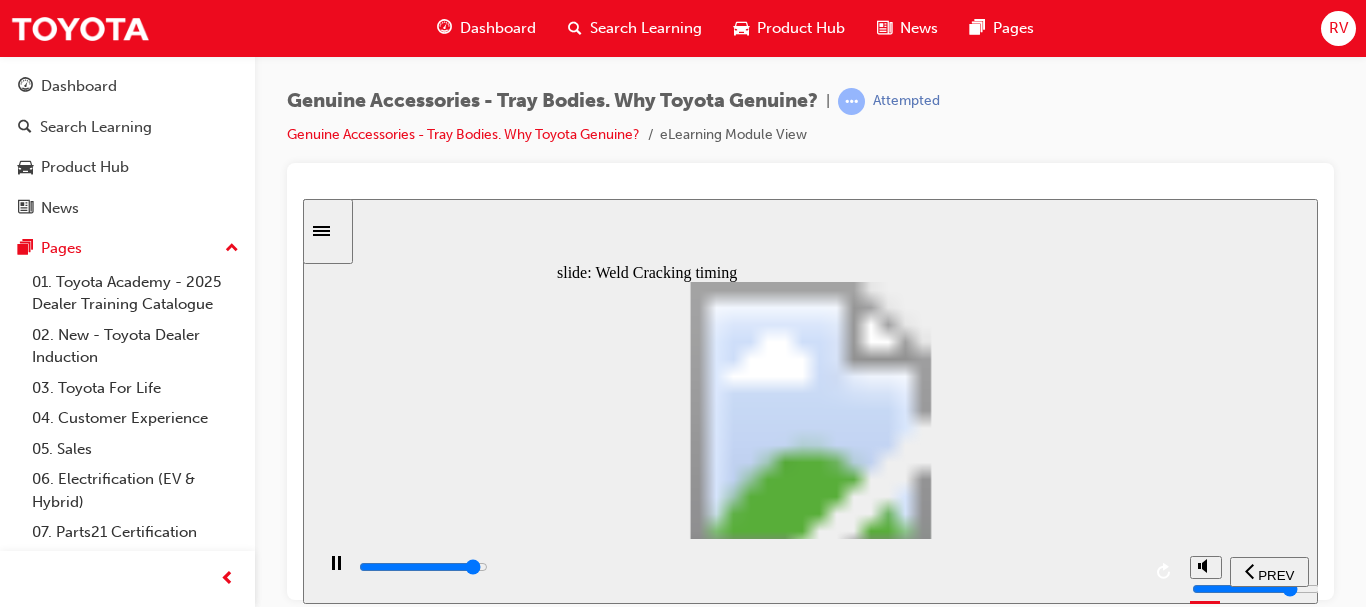 type on "20500" 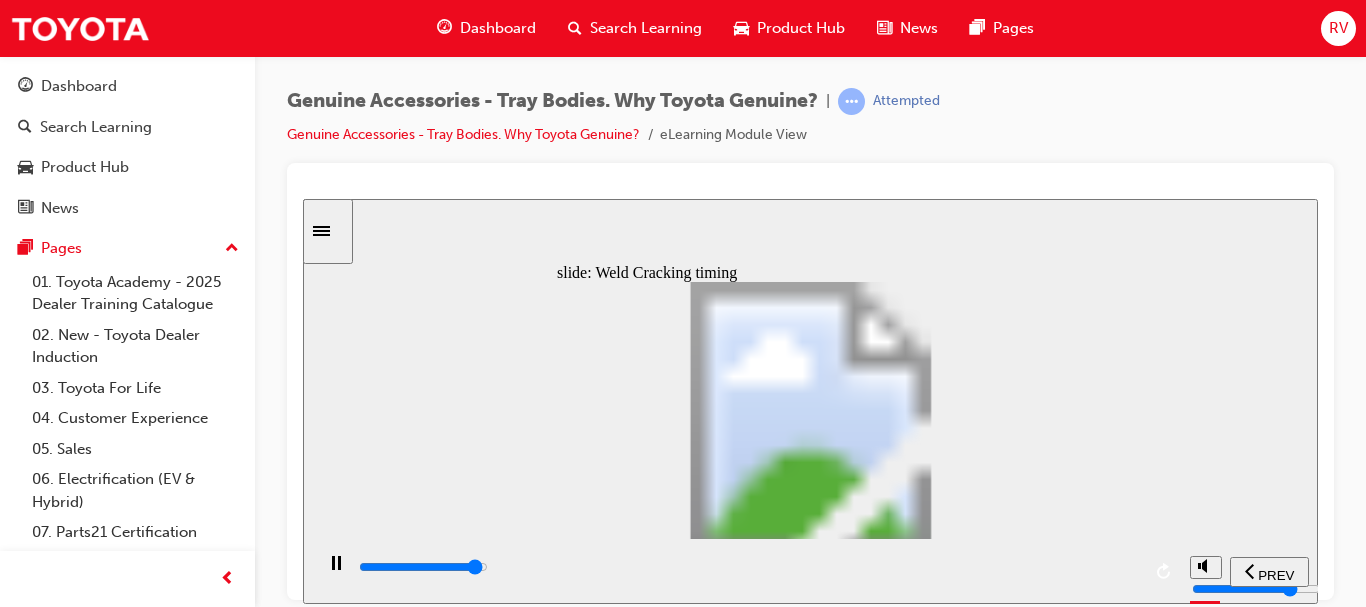 drag, startPoint x: 716, startPoint y: 456, endPoint x: 731, endPoint y: 417, distance: 41.785164 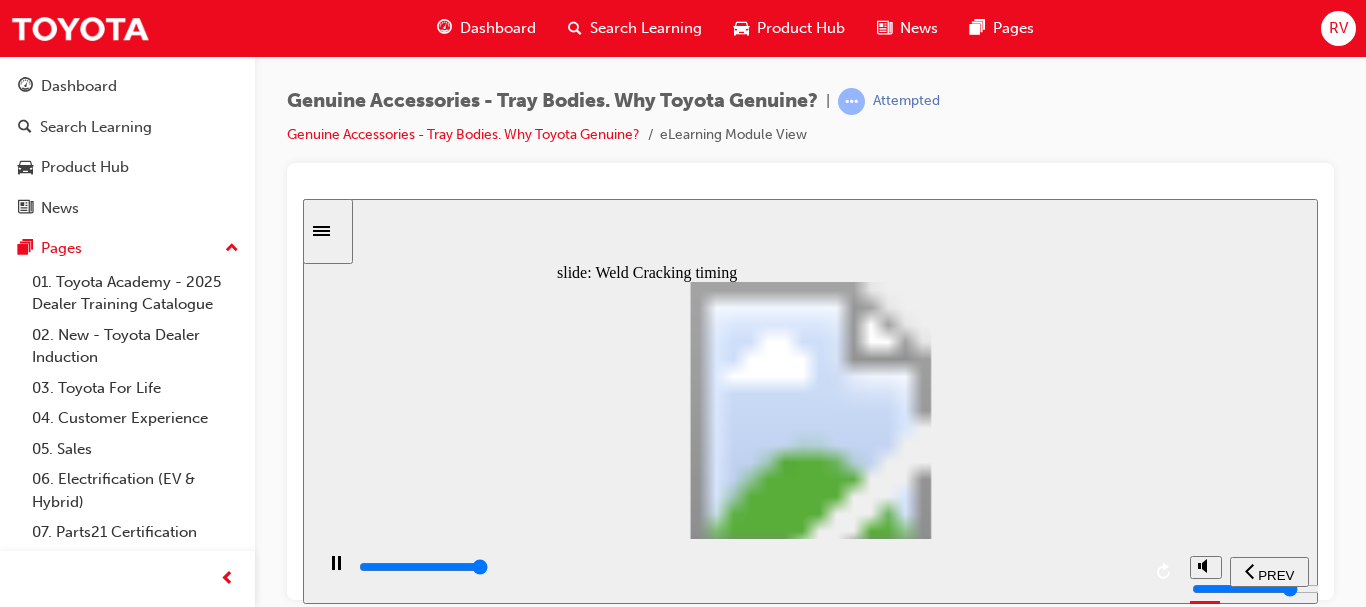 type on "21700" 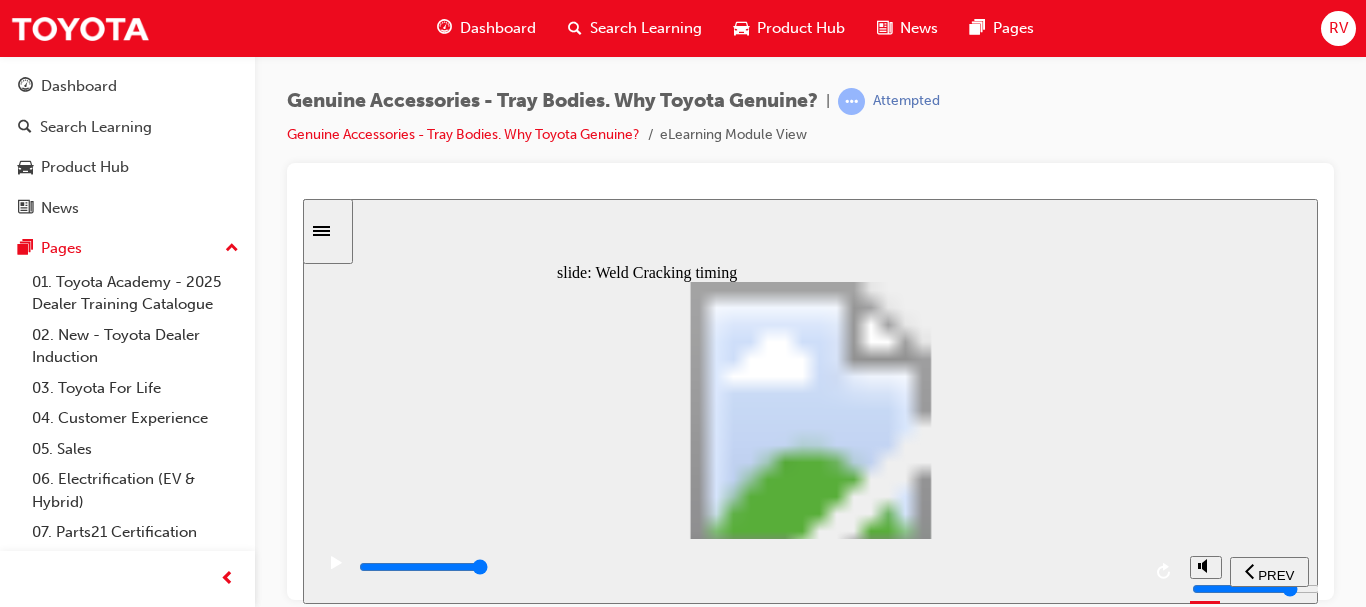 type on "7" 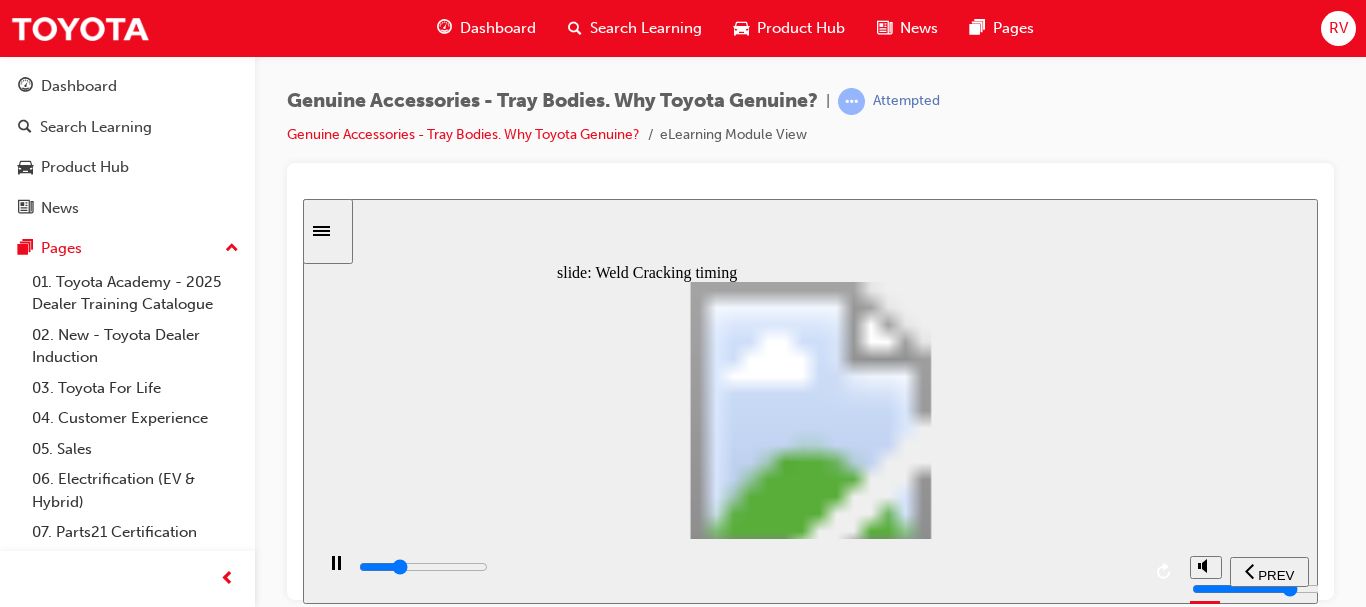 drag, startPoint x: 737, startPoint y: 446, endPoint x: 671, endPoint y: 435, distance: 66.910385 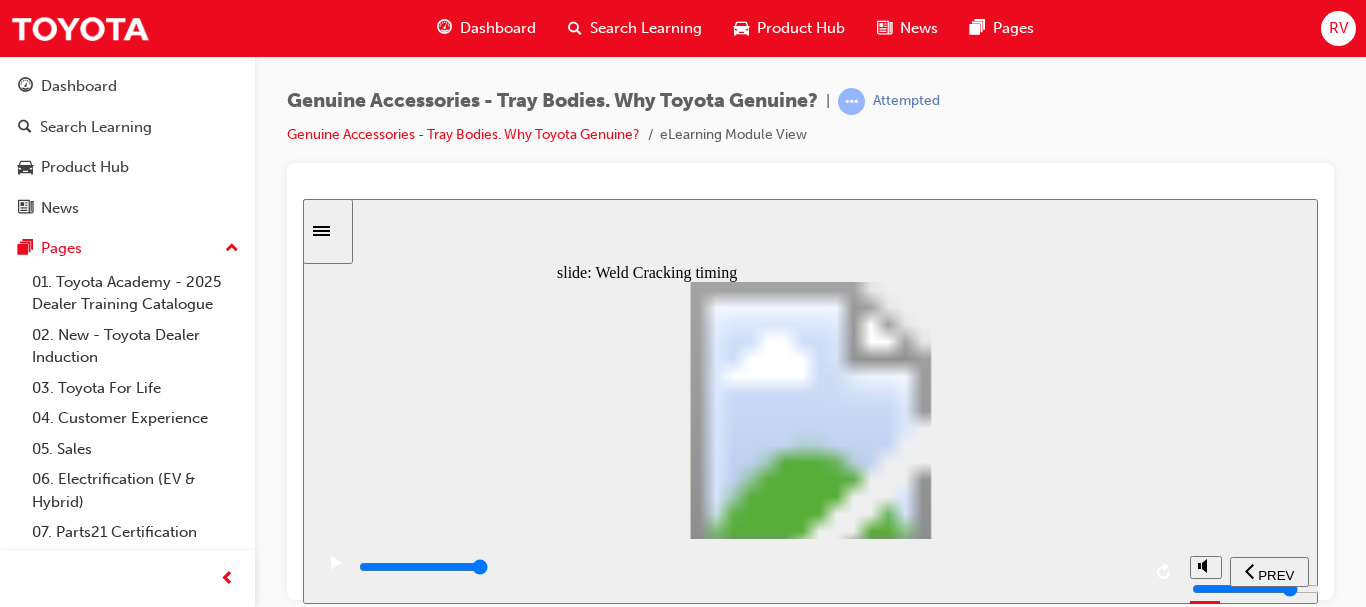 click 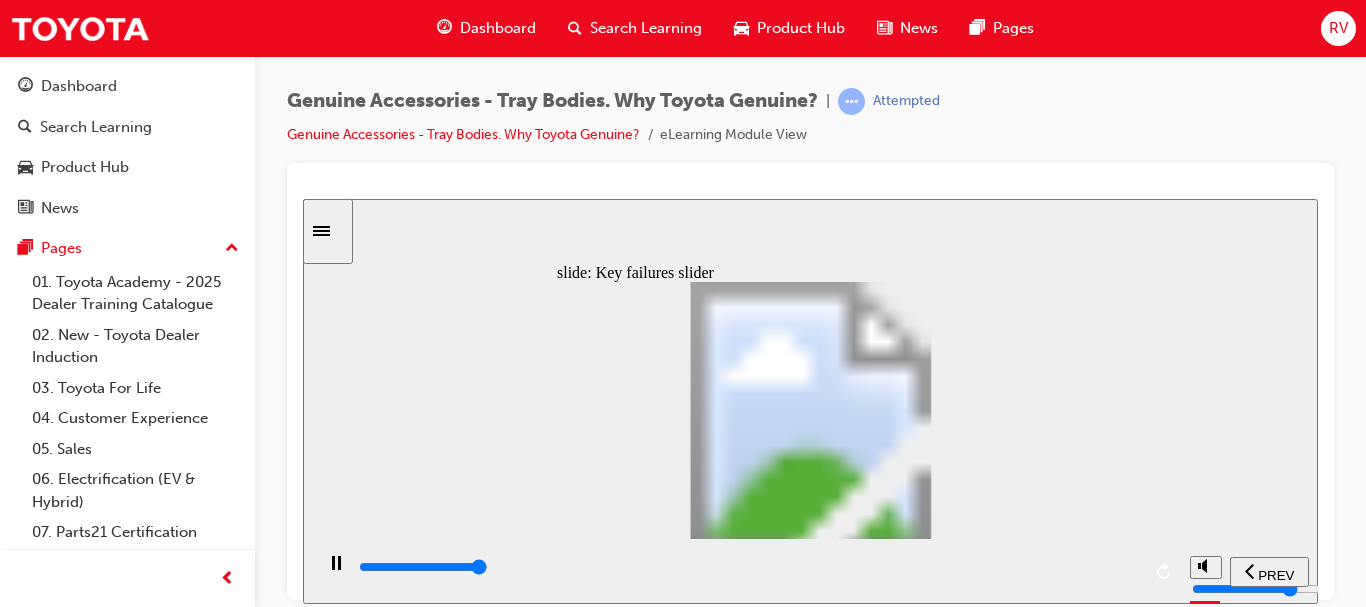 type on "8200" 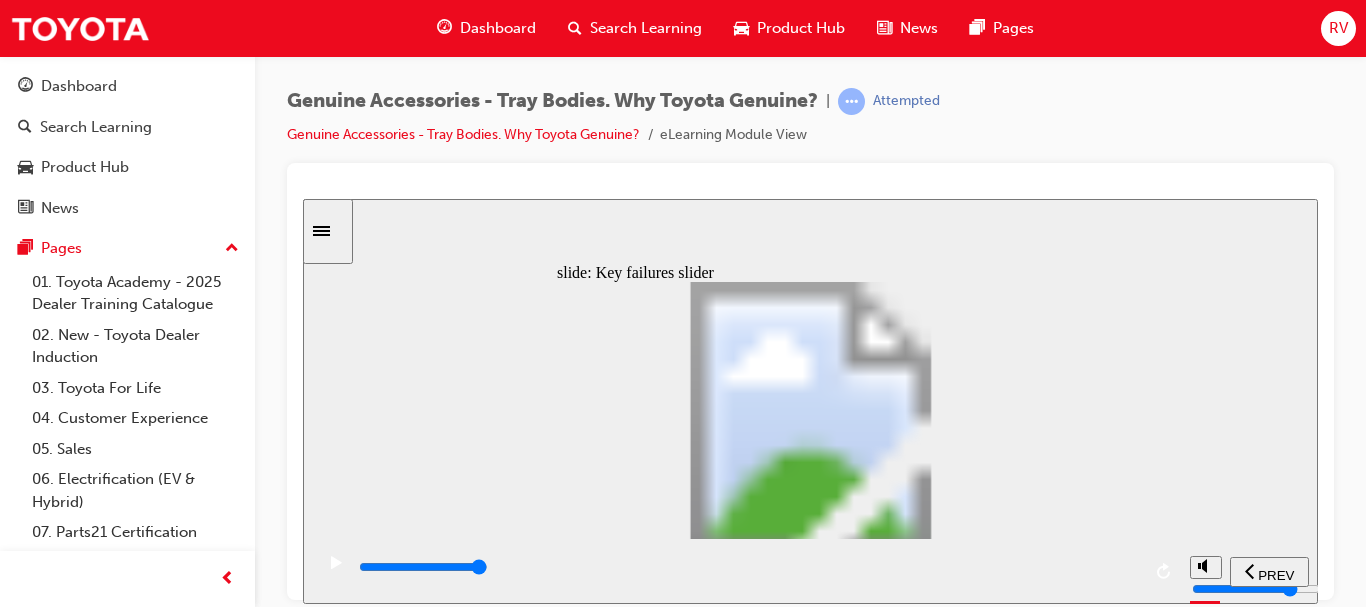 drag, startPoint x: 584, startPoint y: 452, endPoint x: 606, endPoint y: 457, distance: 22.561028 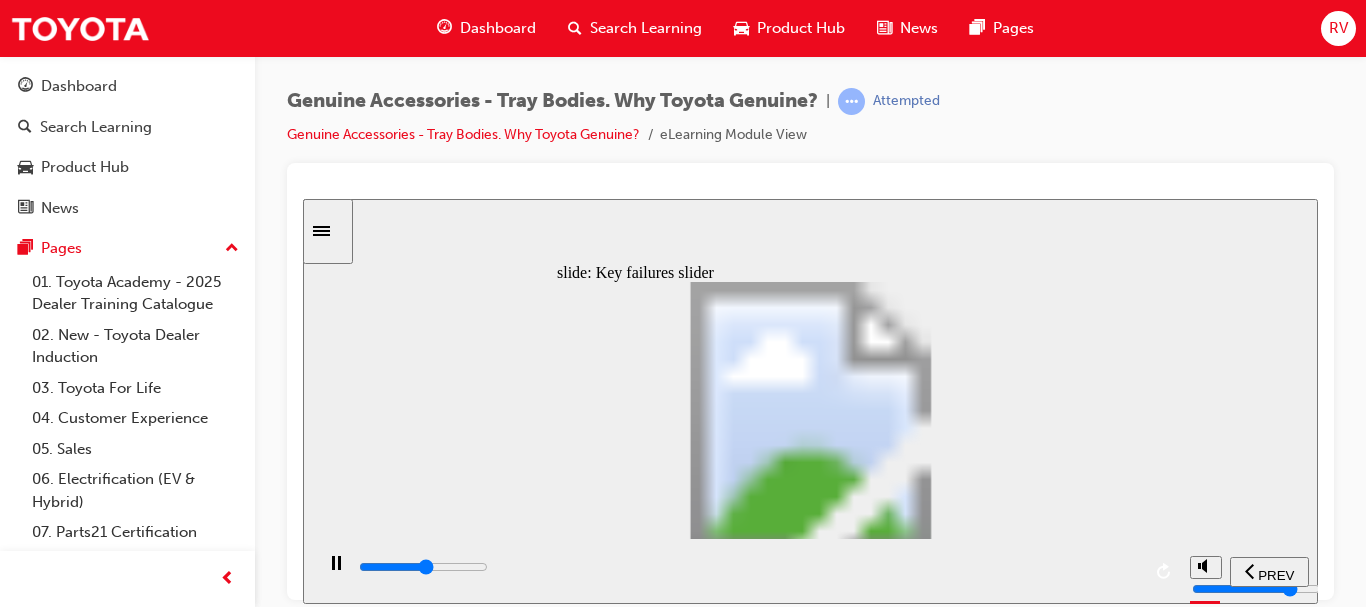 drag, startPoint x: 585, startPoint y: 454, endPoint x: 716, endPoint y: 447, distance: 131.18689 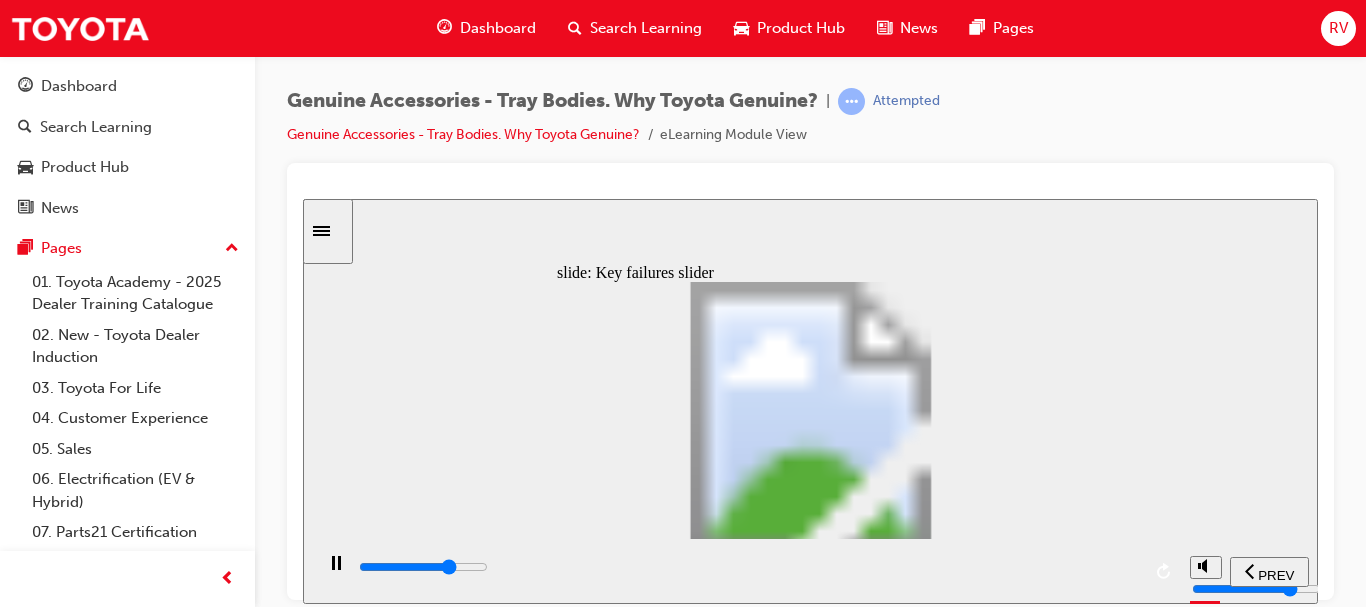 drag, startPoint x: 725, startPoint y: 453, endPoint x: 880, endPoint y: 469, distance: 155.82362 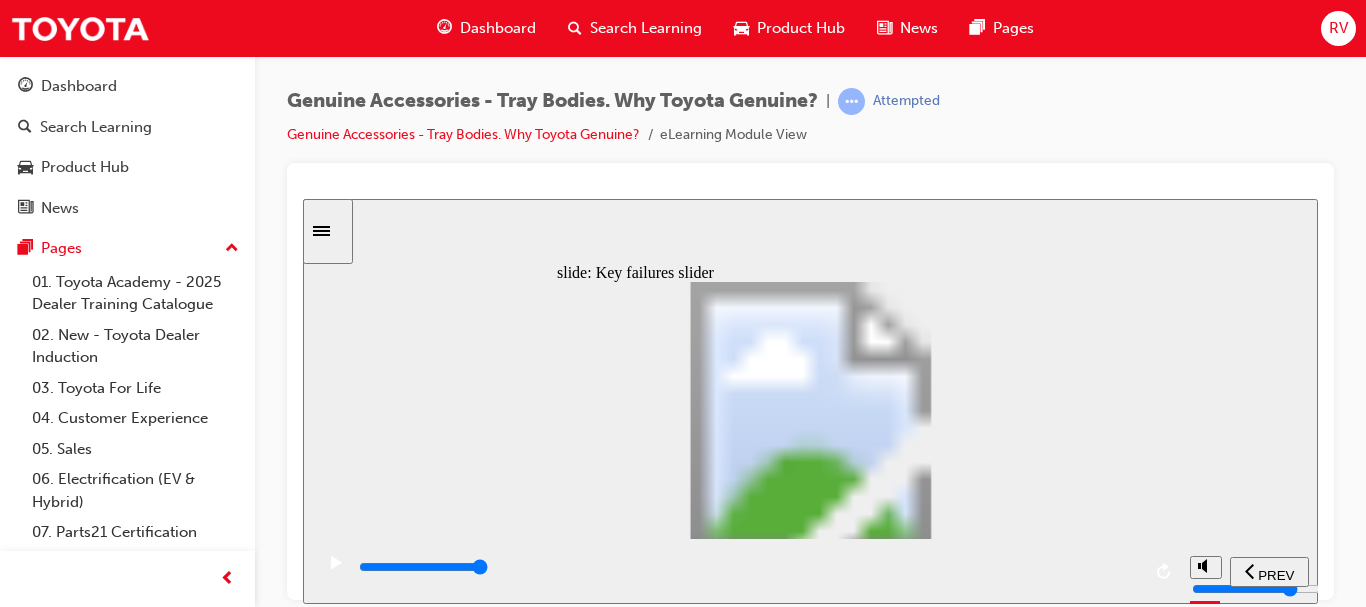 drag, startPoint x: 726, startPoint y: 456, endPoint x: 760, endPoint y: 459, distance: 34.132095 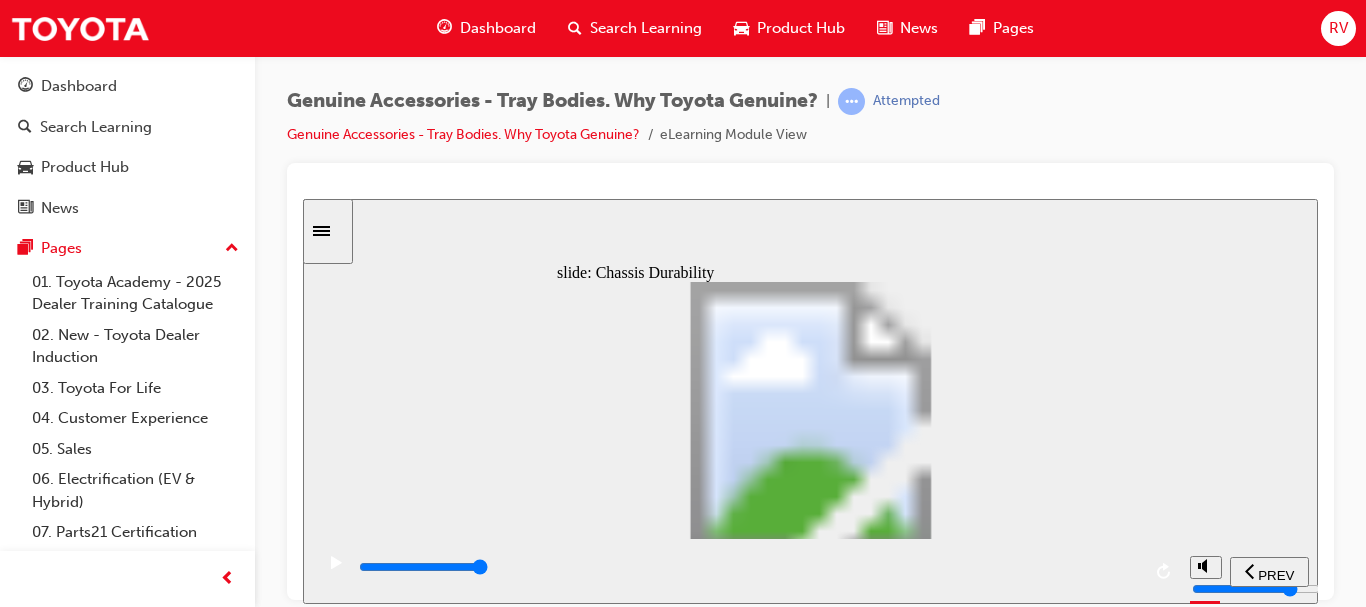 click 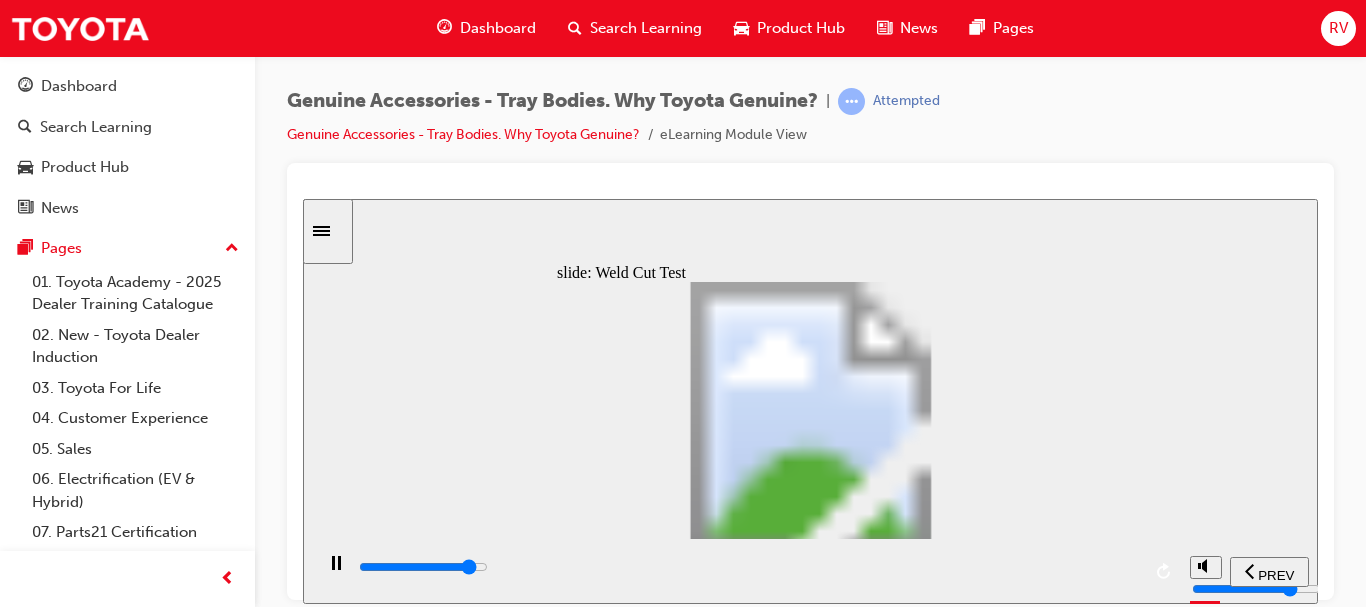 click 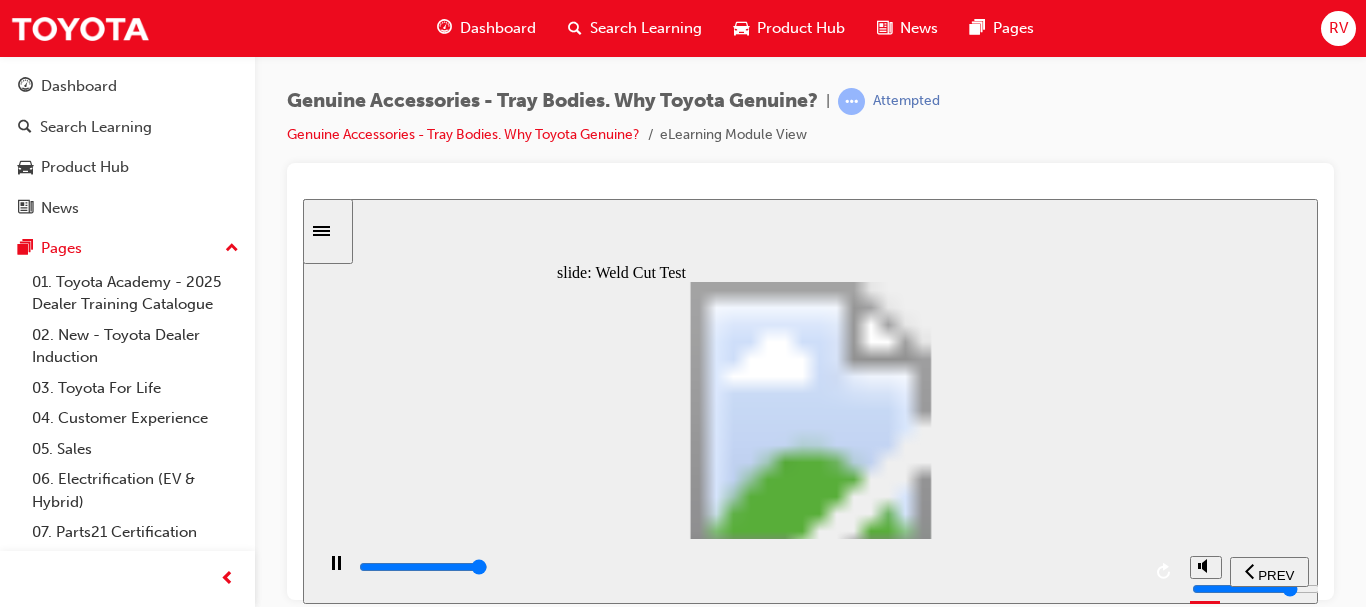 click 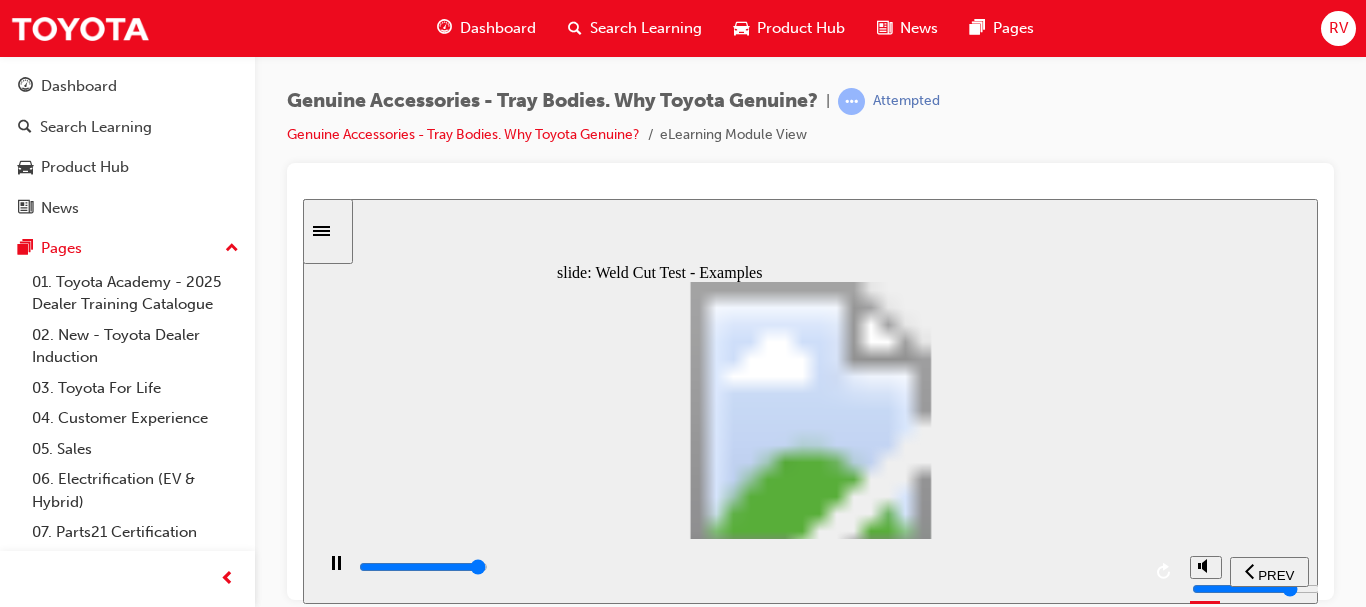 click 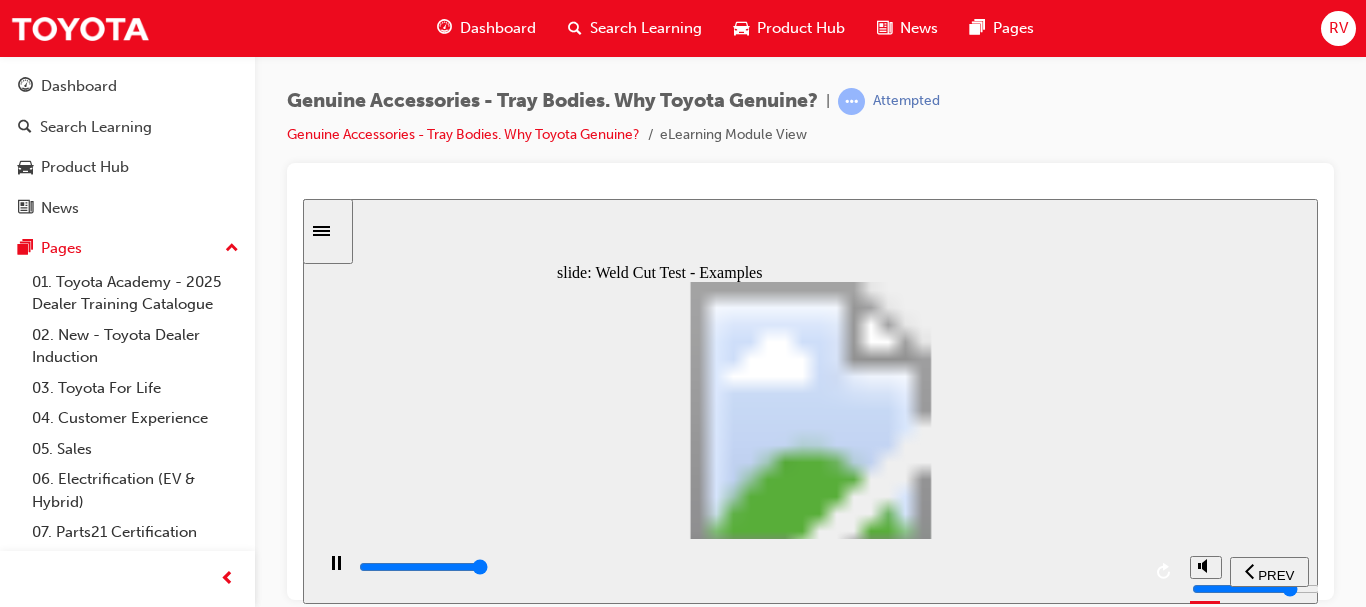 click 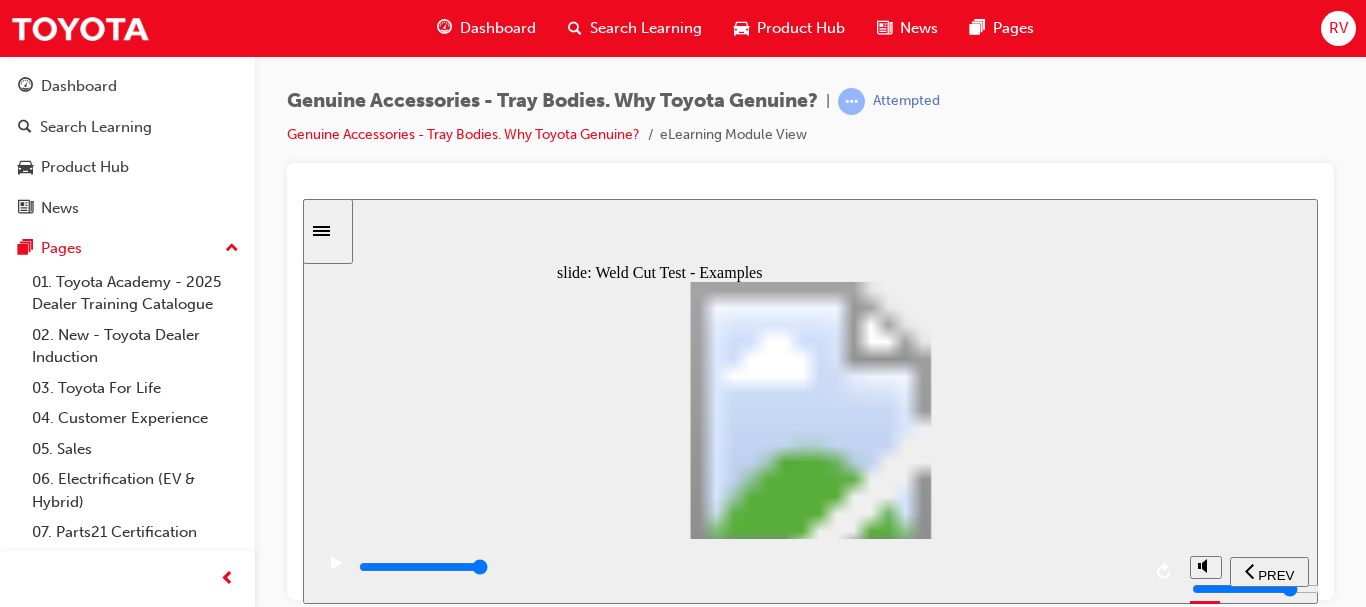 click 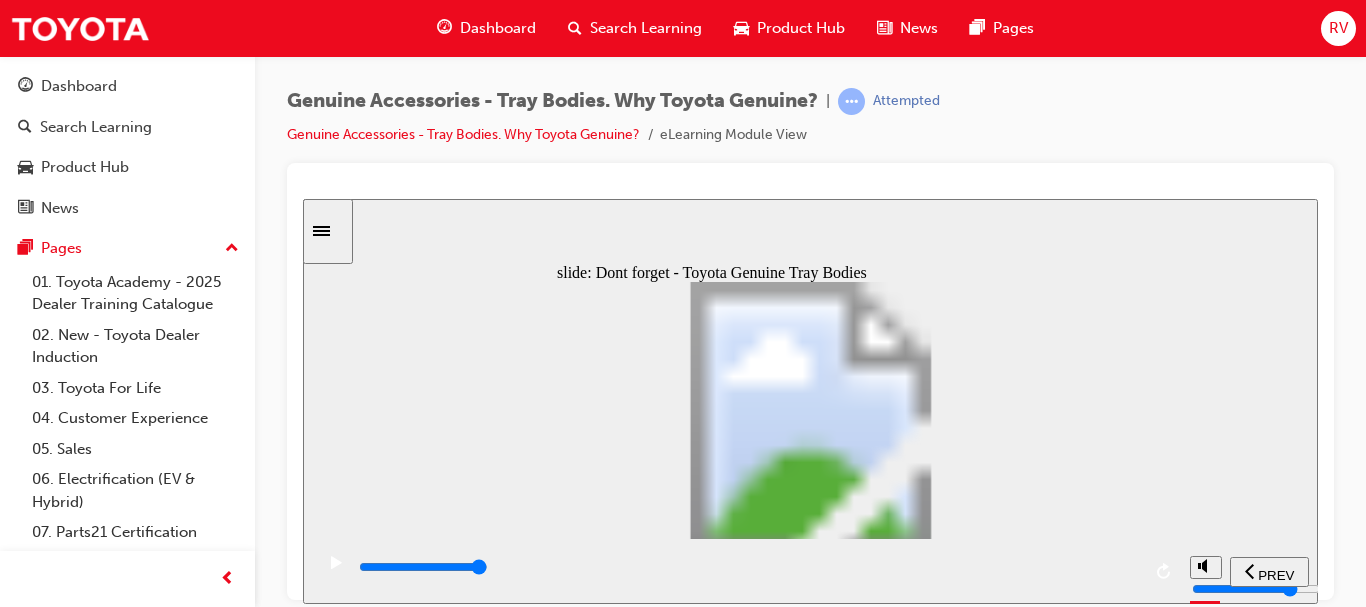 click 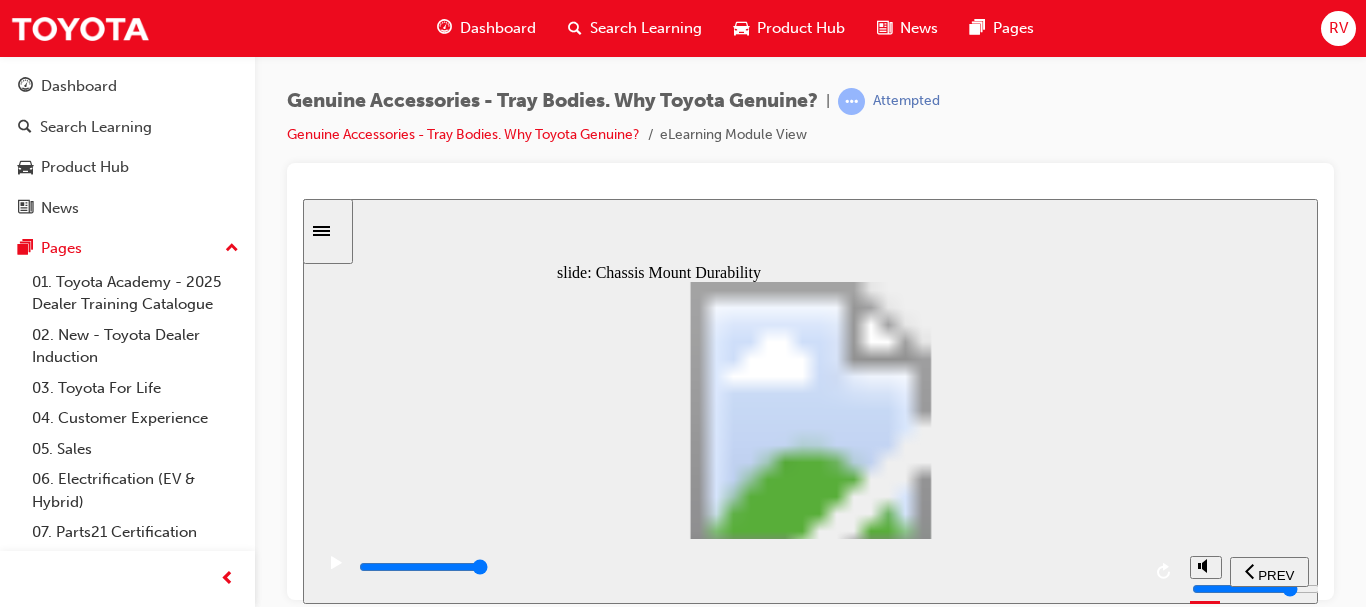 click 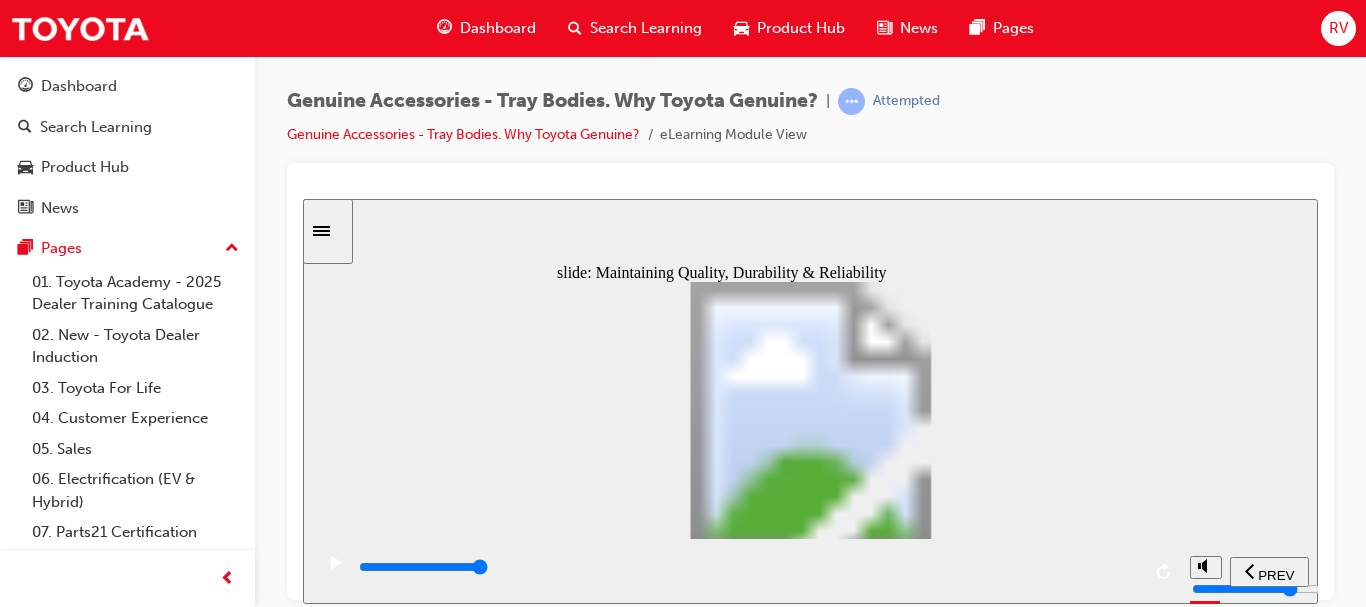 click 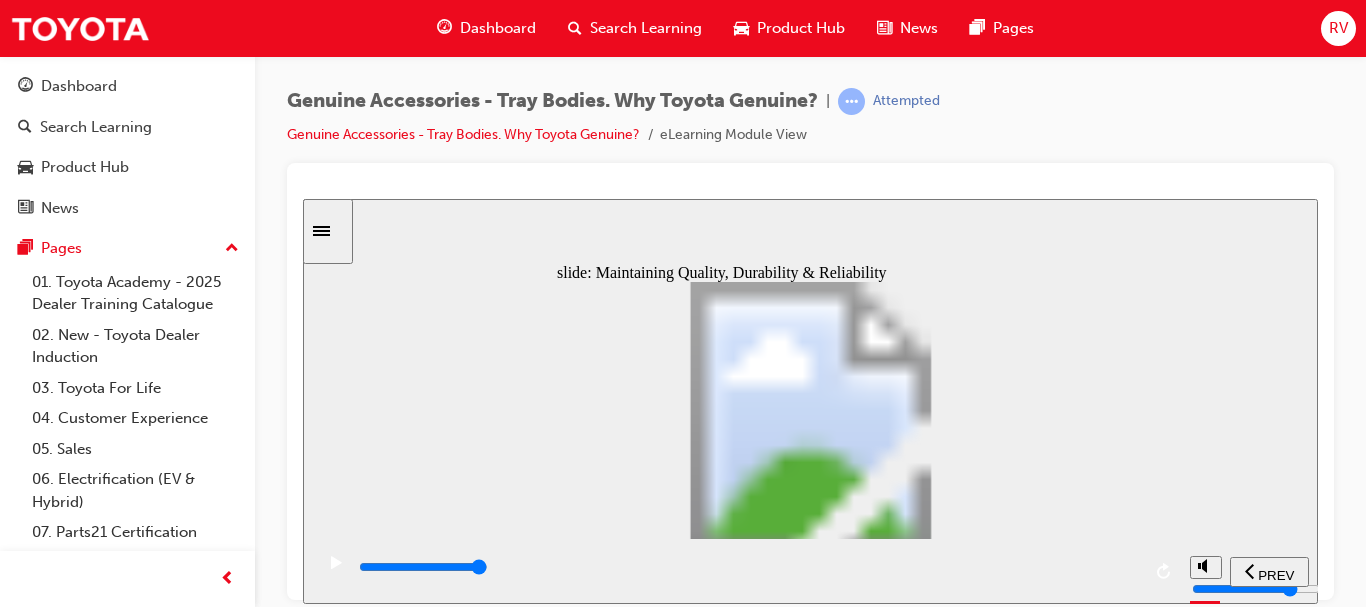 click 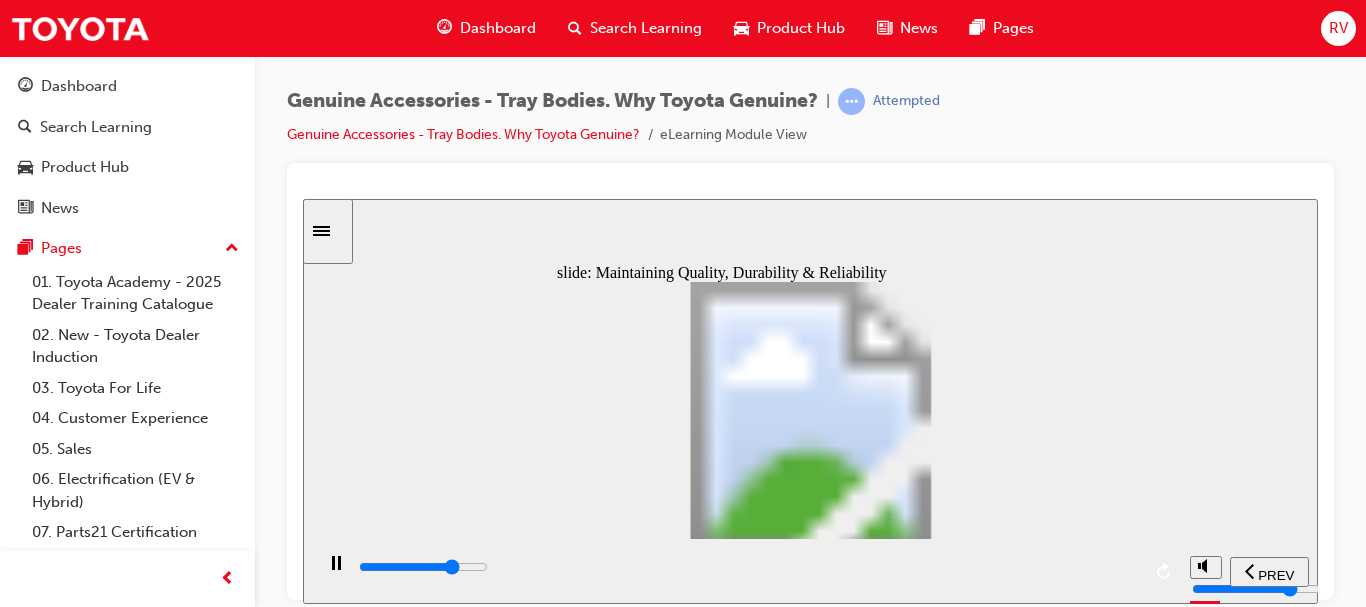 click 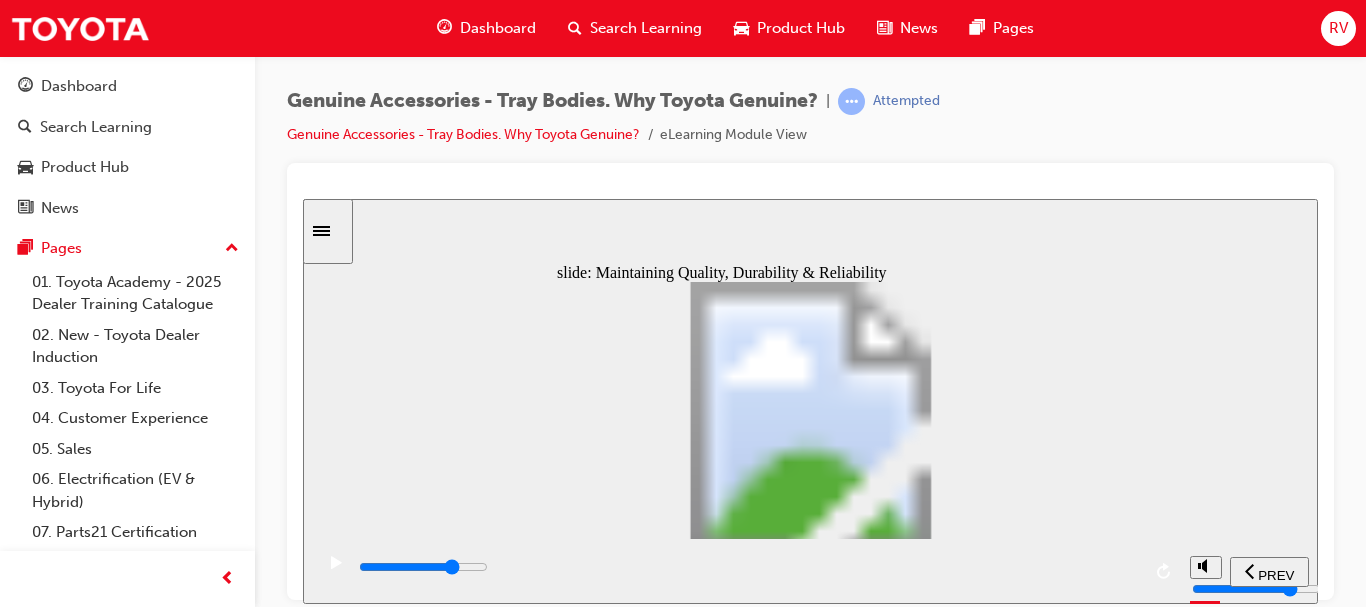 click at bounding box center (336, 572) 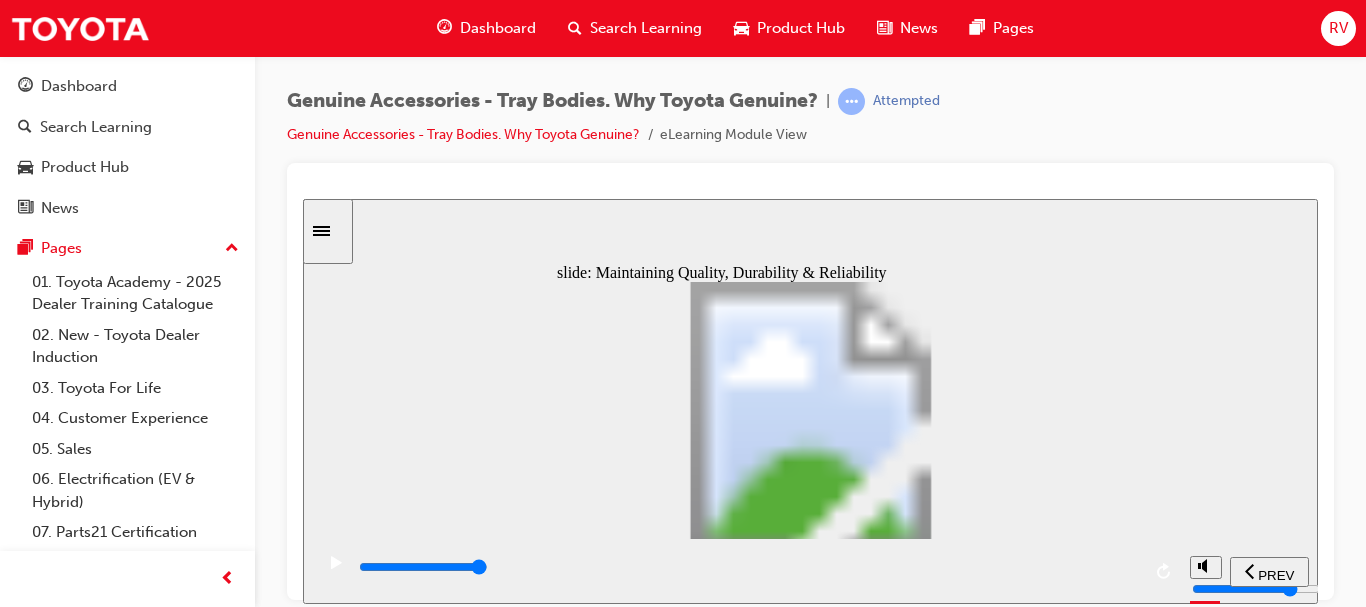 click 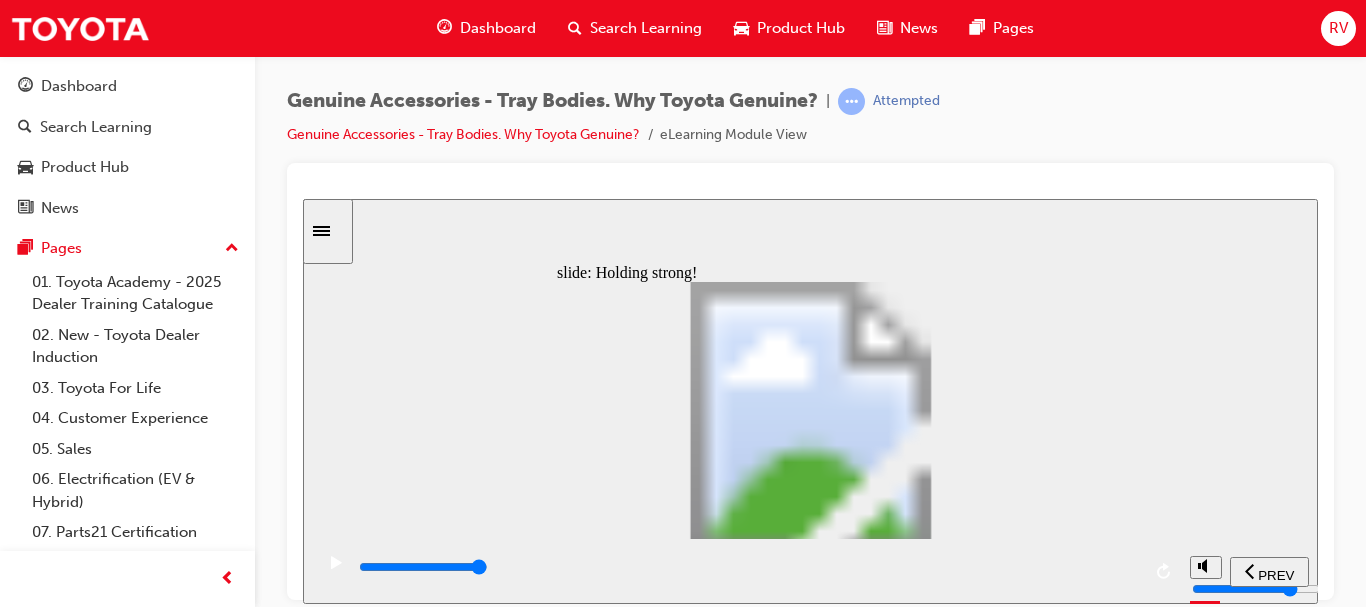 click 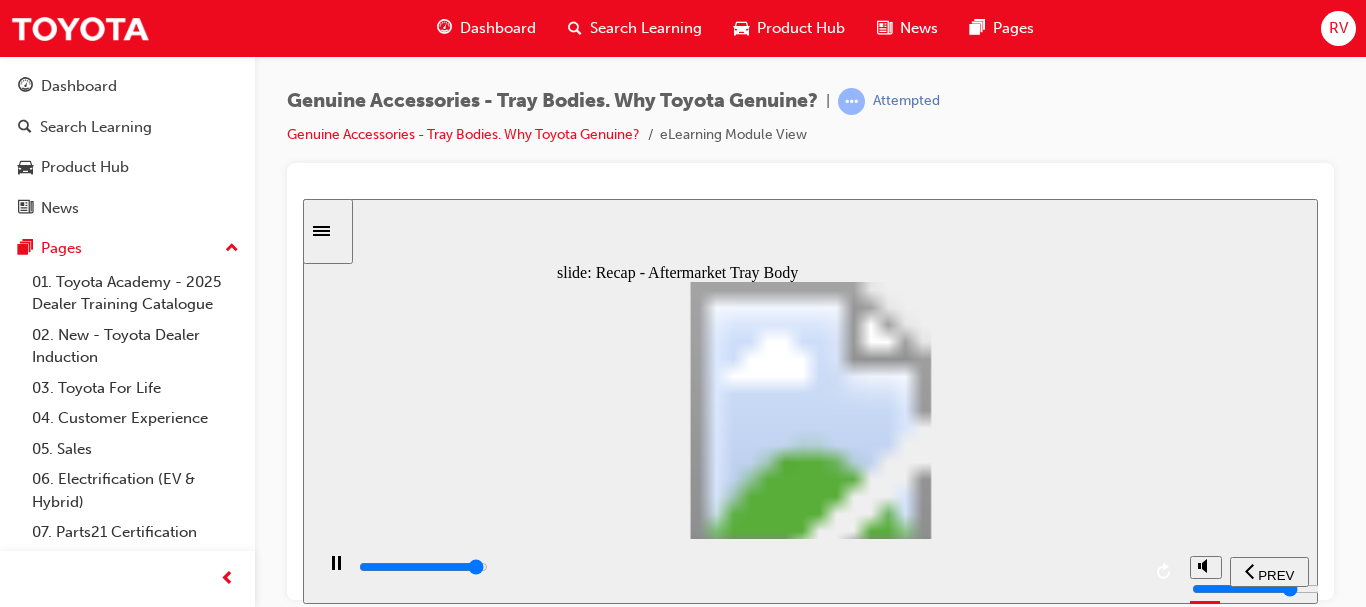 click 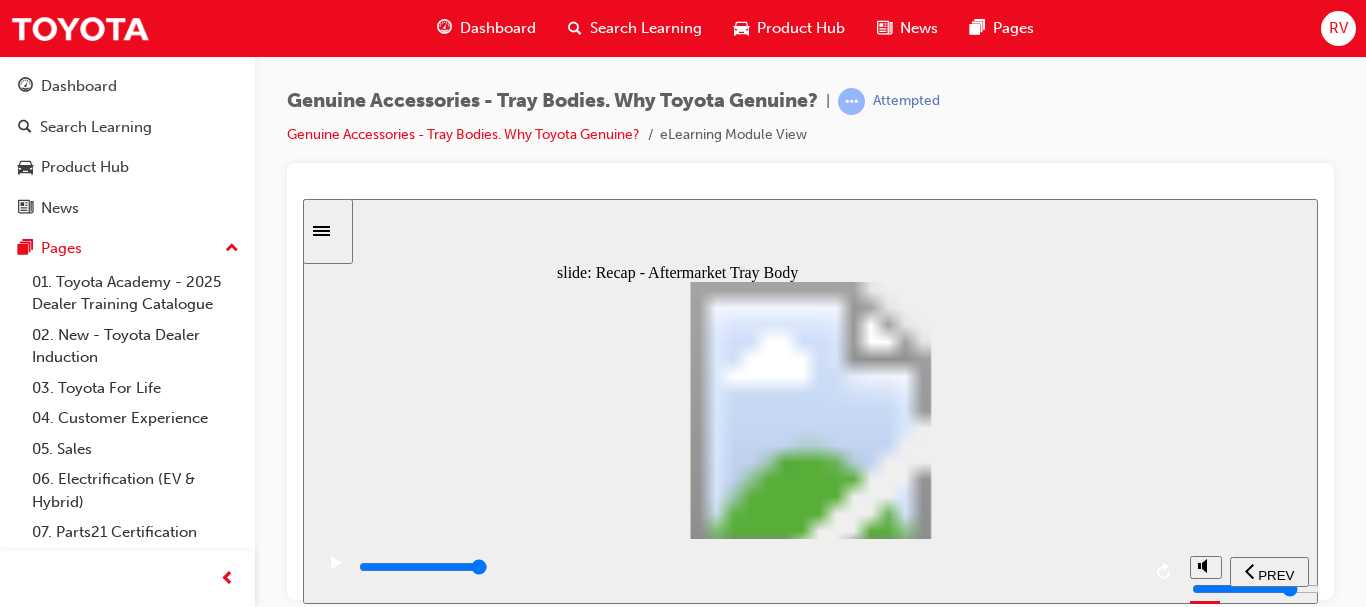 click 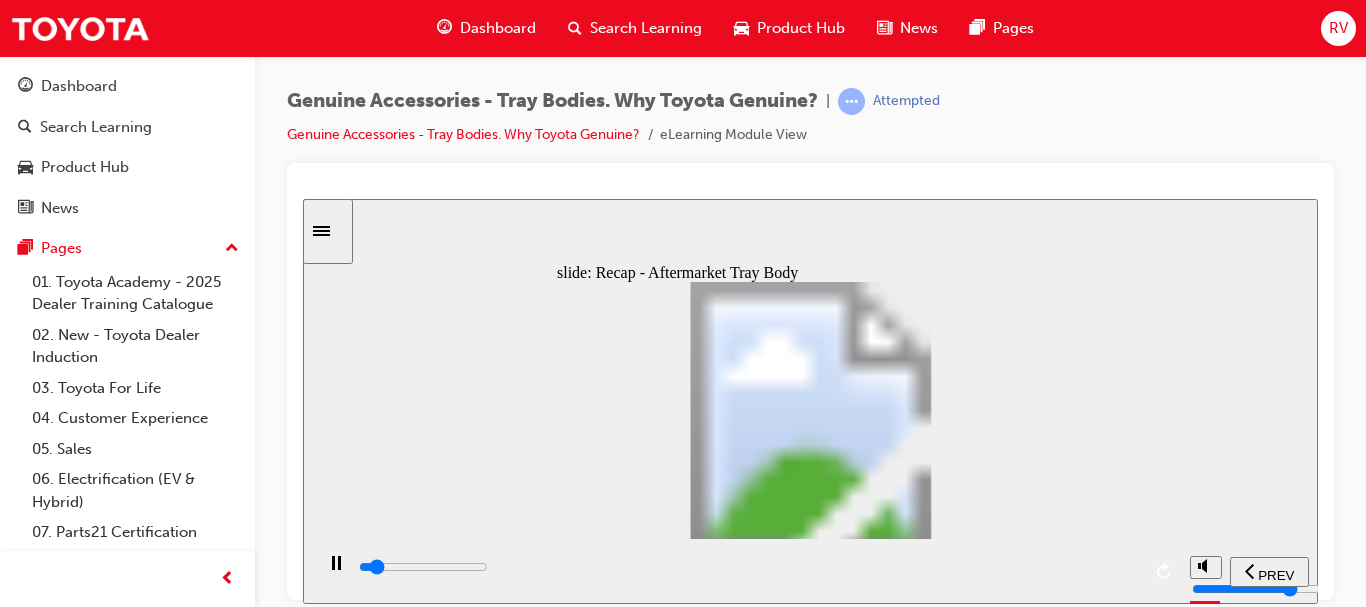 click 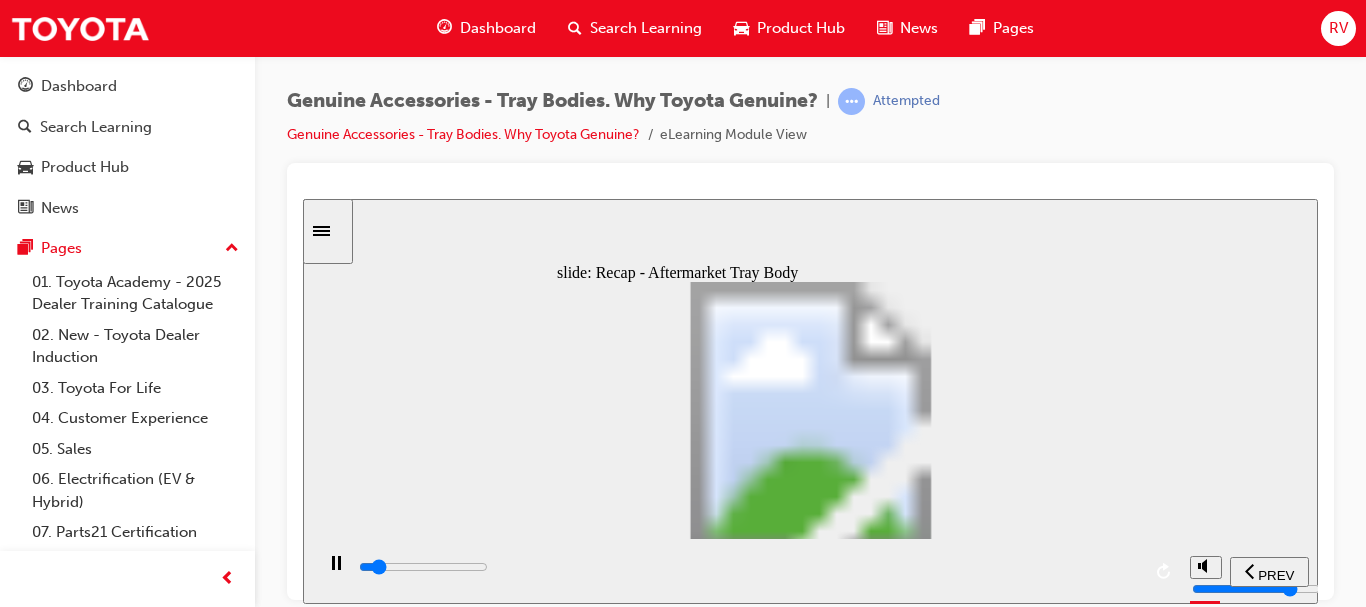 click 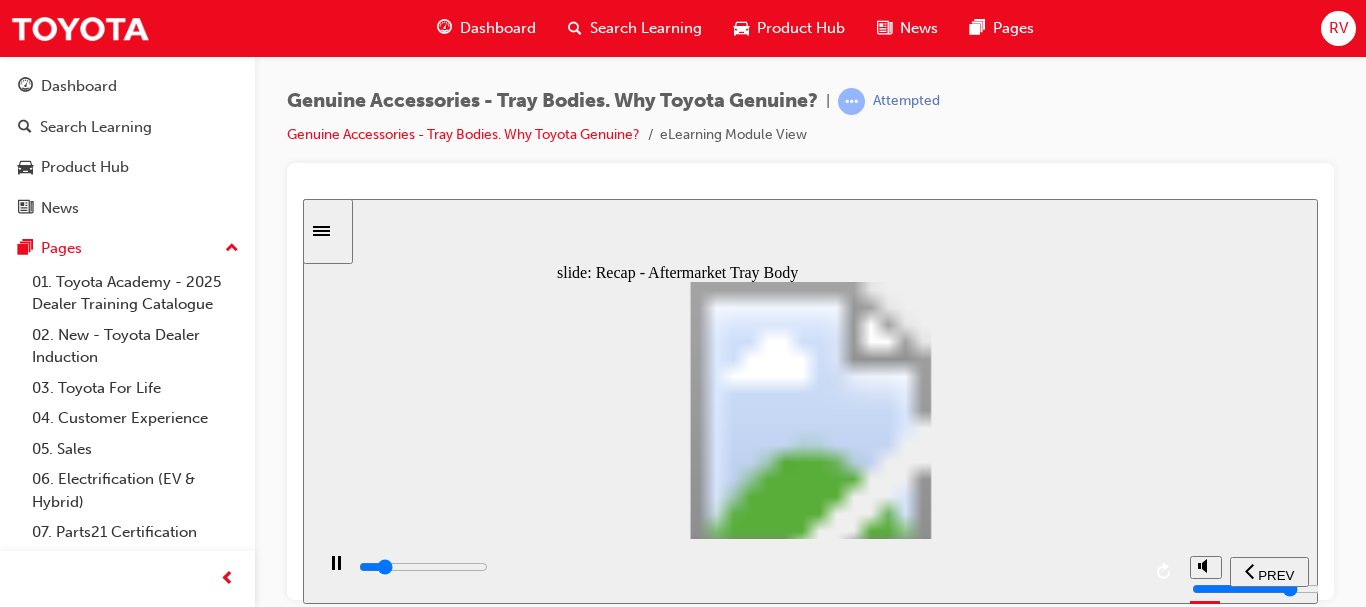 click 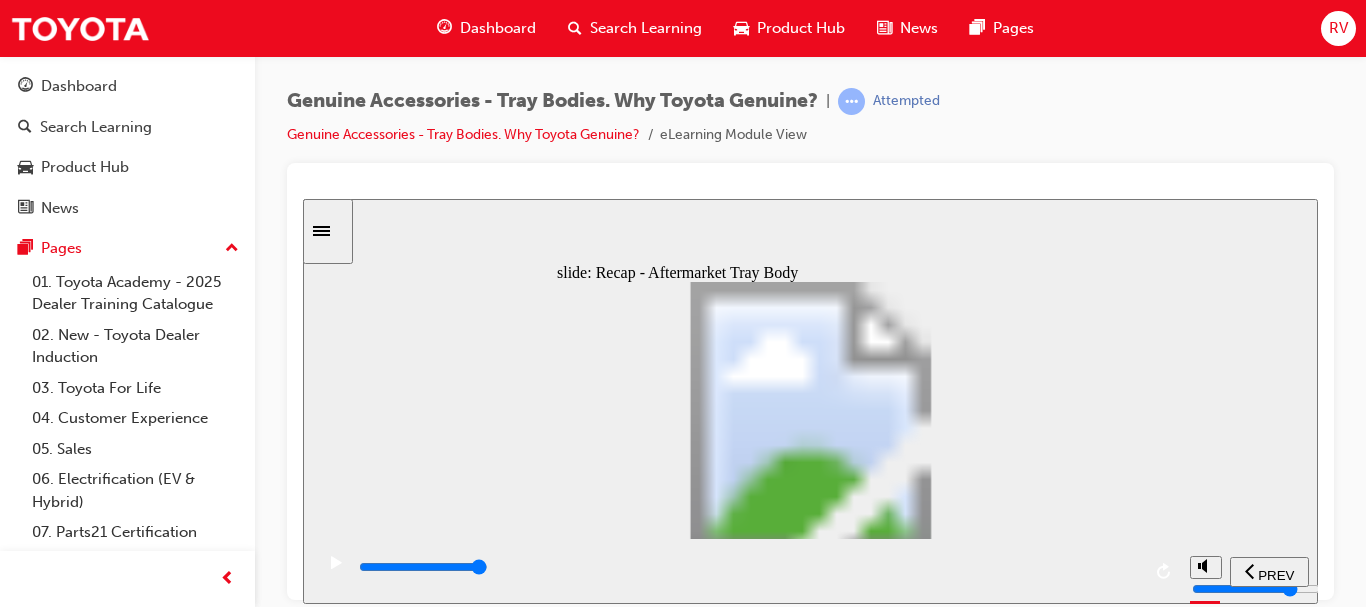 click 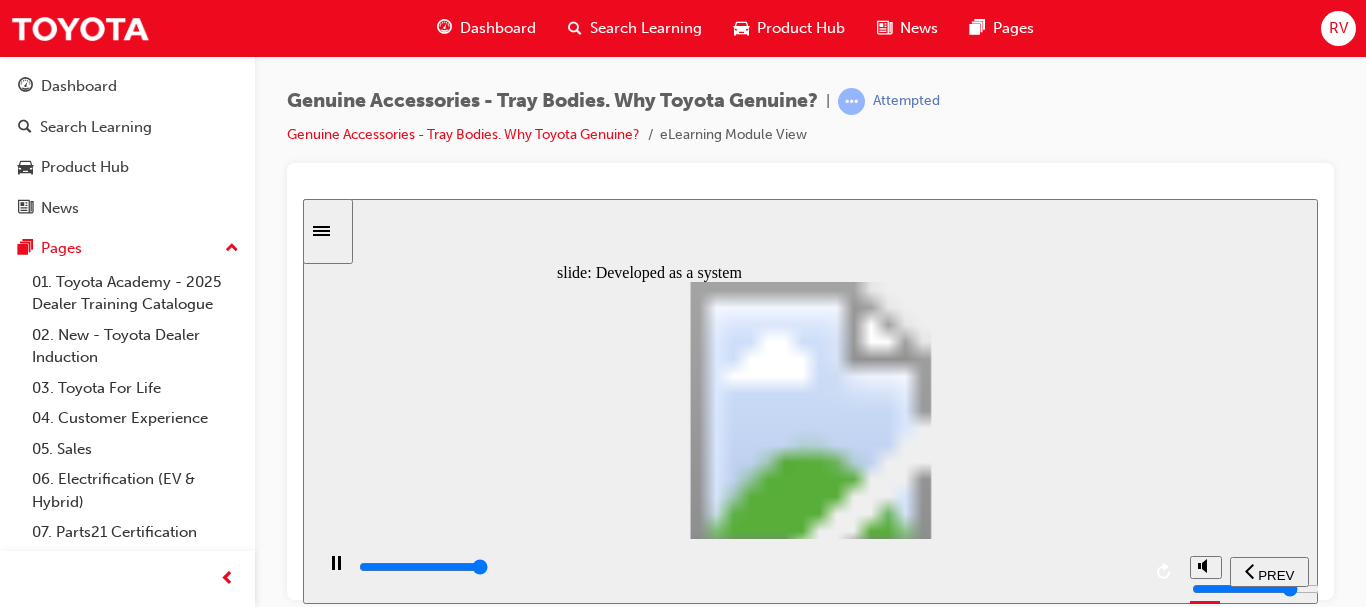 click 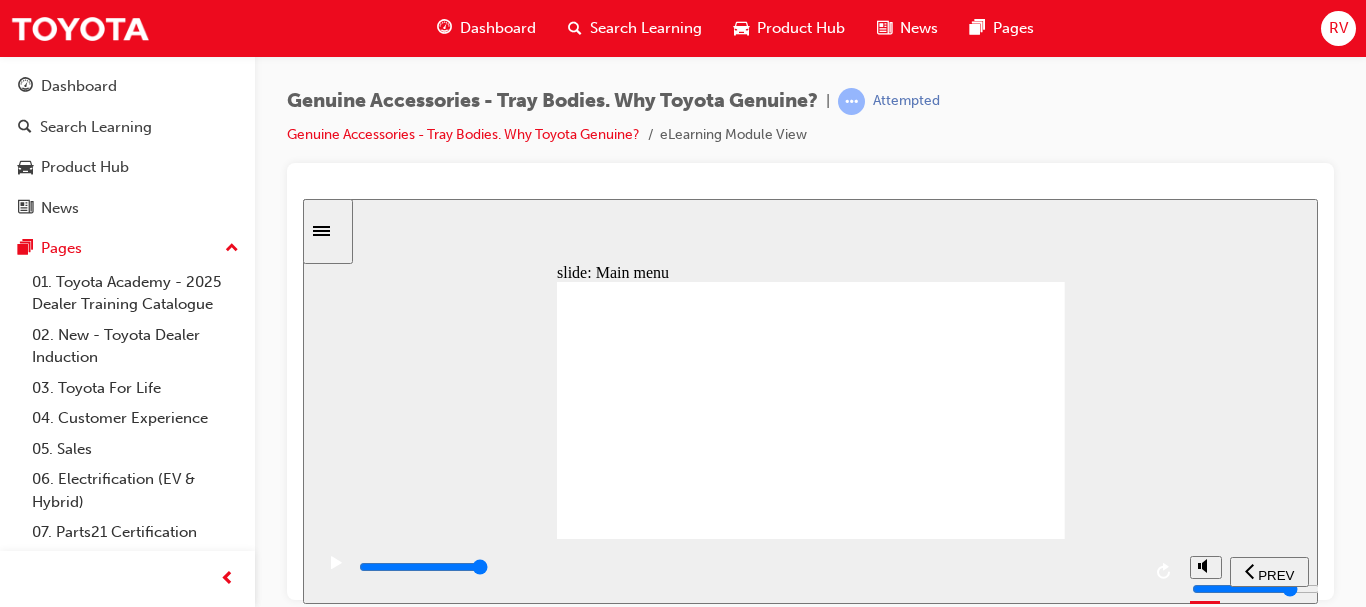 click 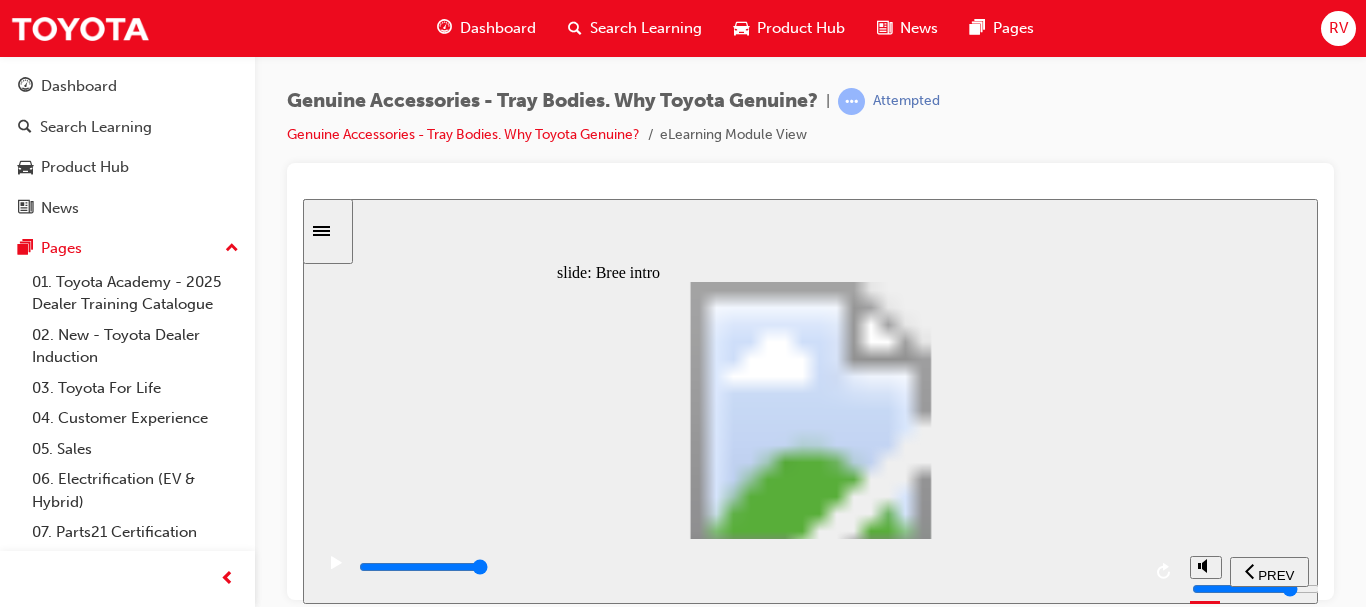 click 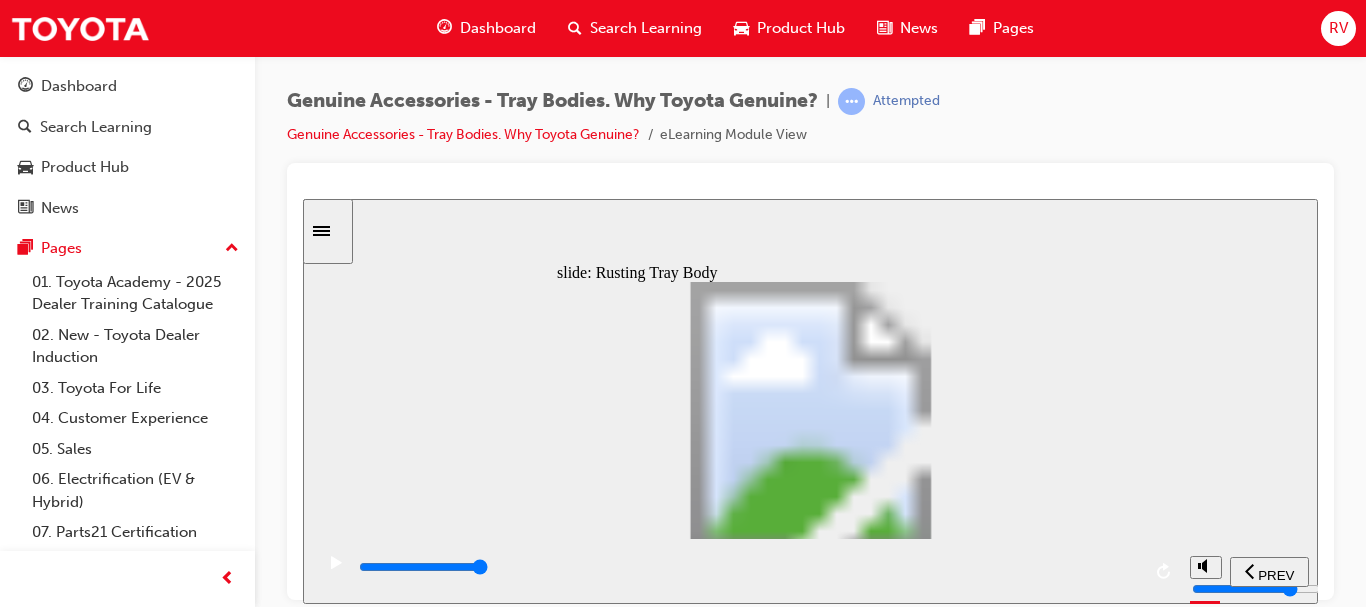 click 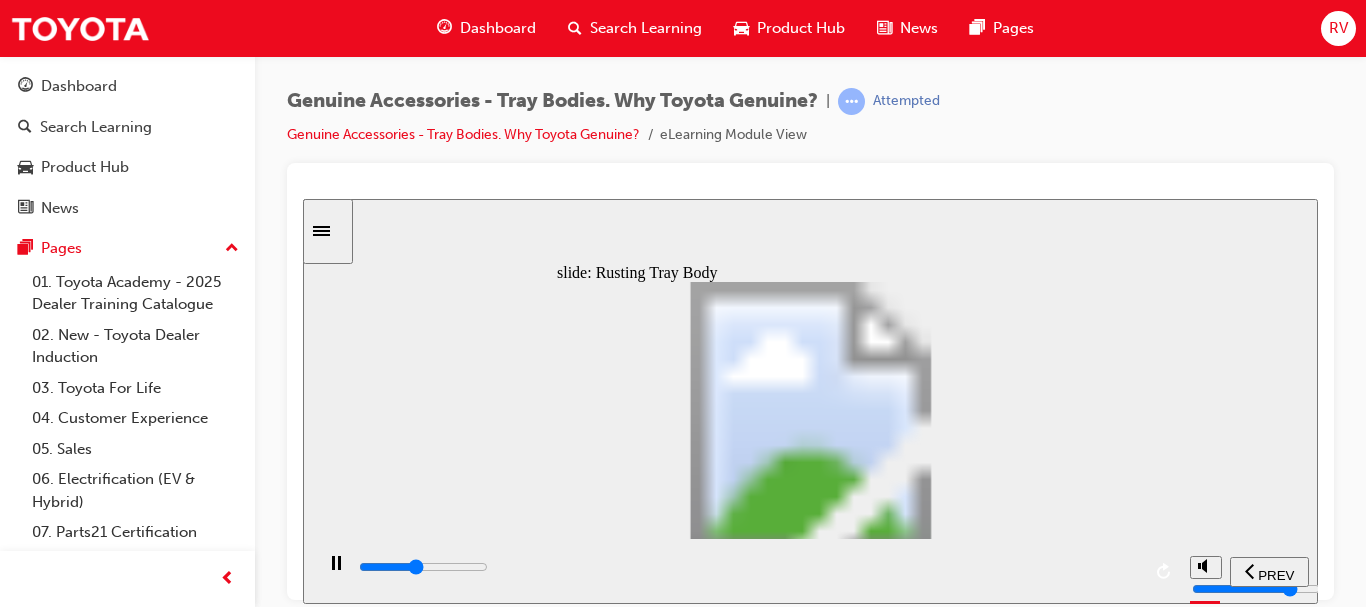 click 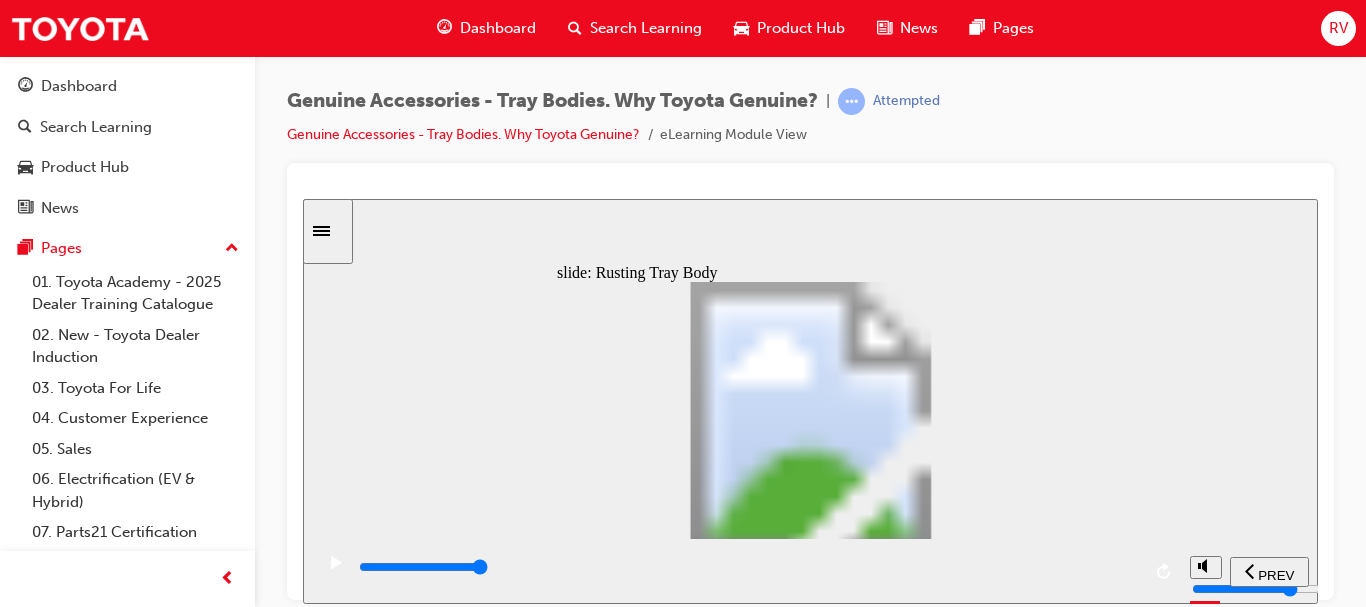 click 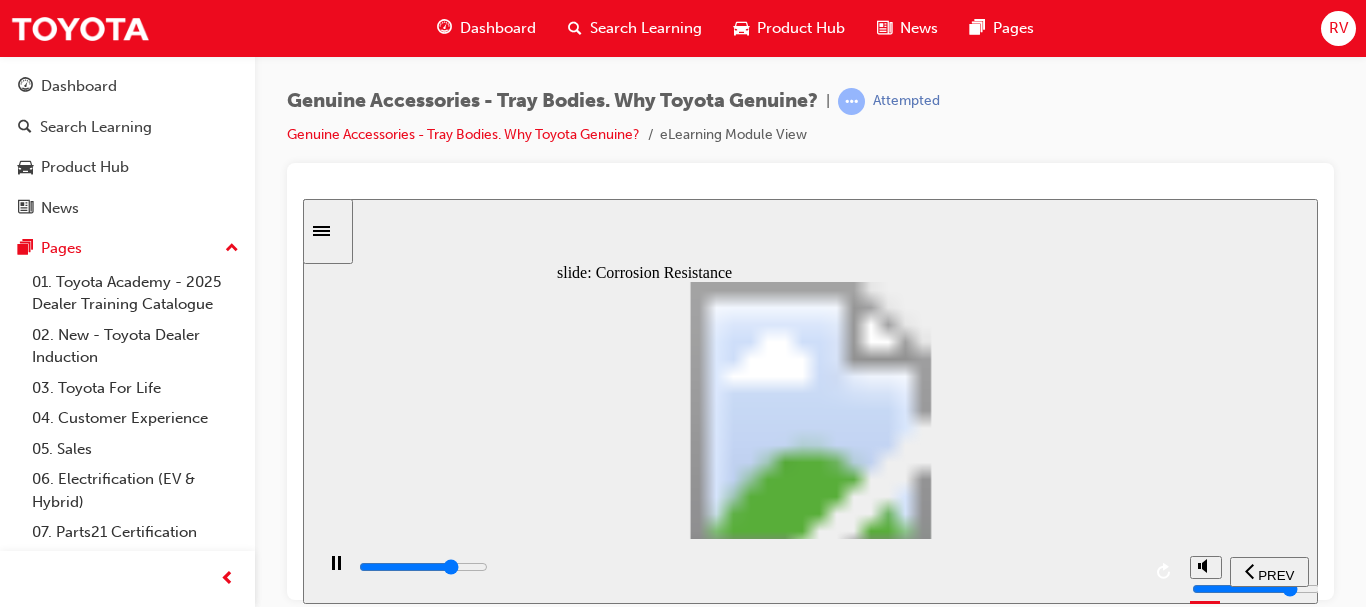 click 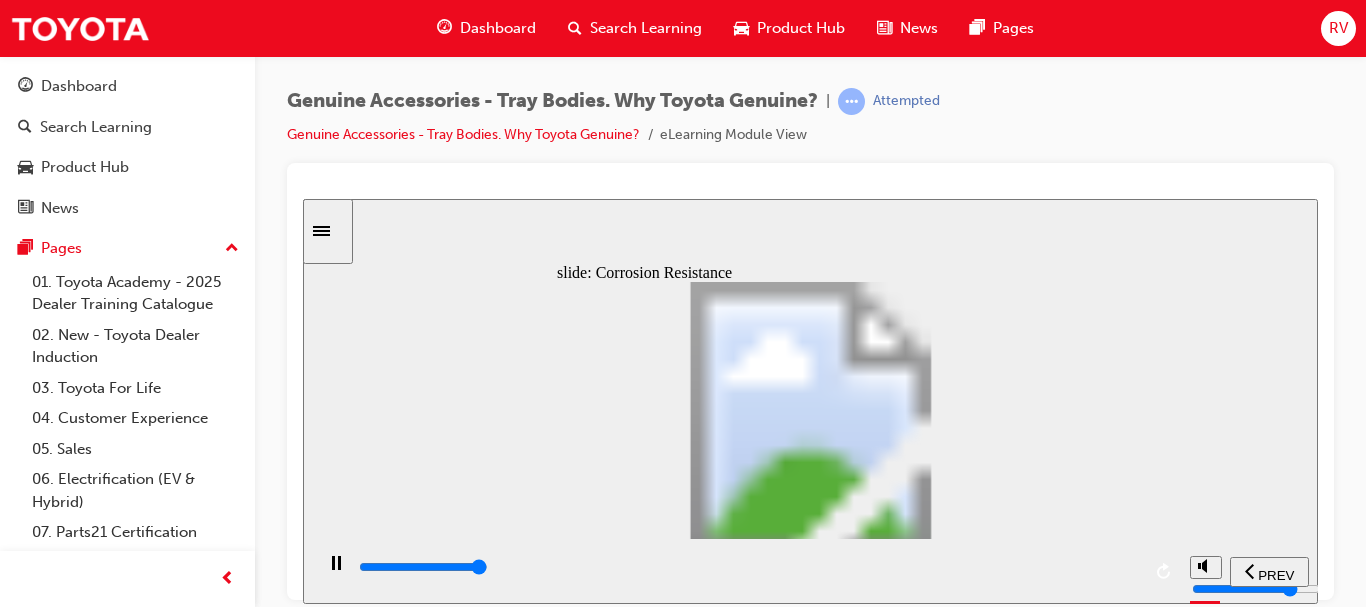 click 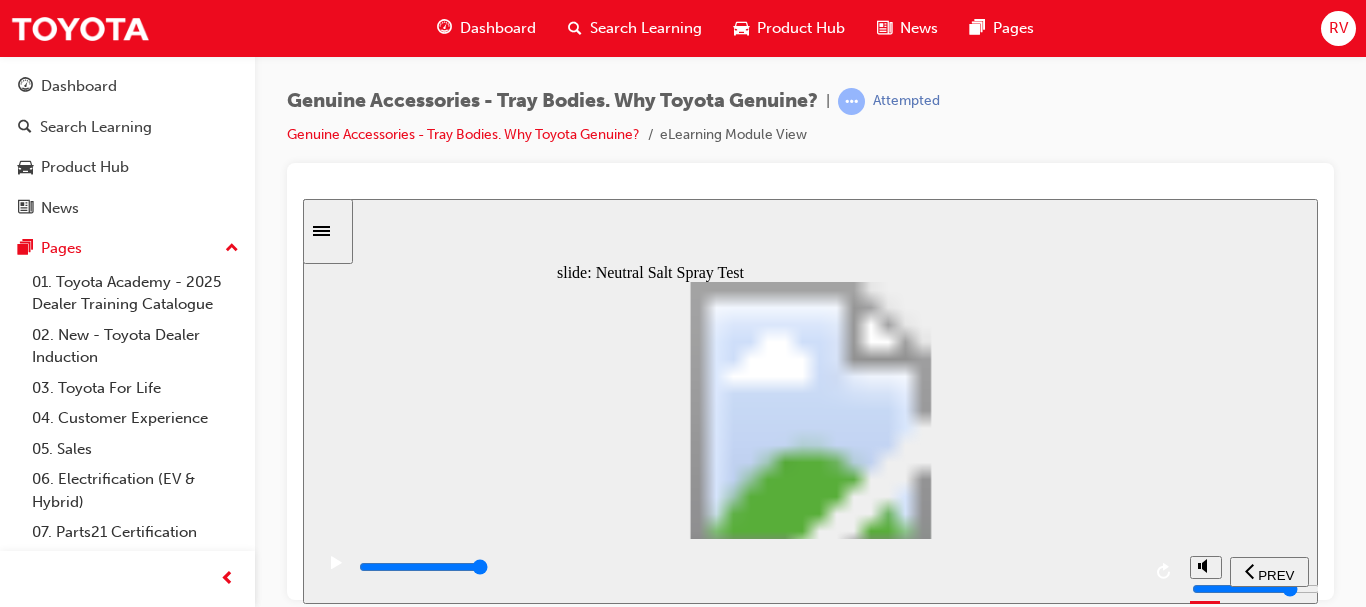 drag, startPoint x: 647, startPoint y: 456, endPoint x: 684, endPoint y: 458, distance: 37.054016 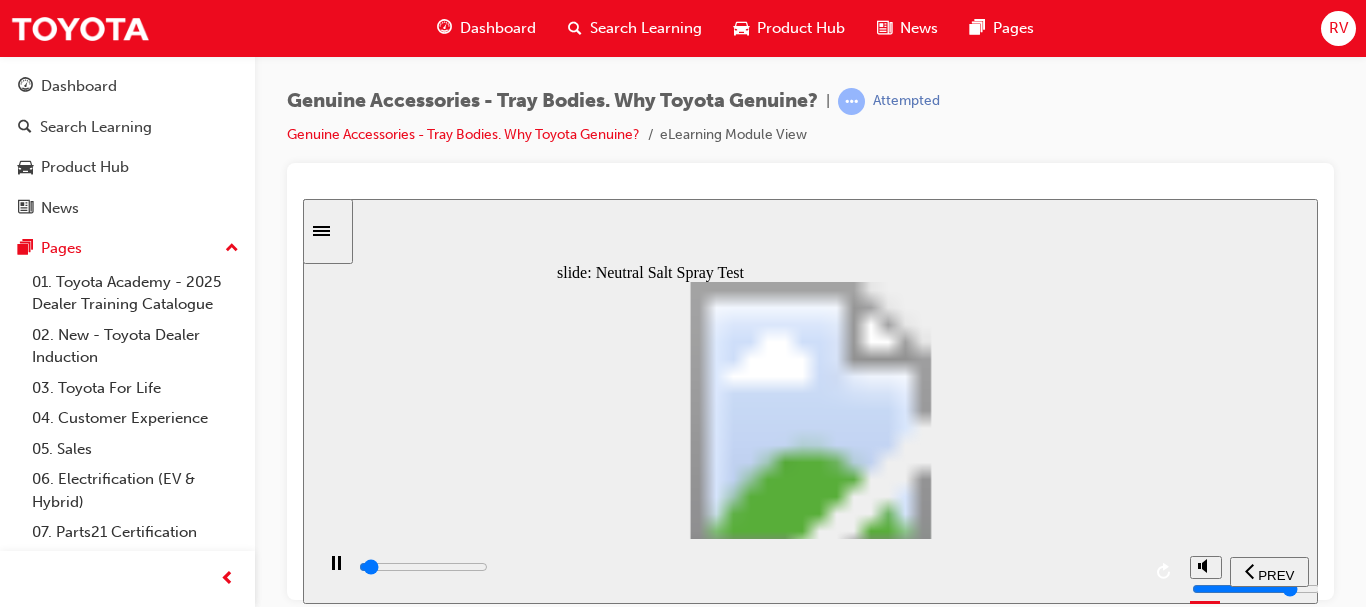 drag, startPoint x: 649, startPoint y: 450, endPoint x: 676, endPoint y: 451, distance: 27.018513 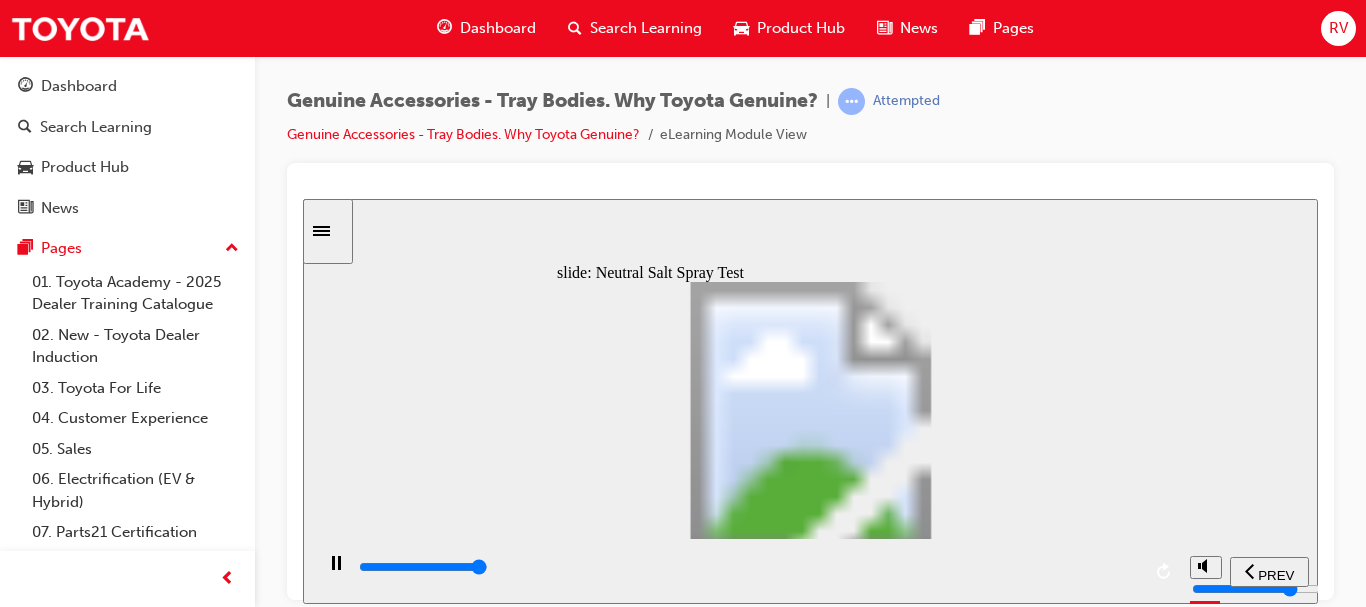 type on "6300" 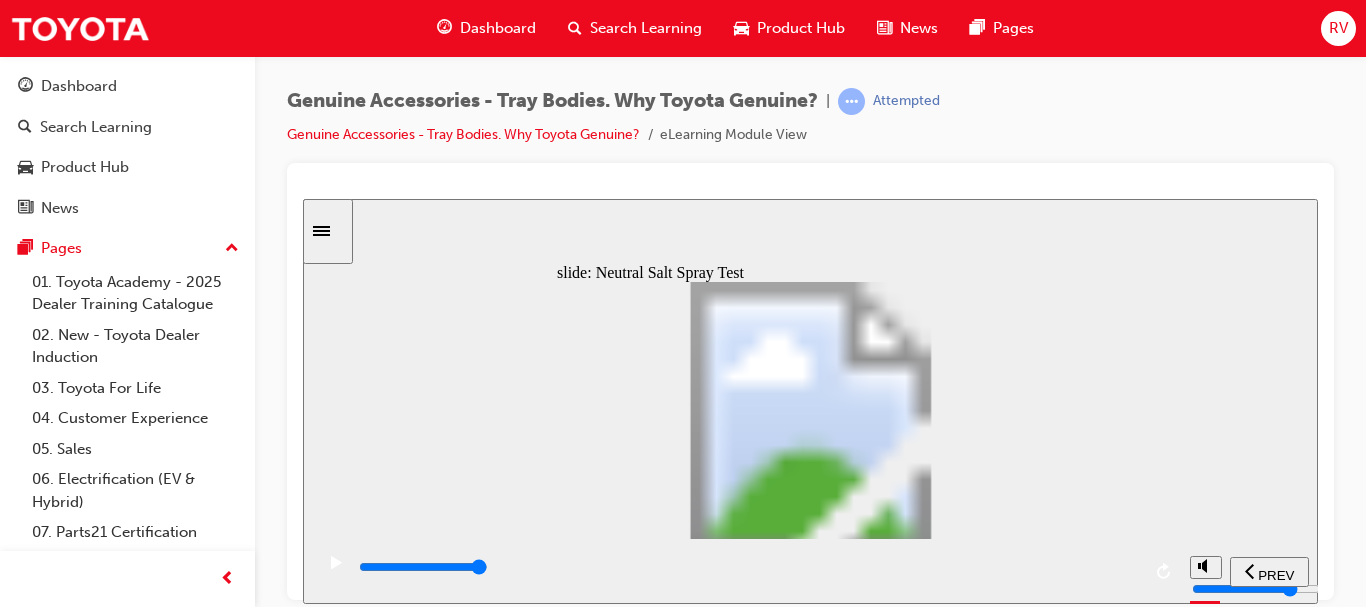 type on "5" 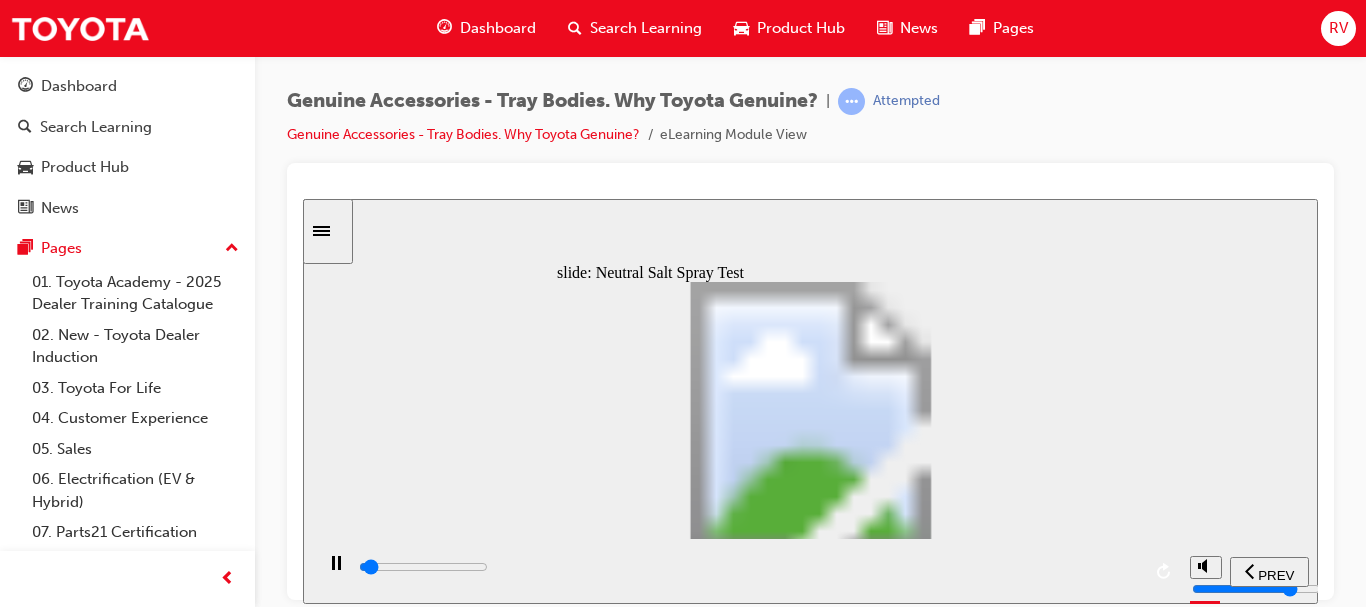 drag, startPoint x: 676, startPoint y: 451, endPoint x: 836, endPoint y: 470, distance: 161.12418 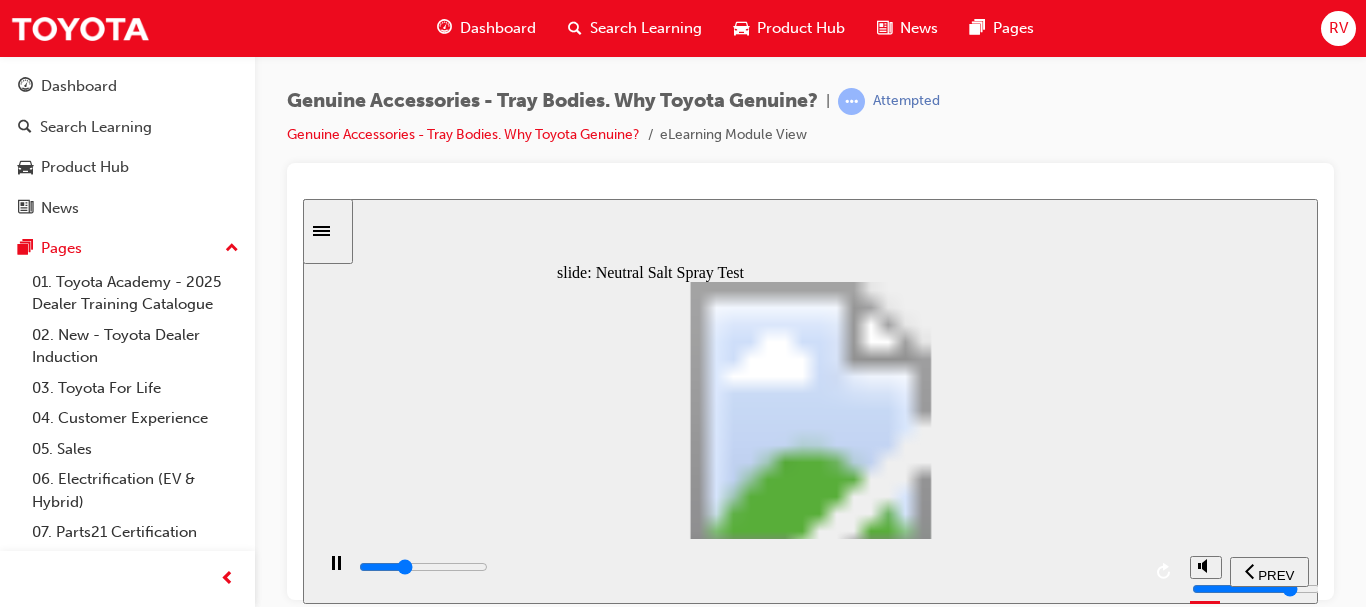 drag, startPoint x: 853, startPoint y: 451, endPoint x: 837, endPoint y: 456, distance: 16.763054 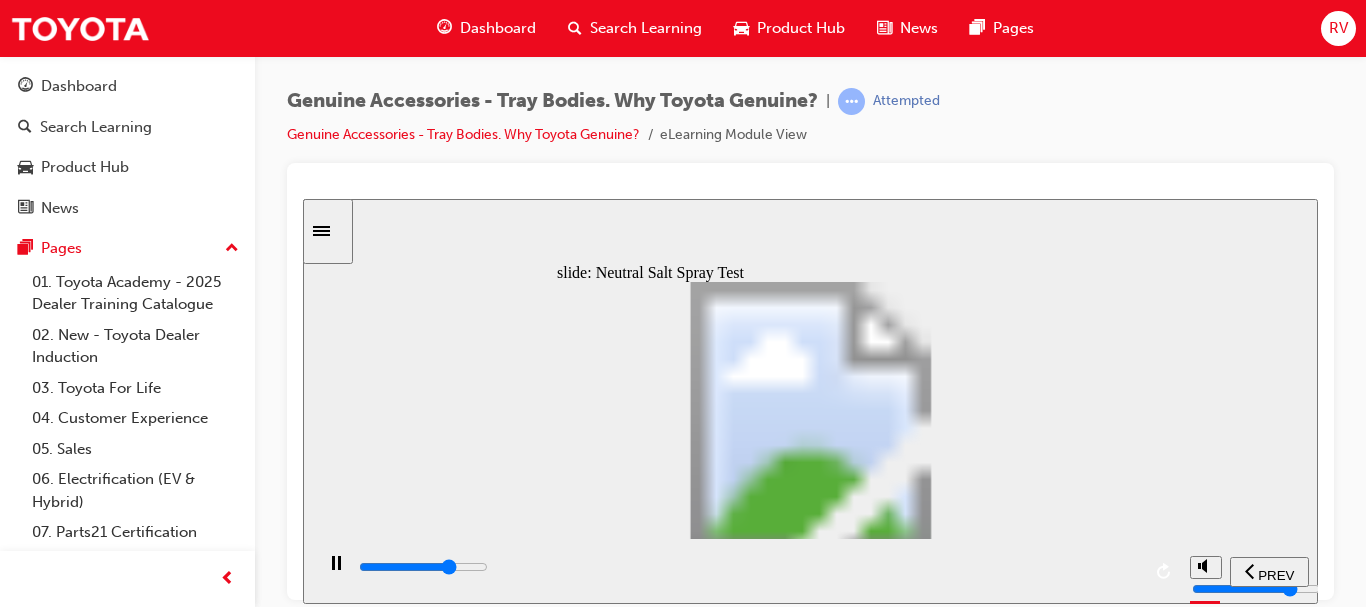 type on "100" 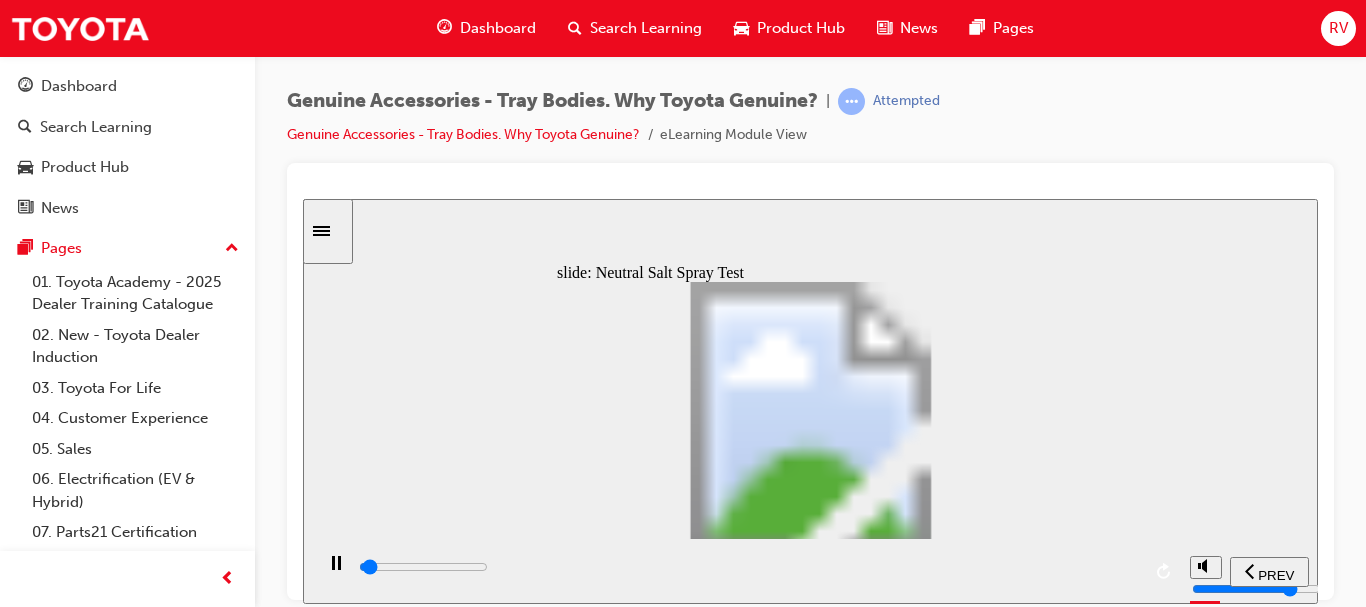 drag, startPoint x: 853, startPoint y: 457, endPoint x: 874, endPoint y: 453, distance: 21.377558 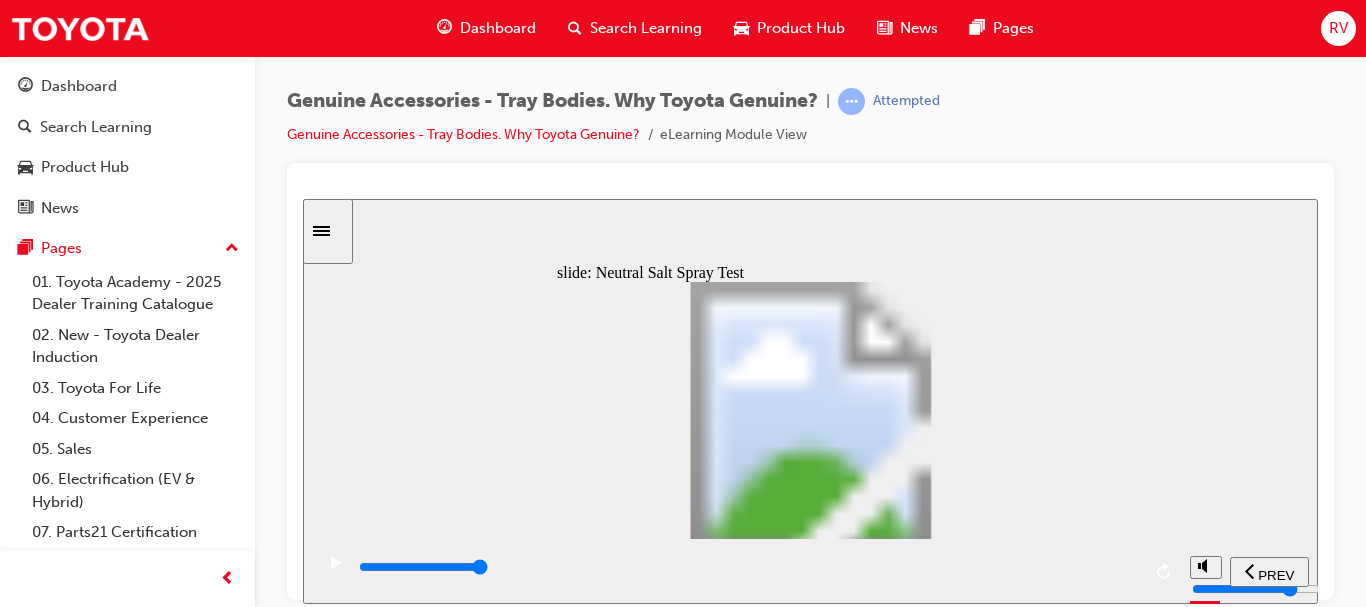 click 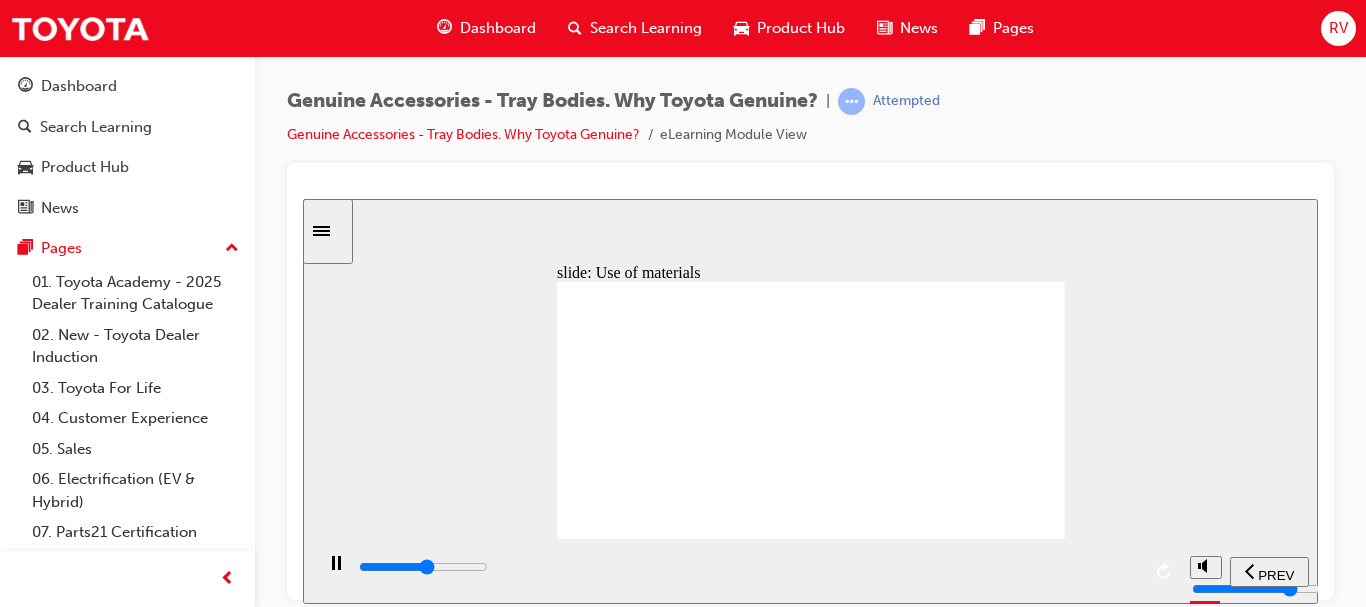 click 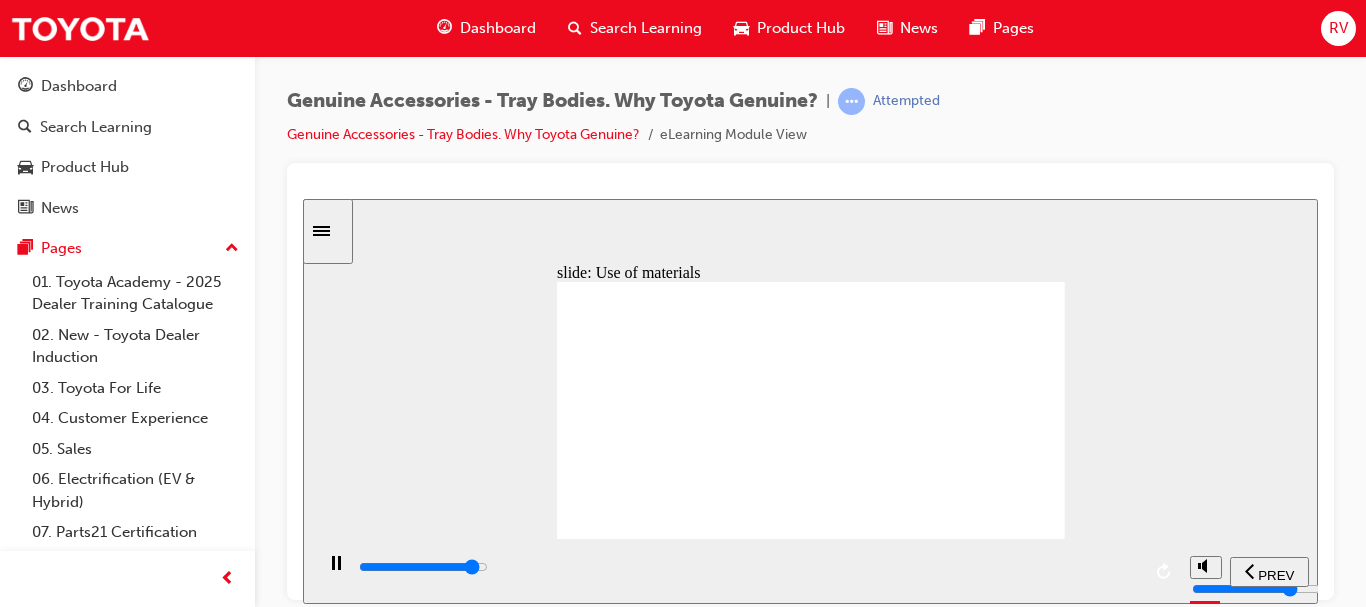 click 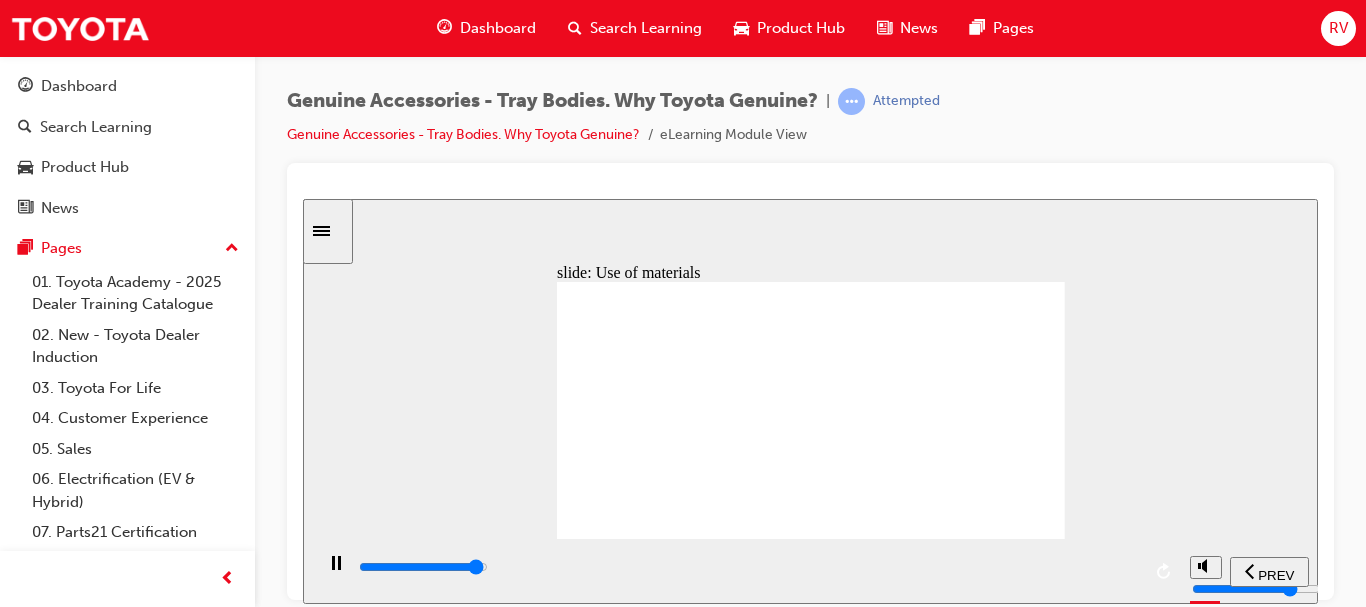 click 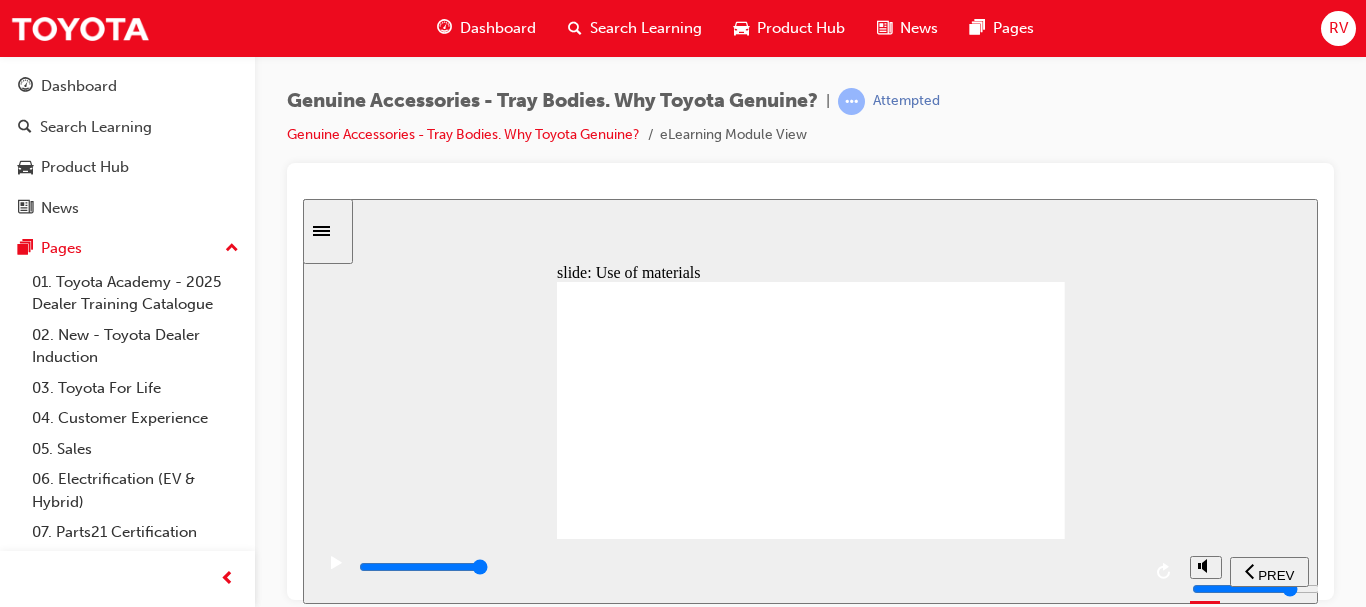 click 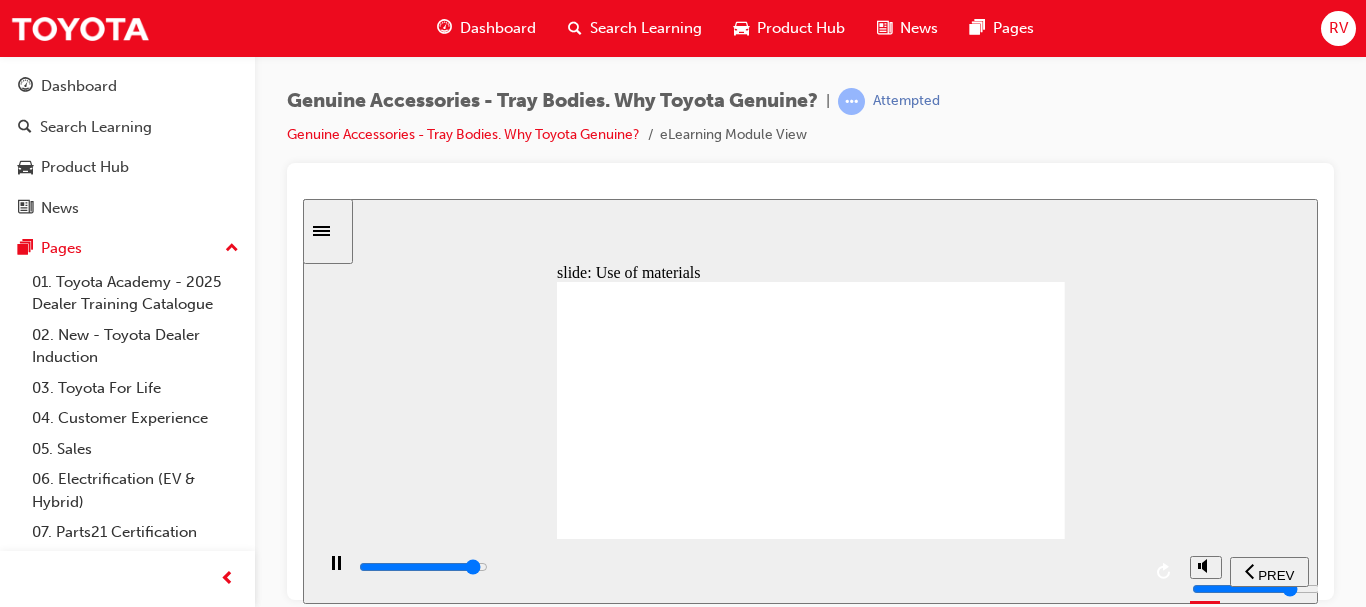 click 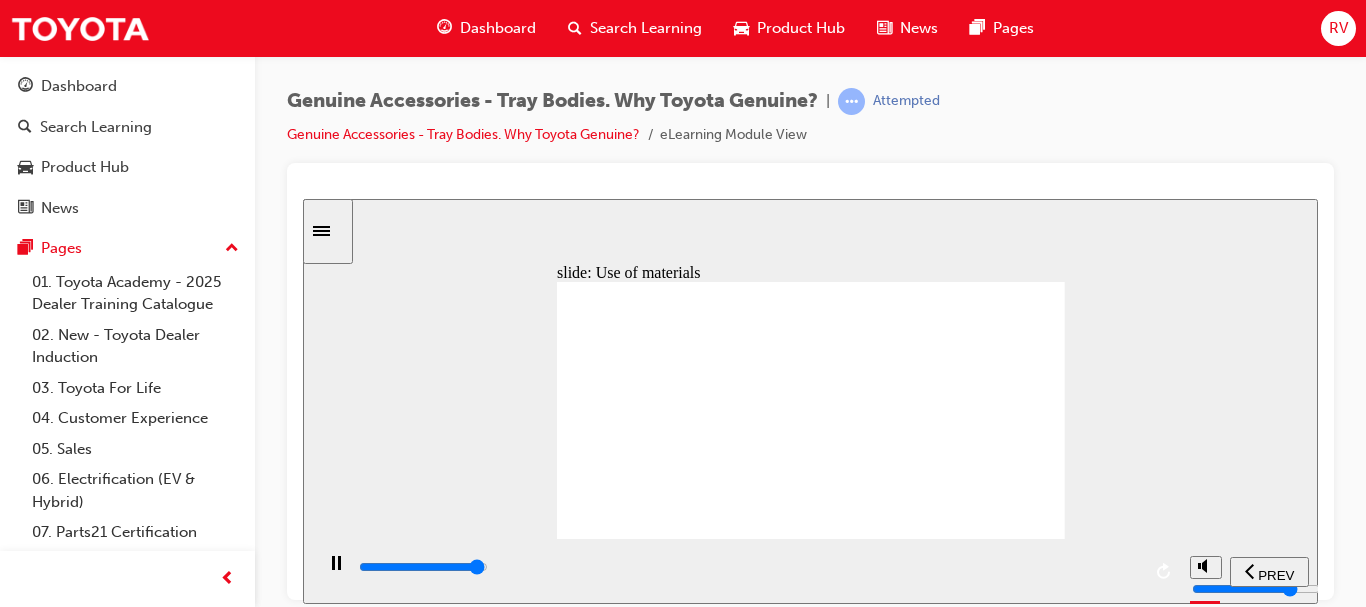 click 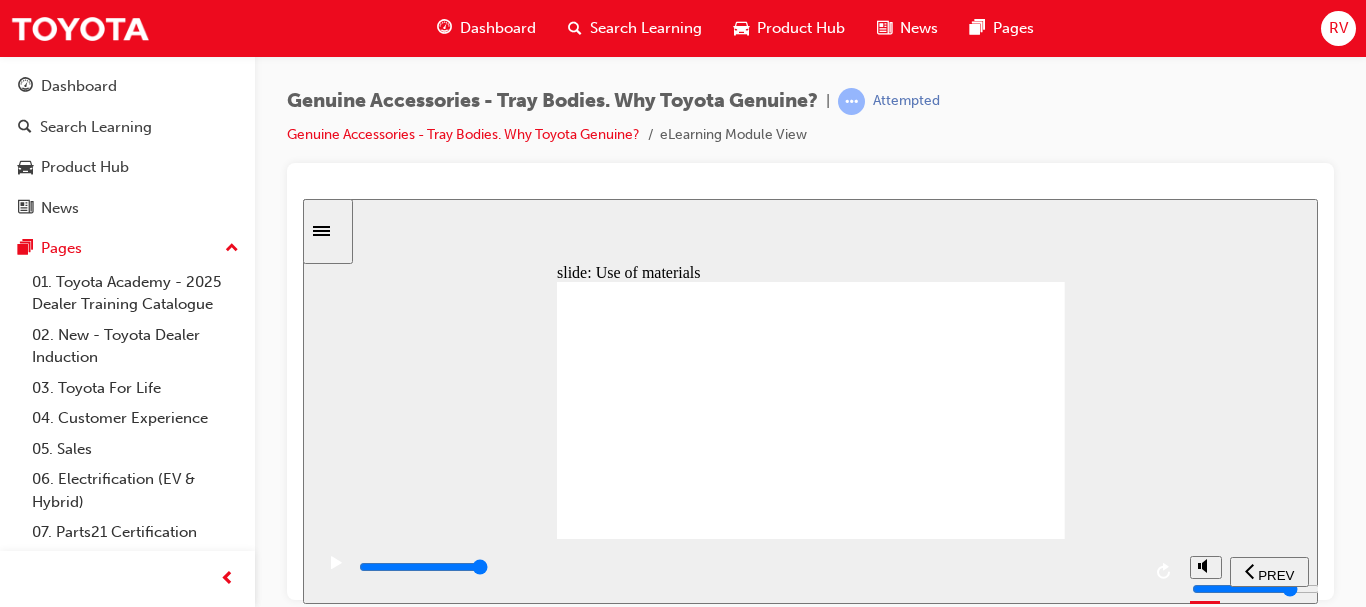 click 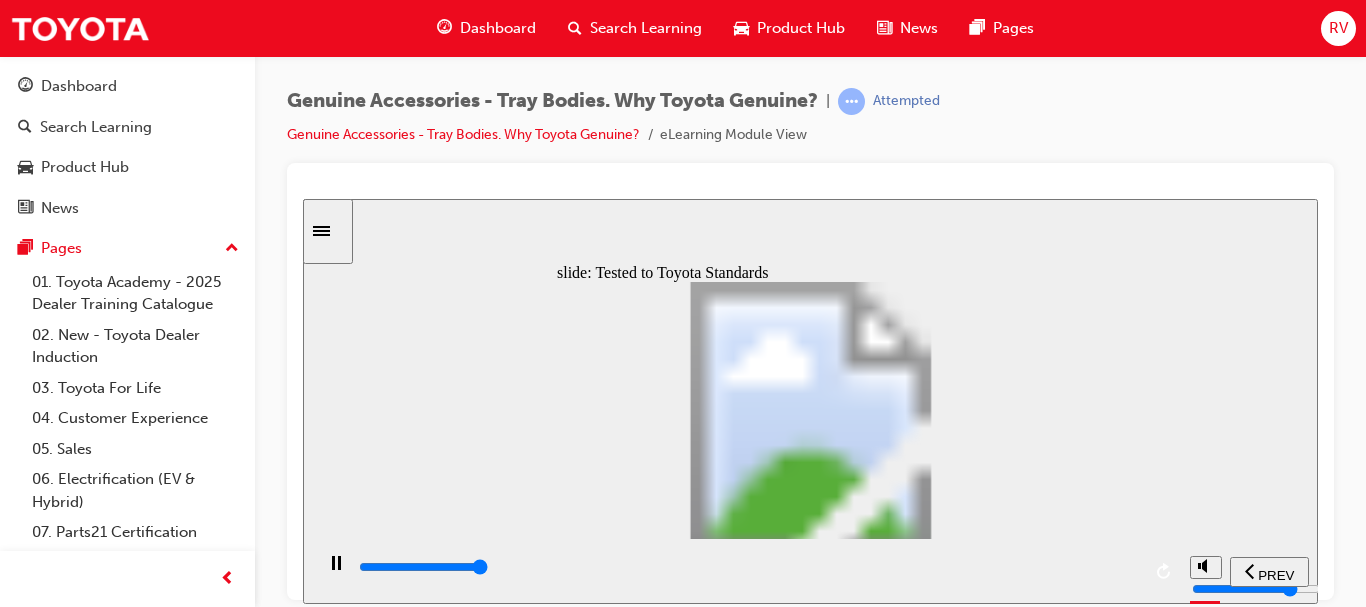 click 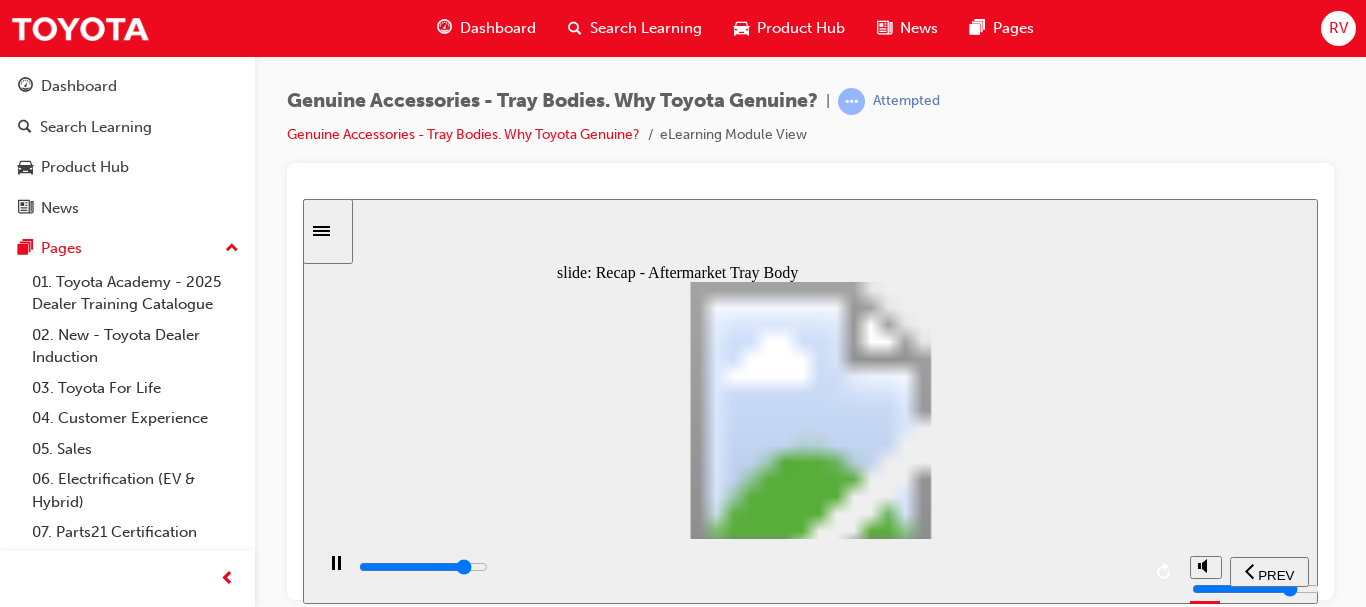 click 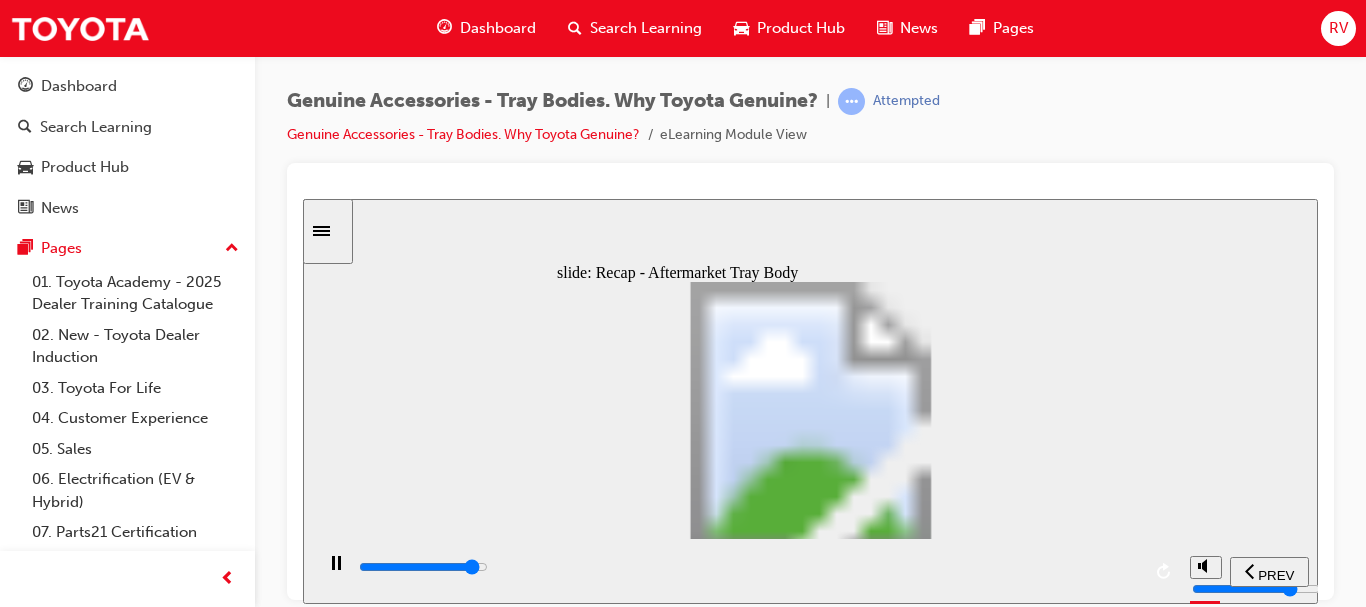 click 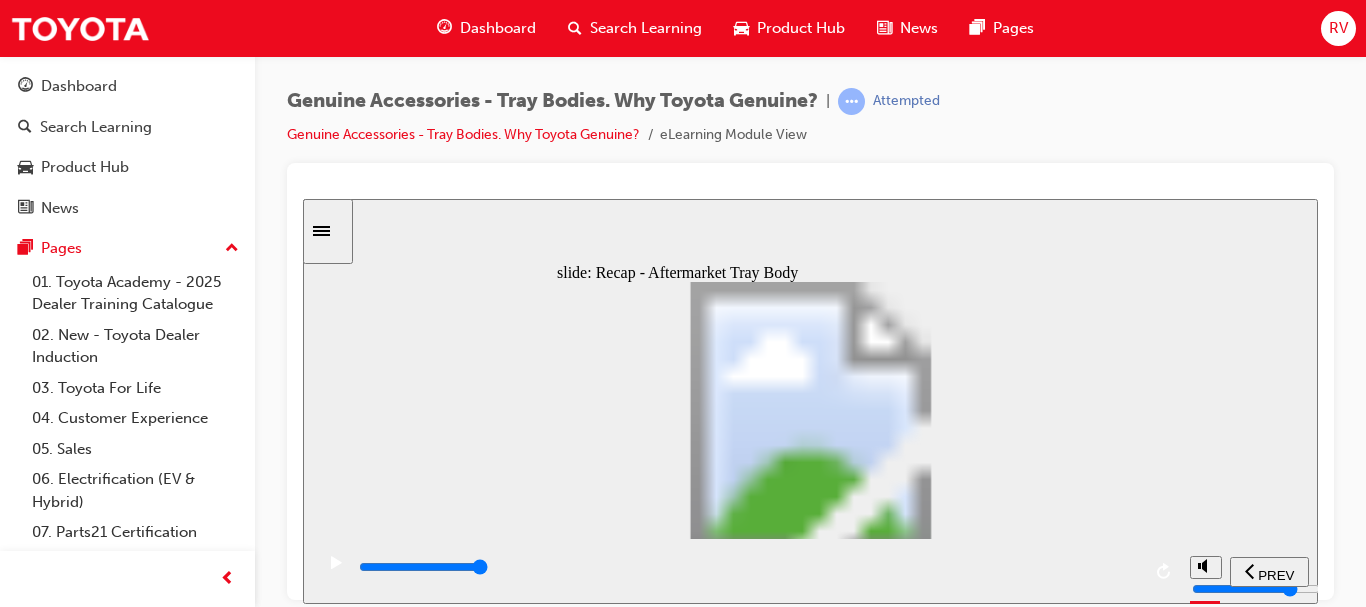 click 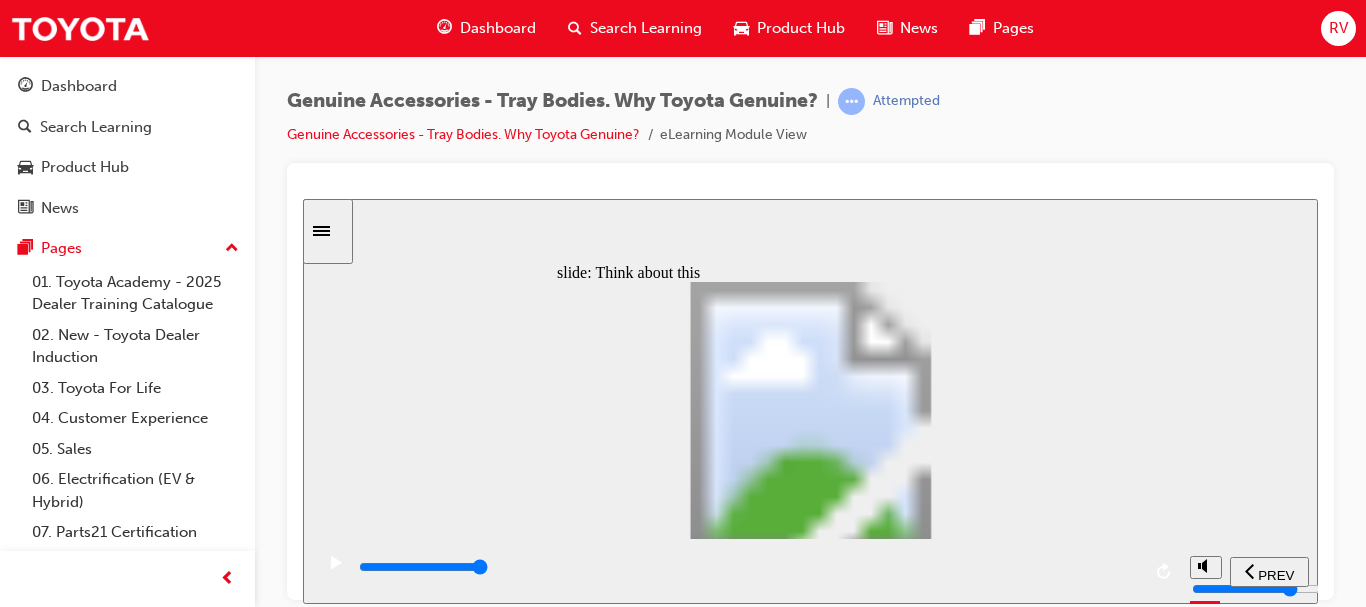 click 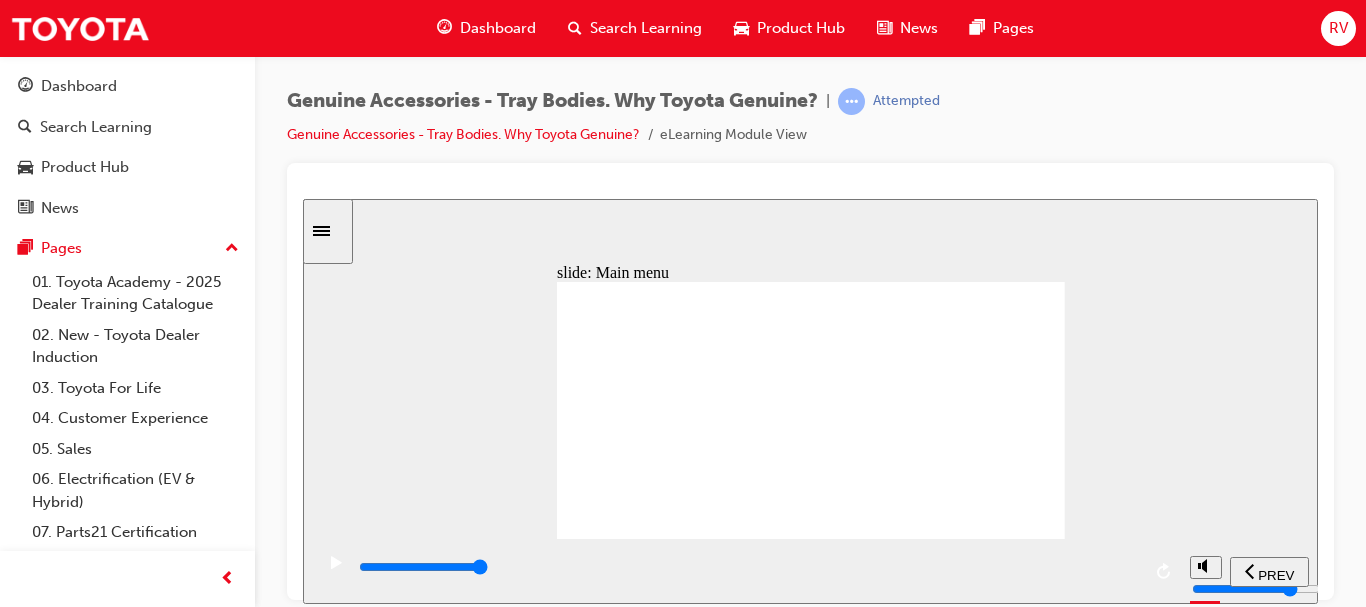click 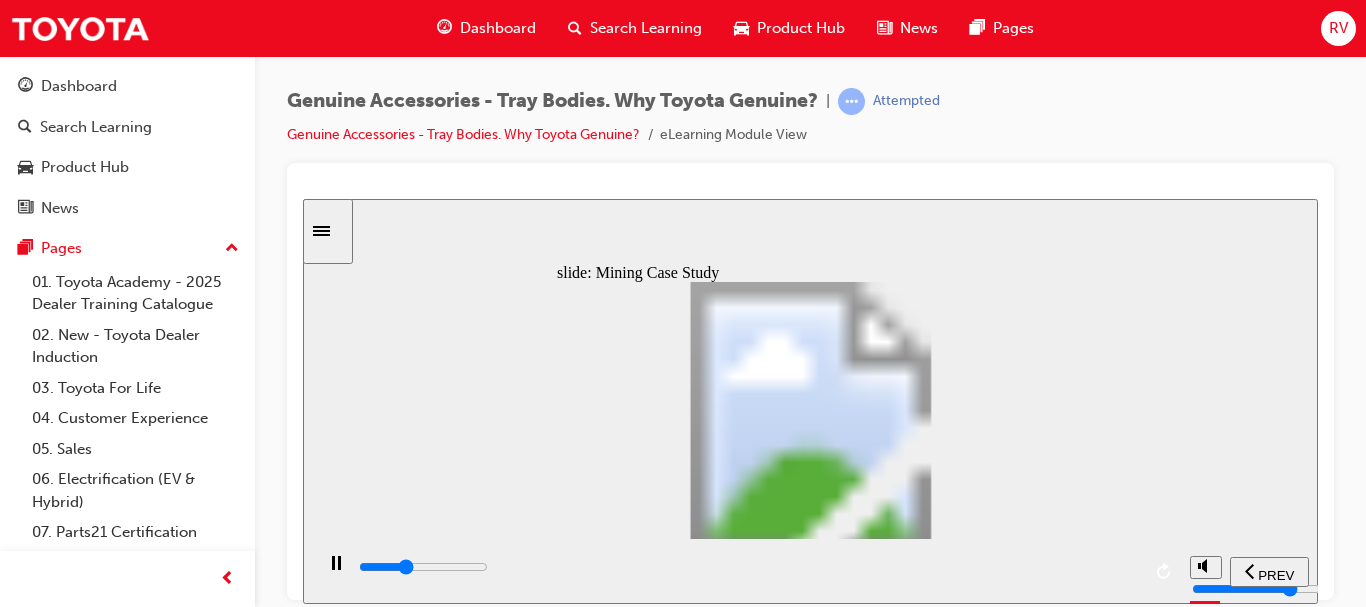 click 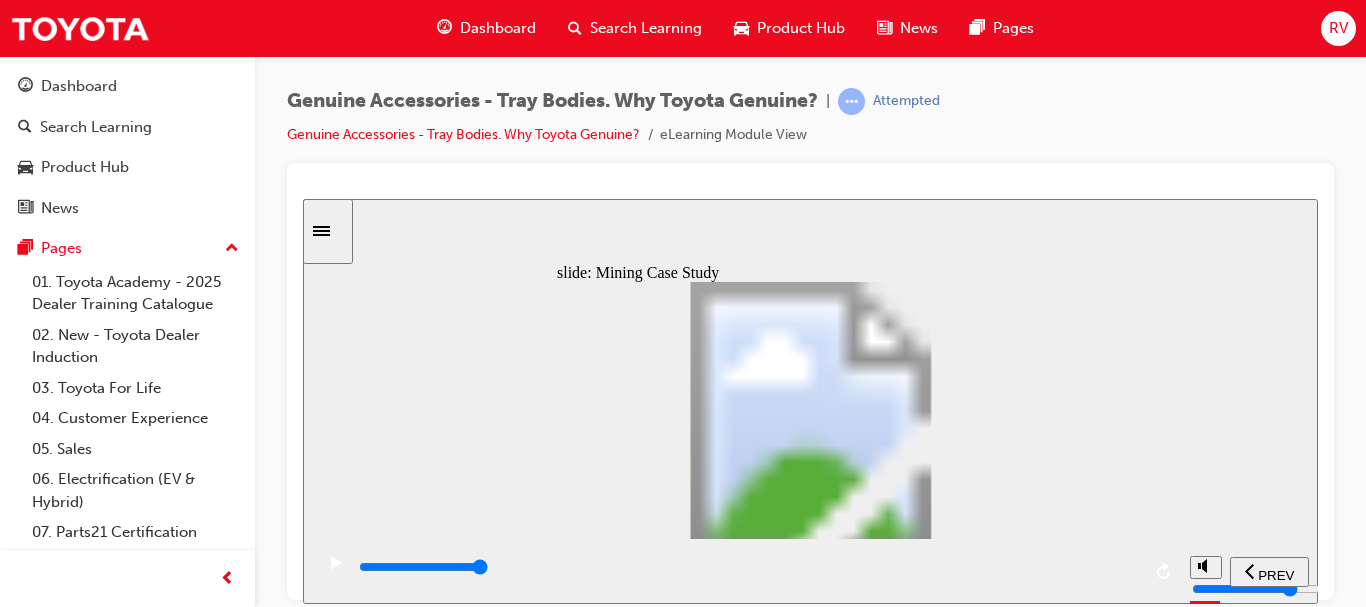click 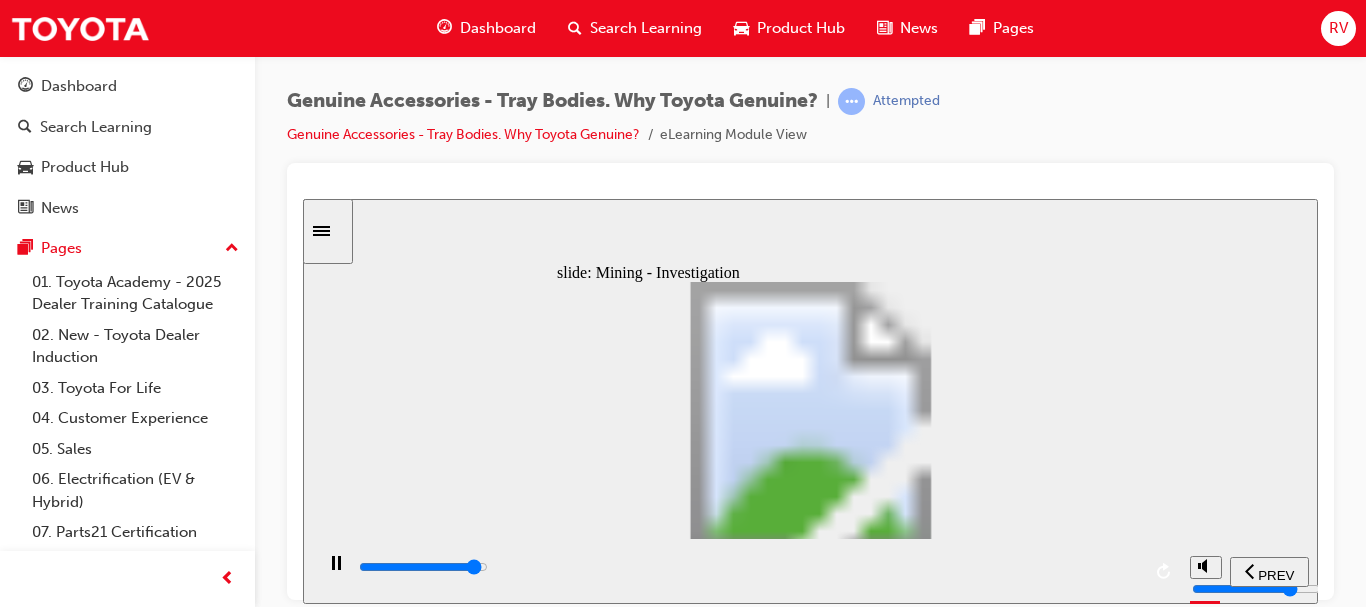 click 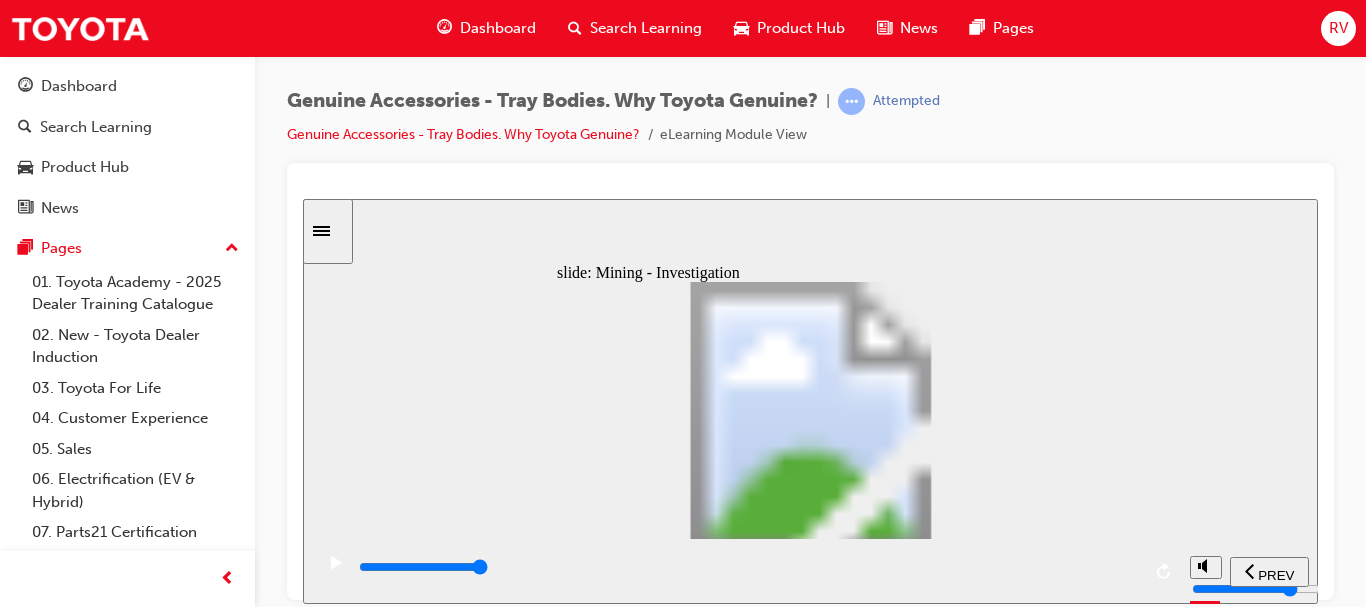 click 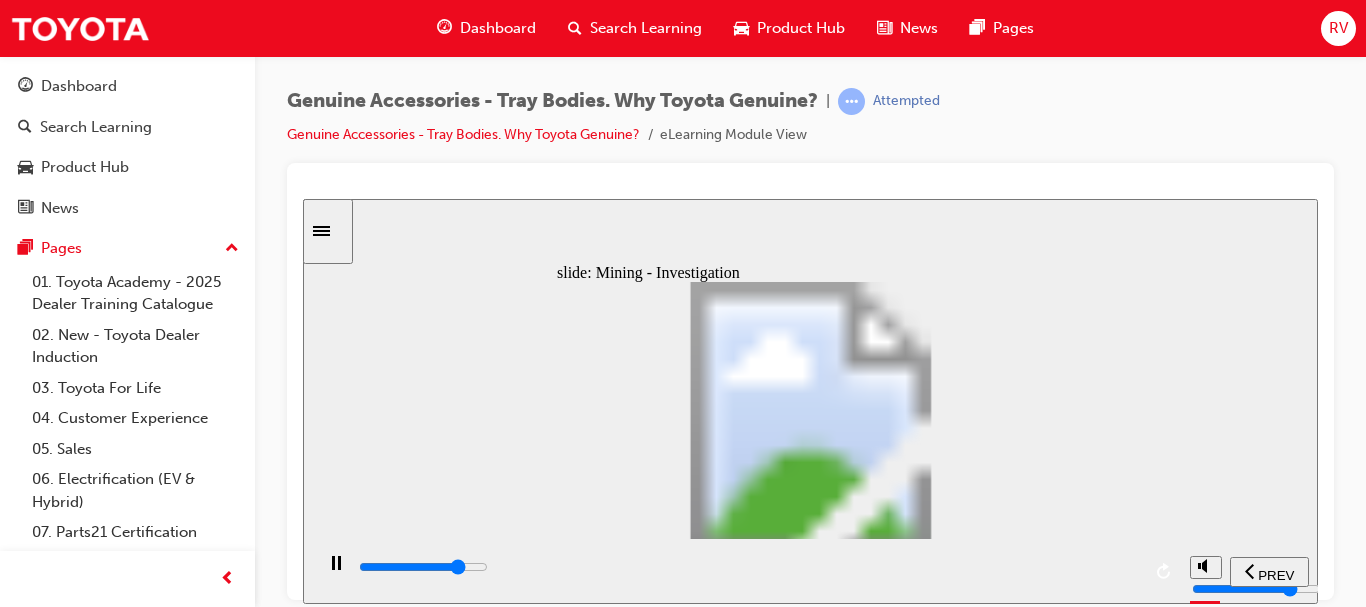 click on "Ccs  at 4th & 5th (Rar)  Cha Mont · Cracks on  both right and let hand sides · A  rst o its kind issue  or a Toyota Chassis · Raised  concerns  with the  Atermarket  Tray Body The poor design o the Atermarket Tray Body  rdcd  th cha  x at the rear mounts.   Further  investigations Fndng: Close" at bounding box center [811, 2738] 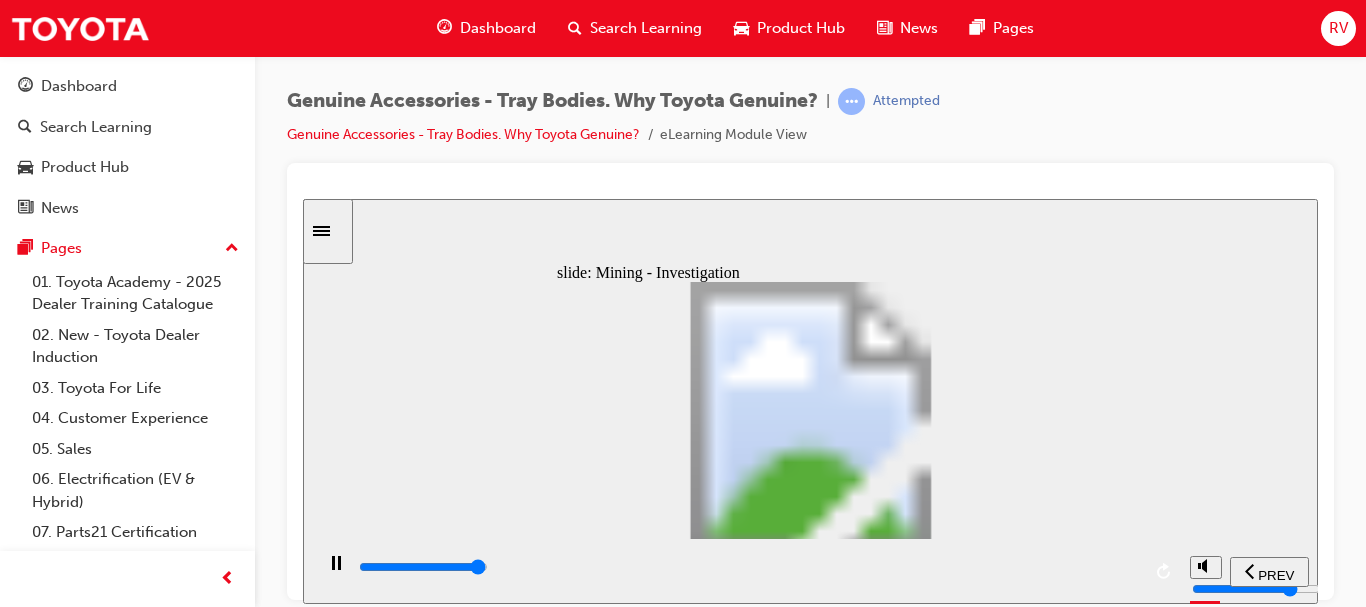 click 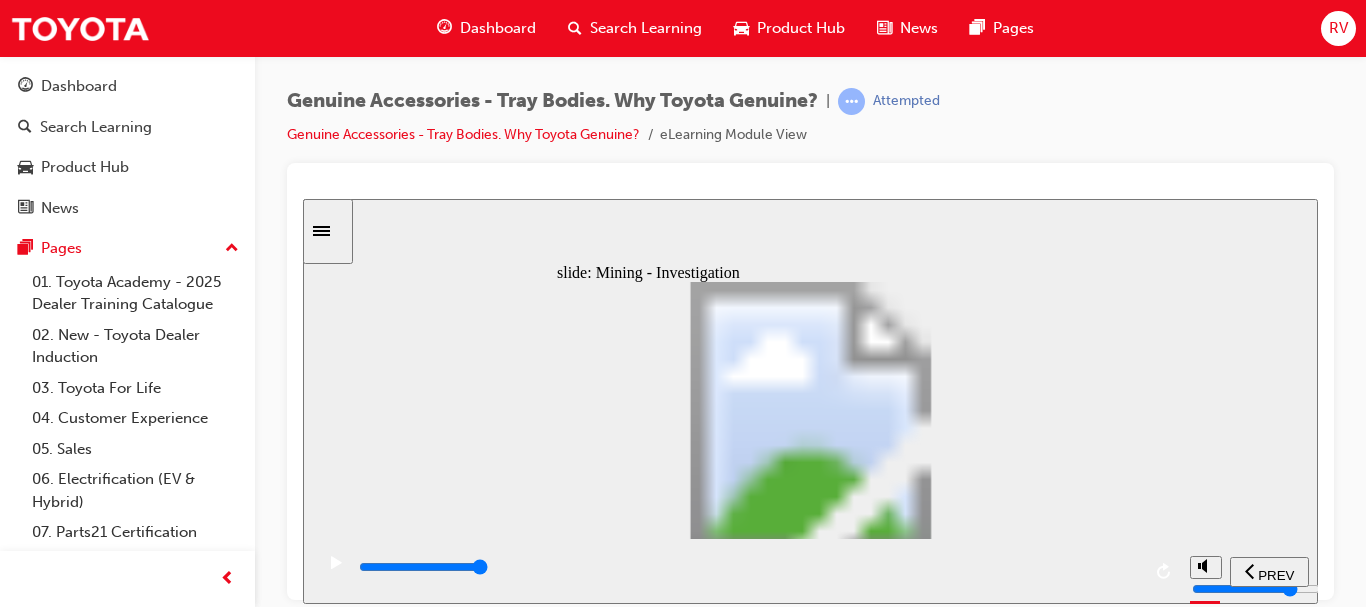 click 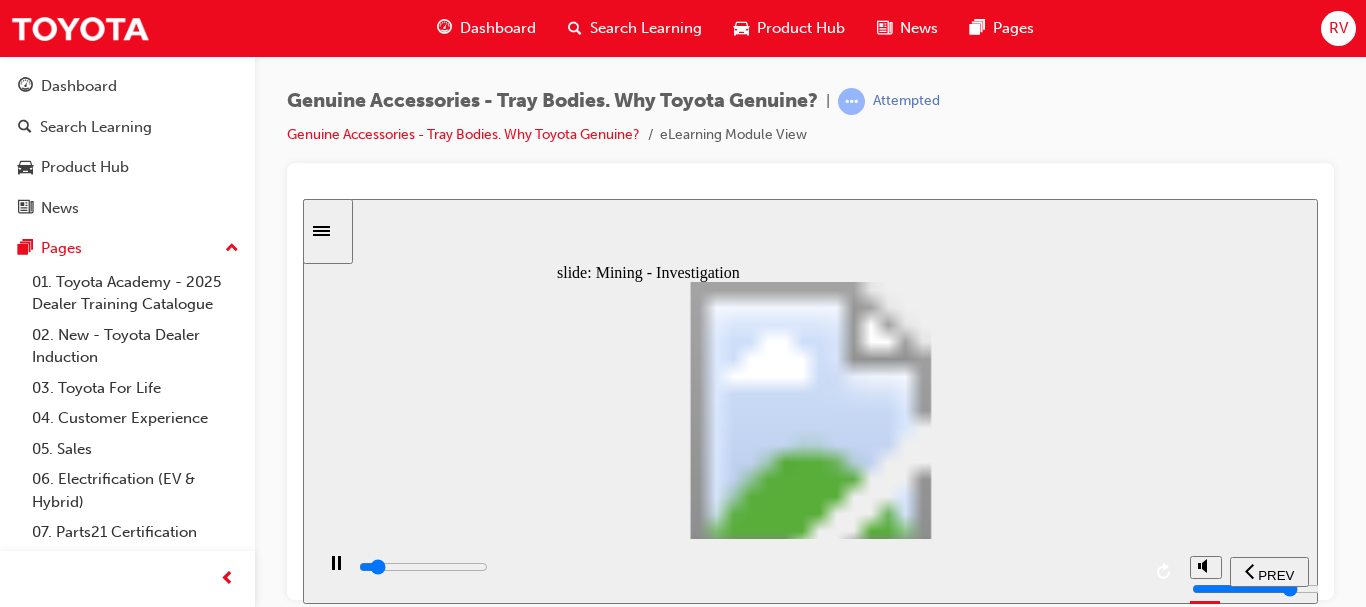 click 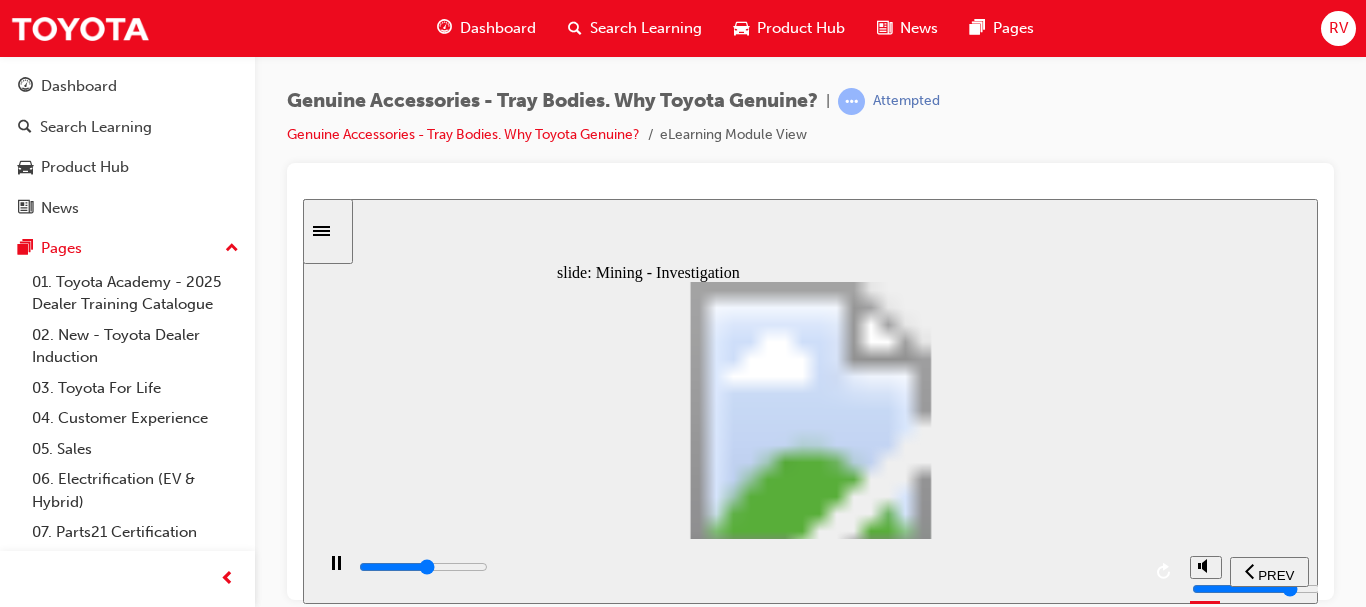 click at bounding box center [1165, 571] 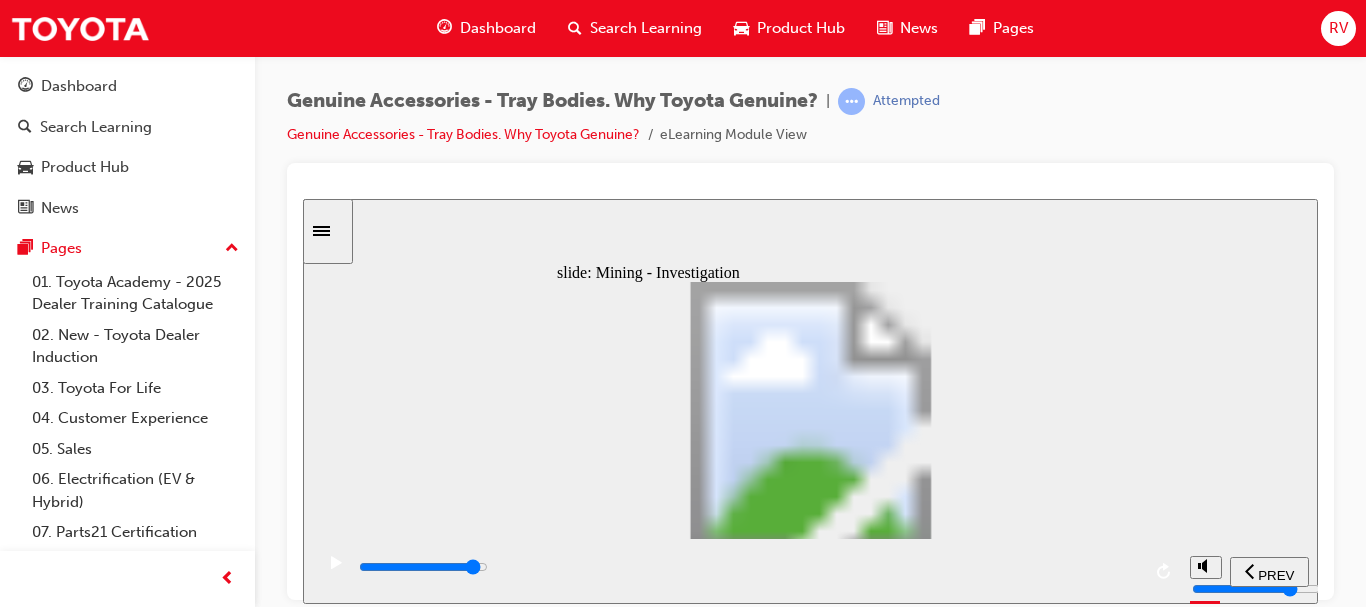 drag, startPoint x: 659, startPoint y: 574, endPoint x: 1088, endPoint y: 568, distance: 429.04196 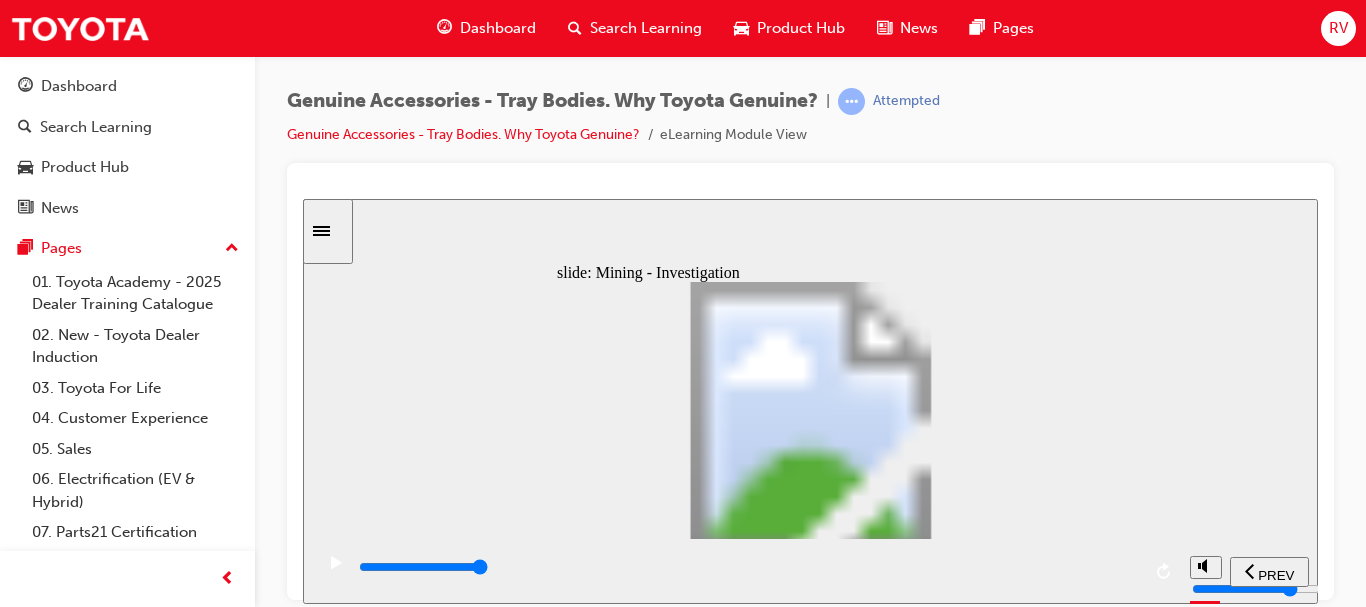 click 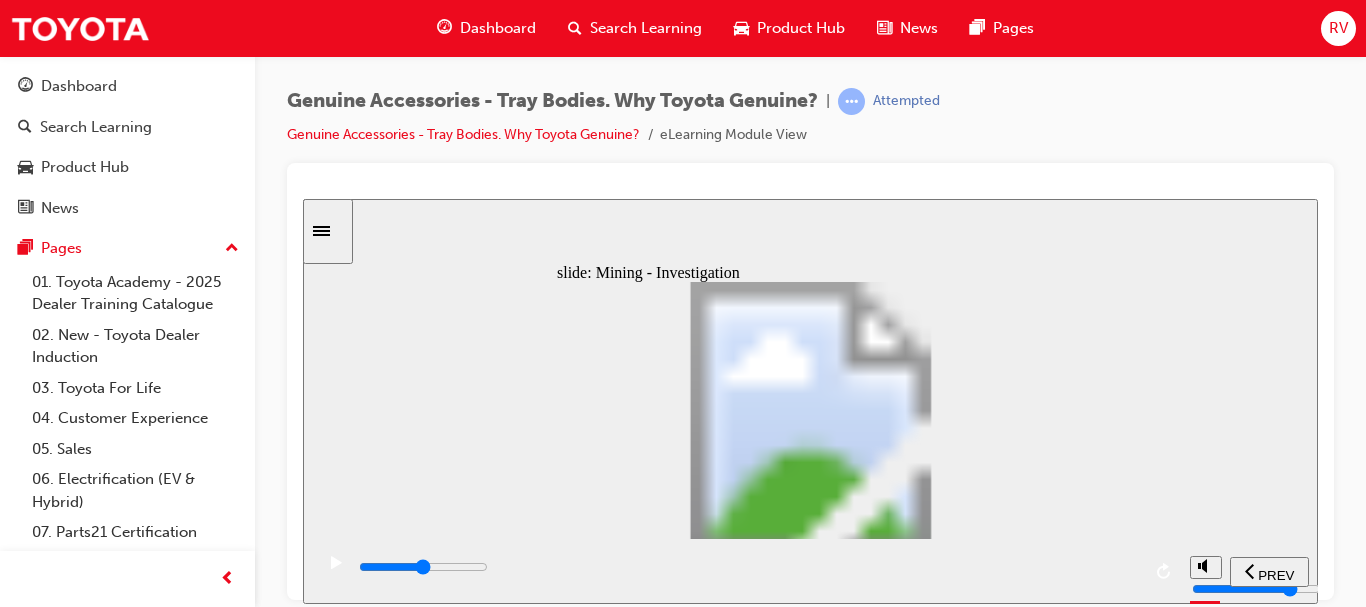drag, startPoint x: 592, startPoint y: 567, endPoint x: 744, endPoint y: 578, distance: 152.3975 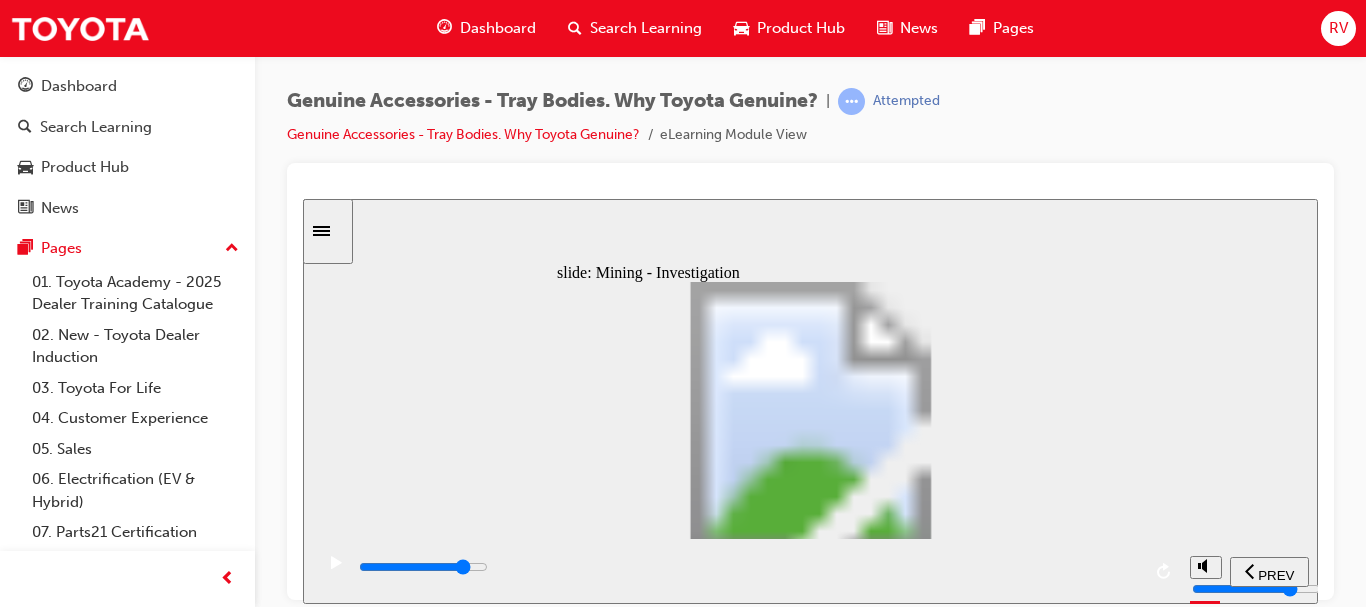 drag, startPoint x: 785, startPoint y: 571, endPoint x: 1021, endPoint y: 584, distance: 236.35777 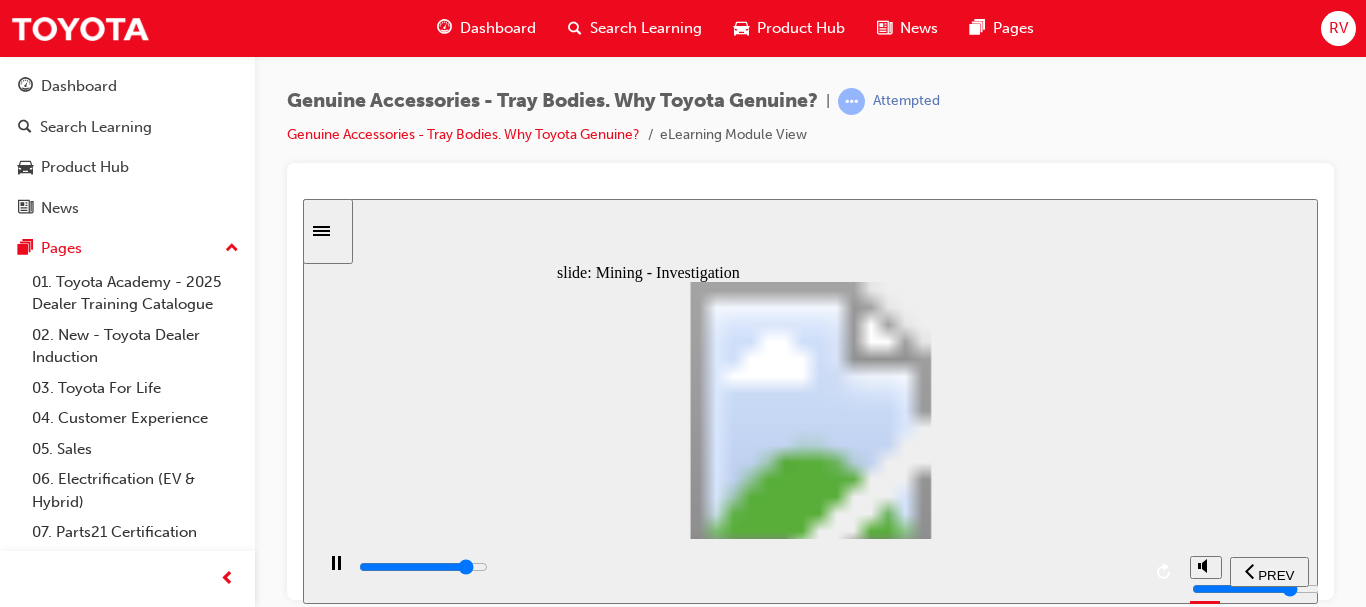 click 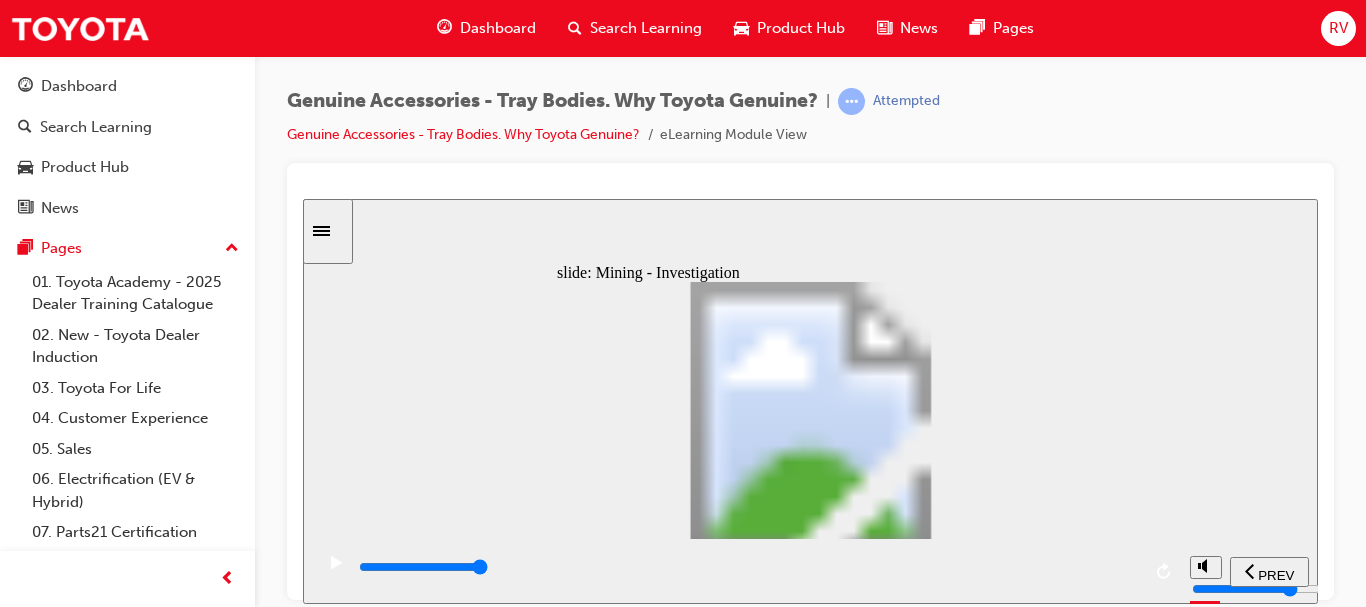 click 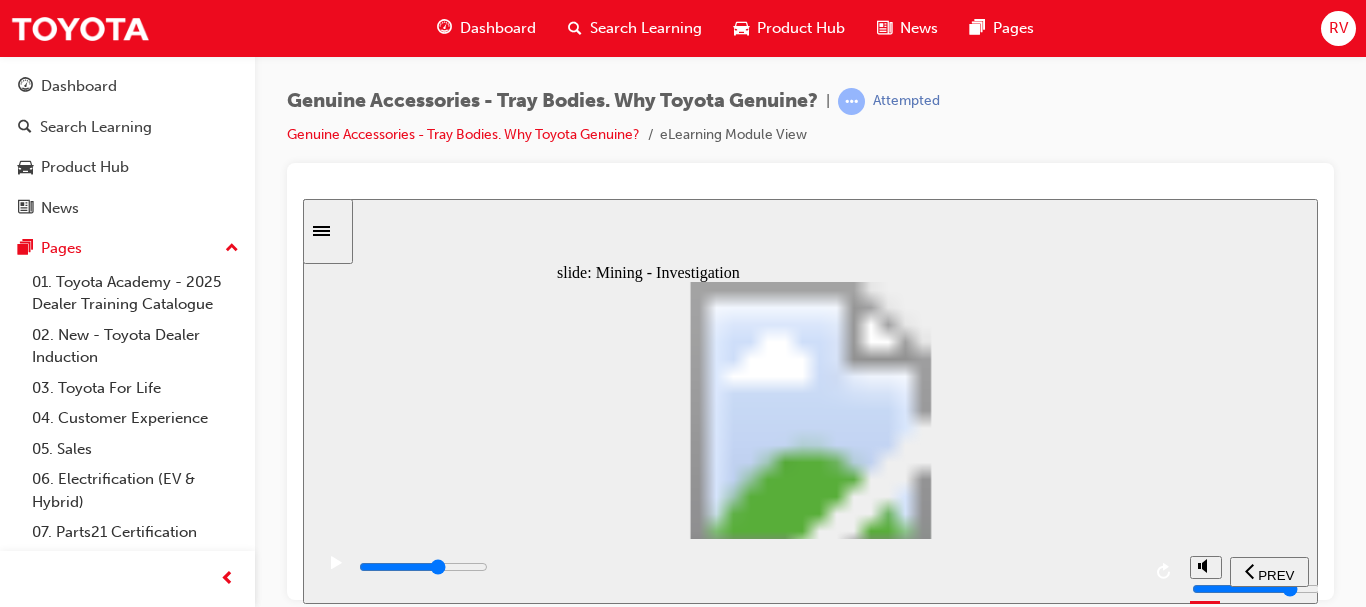 click at bounding box center [423, 566] 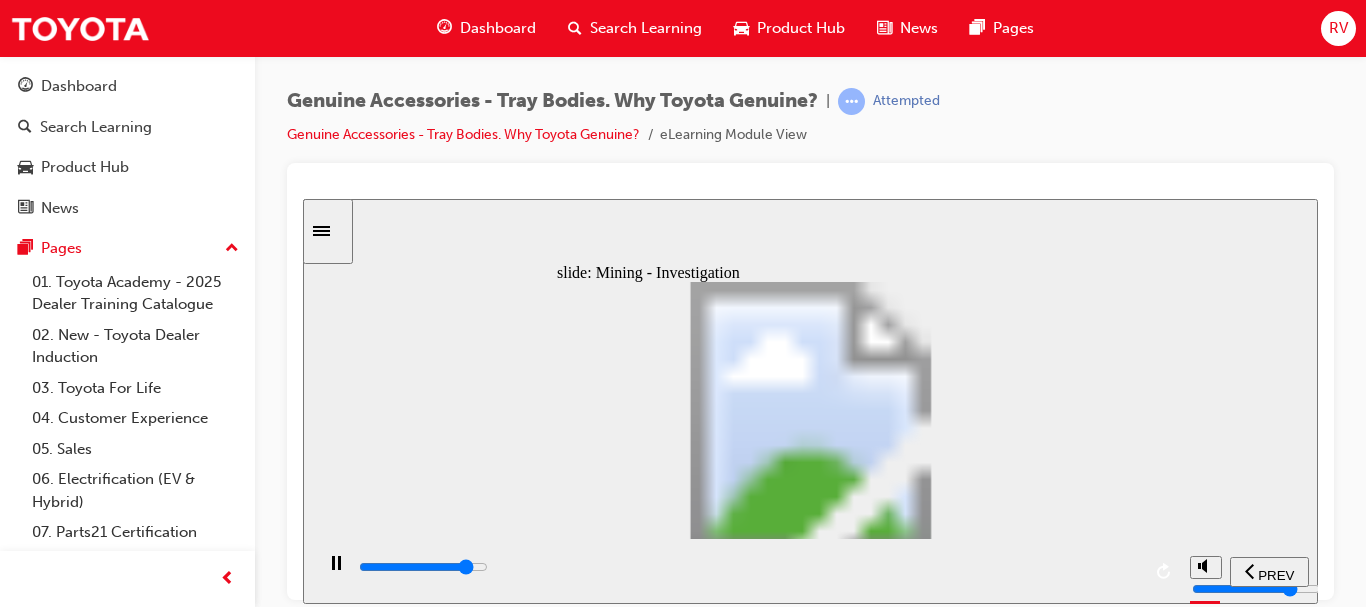 click at bounding box center [748, 567] 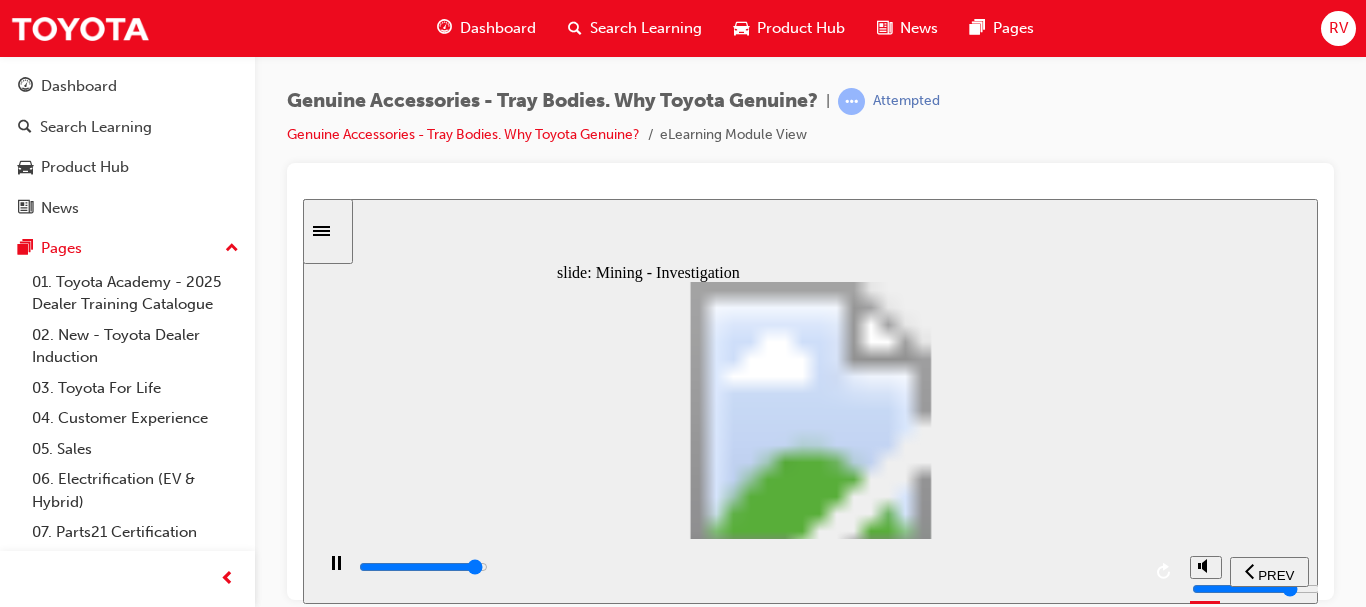 click 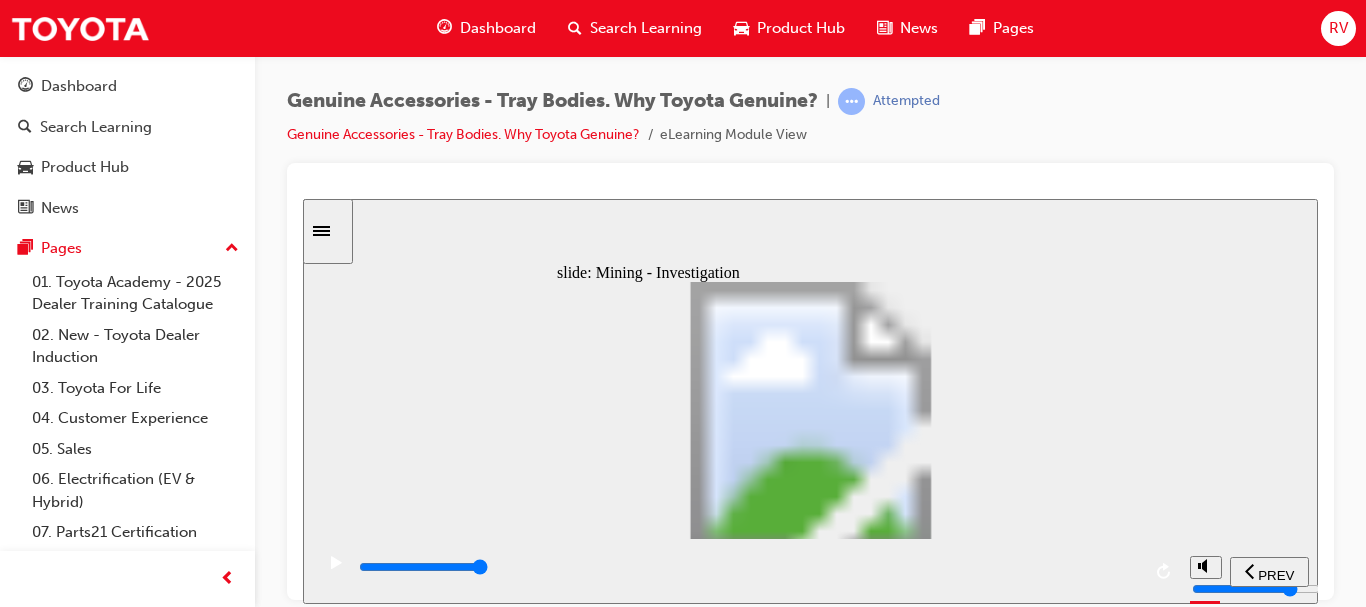 click on "Bridged mounts" at bounding box center (838, 2279) 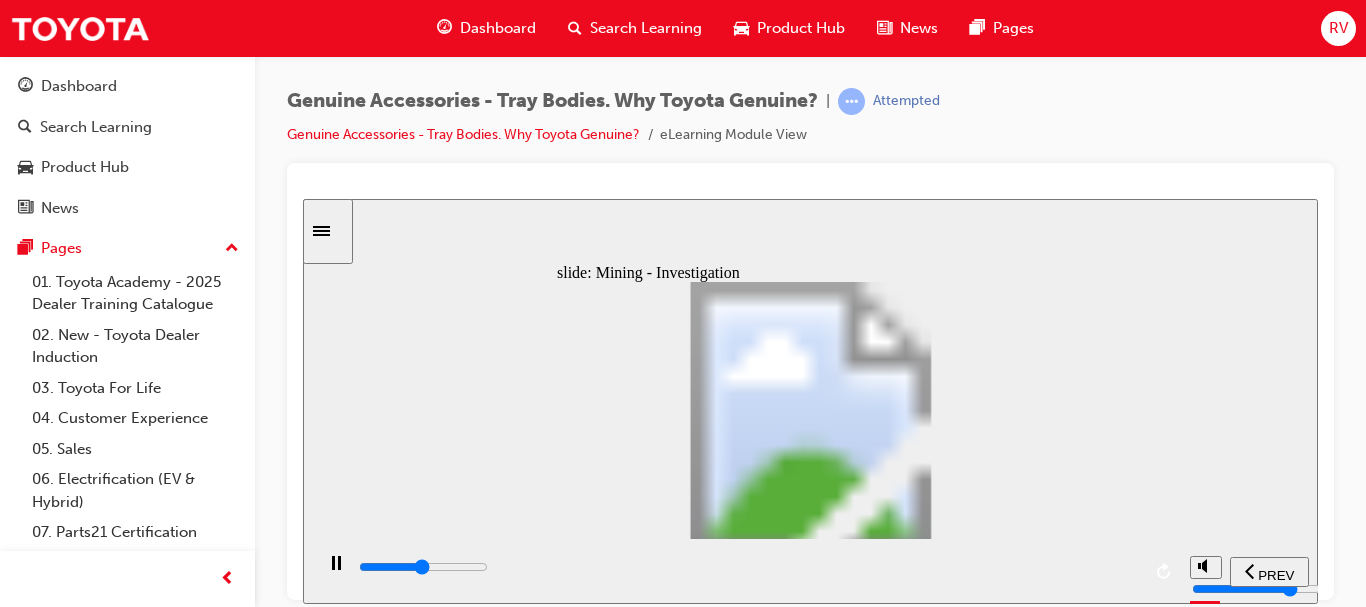 type on "8600" 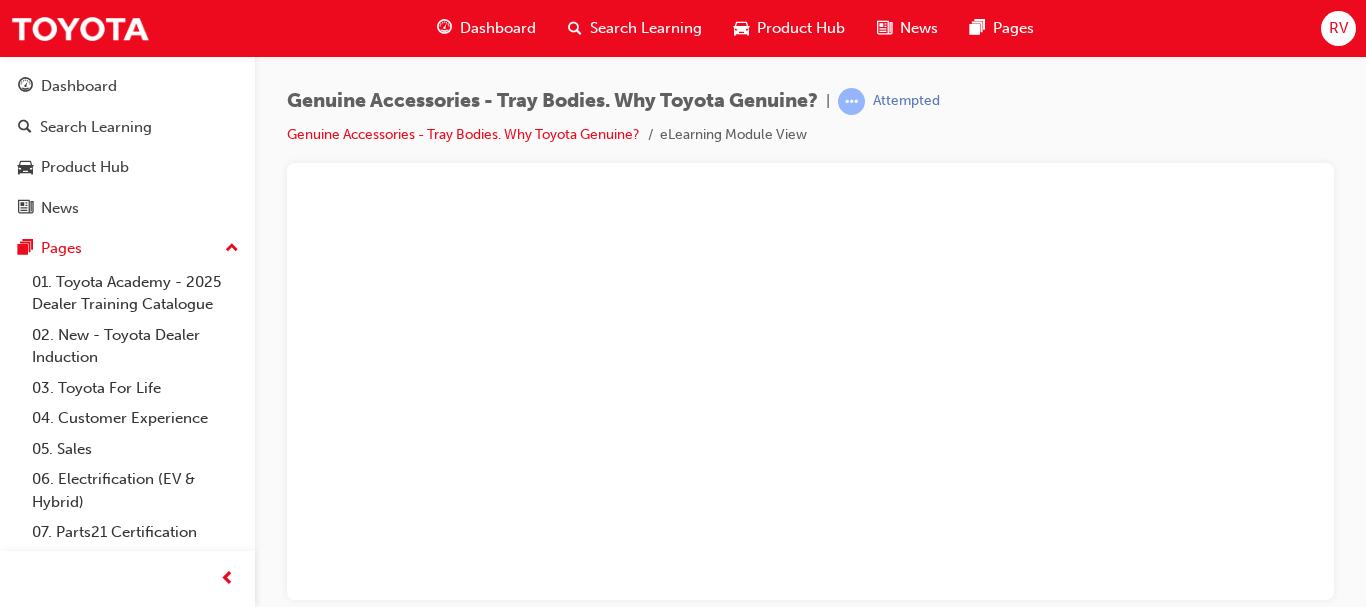 scroll, scrollTop: 0, scrollLeft: 0, axis: both 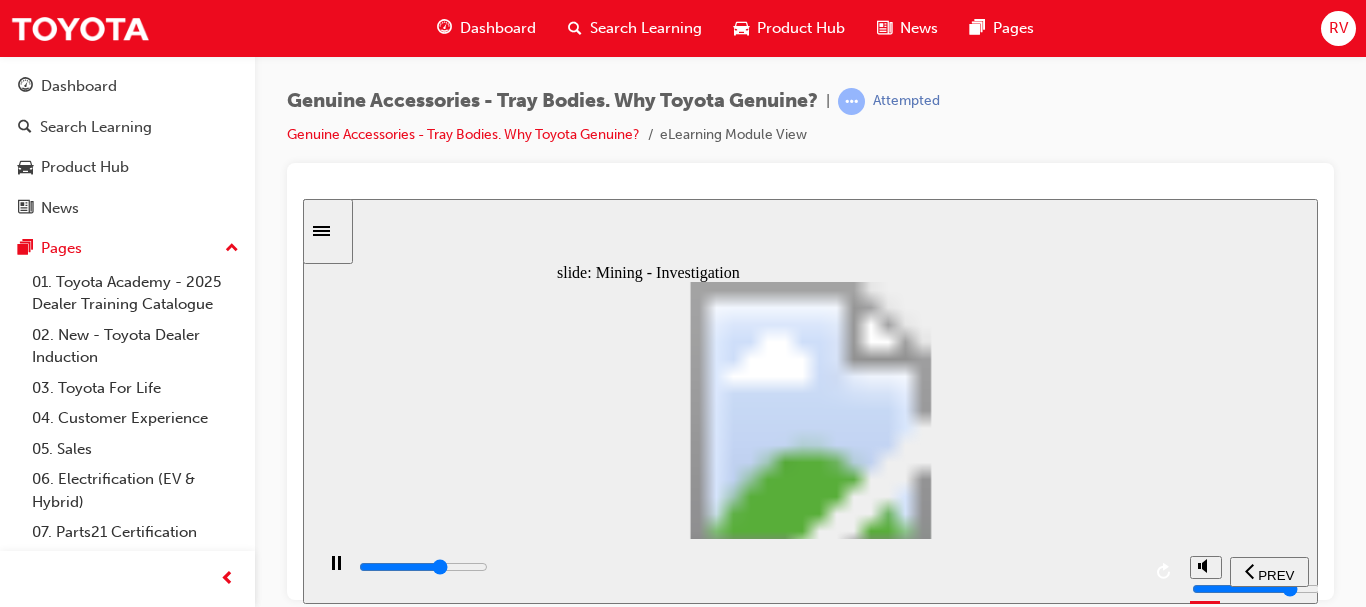 click 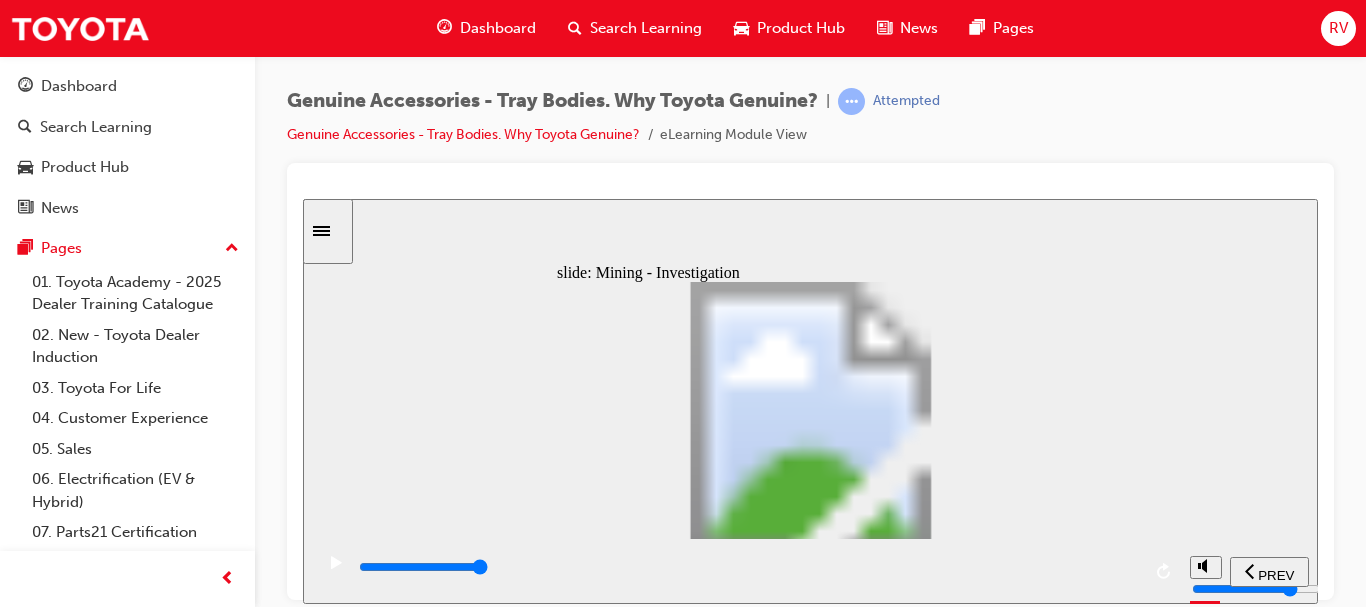 click 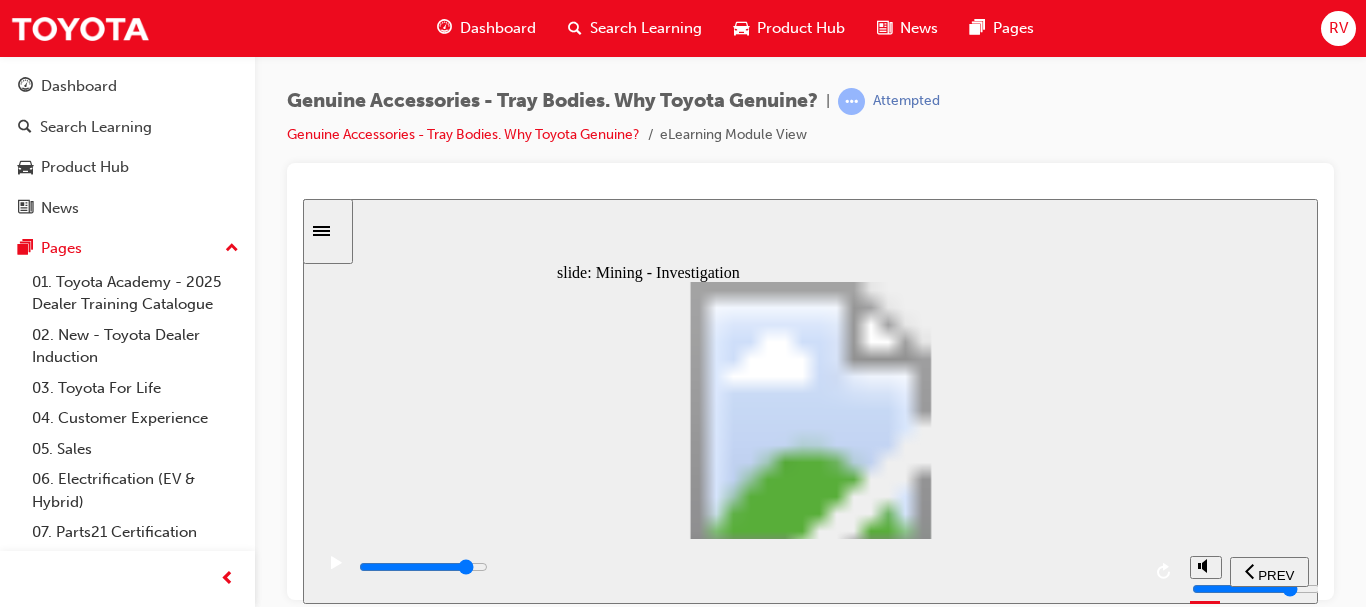click 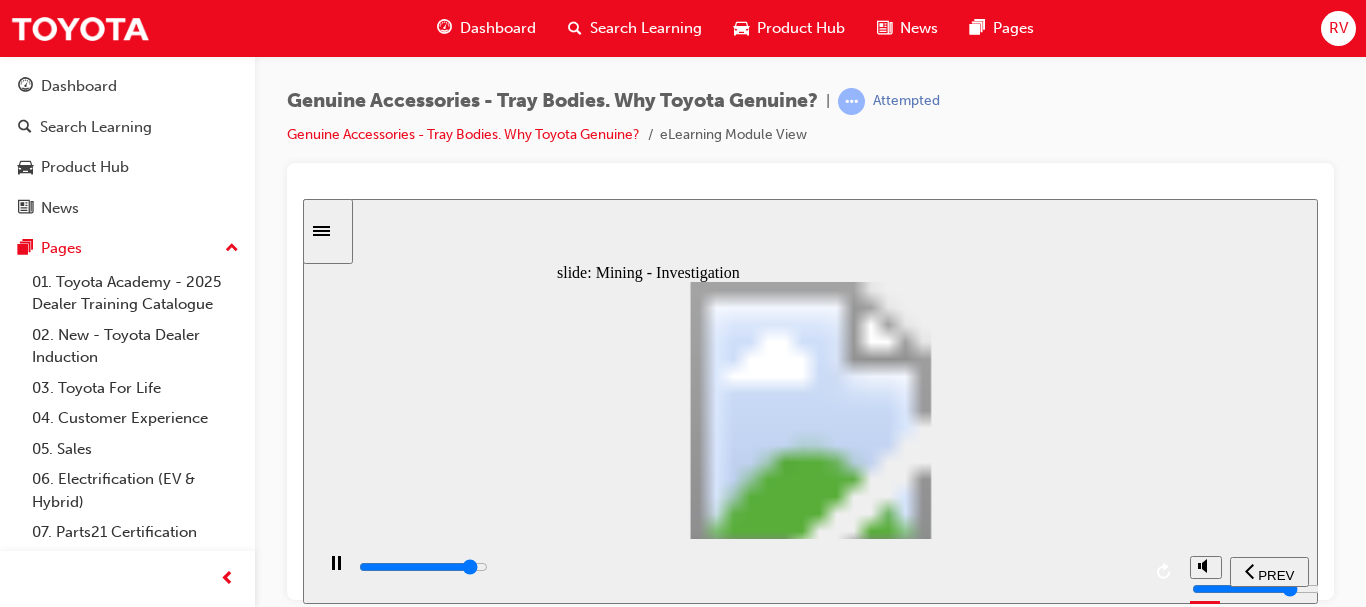 click 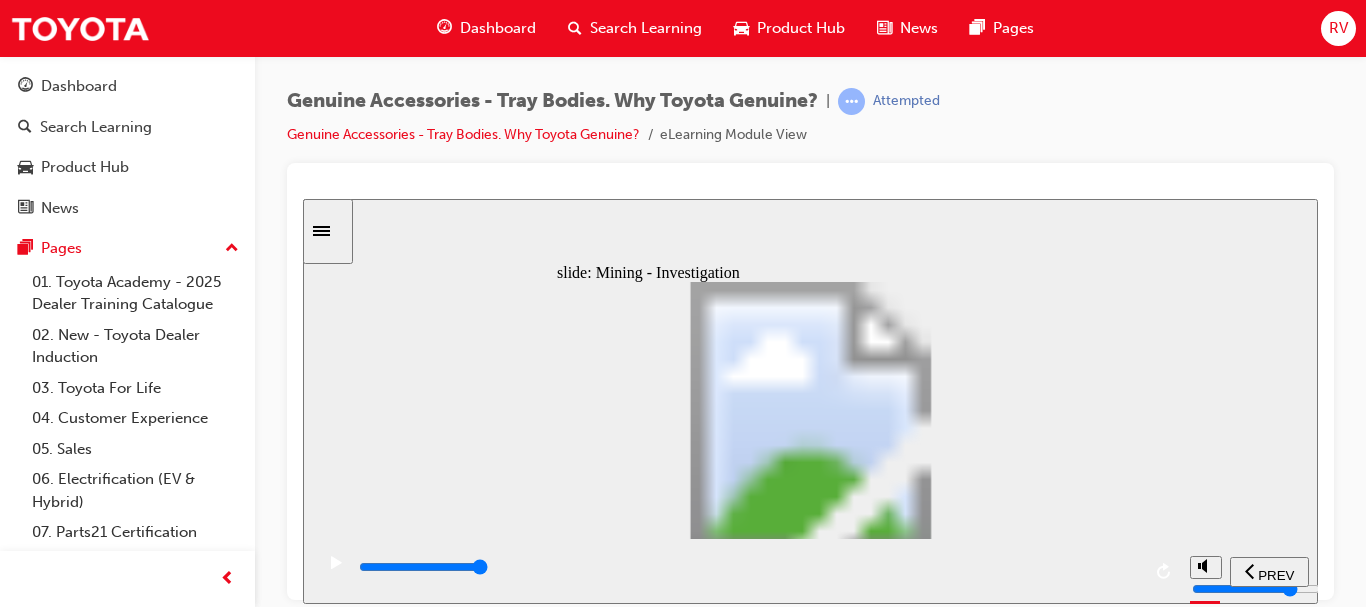 click 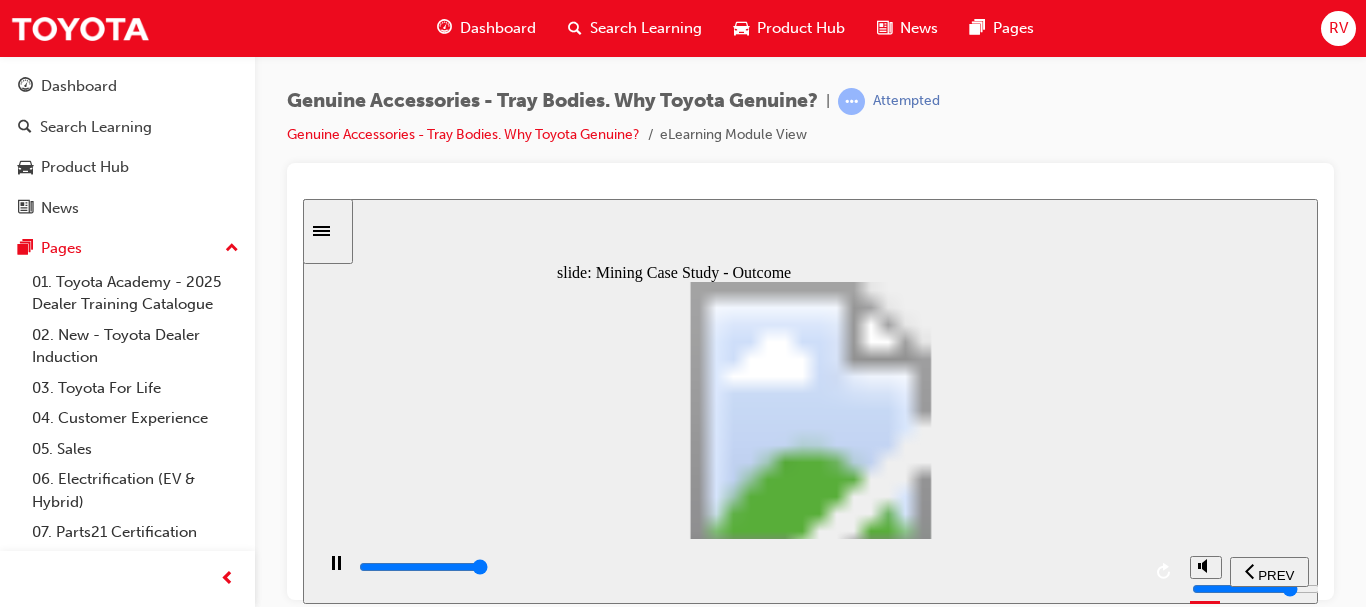 click 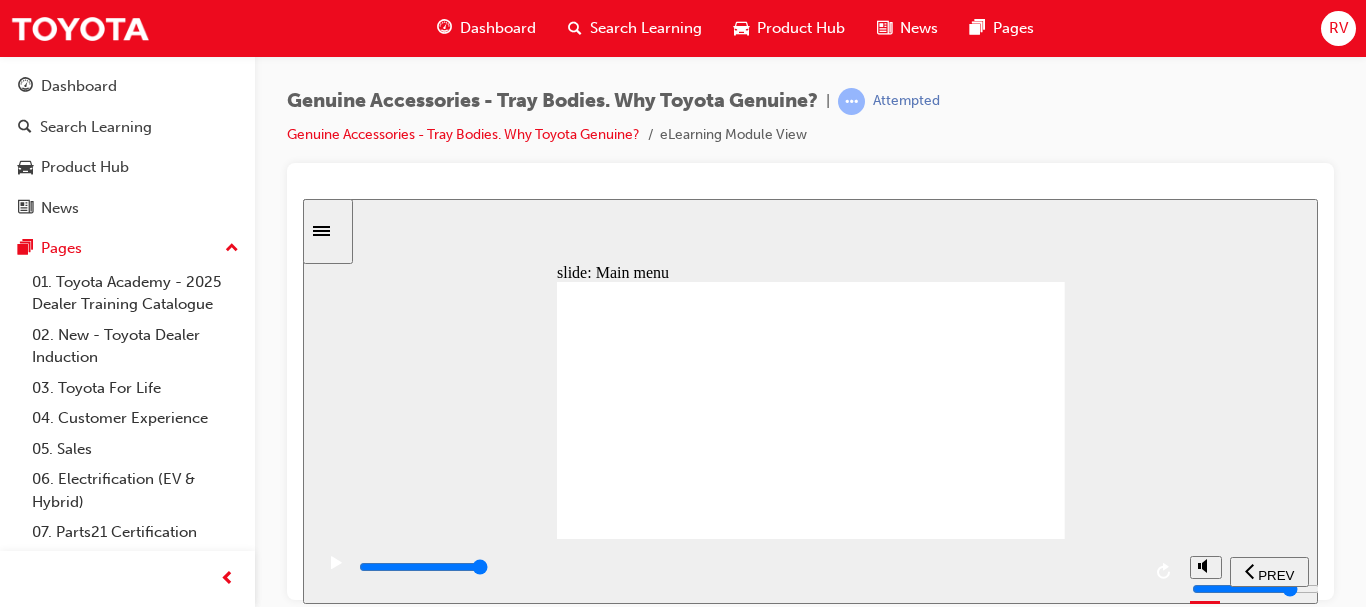 click 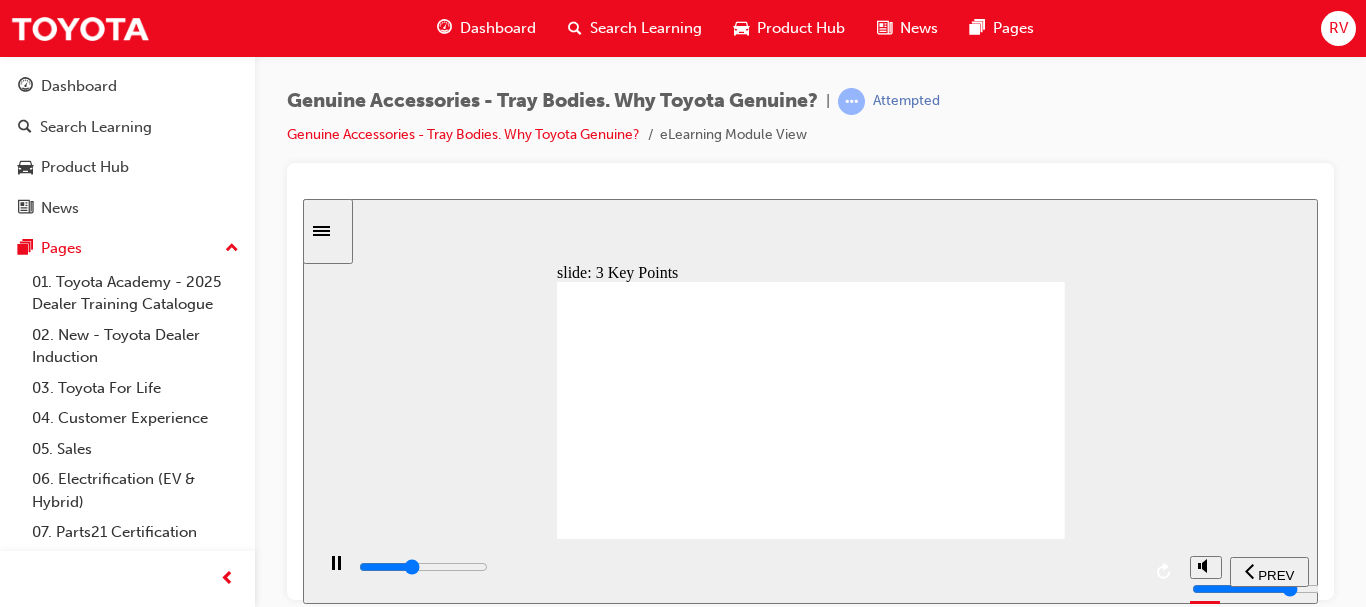 click 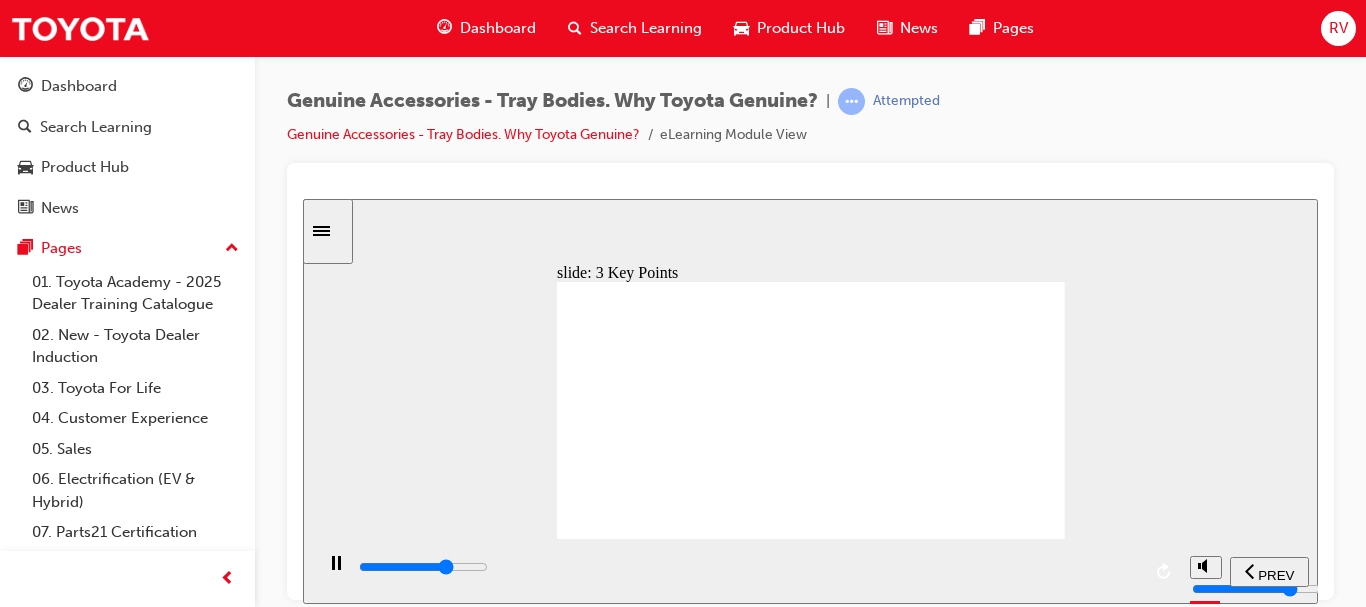 click 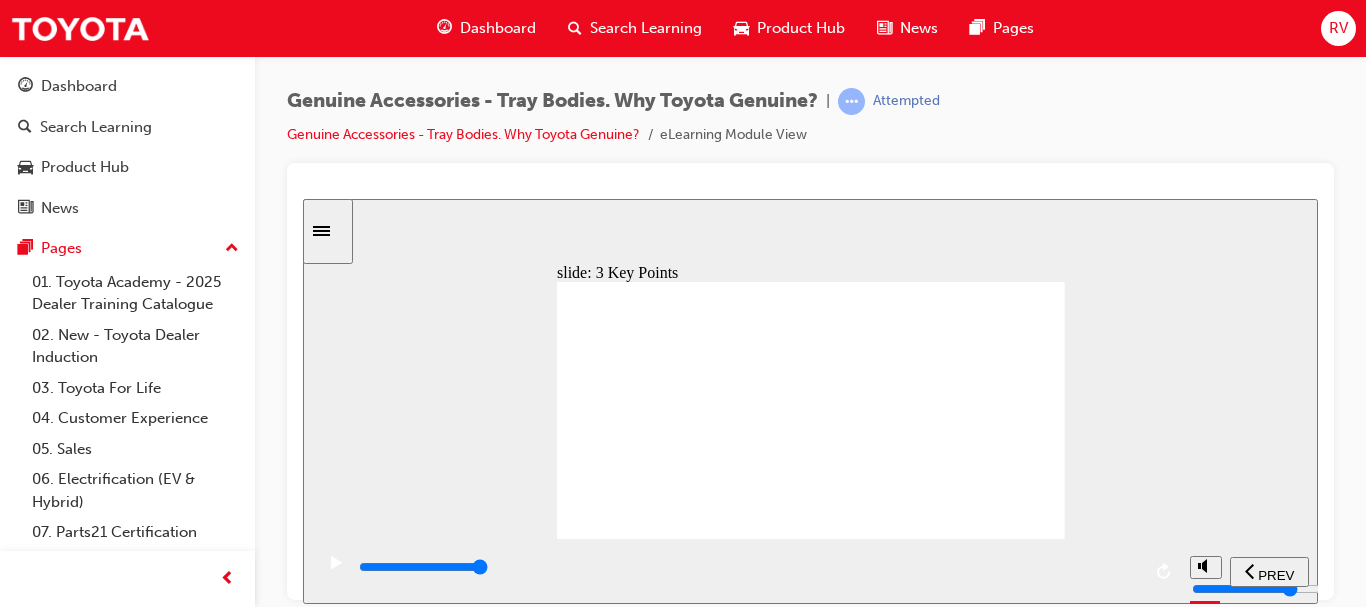 click 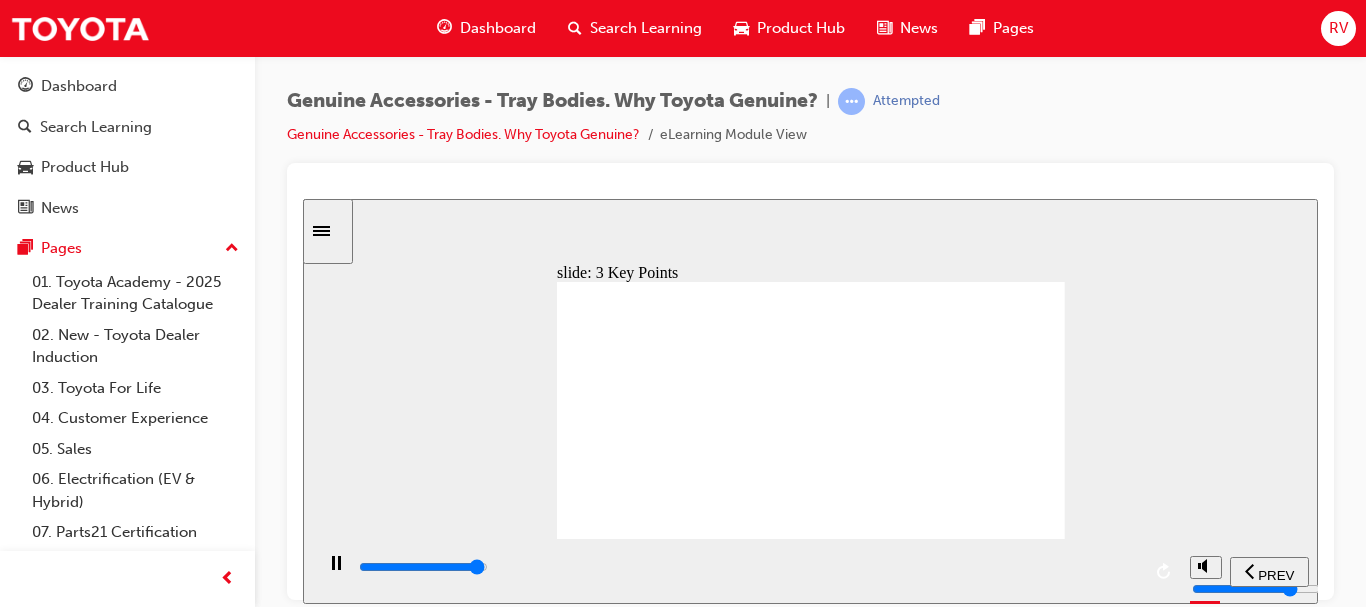 click 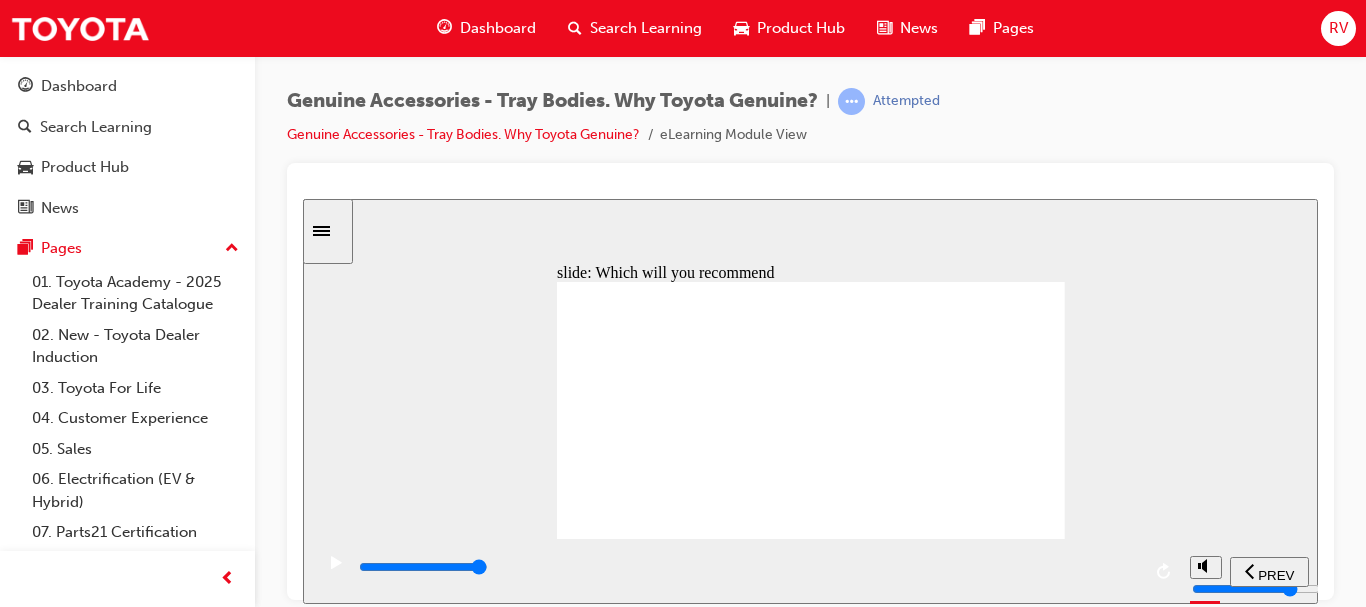 click 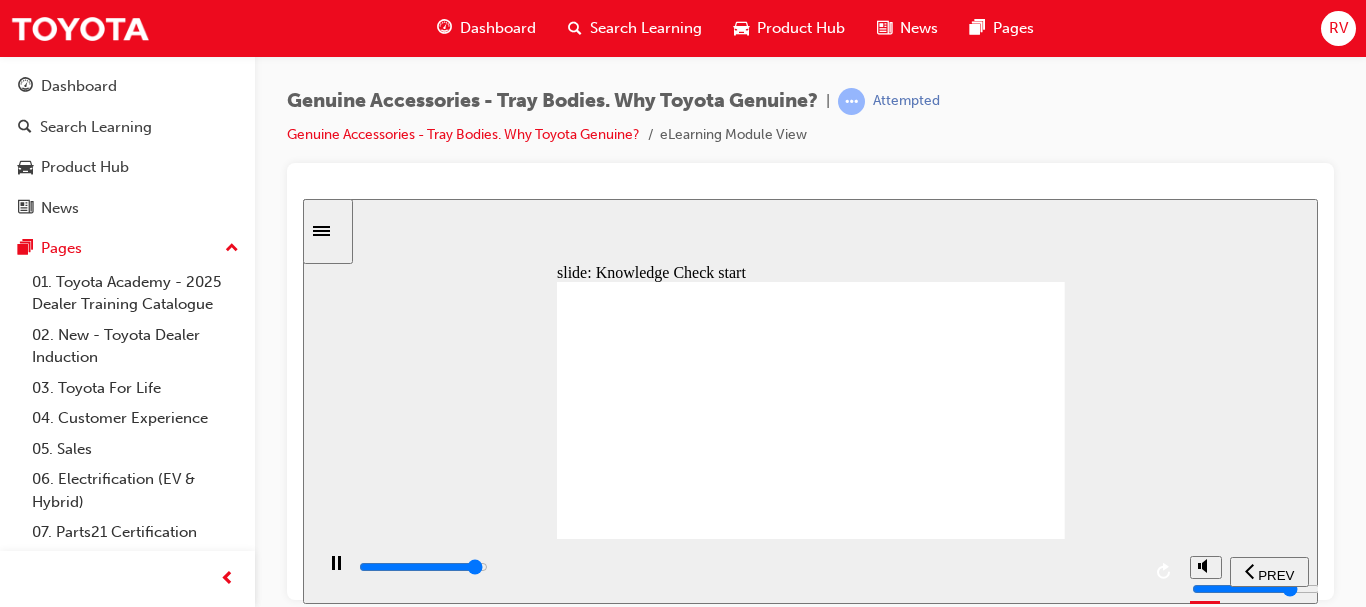 click 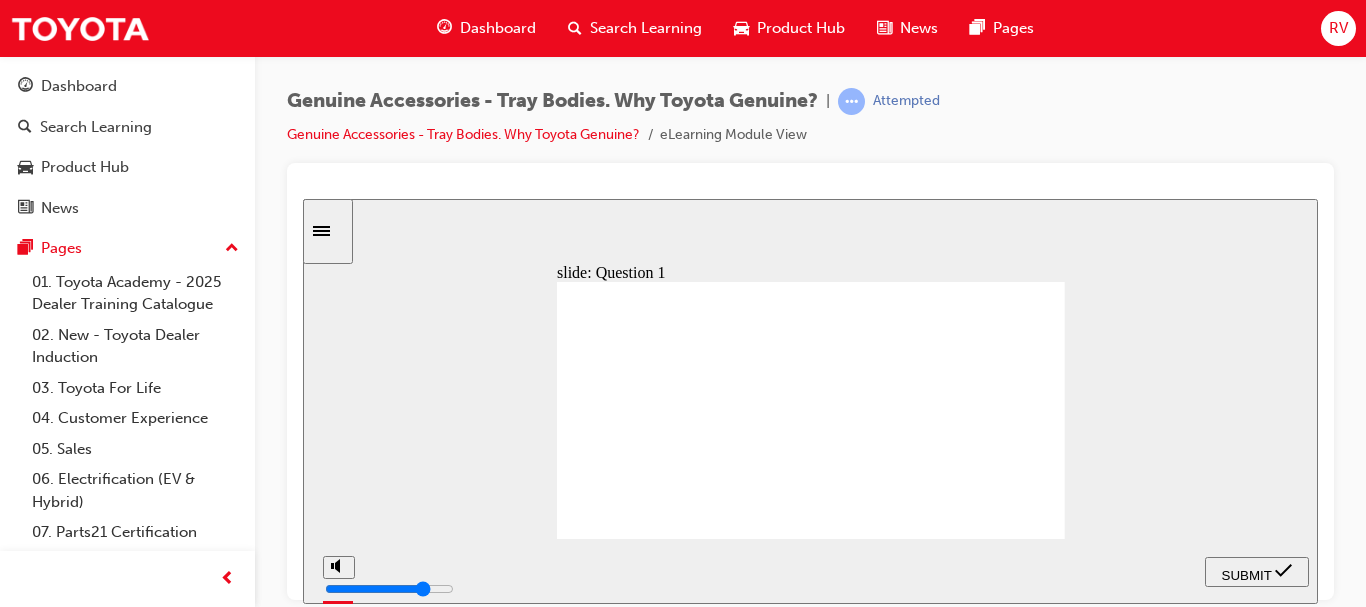 click 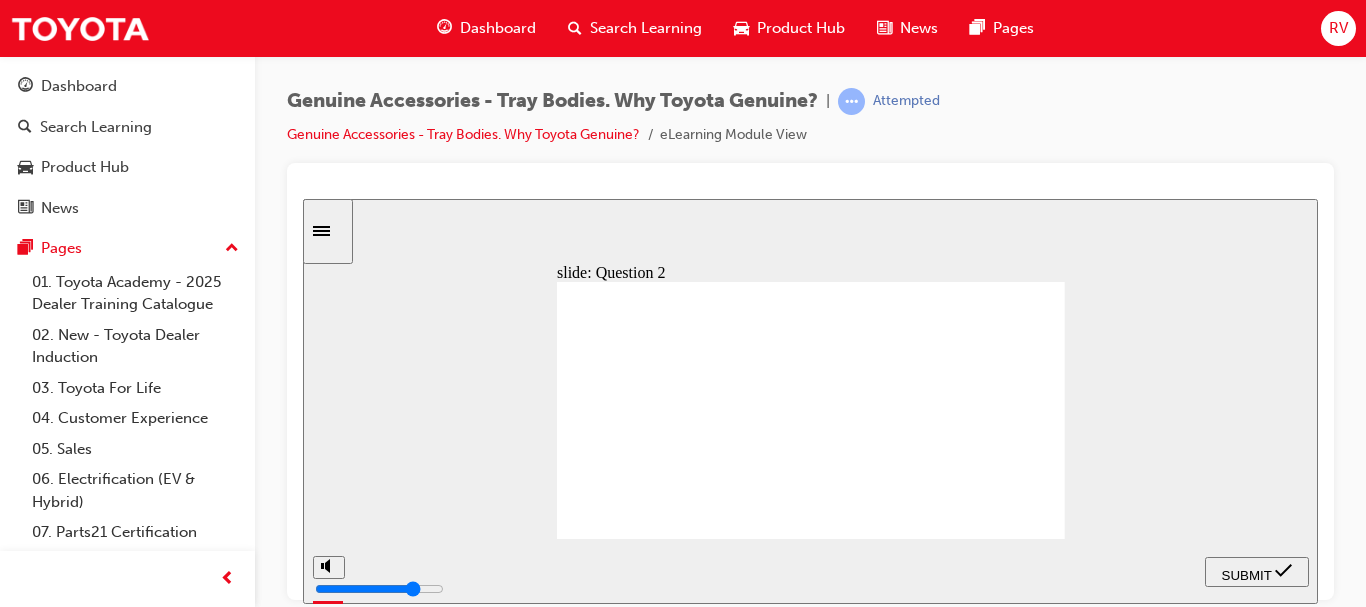 click 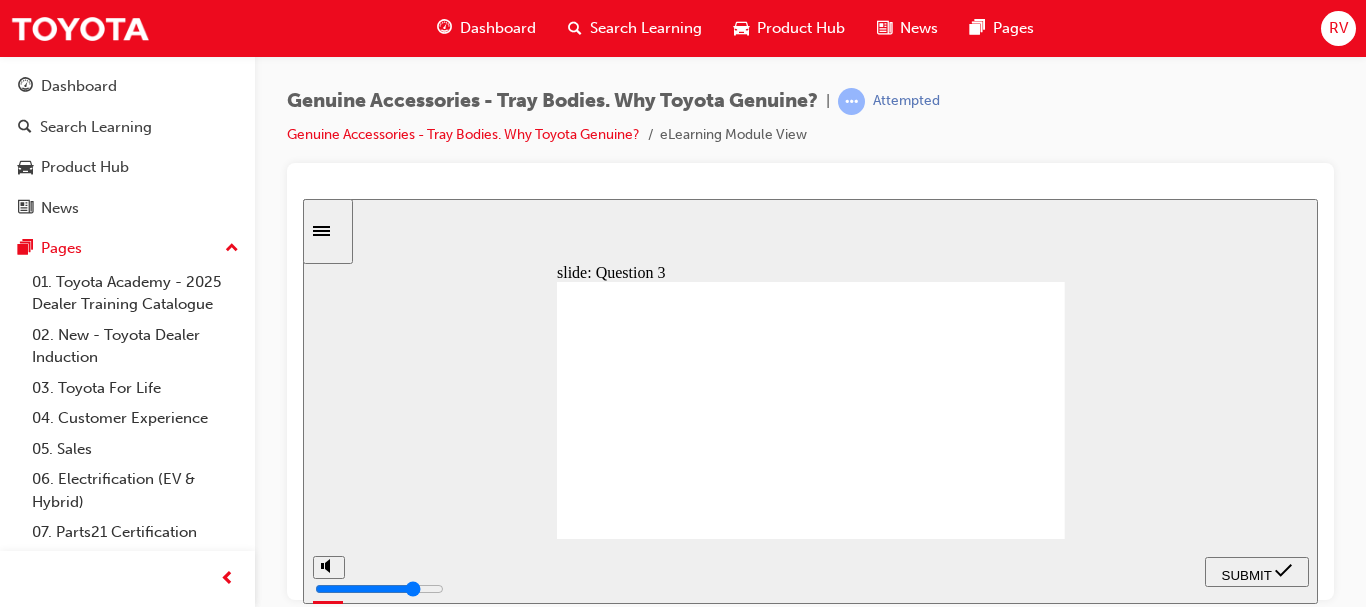 click 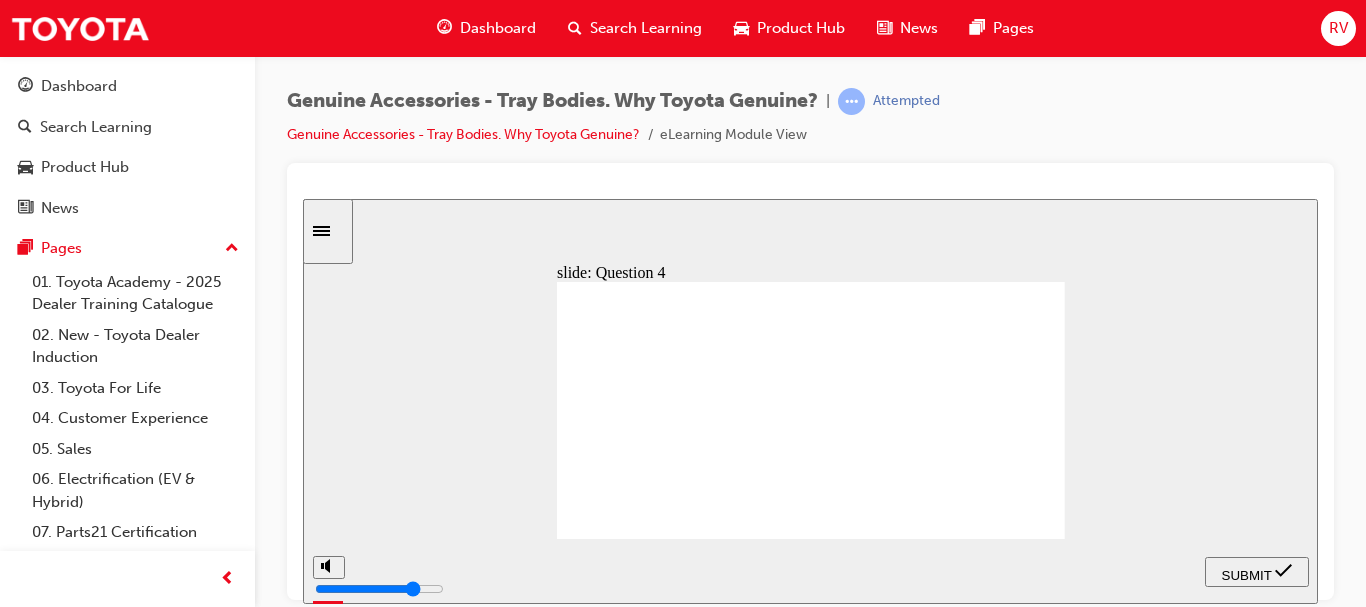 click 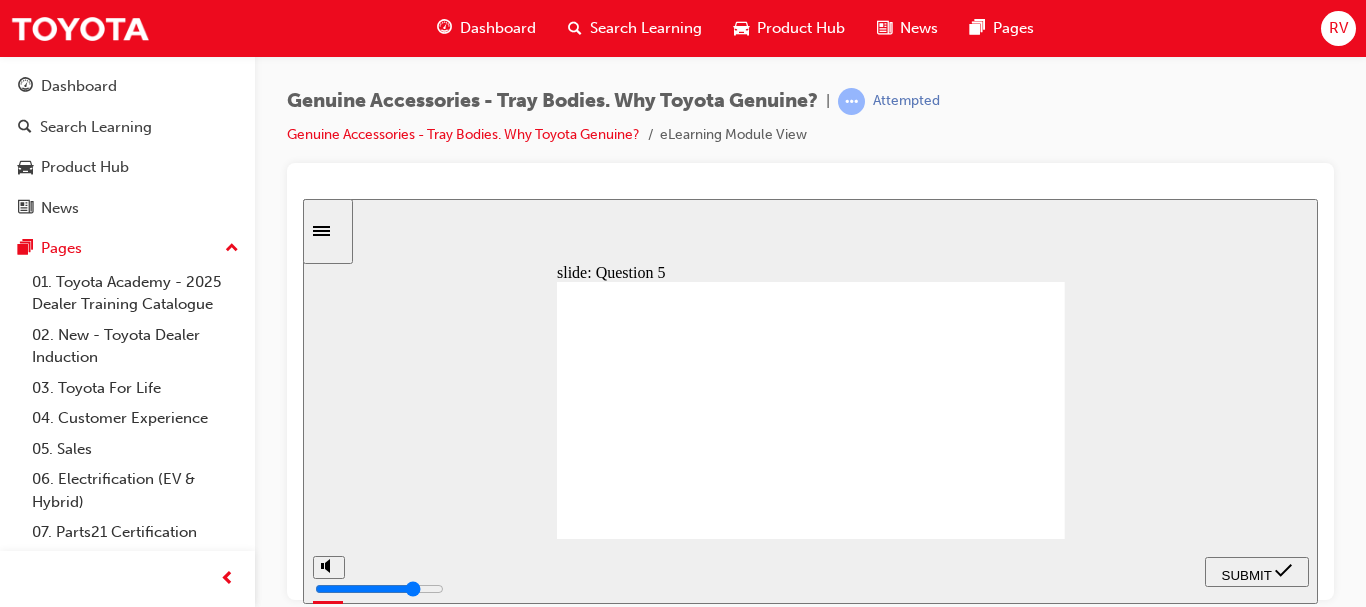 click 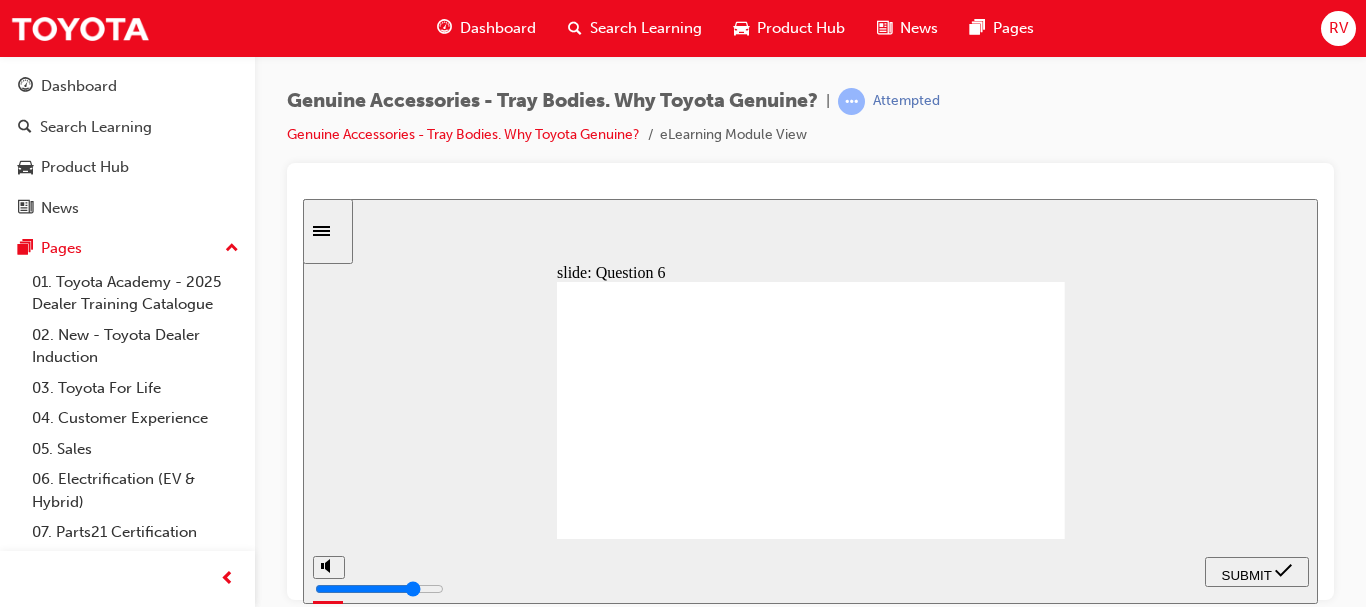 drag, startPoint x: 620, startPoint y: 491, endPoint x: 633, endPoint y: 506, distance: 19.849434 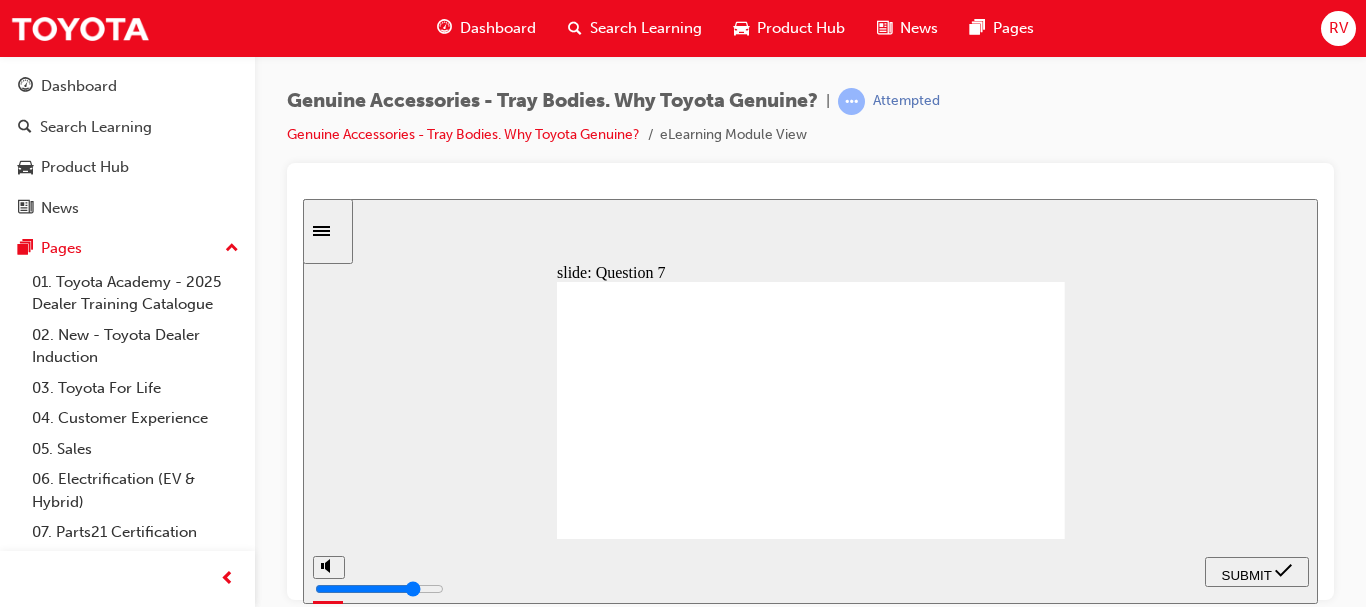 click 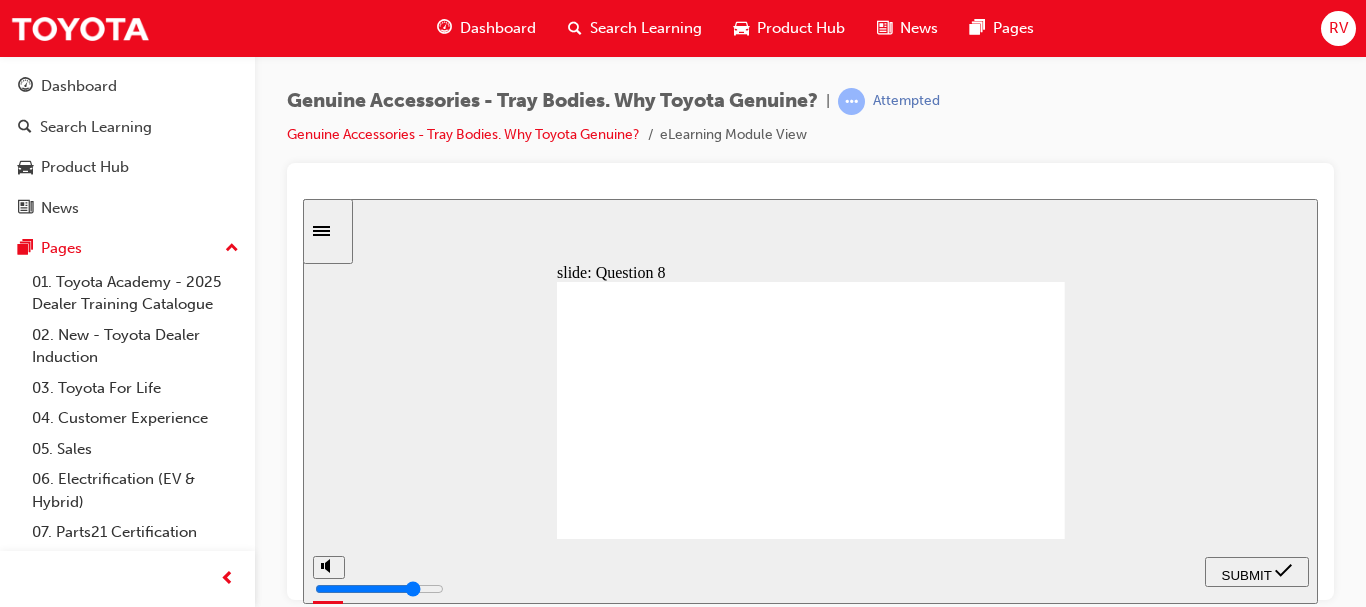 click 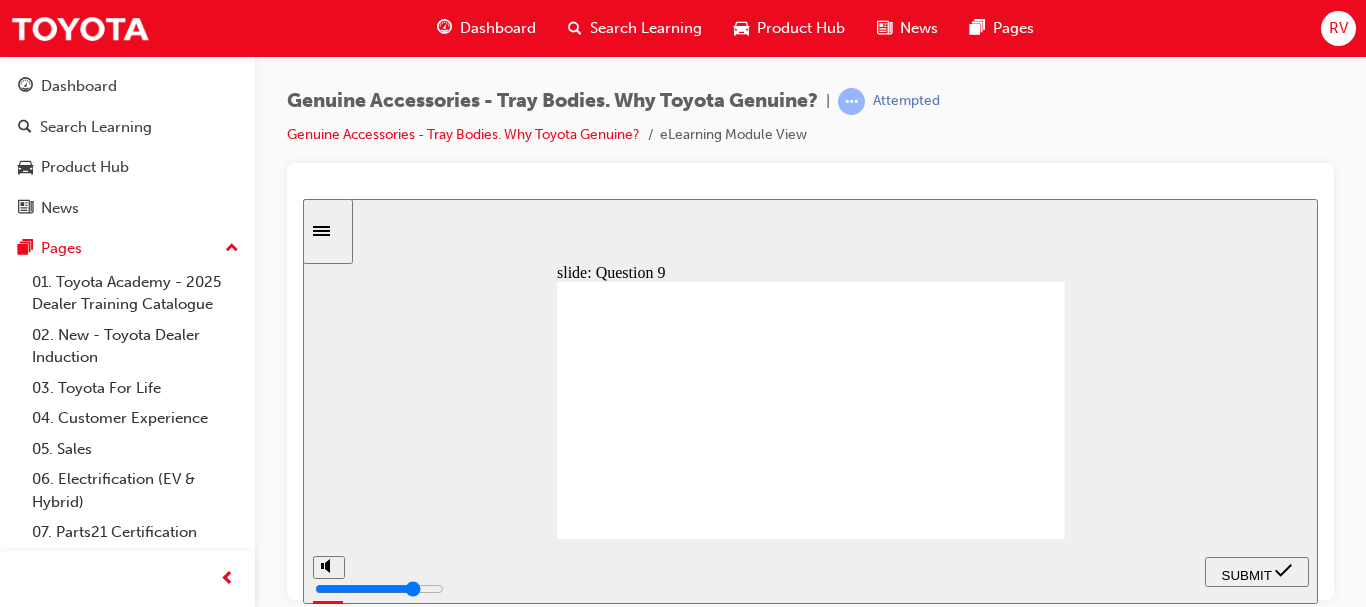 click 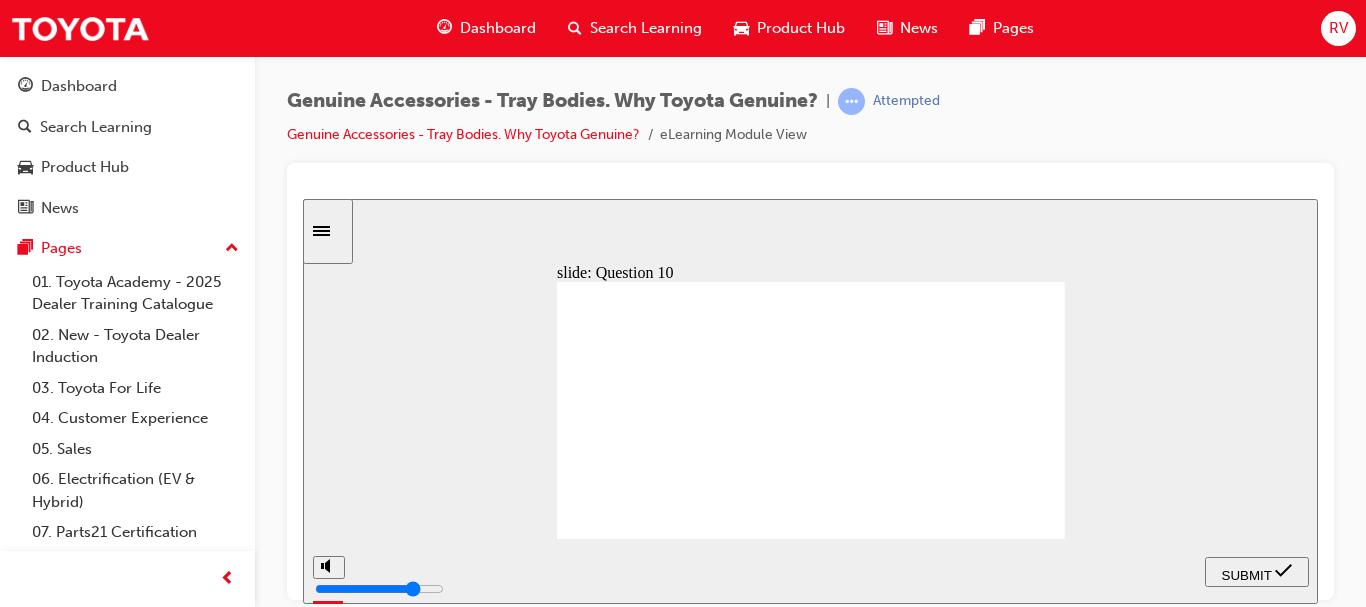 click 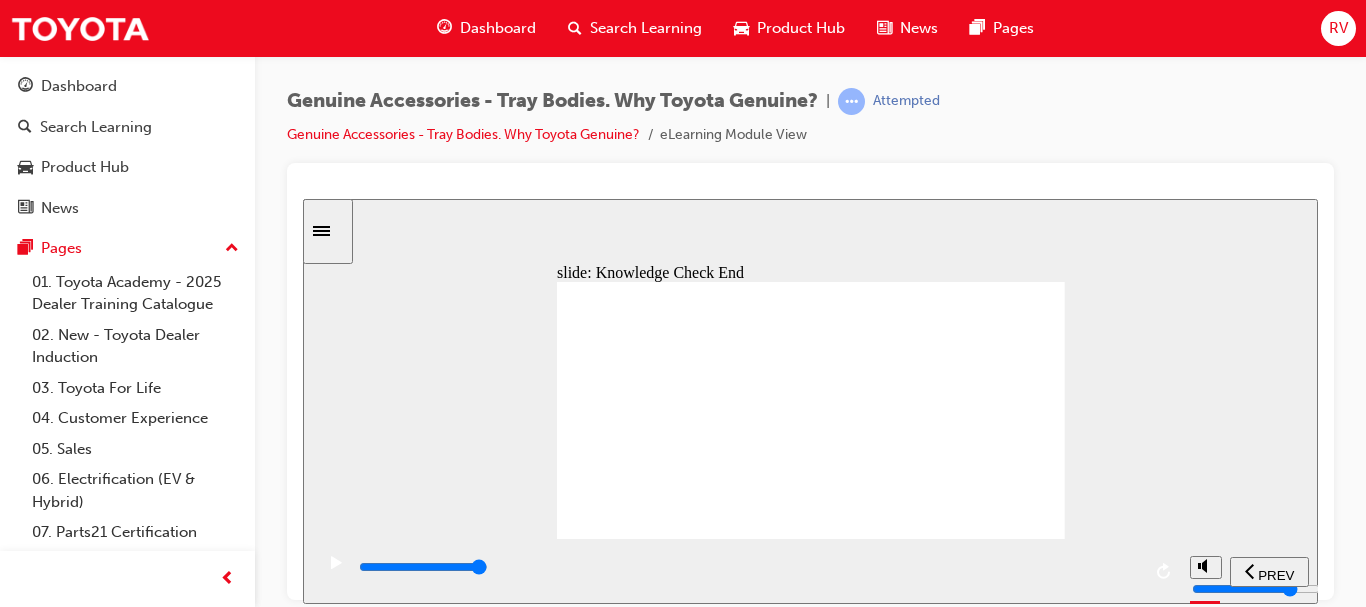click at bounding box center (811, 1210) 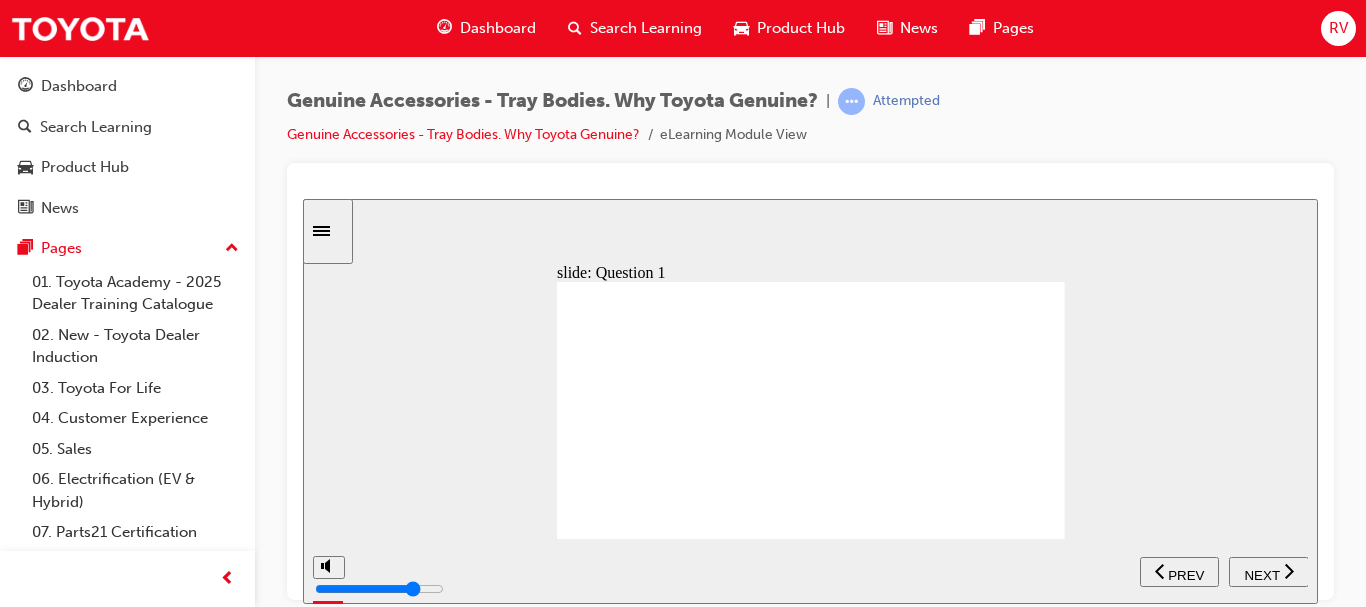 click on "NEXT" at bounding box center (1261, 574) 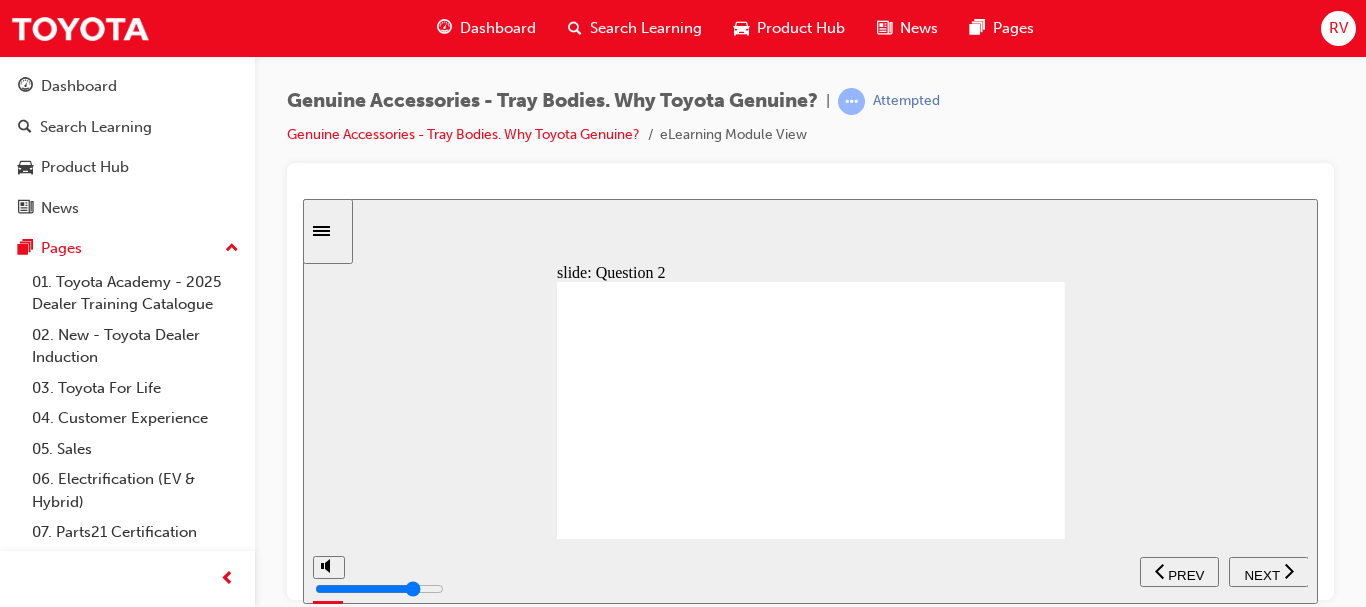 click on "NEXT" at bounding box center (1261, 574) 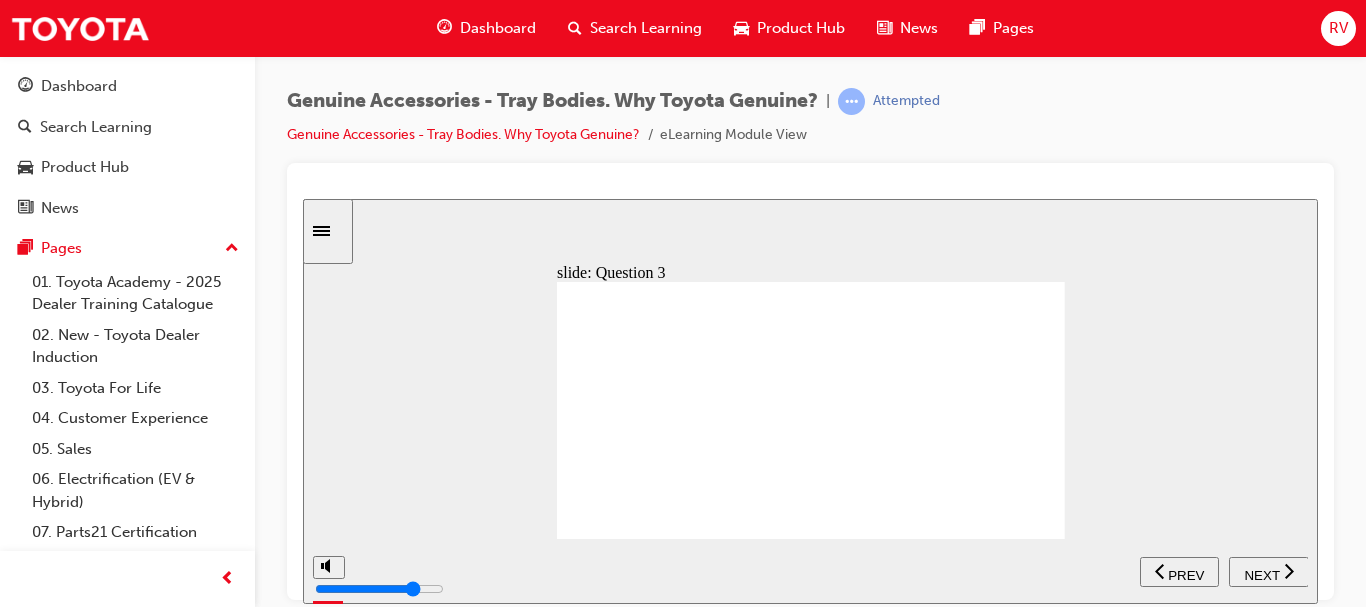 click on "NEXT" at bounding box center (1261, 574) 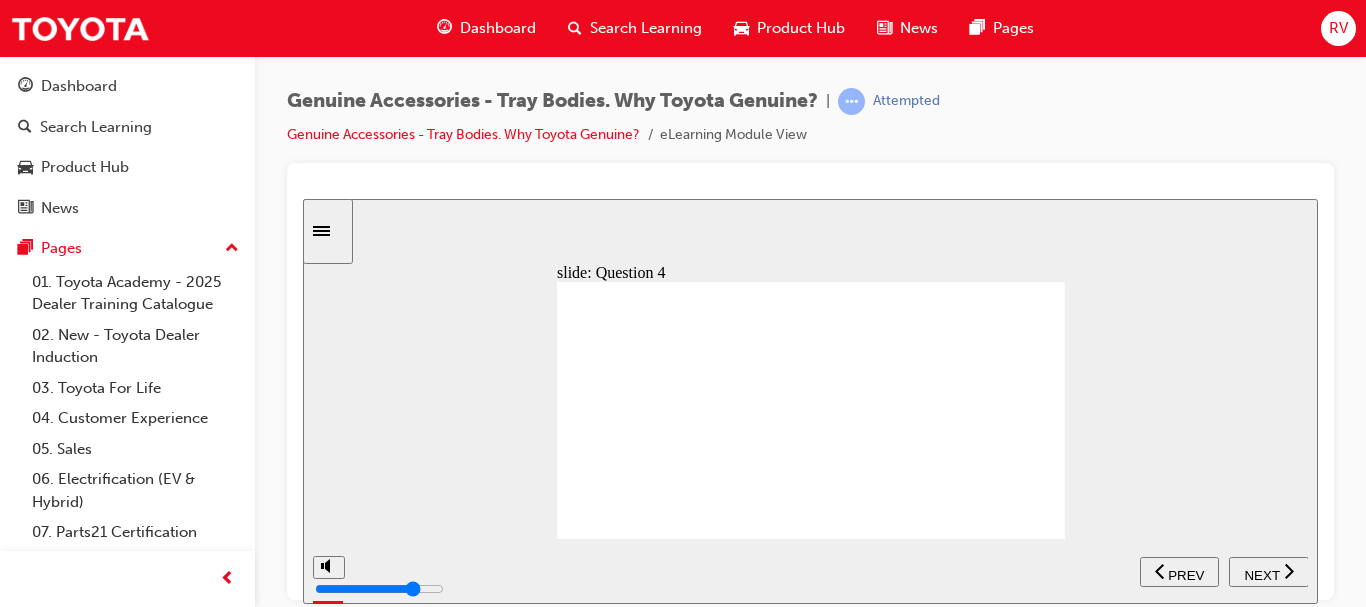 click on "NEXT" at bounding box center [1261, 574] 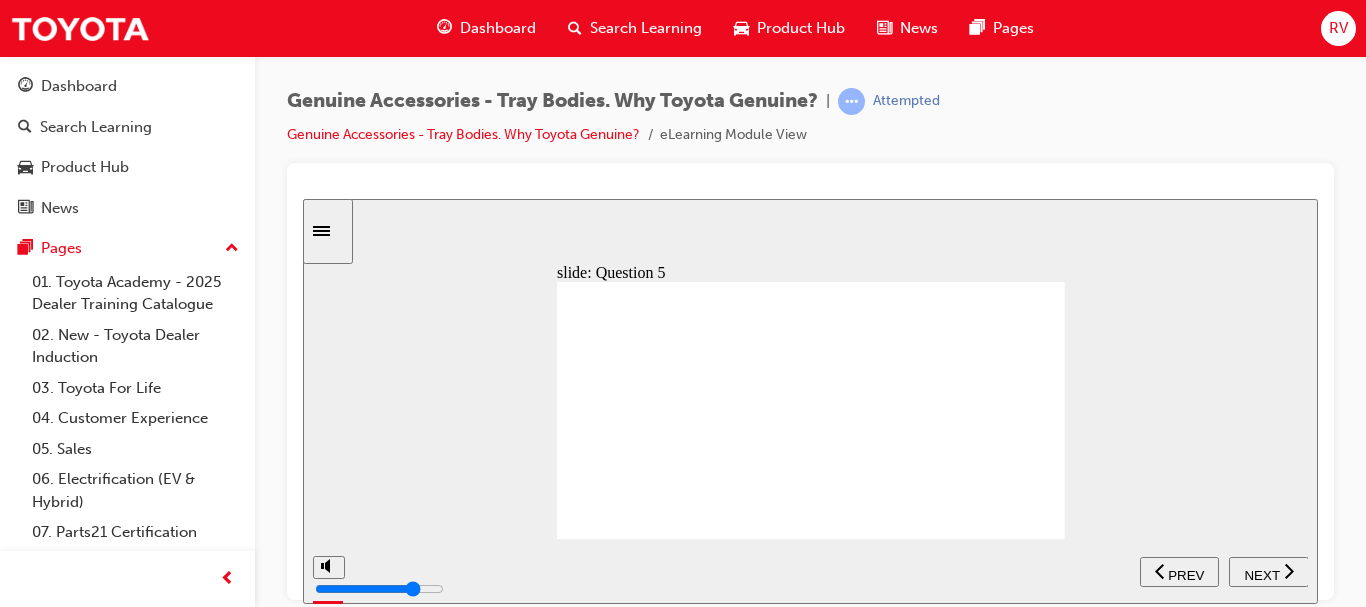 click on "NEXT" at bounding box center (1261, 574) 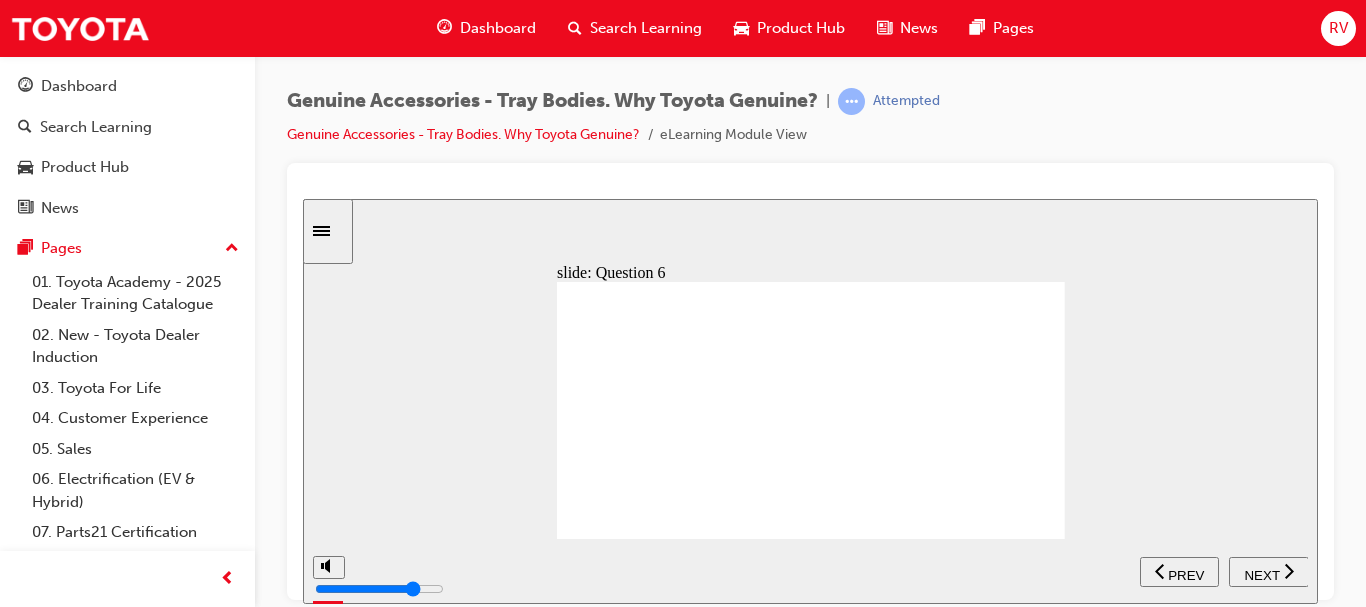 click on "NEXT" at bounding box center [1261, 574] 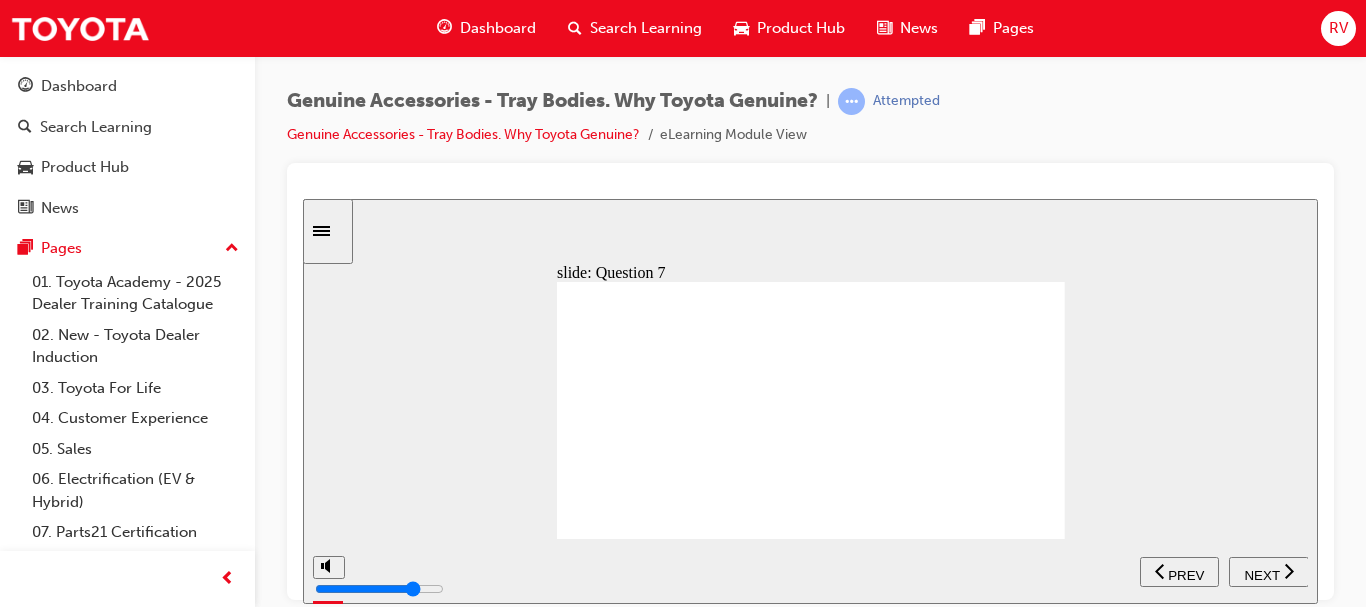 click on "NEXT" at bounding box center (1261, 574) 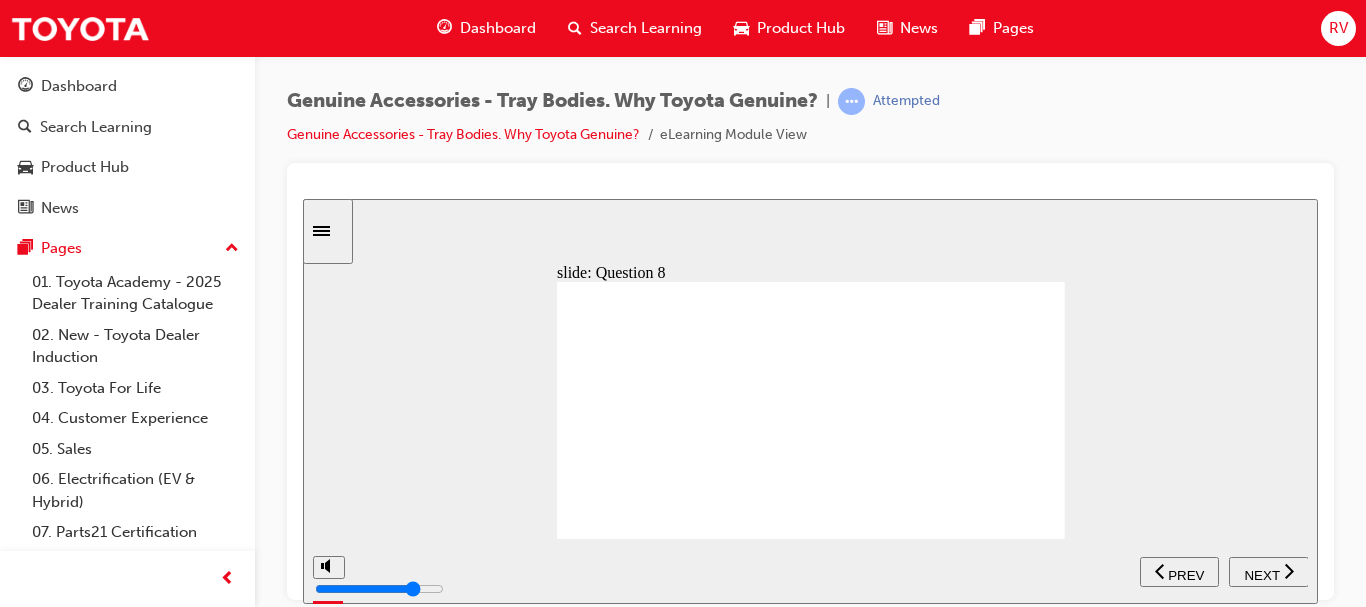 click on "NEXT" at bounding box center [1261, 574] 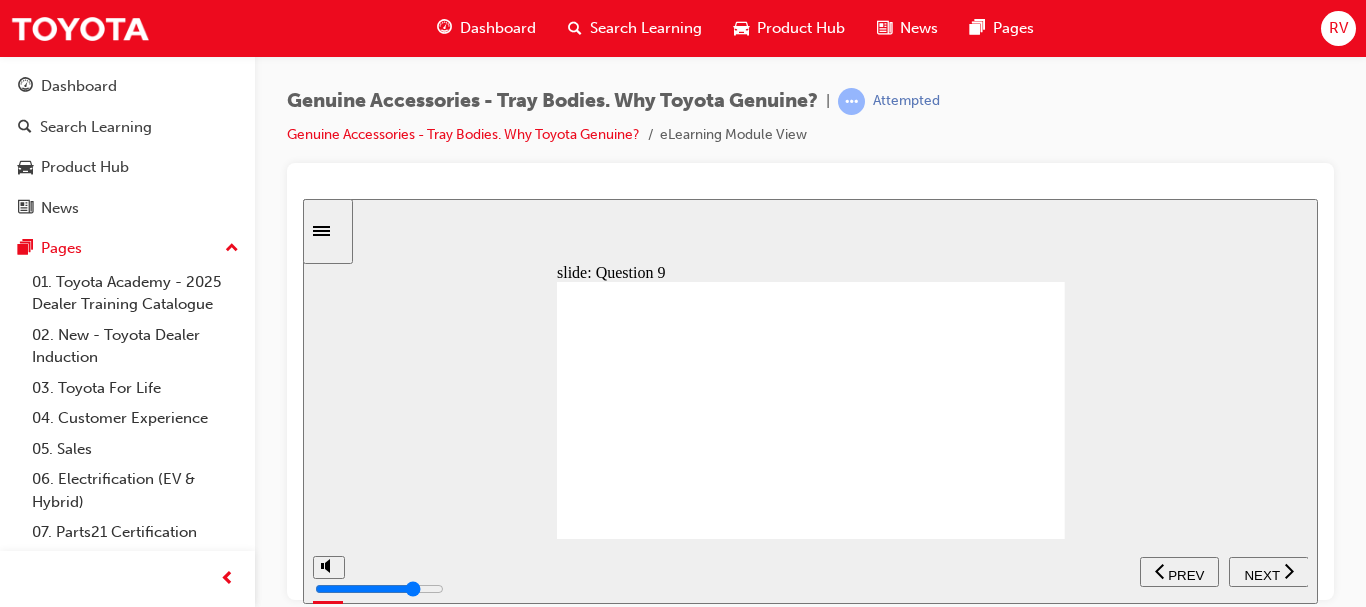 click on "NEXT" at bounding box center [1261, 574] 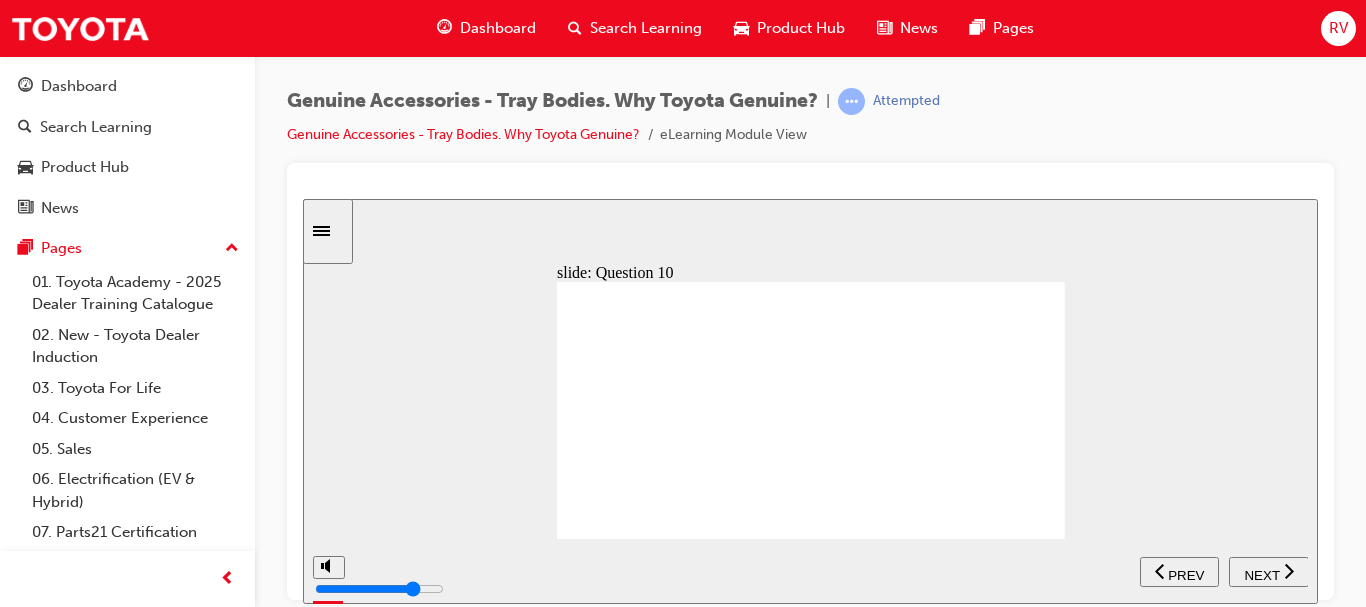 click on "NEXT" at bounding box center (1269, 571) 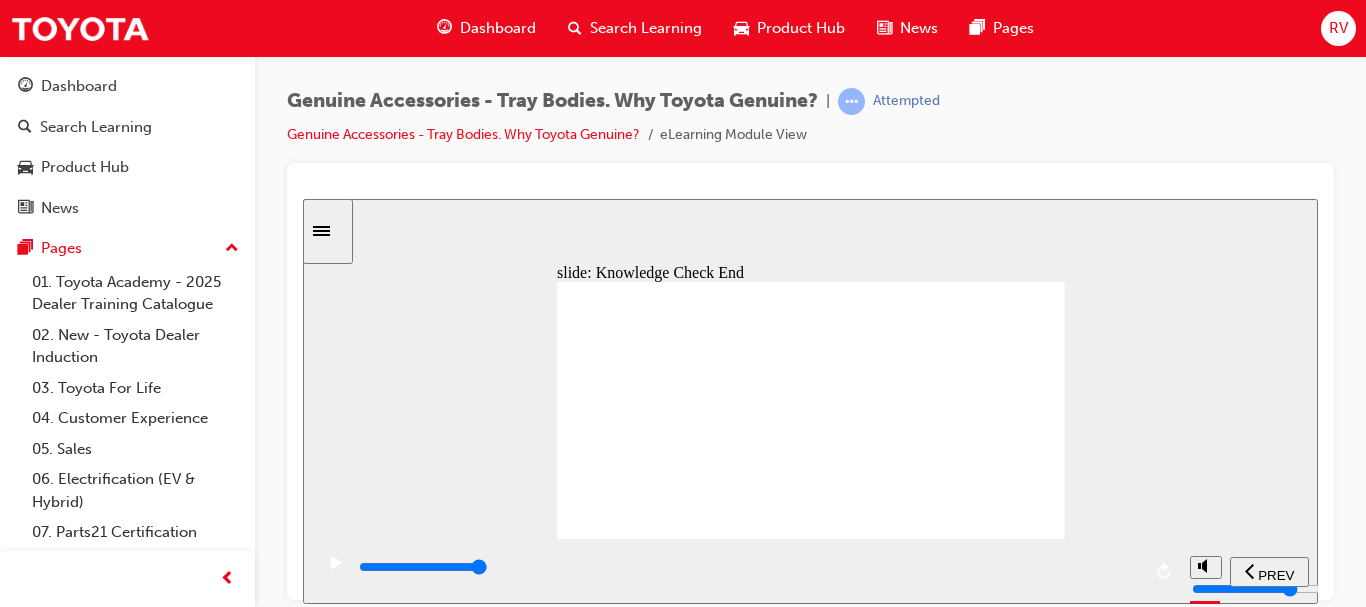 click at bounding box center [811, 1210] 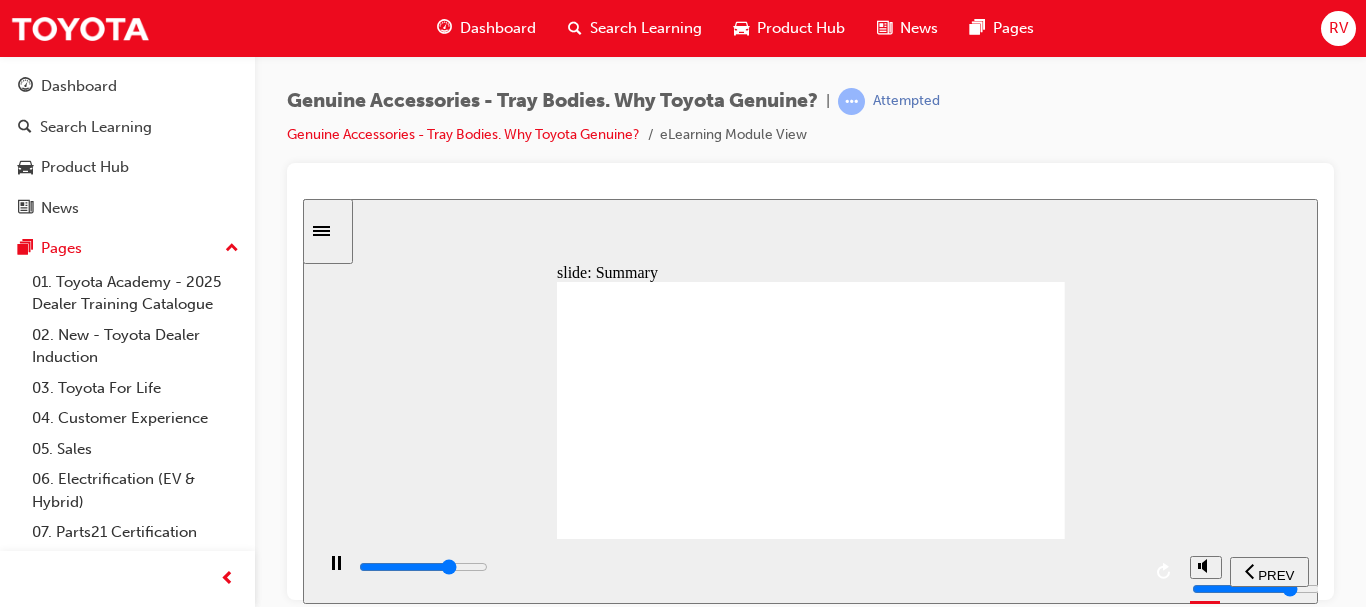 click at bounding box center [748, 567] 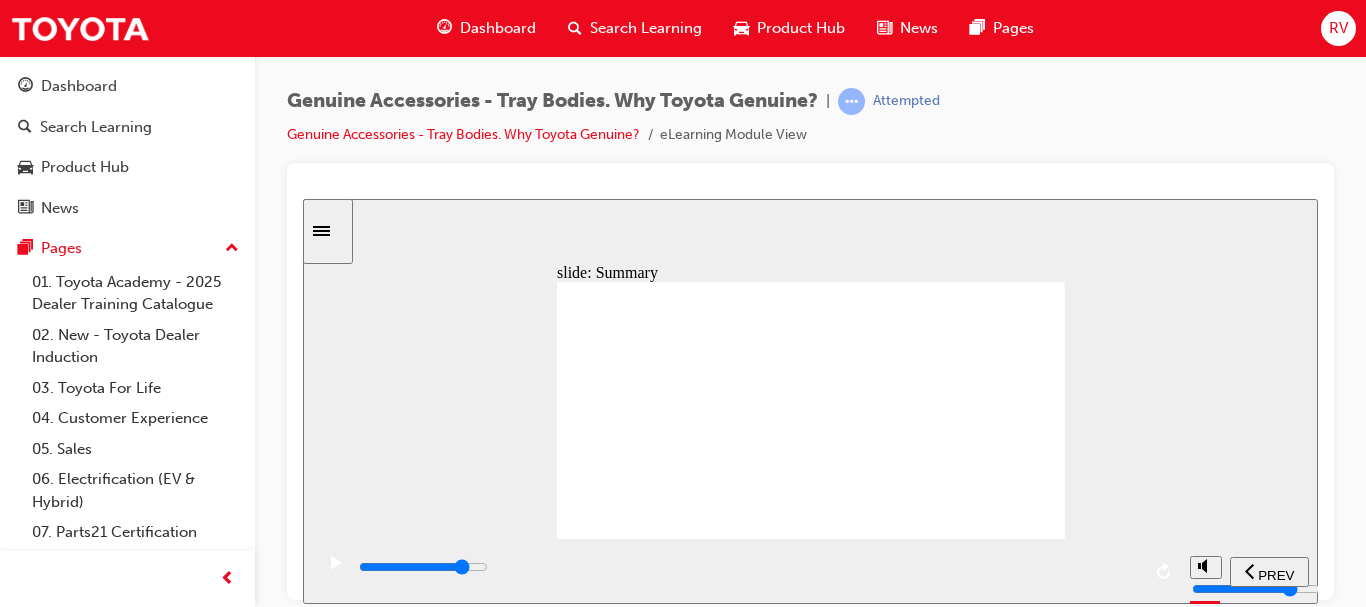 click at bounding box center (748, 567) 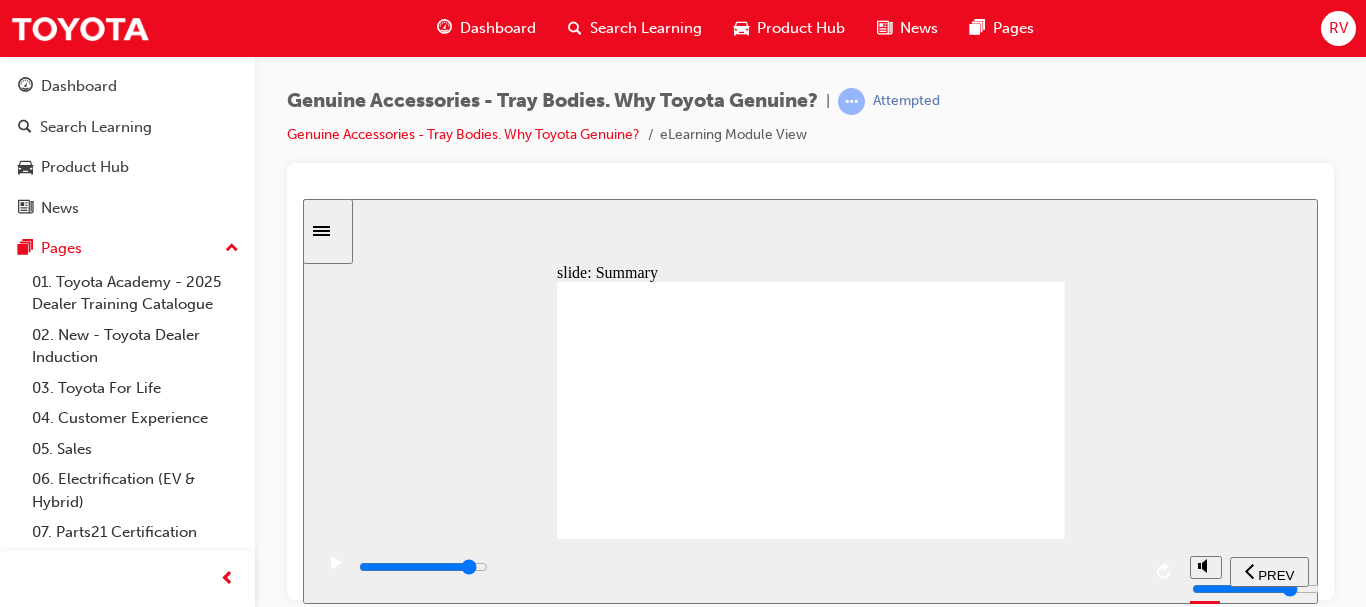 click at bounding box center (423, 566) 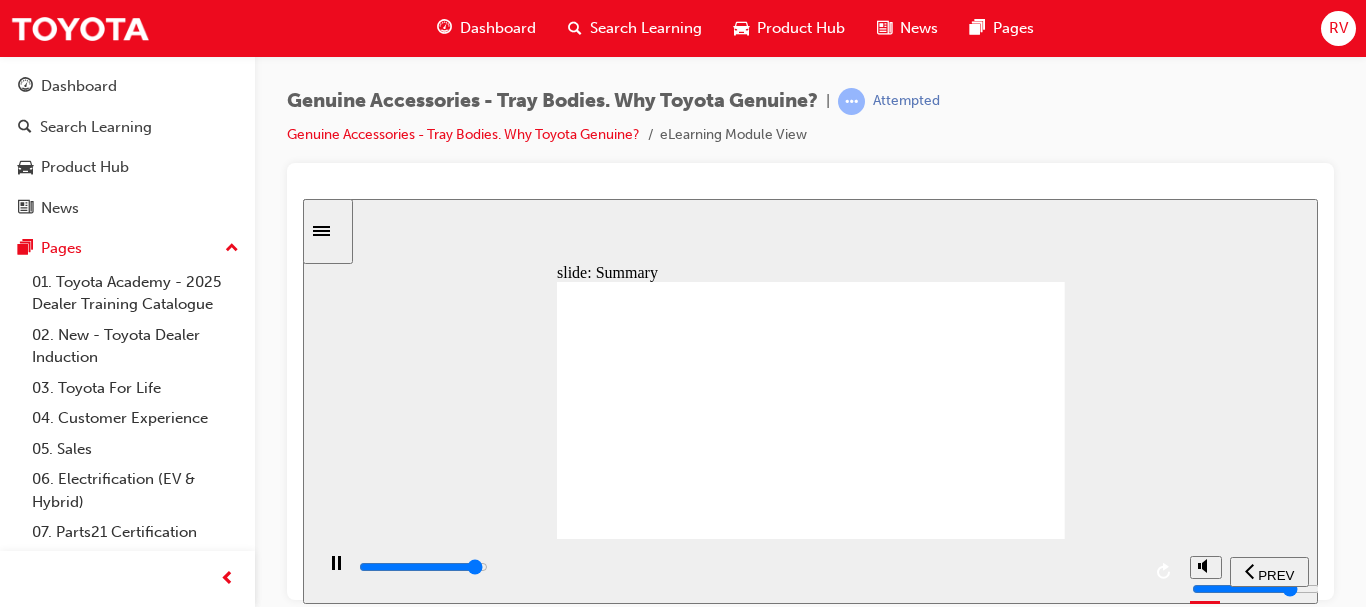 click at bounding box center [1165, 571] 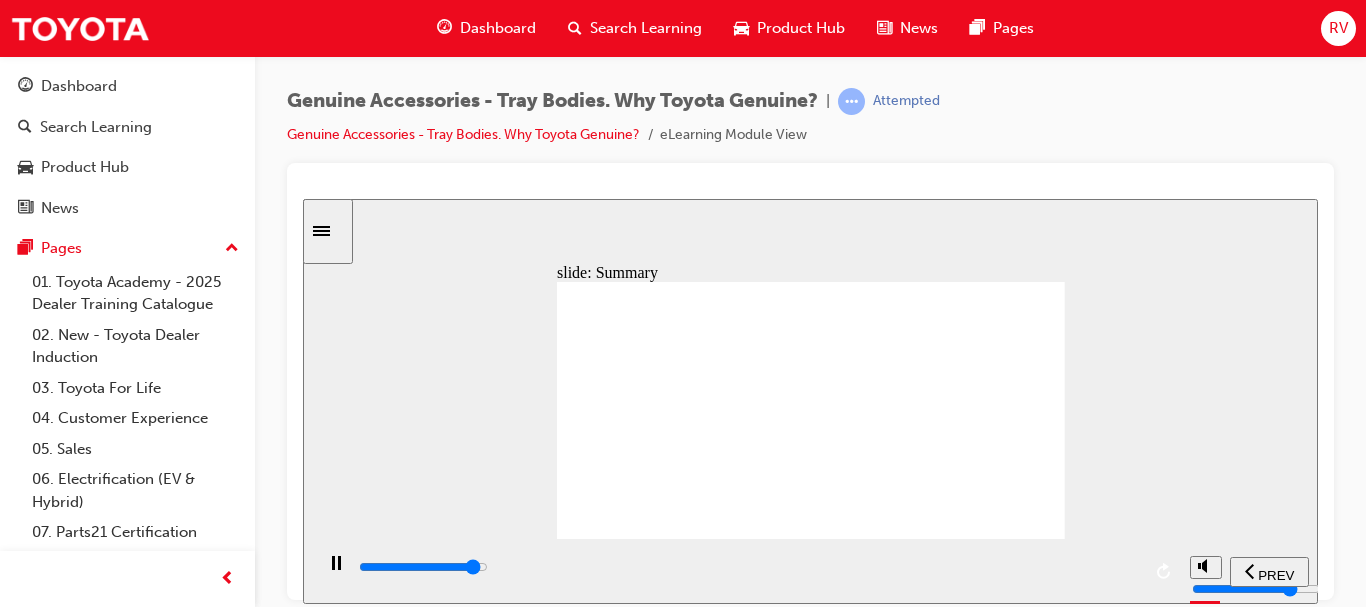 click at bounding box center (748, 567) 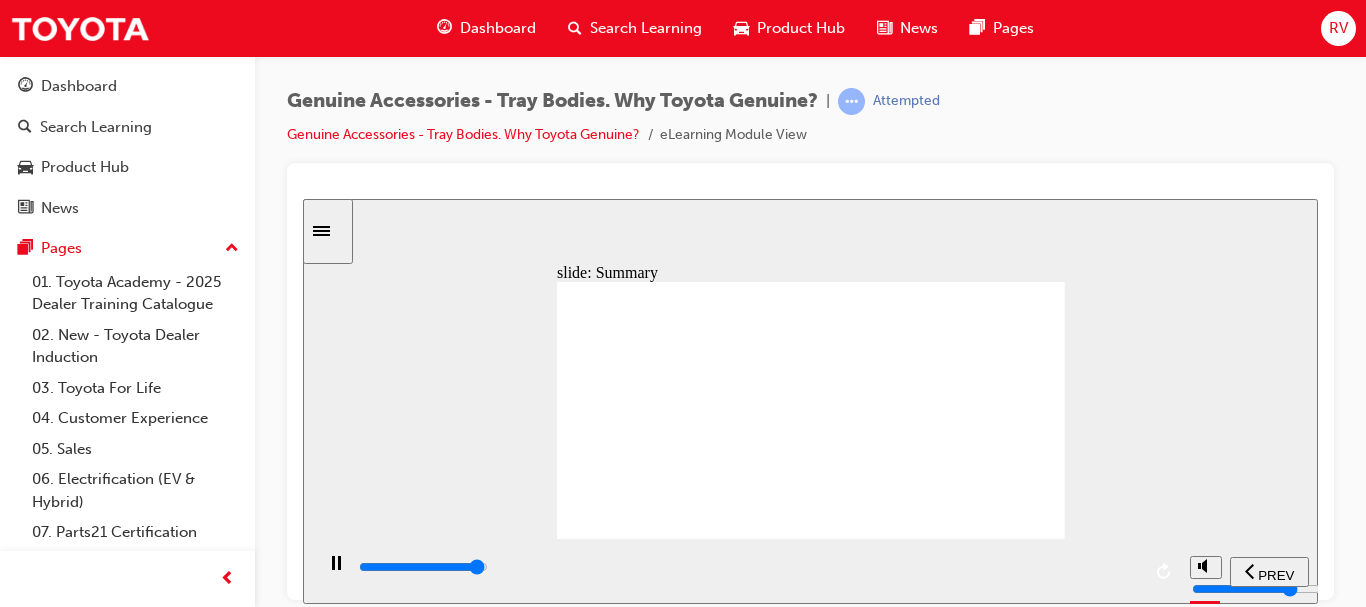 click 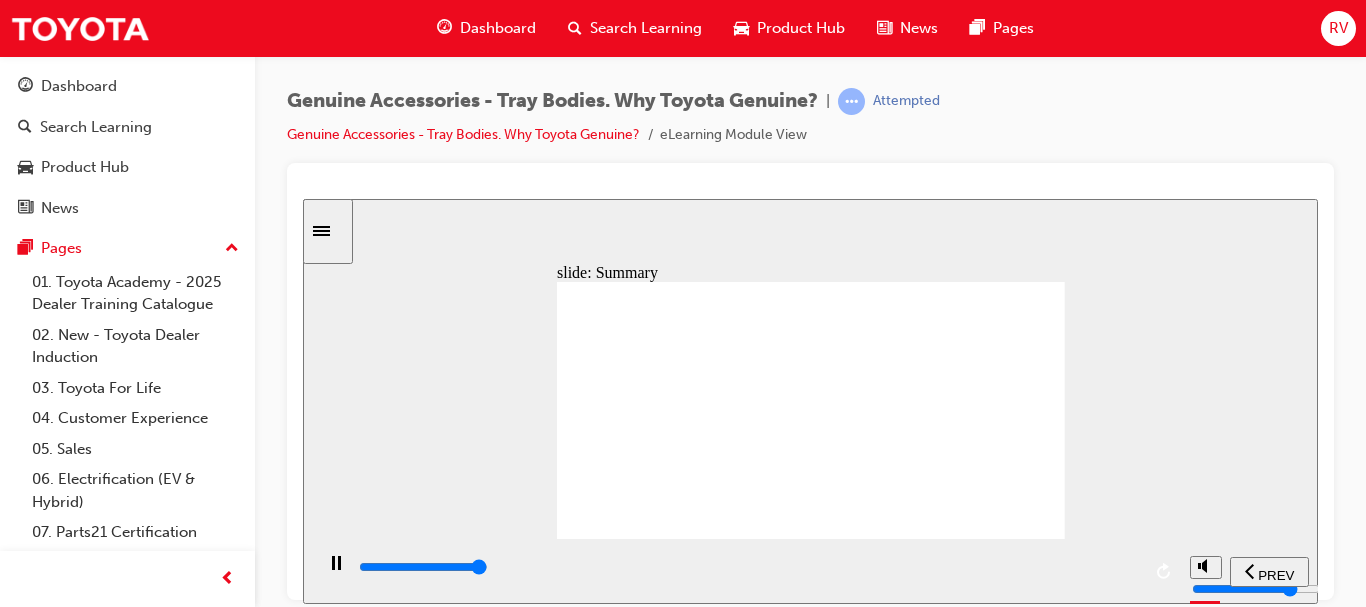 click 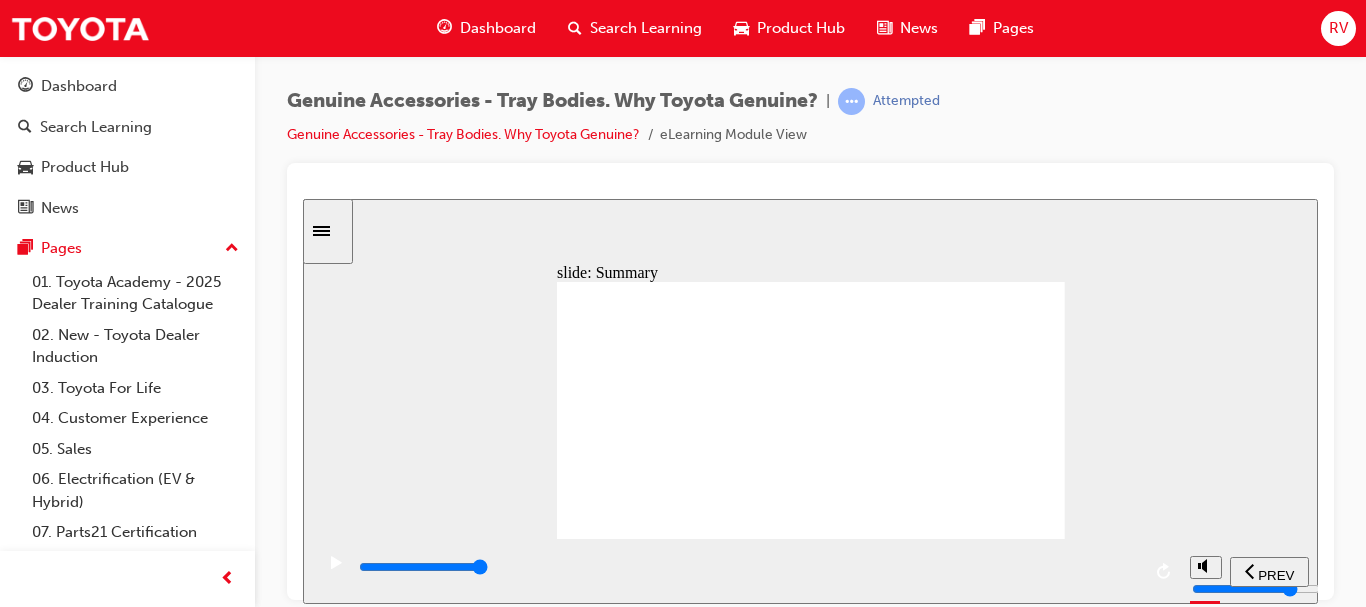 click 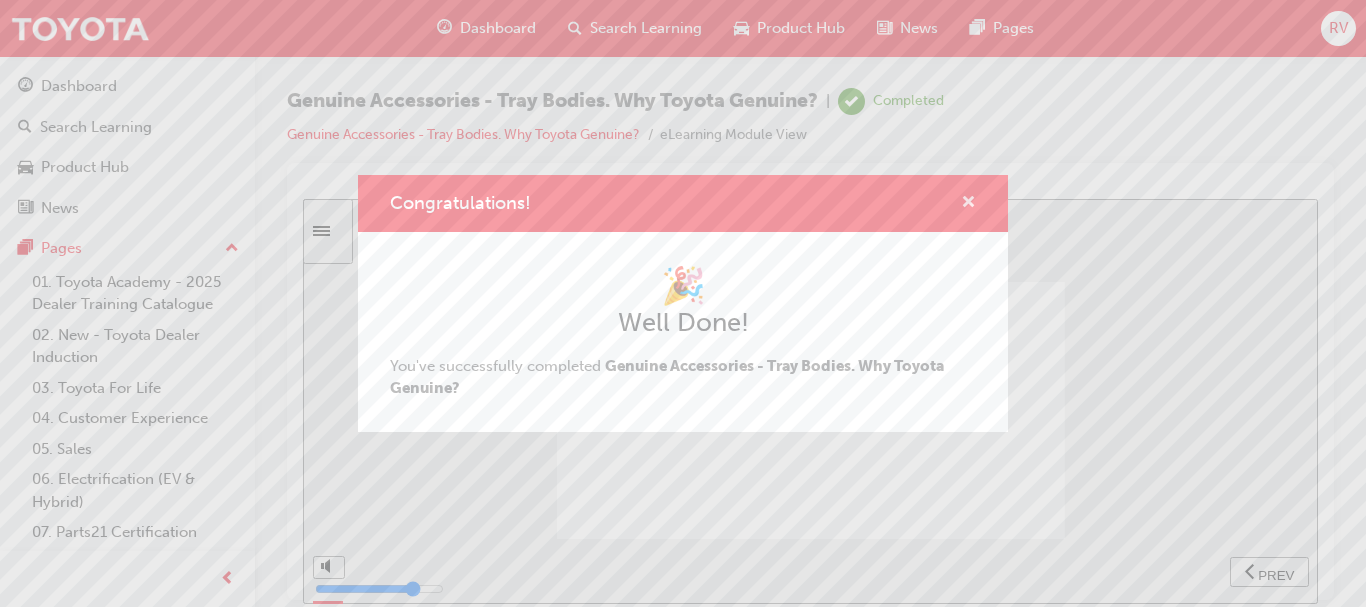 click at bounding box center (968, 204) 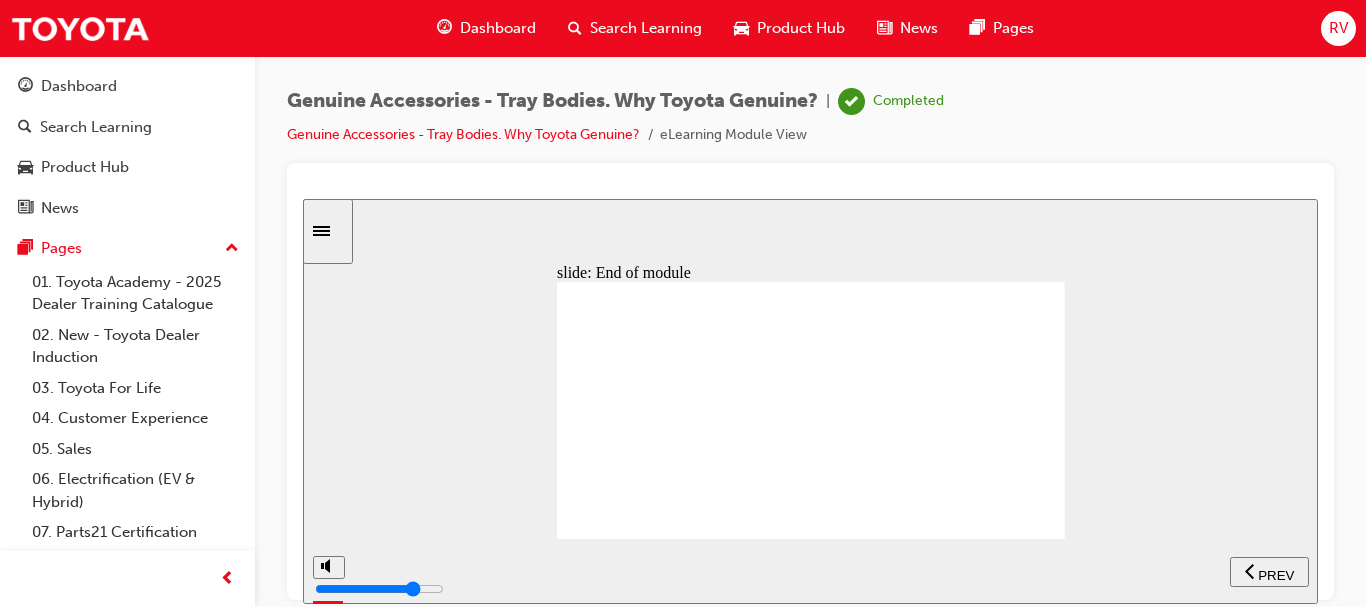 click on "PREV" at bounding box center [1276, 574] 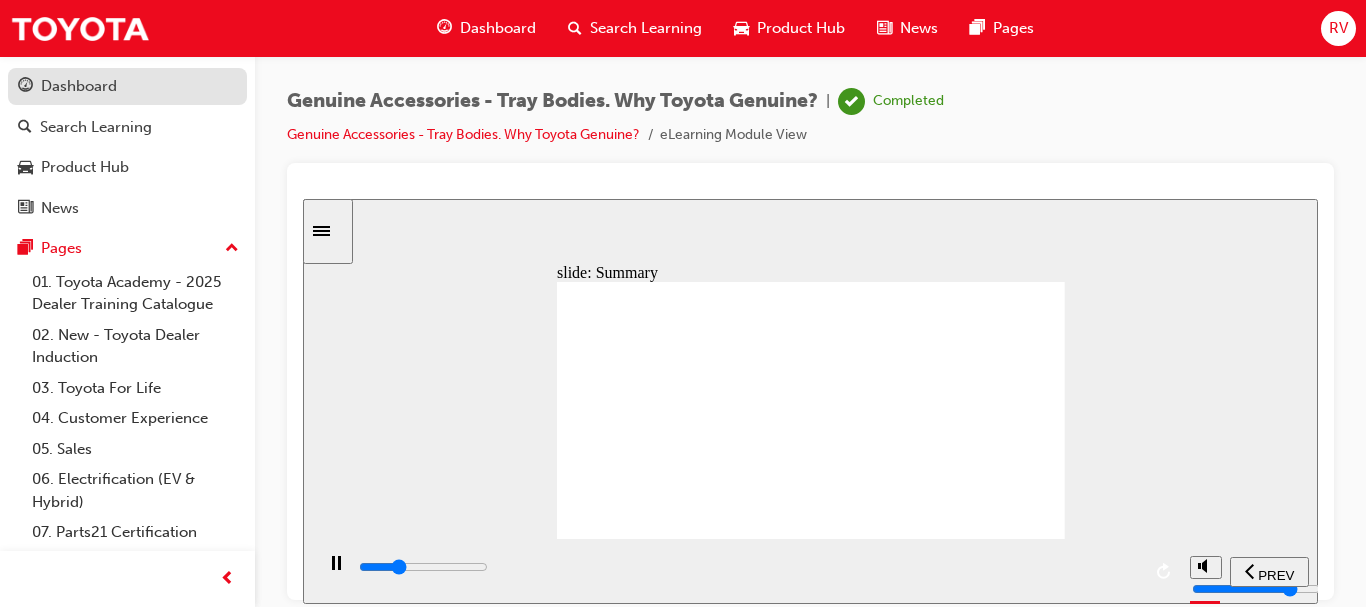 type on "6100" 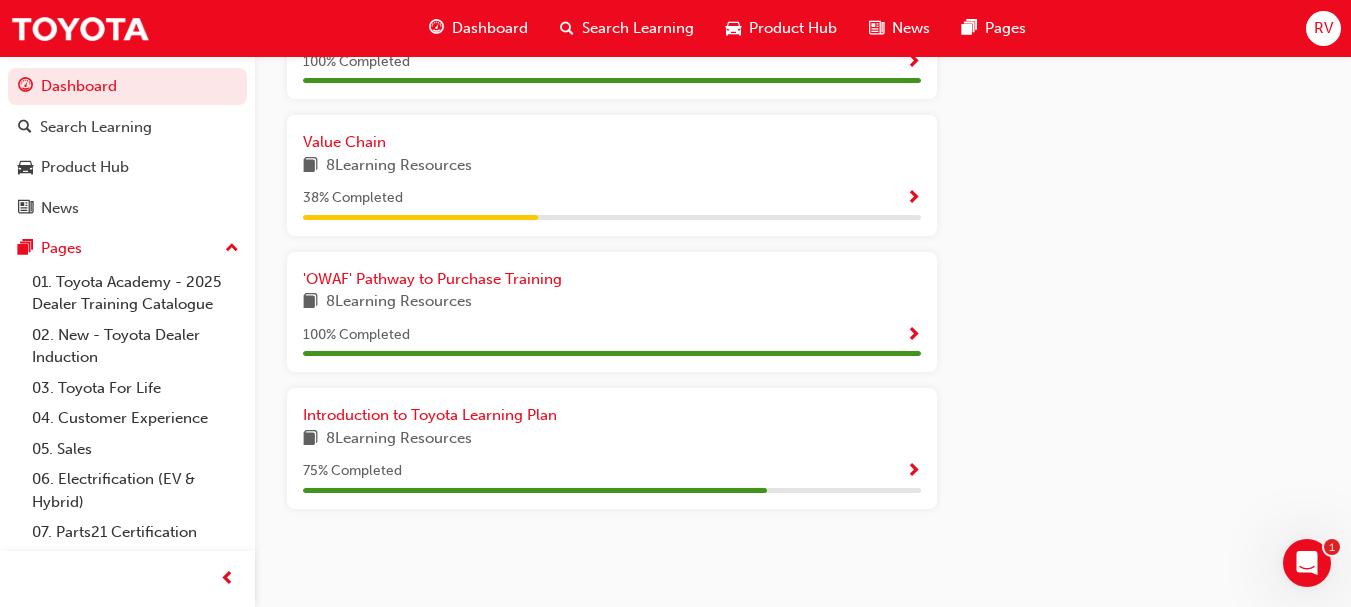 scroll, scrollTop: 924, scrollLeft: 0, axis: vertical 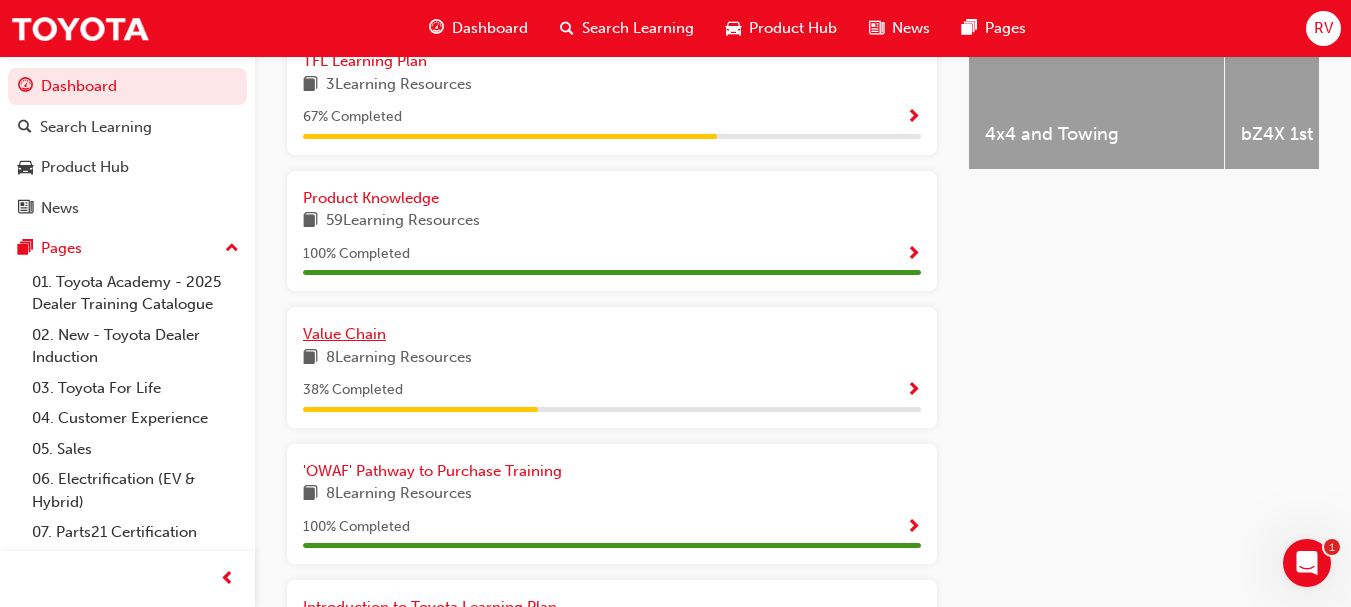 click on "Value Chain" at bounding box center [344, 334] 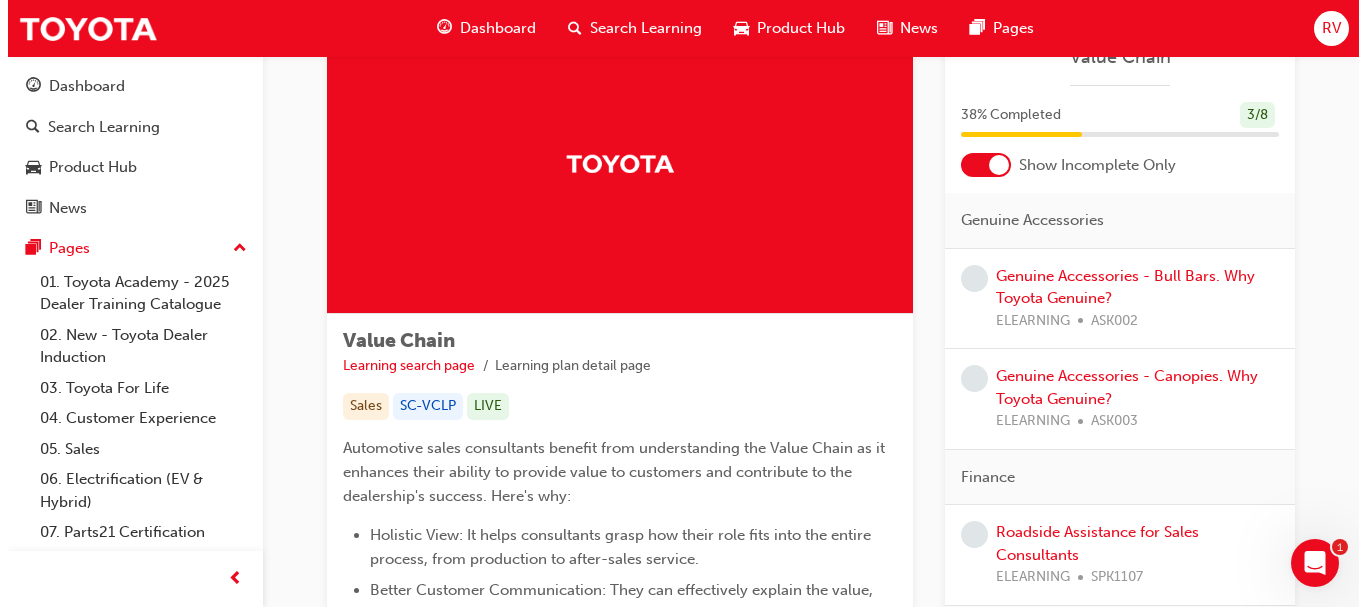 scroll, scrollTop: 0, scrollLeft: 0, axis: both 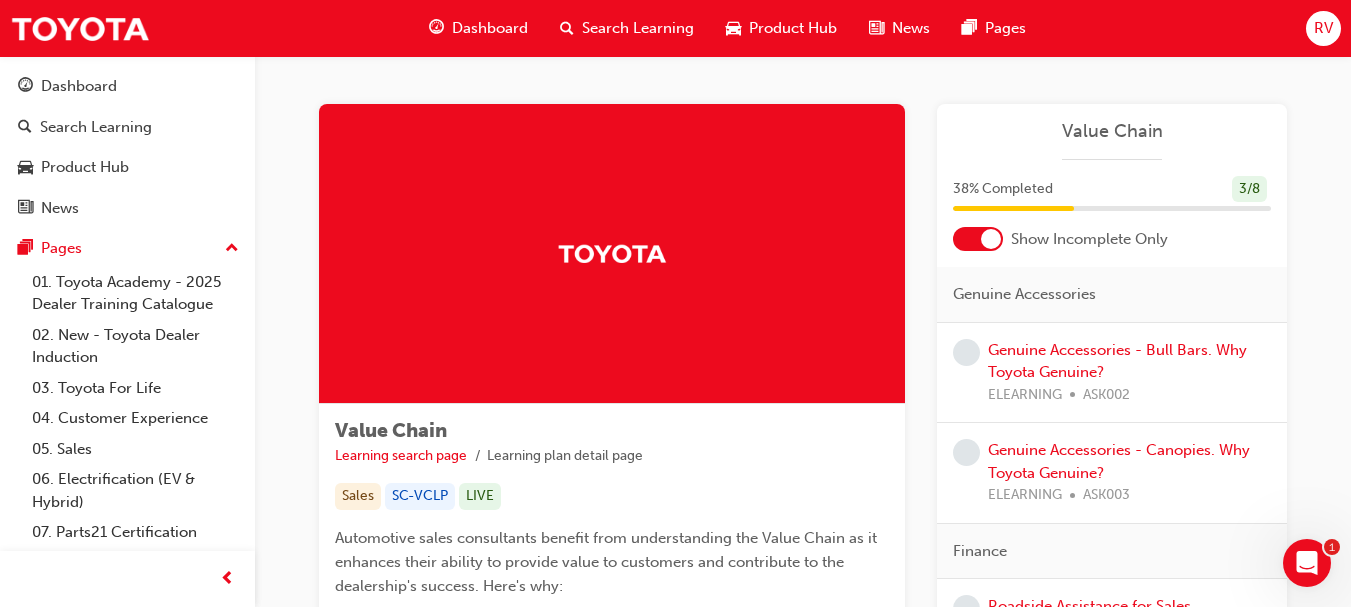 click at bounding box center [991, 239] 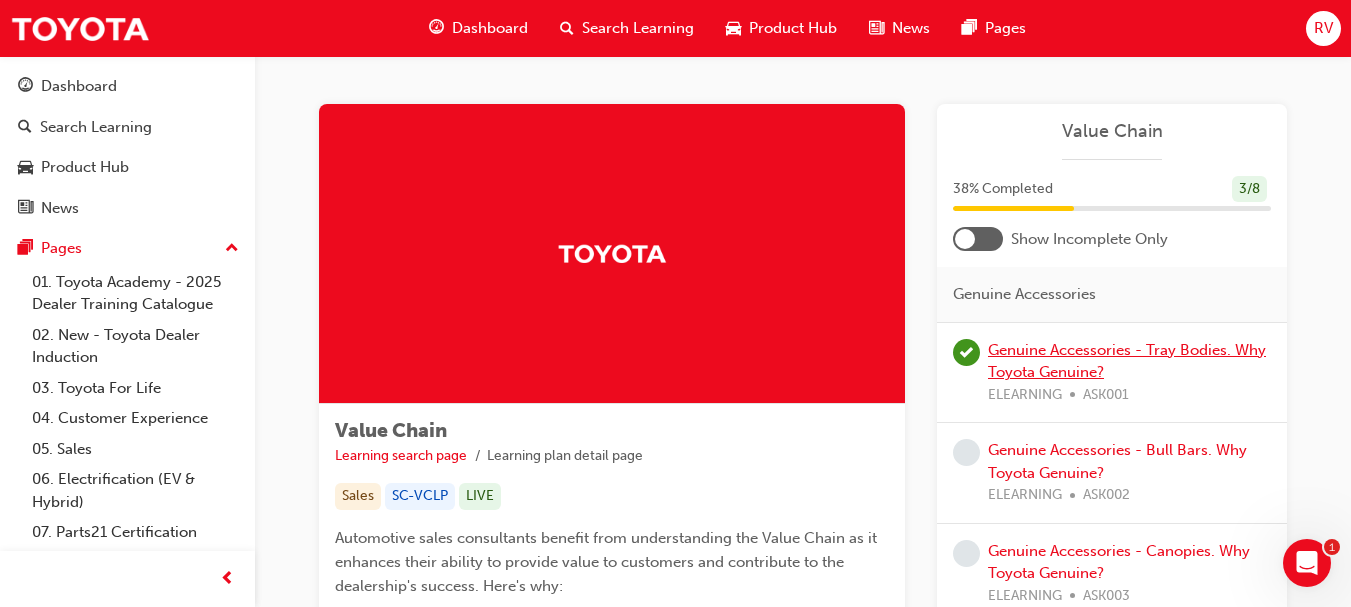 click on "Genuine Accessories - Tray Bodies. Why Toyota Genuine?" at bounding box center (1127, 361) 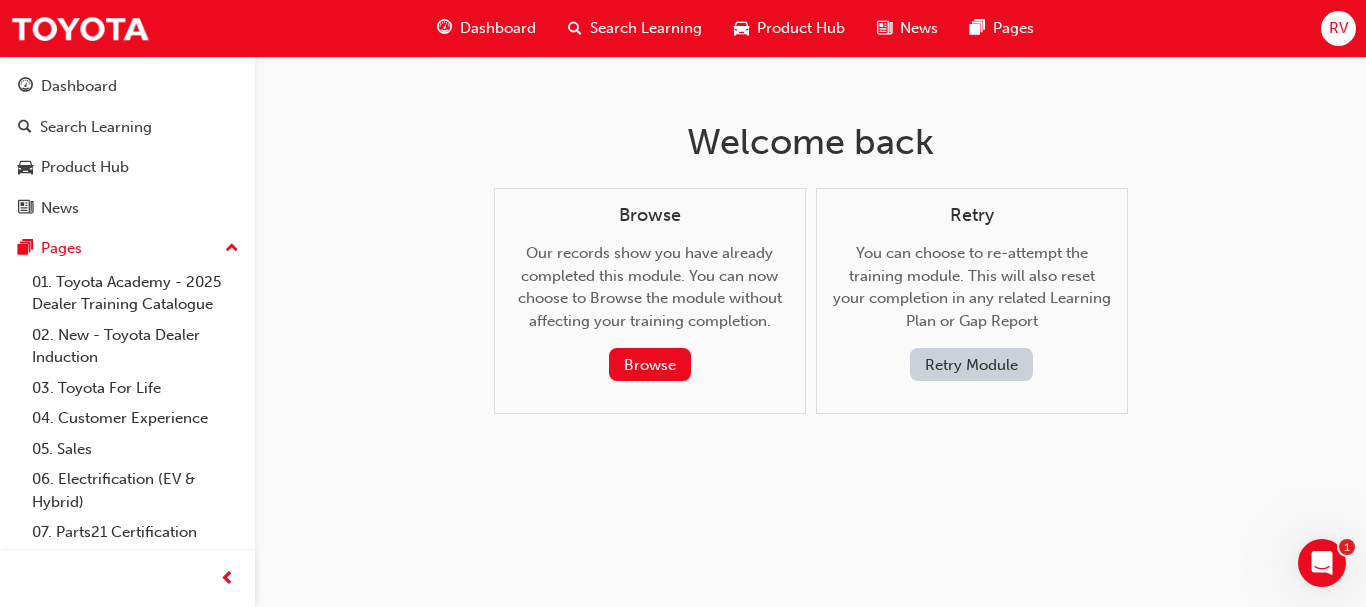 click on "Retry Module" at bounding box center [971, 364] 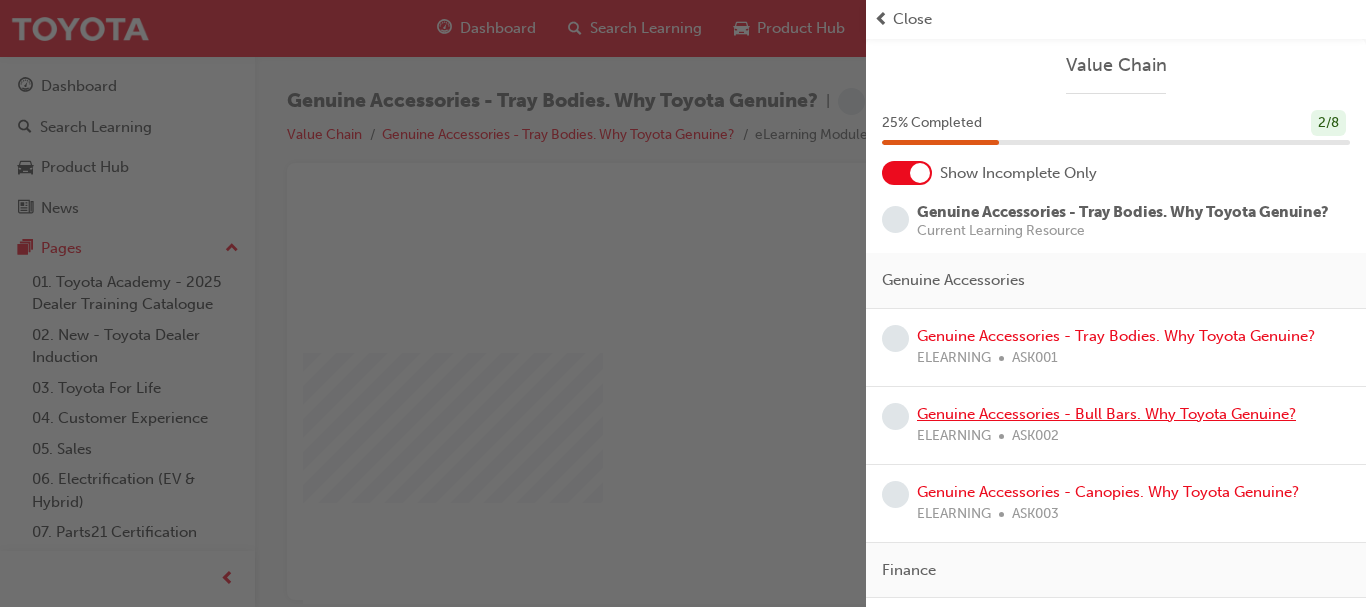 scroll, scrollTop: 0, scrollLeft: 0, axis: both 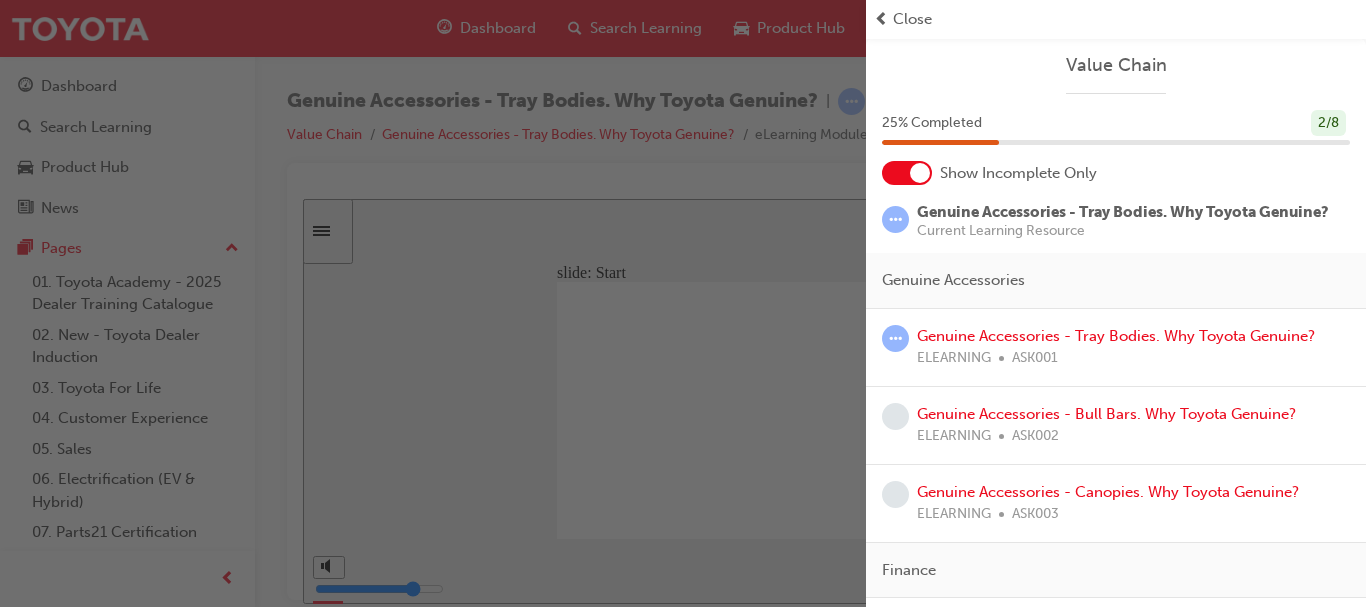 click at bounding box center [433, 303] 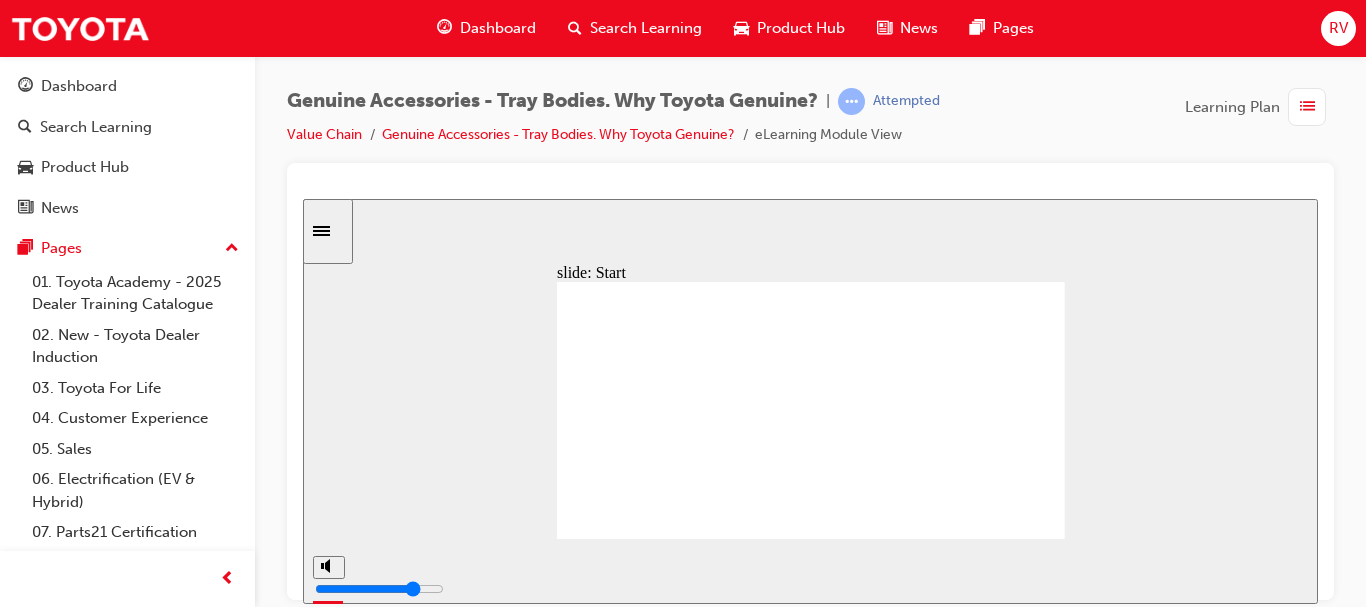click 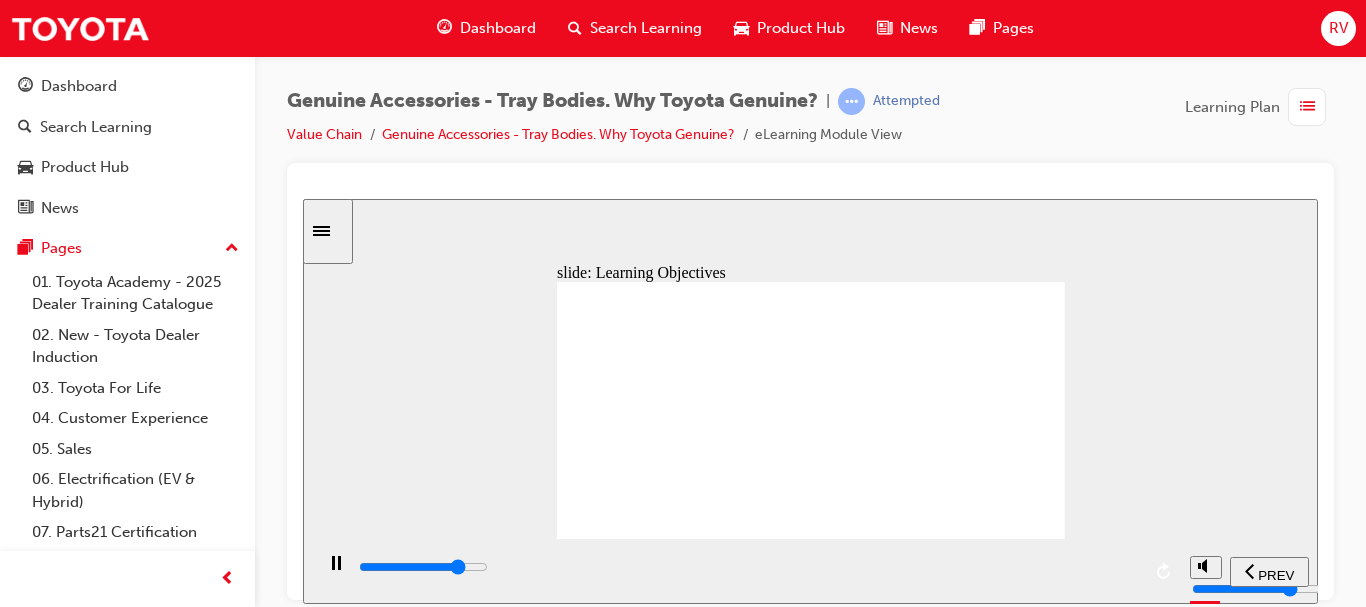 click at bounding box center (748, 571) 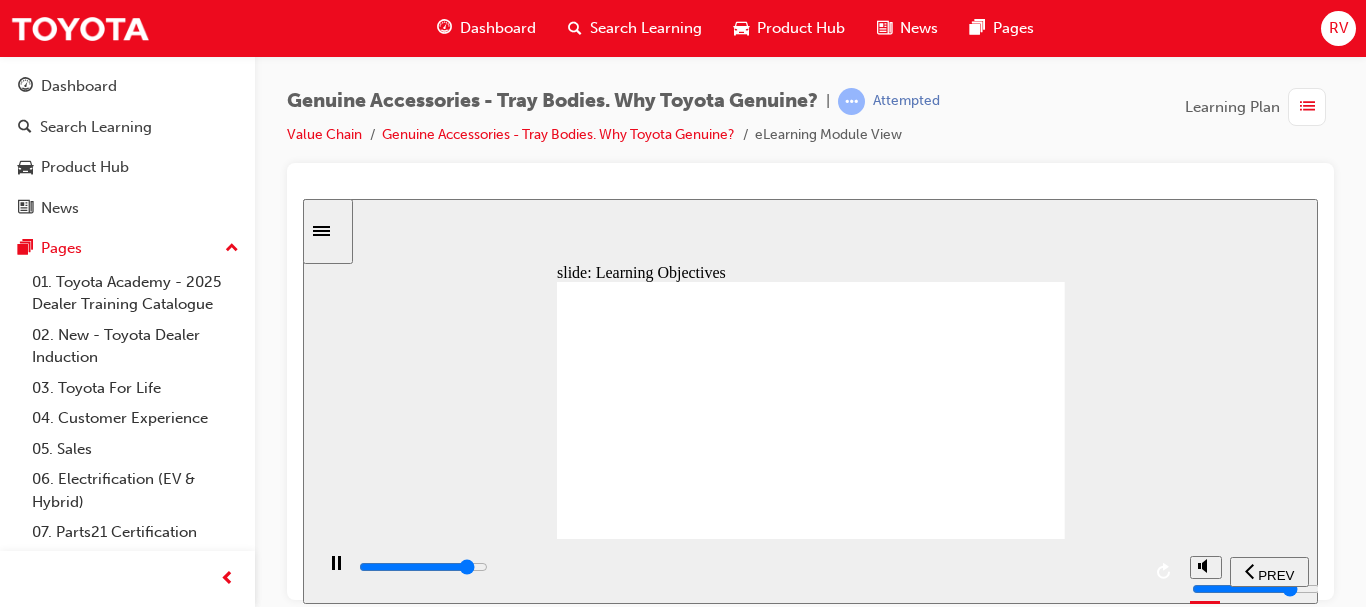click at bounding box center (748, 567) 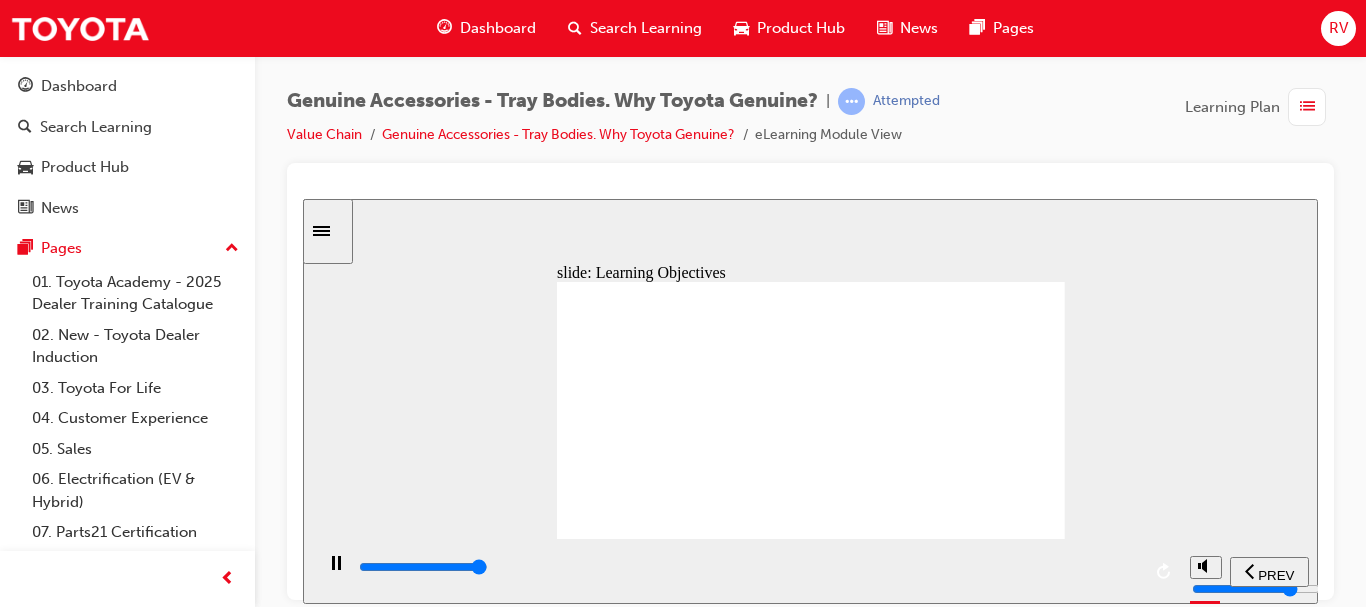click 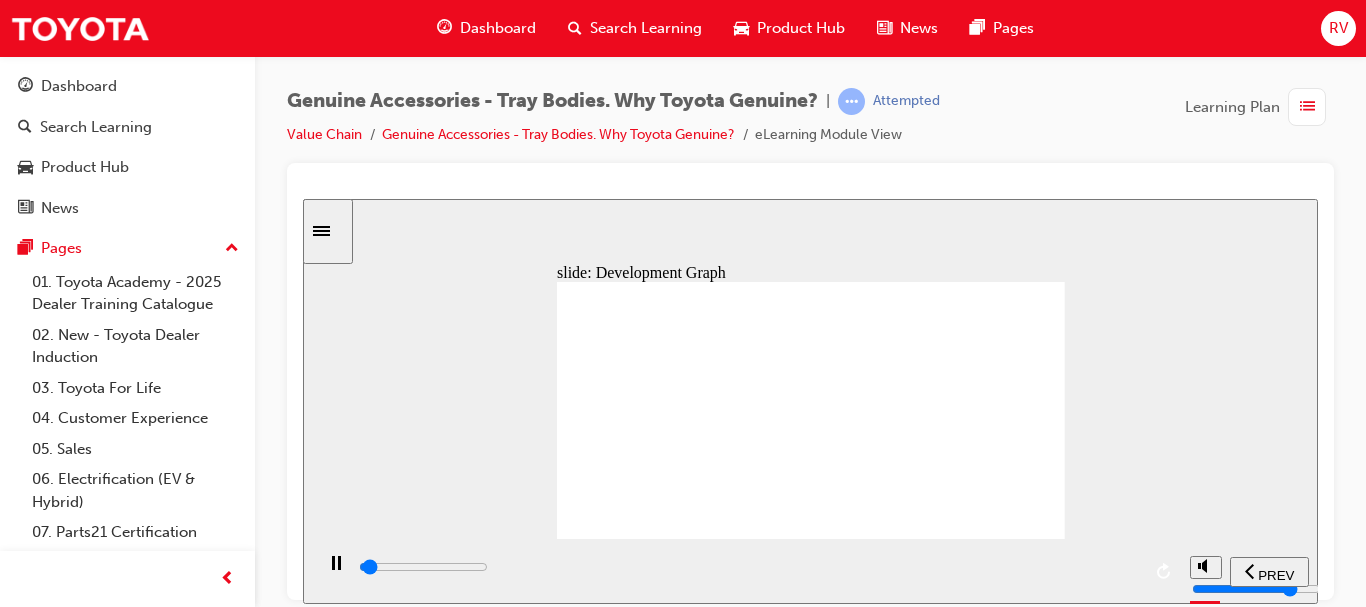 click at bounding box center [423, 566] 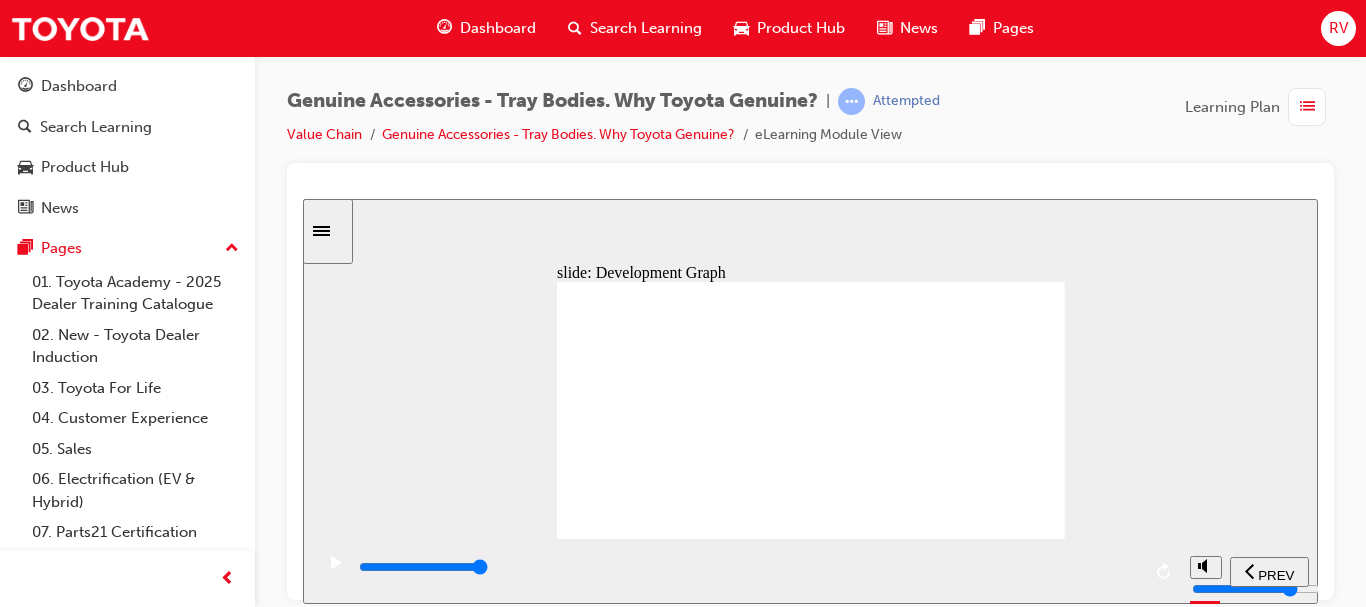 click 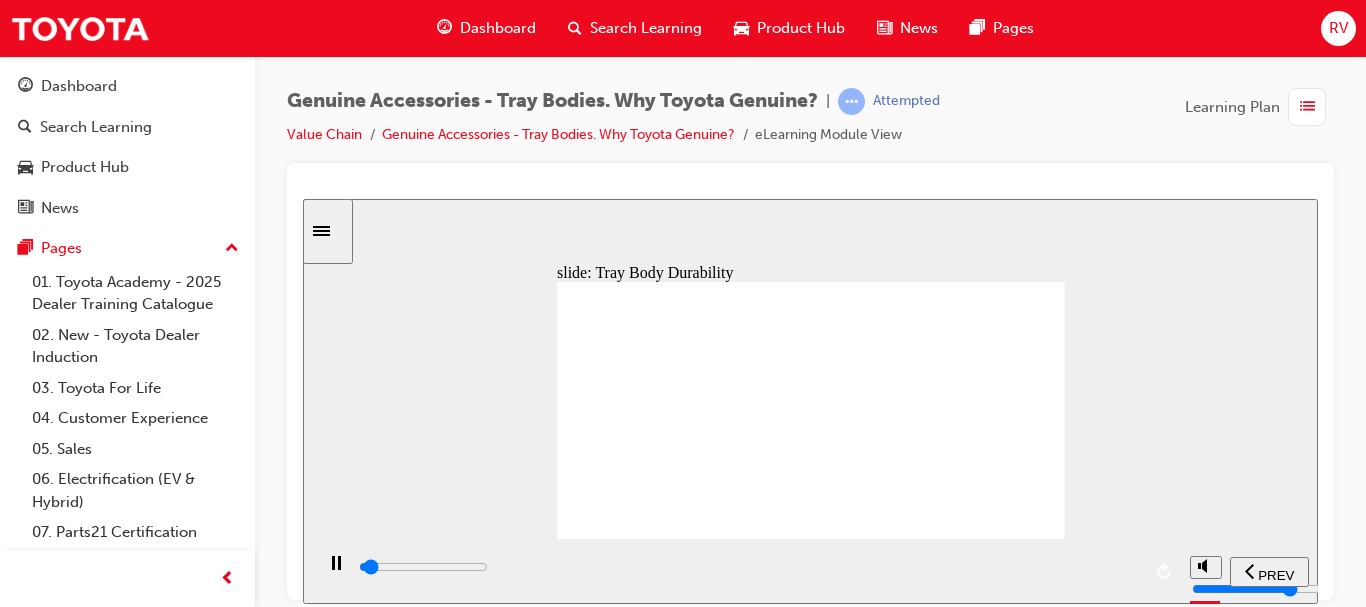 click at bounding box center [748, 567] 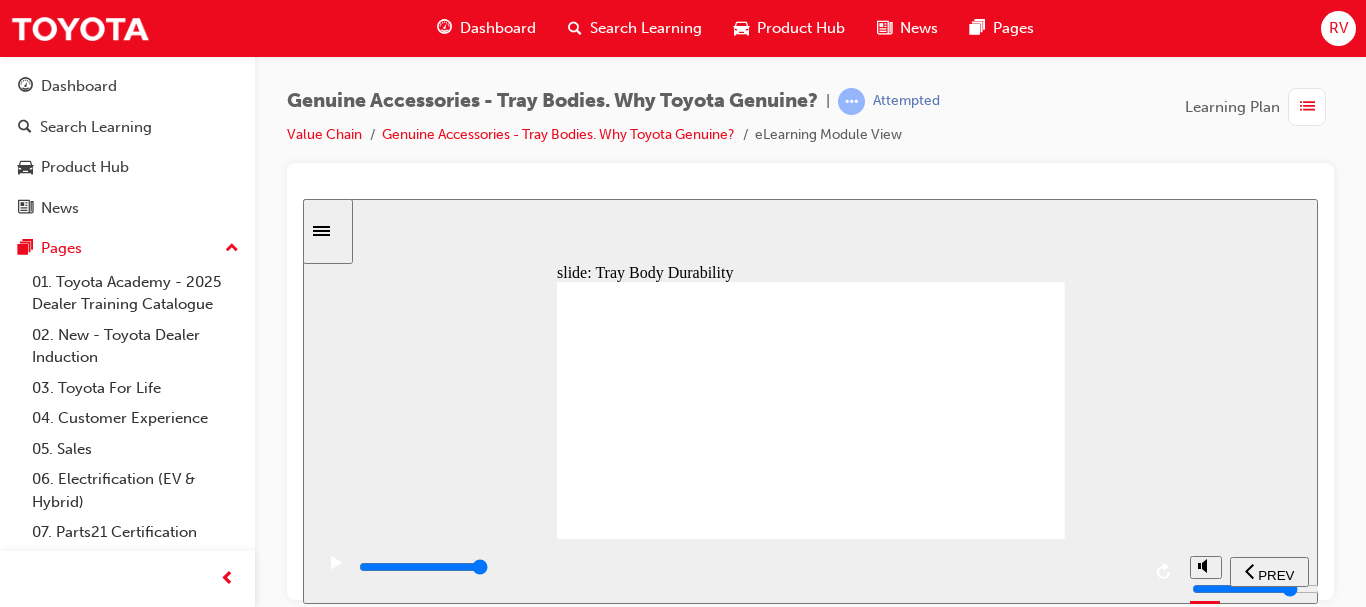 click 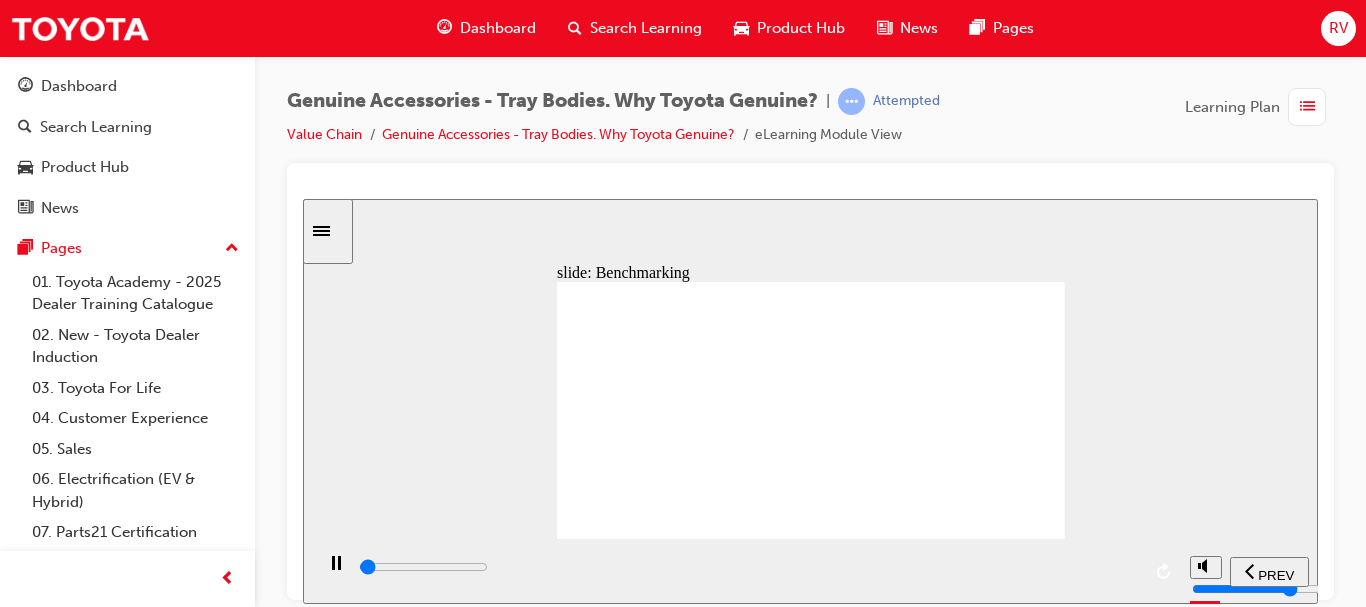 click at bounding box center [748, 567] 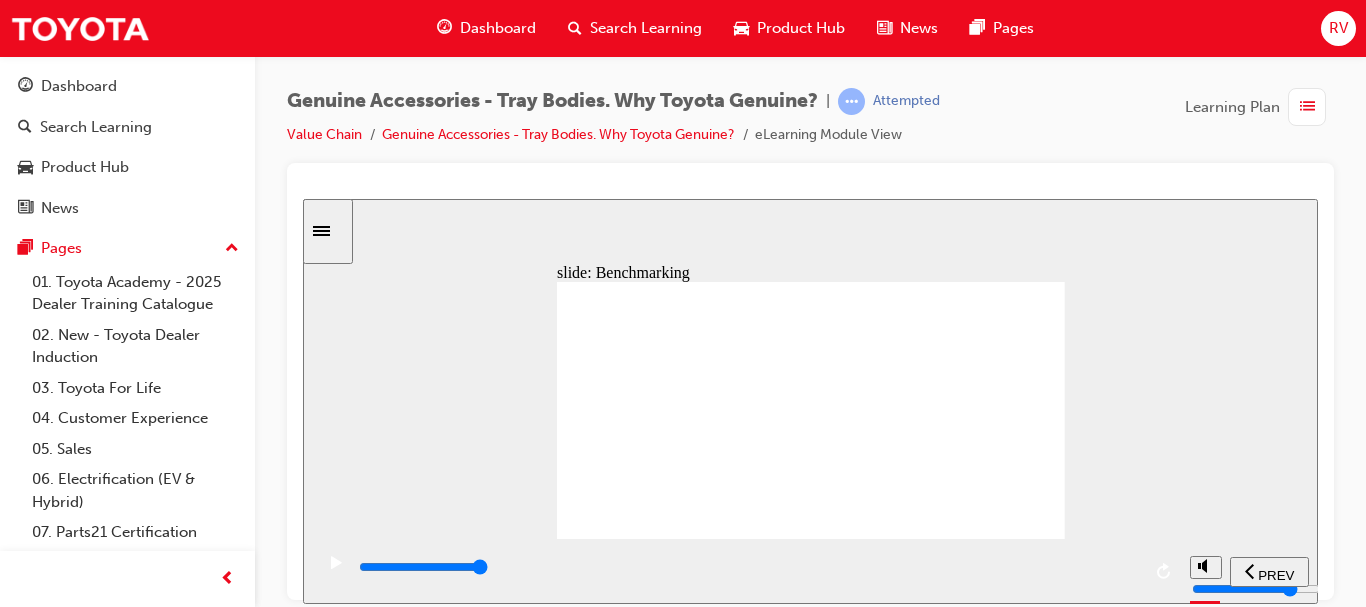 click 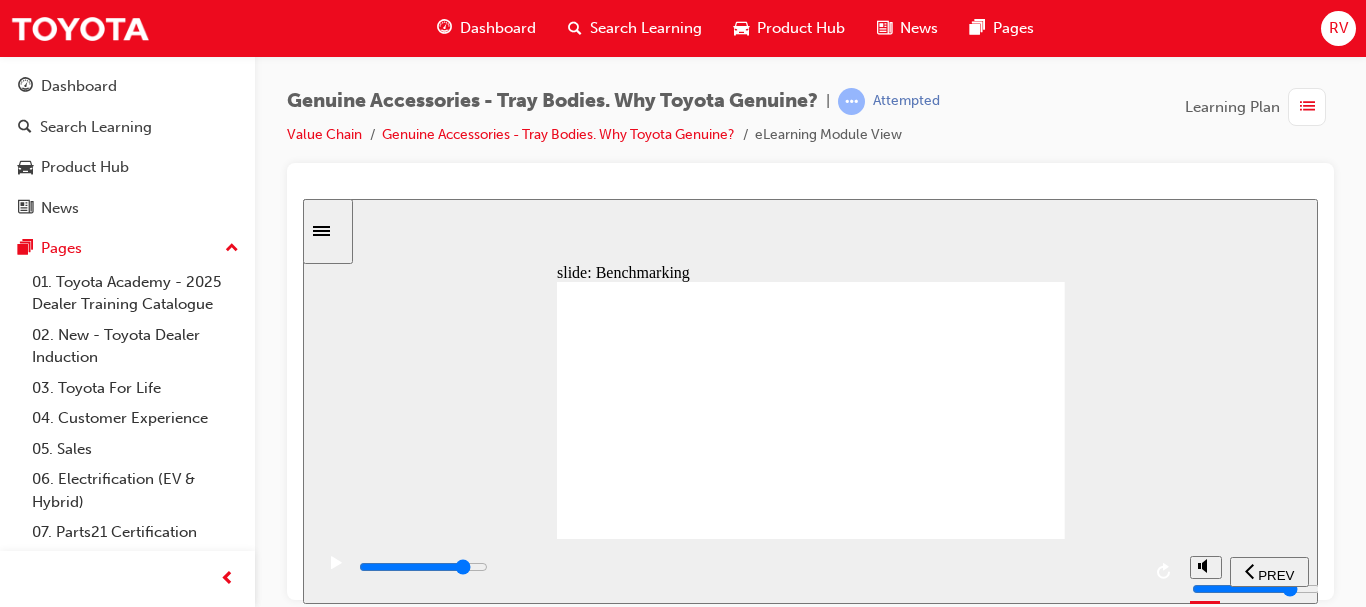 click at bounding box center [748, 567] 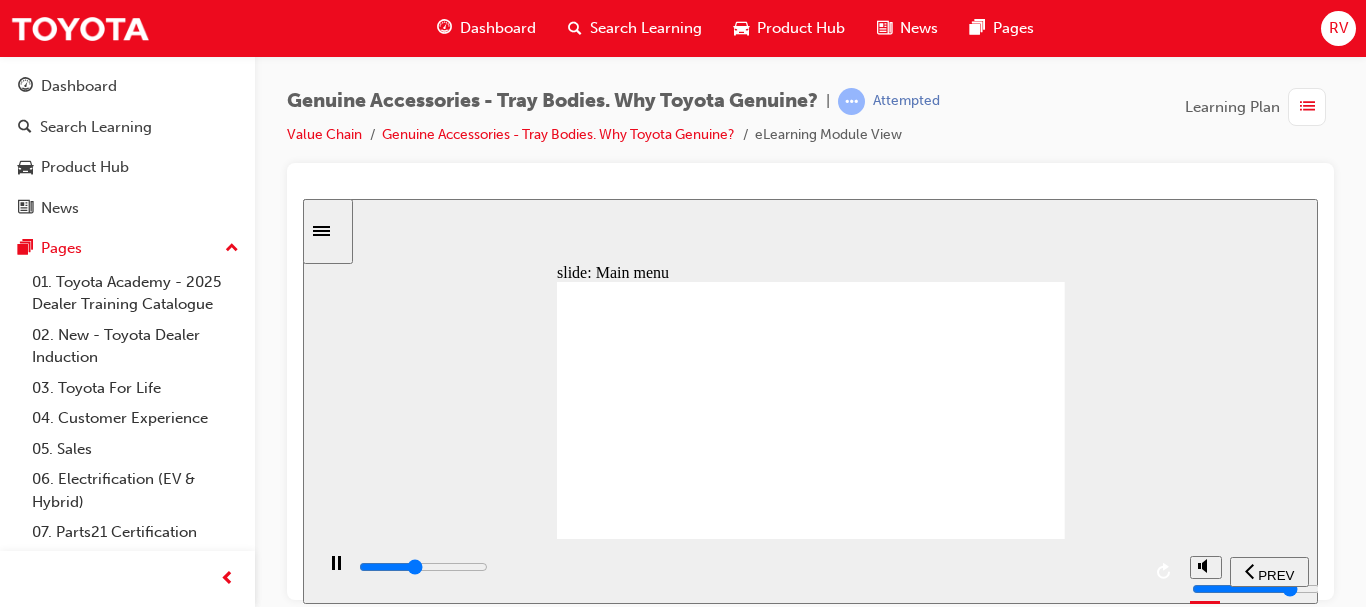 click 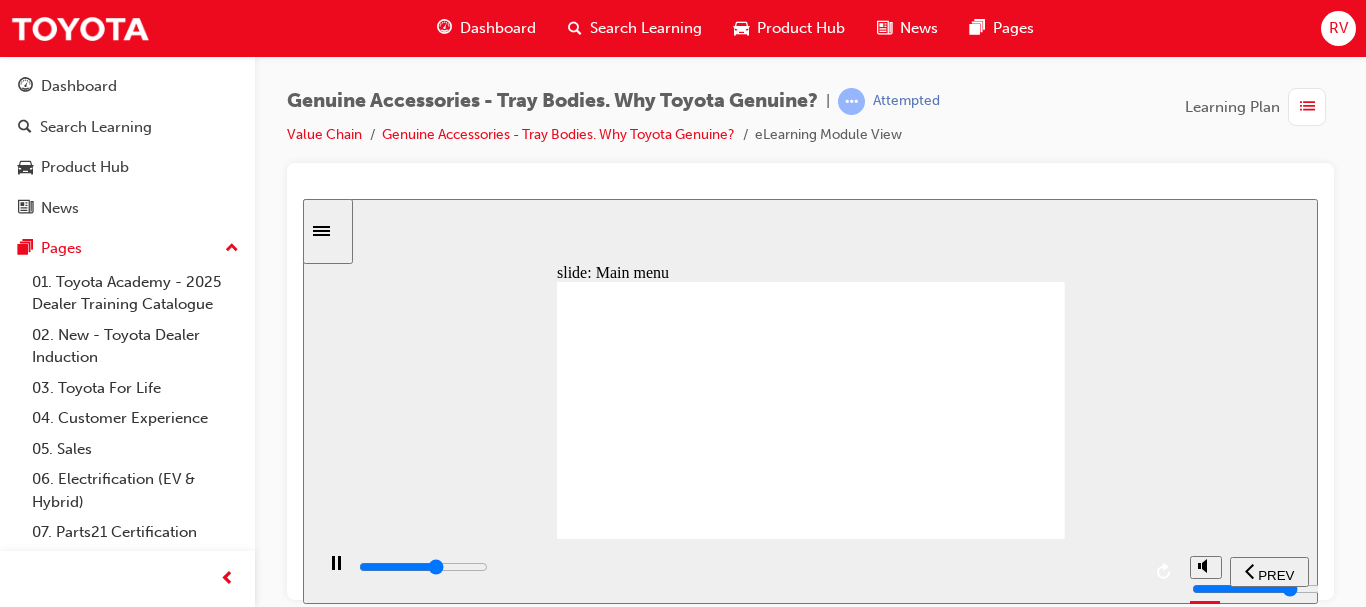 click at bounding box center [811, 1210] 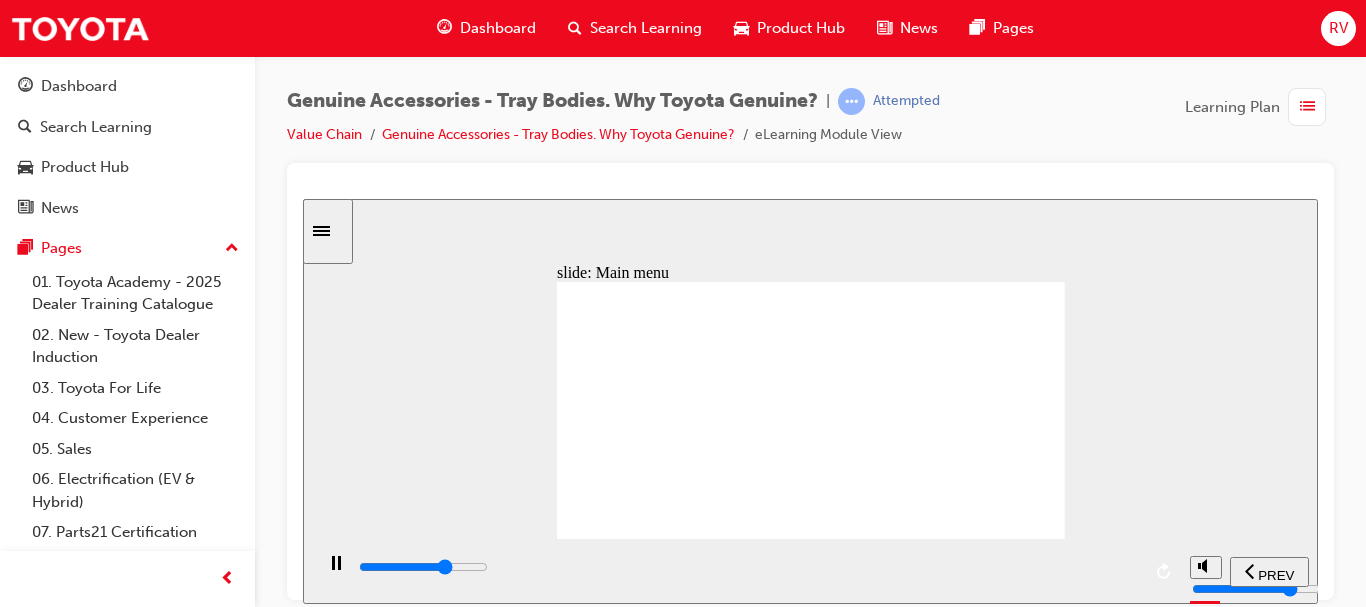click 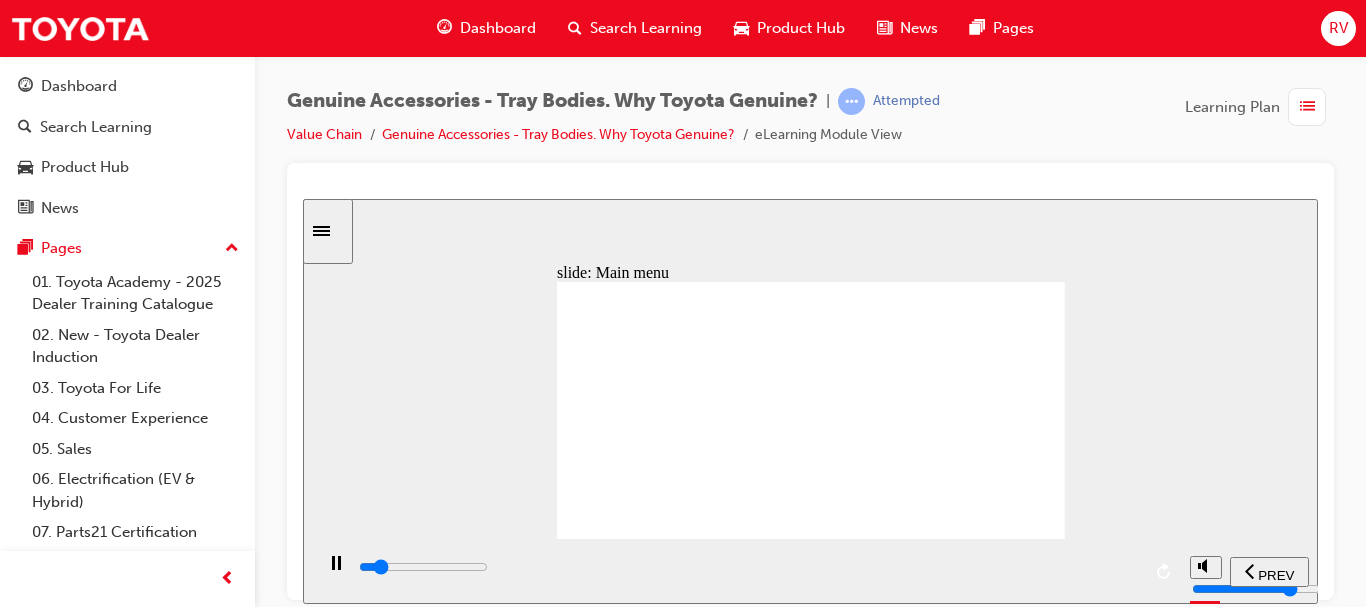 click 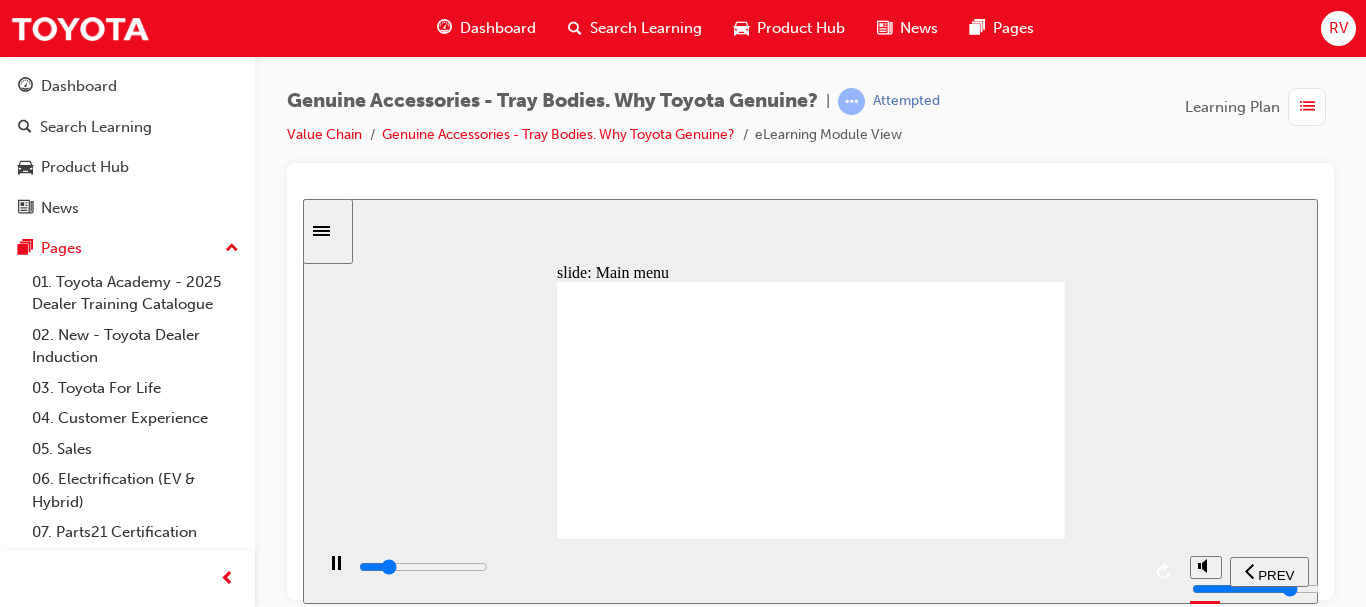 click 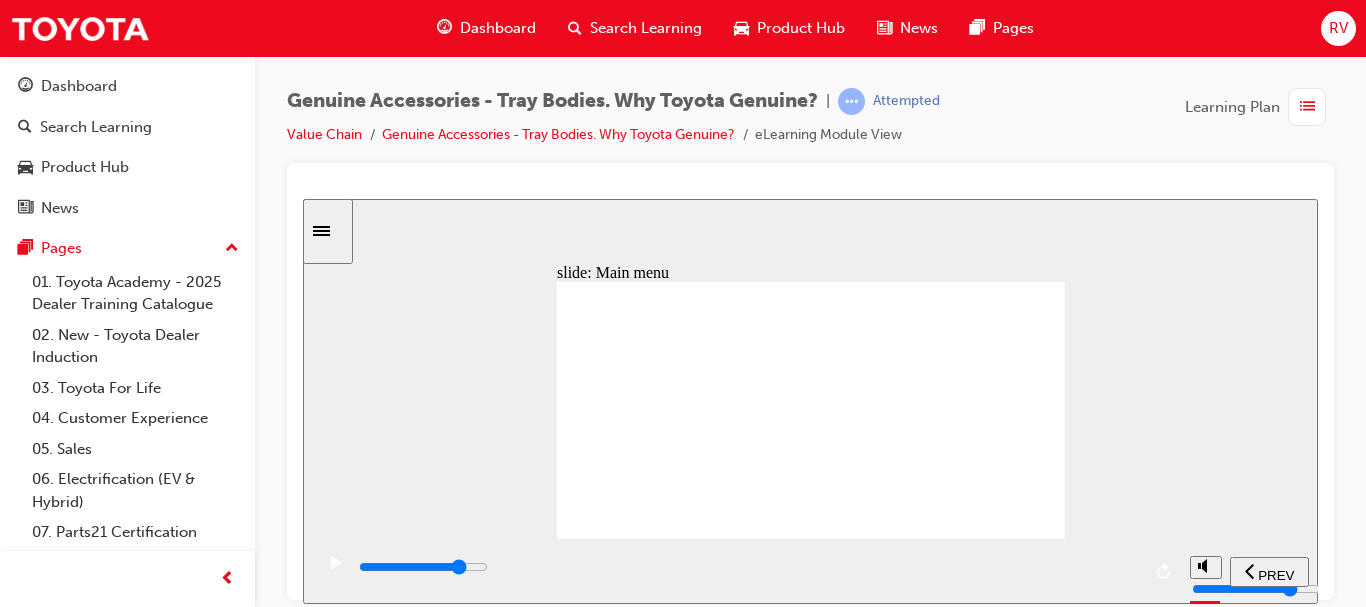 click at bounding box center [748, 567] 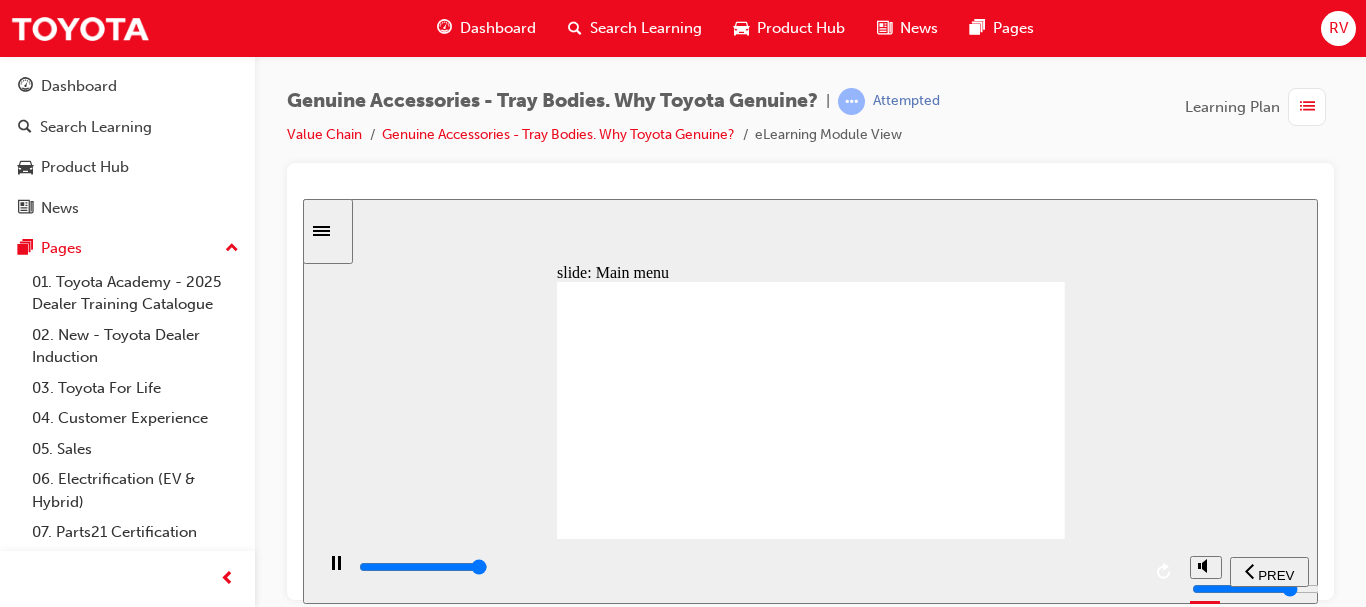 drag, startPoint x: 1022, startPoint y: 294, endPoint x: 1004, endPoint y: 291, distance: 18.248287 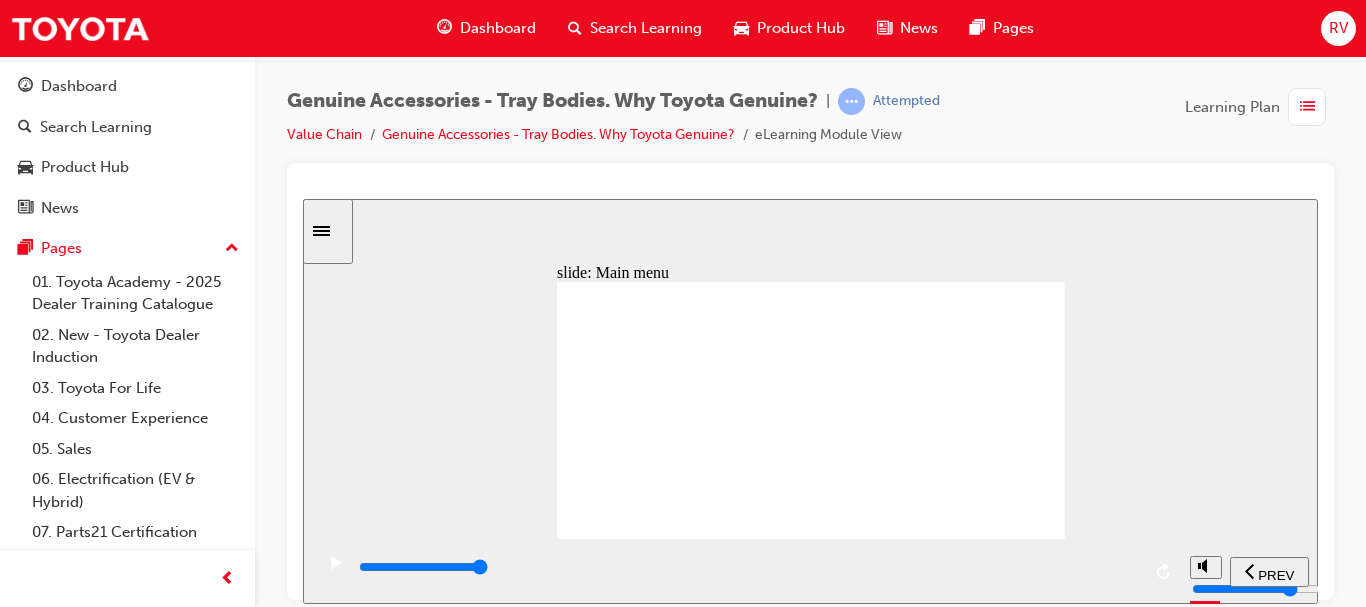 click 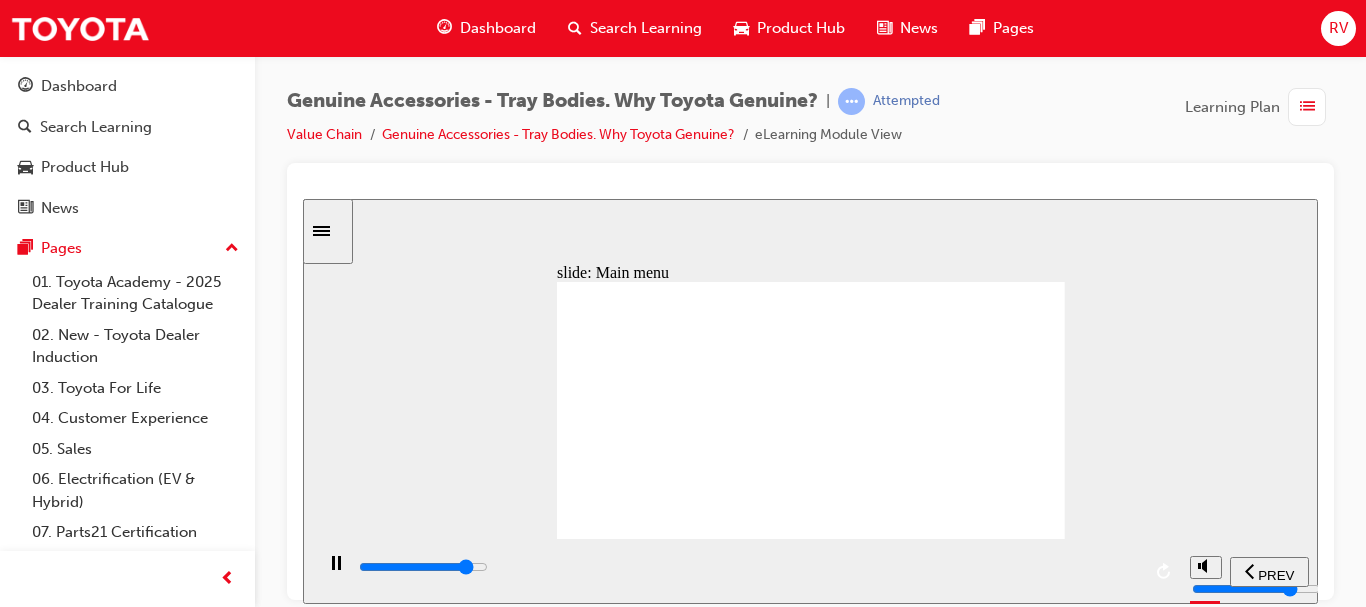 click at bounding box center [423, 566] 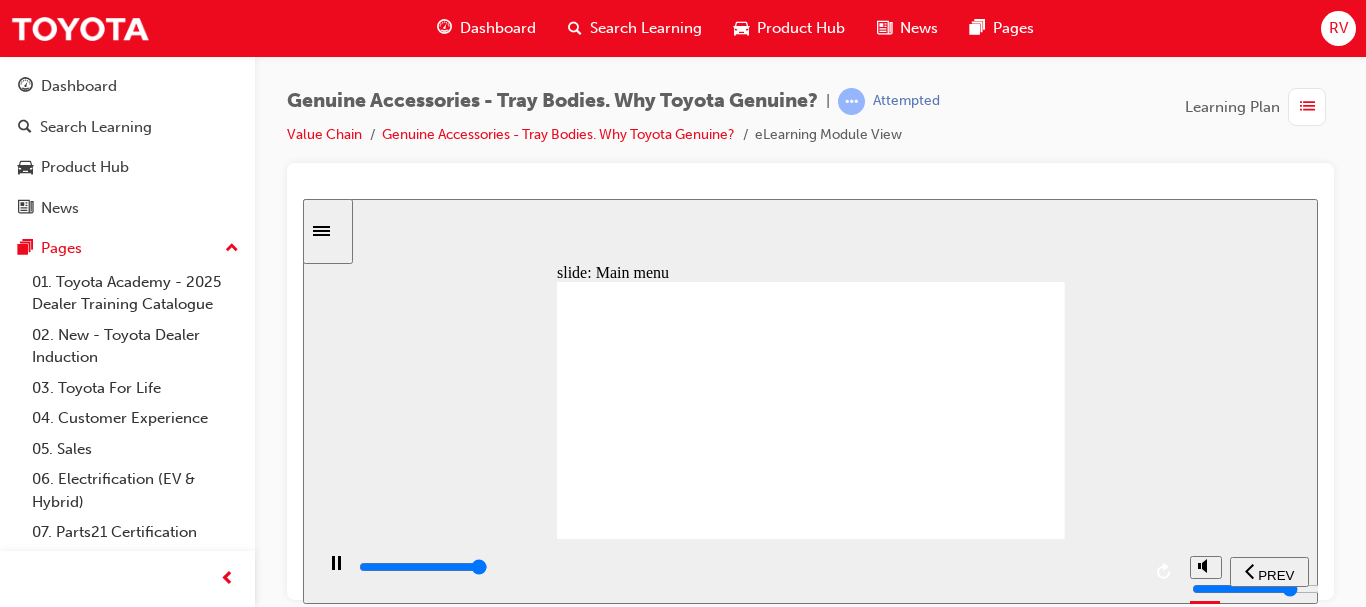 click 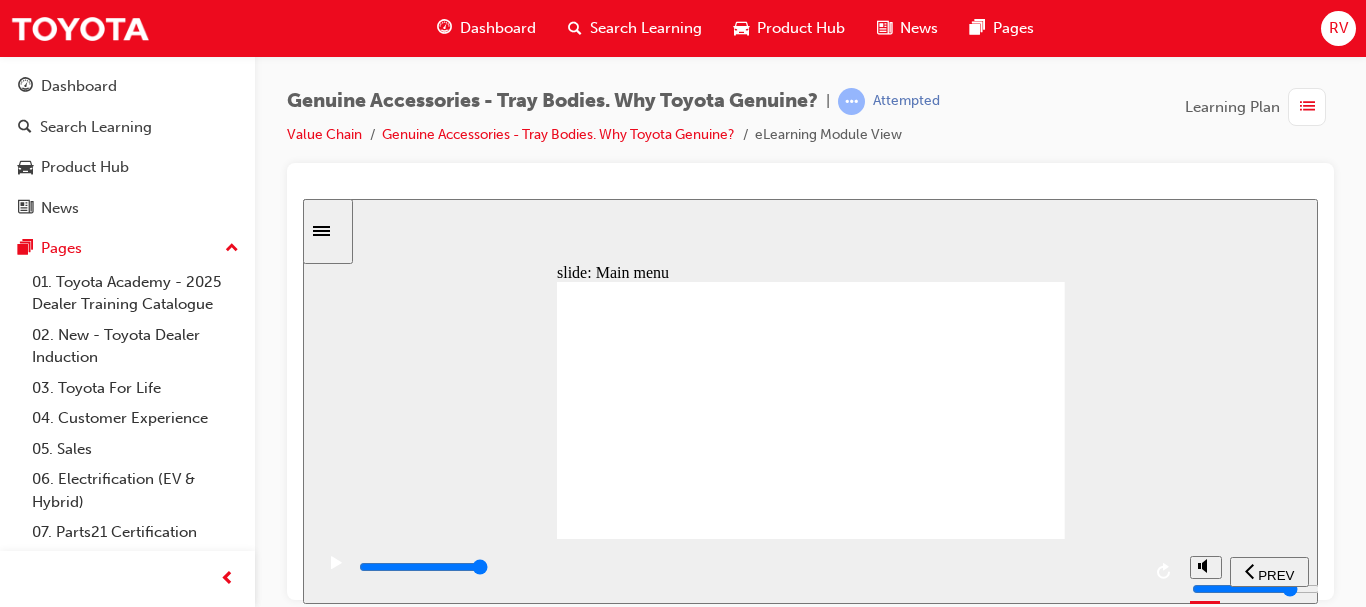 click 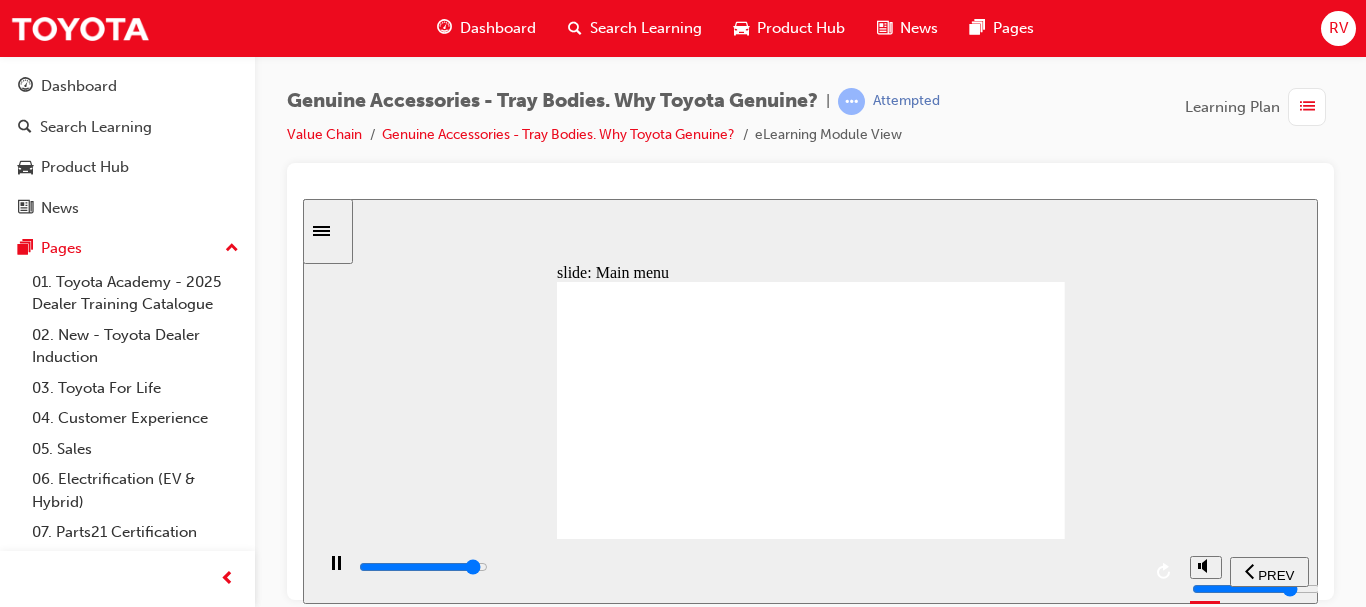 click at bounding box center (748, 567) 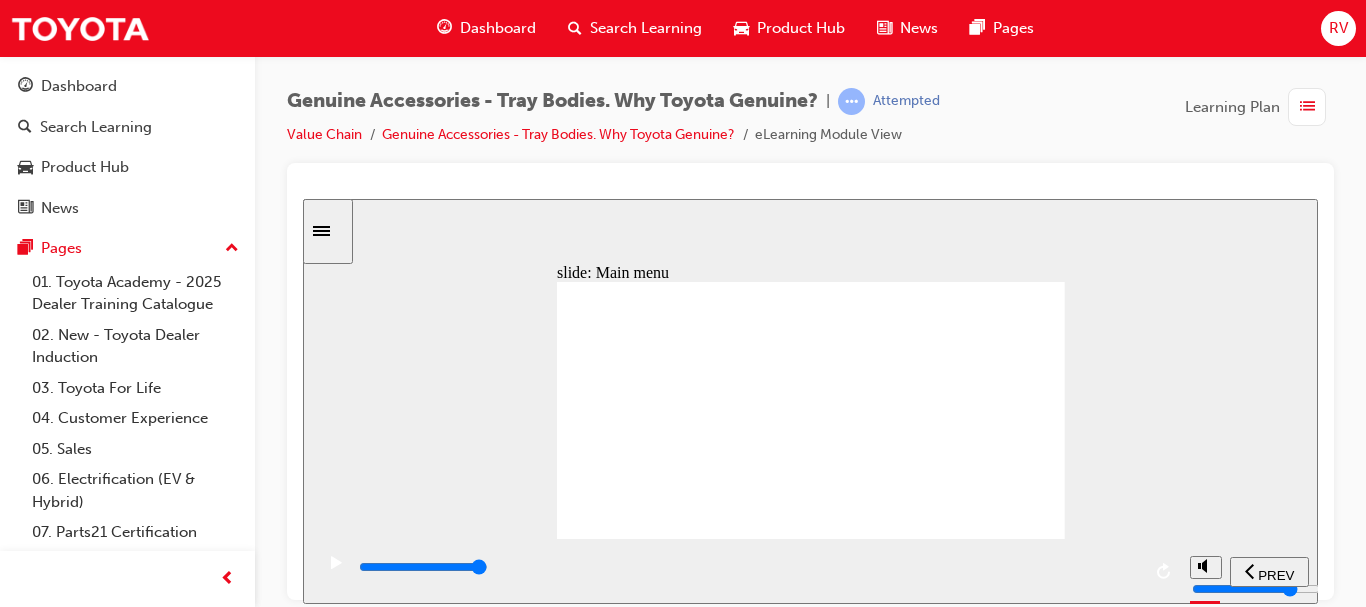 click 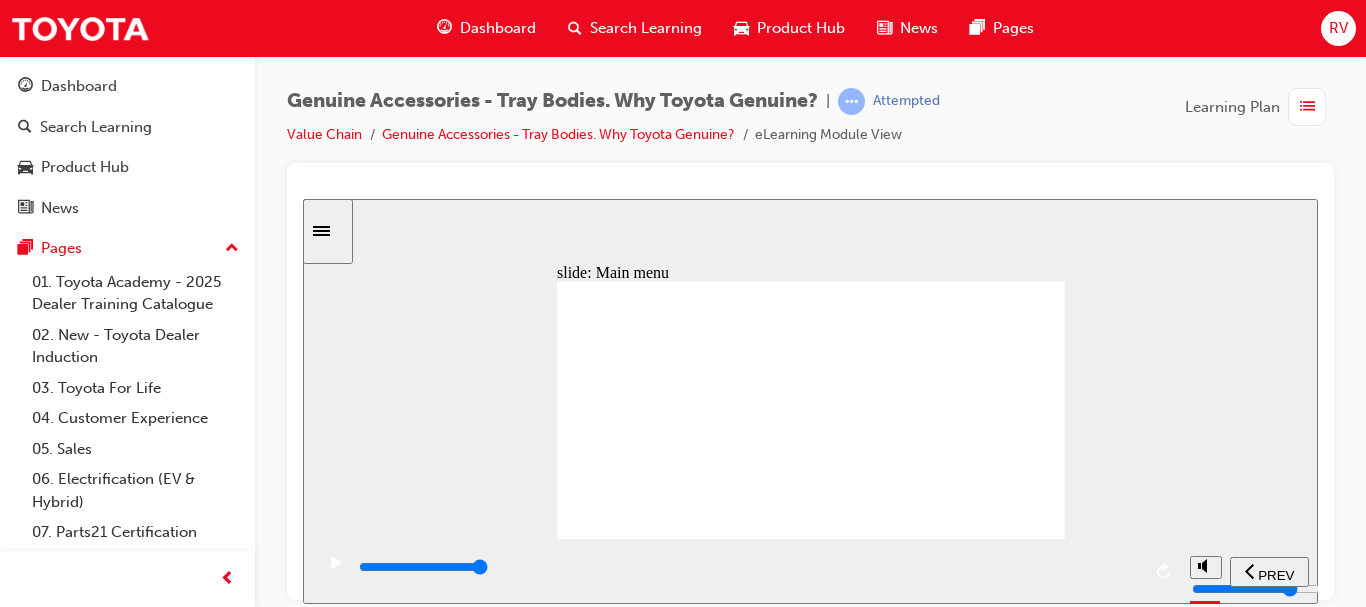 click 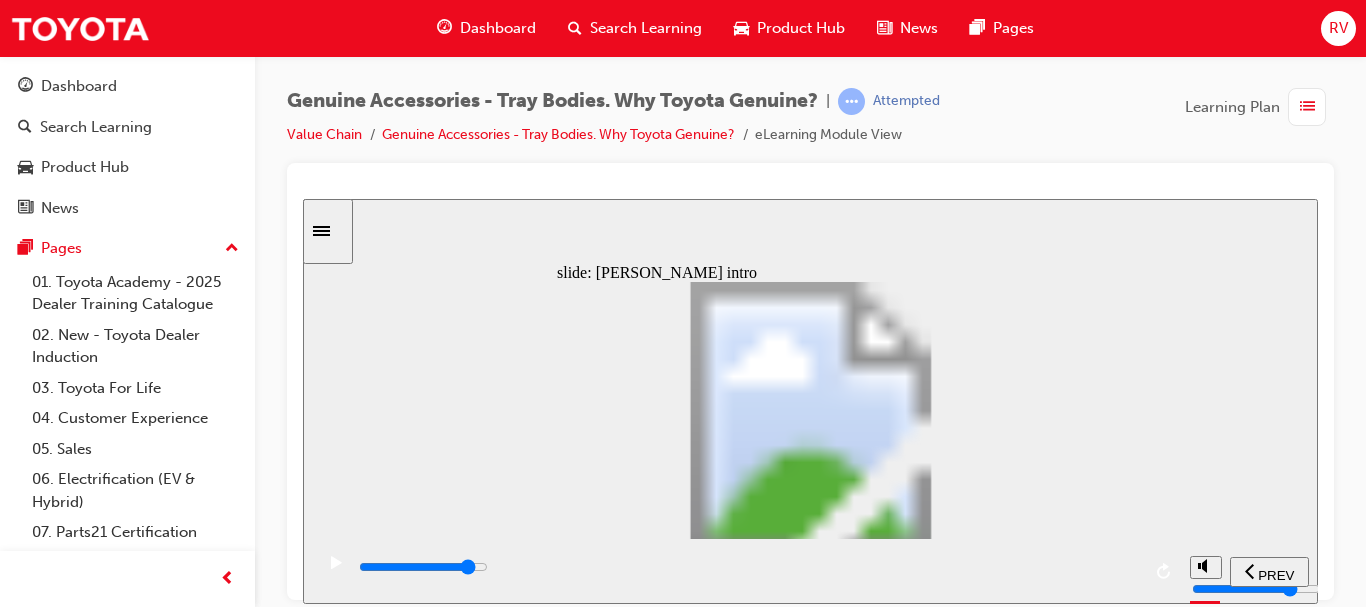 click at bounding box center [748, 567] 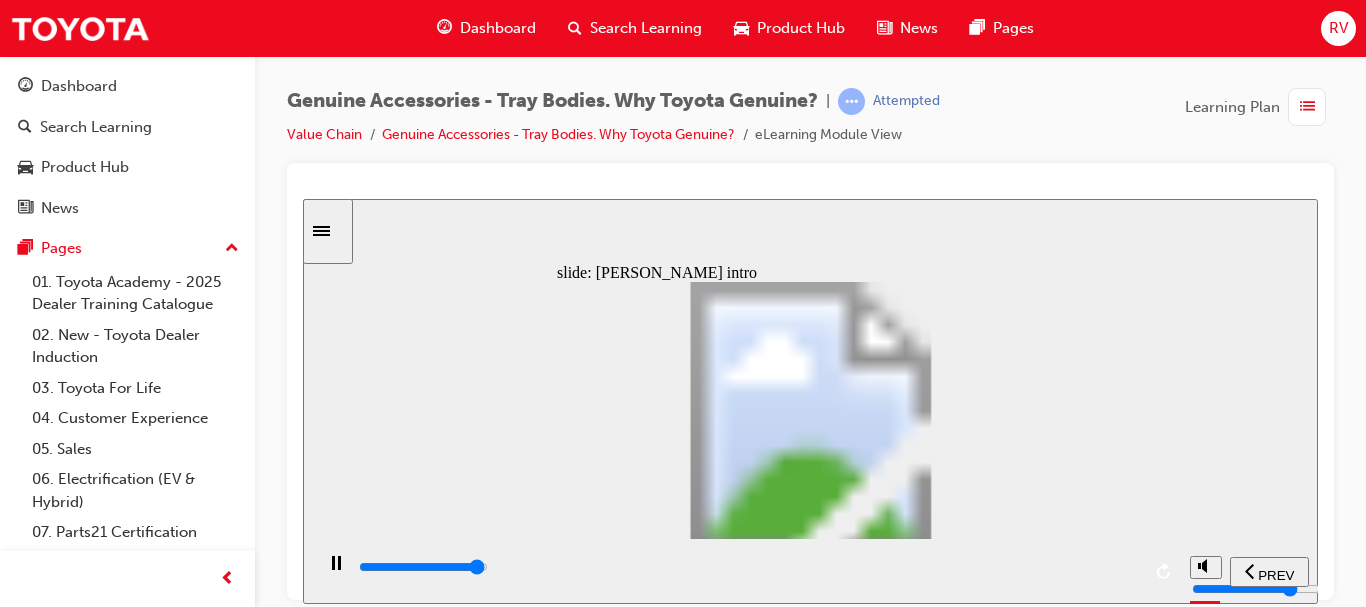 click 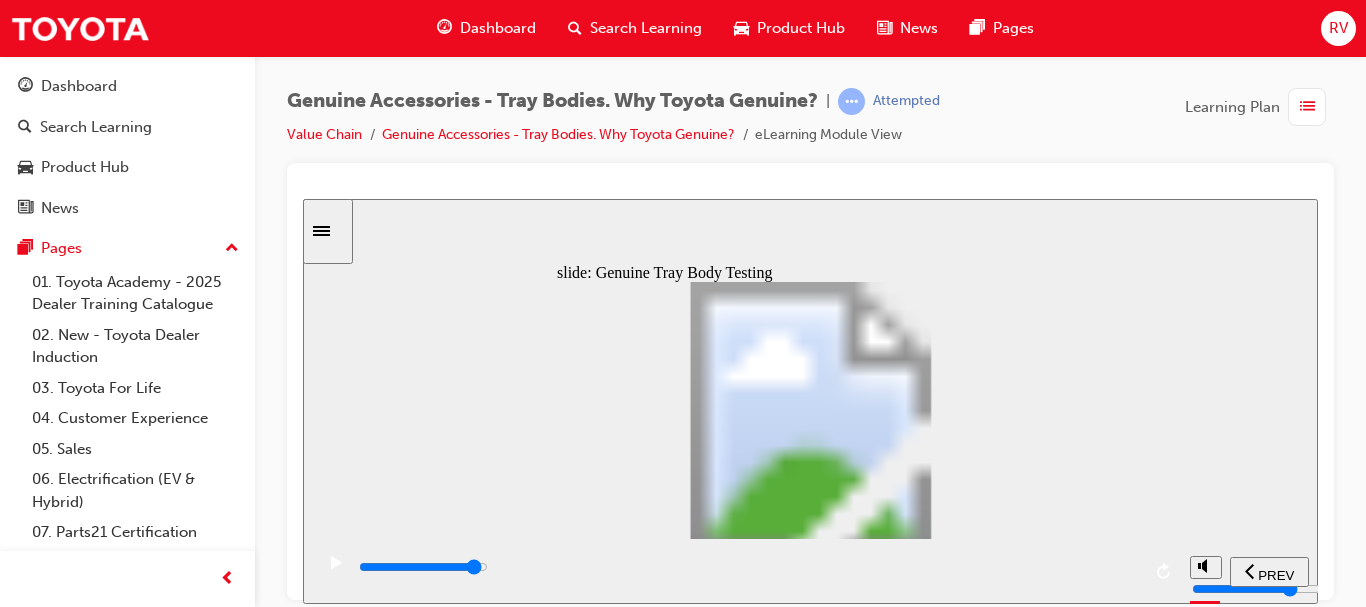 click at bounding box center [748, 567] 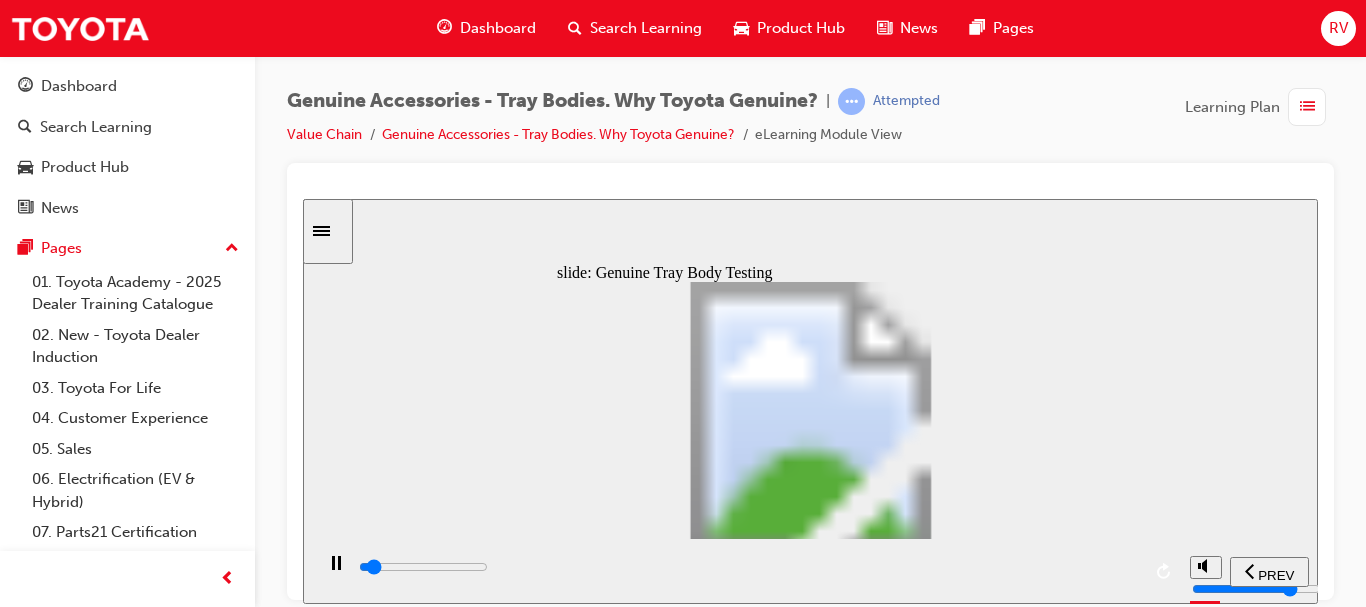click at bounding box center (748, 571) 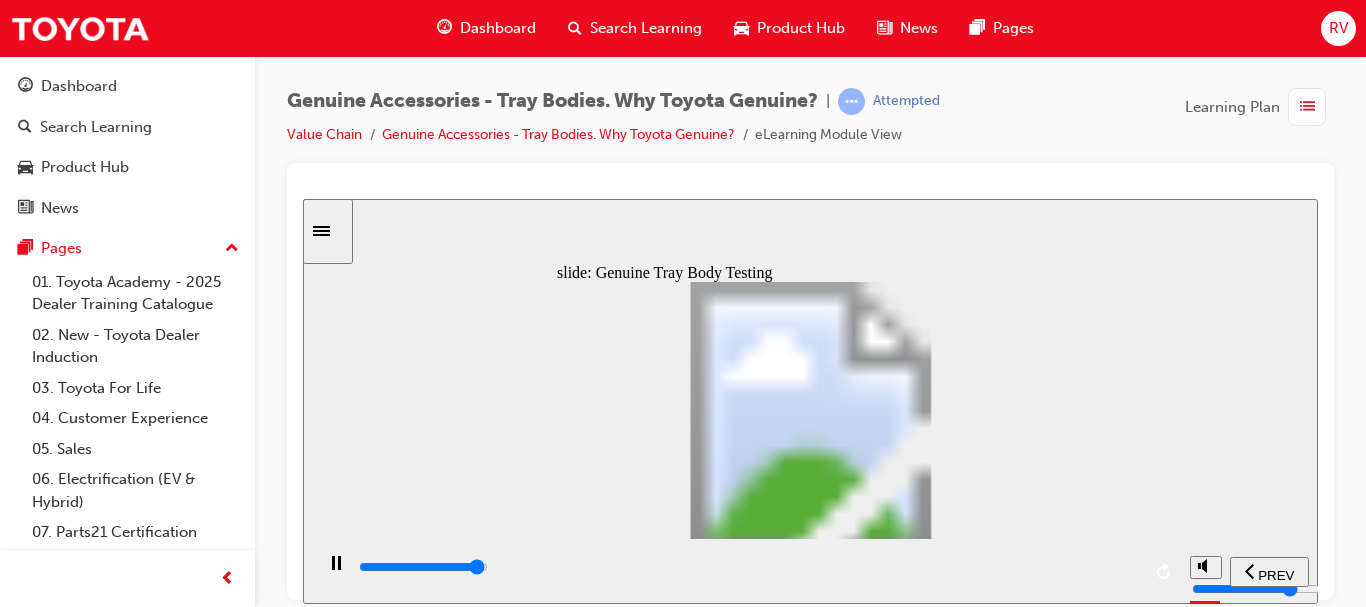 click 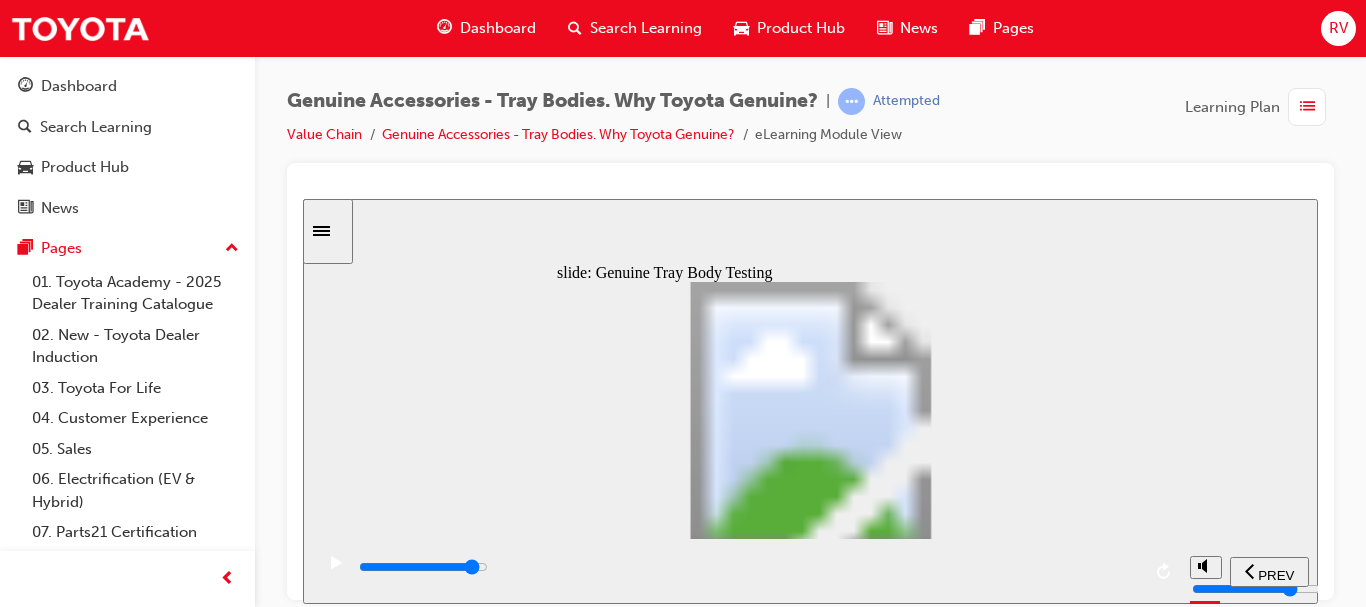 click at bounding box center [423, 566] 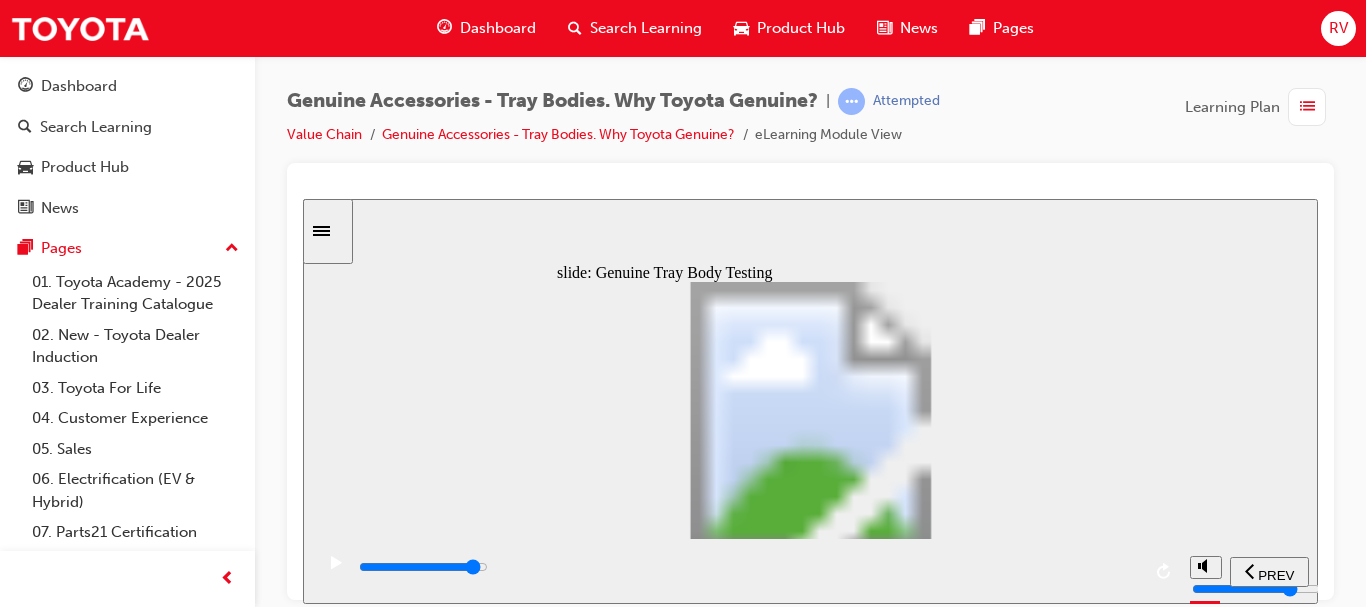 click at bounding box center (423, 566) 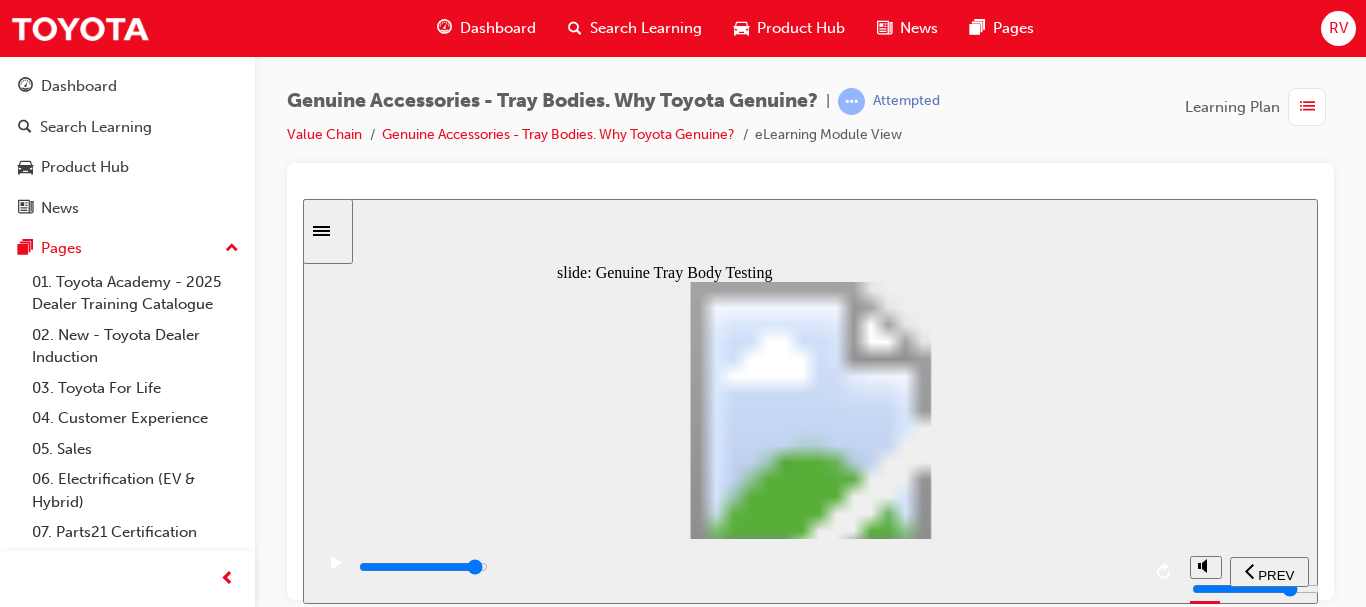 click at bounding box center (748, 567) 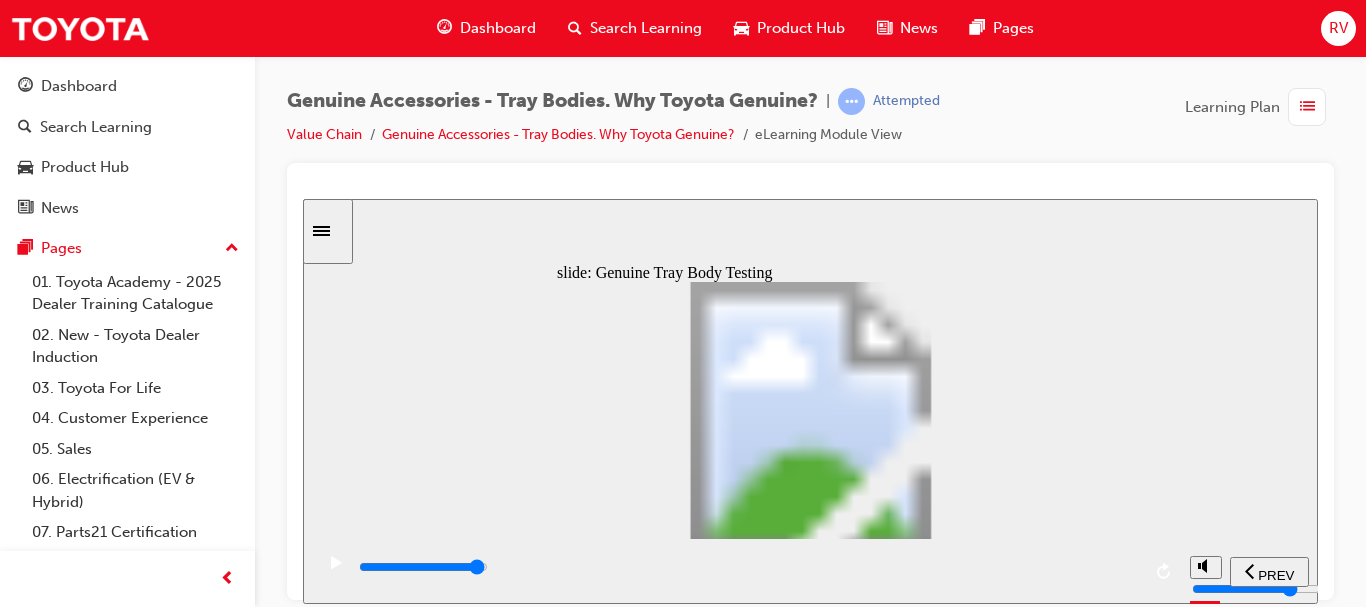 click at bounding box center [748, 567] 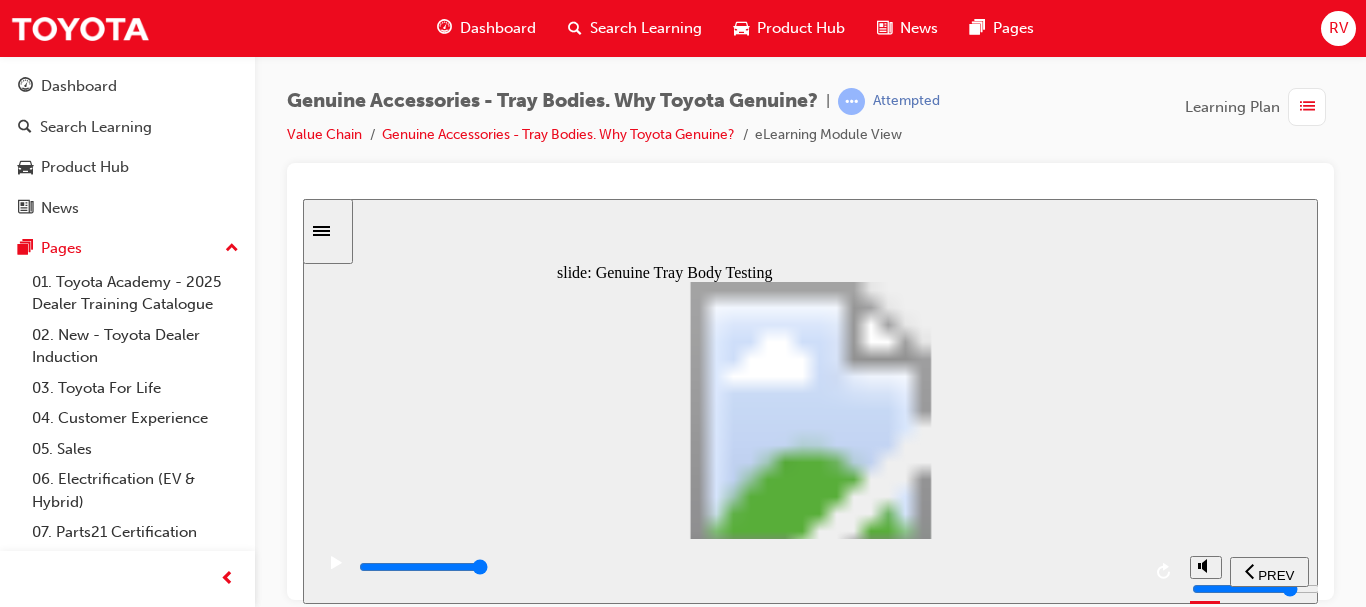 click 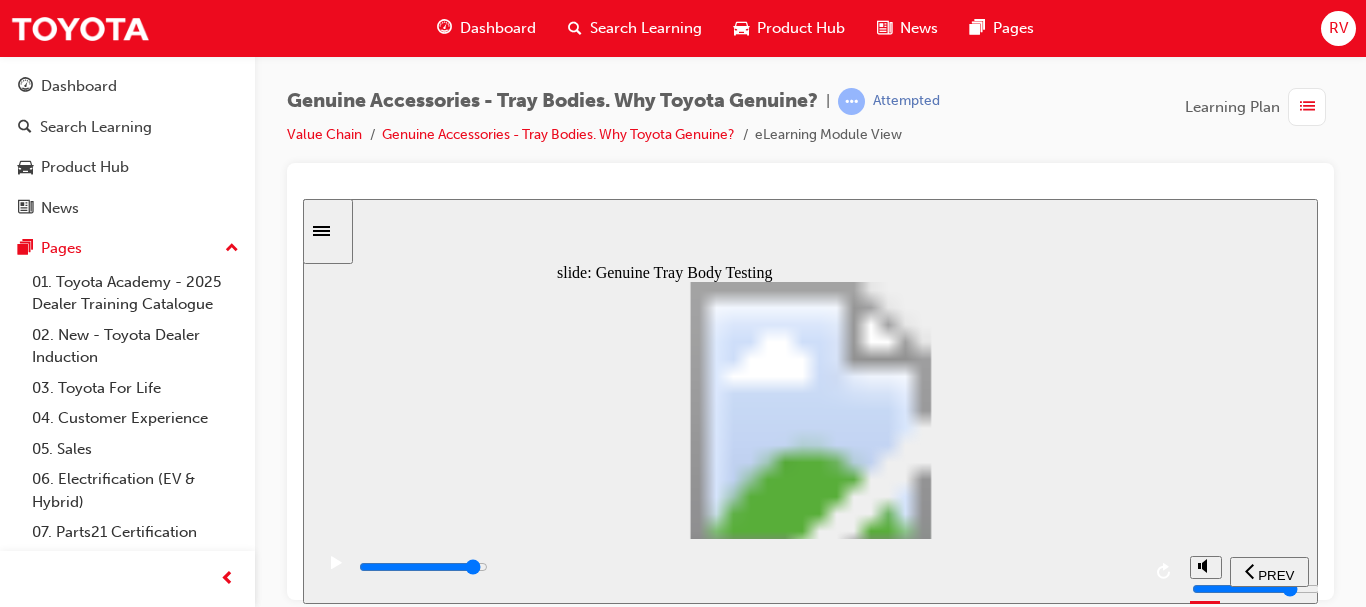 click at bounding box center (748, 567) 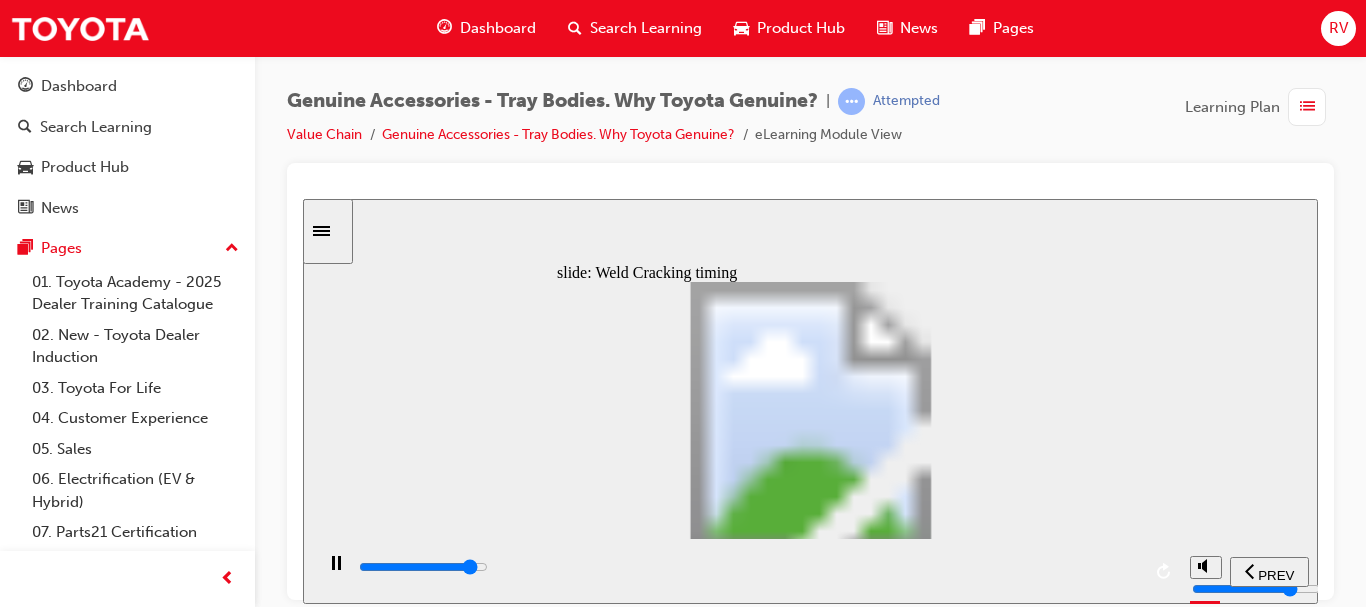 click at bounding box center (748, 567) 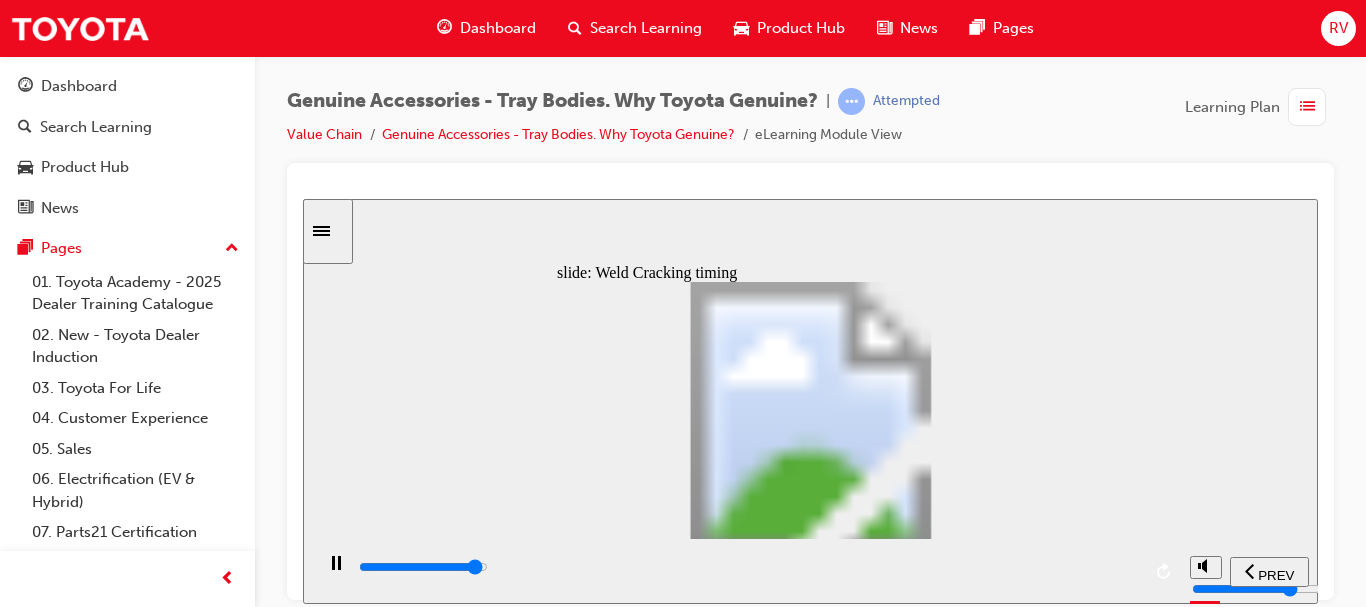click 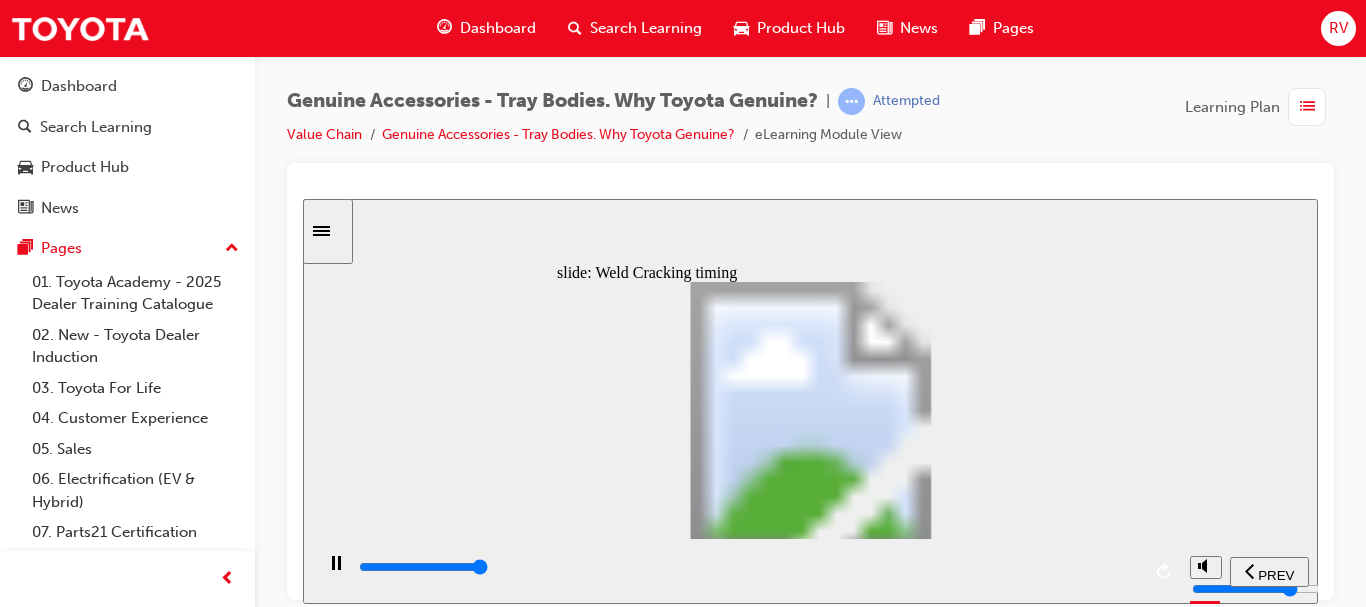 type on "21700" 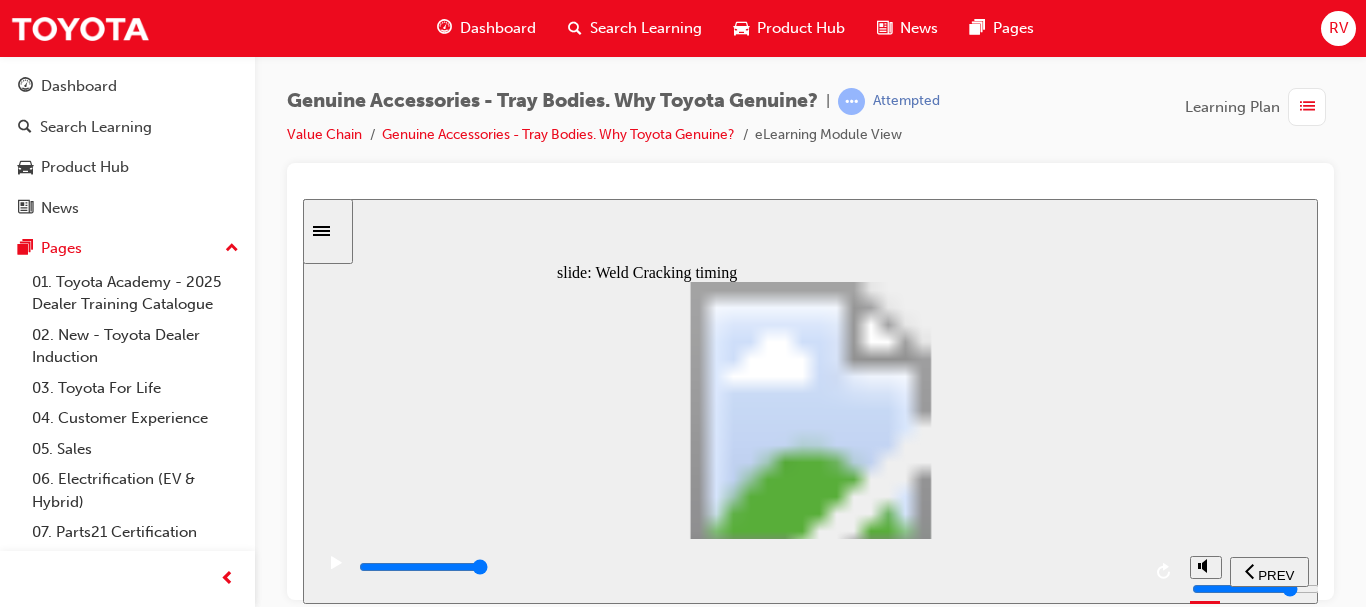 click 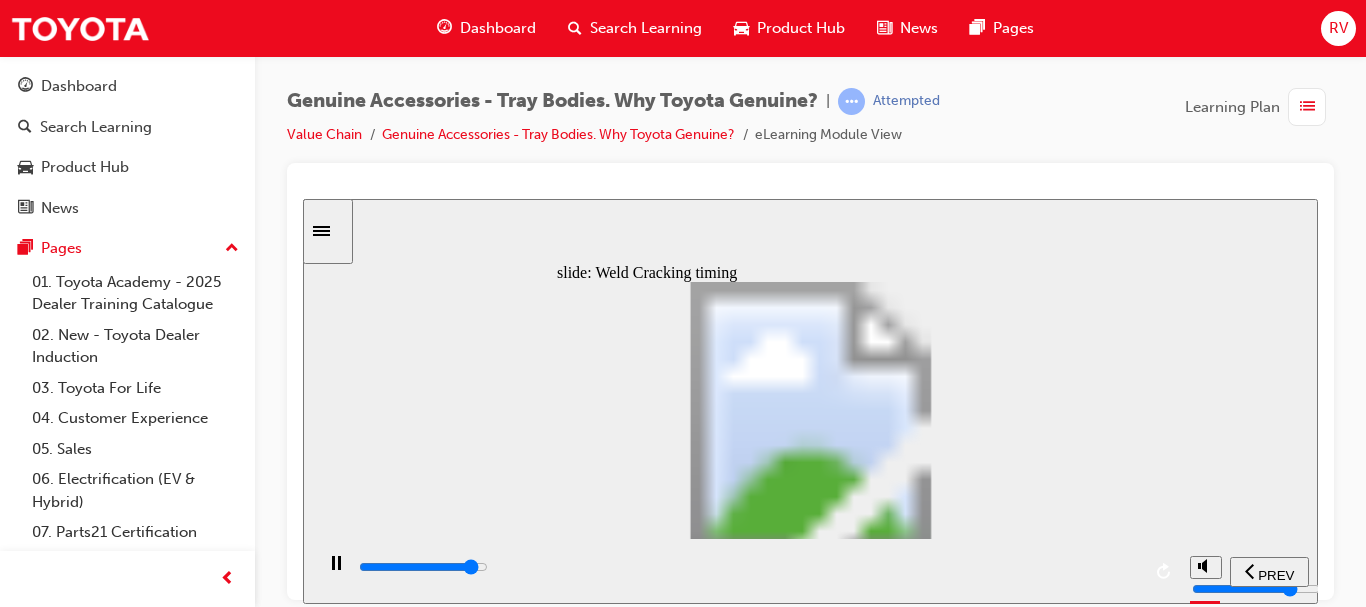 click at bounding box center [748, 567] 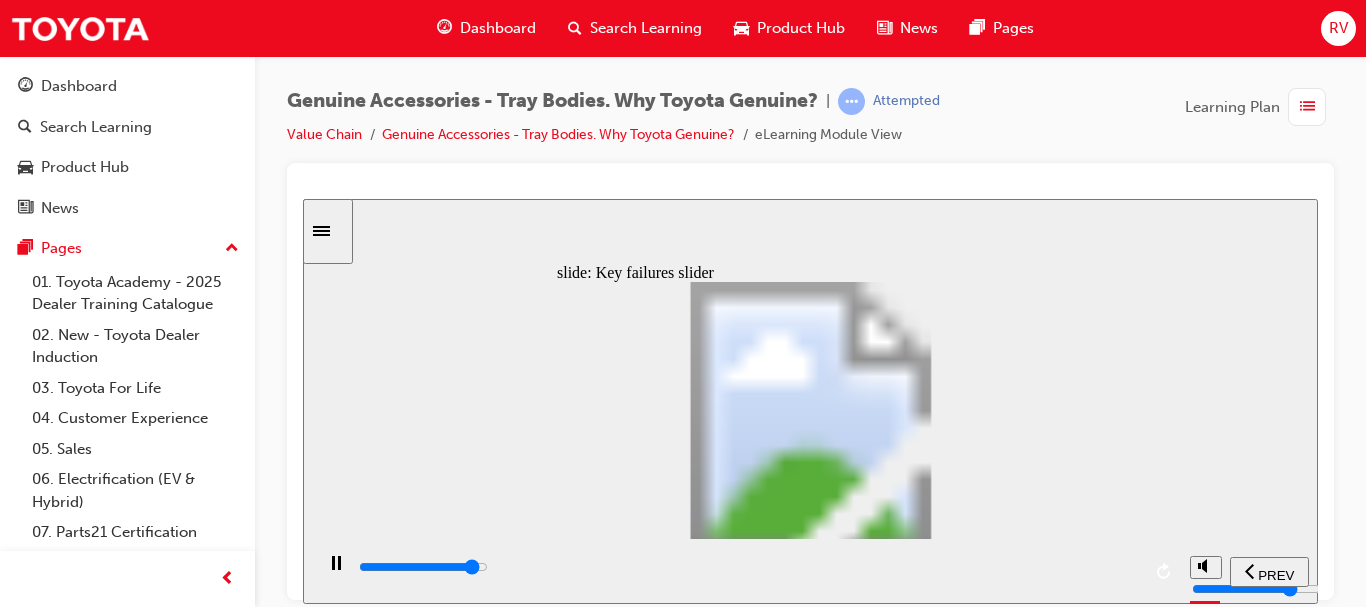 click at bounding box center (423, 566) 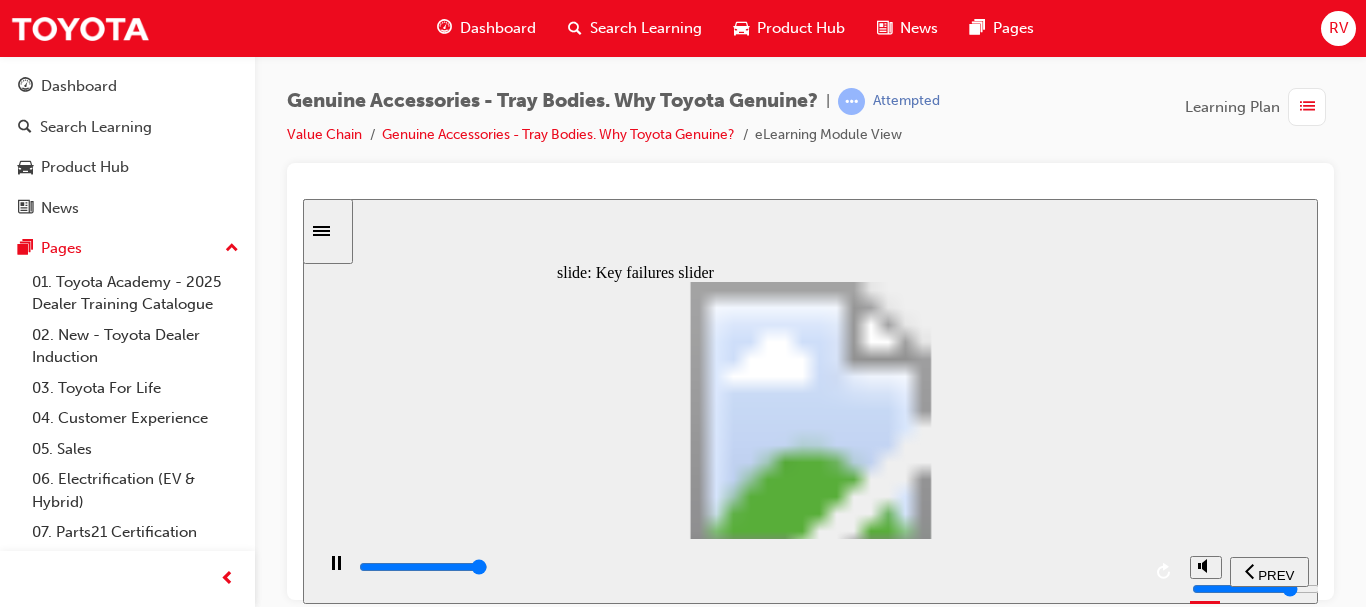 type on "8200" 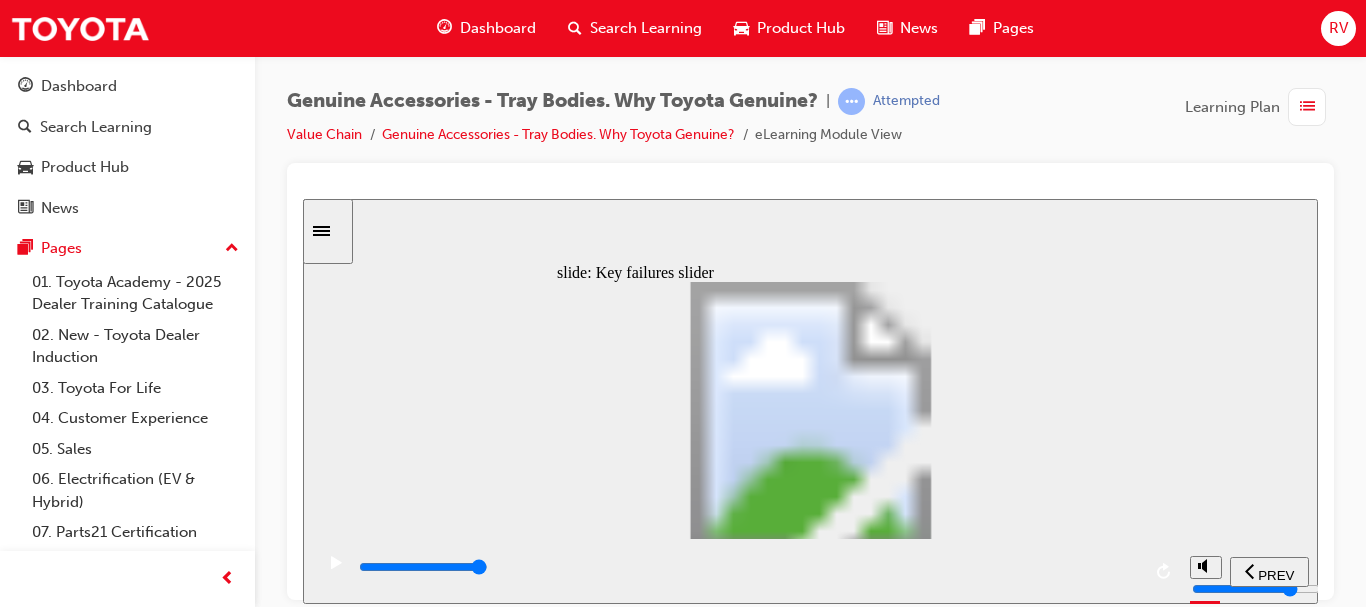 click 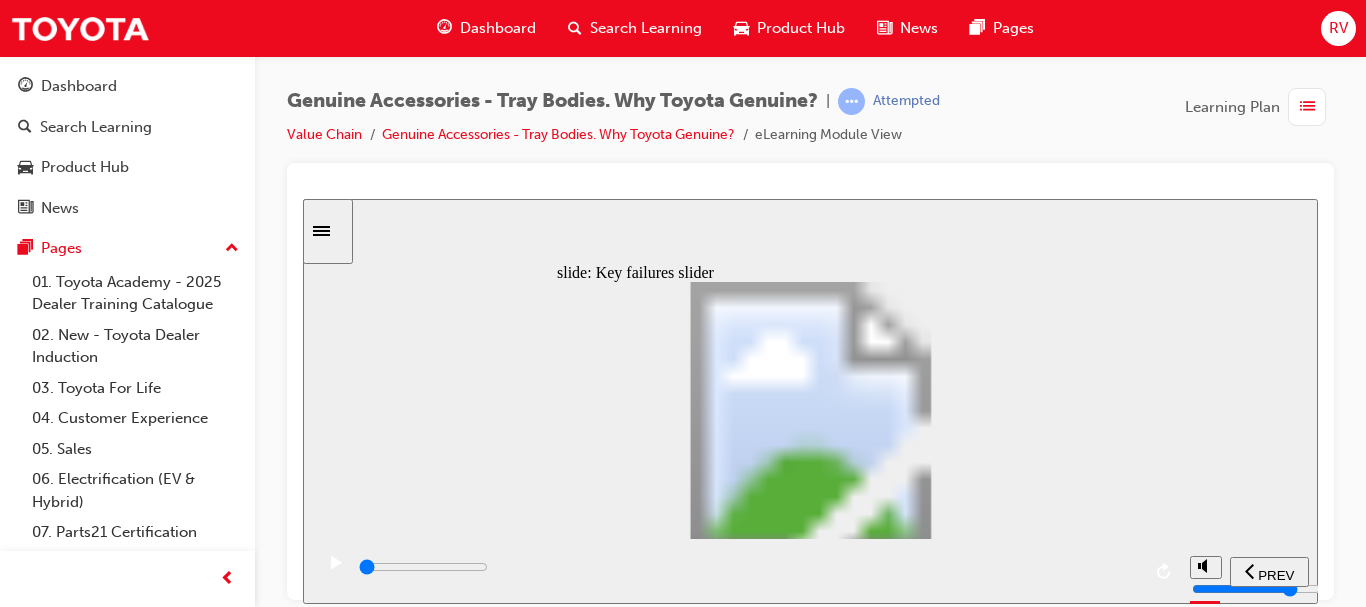 drag, startPoint x: 674, startPoint y: 454, endPoint x: 722, endPoint y: 461, distance: 48.507732 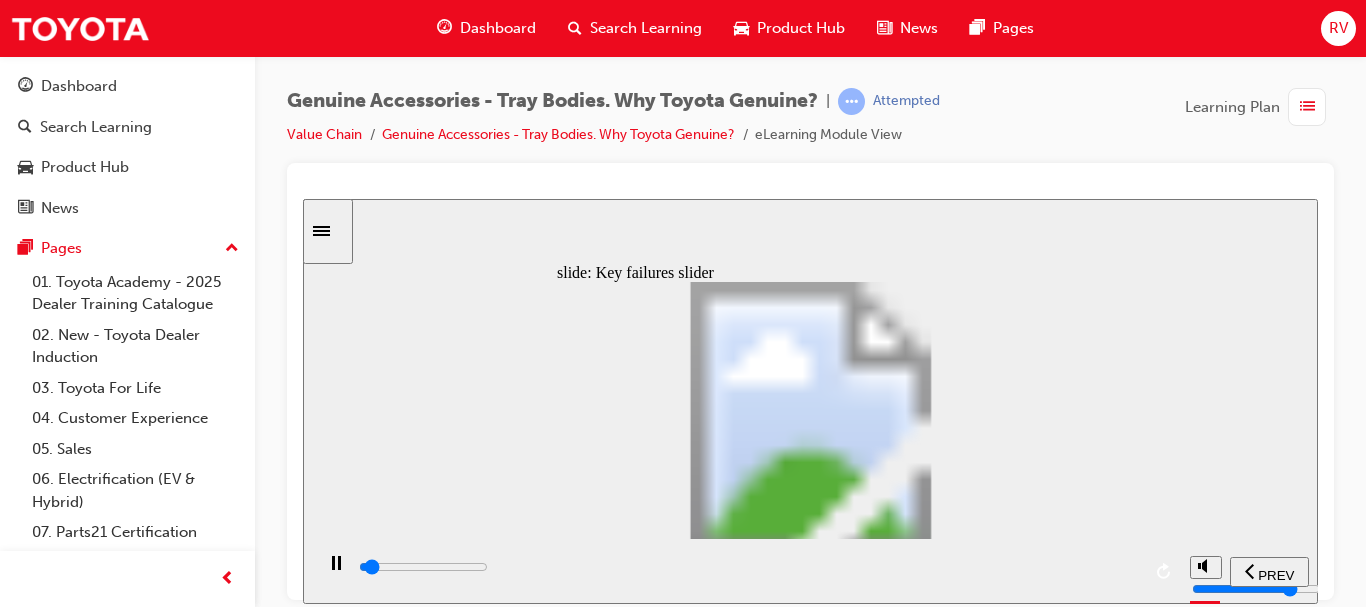 drag, startPoint x: 718, startPoint y: 455, endPoint x: 874, endPoint y: 459, distance: 156.05127 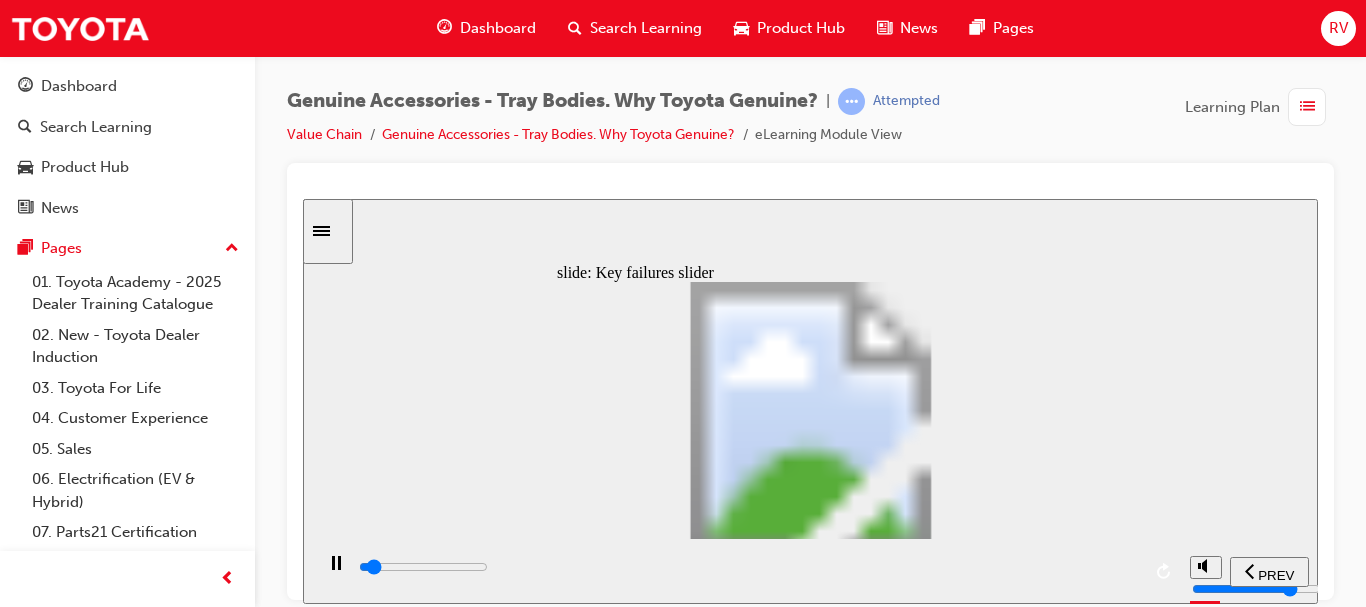 click 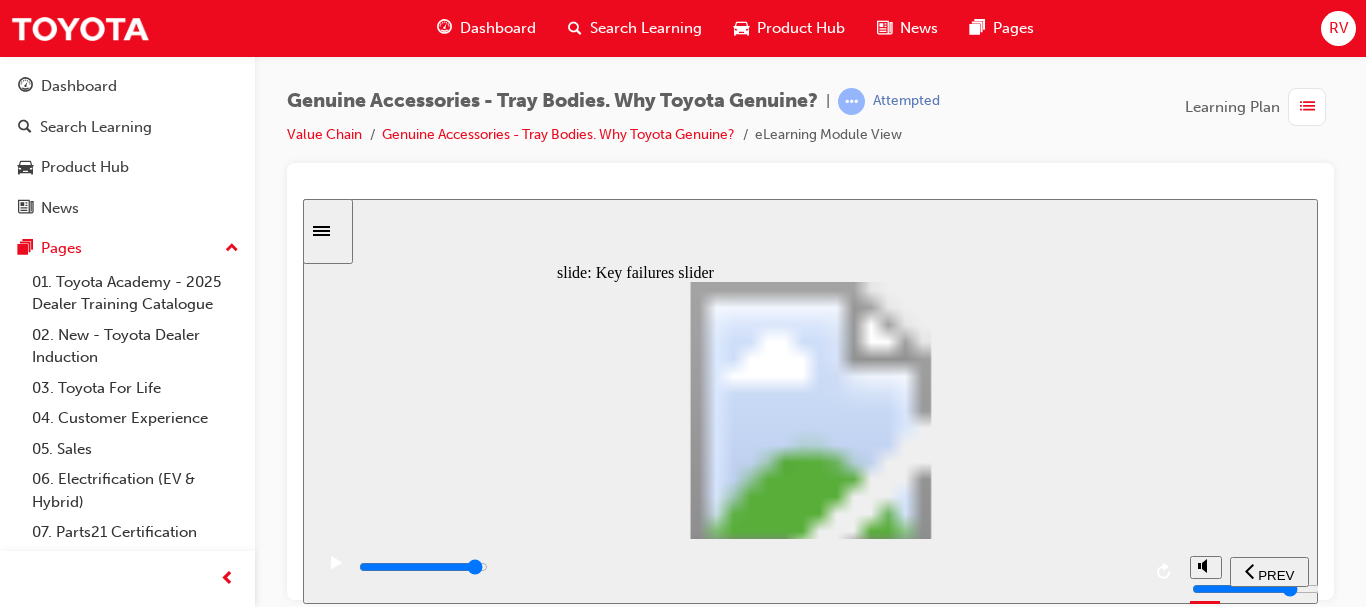 click at bounding box center (423, 566) 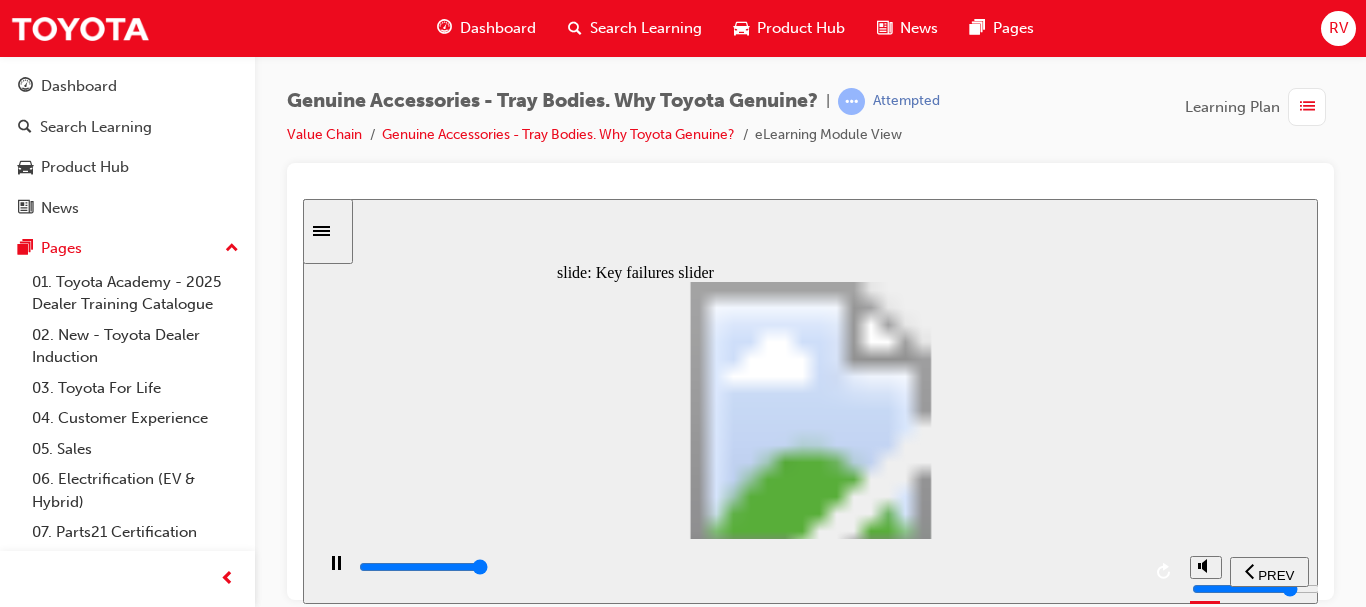 click 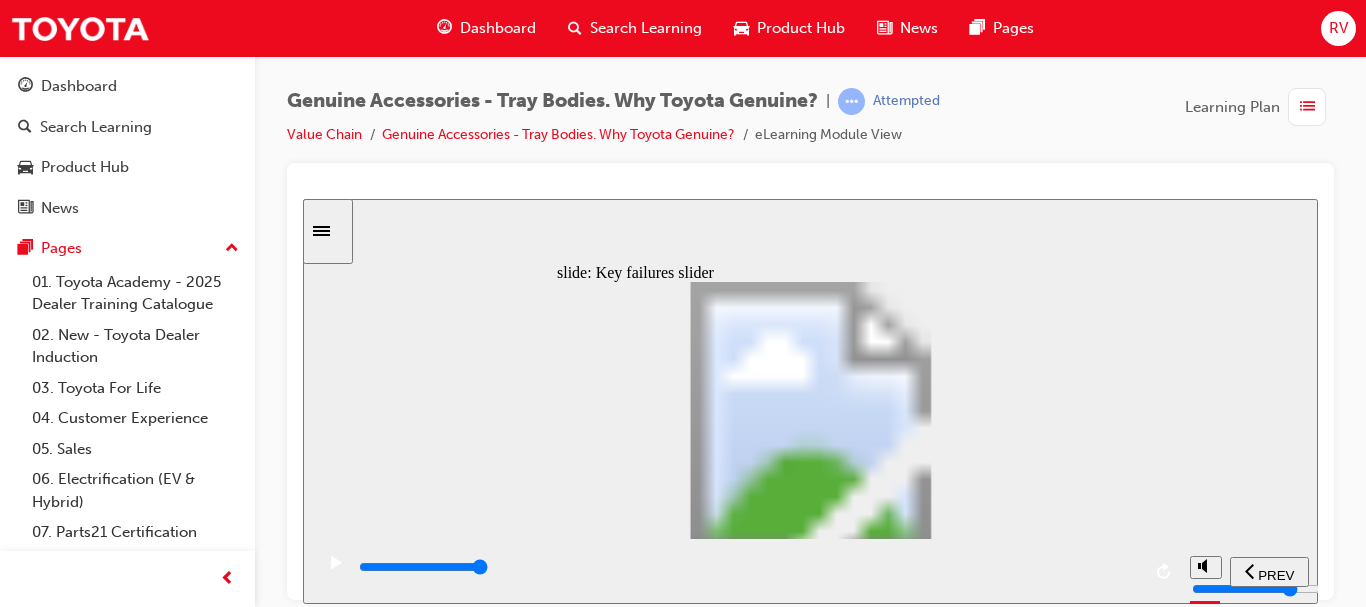 click 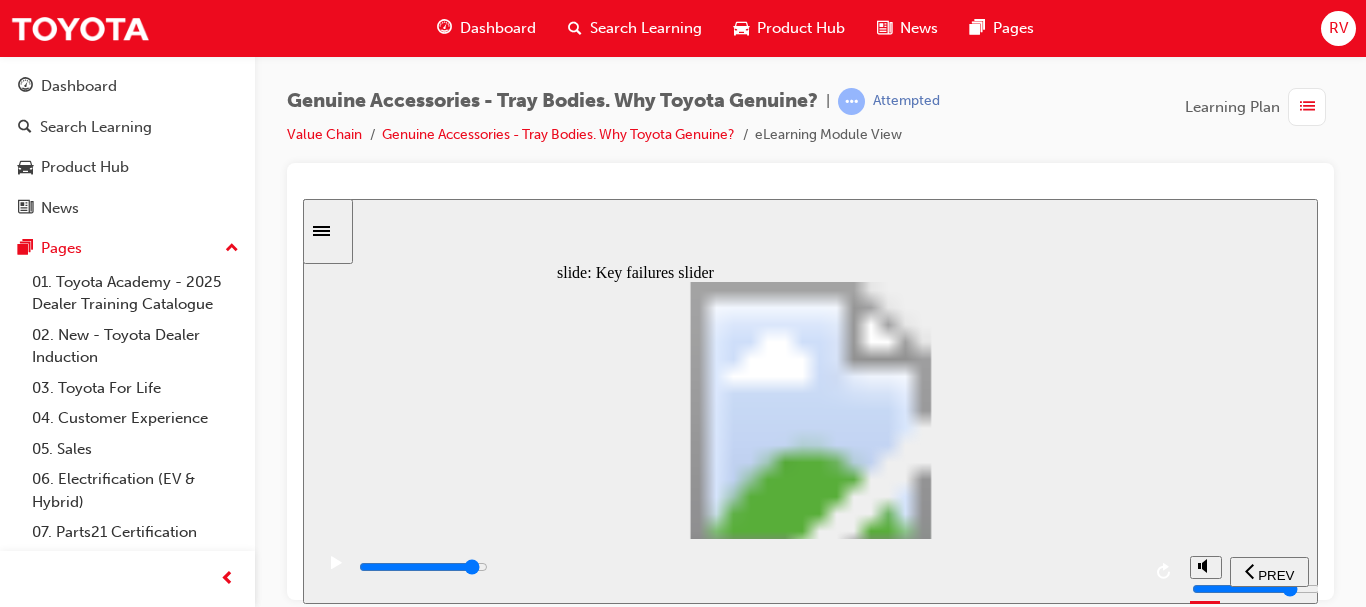 click at bounding box center [748, 571] 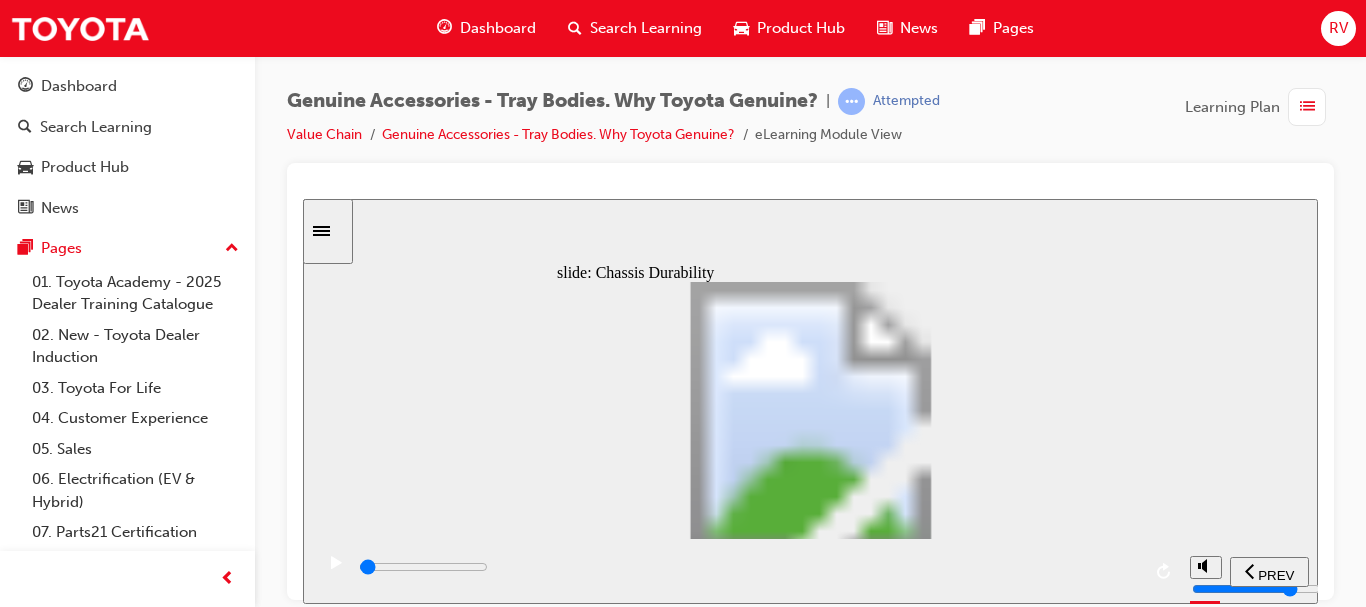 click at bounding box center [748, 567] 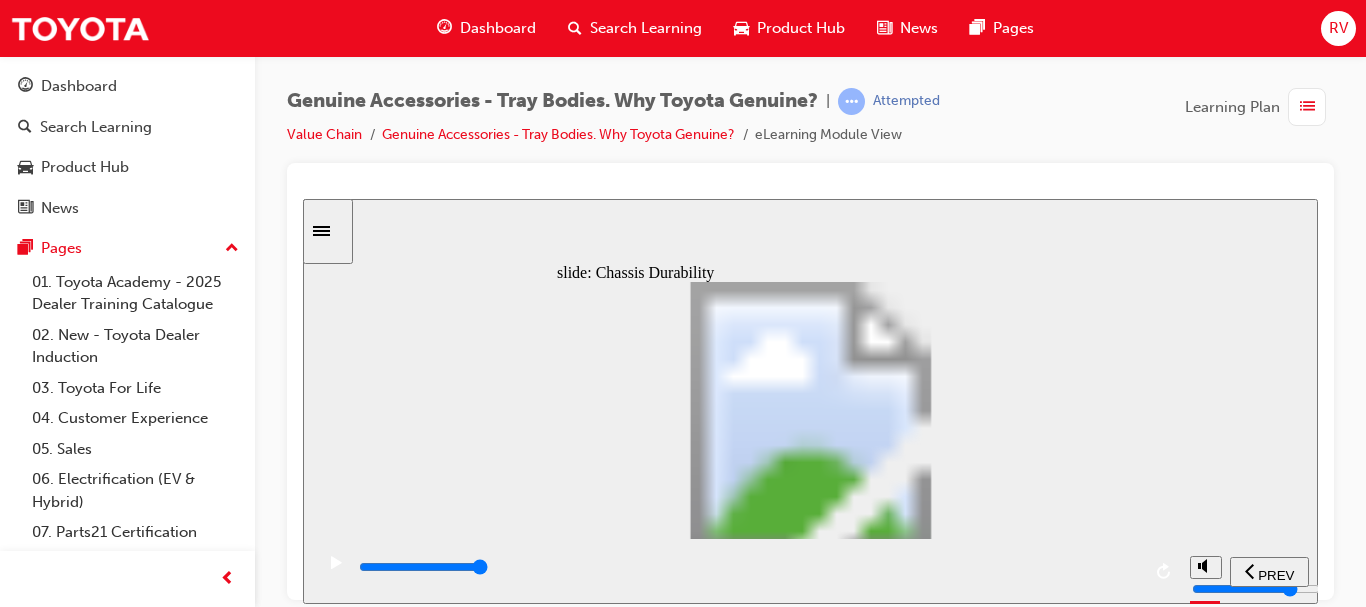drag, startPoint x: 894, startPoint y: 390, endPoint x: 907, endPoint y: 378, distance: 17.691807 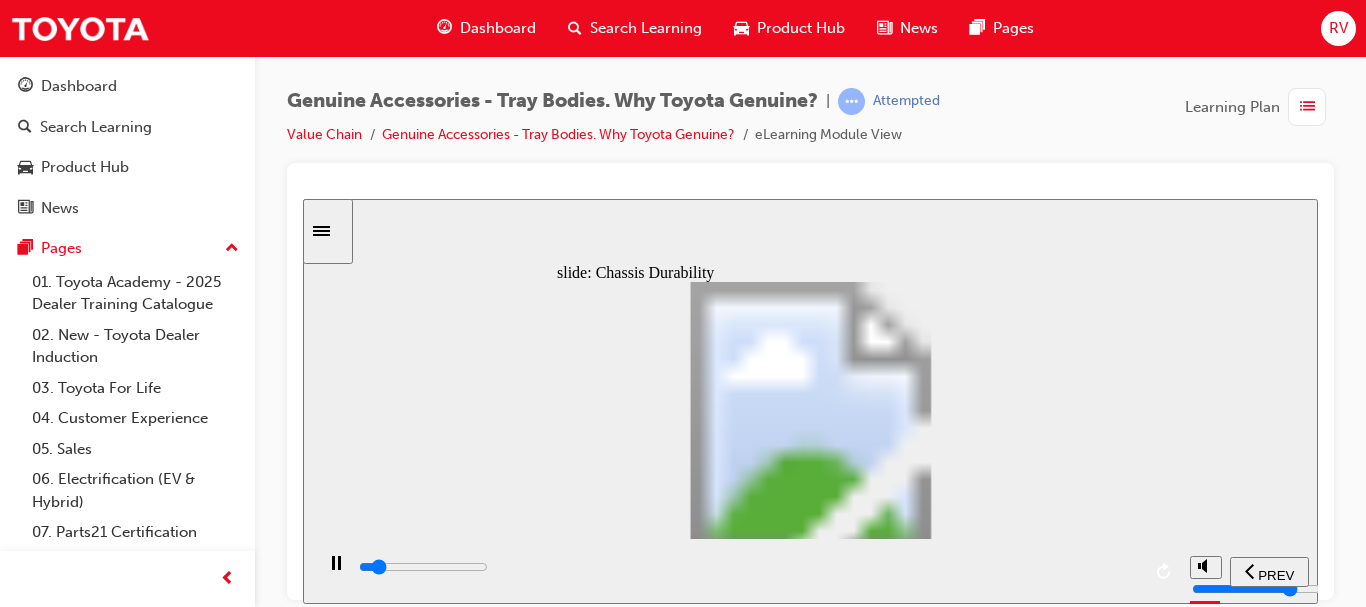 click at bounding box center (748, 567) 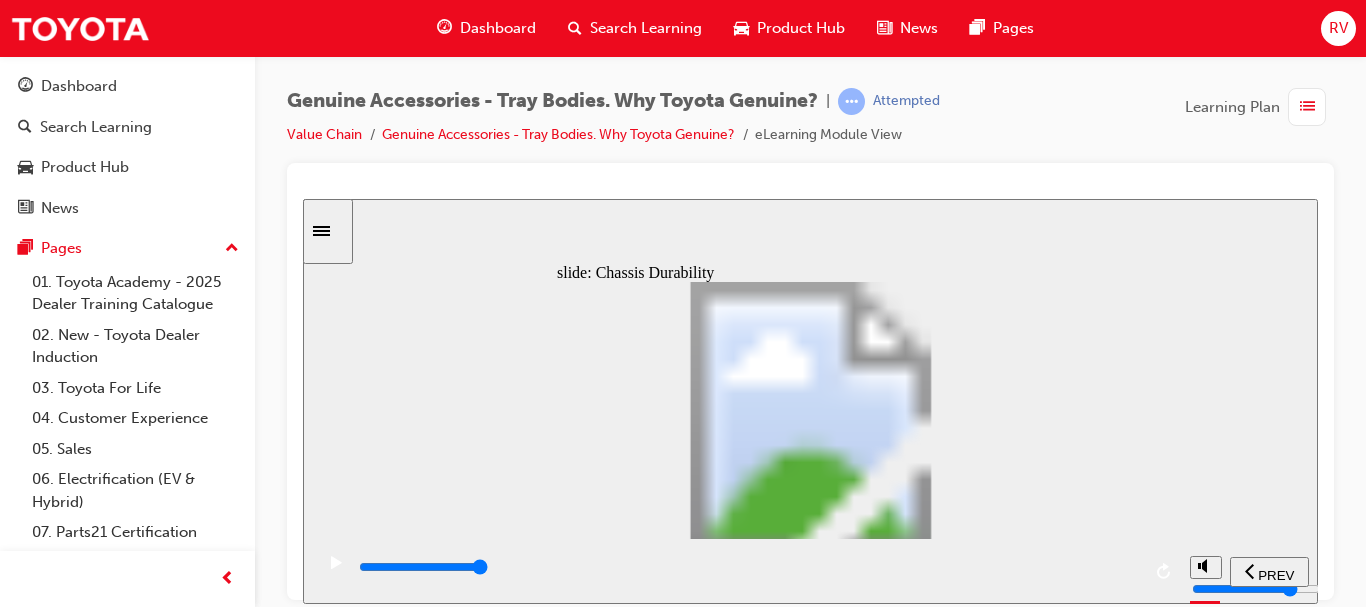 click 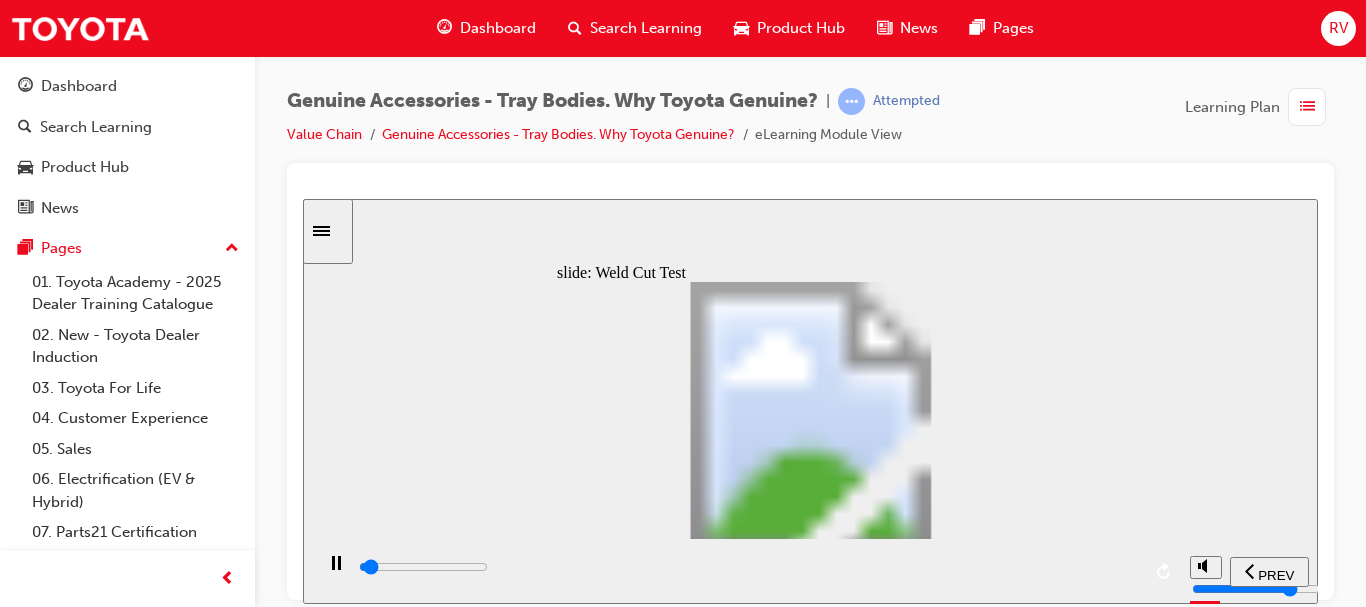 click at bounding box center [748, 567] 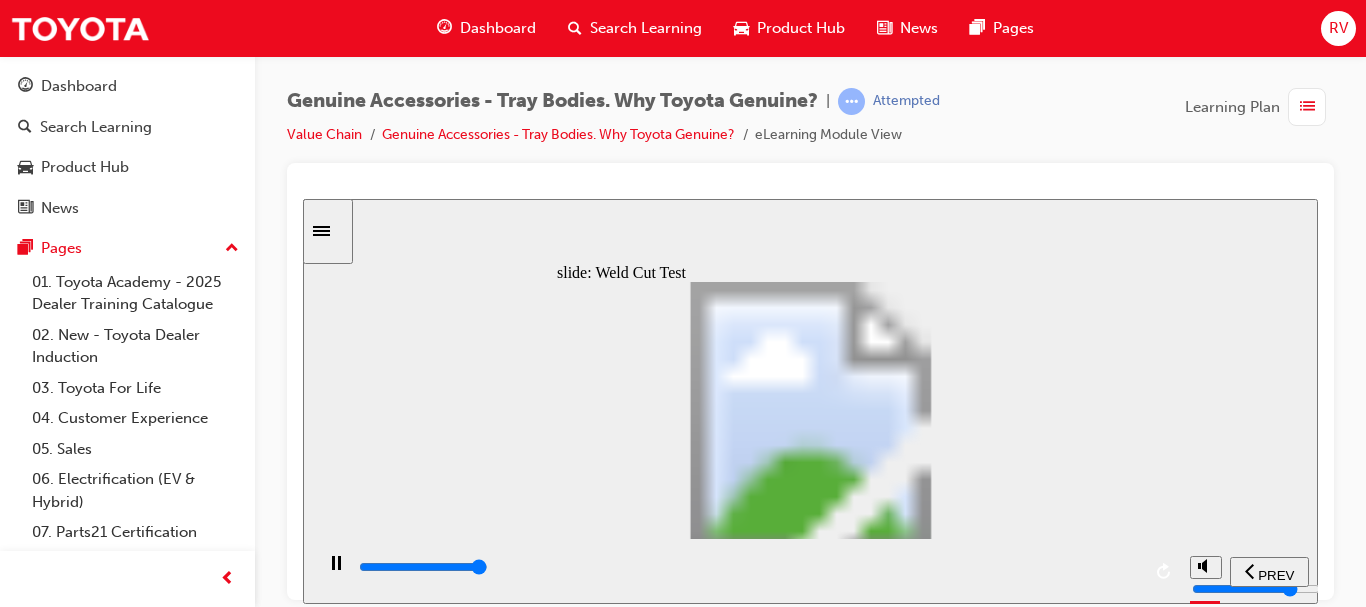 drag, startPoint x: 872, startPoint y: 487, endPoint x: 970, endPoint y: 563, distance: 124.01613 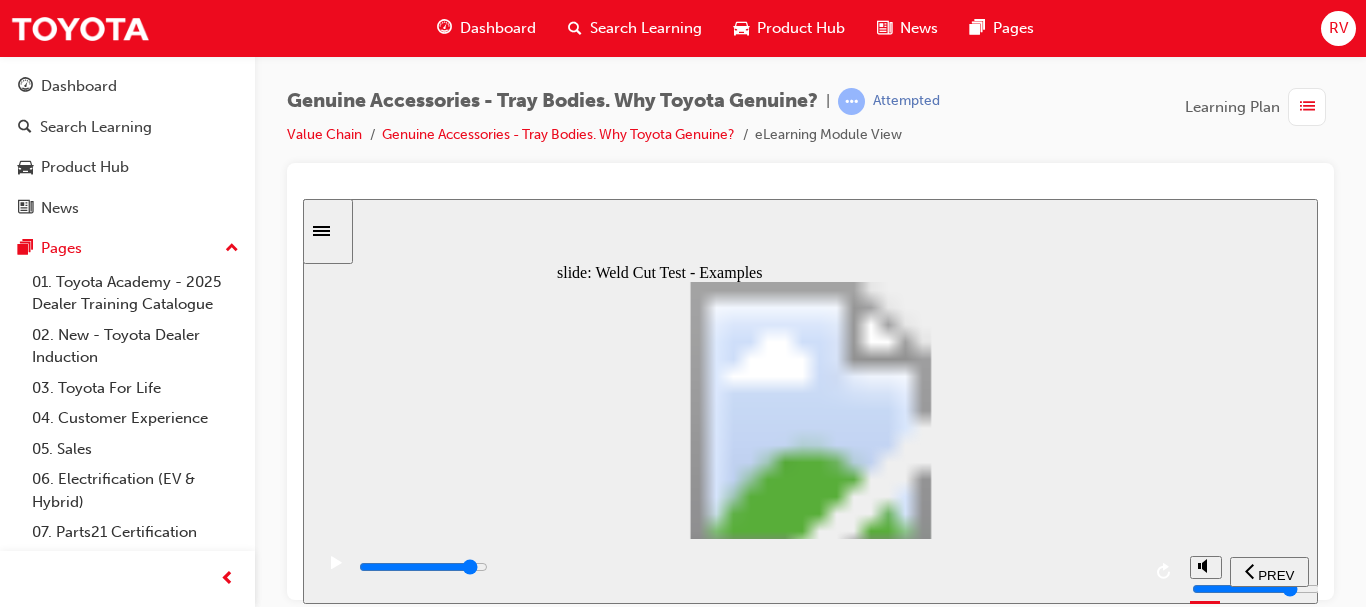 click at bounding box center [748, 567] 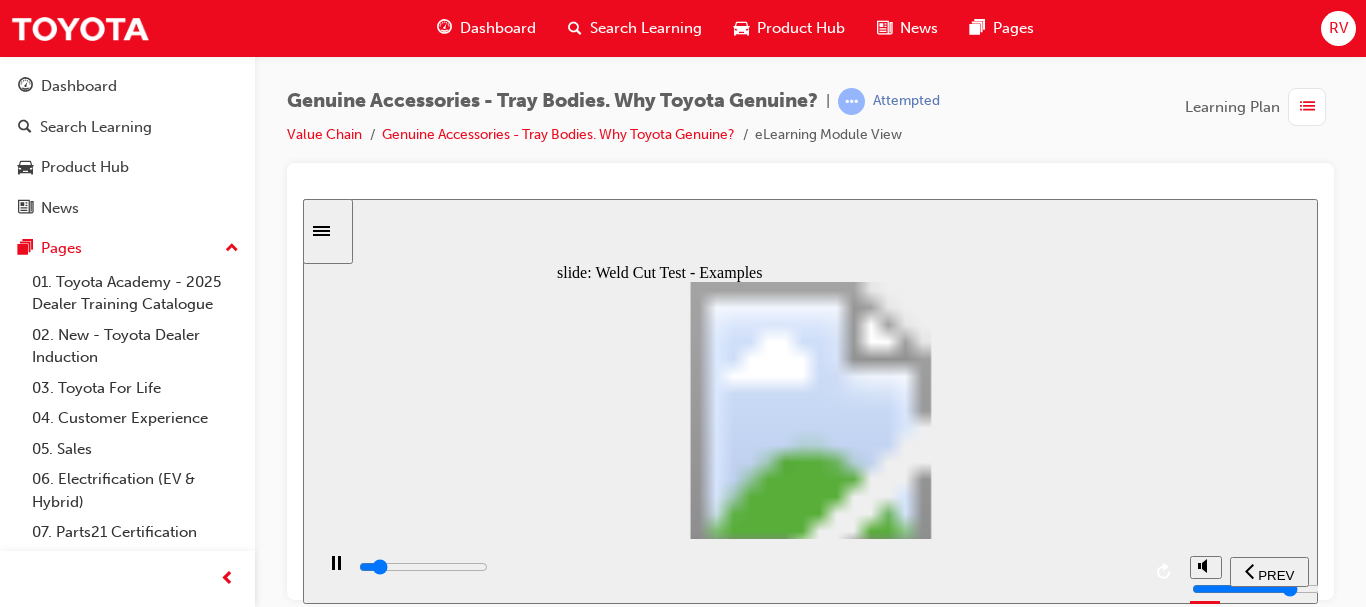 click 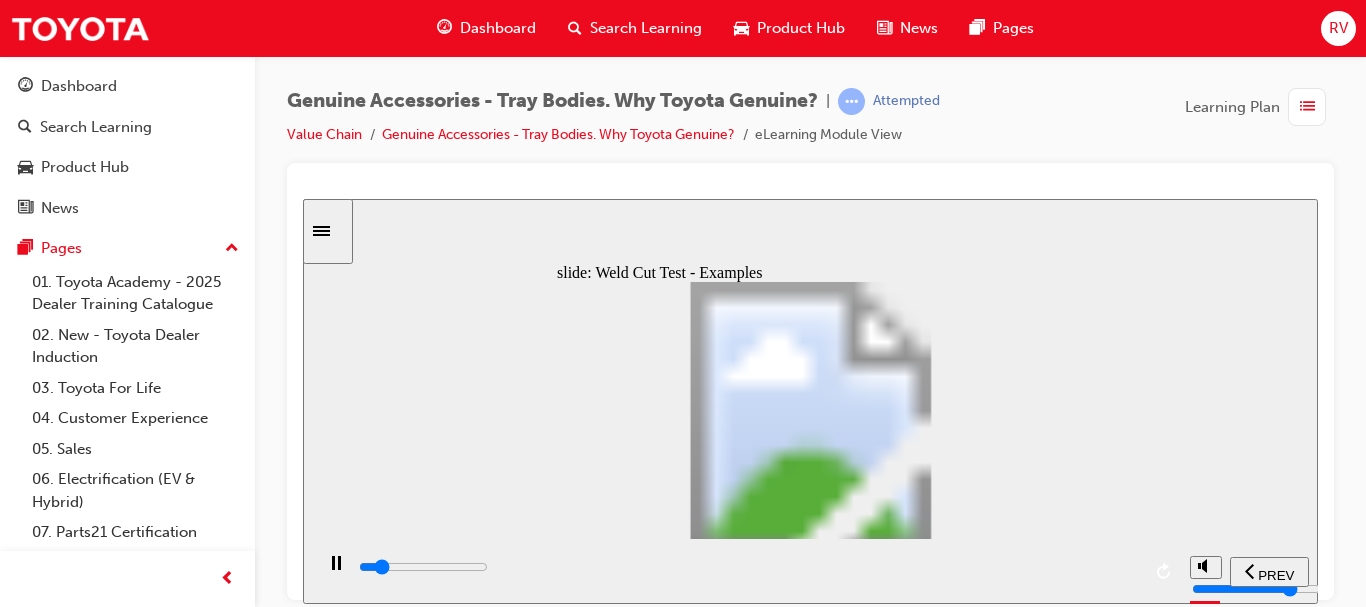 click 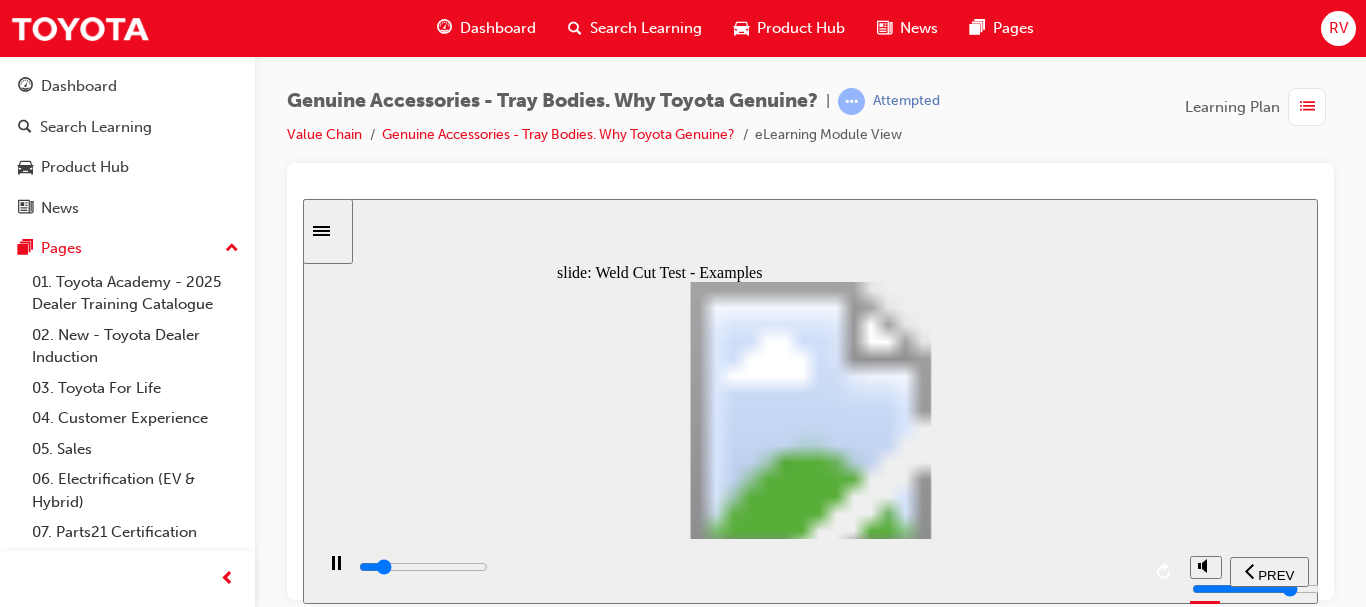 click 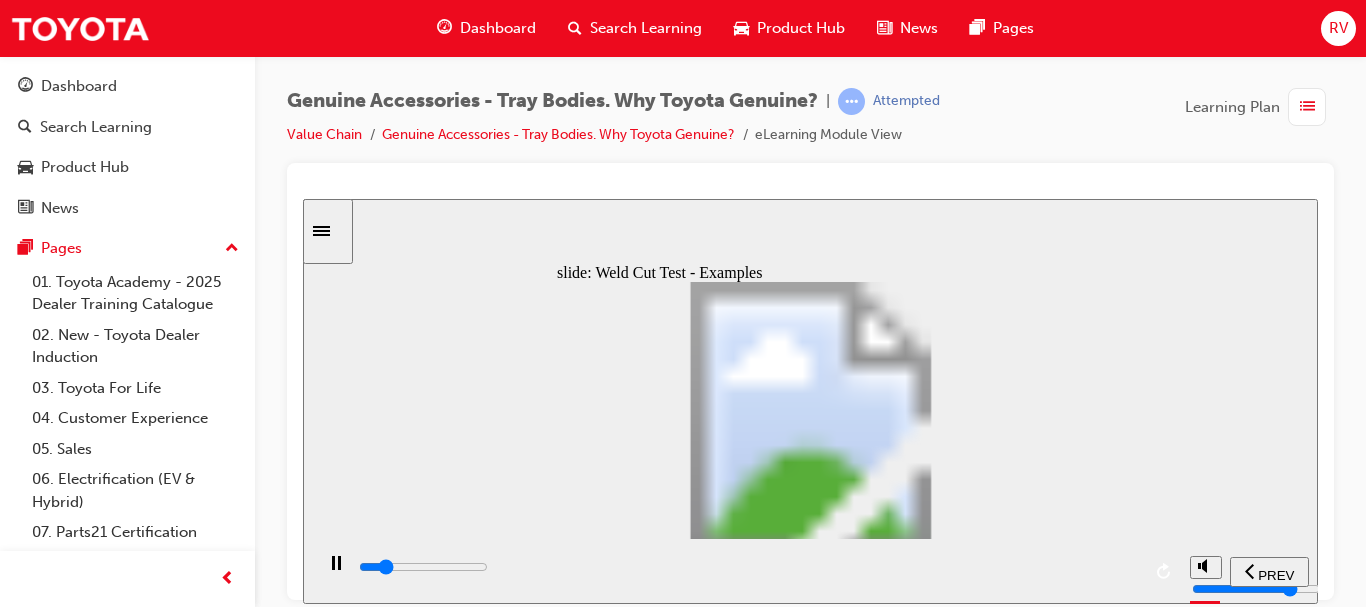 click at bounding box center [748, 567] 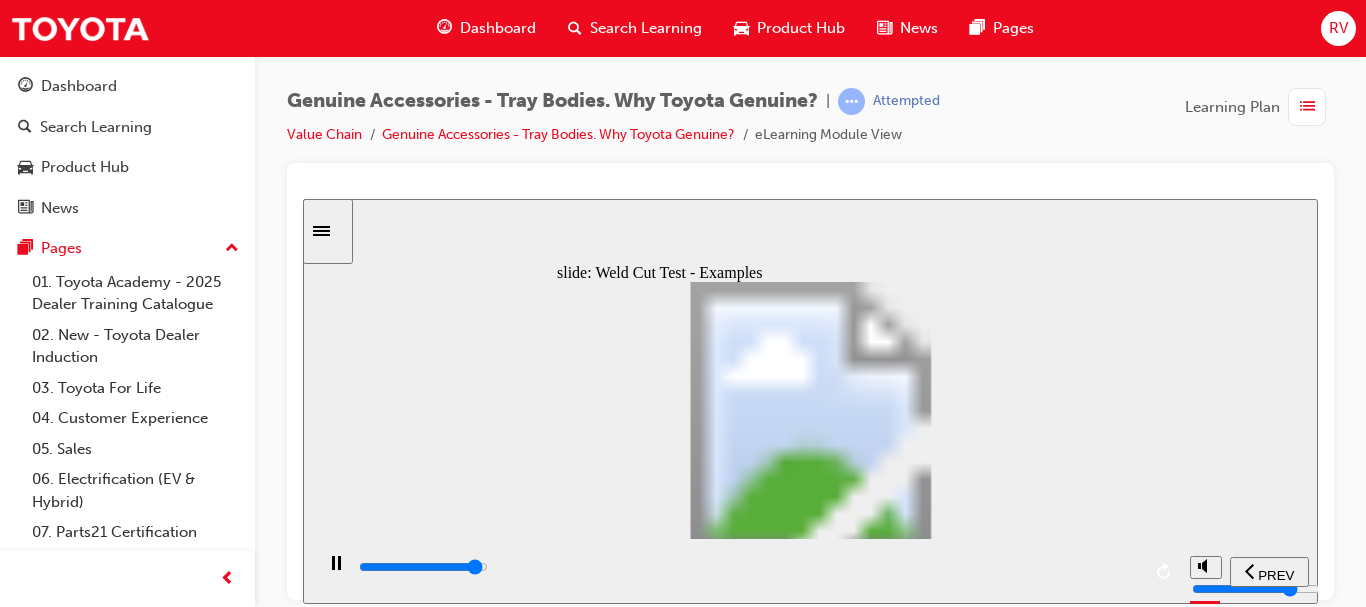 click 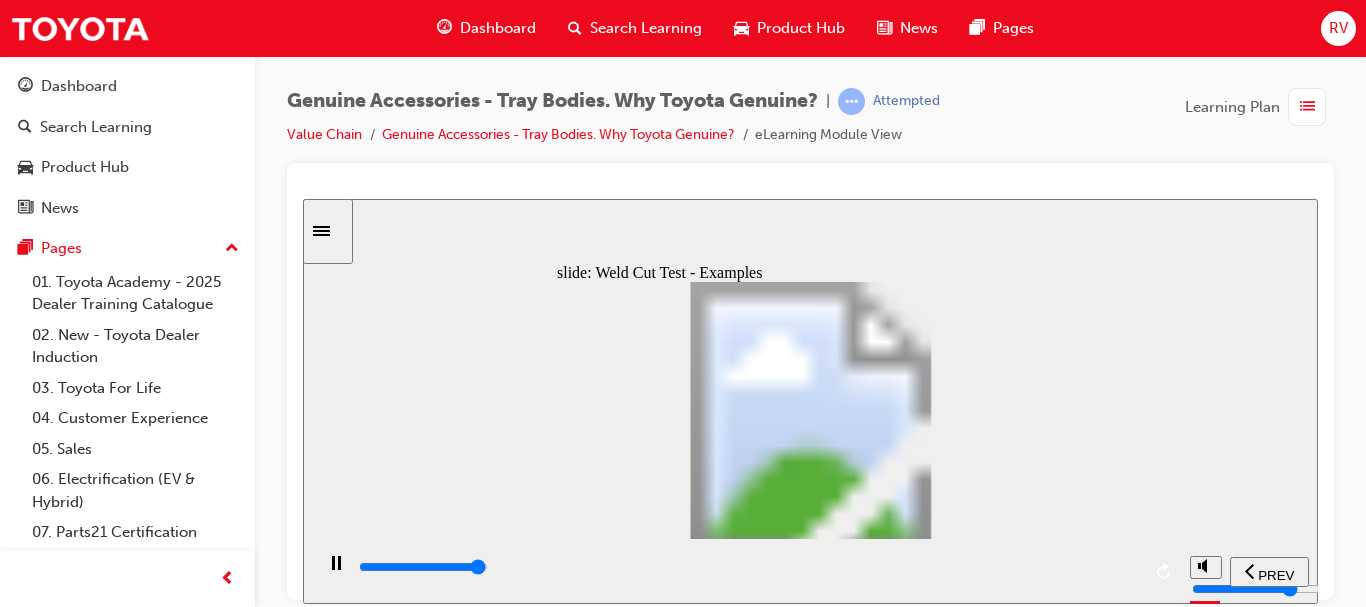 click 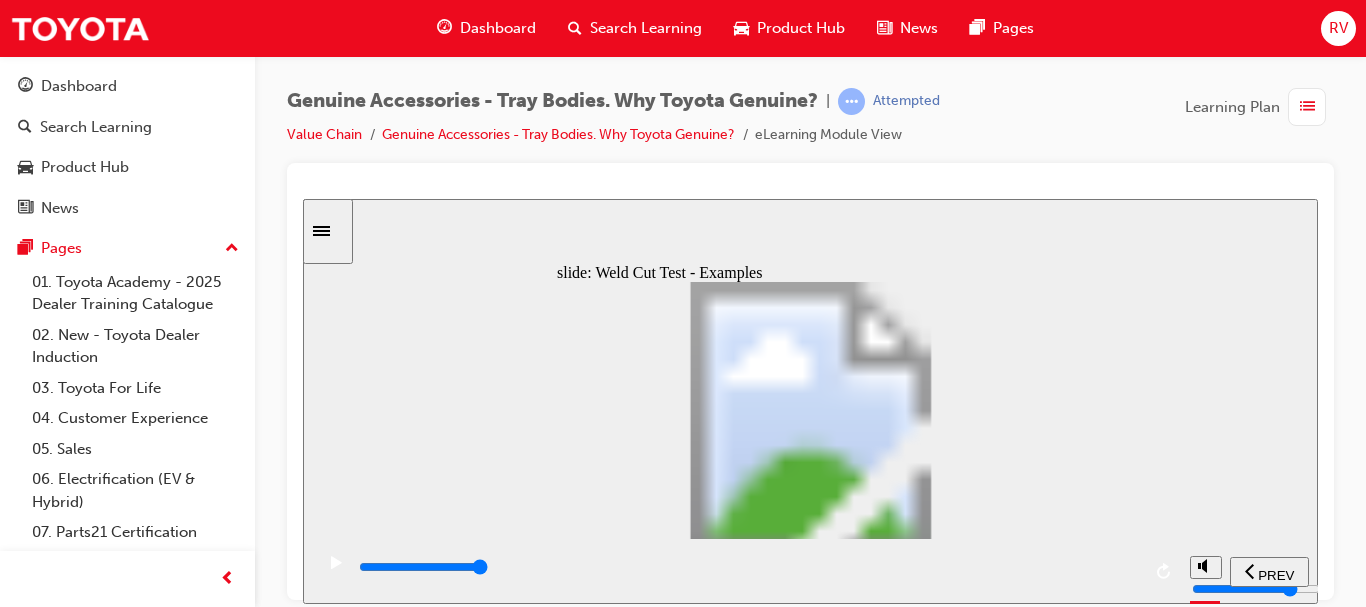 click 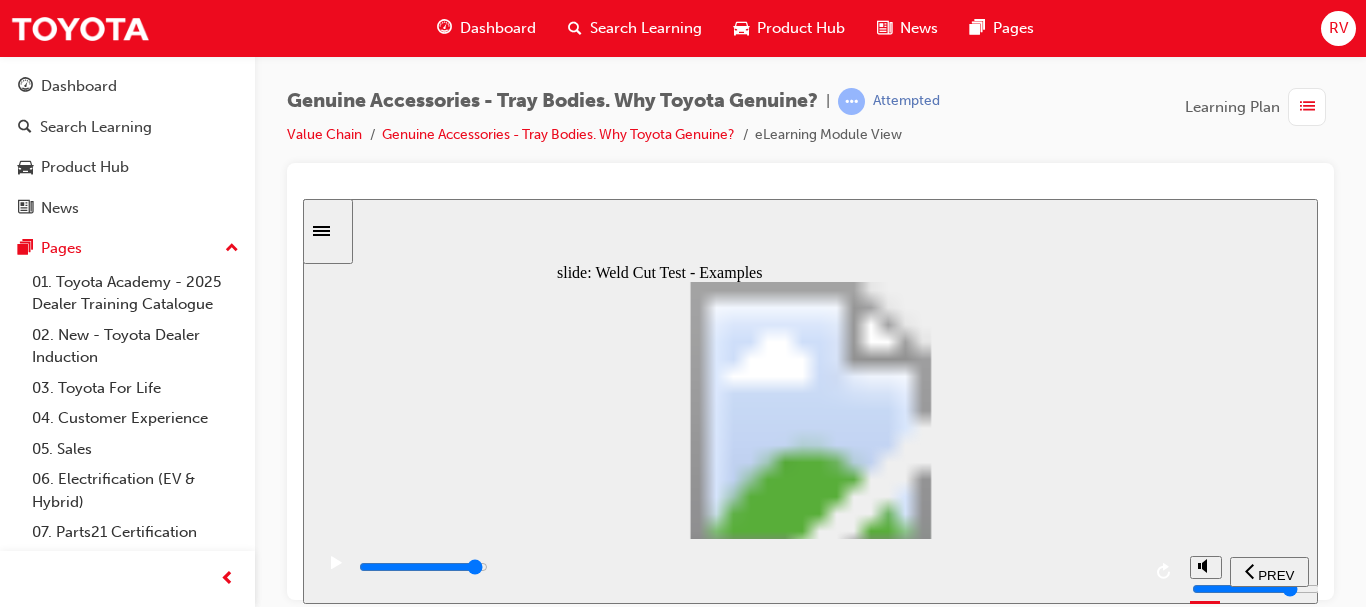click 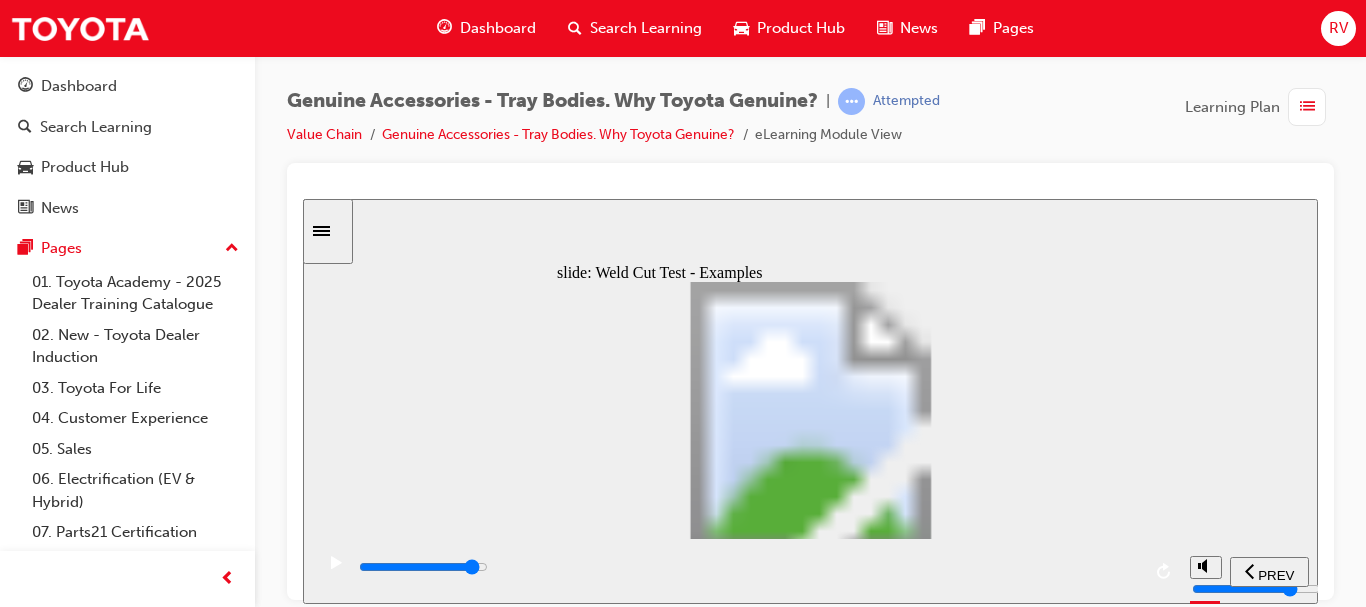 click 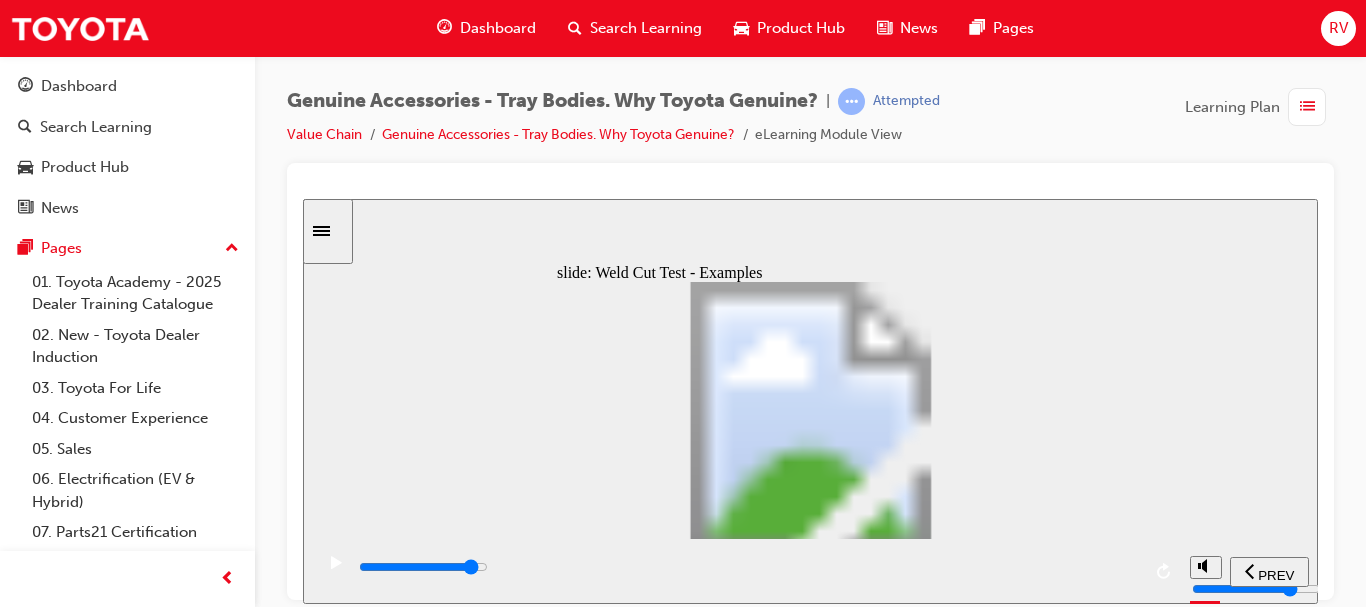 drag, startPoint x: 713, startPoint y: 279, endPoint x: 704, endPoint y: 286, distance: 11.401754 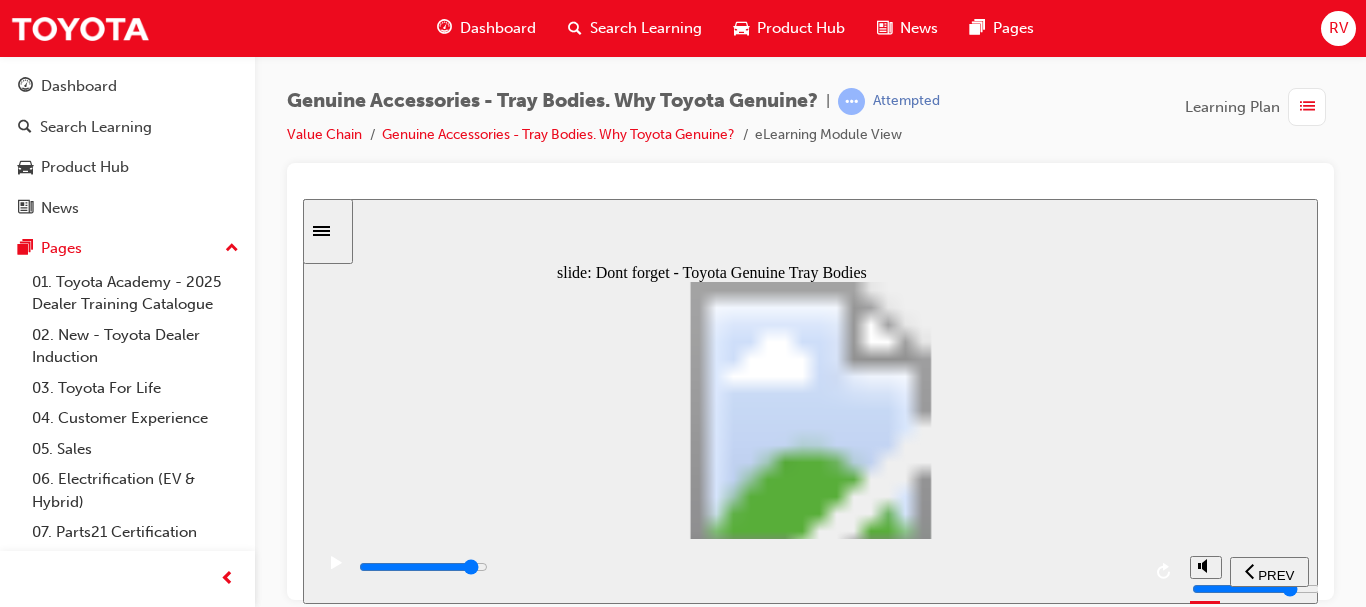 click at bounding box center (748, 571) 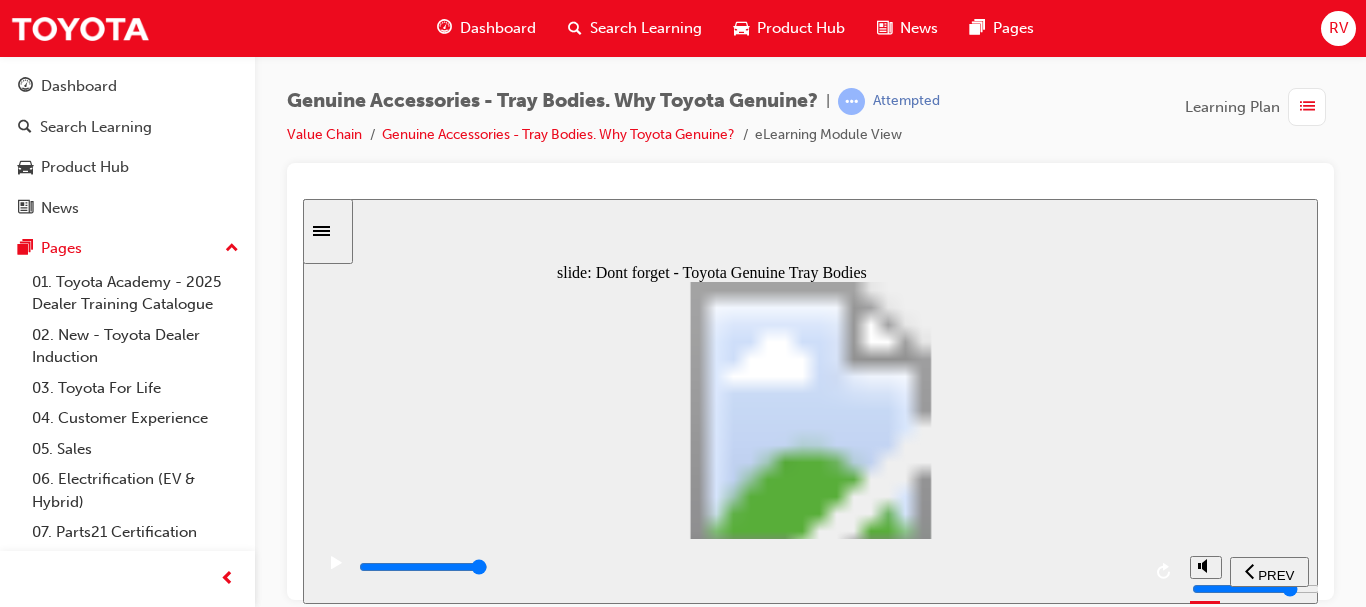 click 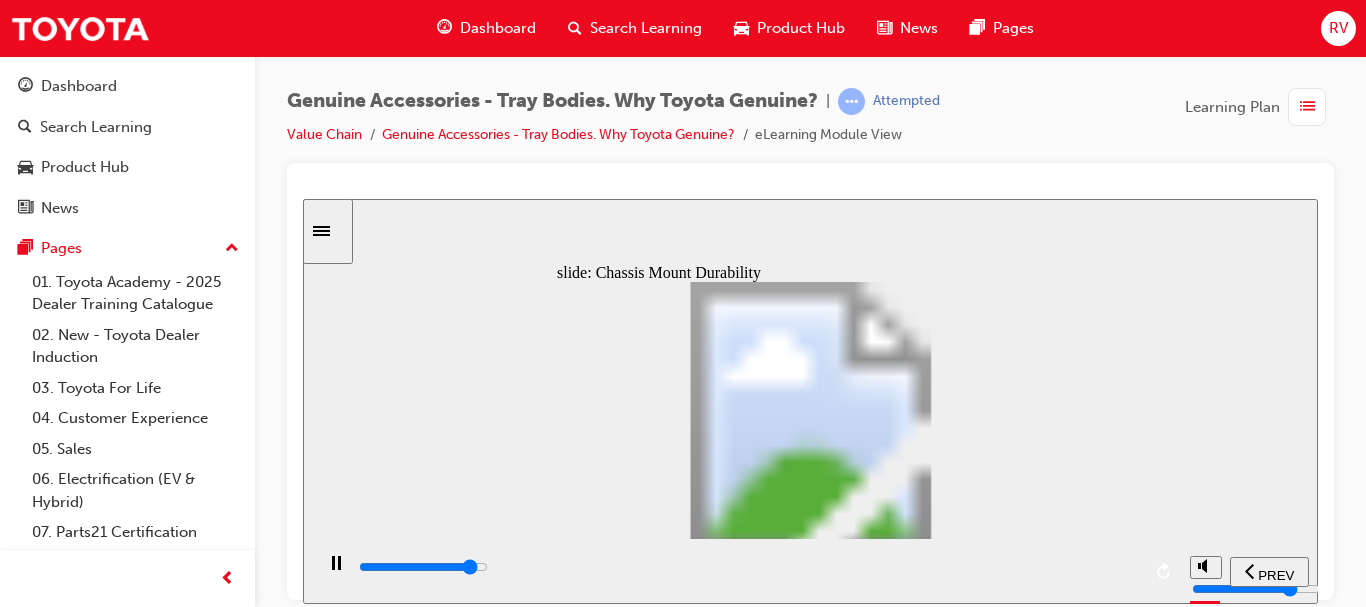 click at bounding box center [748, 567] 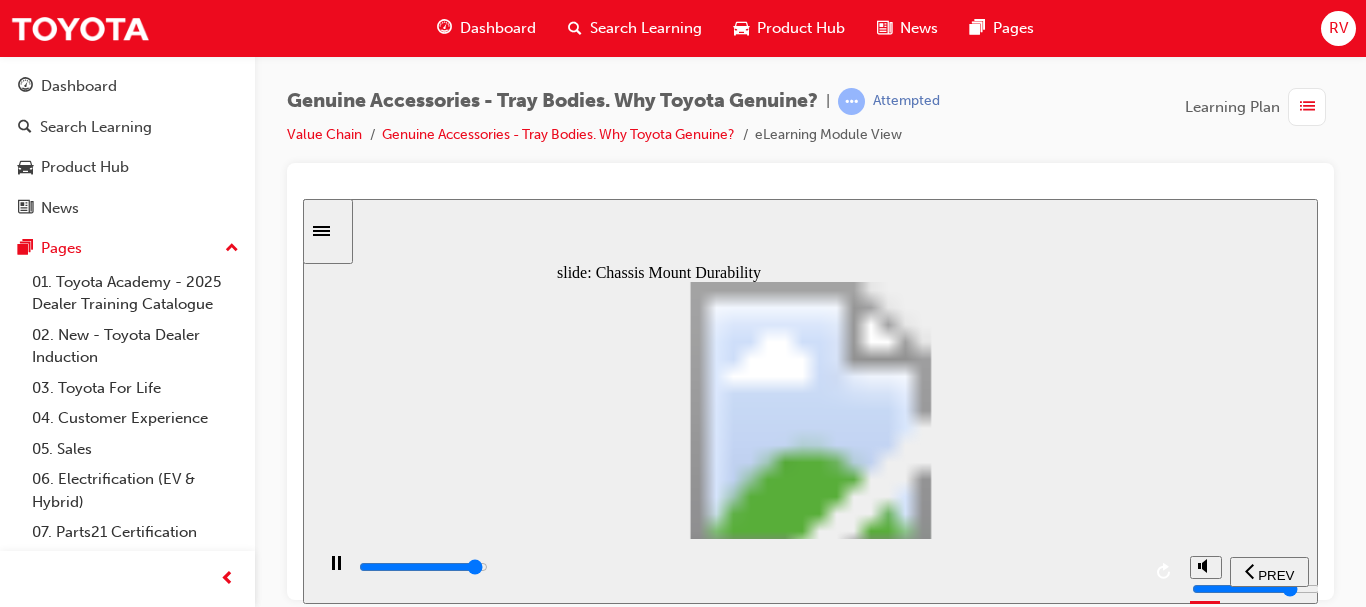 click 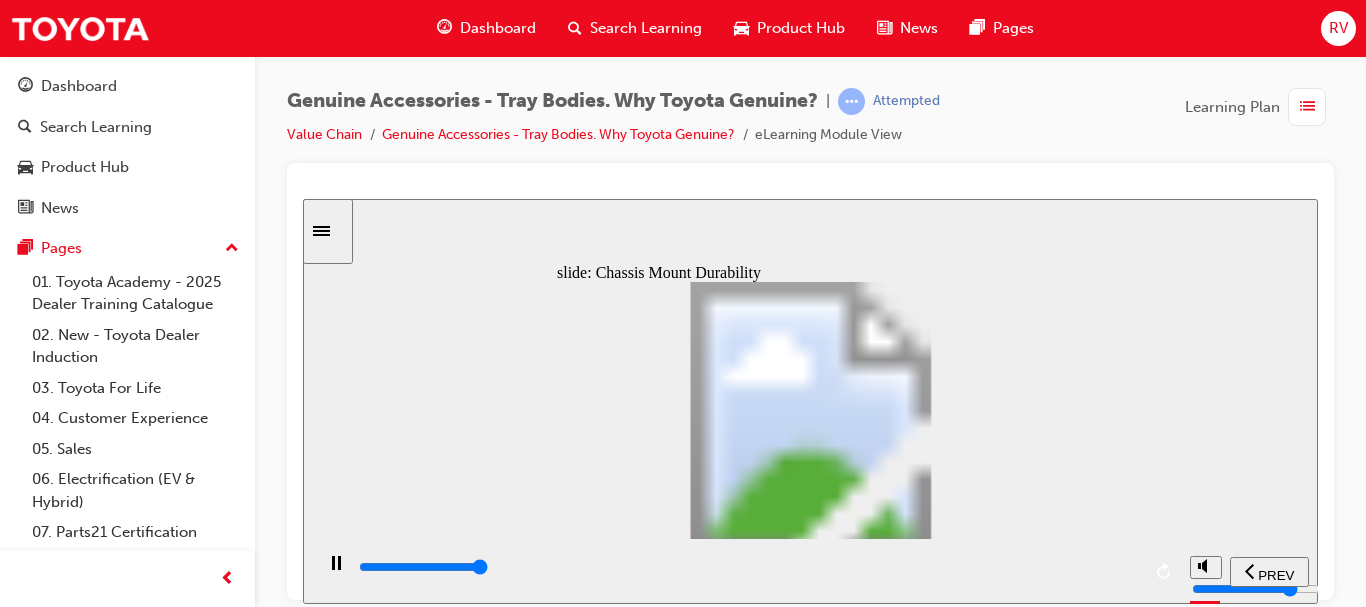 click on "slide: Chassis Mount Durability
Rectangle 1 Tell me more Chassis  Mount  Durability Rectangle 1 Bolted joint design Bolted joint design is  essential  for allowing the Tray Body to  flex and move  with the vehicle helps Group
Rectangle 2 Rectangle 3 Rectangle 4 Rectangle 5 Rectangle 6 Rectangle 7 Rectangle 8 Rectangle 9 Rectangle 10 Rectangle 11 Rectangle 12 Rectangle 13 Prevent  stress fracturing 8 bolts  secure your load to the chassis Rectangle 15 Bolted joint design is to  vehicle safety critical Bolted joint design is Tell me more 8 bolts  secure your load to the chassis helps Bolted joint design is   essential  or allowing the Tray   Body to  x and mov  with  the vehicle Prevent  stress   racturing Bolted joint design Cha  Mont  Drablt to  vhcl at crtcal Back to top" at bounding box center (810, 400) 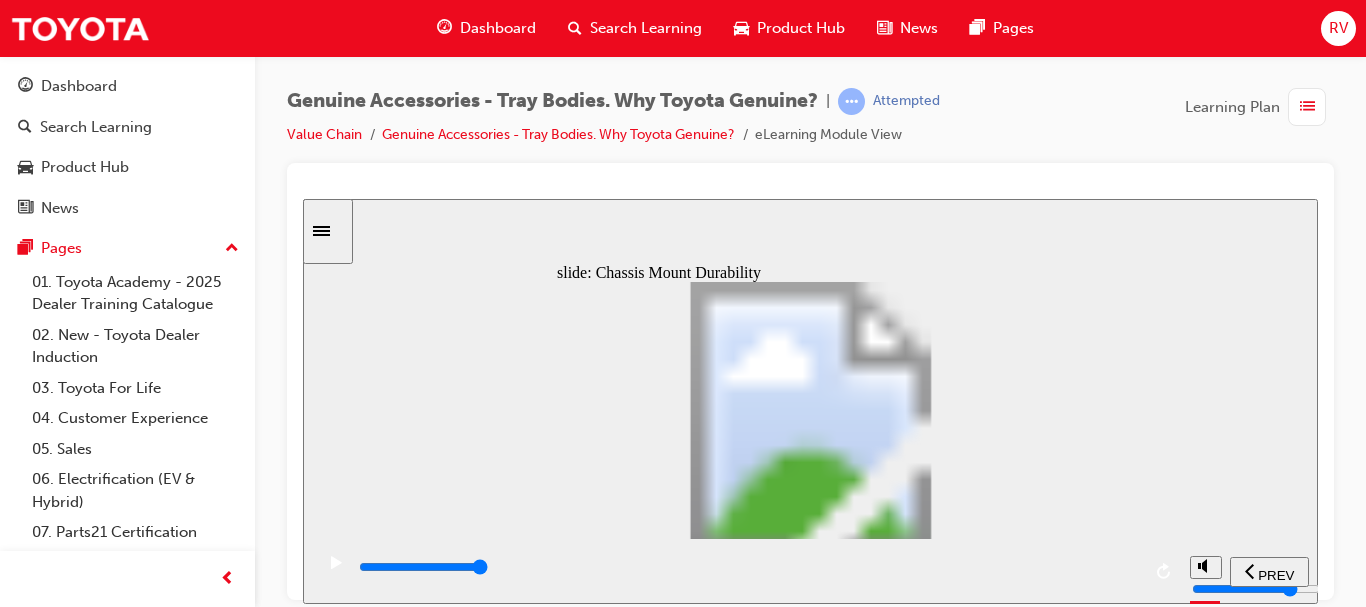 click 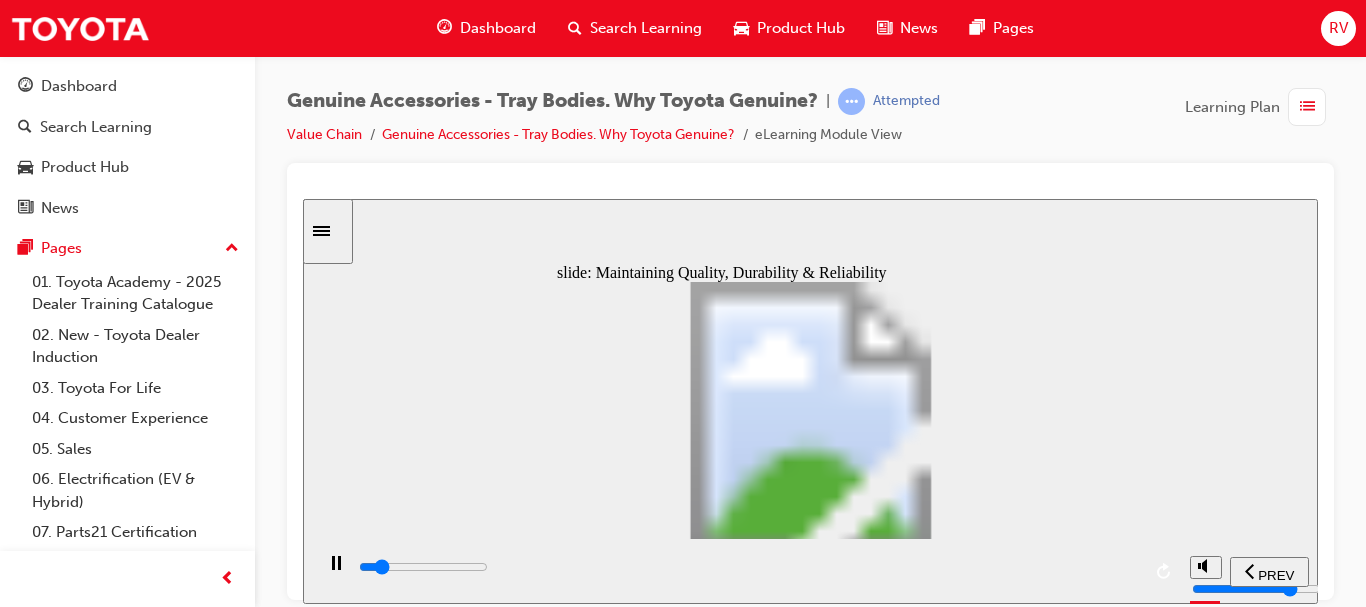click at bounding box center [423, 566] 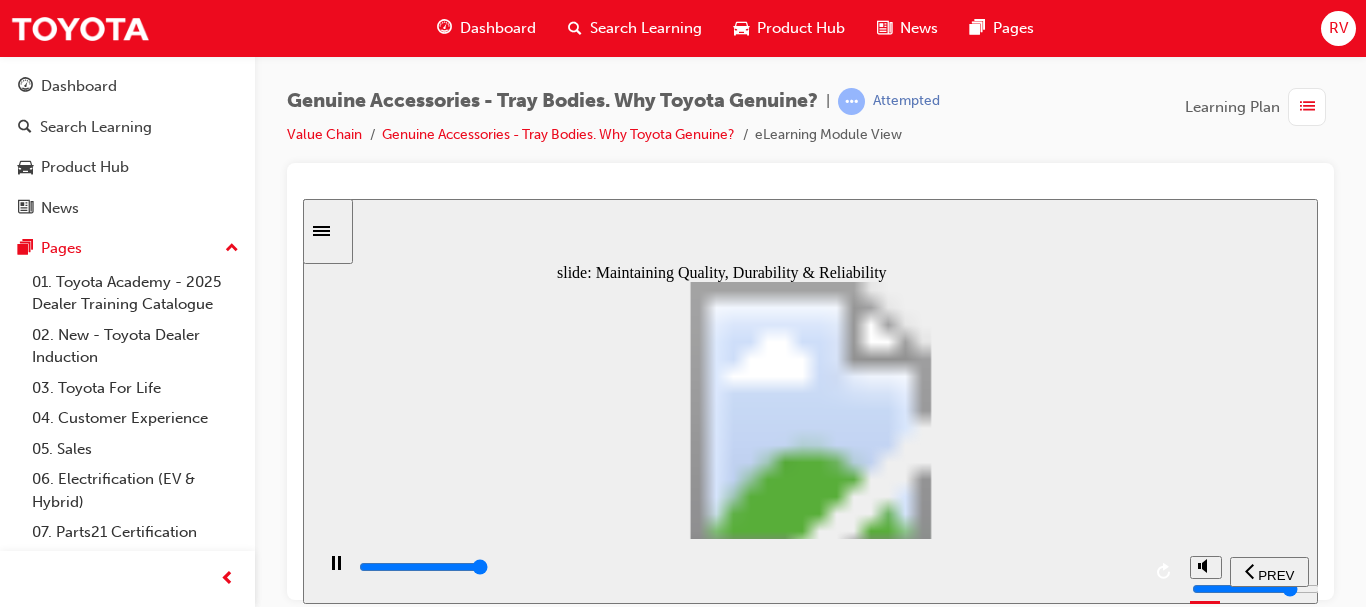 click 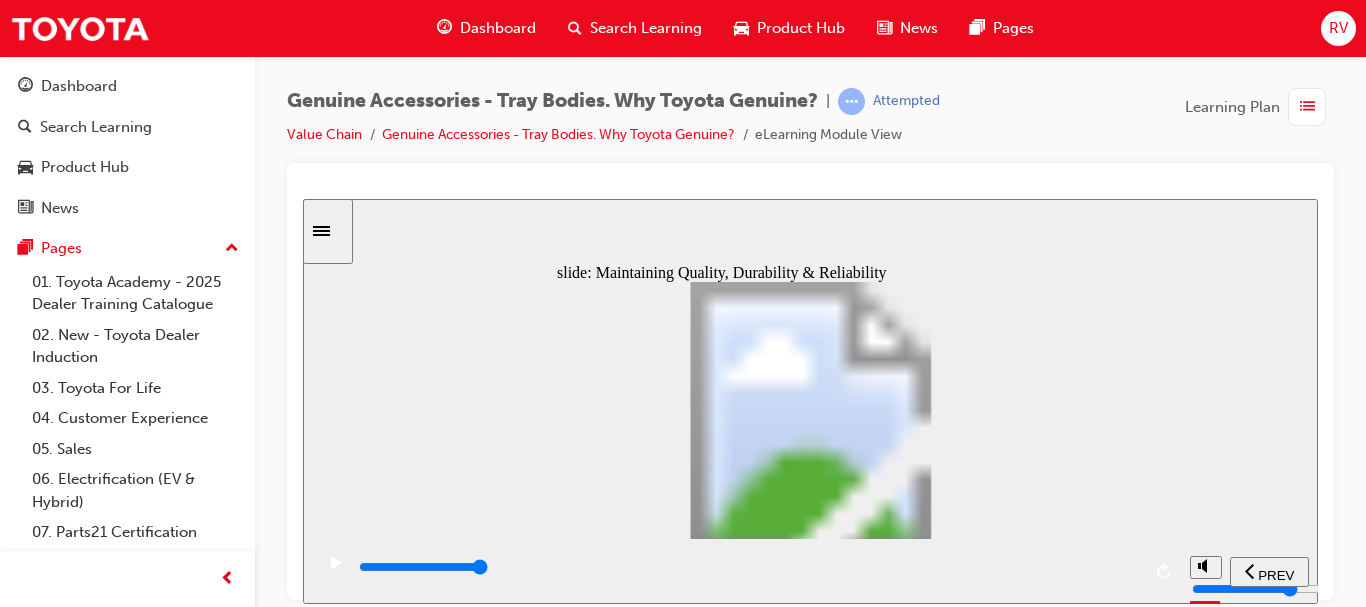 drag, startPoint x: 697, startPoint y: 423, endPoint x: 694, endPoint y: 440, distance: 17.262676 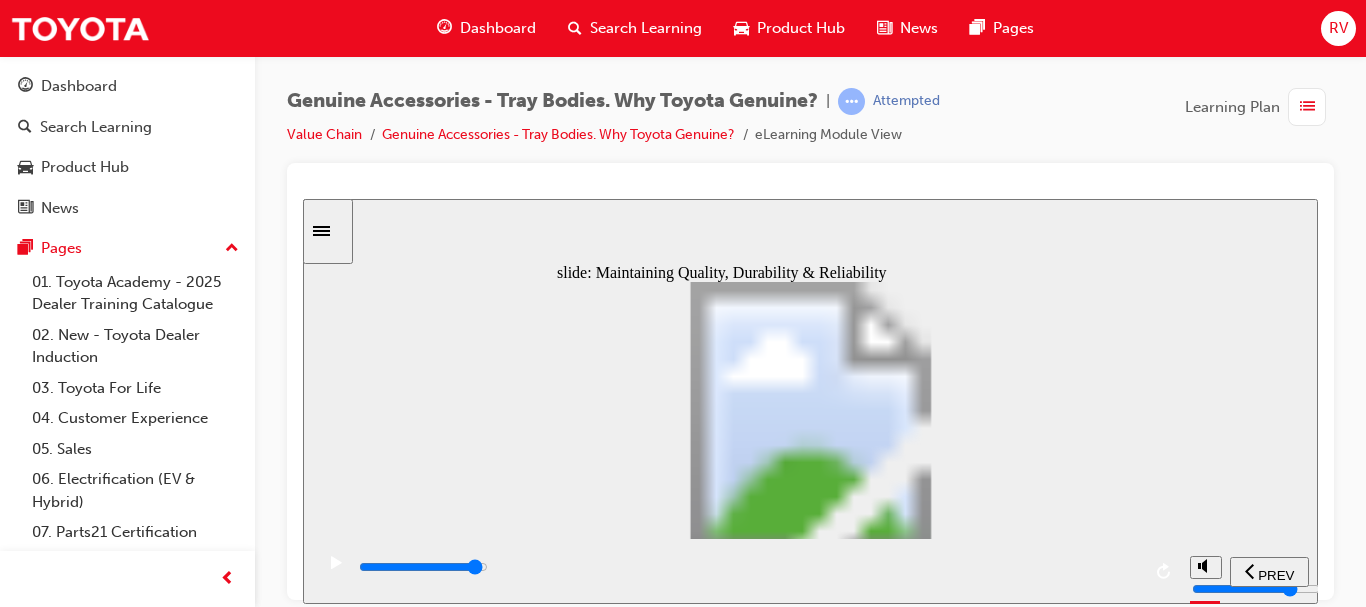 click at bounding box center [748, 567] 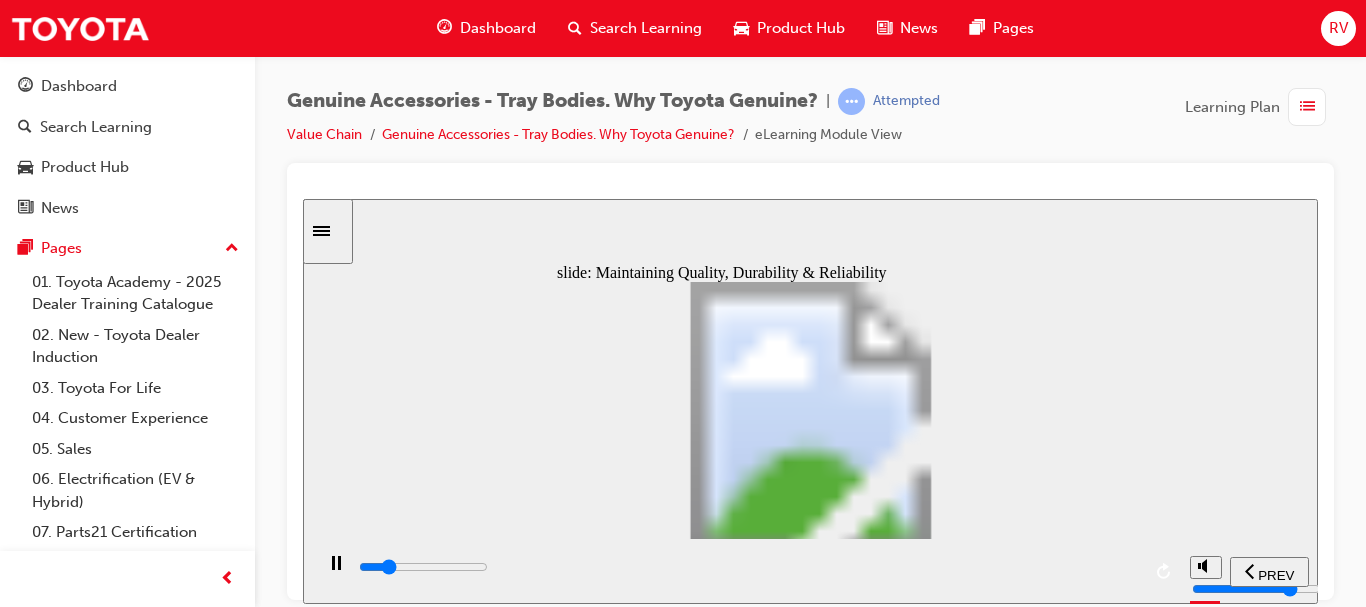 click at bounding box center [423, 566] 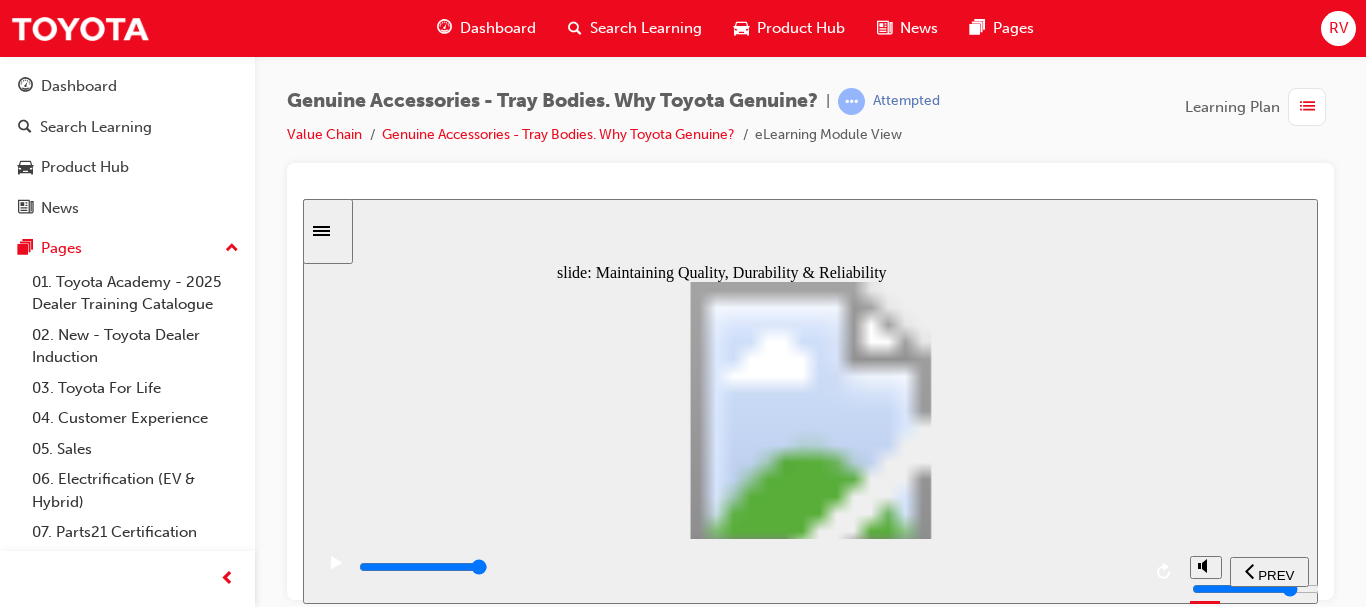 drag, startPoint x: 943, startPoint y: 459, endPoint x: 945, endPoint y: 494, distance: 35.057095 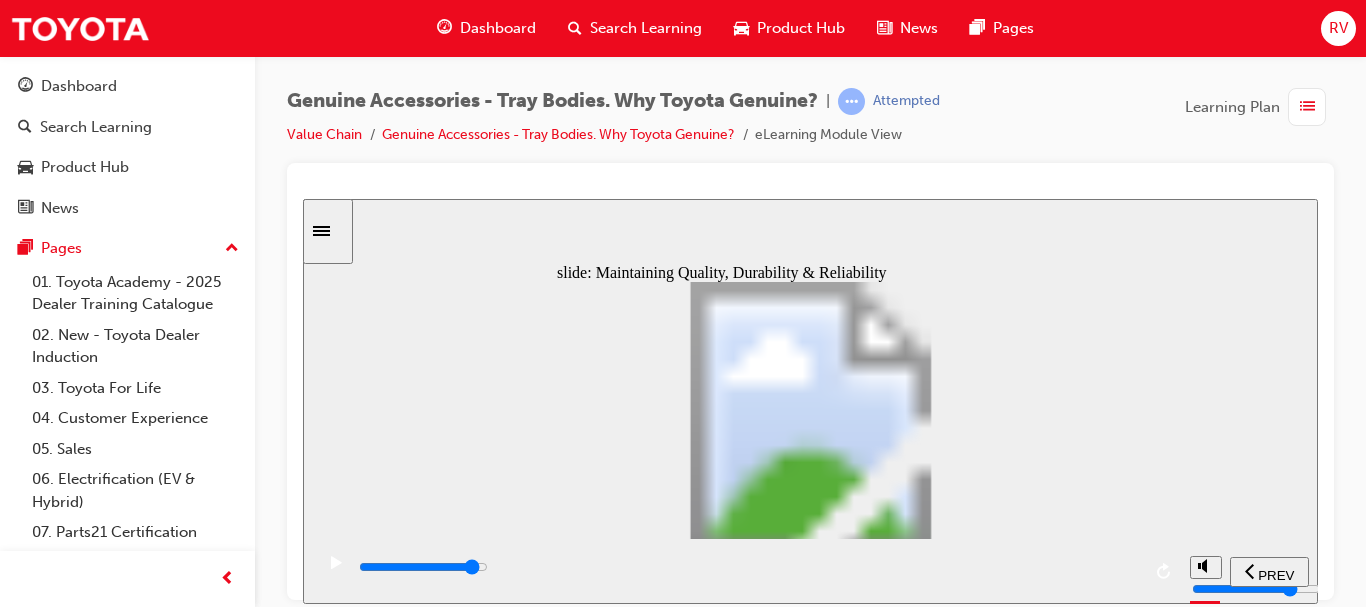click at bounding box center [748, 567] 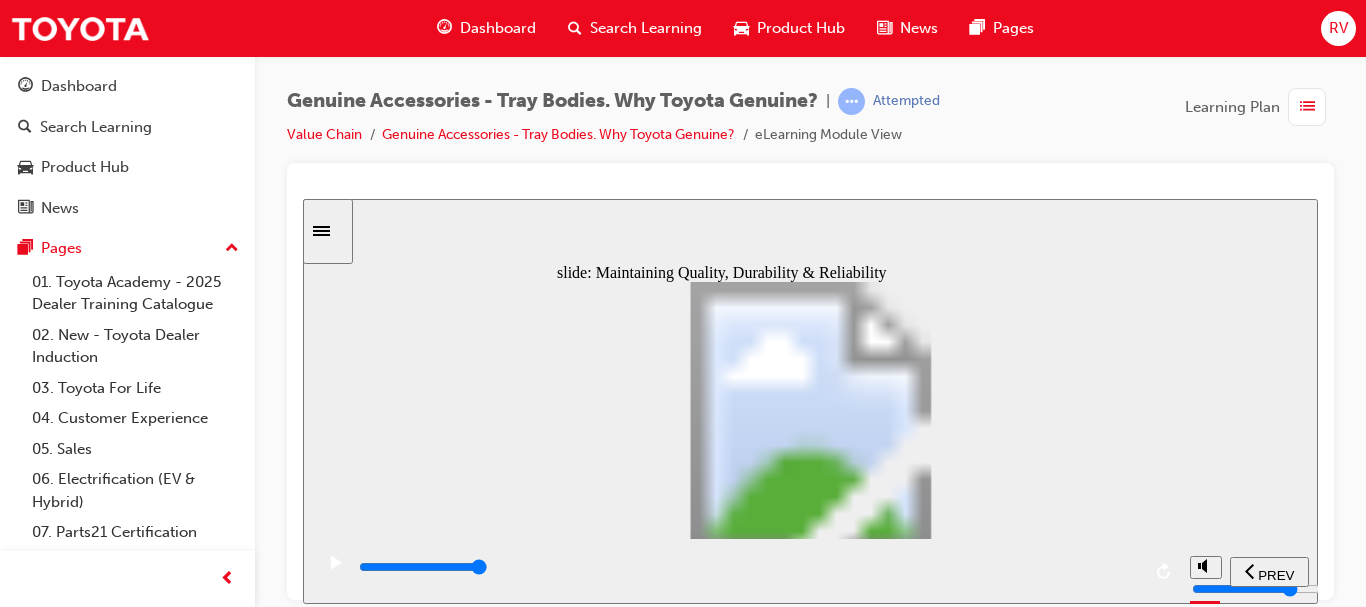 click 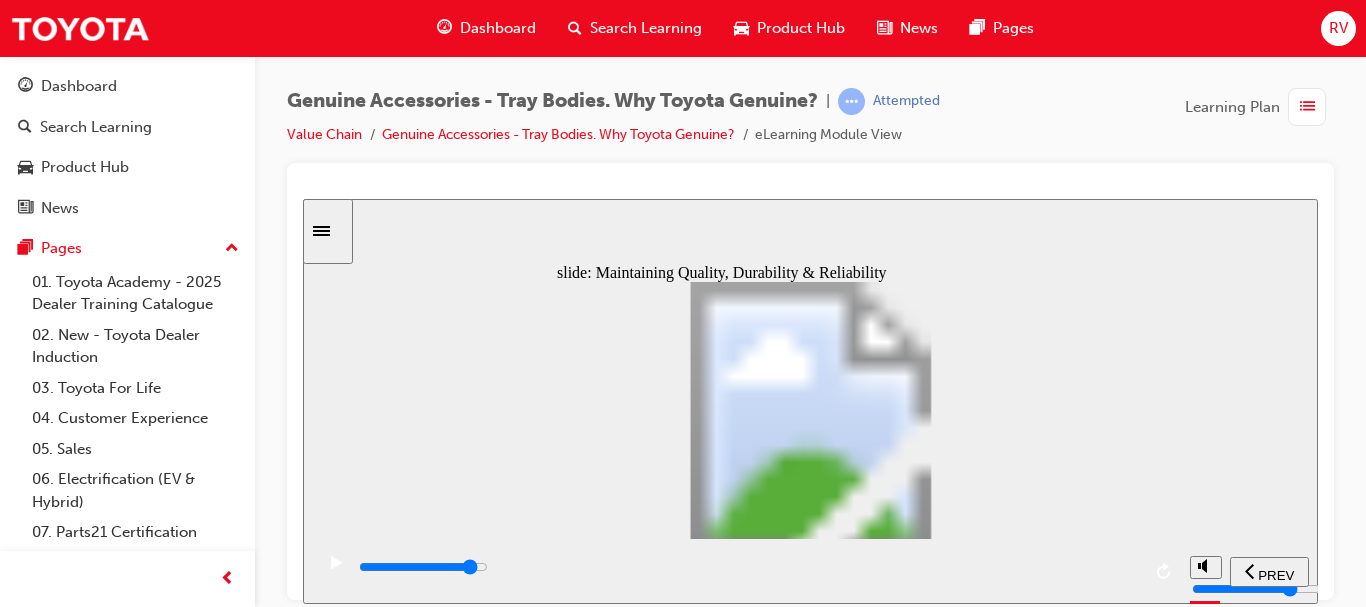 click at bounding box center (423, 566) 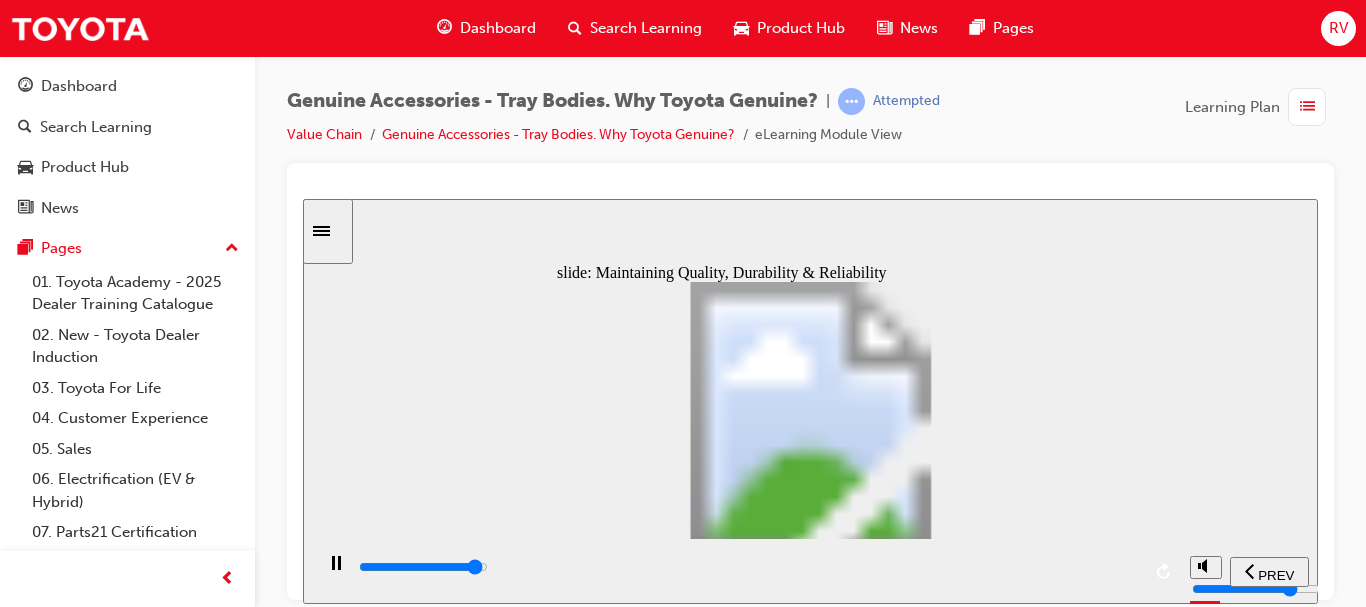 click at bounding box center [423, 566] 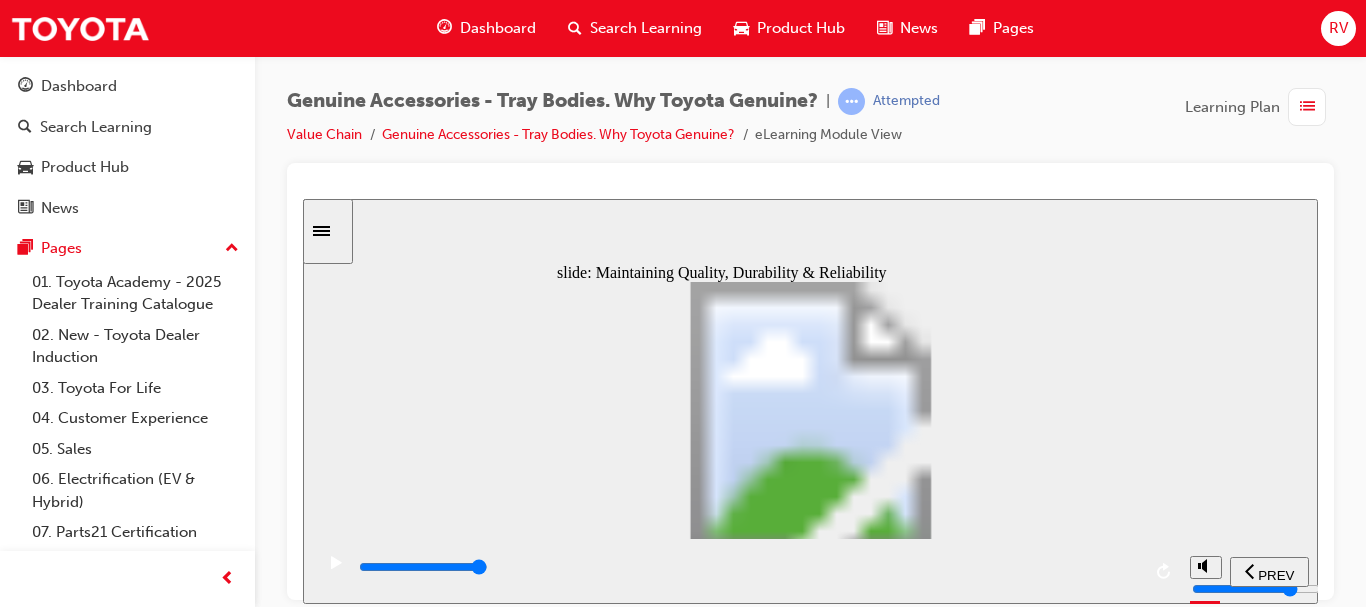 click 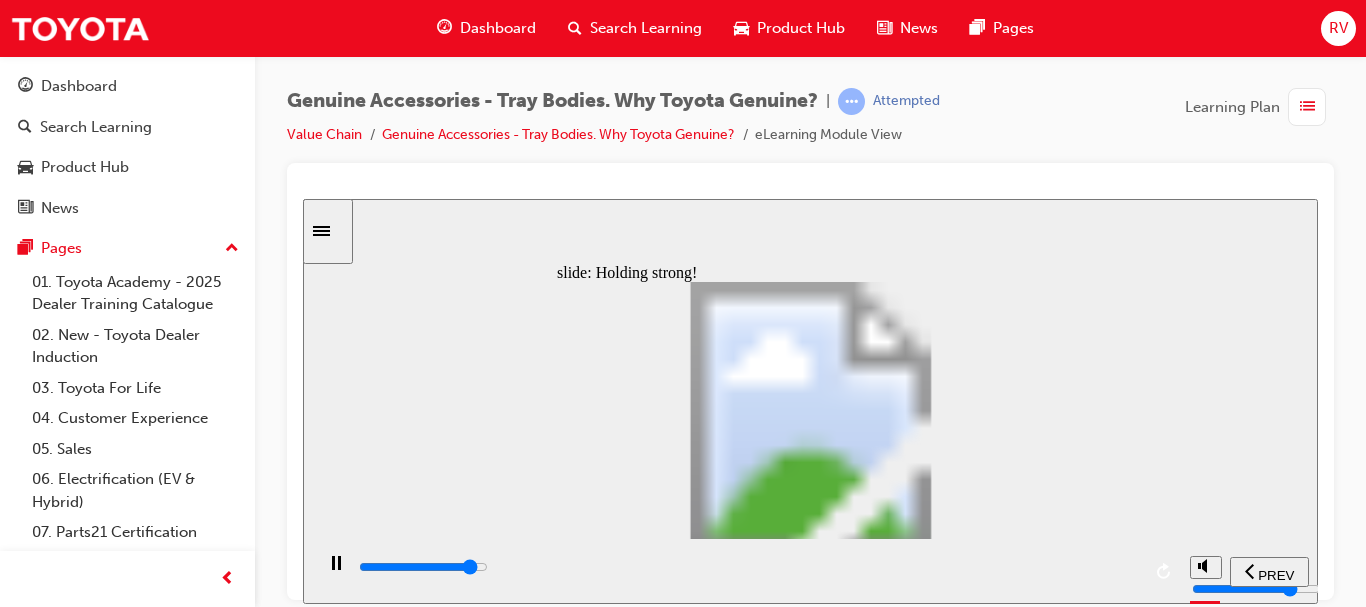 click at bounding box center [748, 567] 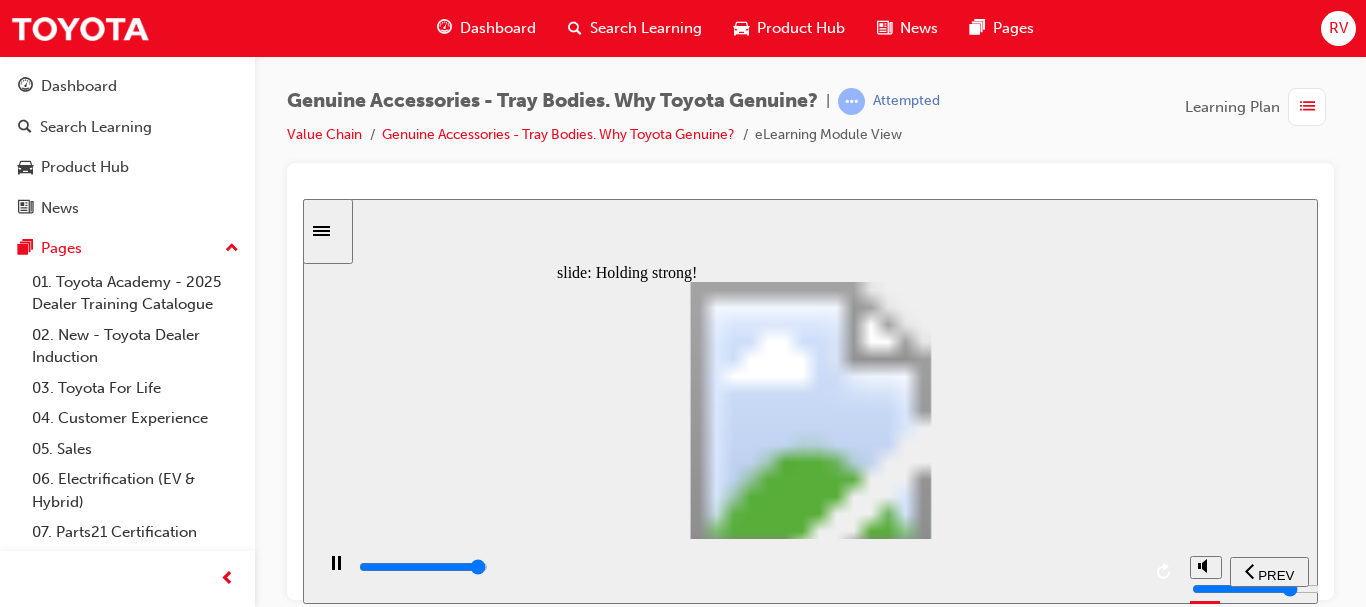 click at bounding box center [811, 1210] 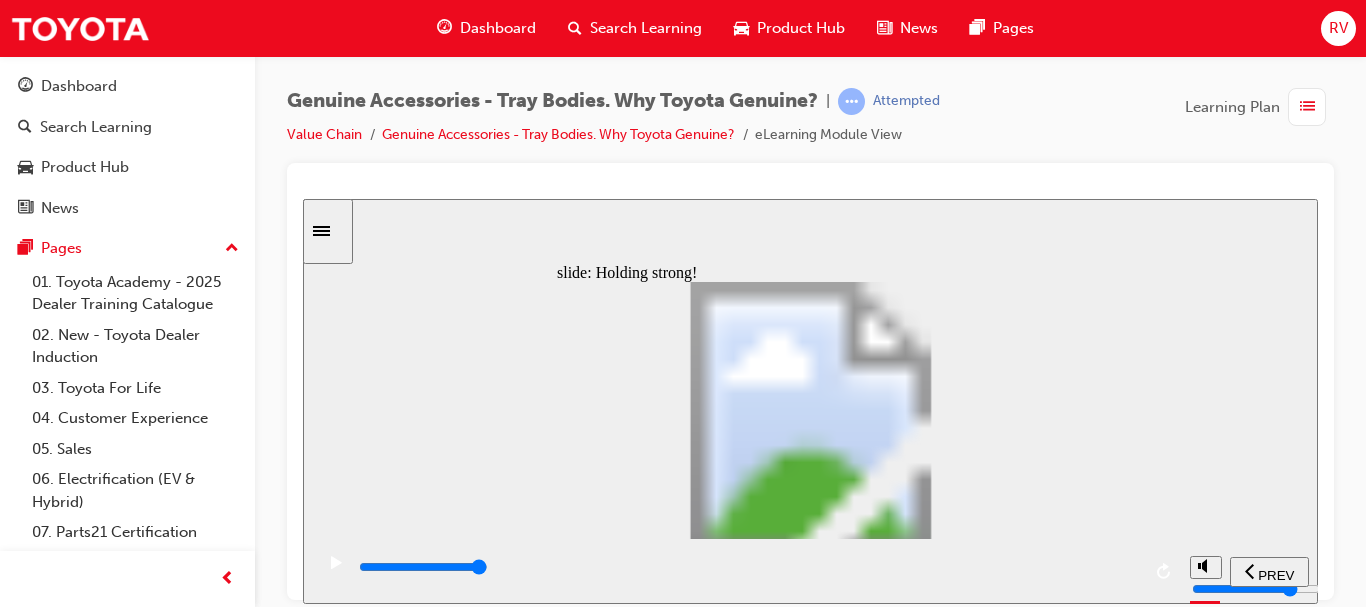 click 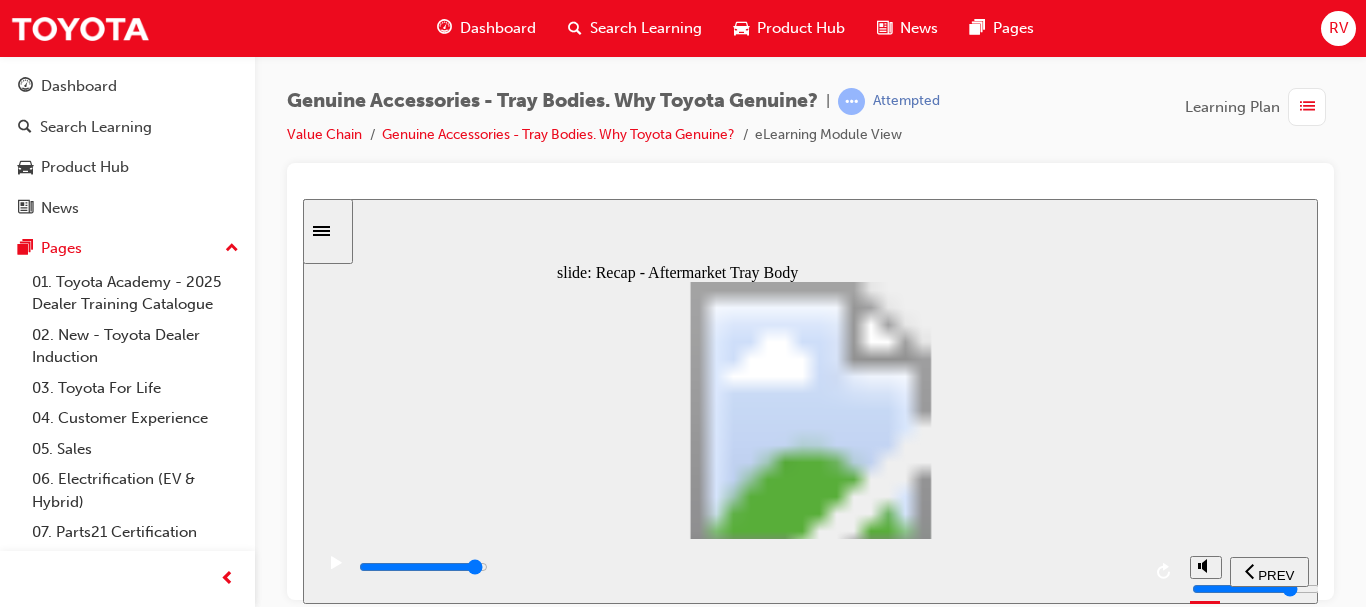 click at bounding box center (748, 567) 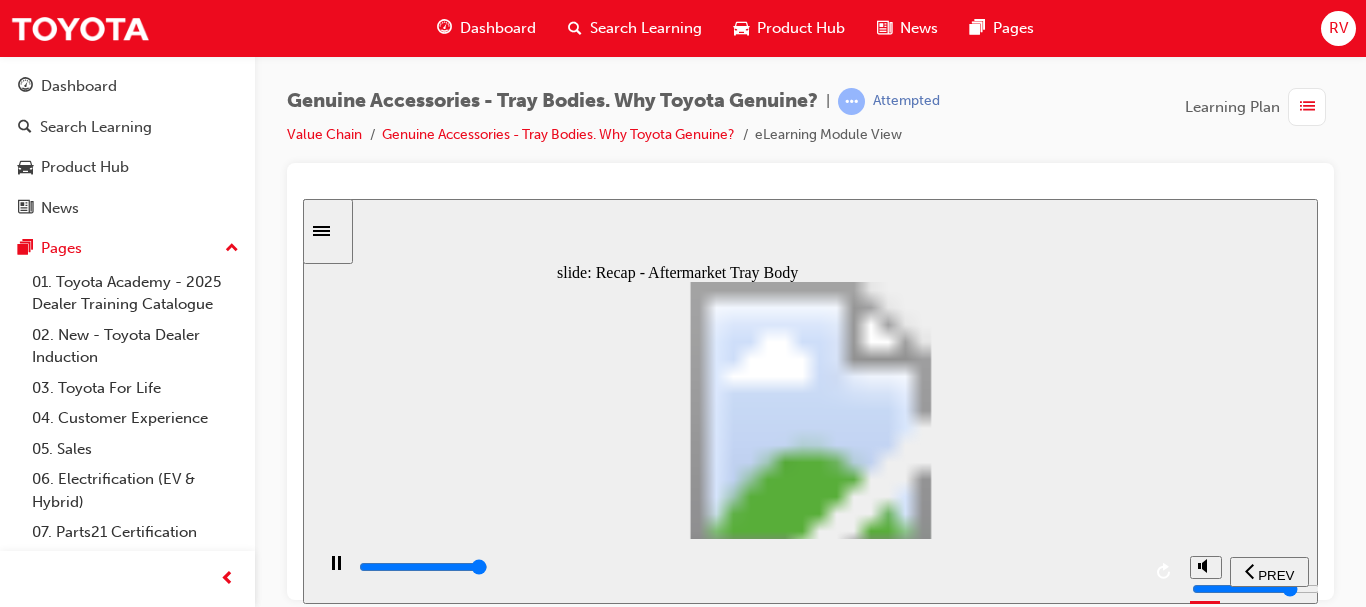 type on "12300" 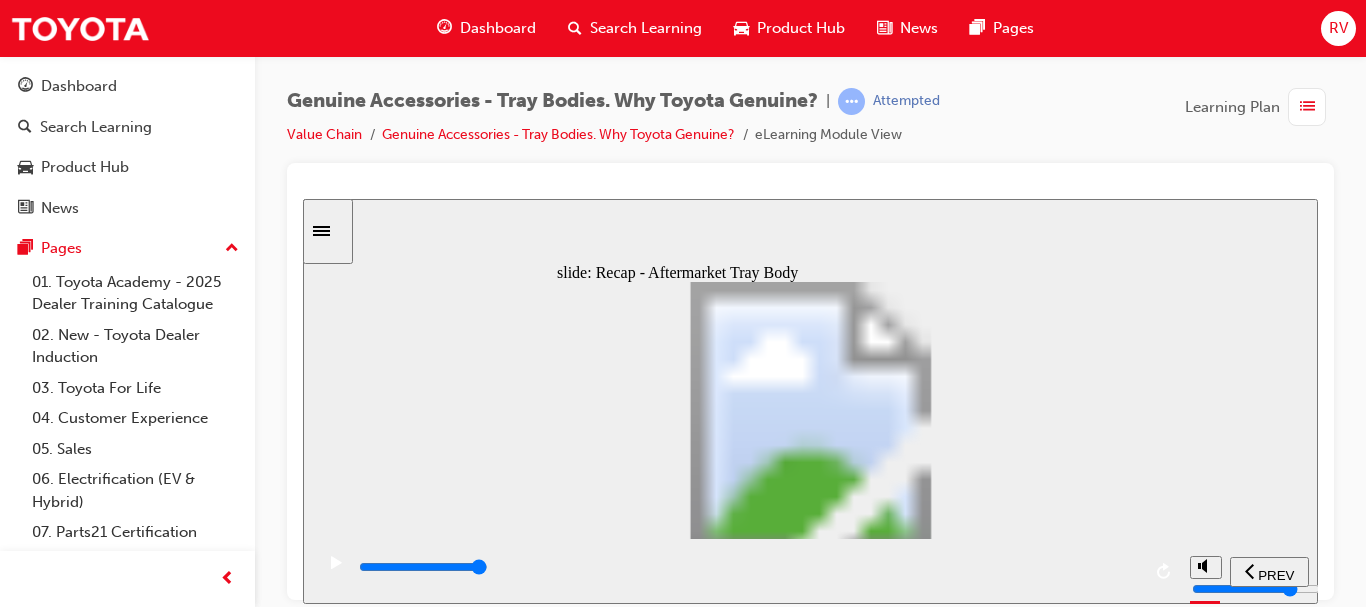 click 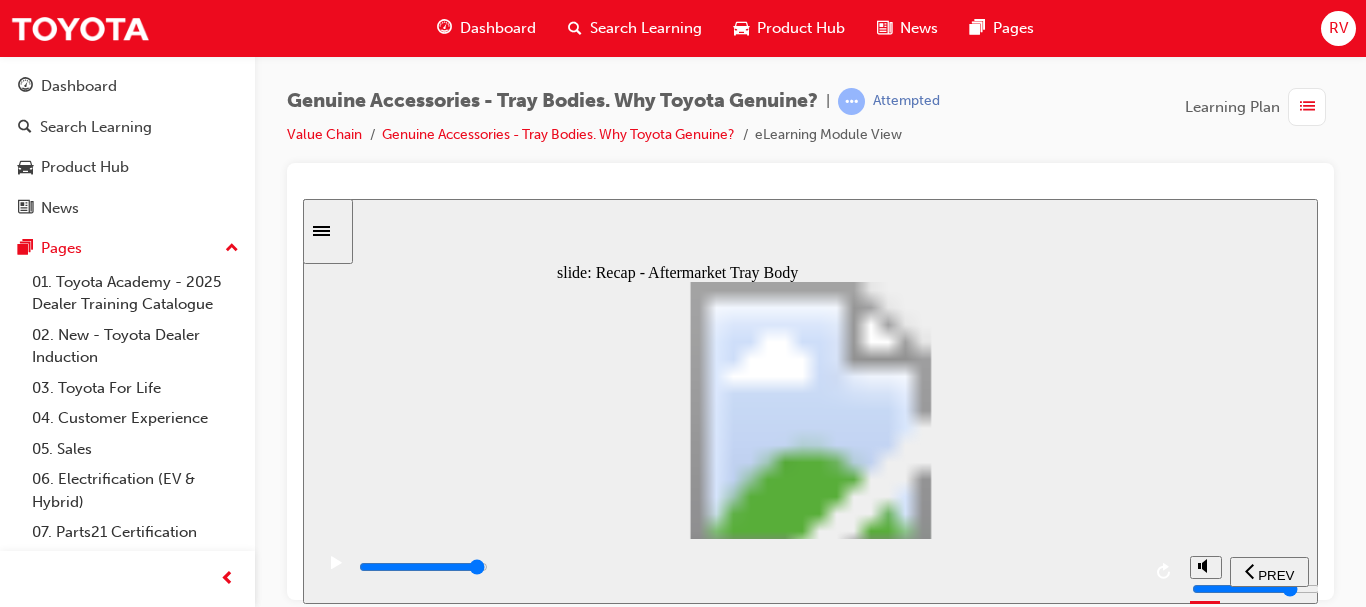 click at bounding box center (748, 567) 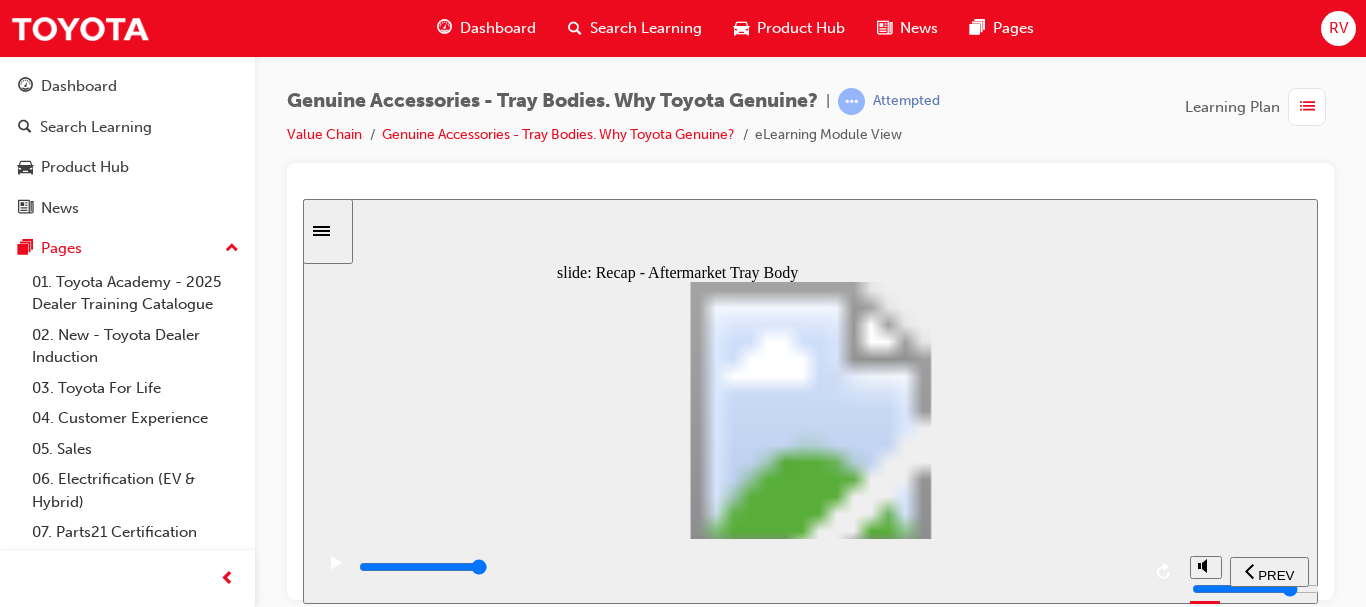 click 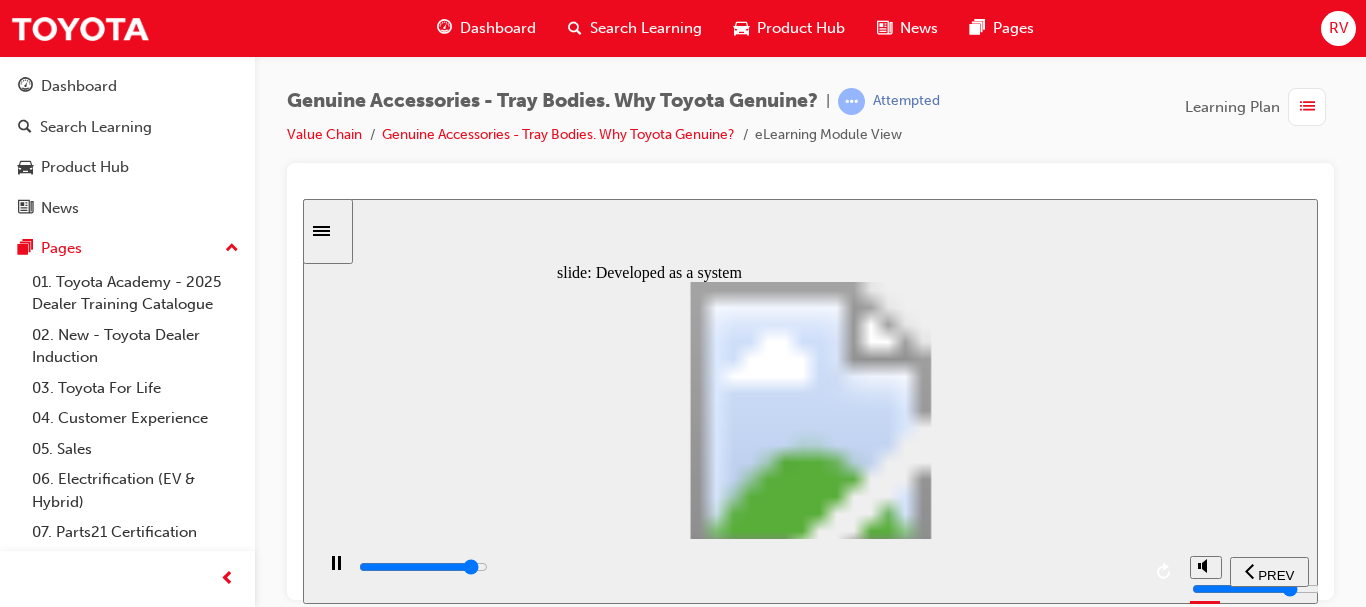 click at bounding box center (423, 566) 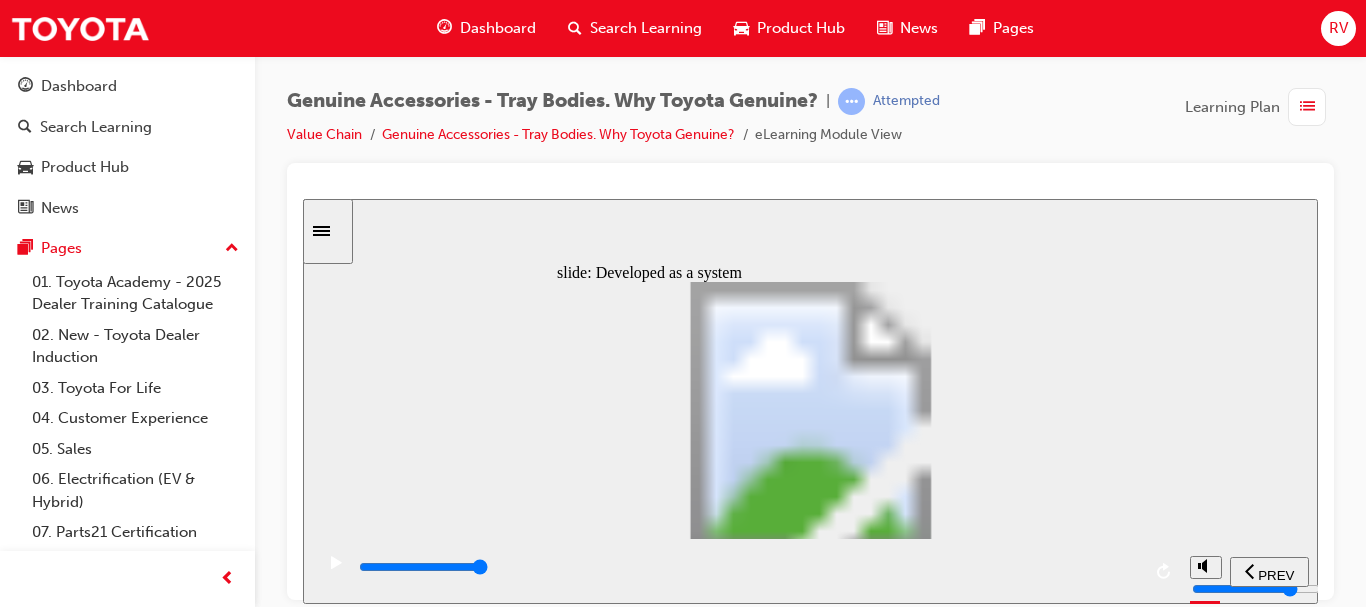 click 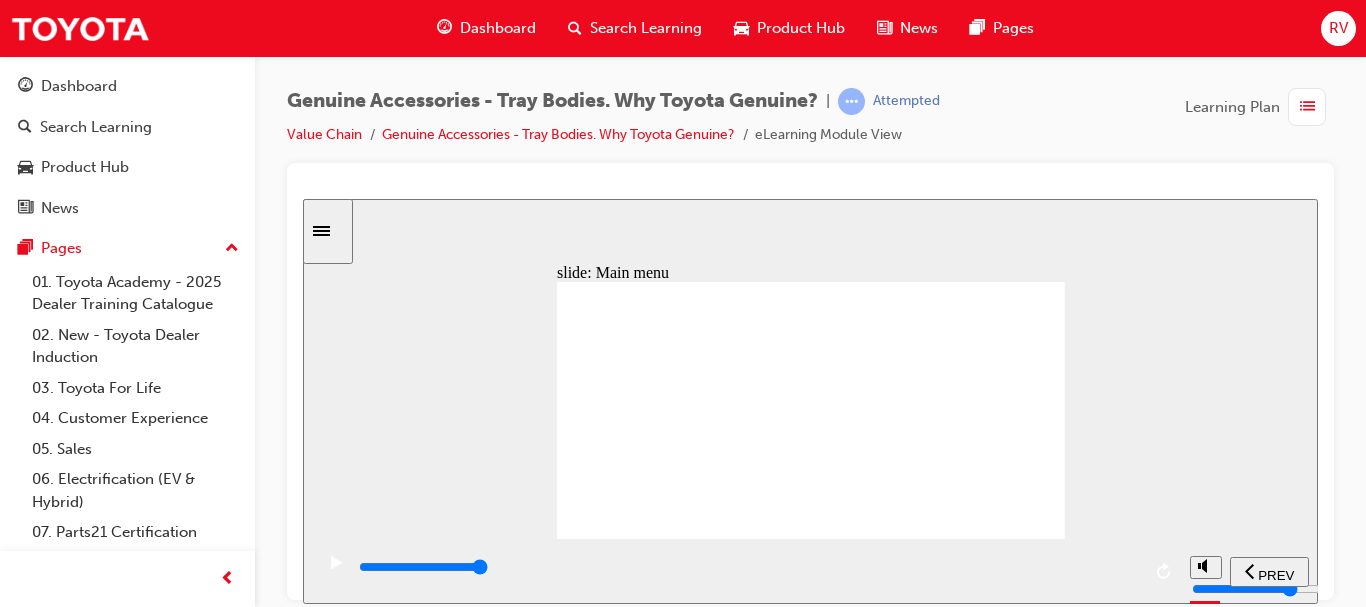 click 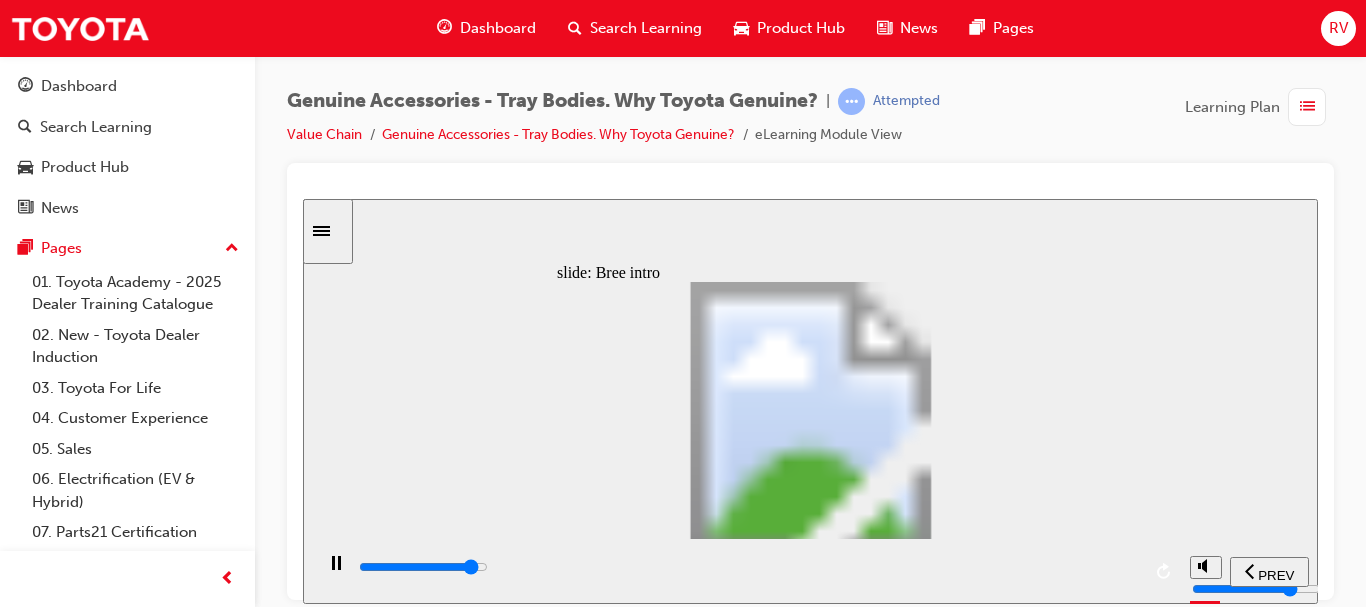 click at bounding box center [748, 567] 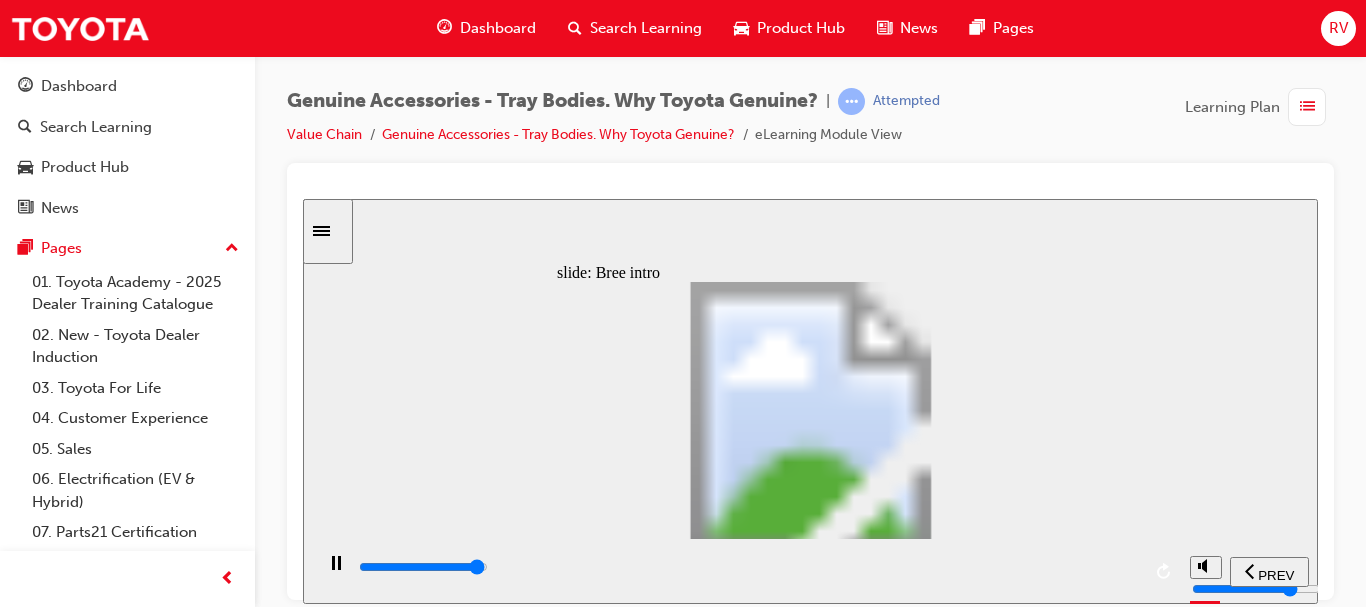 click 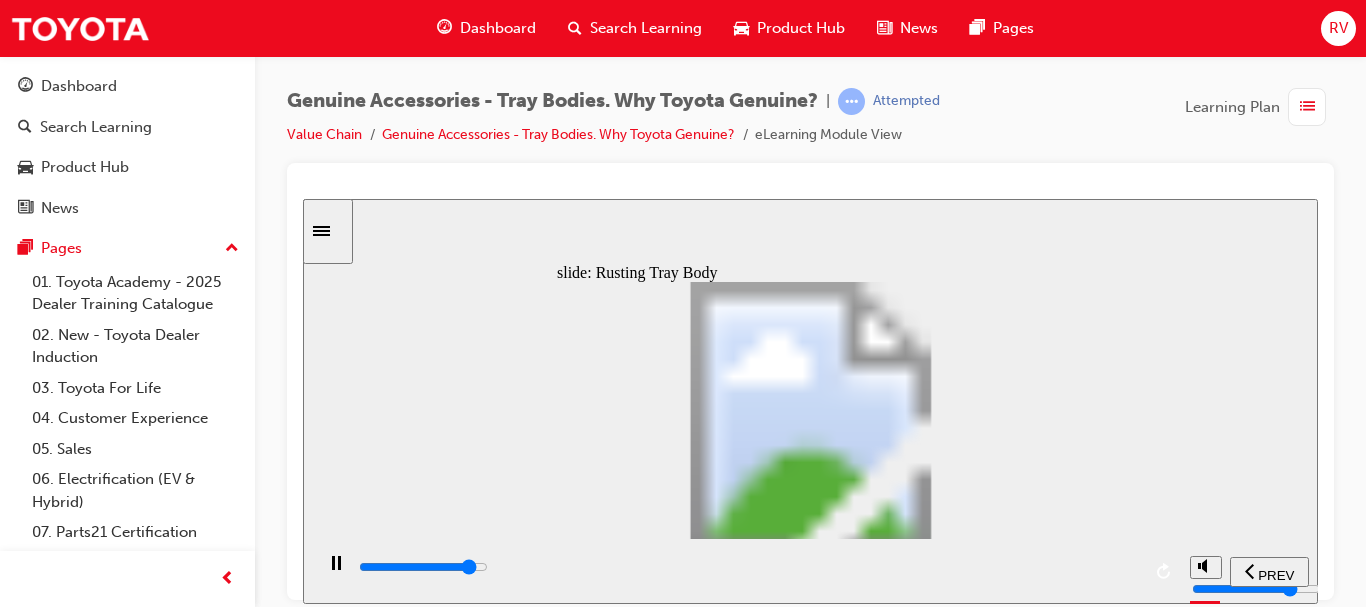 click at bounding box center (748, 567) 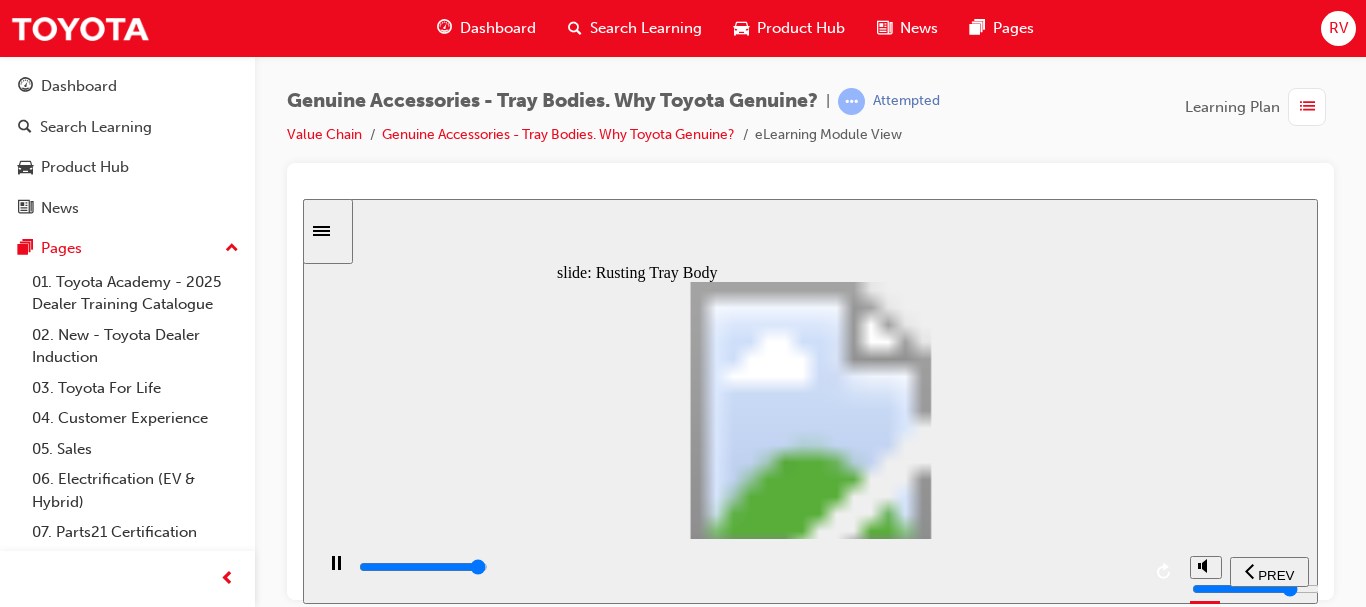 click 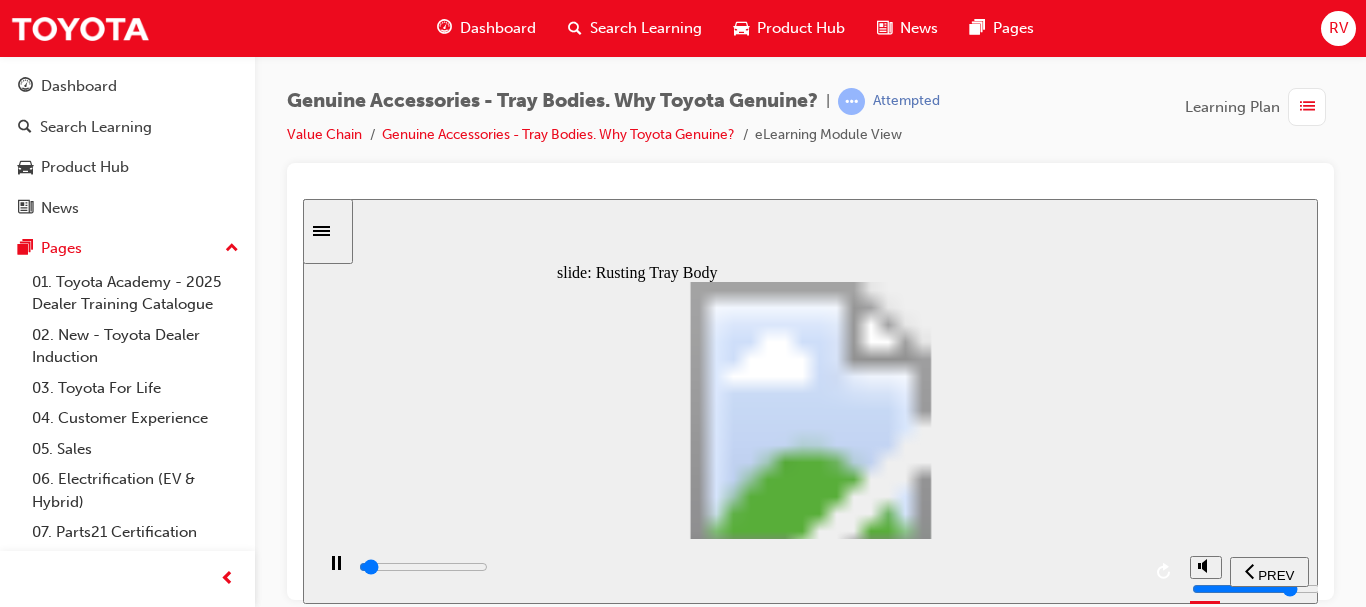 click at bounding box center [748, 567] 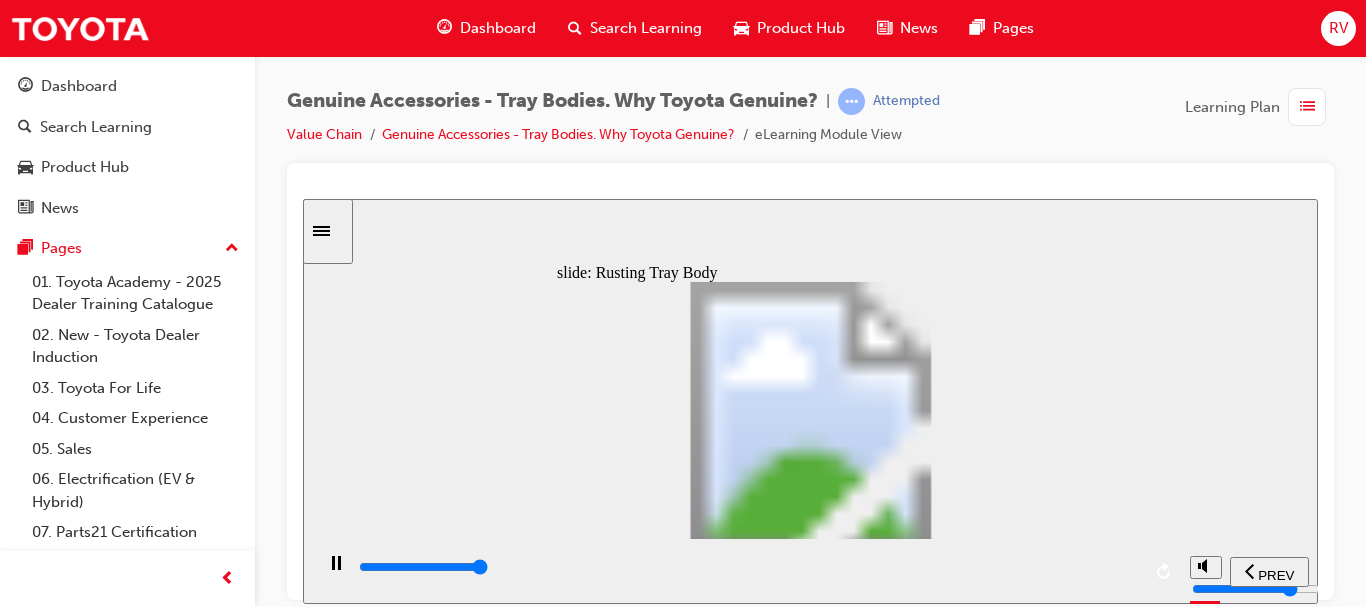 click 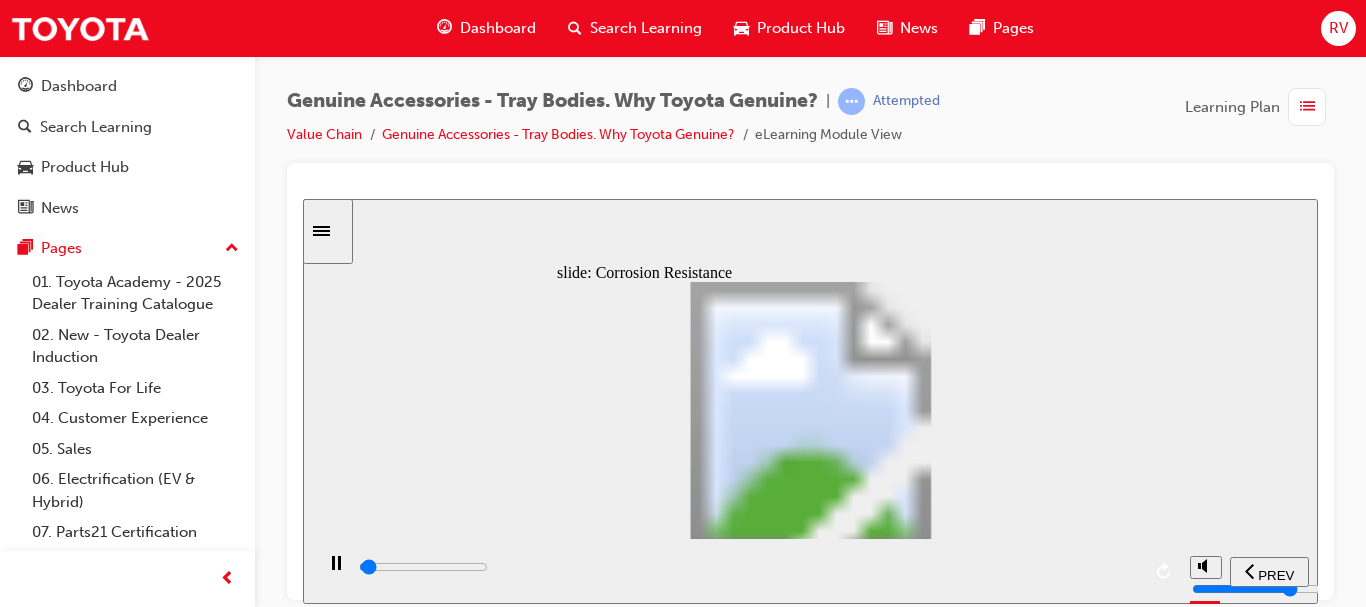 click at bounding box center (748, 567) 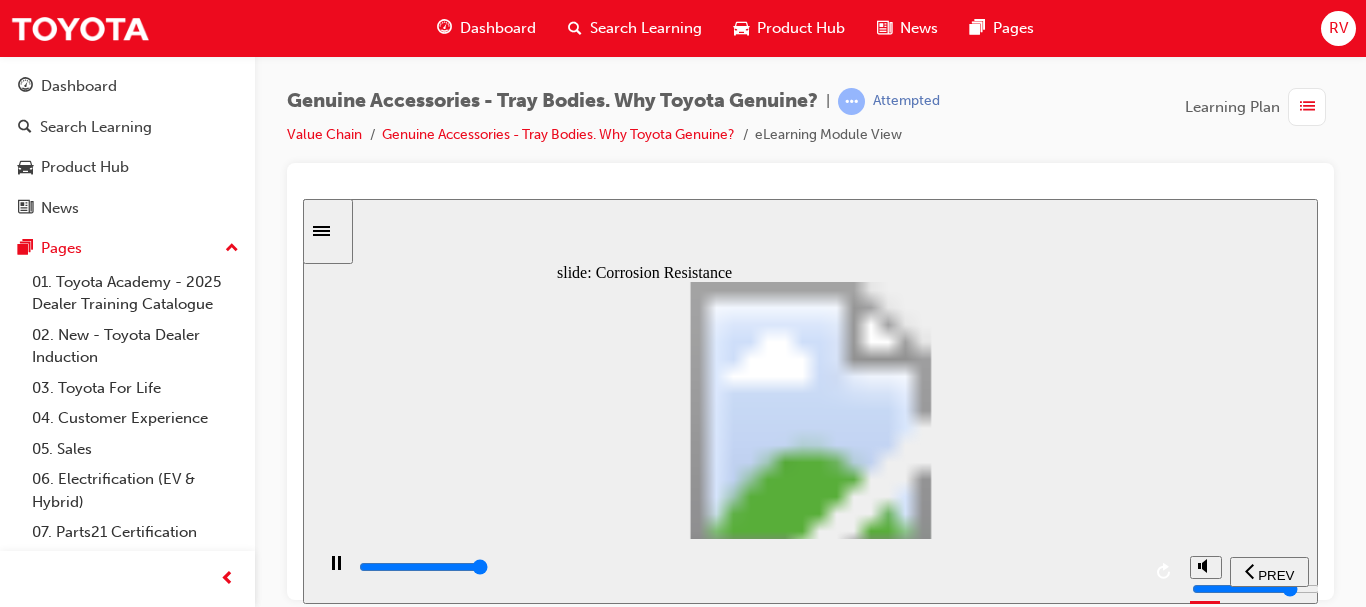 click 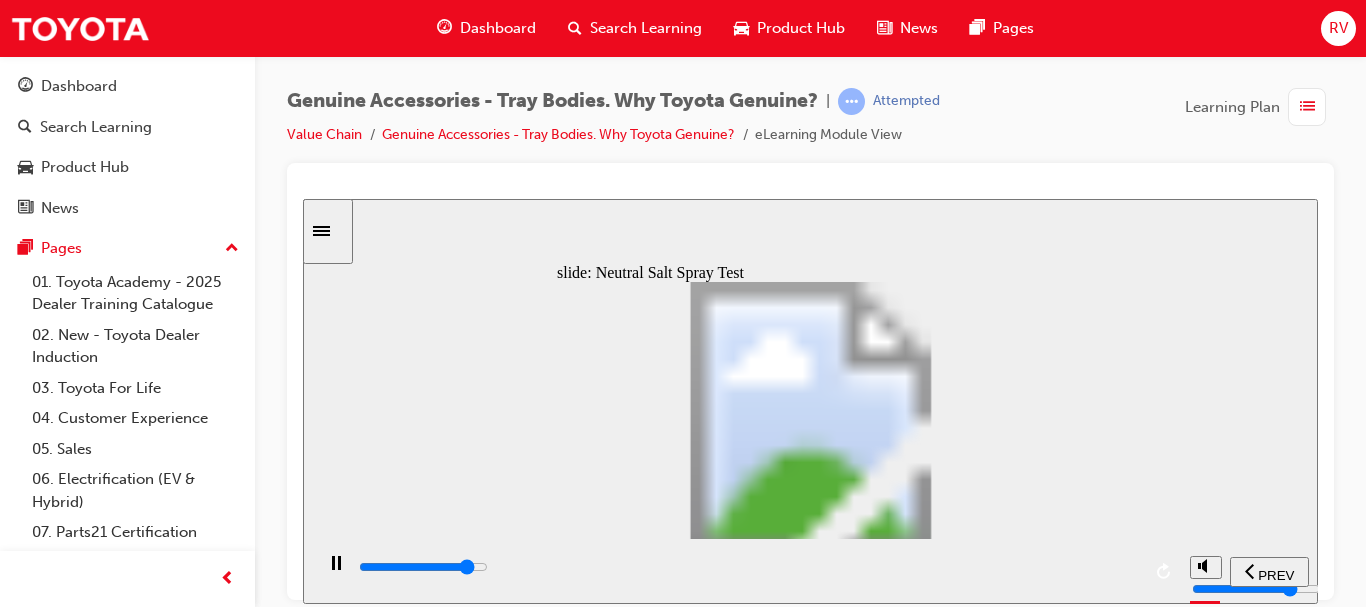 click at bounding box center (423, 566) 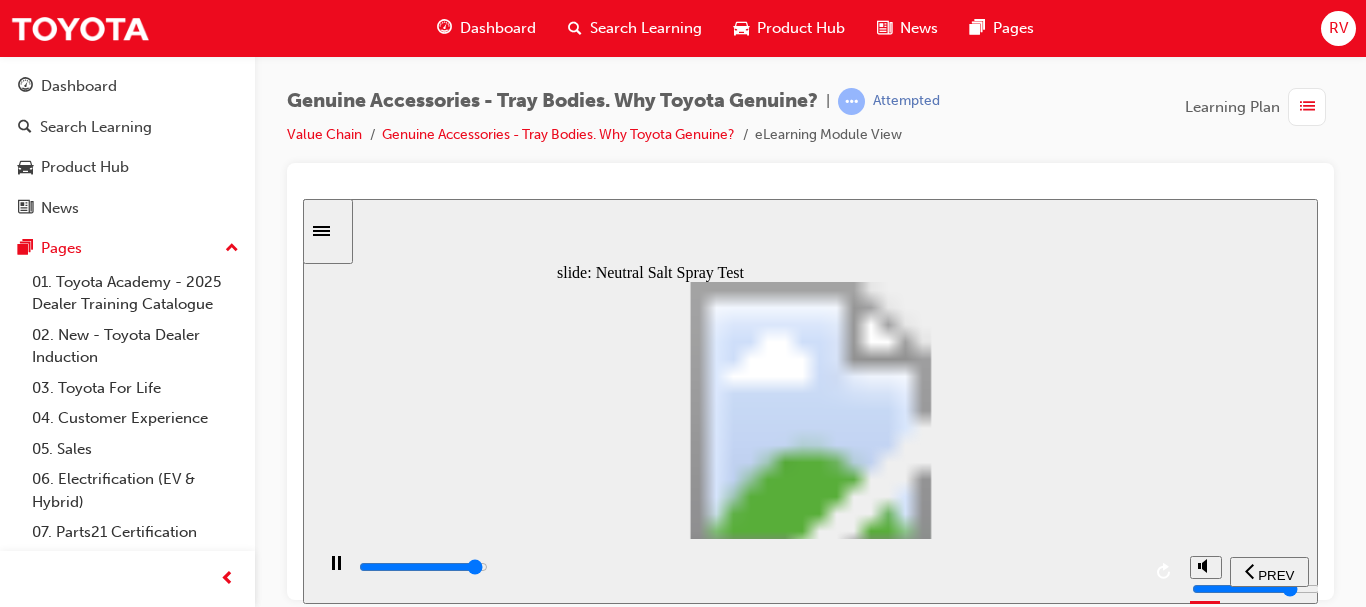 click 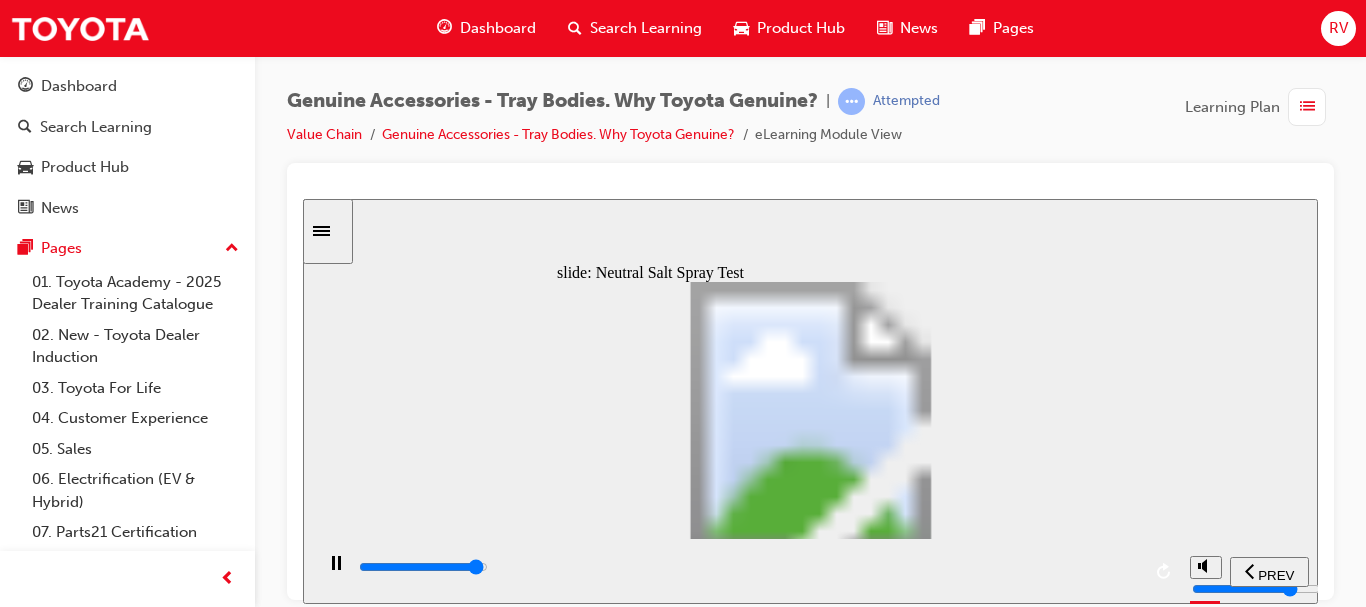 click on "[PERSON_NAME]on  Rtanc N[MEDICAL_DATA] alt pra Tt 240hrs 312hr 75% 100% tart Validate  corrosion resistance  o automotive components. Ater- market 10hrs Simulates the lie   o the vehicle" at bounding box center (811, 1363) 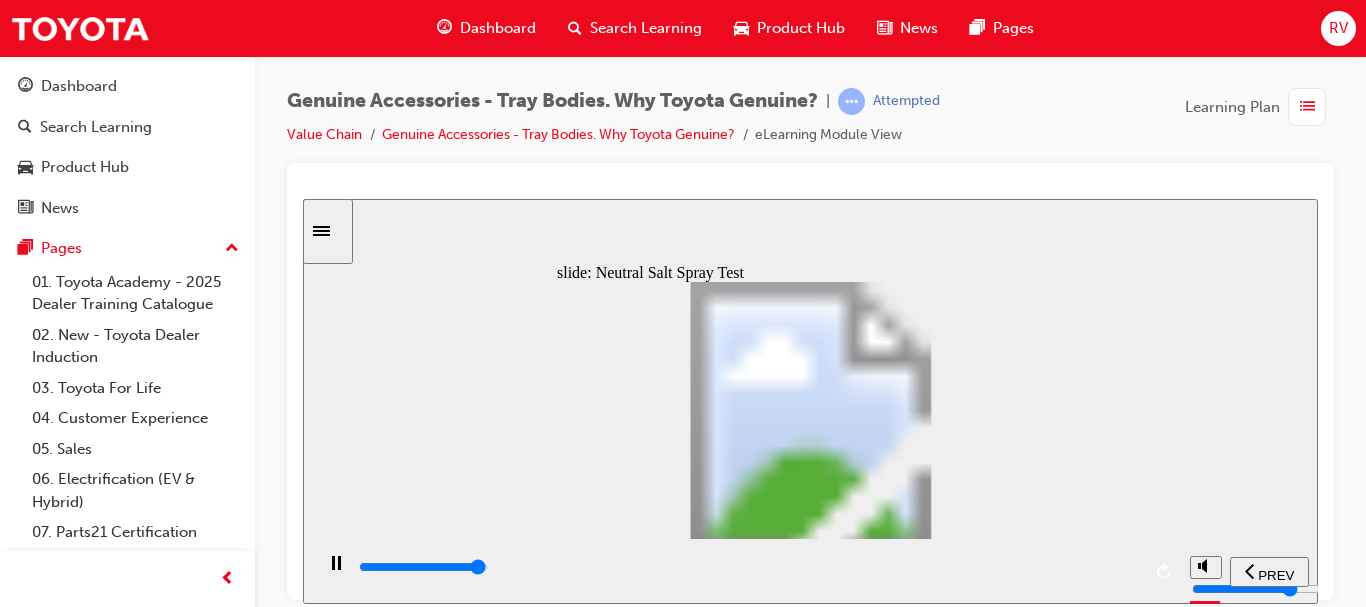 click 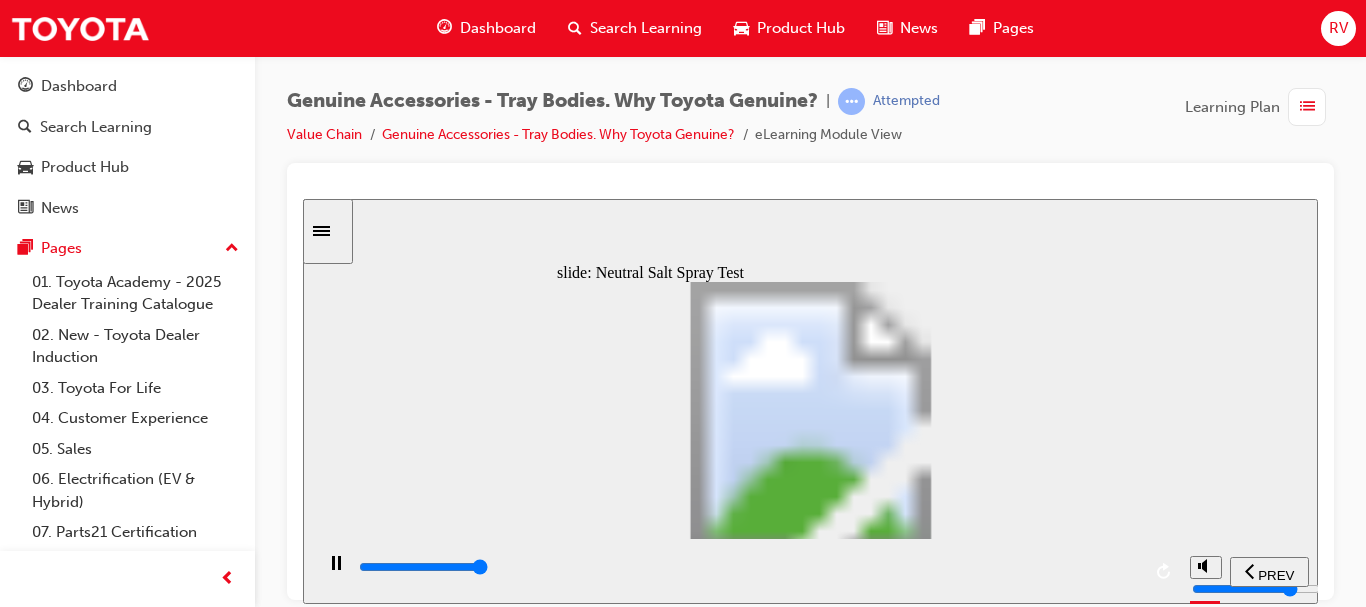 click 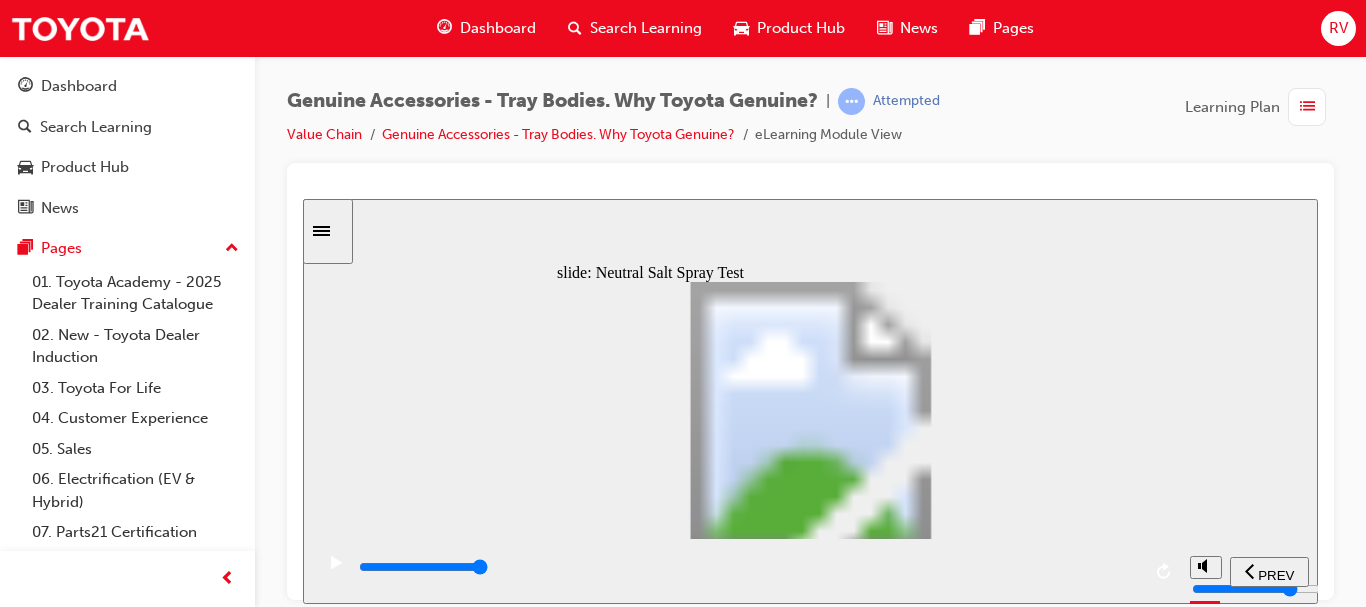 type on "0" 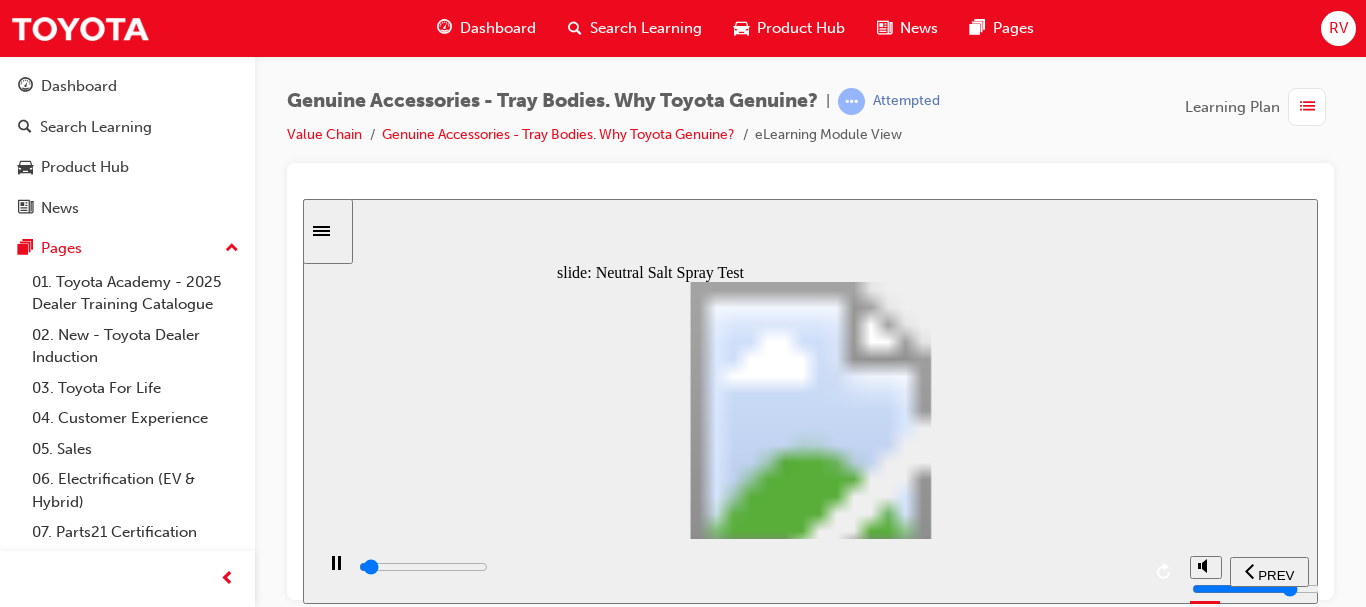 drag, startPoint x: 653, startPoint y: 450, endPoint x: 687, endPoint y: 456, distance: 34.525352 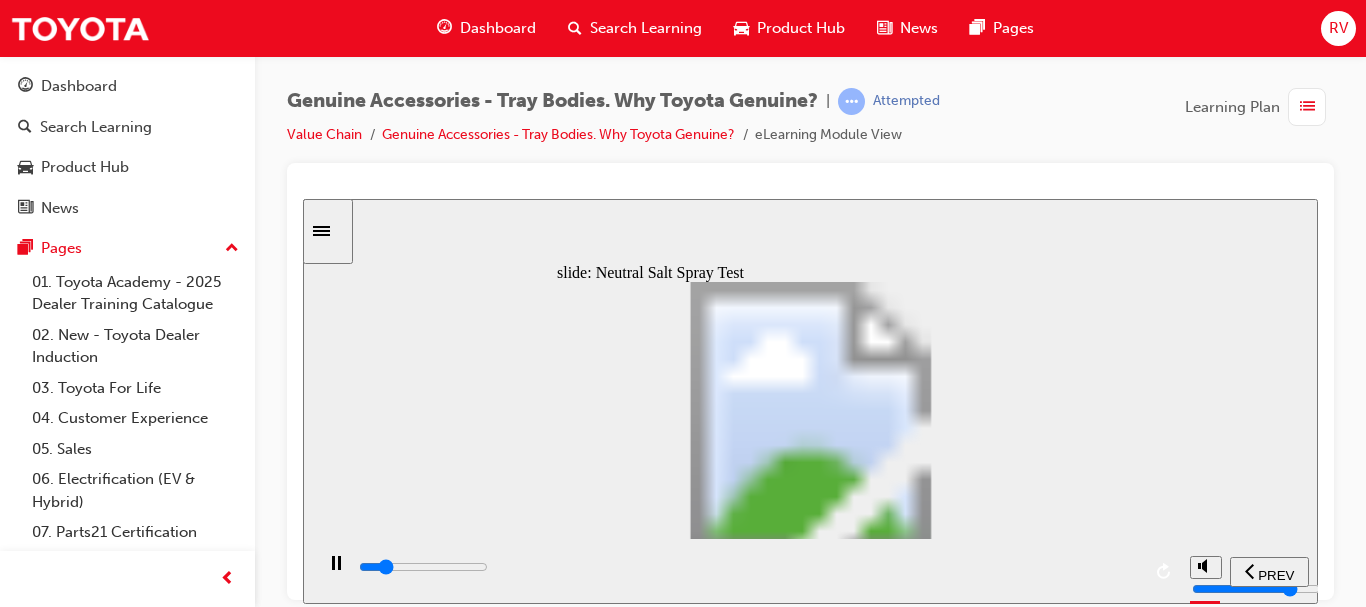 type on "1100" 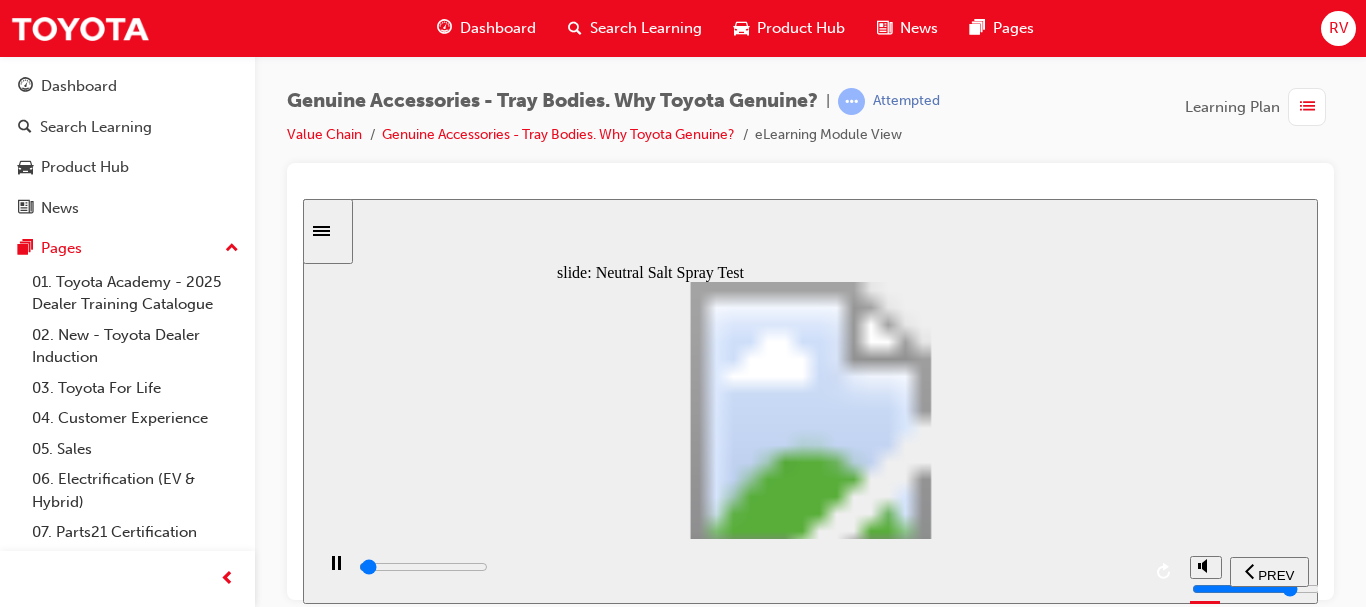 type on "100" 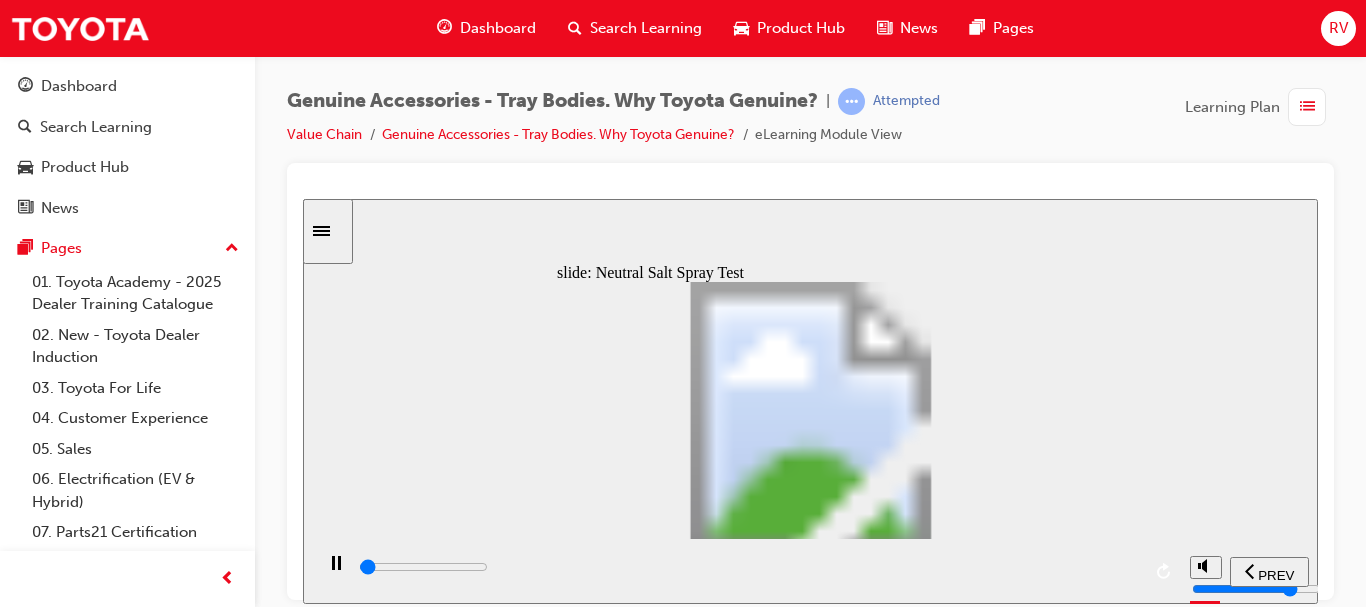 drag, startPoint x: 678, startPoint y: 447, endPoint x: 864, endPoint y: 485, distance: 189.84204 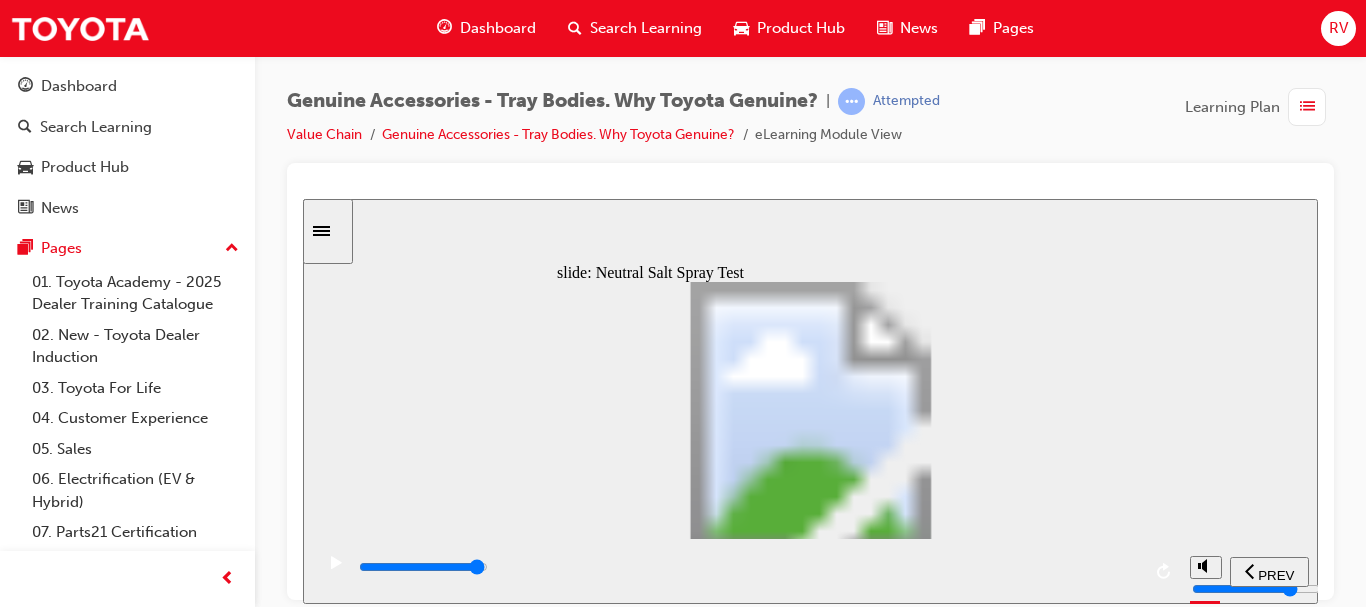 click at bounding box center [748, 567] 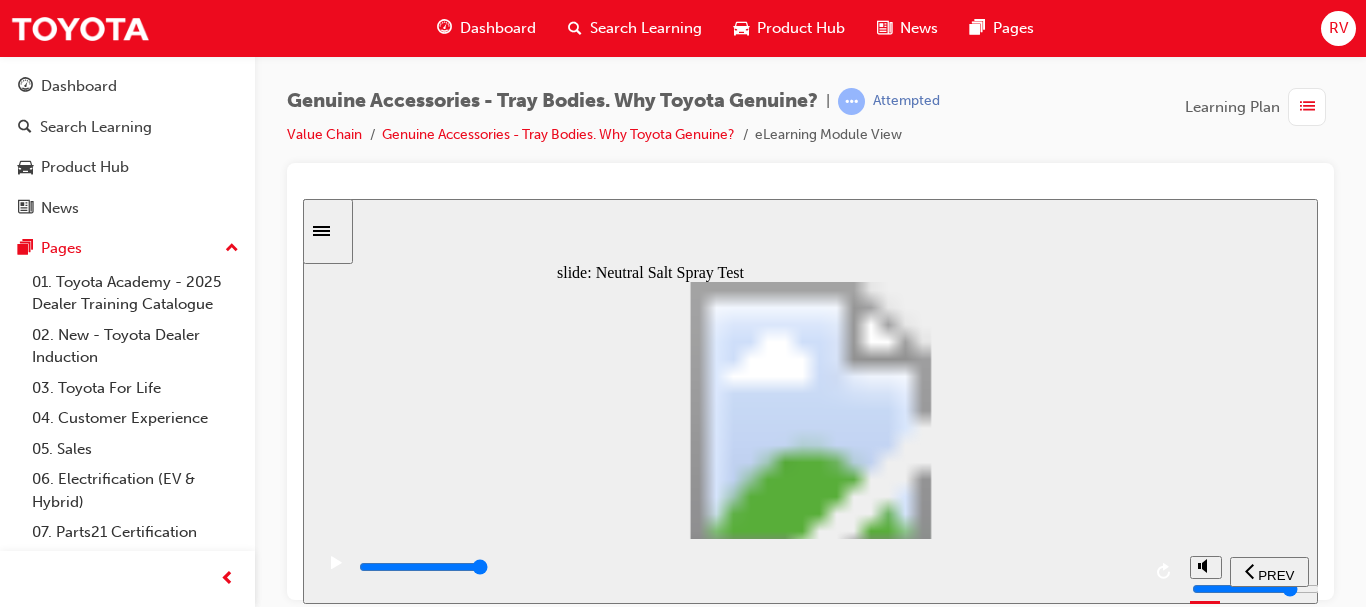 click 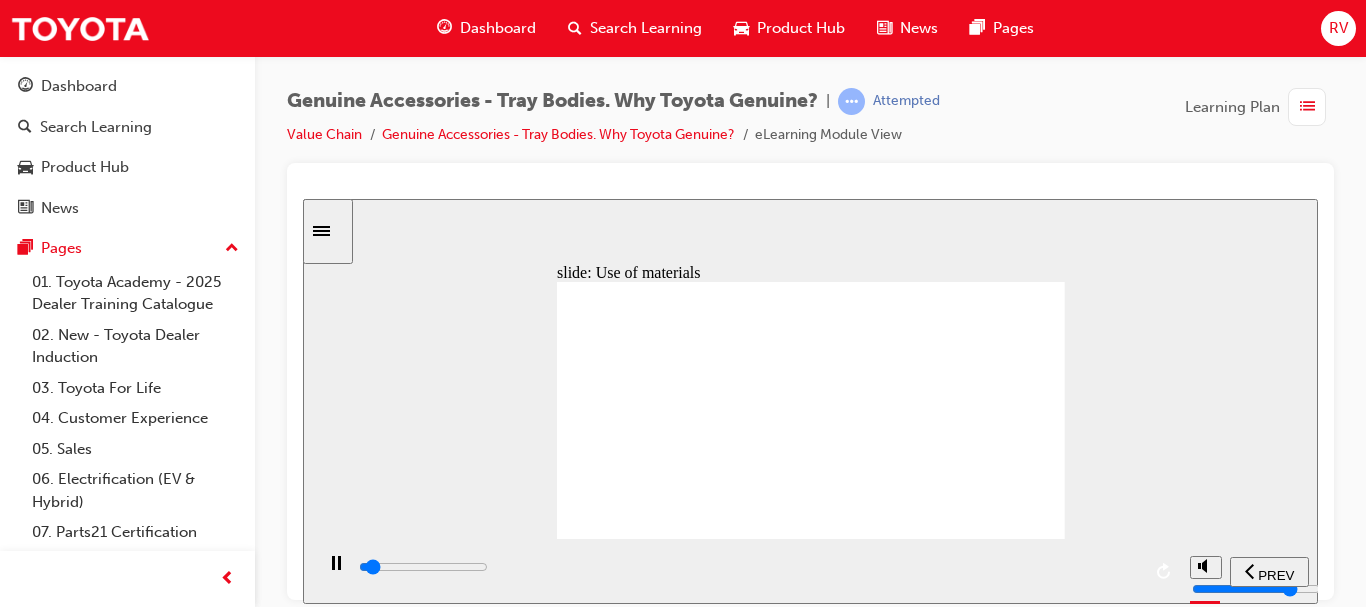 click at bounding box center [748, 567] 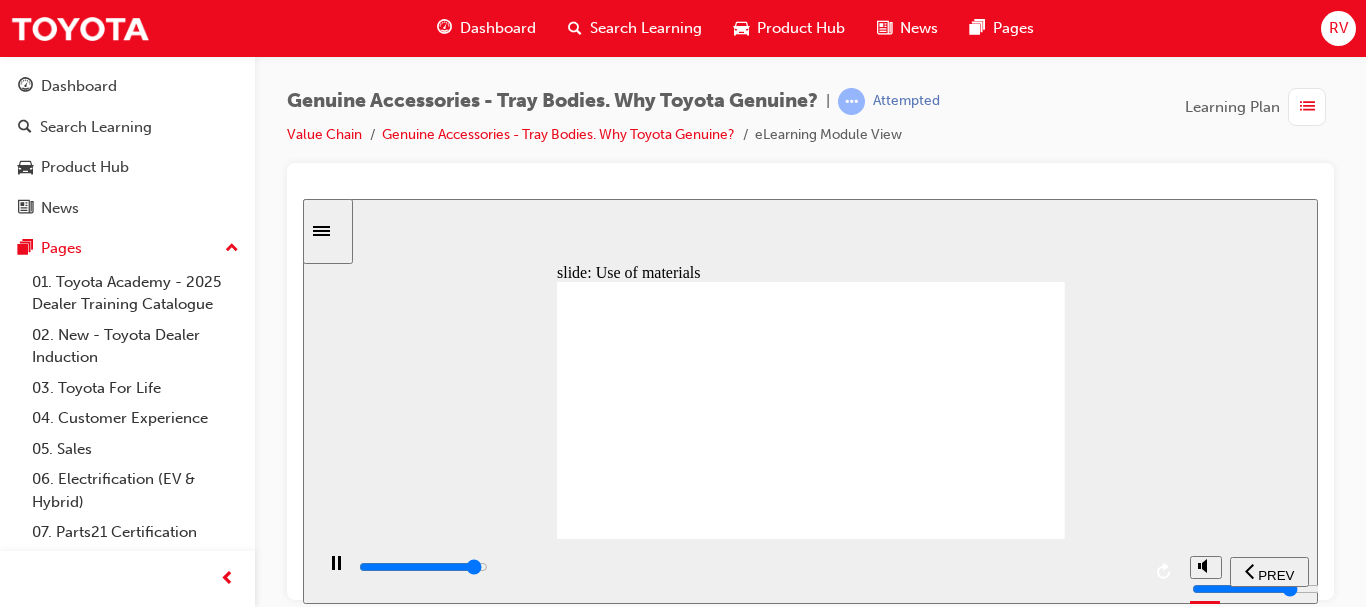 click 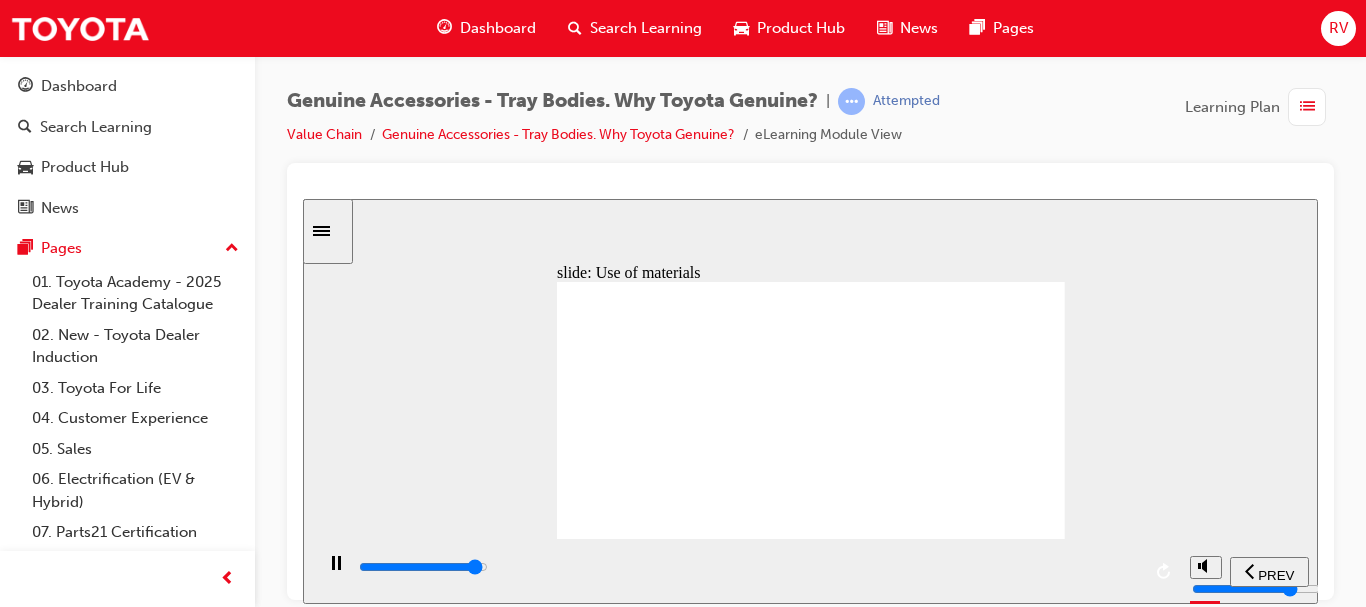 click 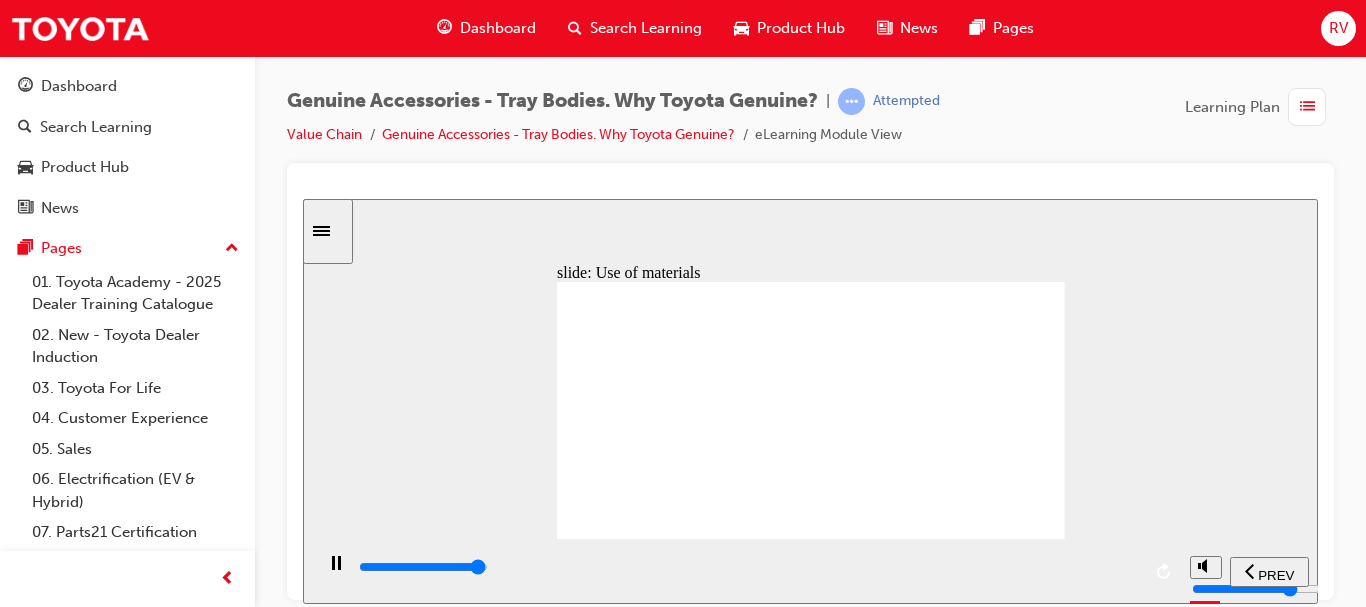 click 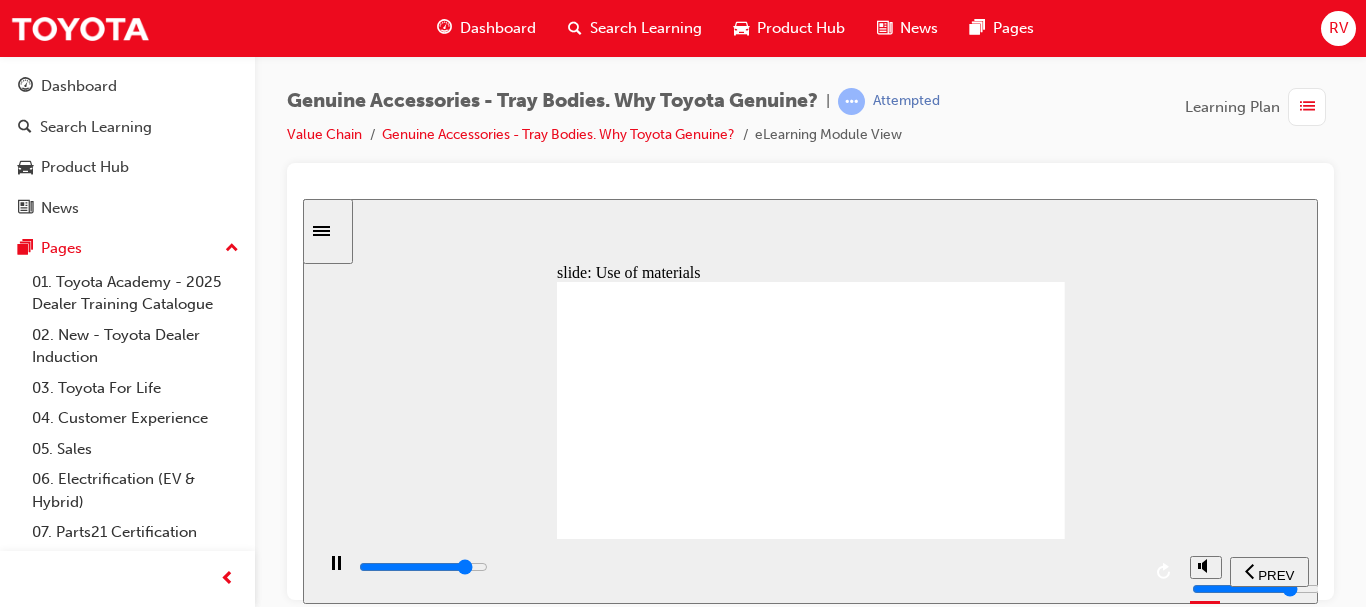 click at bounding box center (748, 567) 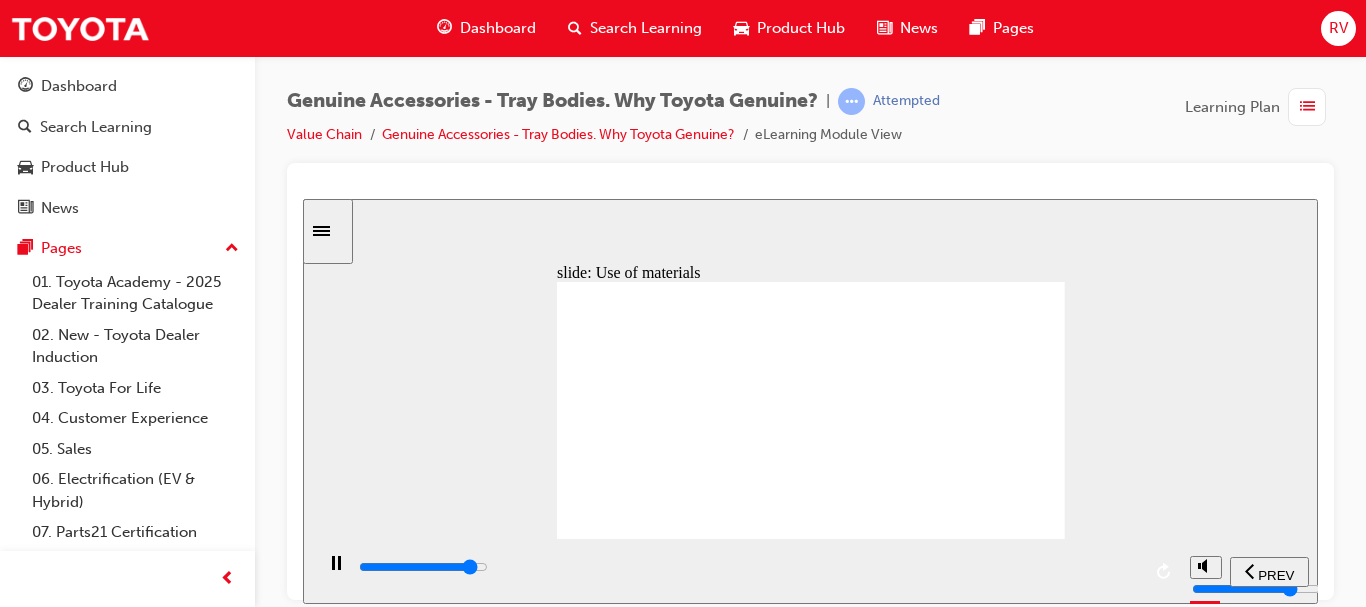 click 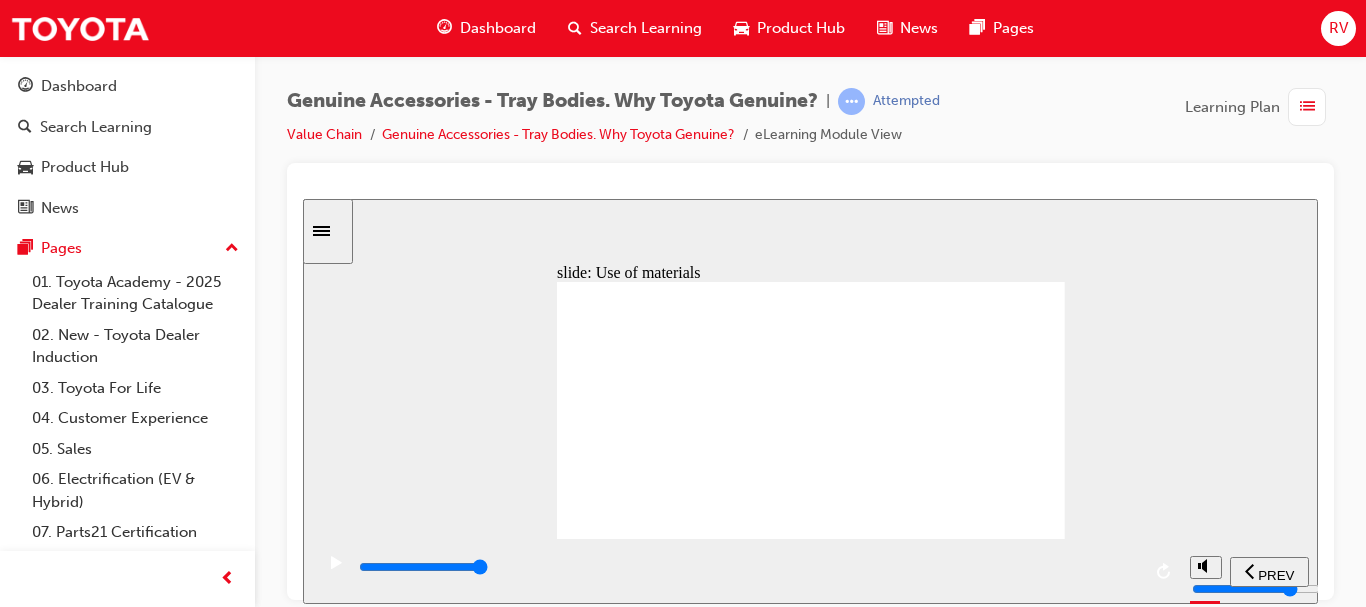 click 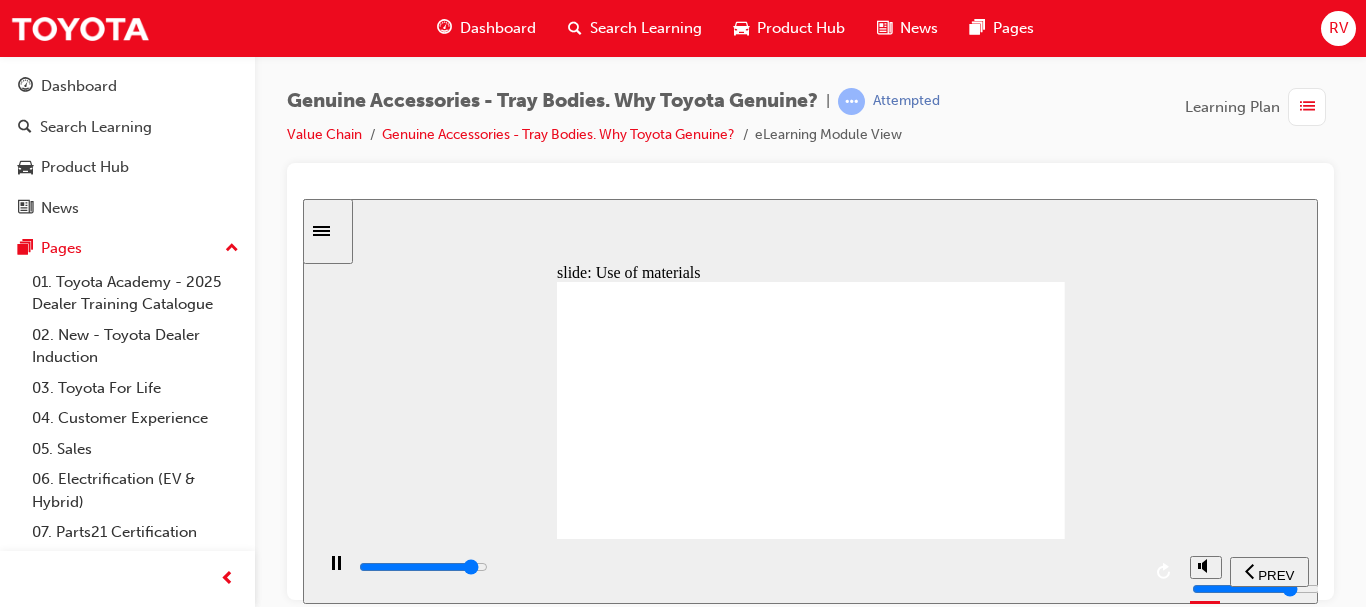 click at bounding box center (748, 567) 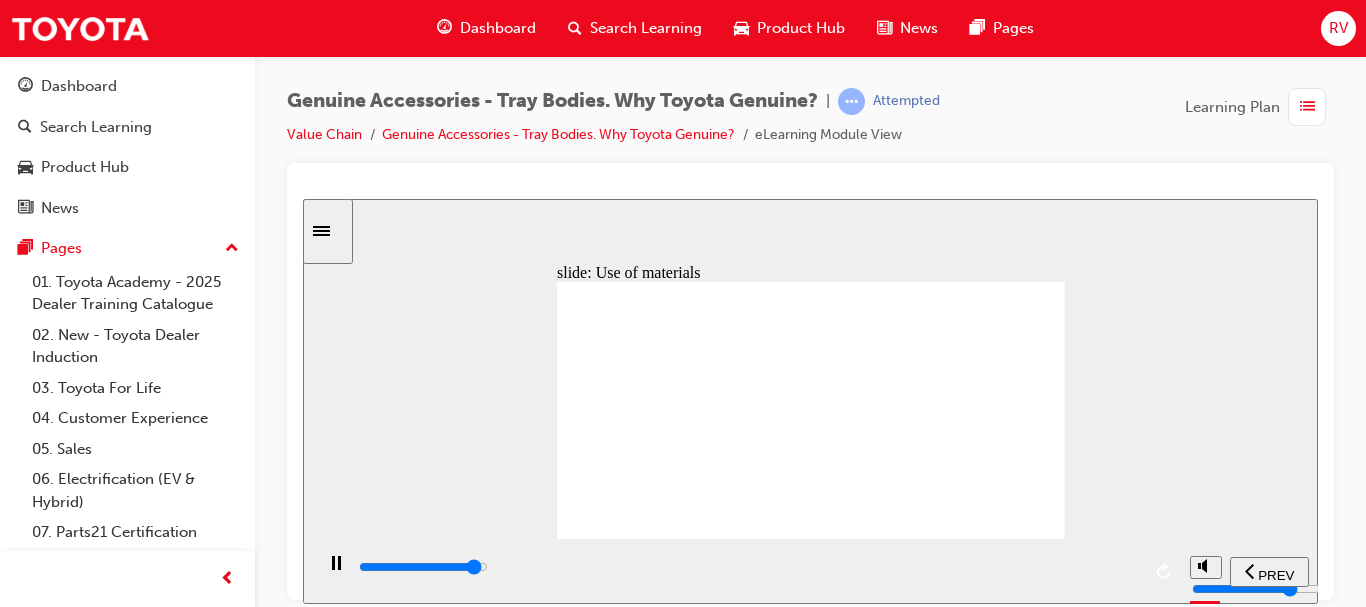 click 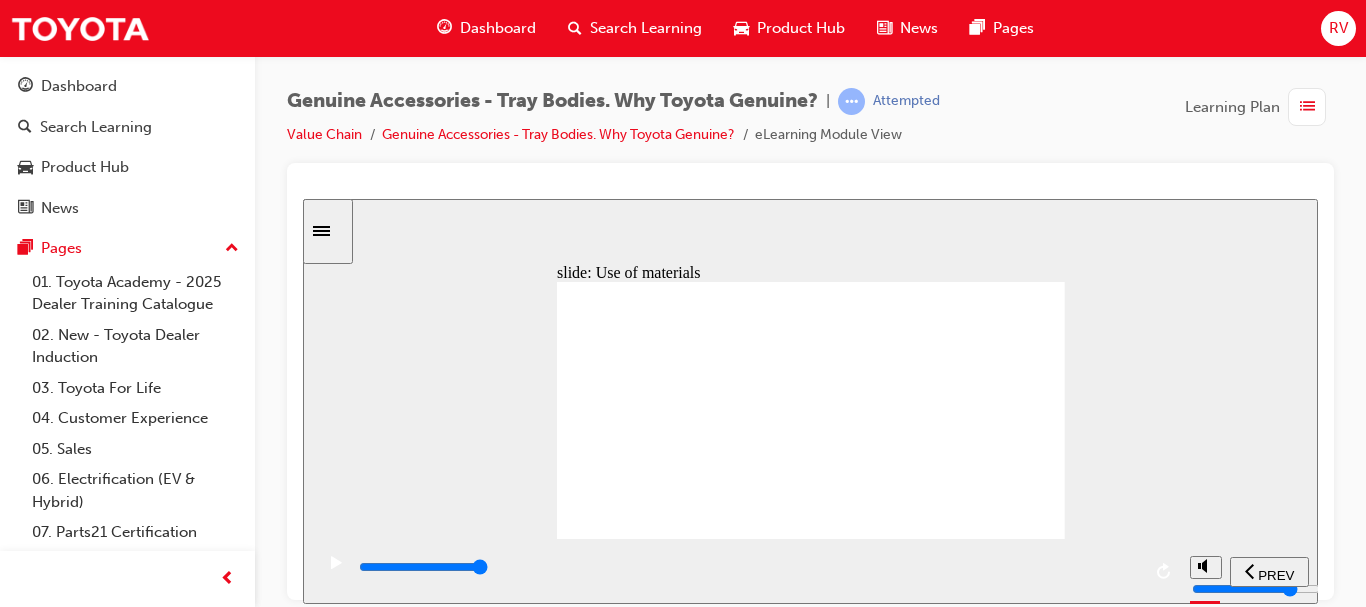 click 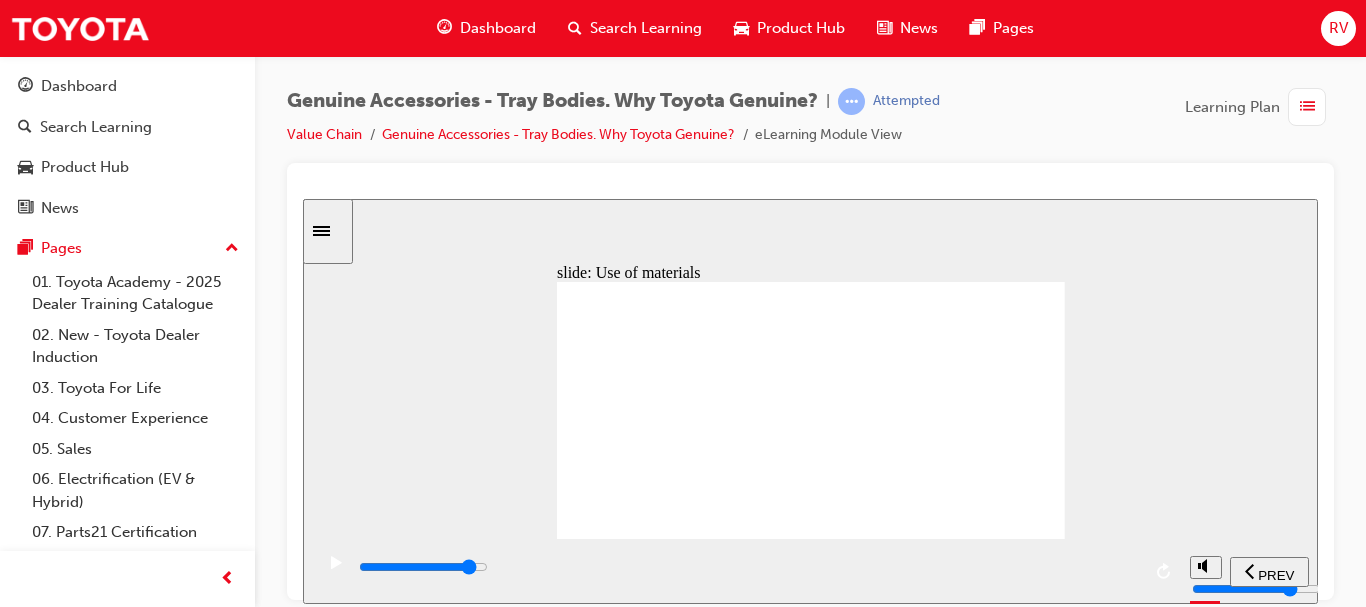 click at bounding box center (748, 567) 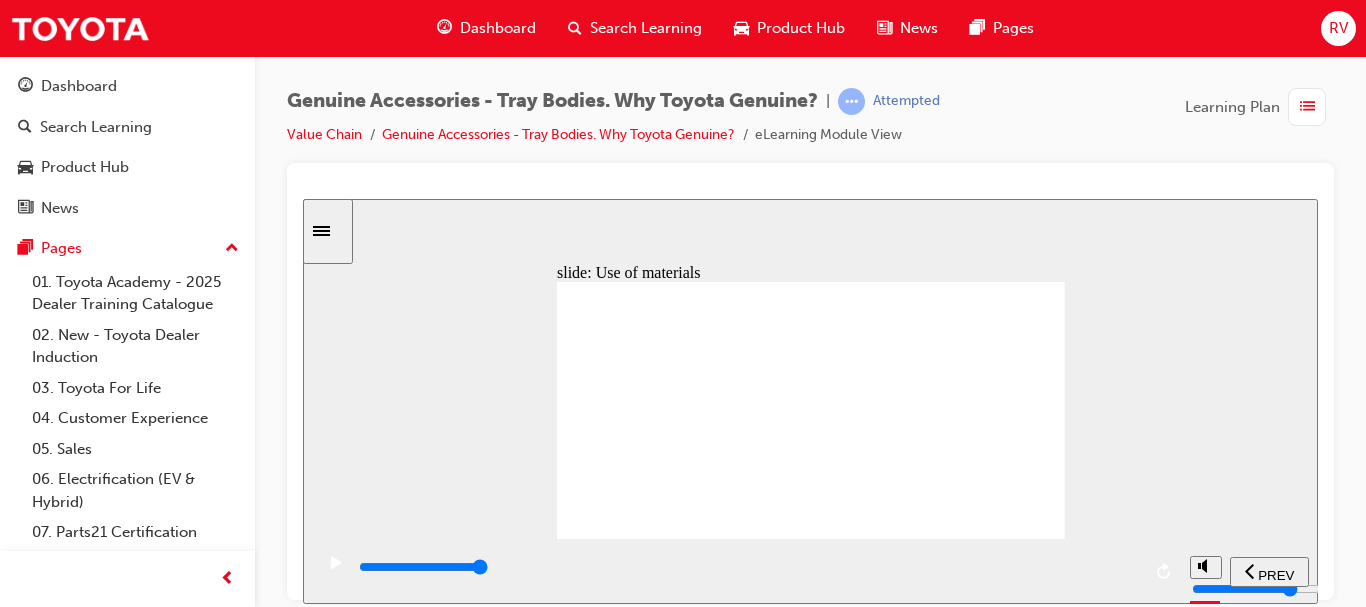 click 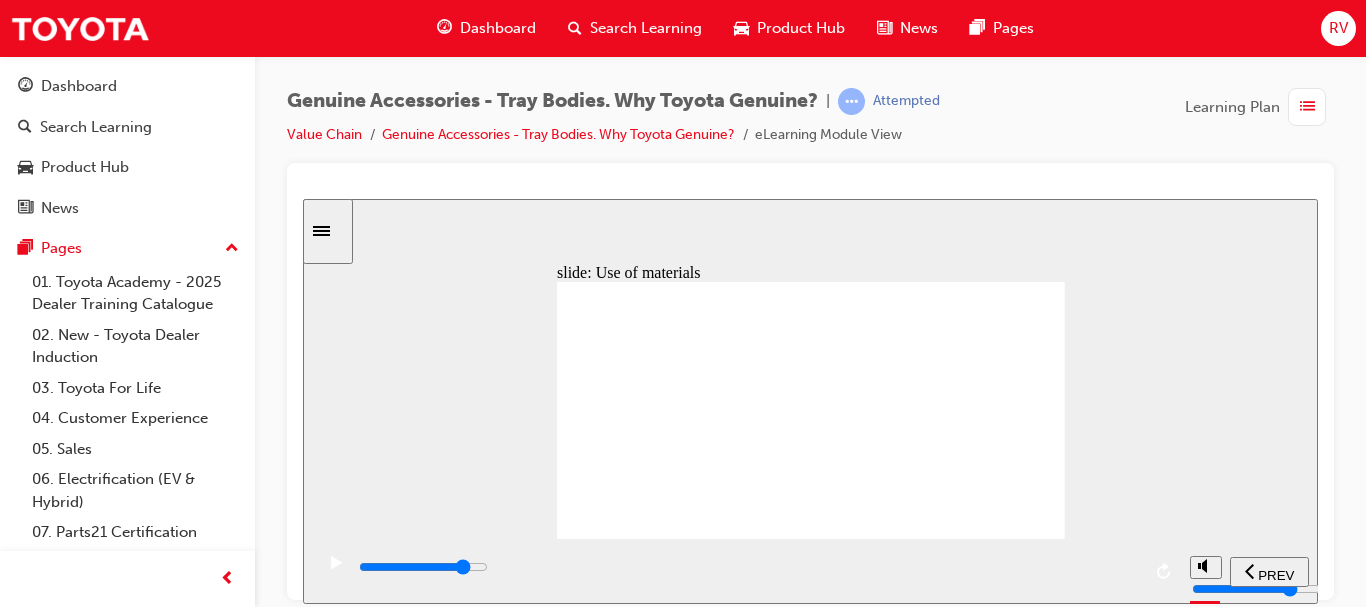click at bounding box center (748, 567) 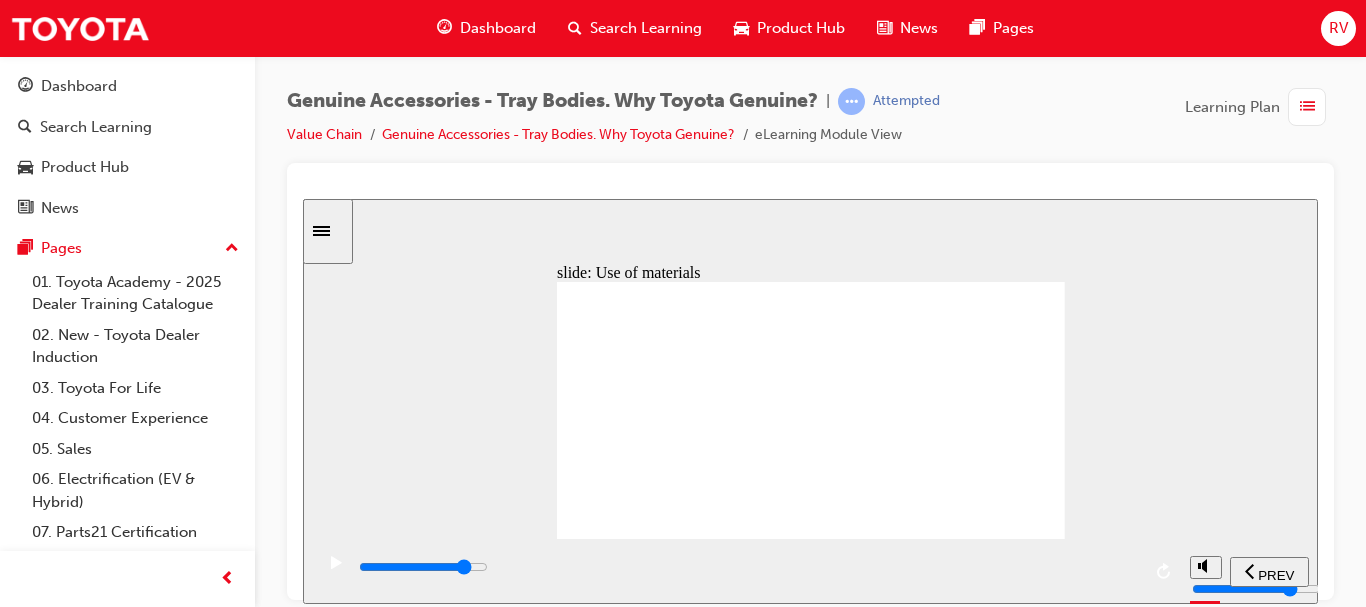 scroll, scrollTop: 0, scrollLeft: 0, axis: both 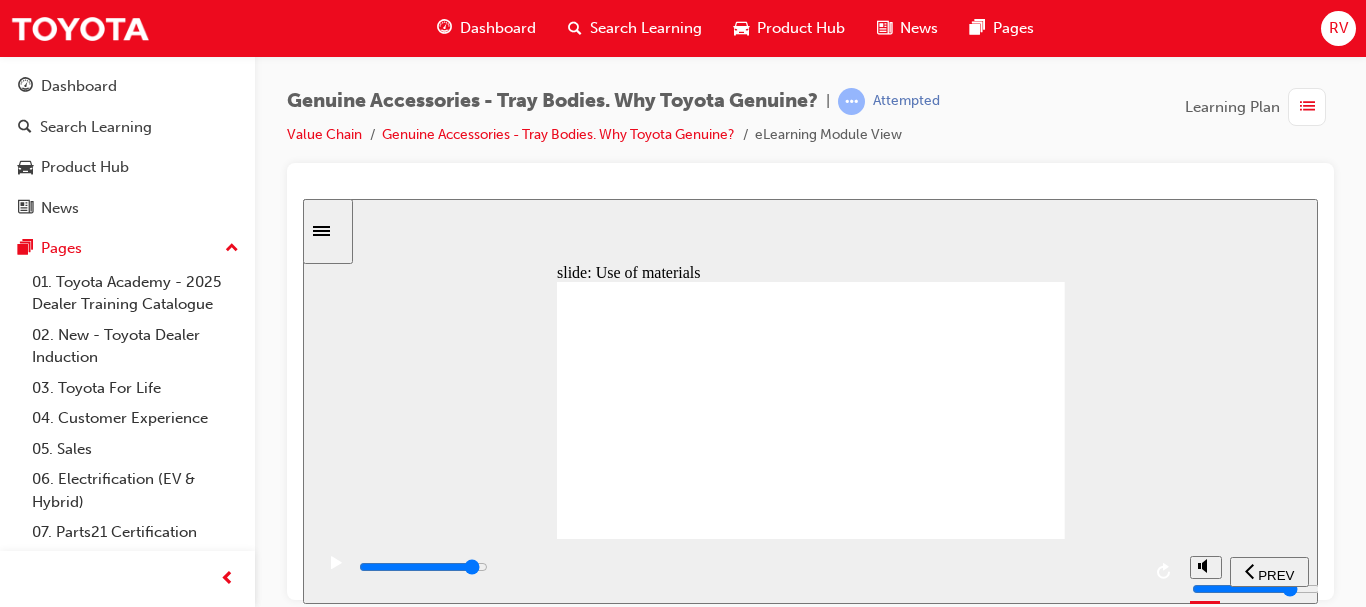 click at bounding box center (336, 572) 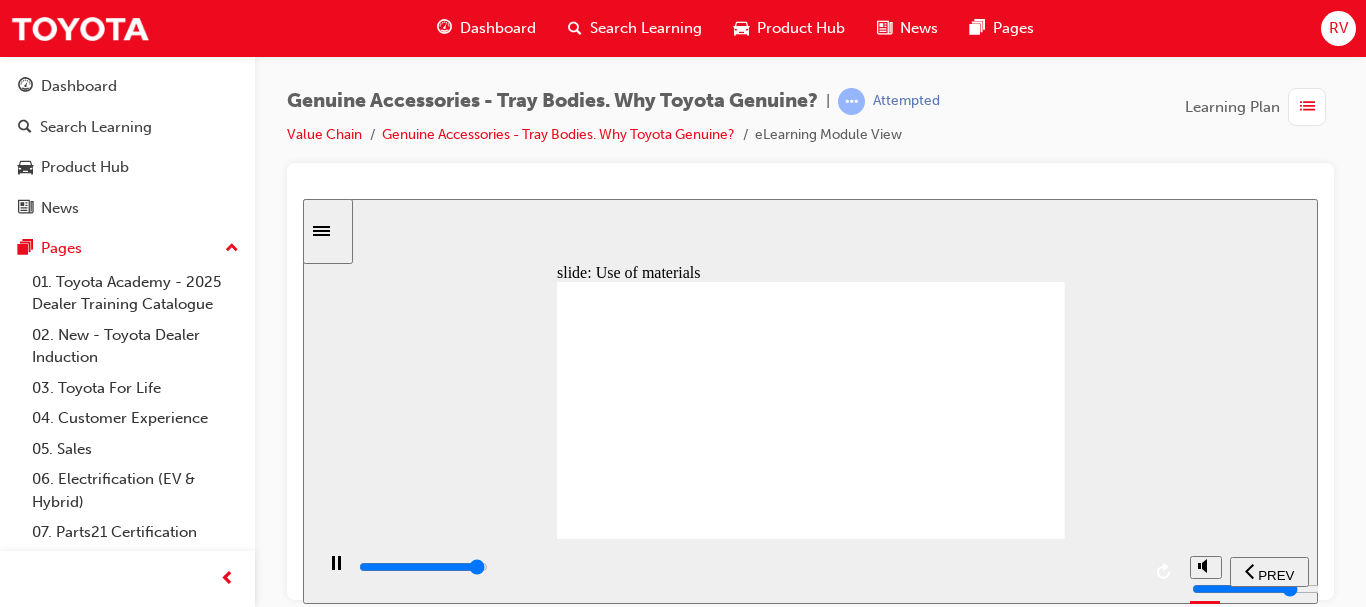 click 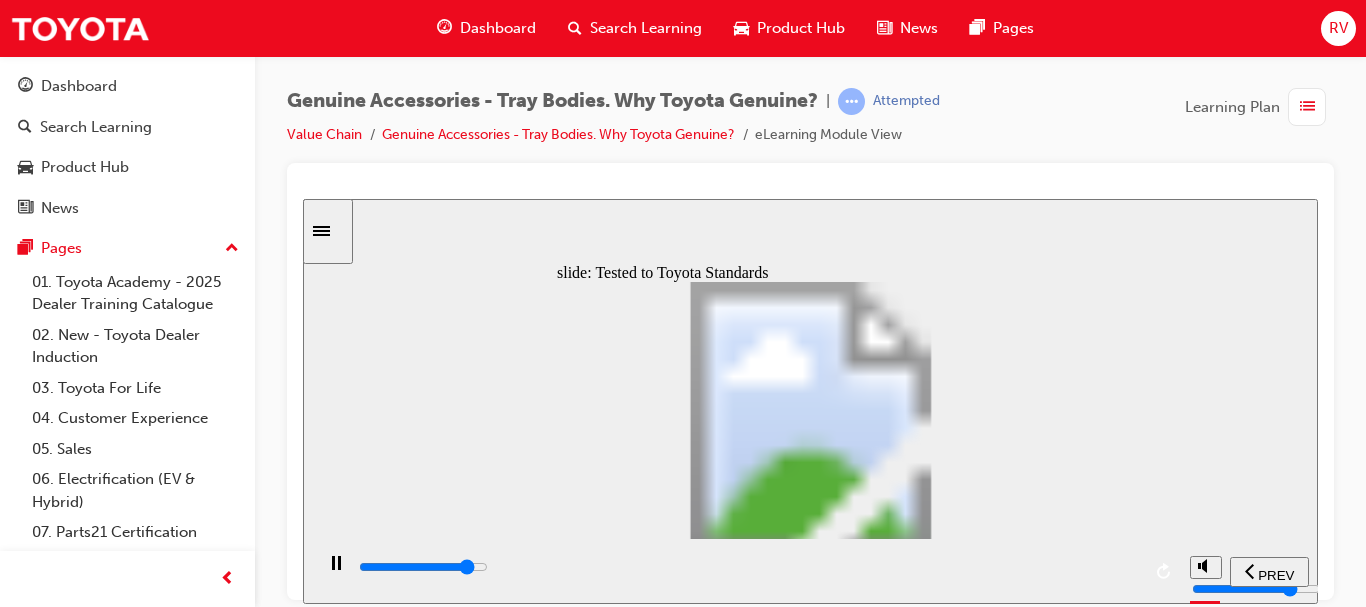 click at bounding box center (748, 567) 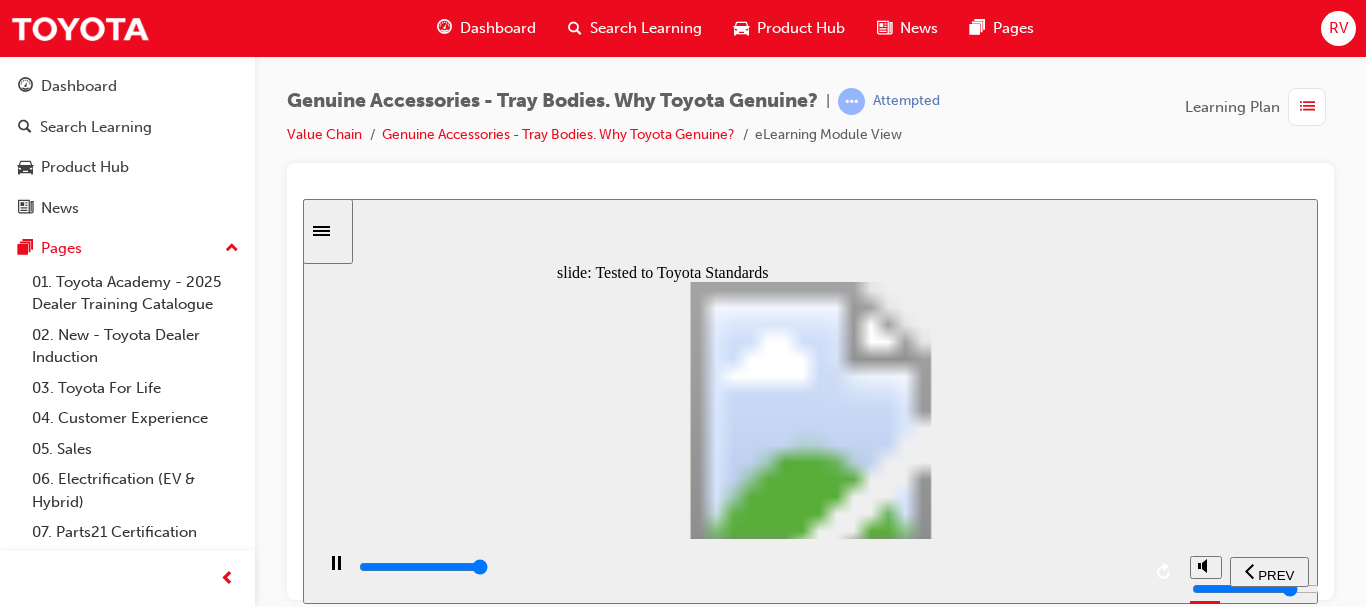 click 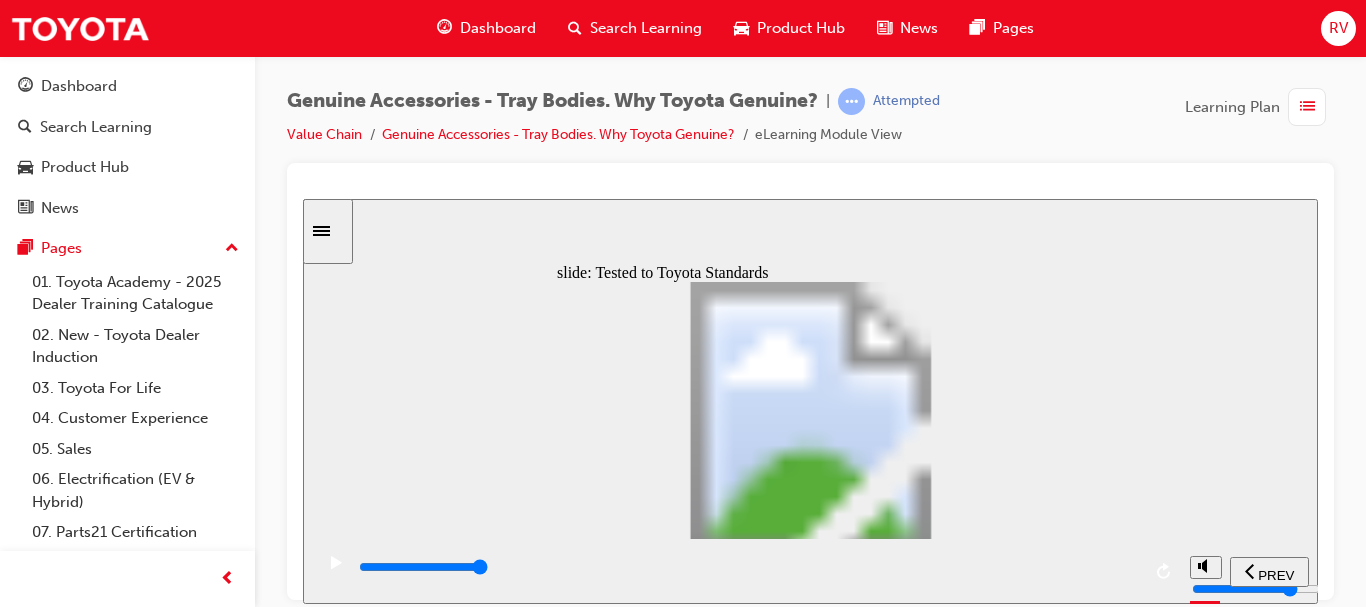 click 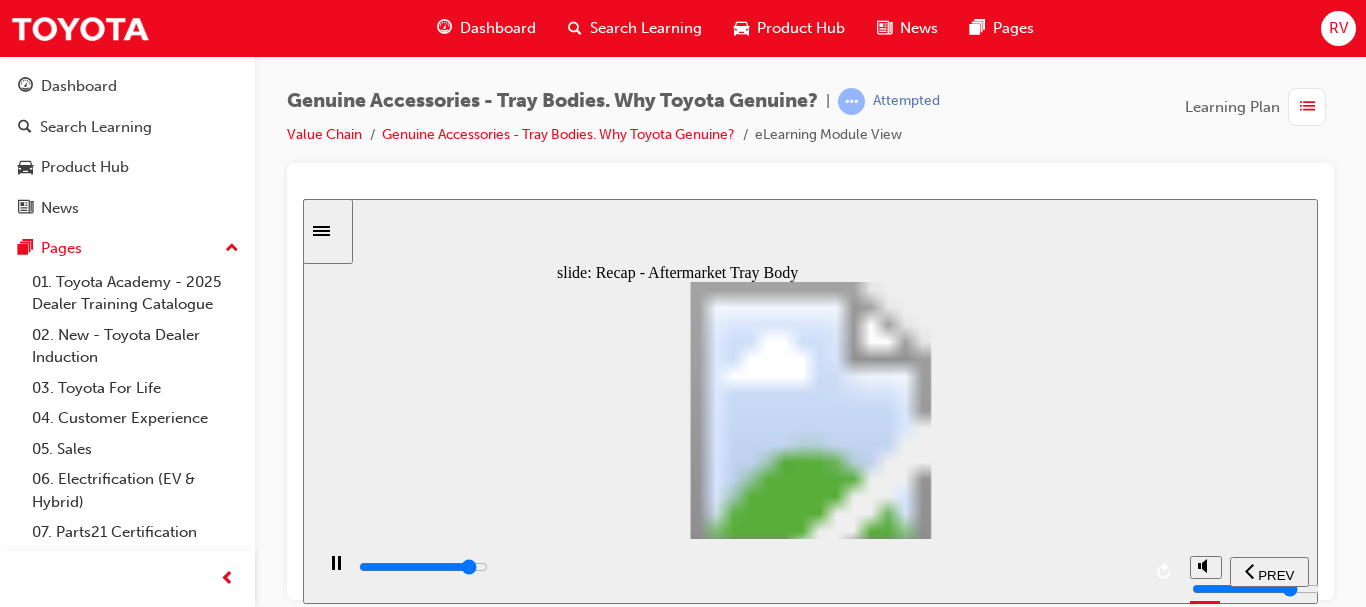 click at bounding box center (748, 571) 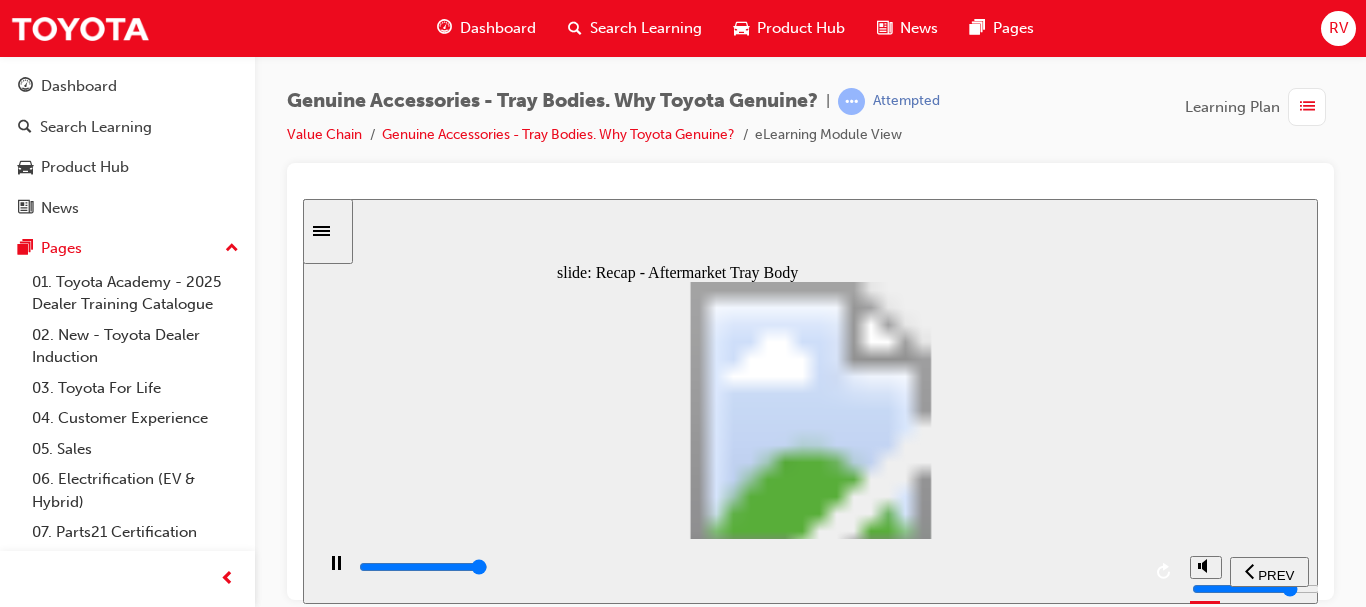 click 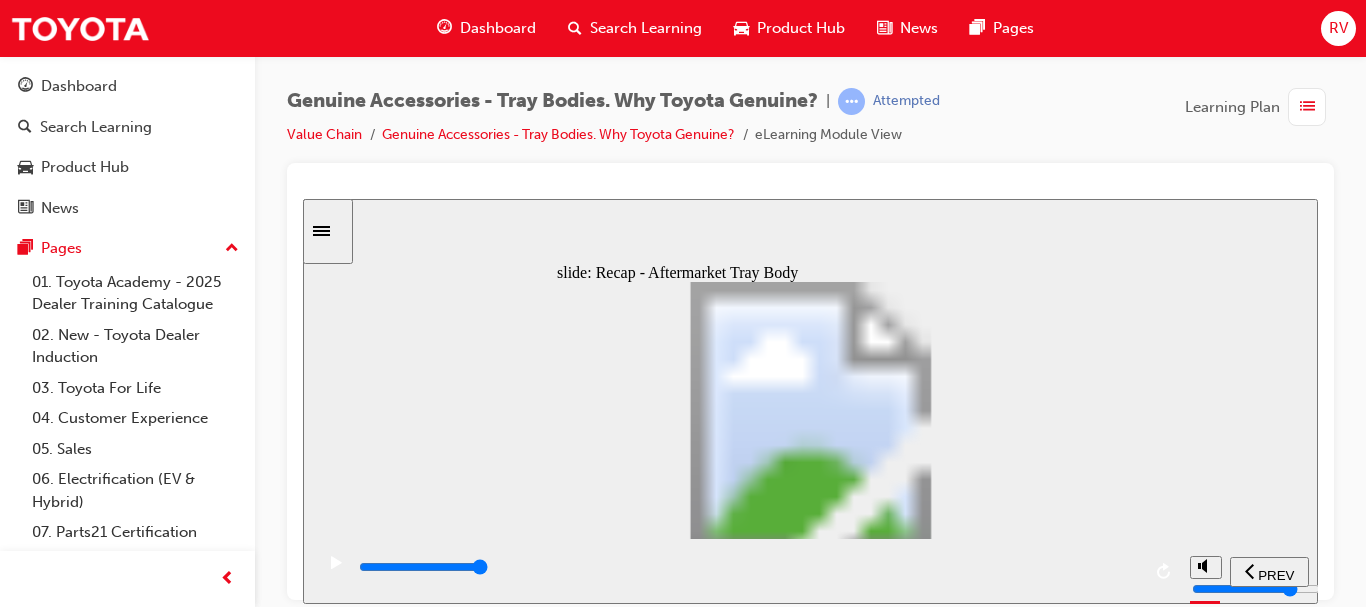 click 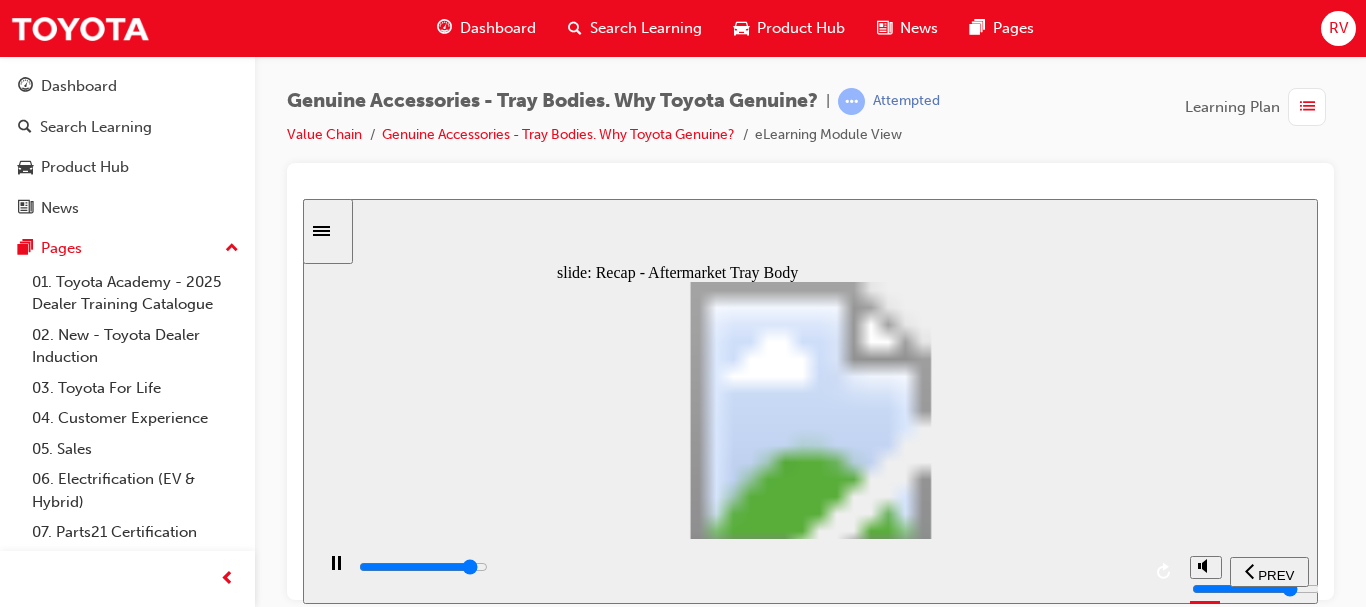 click at bounding box center (748, 567) 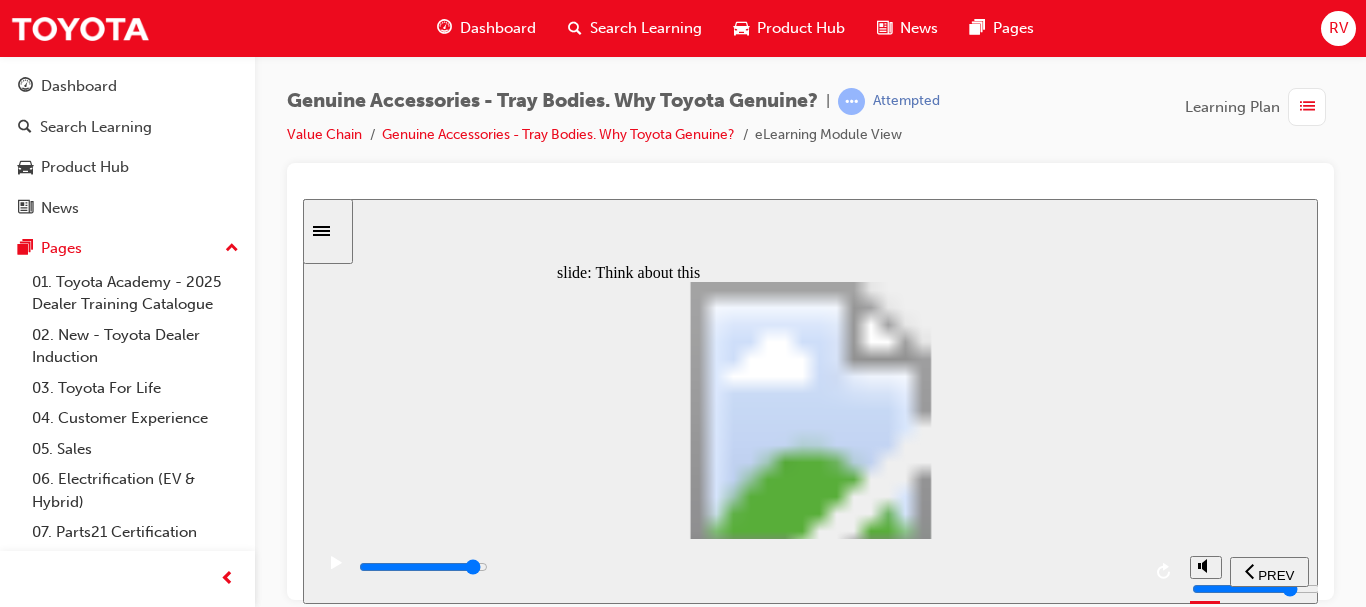 click at bounding box center [423, 566] 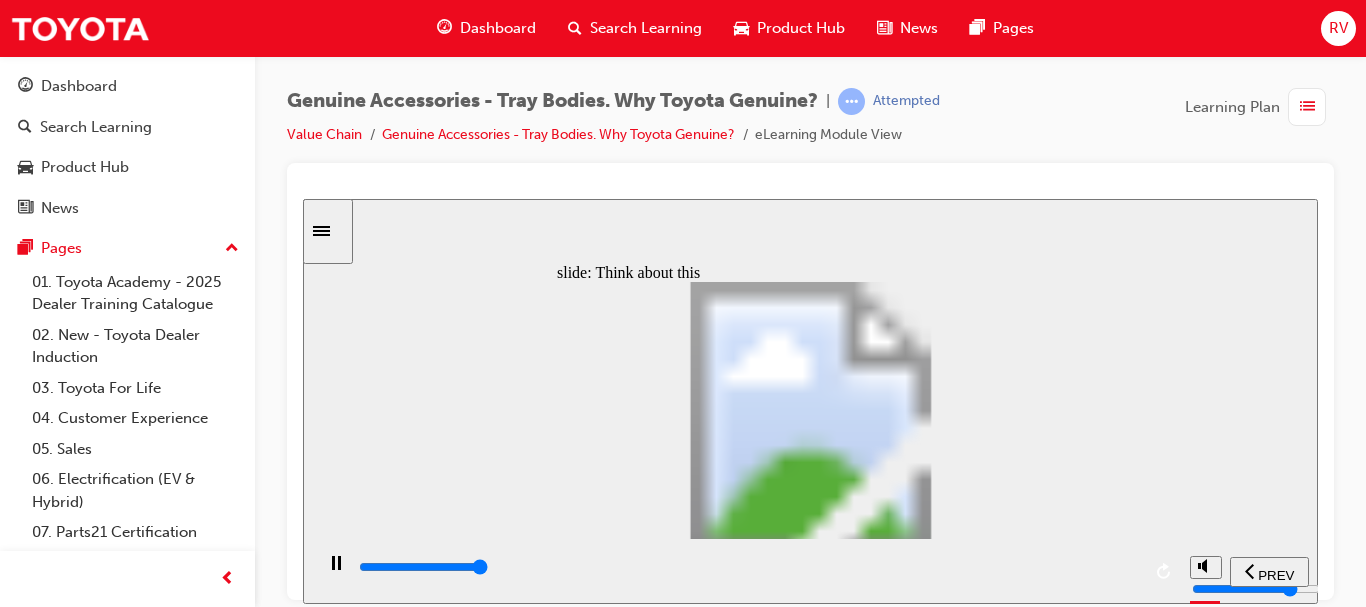 click 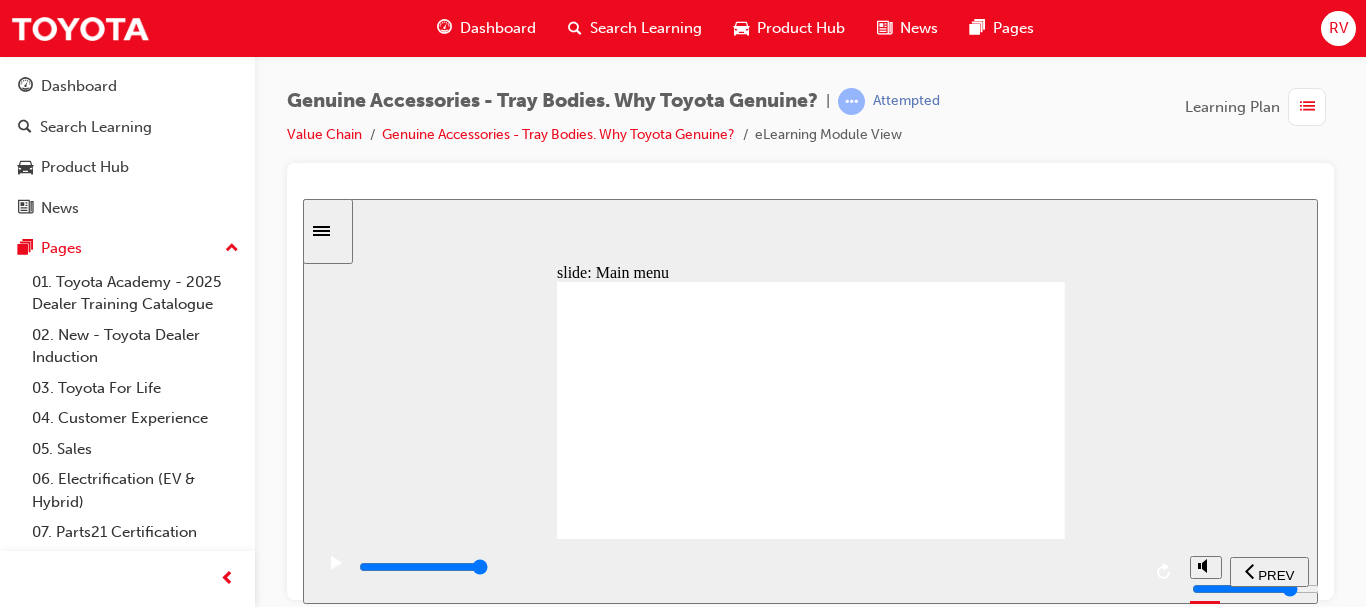 click 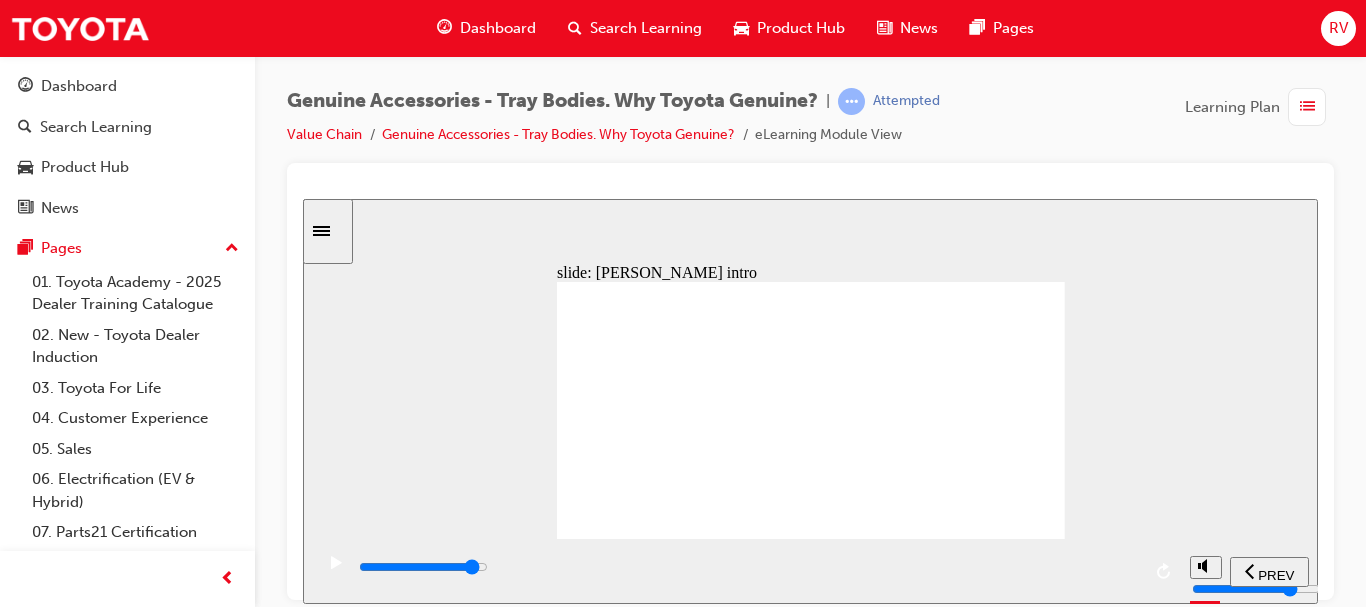 click at bounding box center [423, 566] 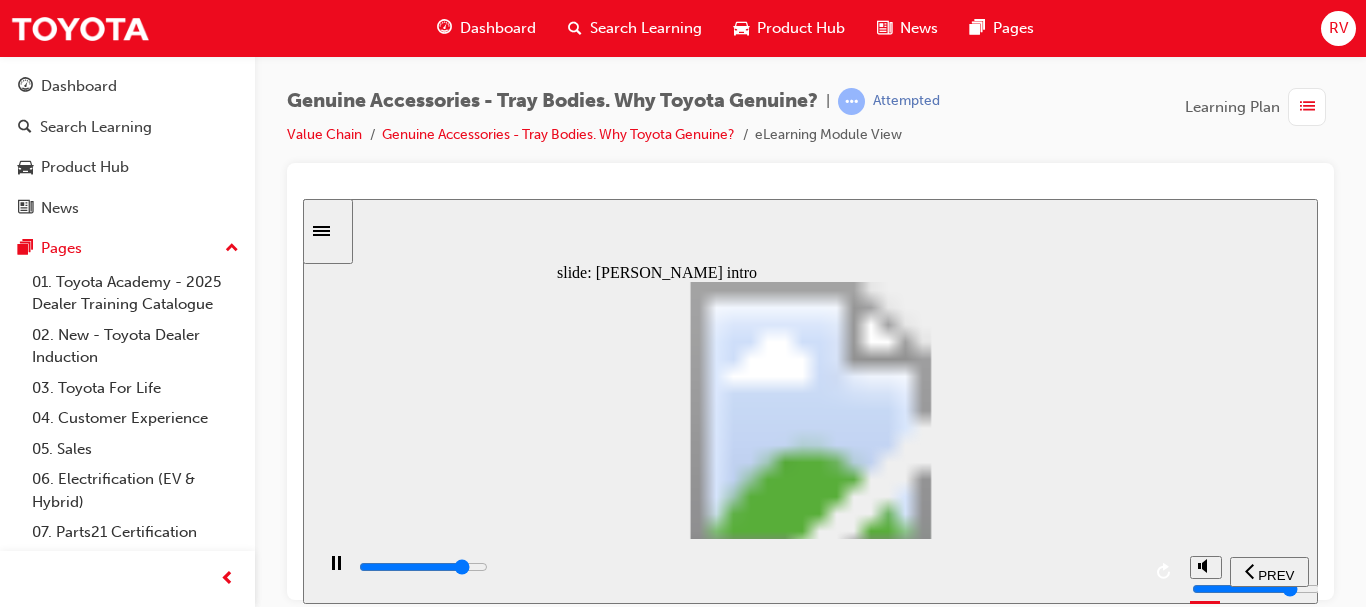 click at bounding box center [748, 571] 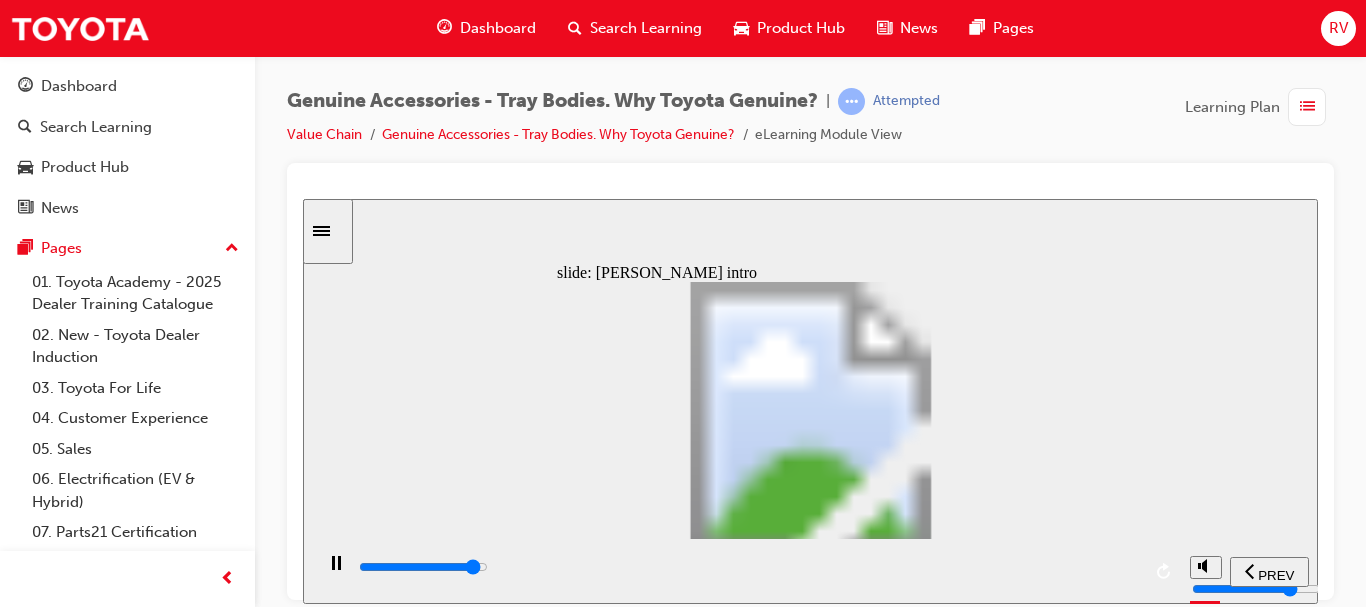click 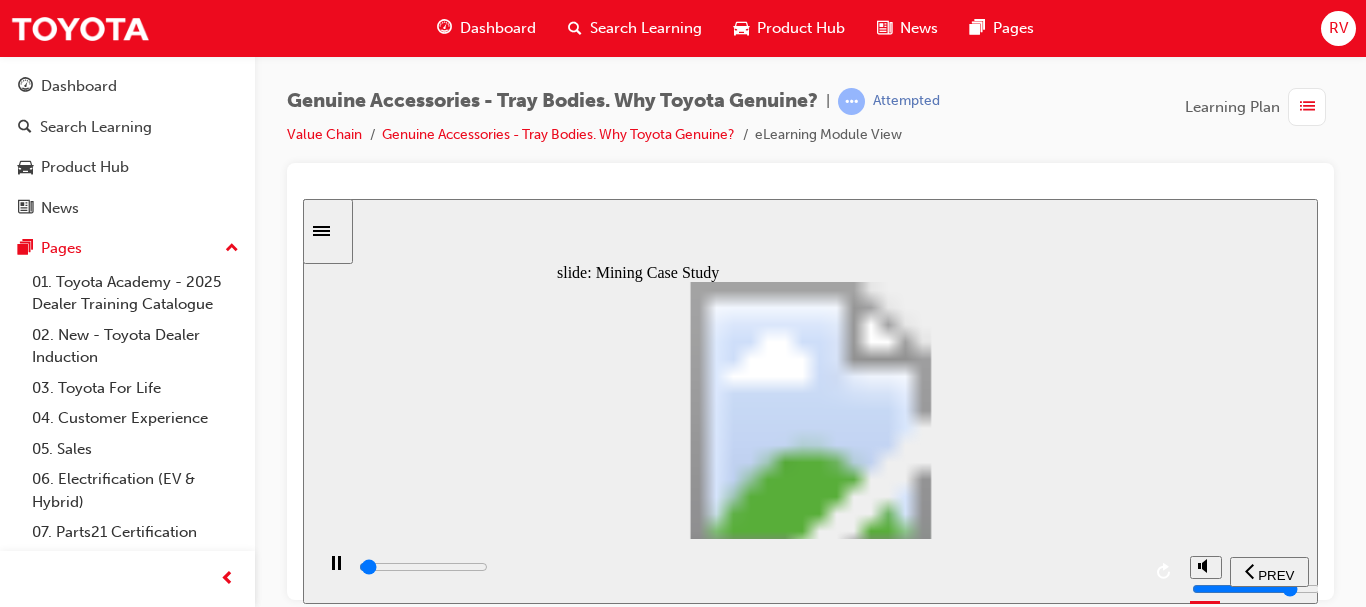 click at bounding box center (748, 567) 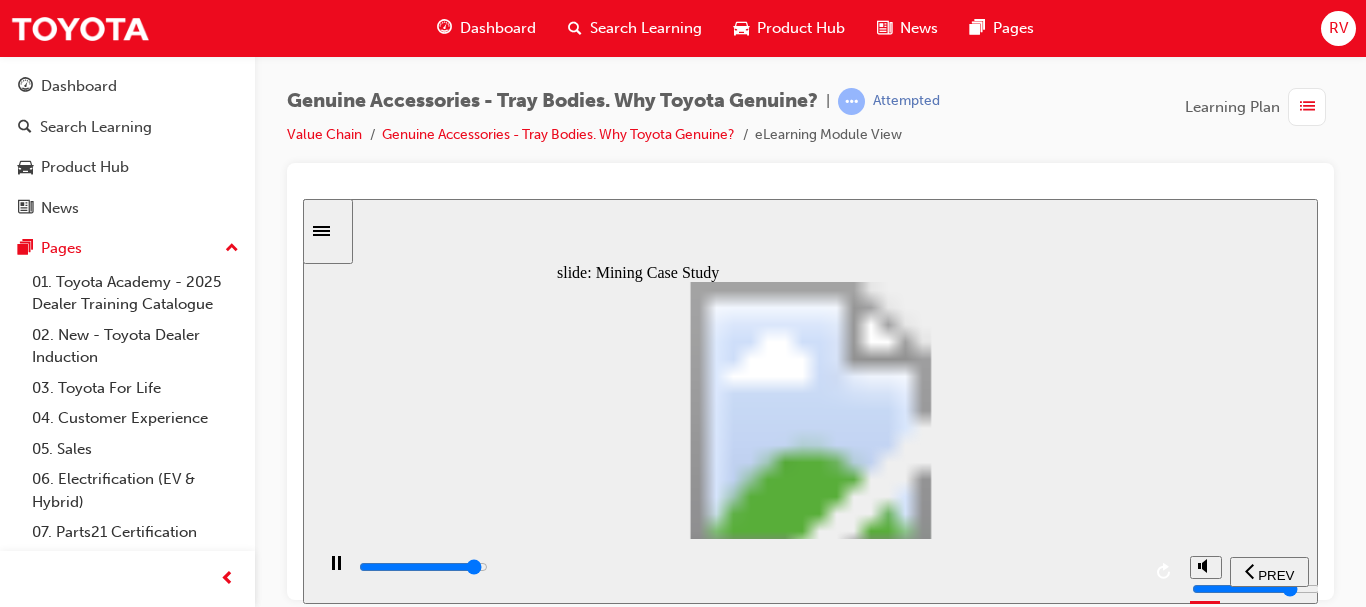 click 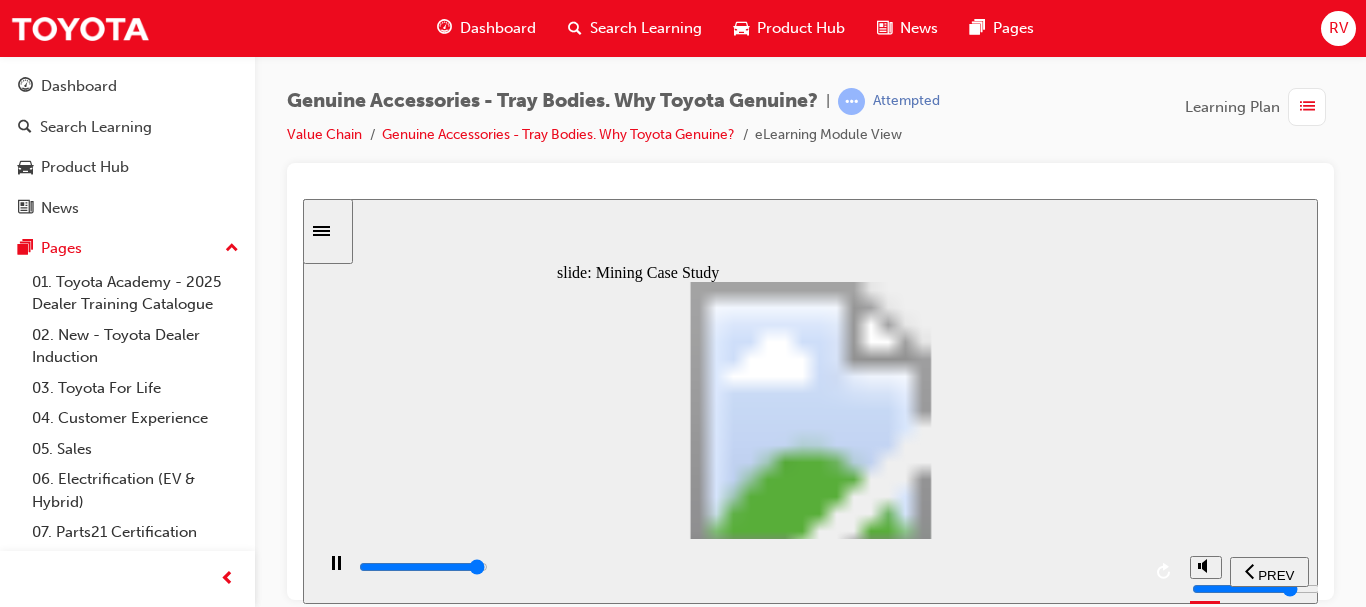 click 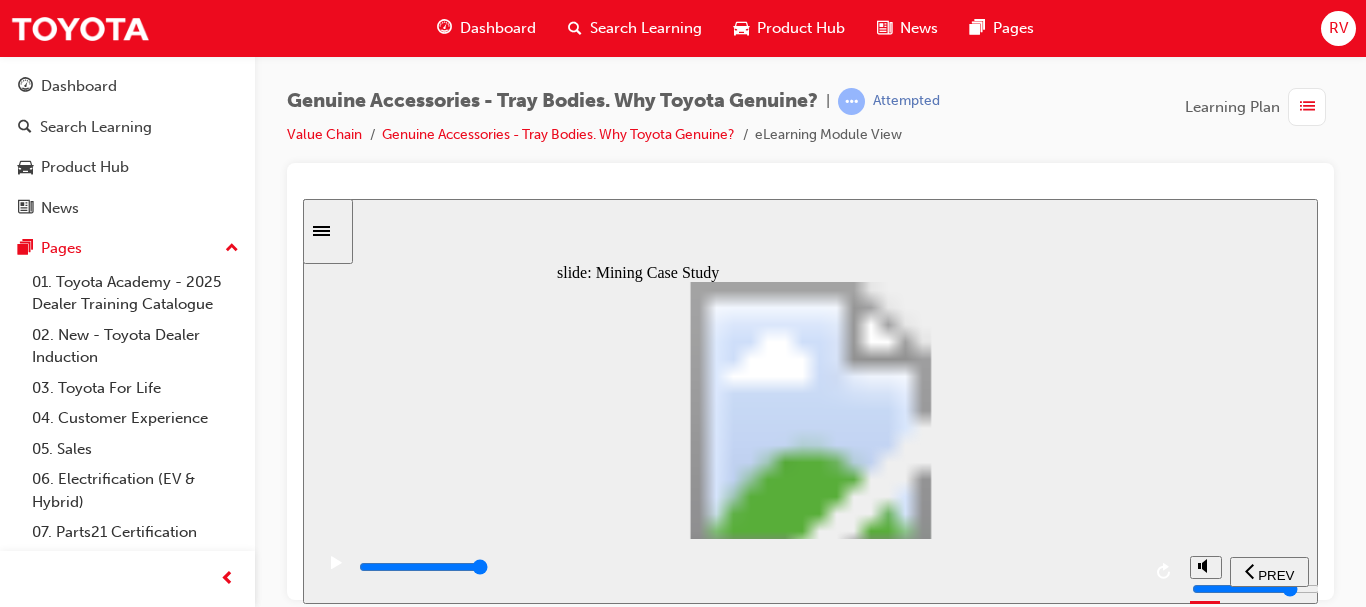 click 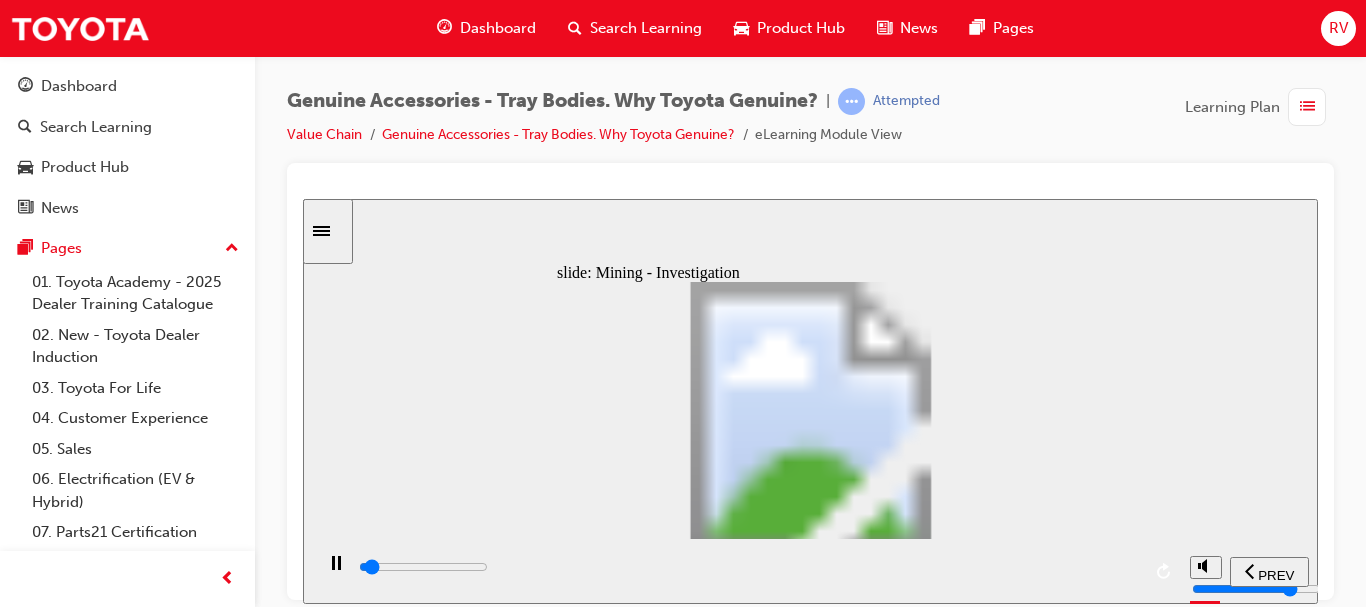 click at bounding box center [748, 567] 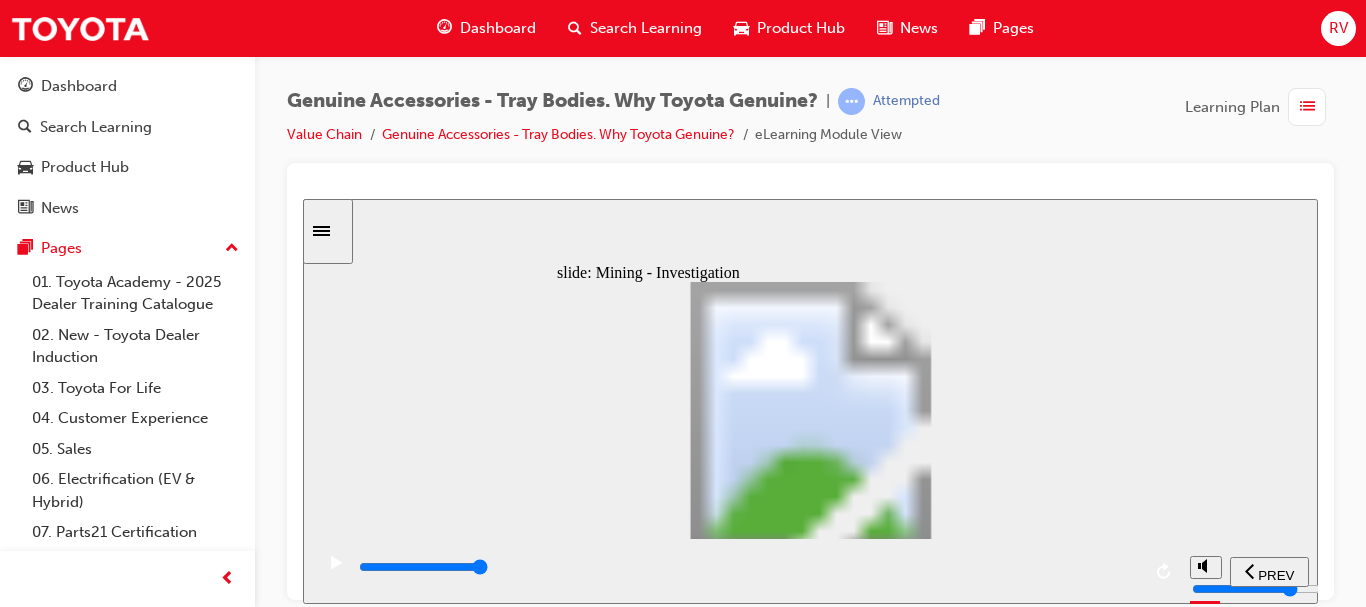 click 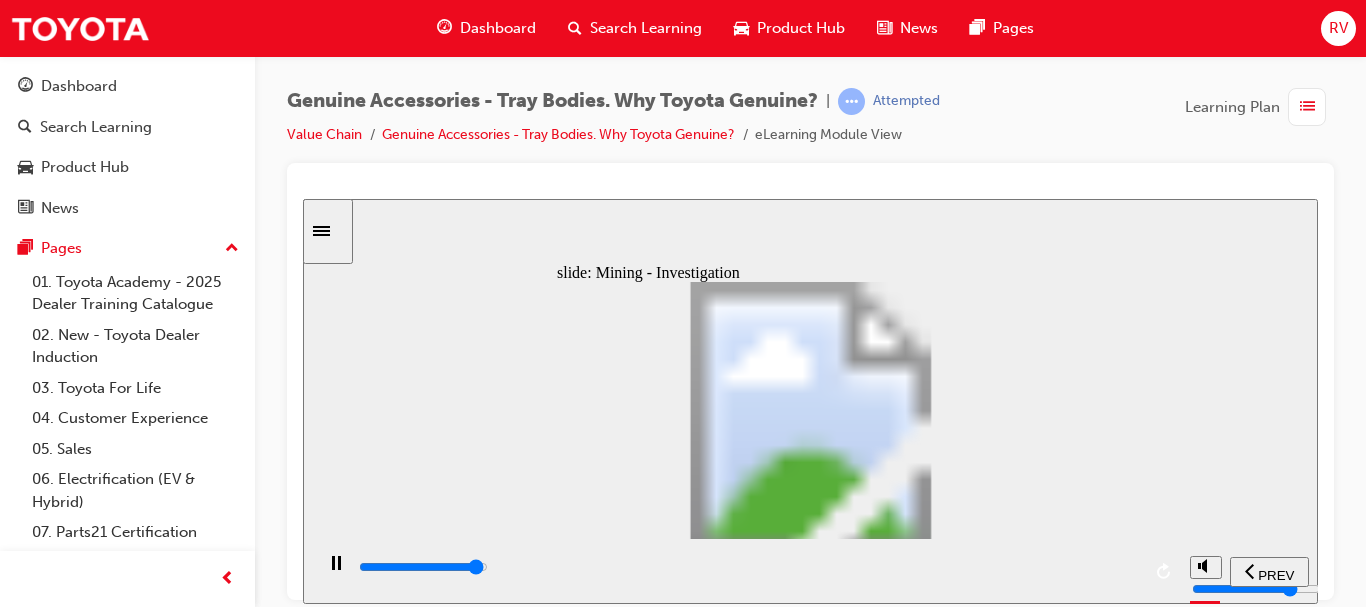 click at bounding box center [748, 567] 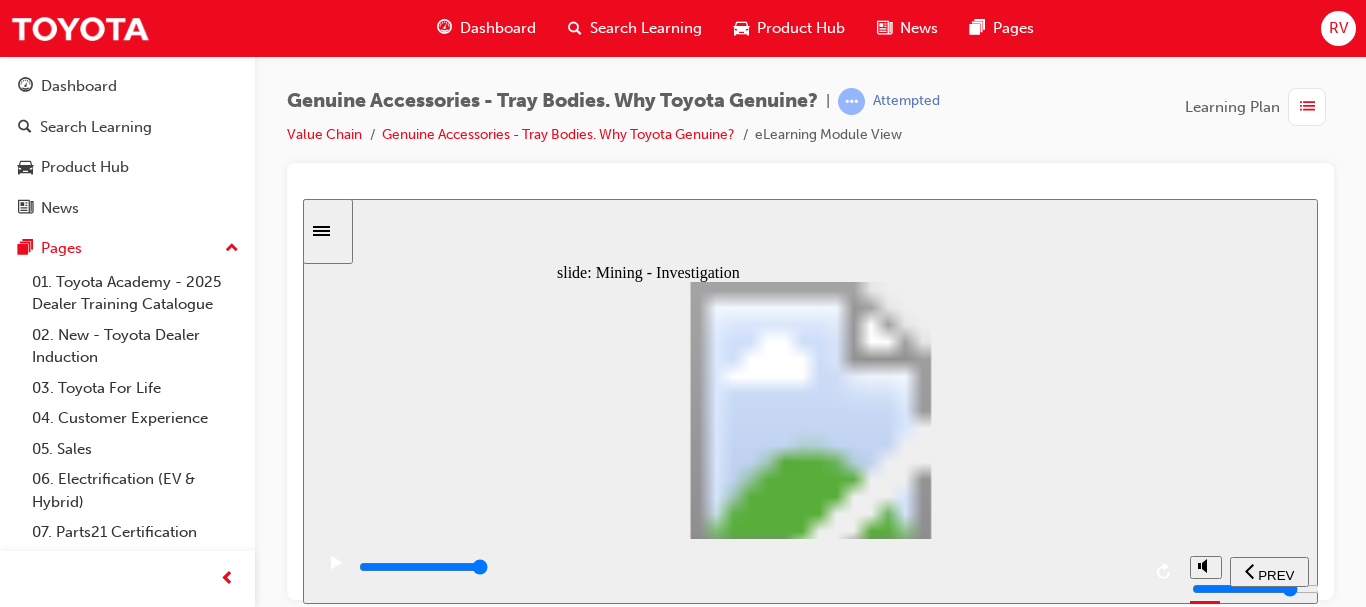 click 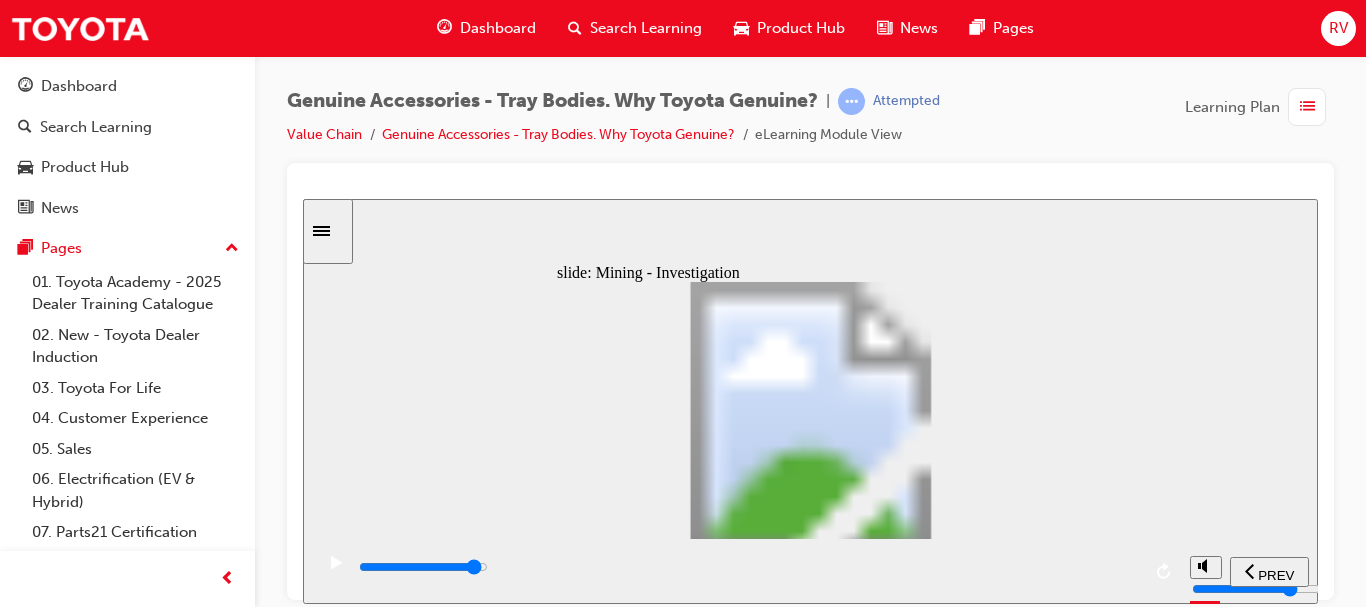 click at bounding box center (748, 567) 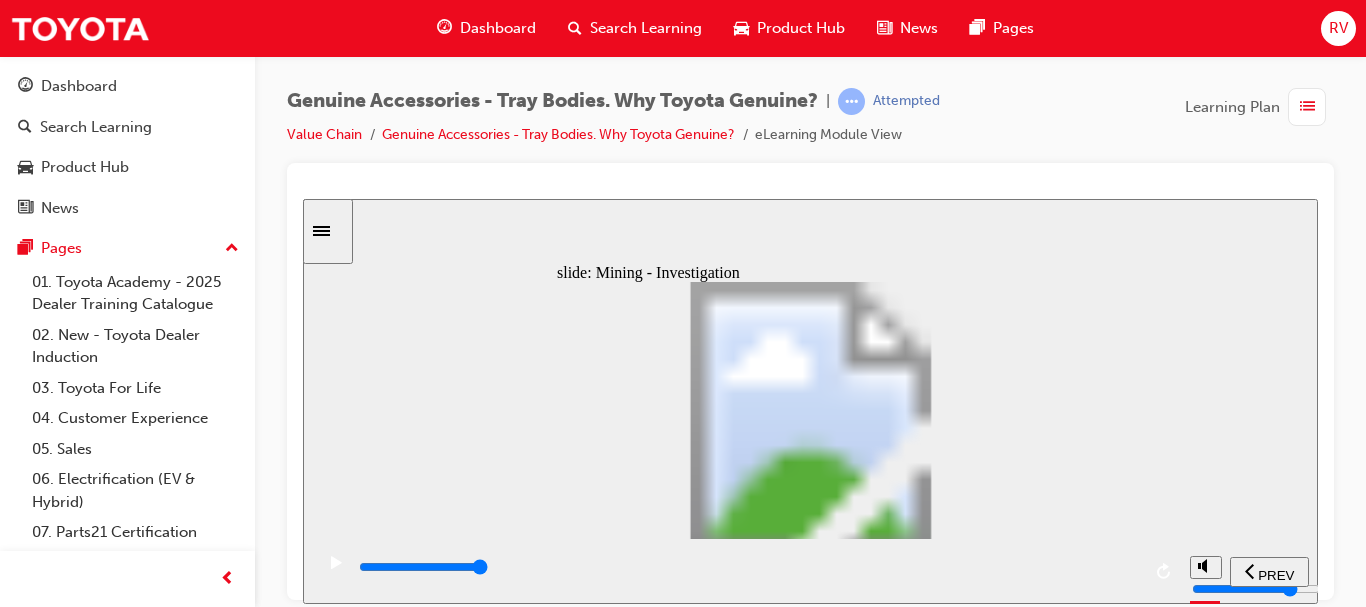 click 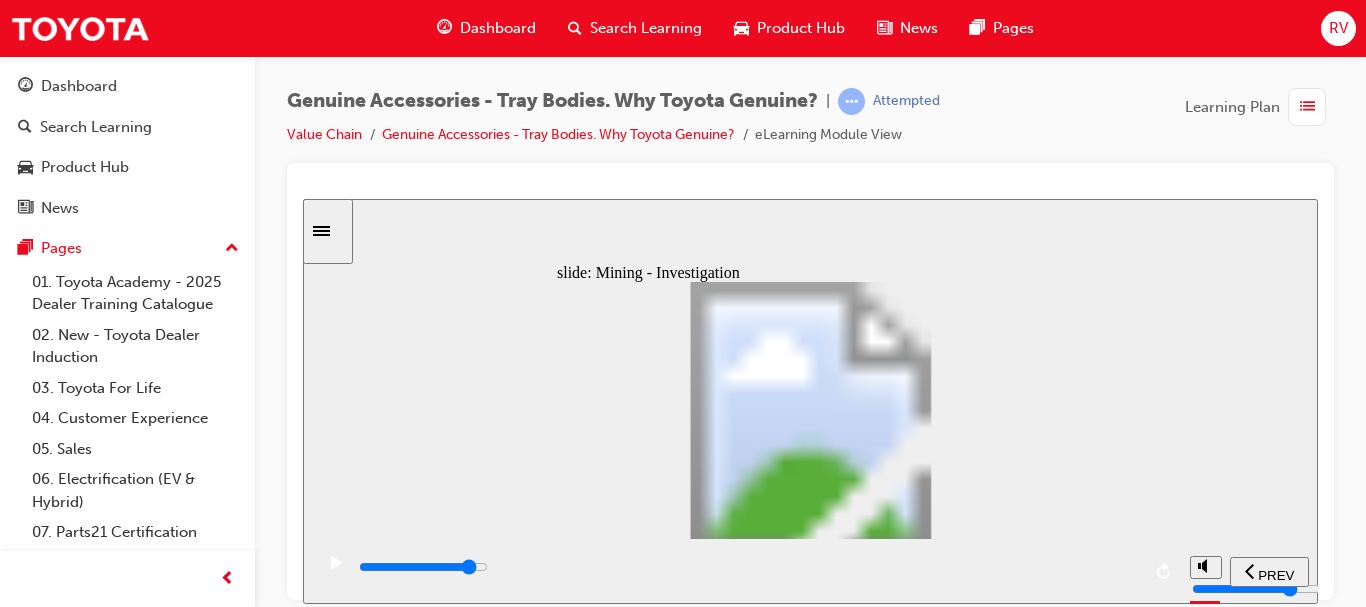 click at bounding box center (748, 567) 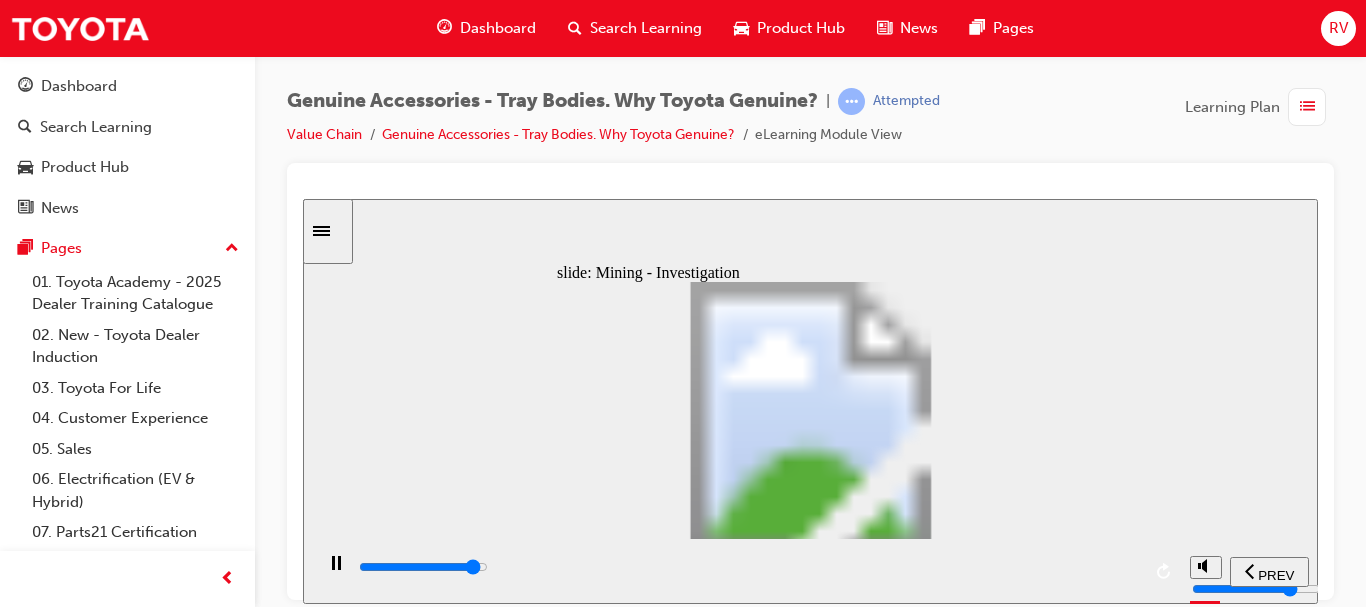 click 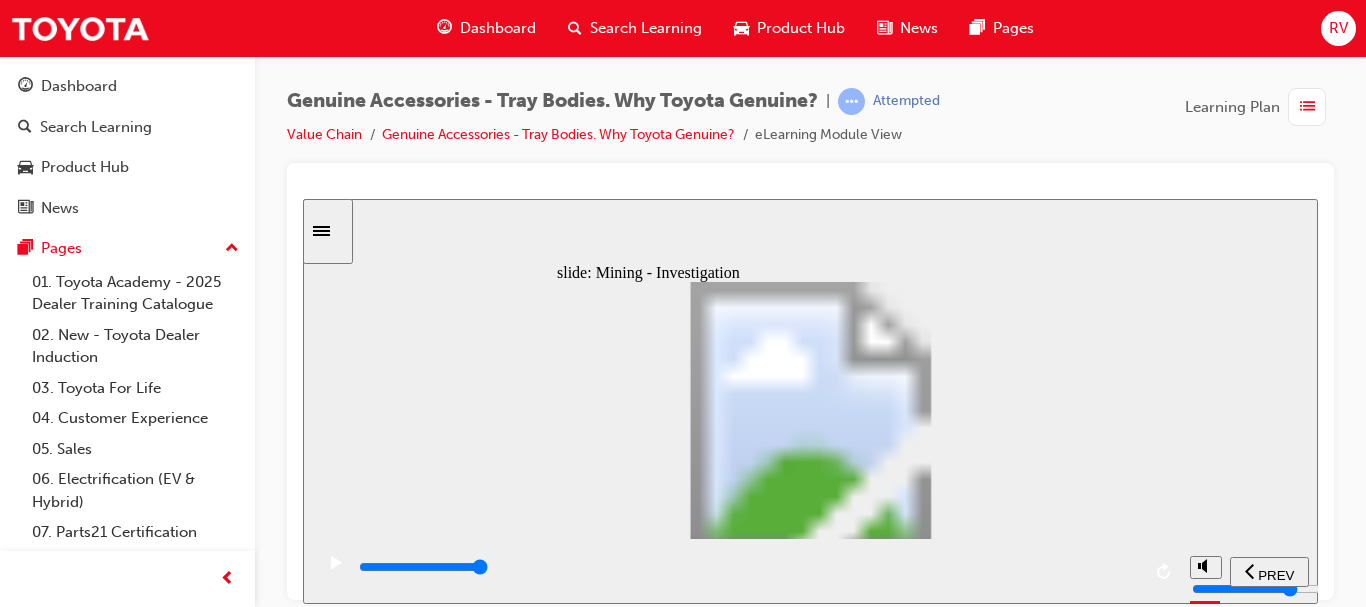 click 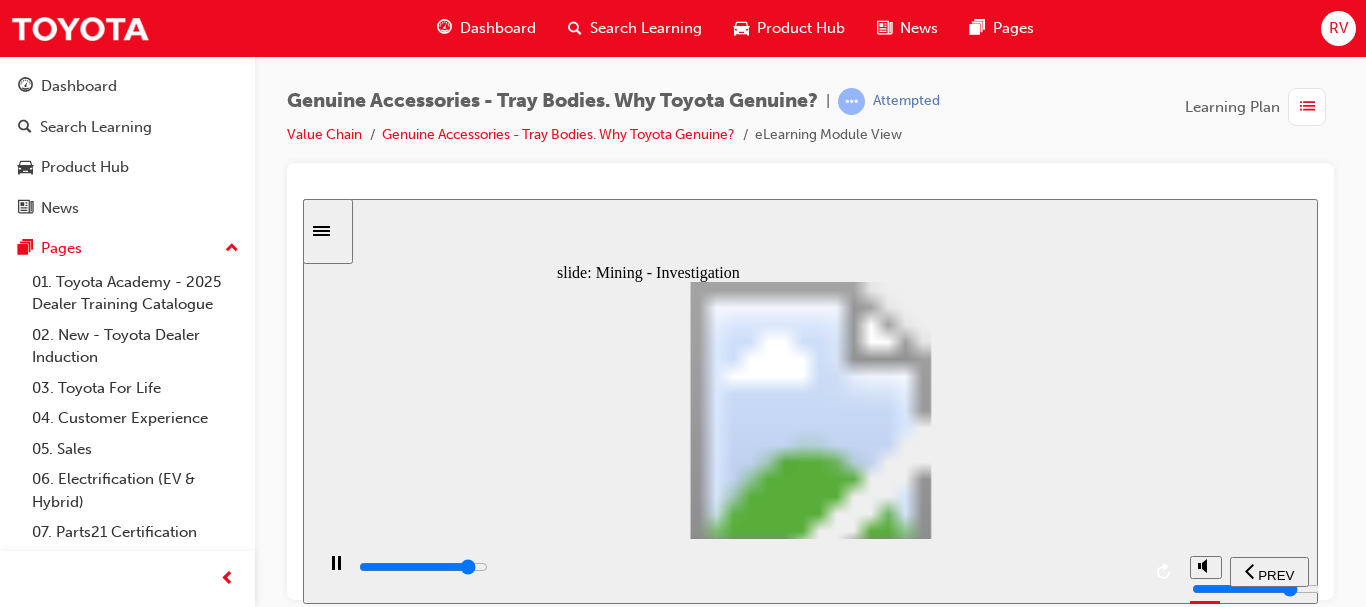 click at bounding box center [748, 571] 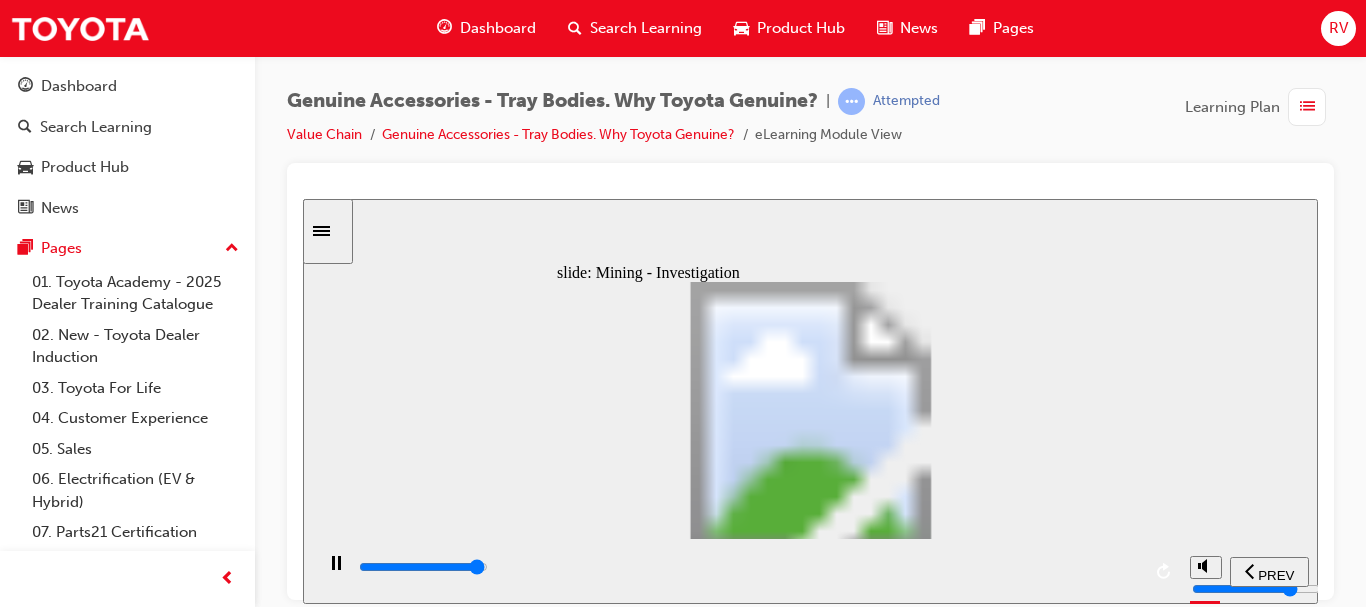 click 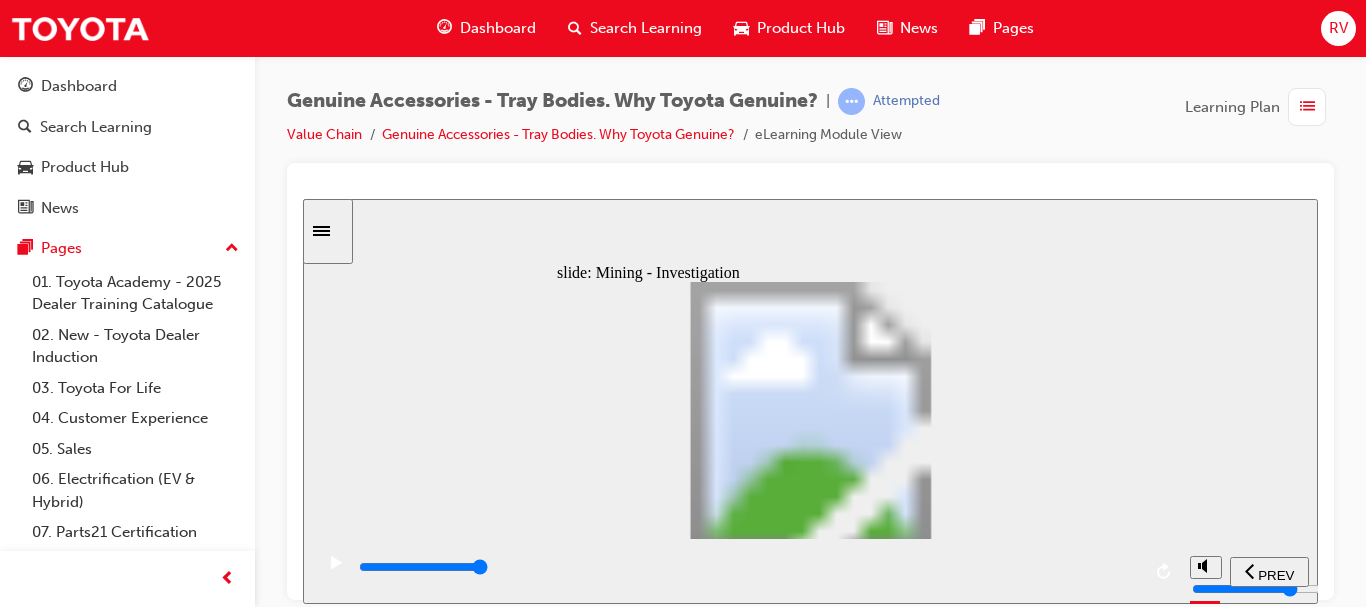 click 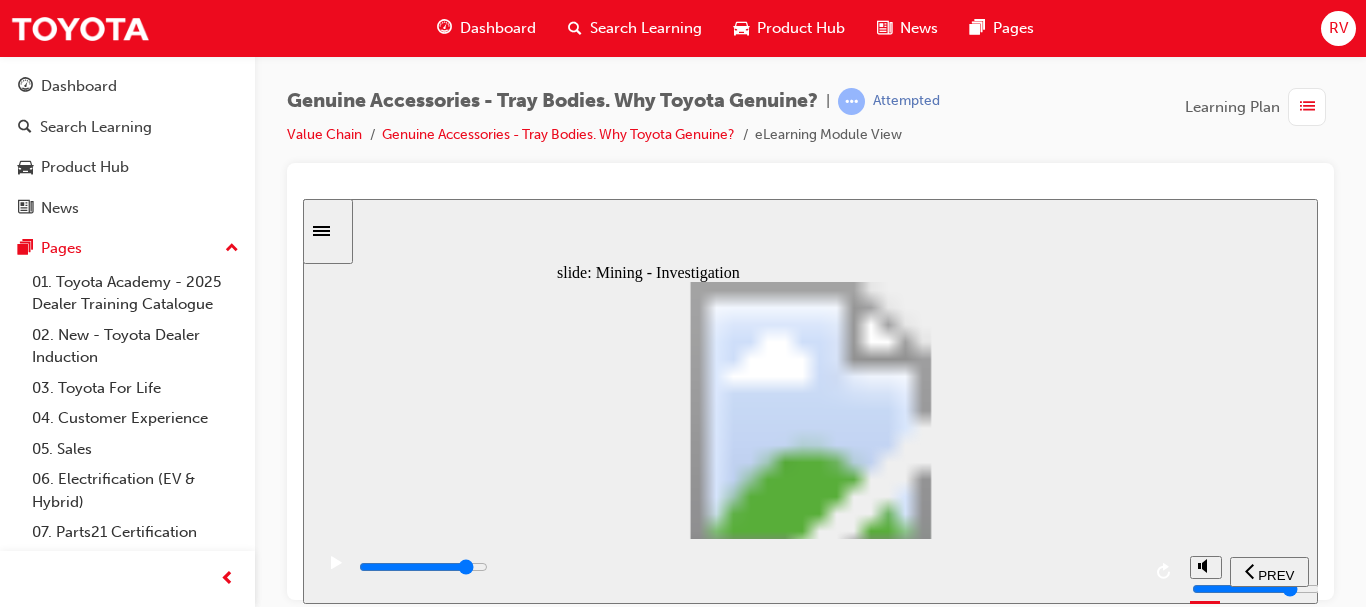 click at bounding box center [748, 567] 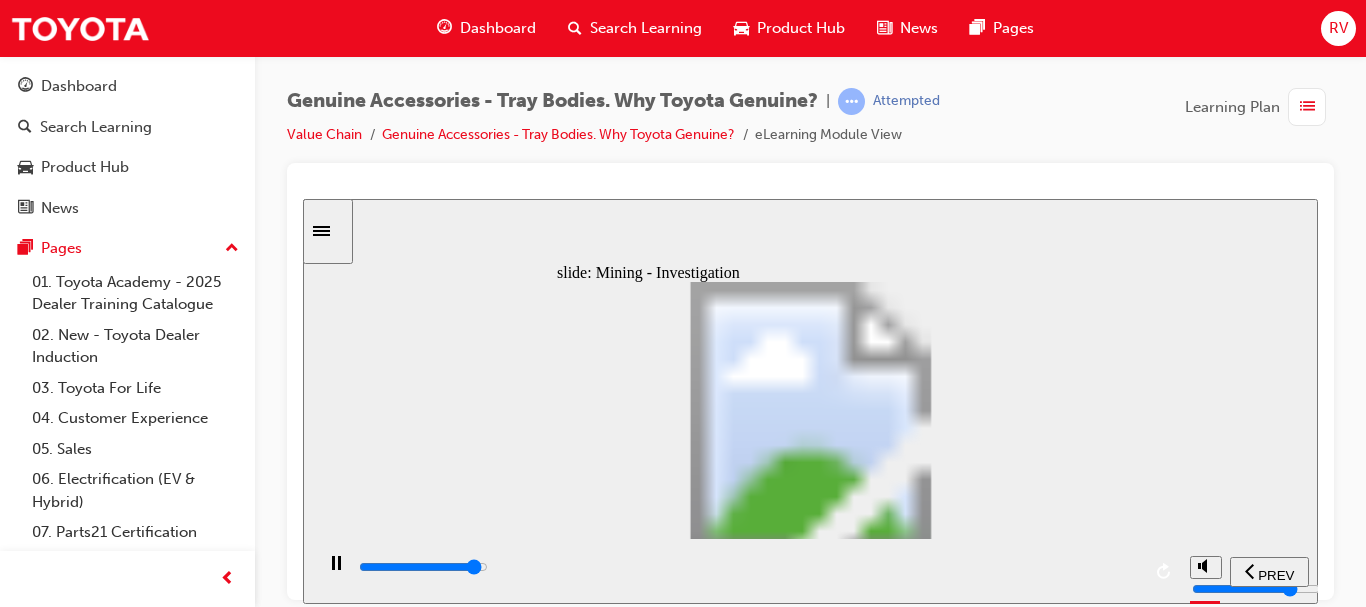 click at bounding box center (748, 567) 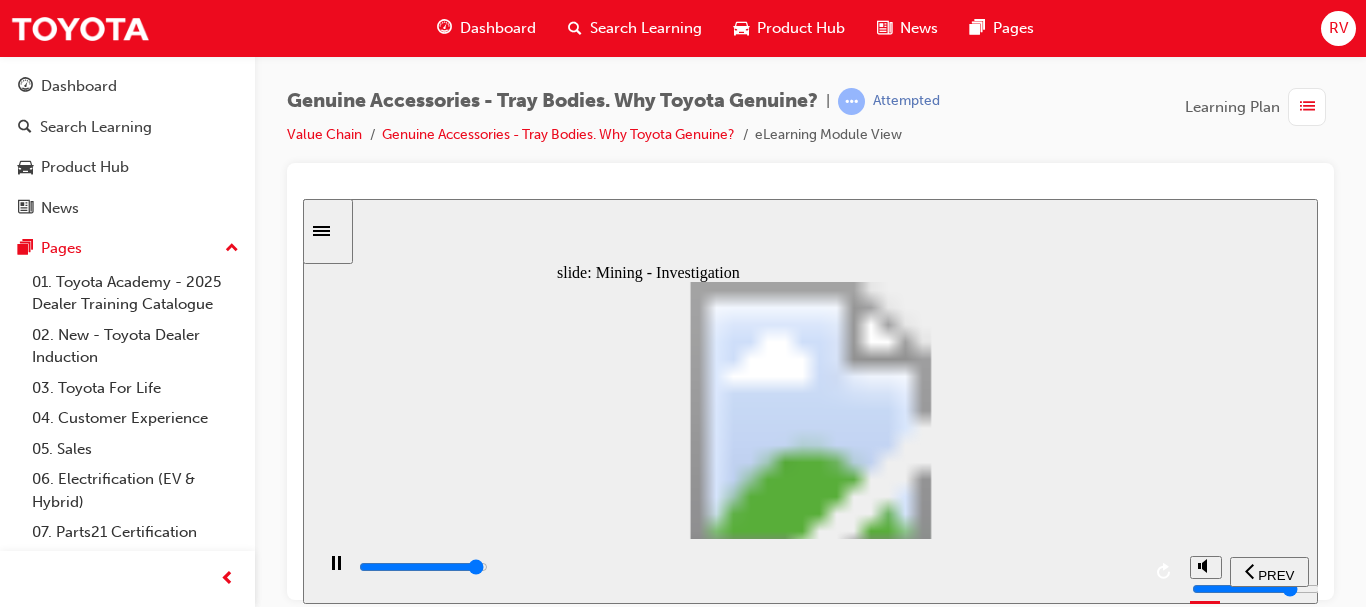 click 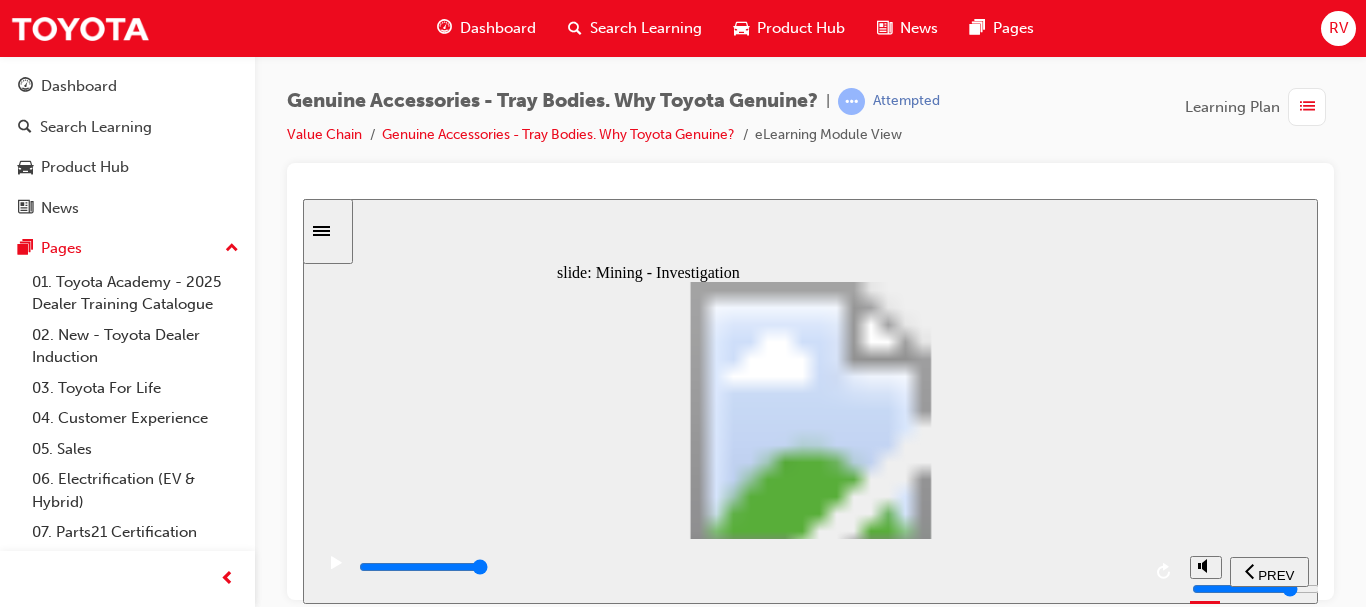 click 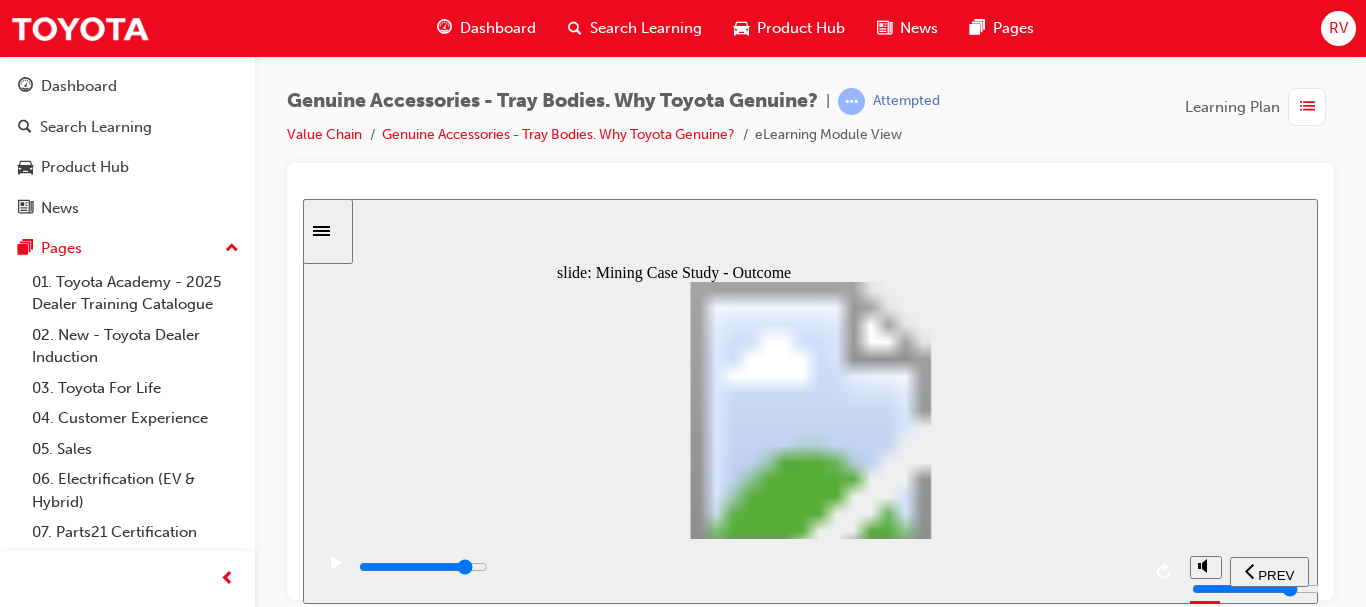 click at bounding box center (748, 567) 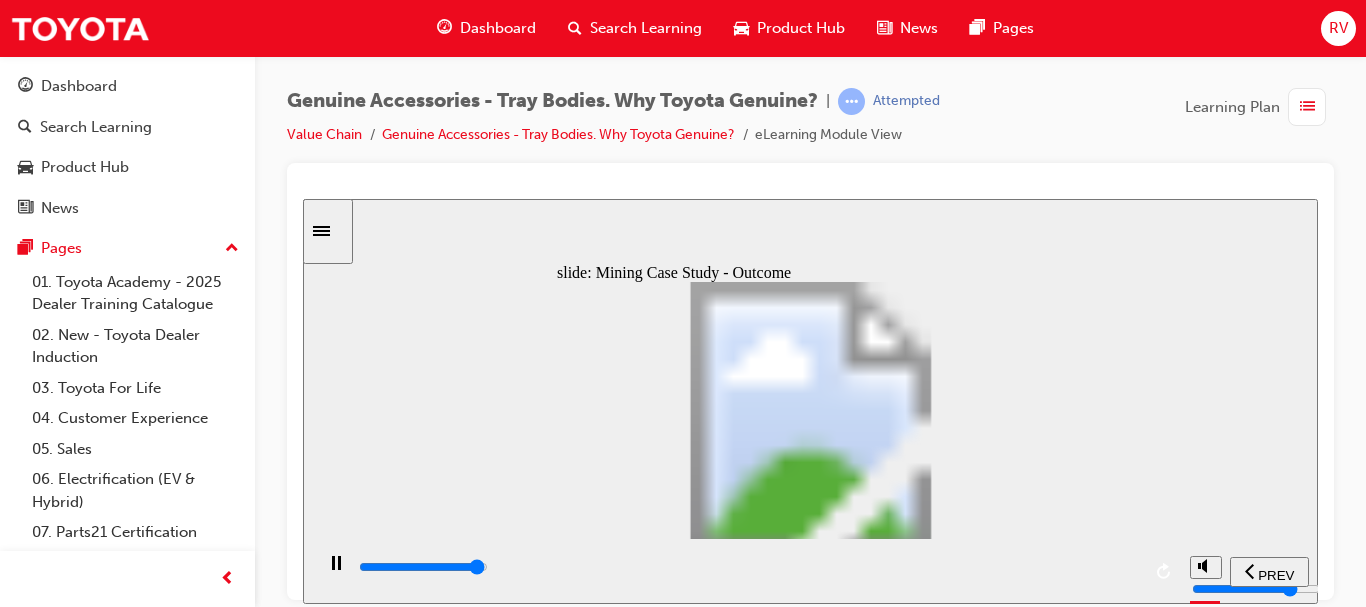 click 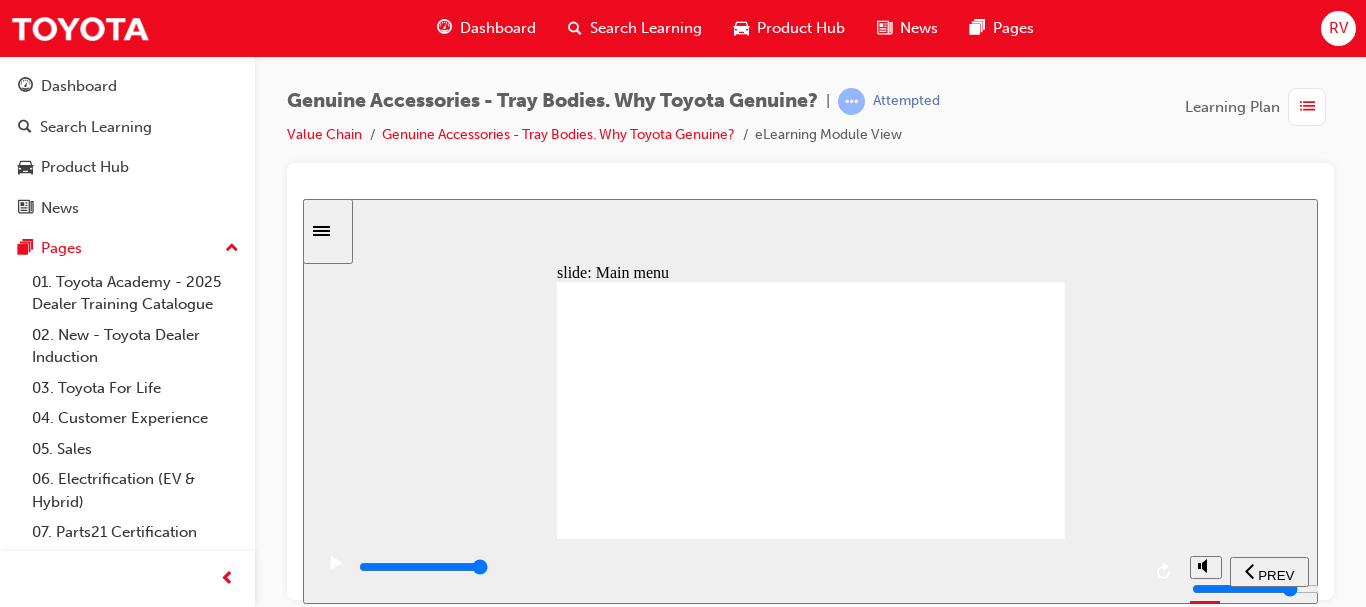 click 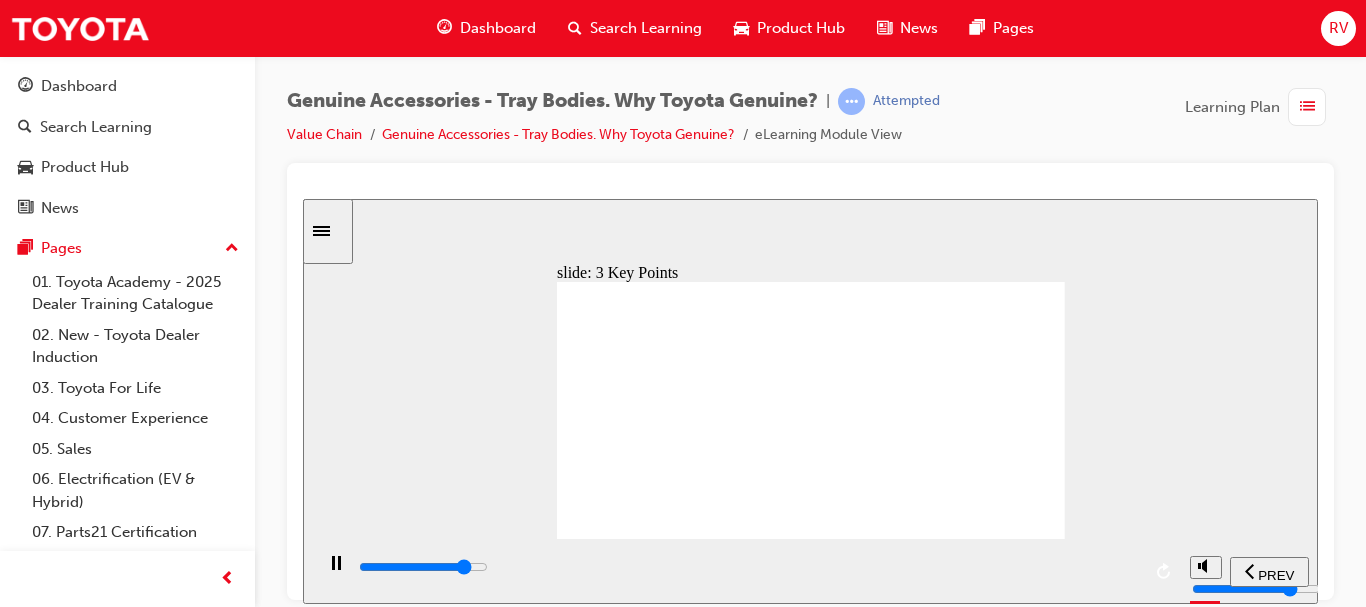 click at bounding box center [423, 566] 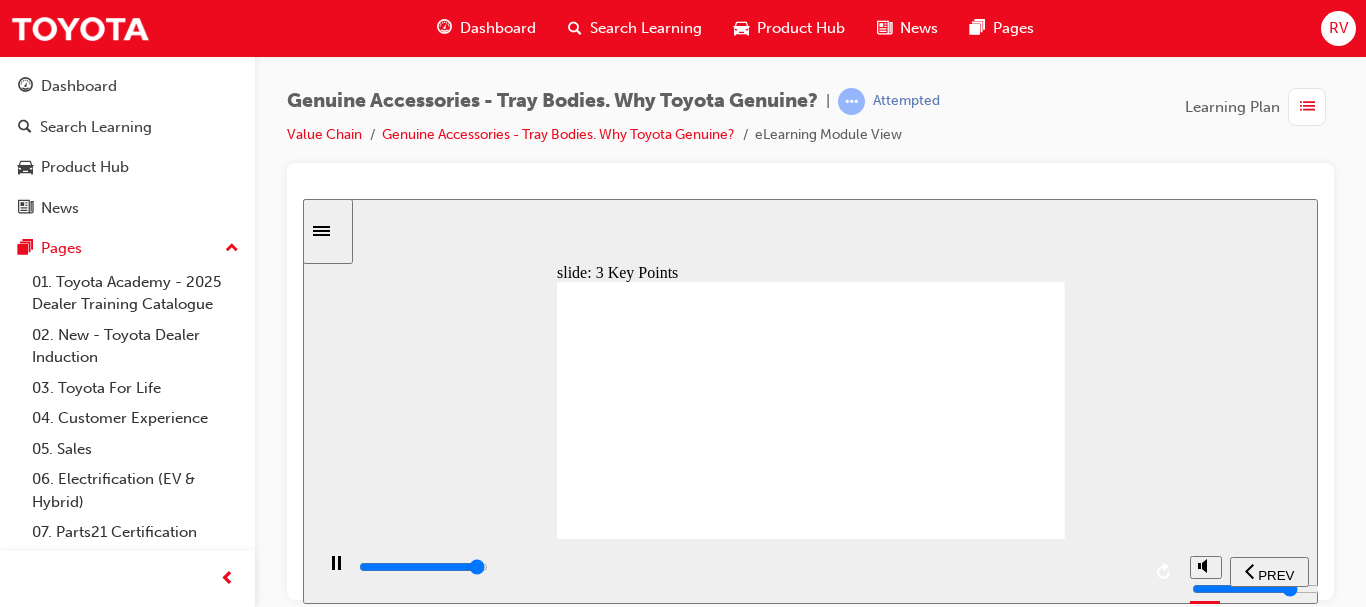 click 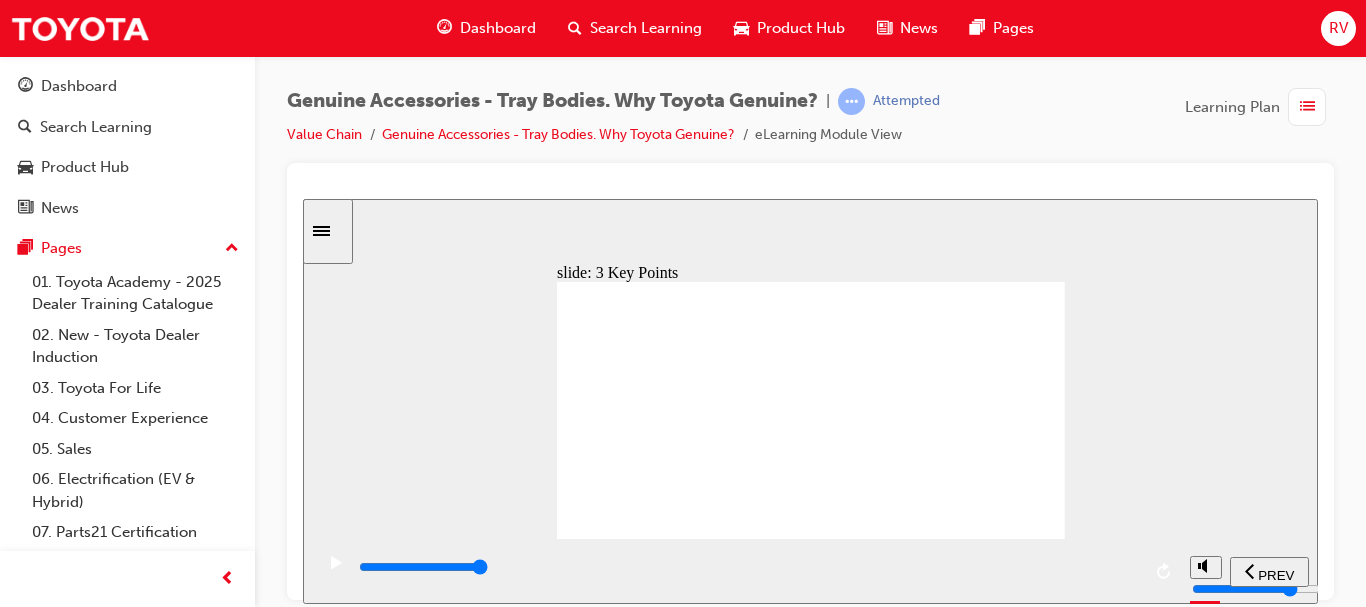 click 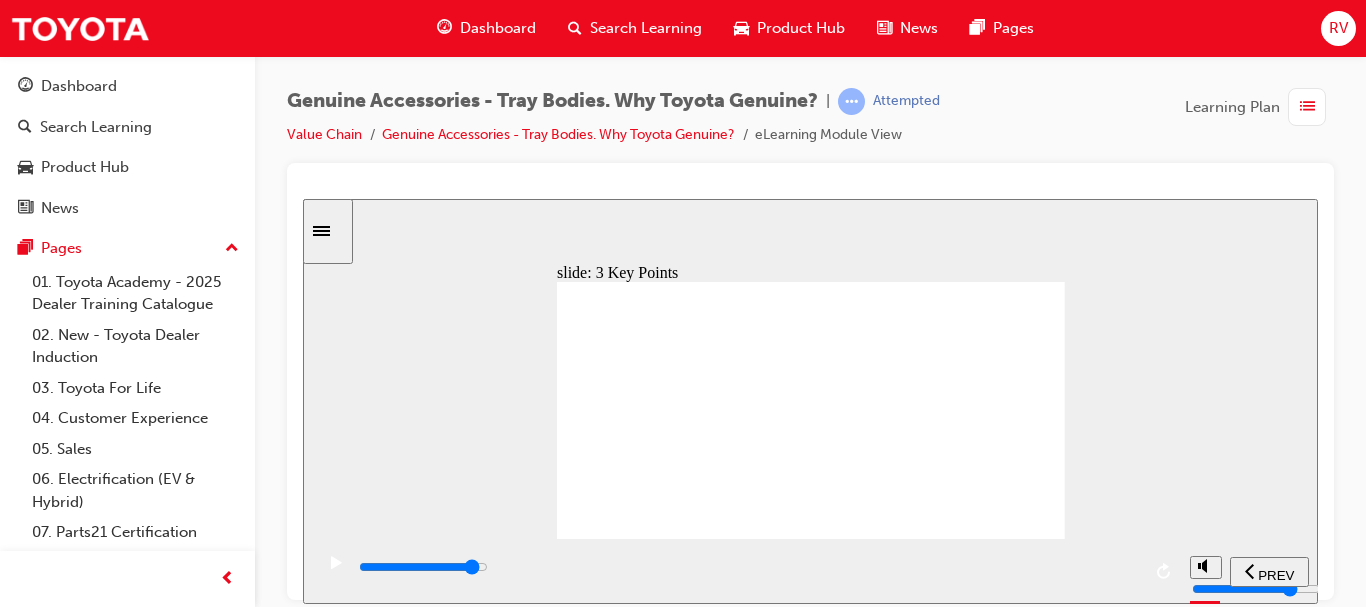 click at bounding box center [748, 567] 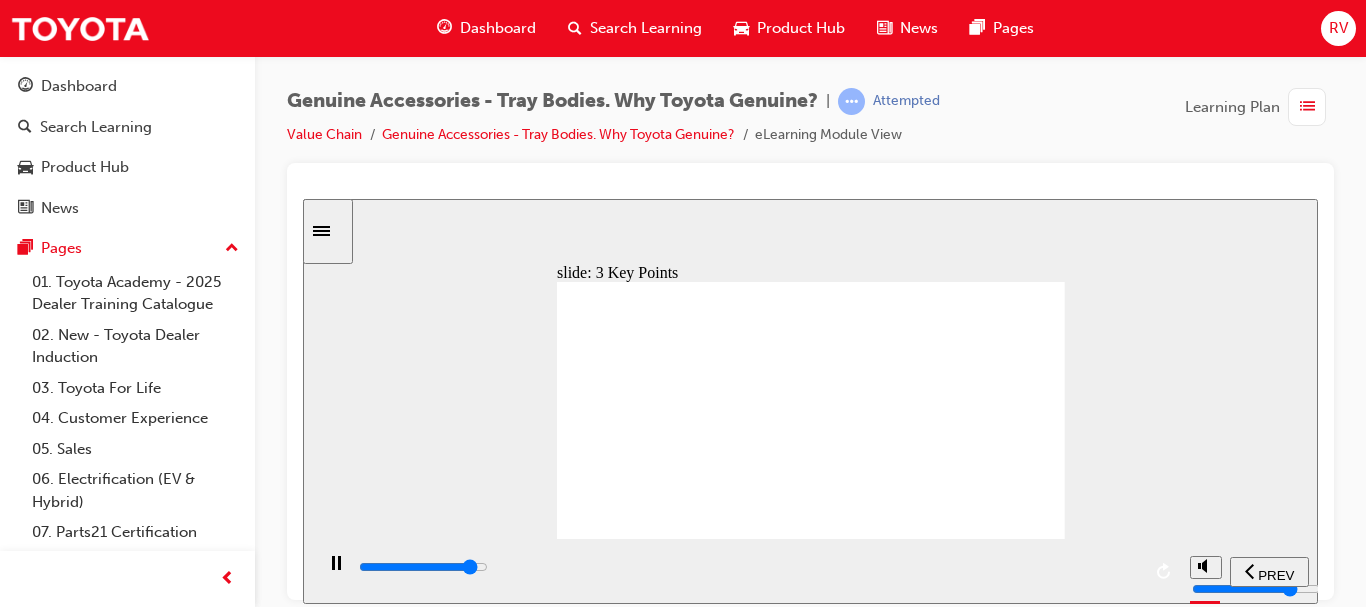 click at bounding box center (423, 566) 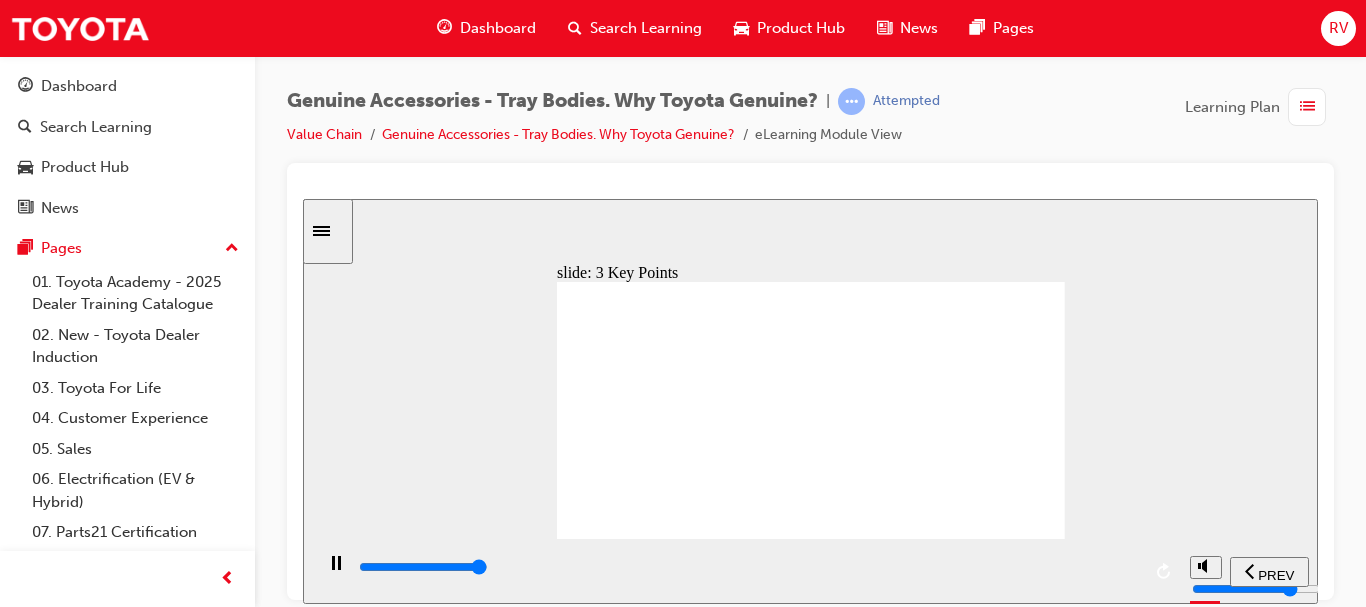 click at bounding box center [811, 1226] 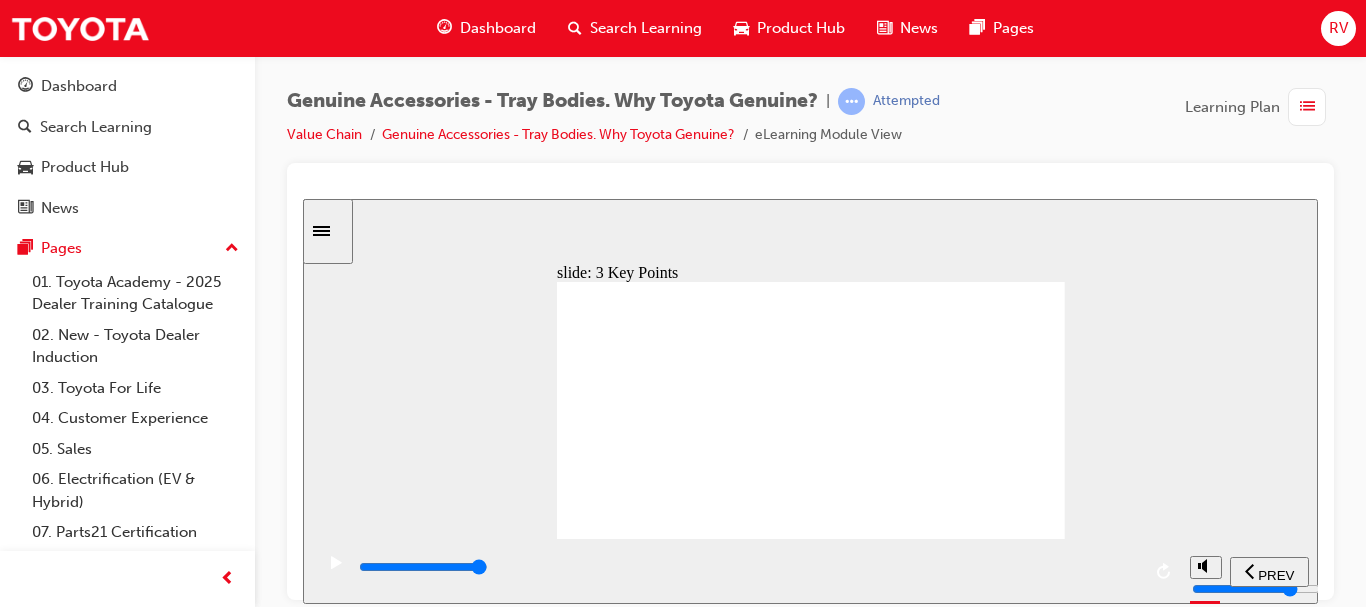 click 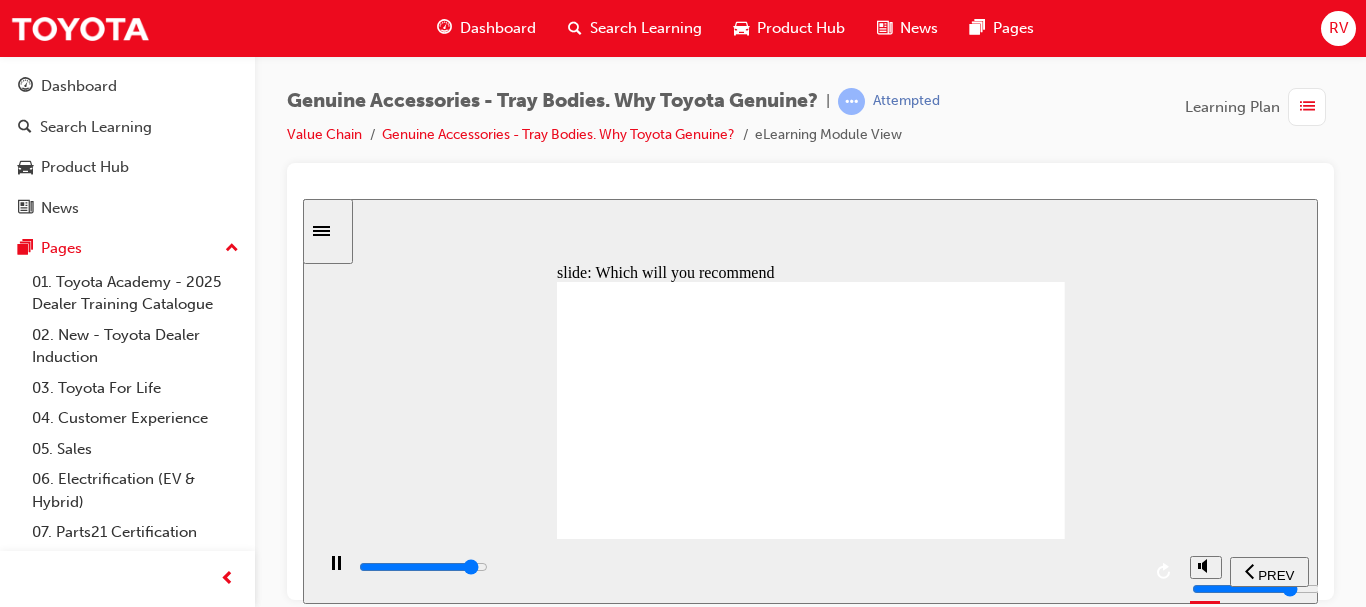 click at bounding box center [748, 567] 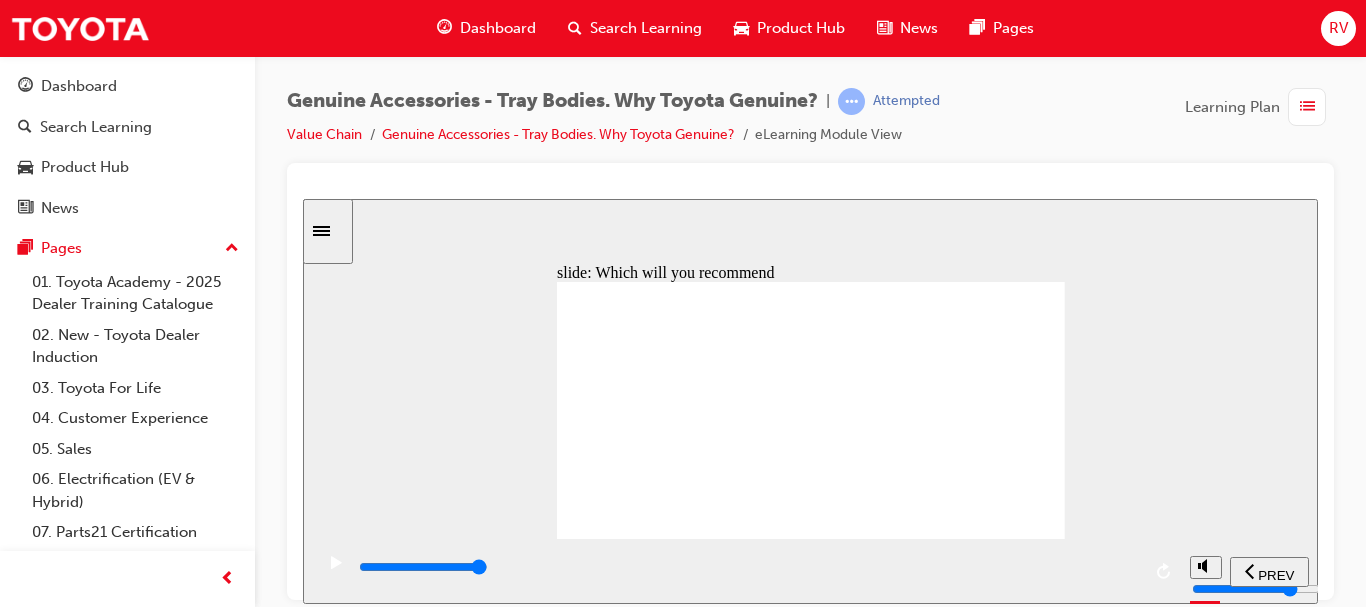 click 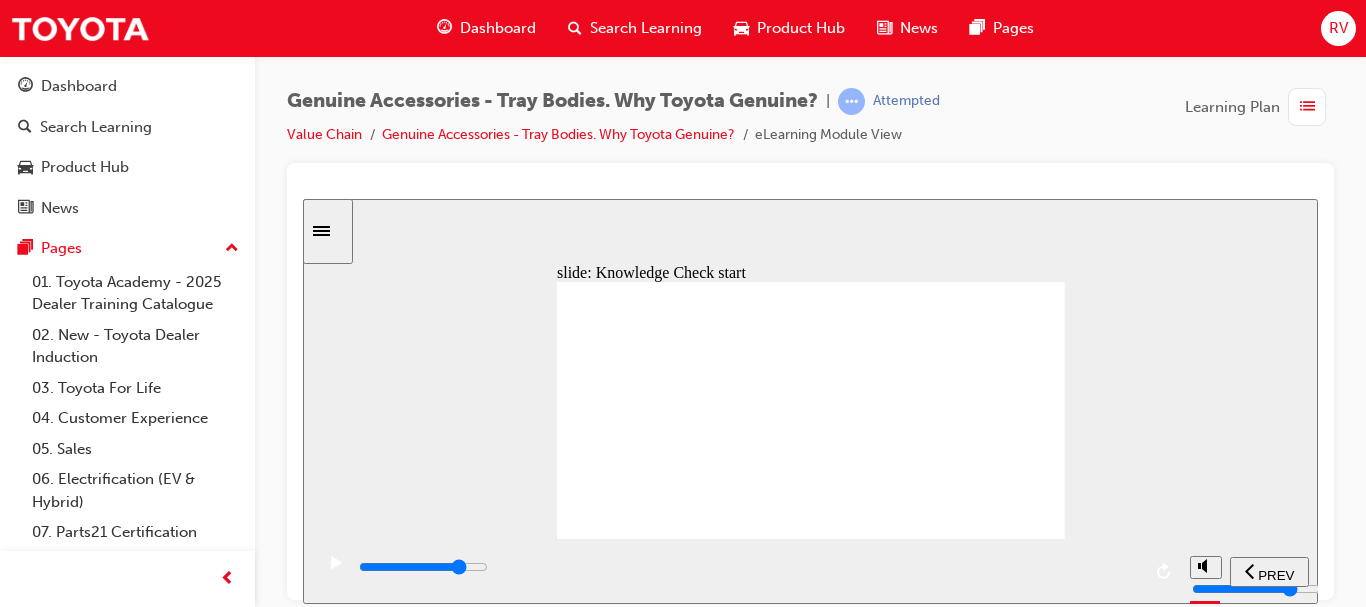 click at bounding box center (748, 567) 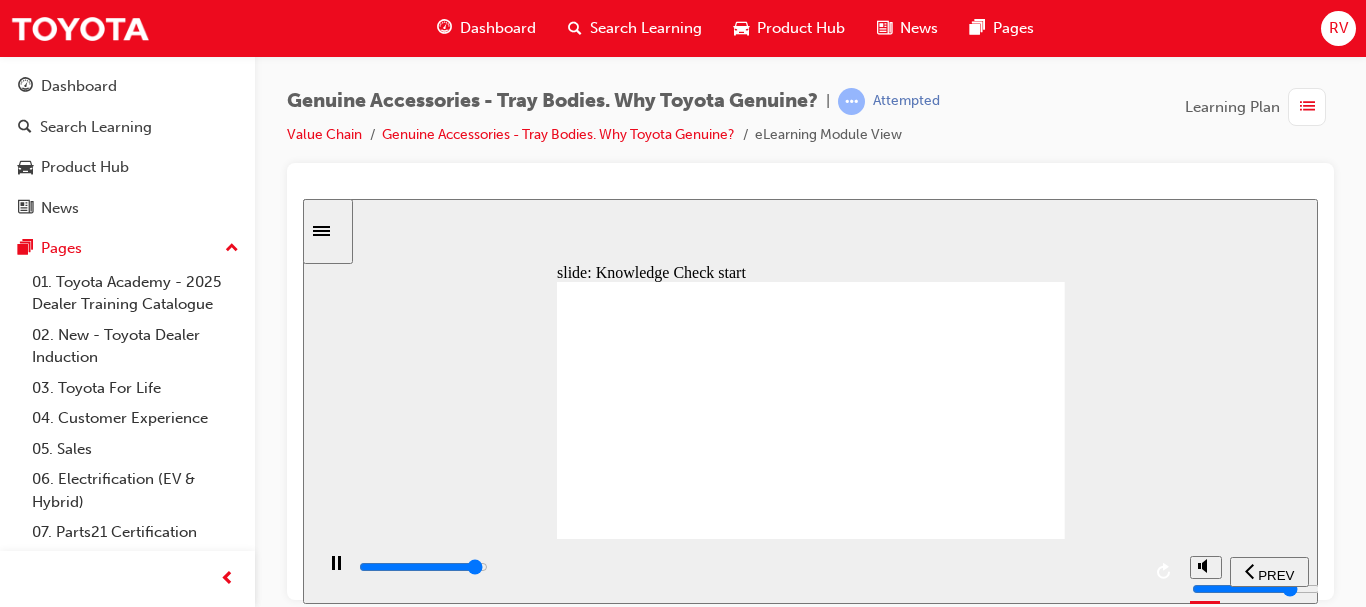 type on "8600" 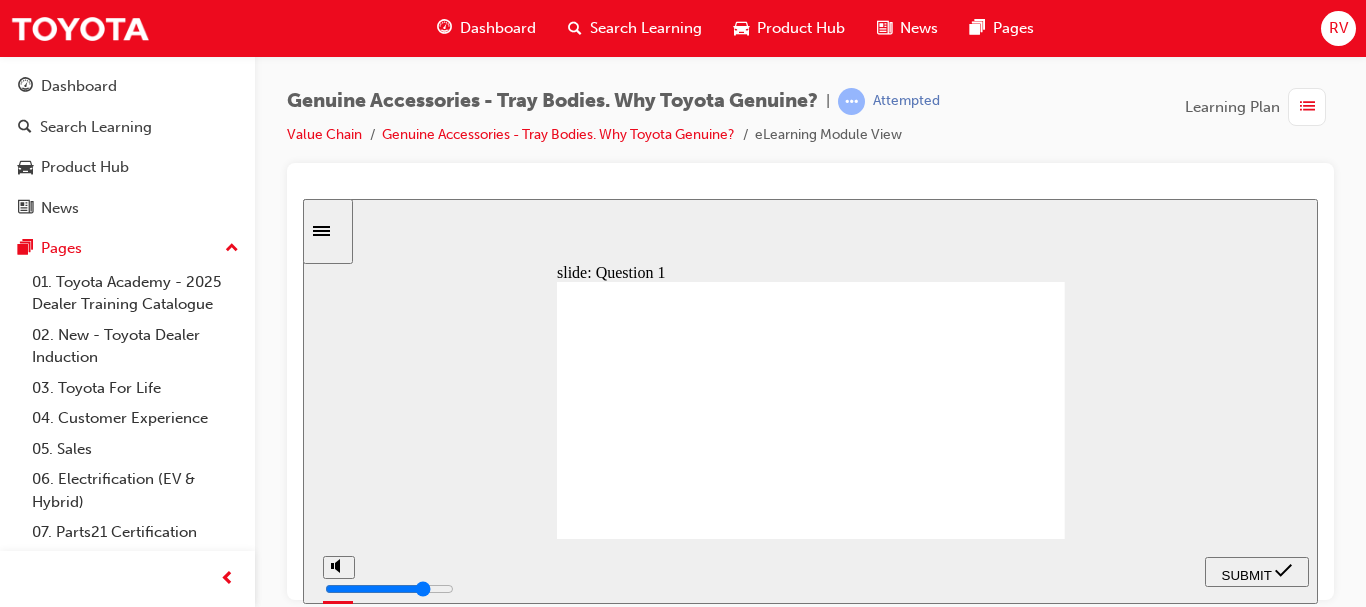 click 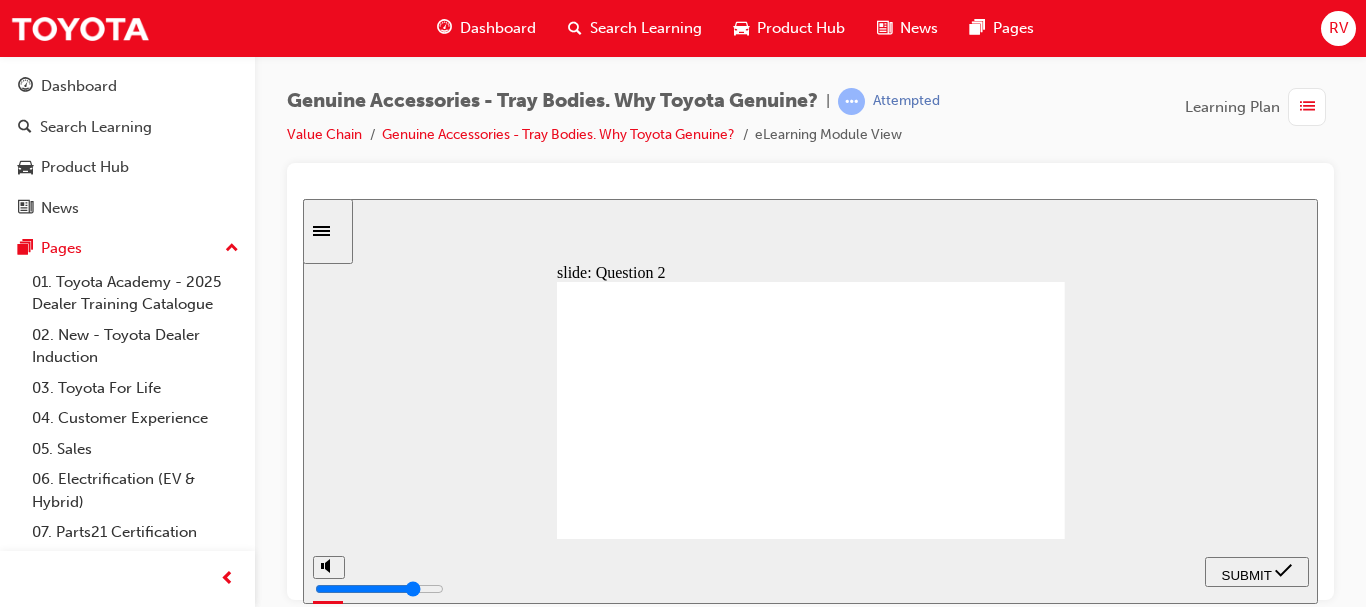 click 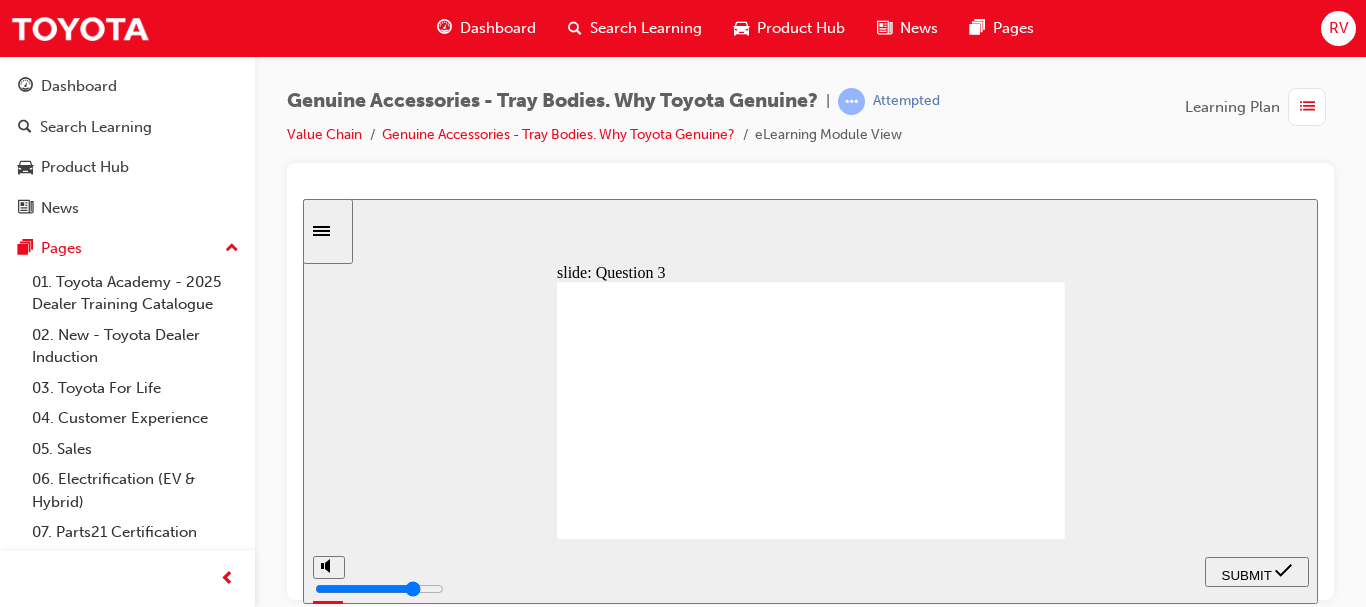 click 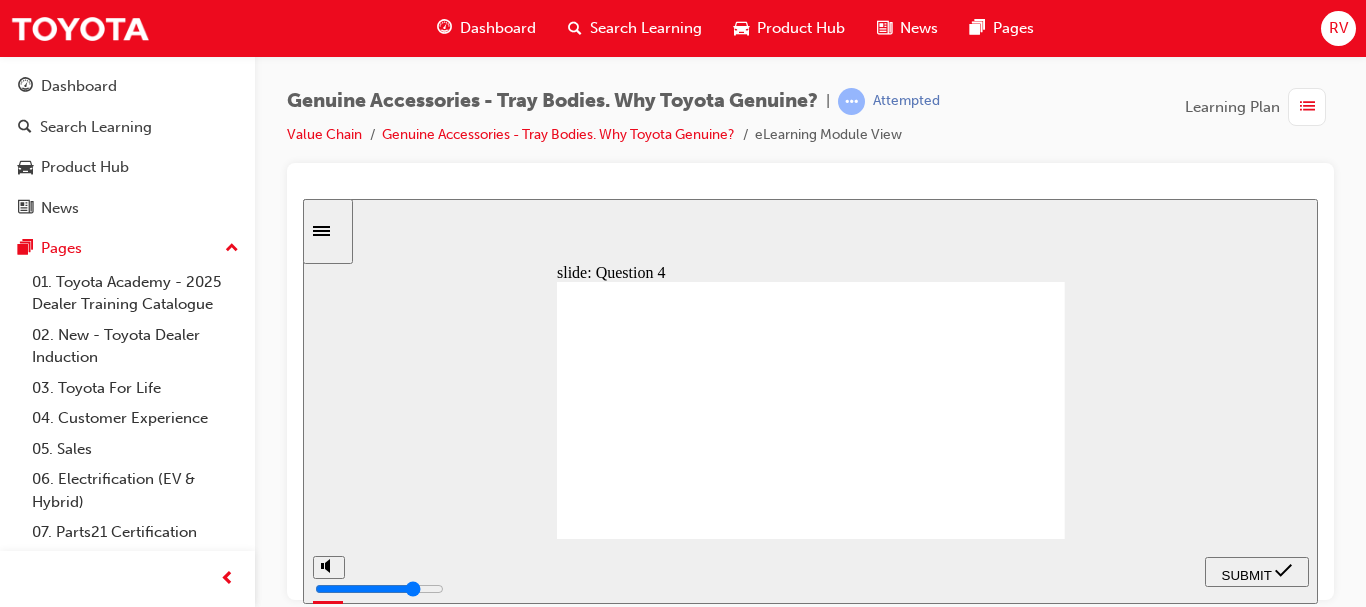 click 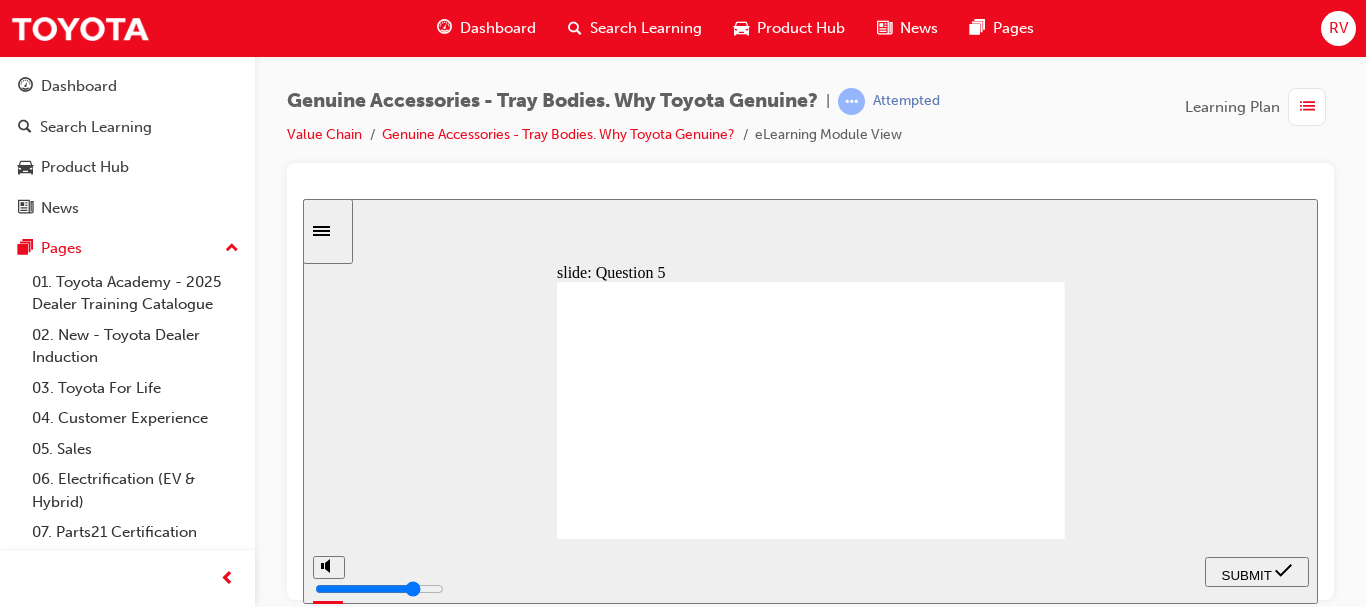 click 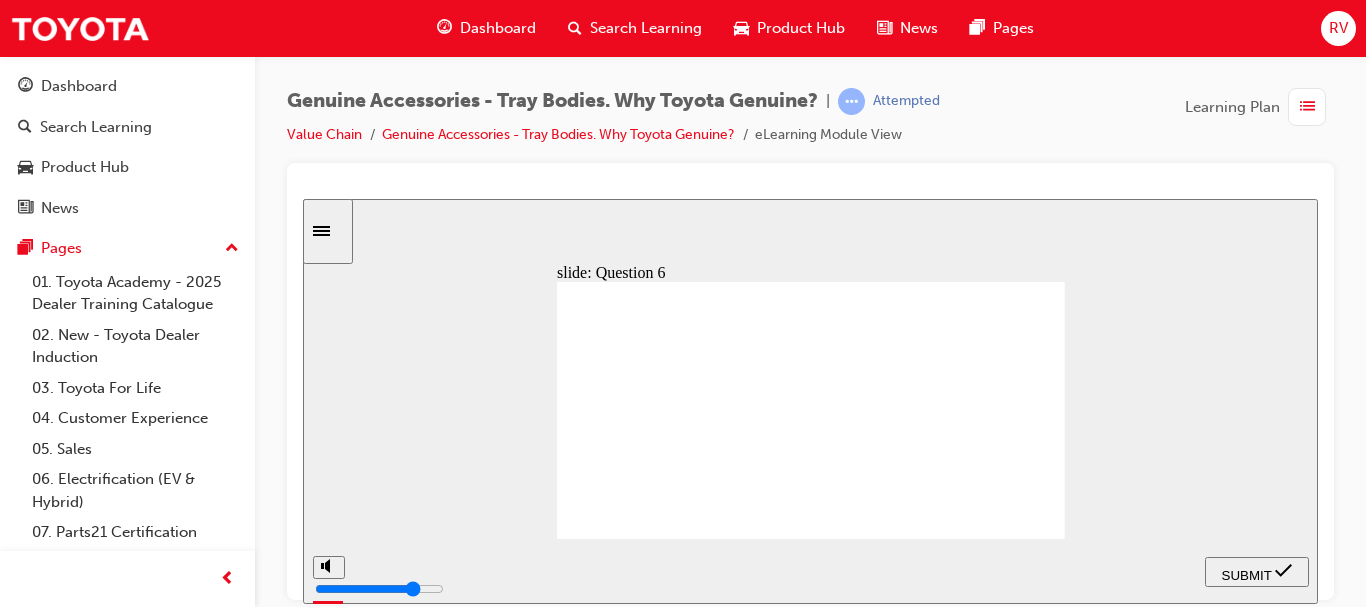 click 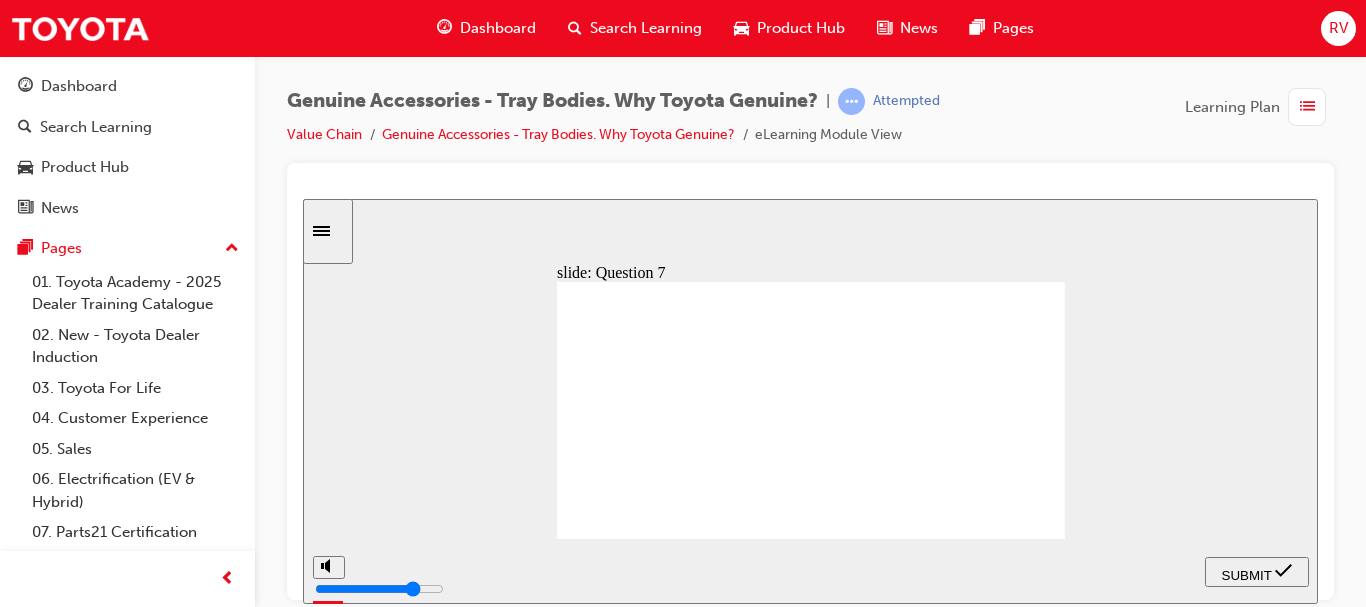 click 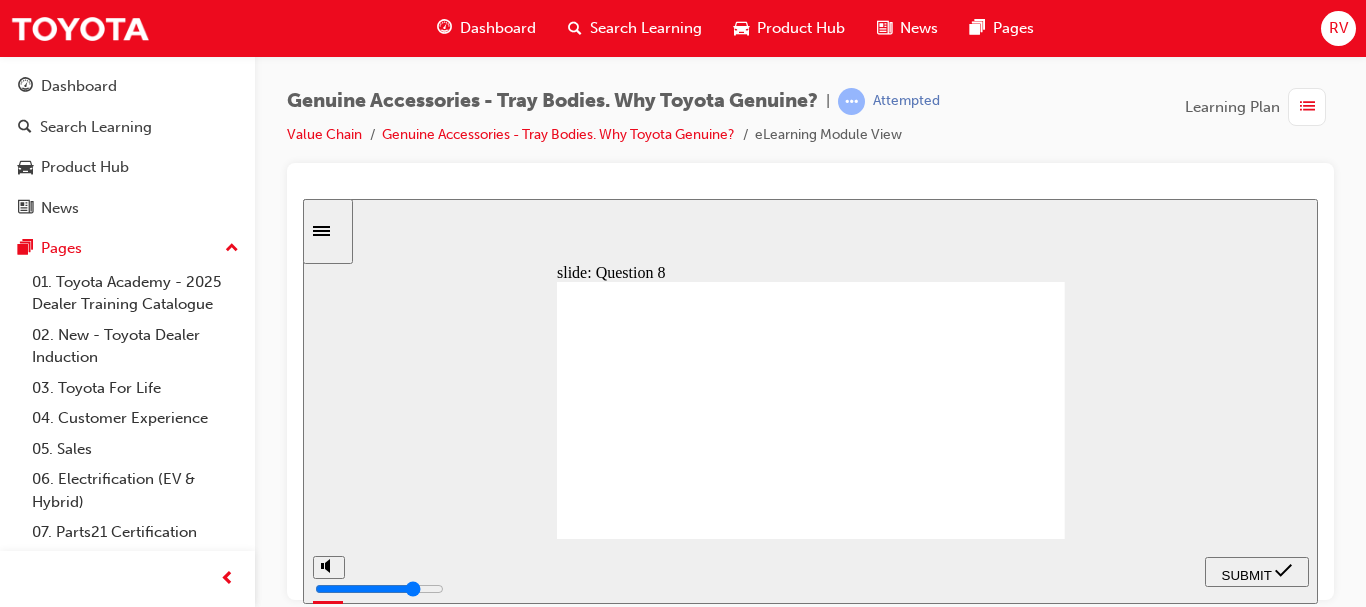click 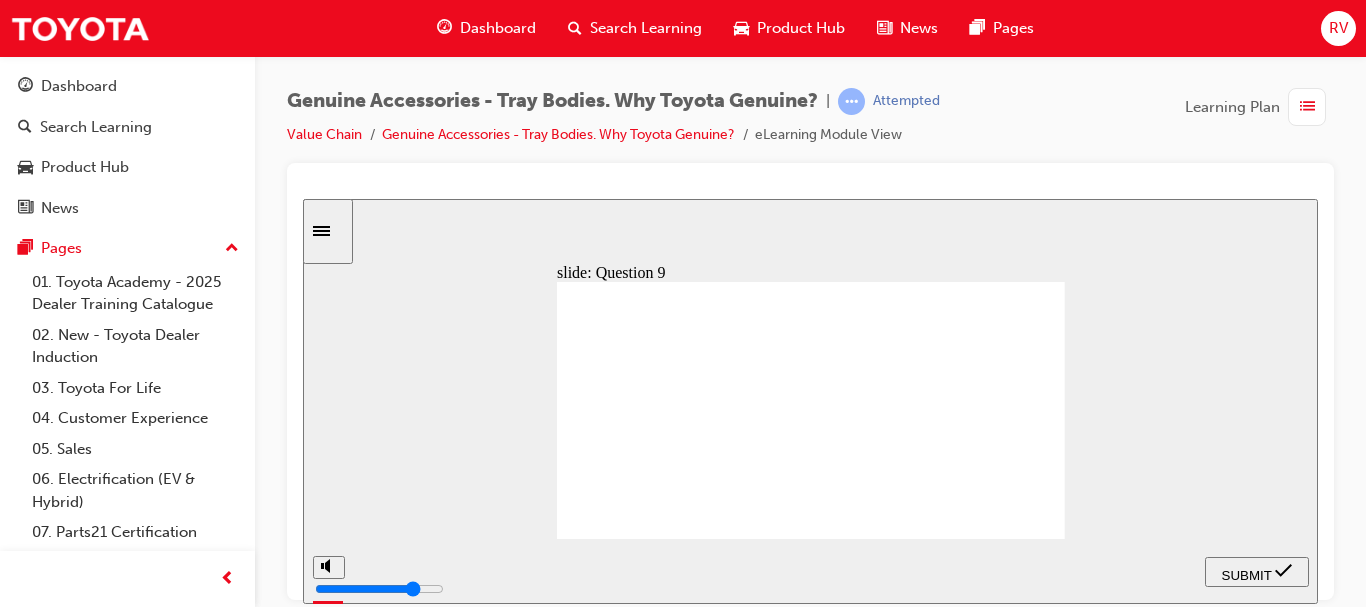 click 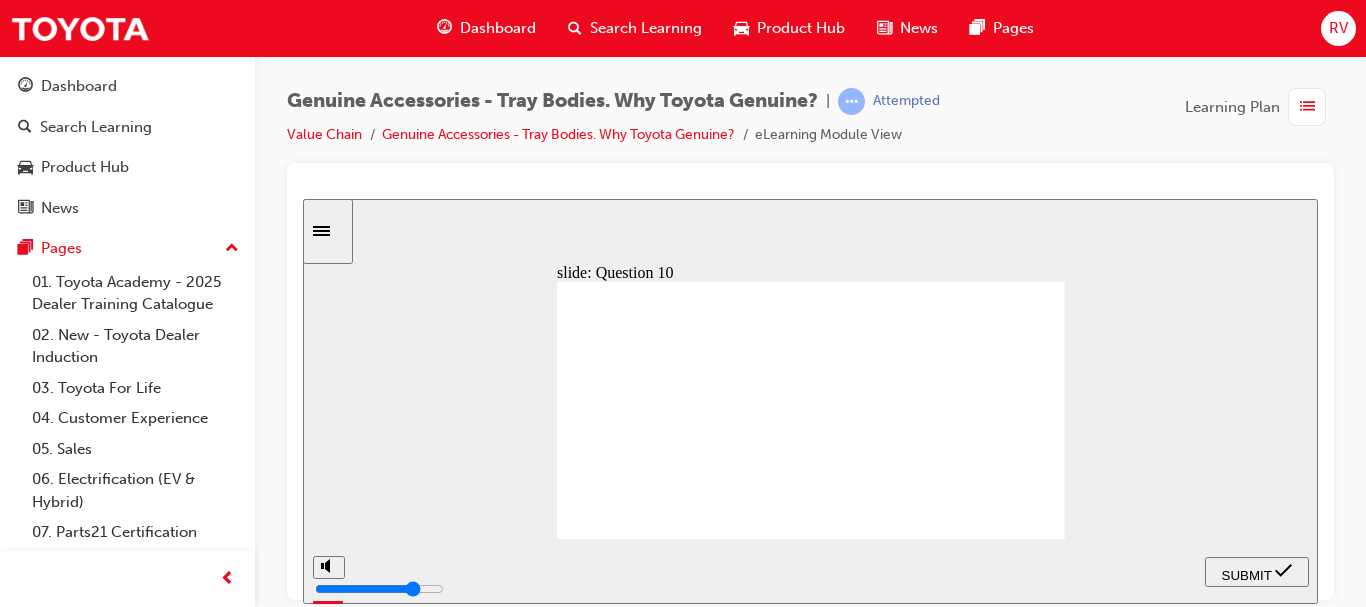 click 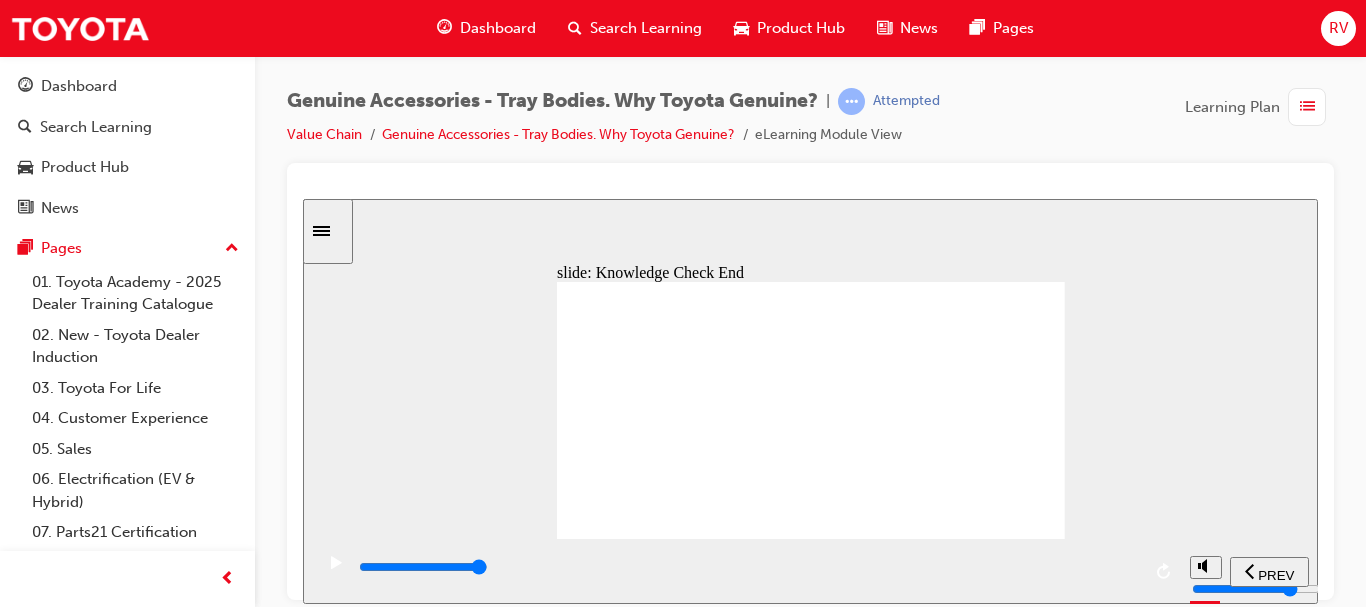 click 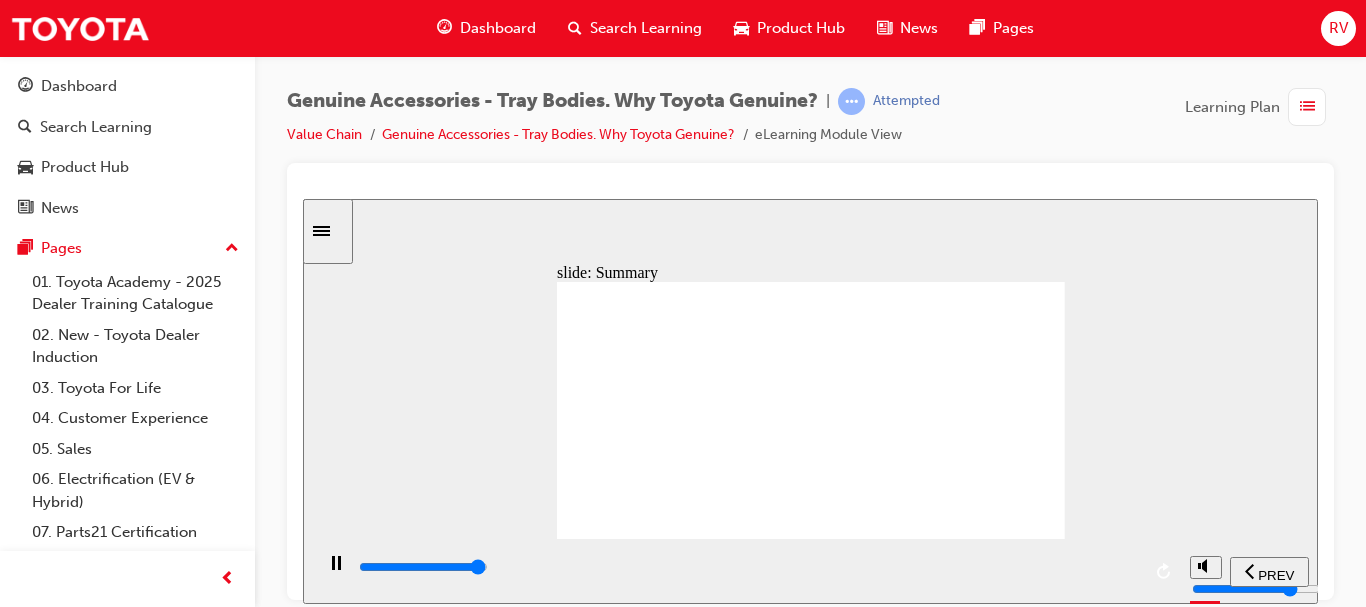 type on "21100" 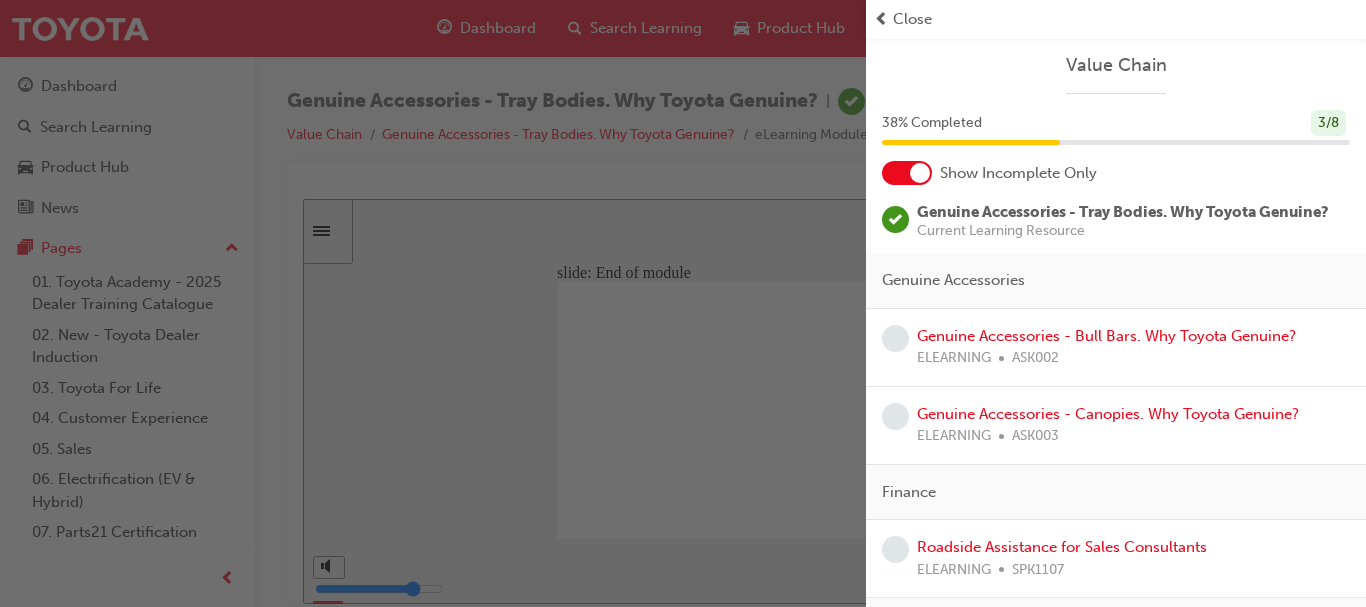 click on "Close" at bounding box center (912, 19) 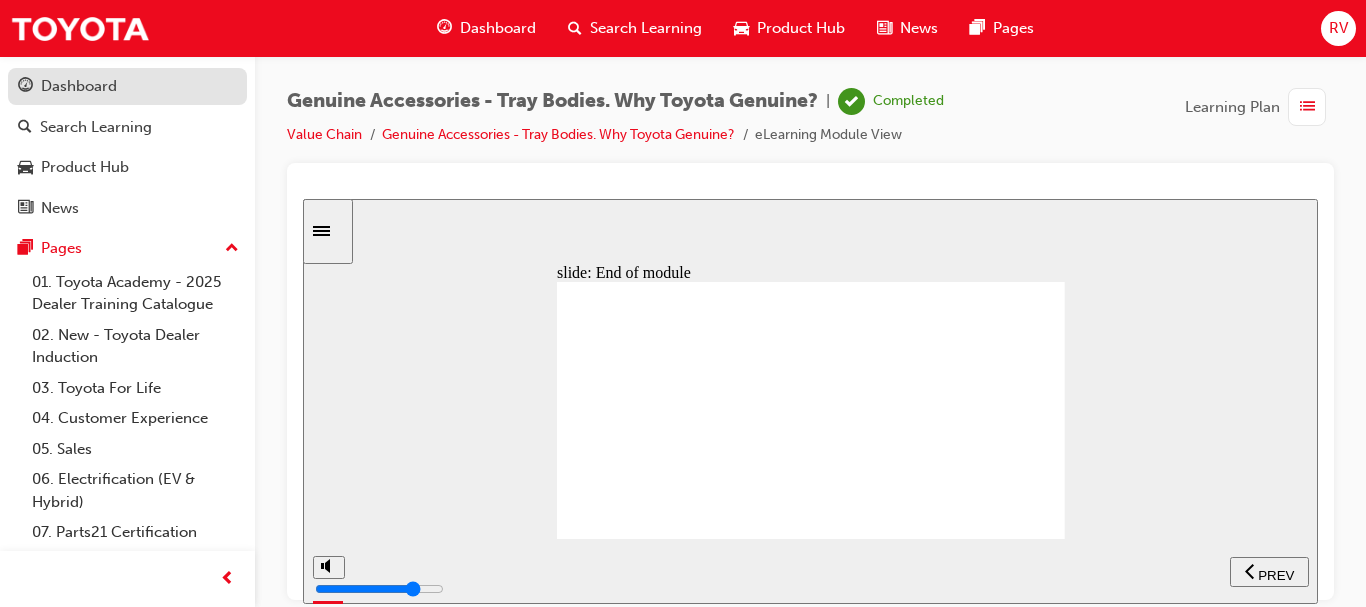 click on "Dashboard" at bounding box center [127, 86] 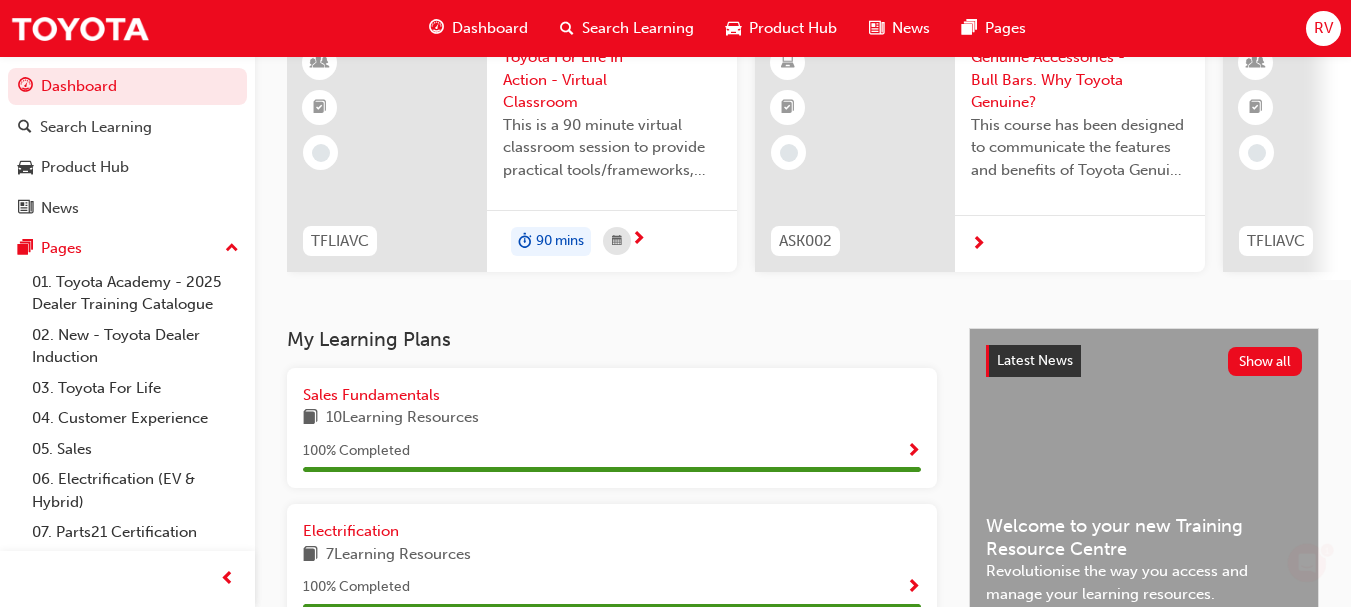 scroll, scrollTop: 0, scrollLeft: 0, axis: both 